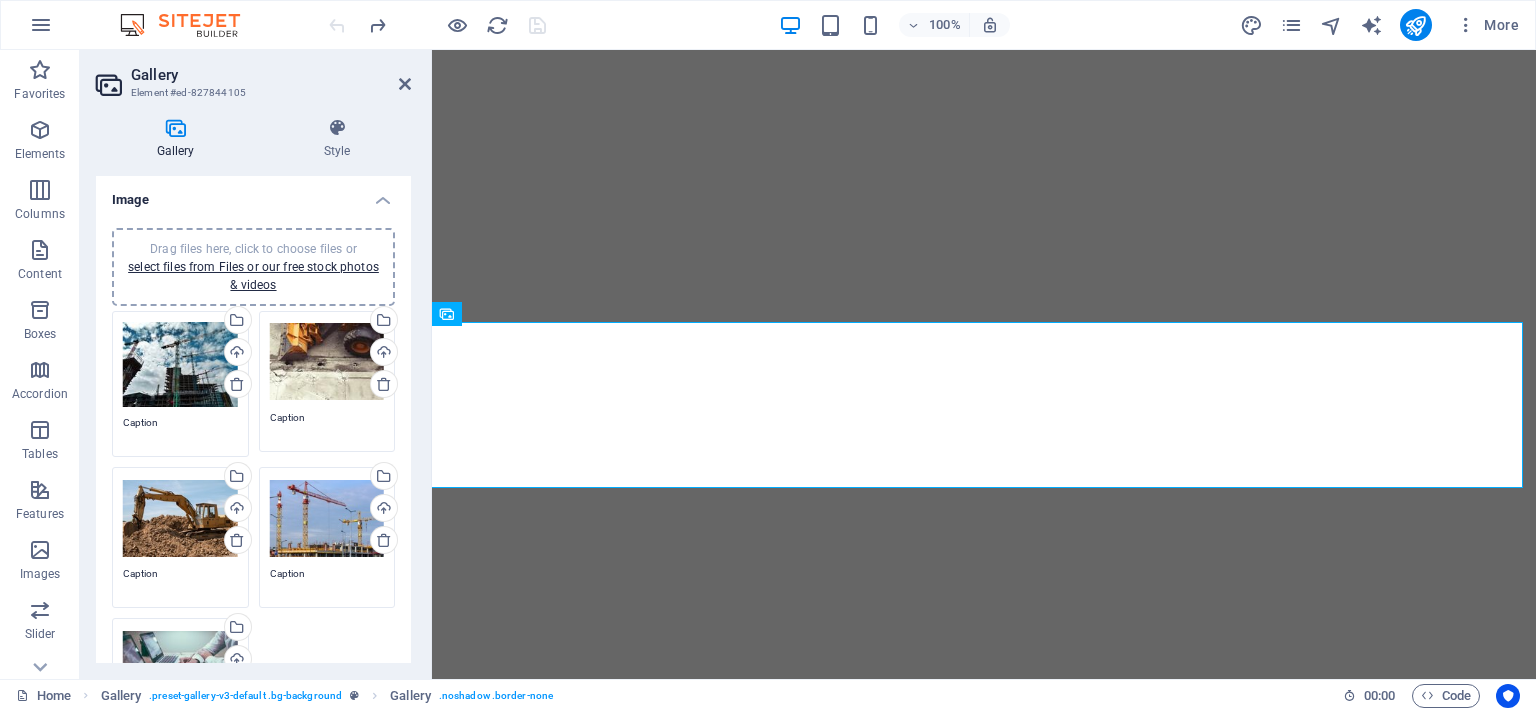 select on "px" 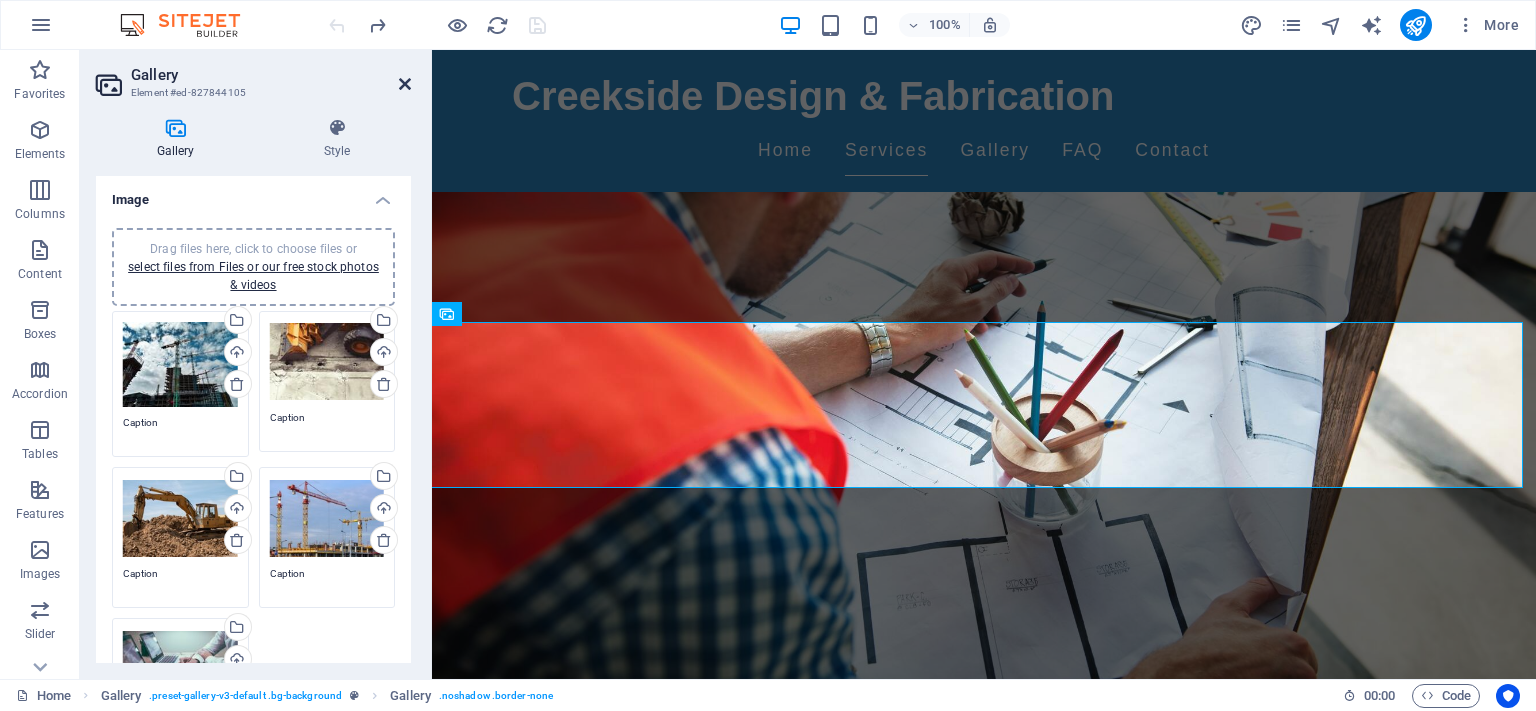 scroll, scrollTop: 1046, scrollLeft: 0, axis: vertical 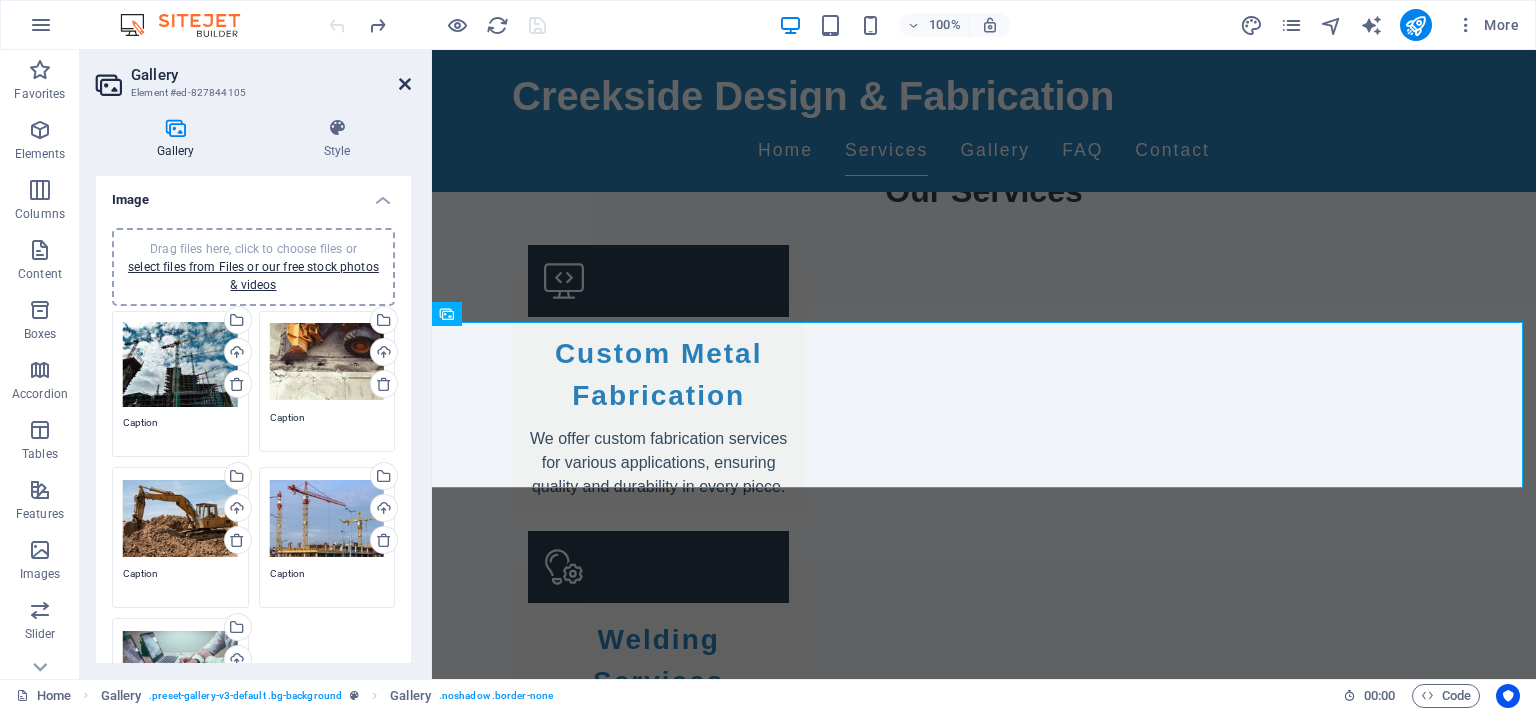 click at bounding box center [405, 84] 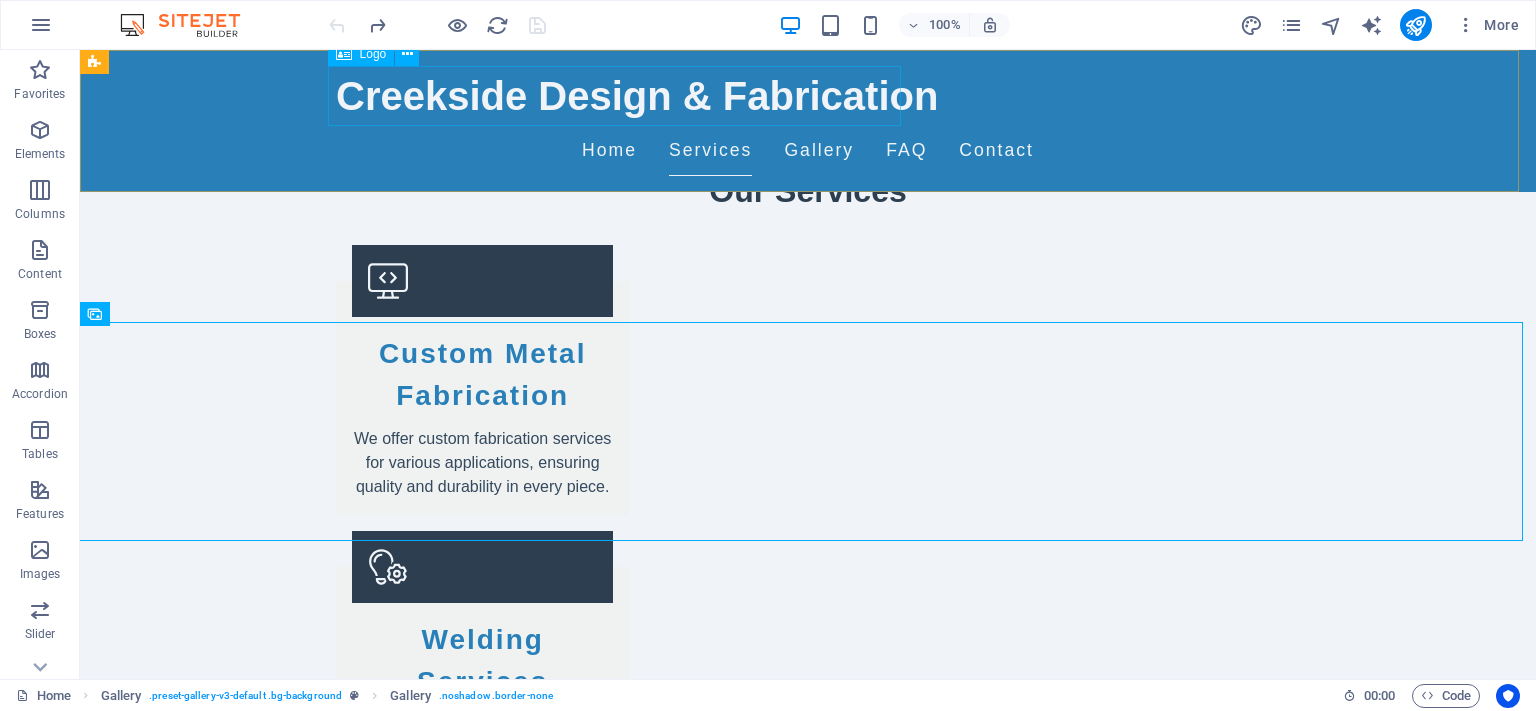 click on "Creekside Design & Fabrication" at bounding box center (808, 96) 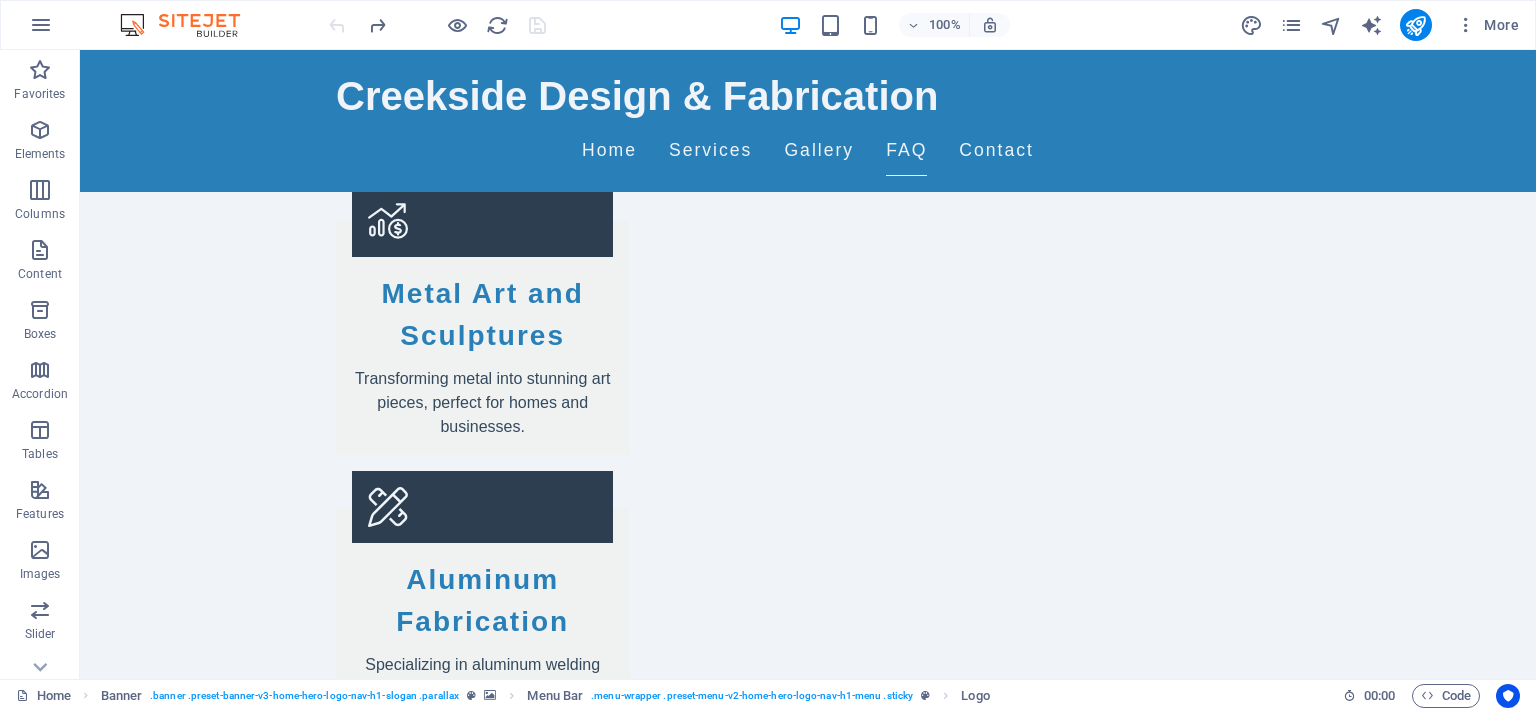 scroll, scrollTop: 1722, scrollLeft: 0, axis: vertical 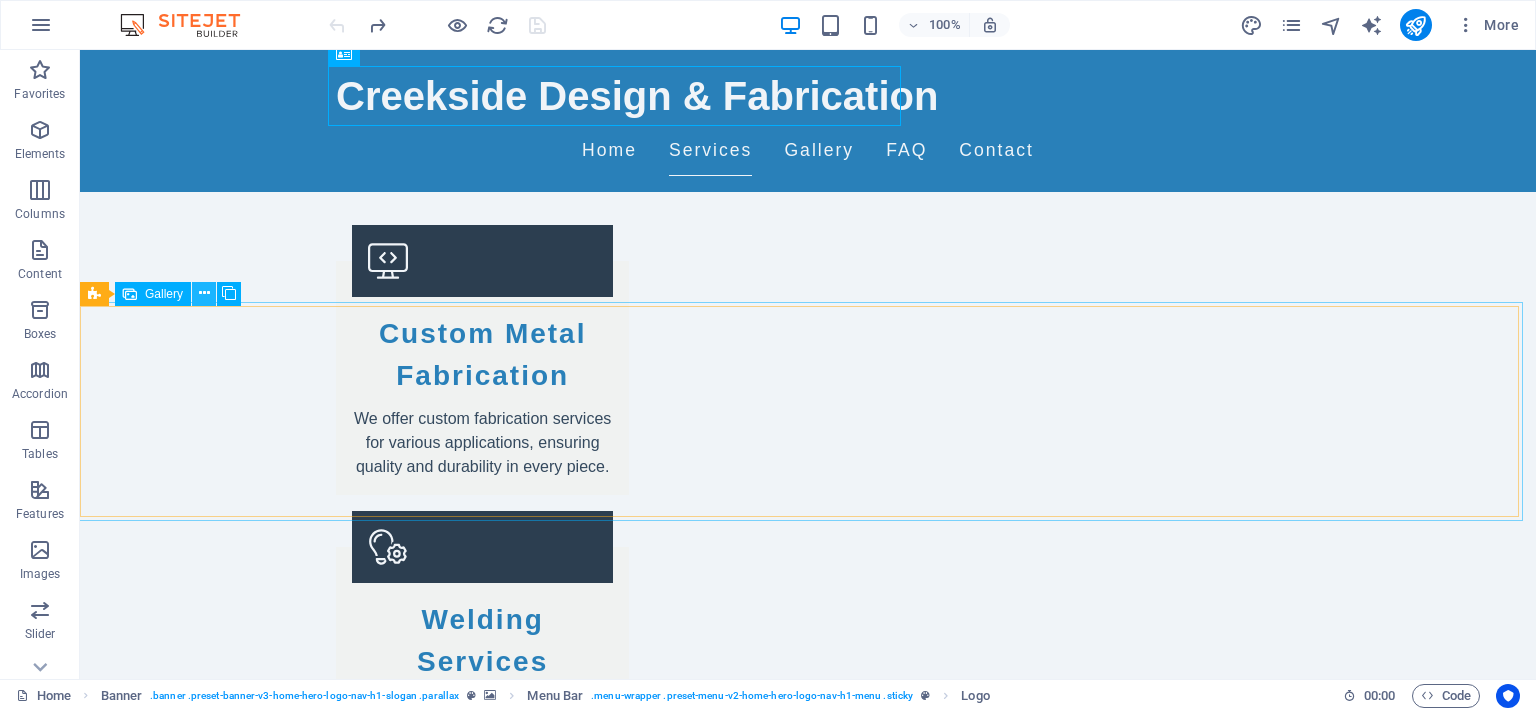 click at bounding box center [204, 294] 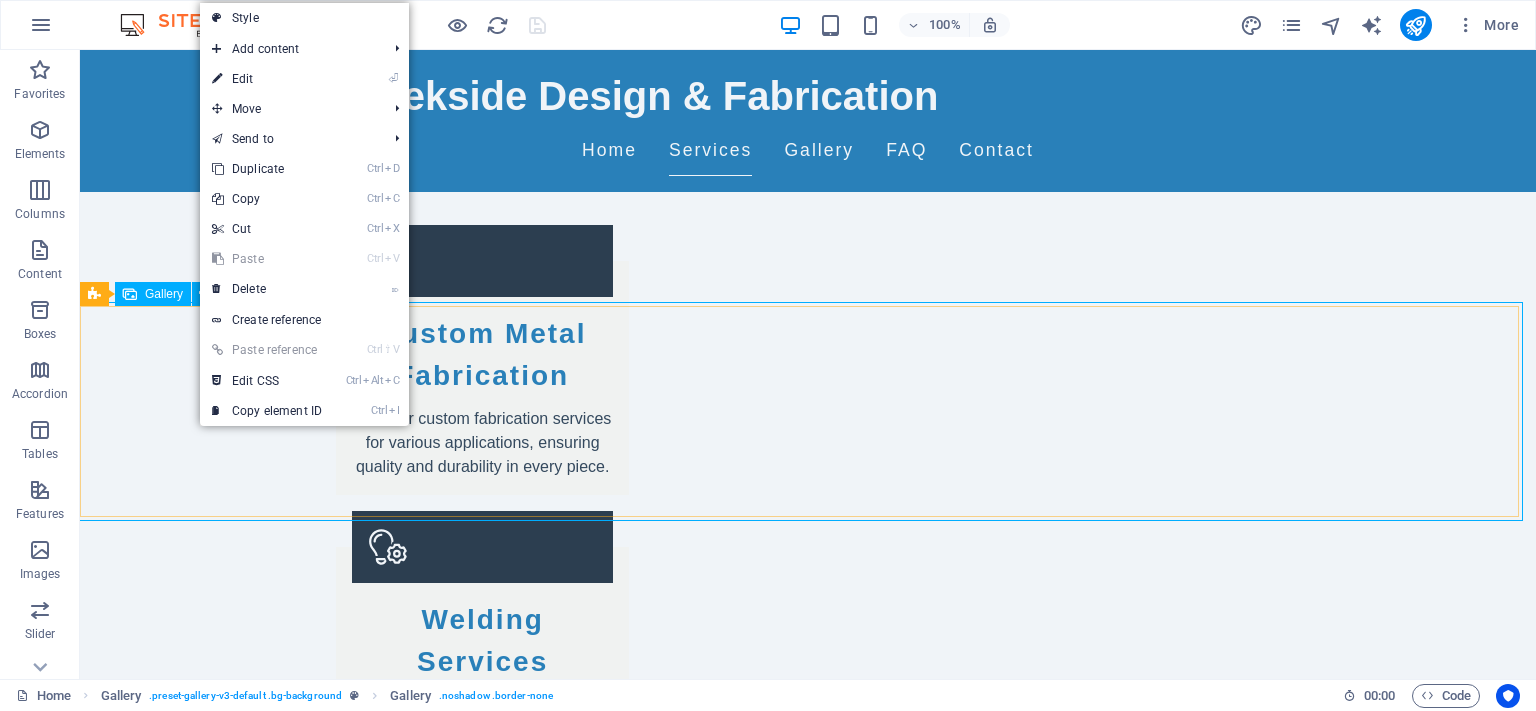 click on "Gallery" at bounding box center [164, 294] 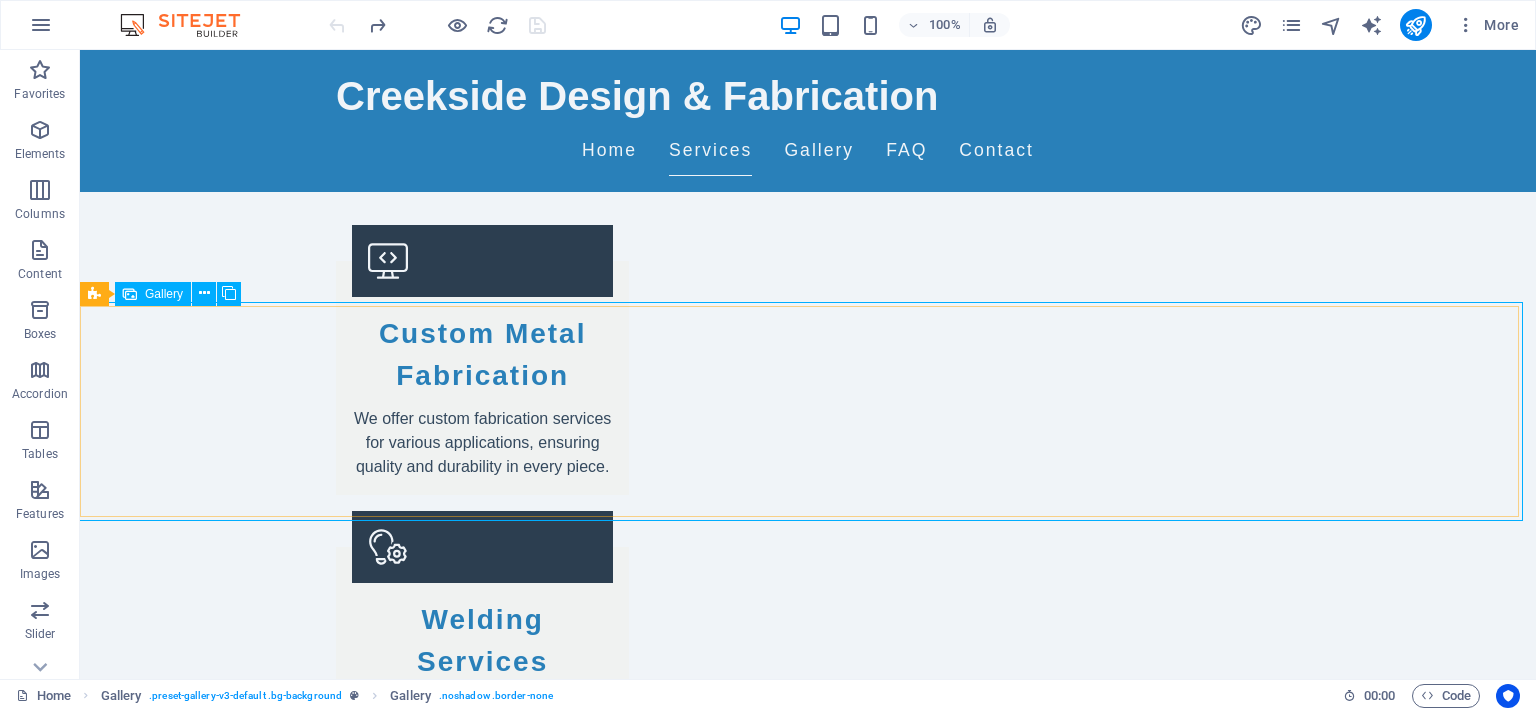 click on "Gallery" at bounding box center (164, 294) 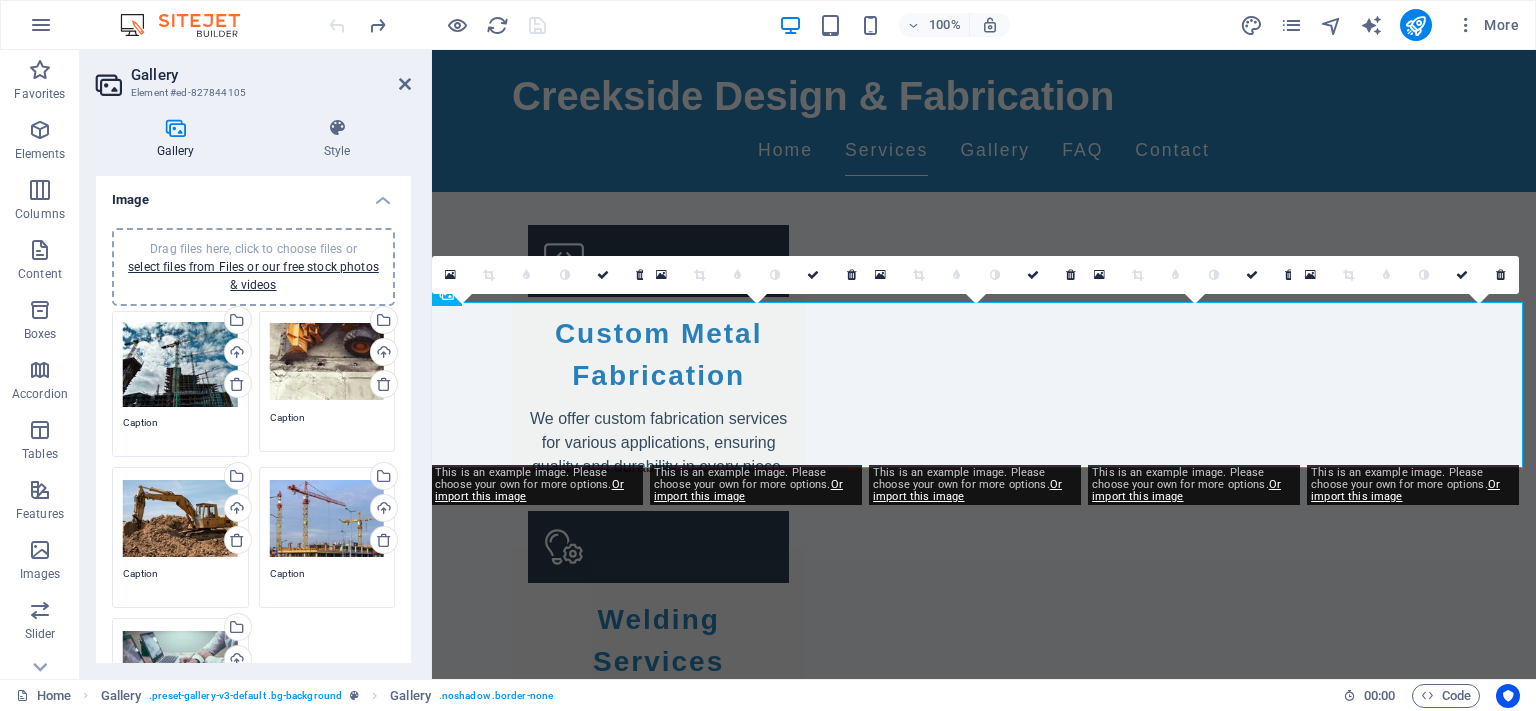 click on "Drag files here, click to choose files or select files from Files or our free stock photos & videos" at bounding box center [180, 365] 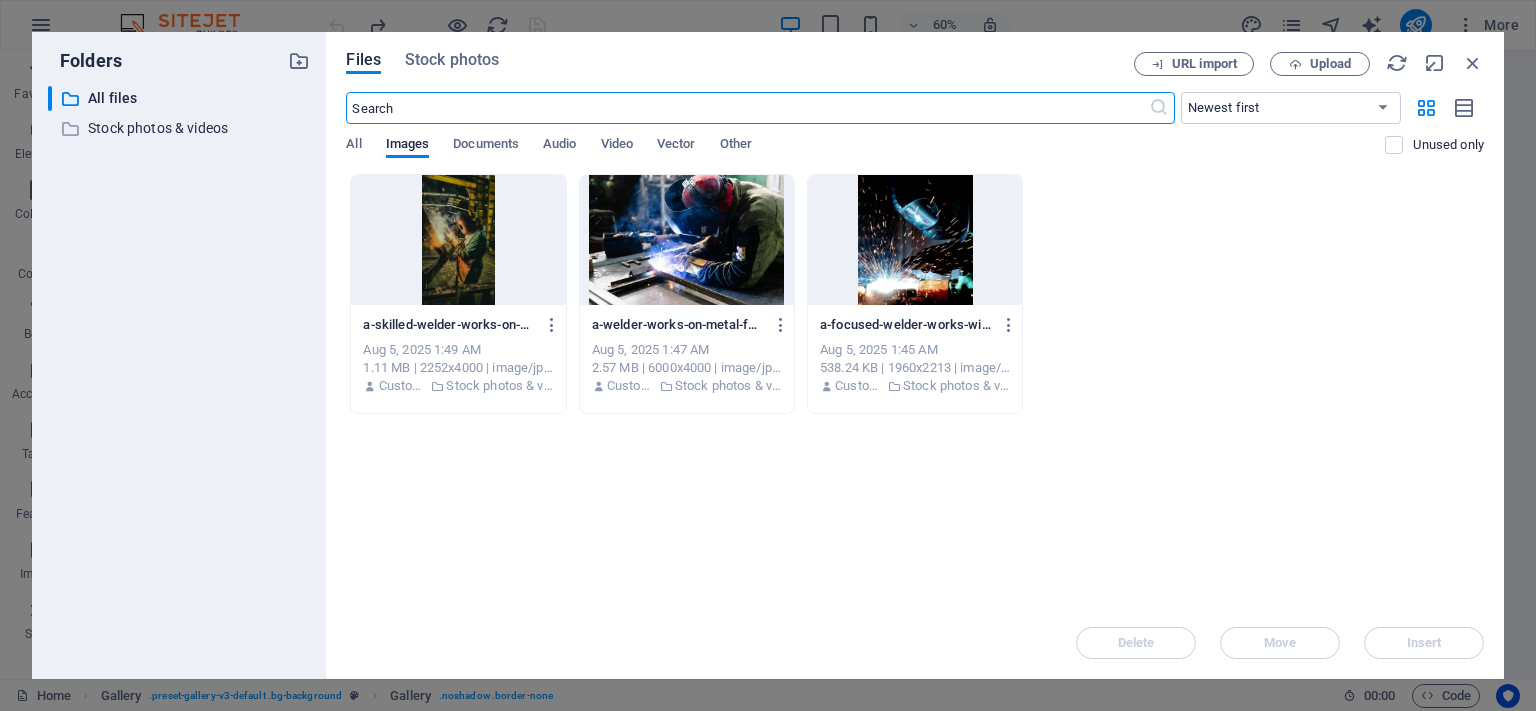 scroll, scrollTop: 1102, scrollLeft: 0, axis: vertical 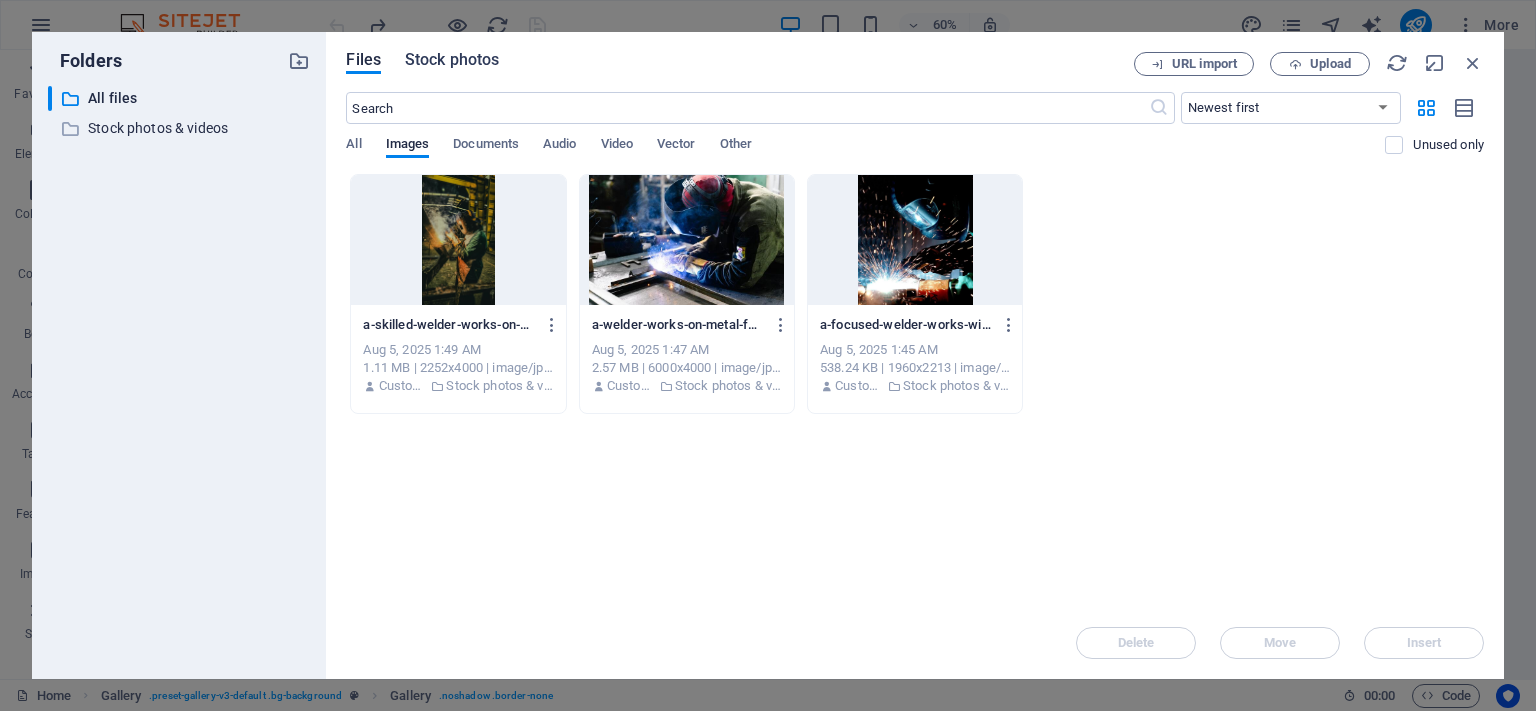 click on "Stock photos" at bounding box center [452, 63] 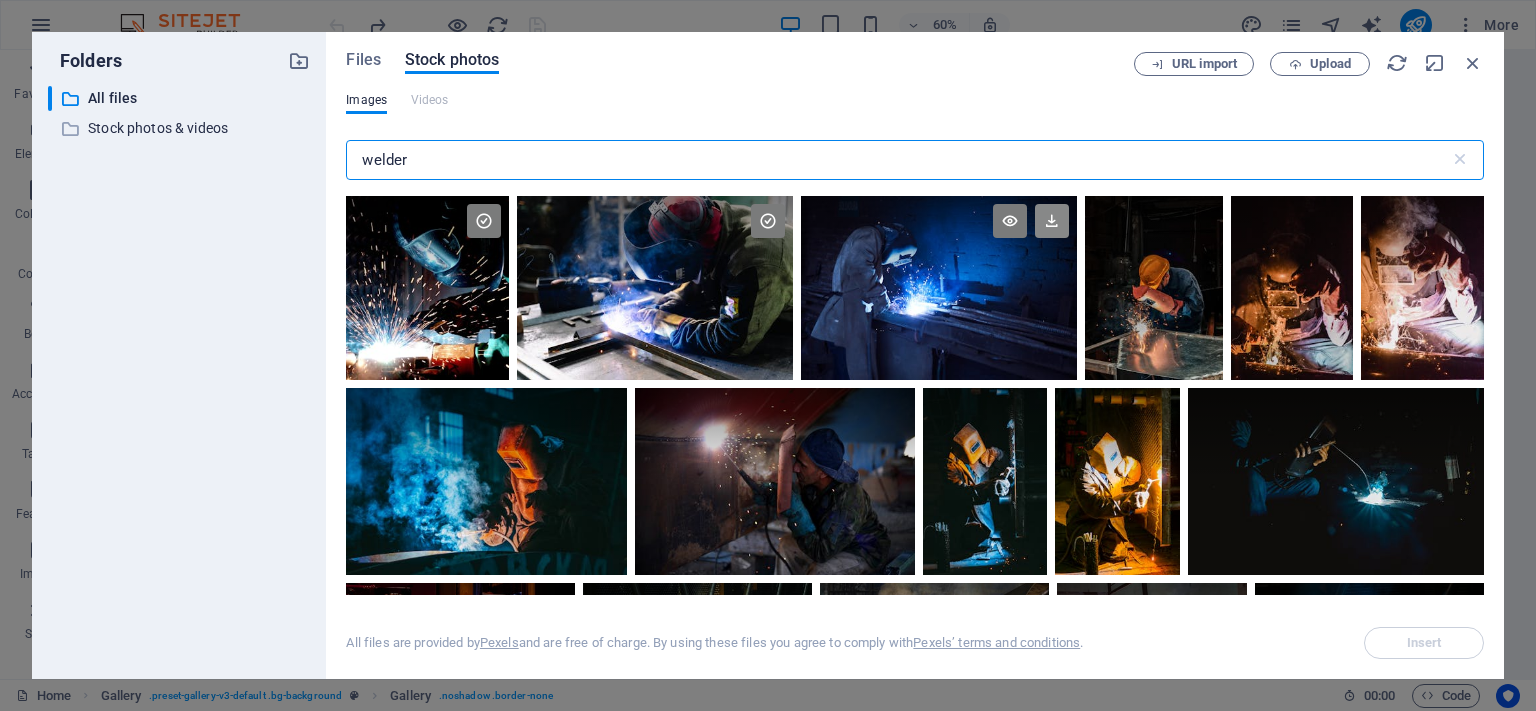 click at bounding box center [1052, 221] 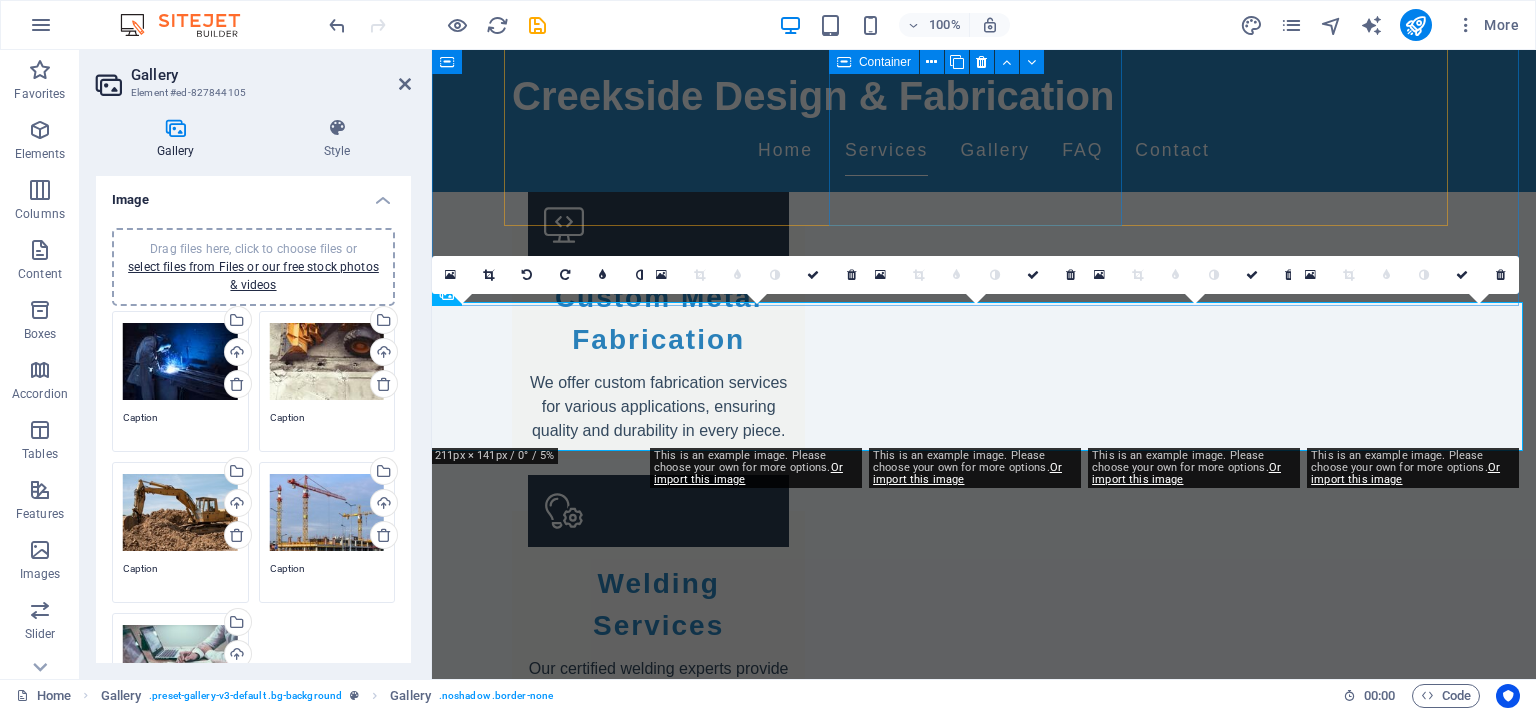 scroll, scrollTop: 1066, scrollLeft: 0, axis: vertical 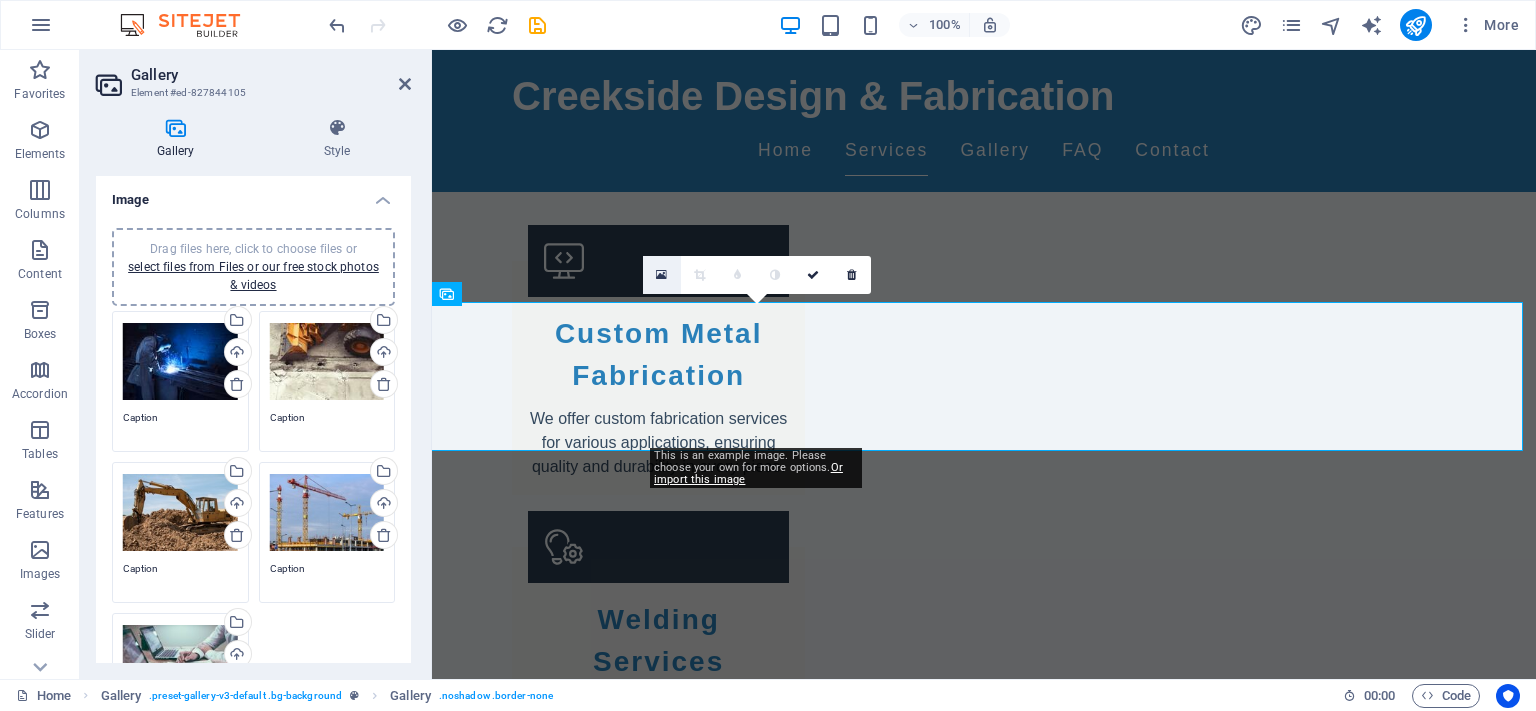 click at bounding box center [662, 275] 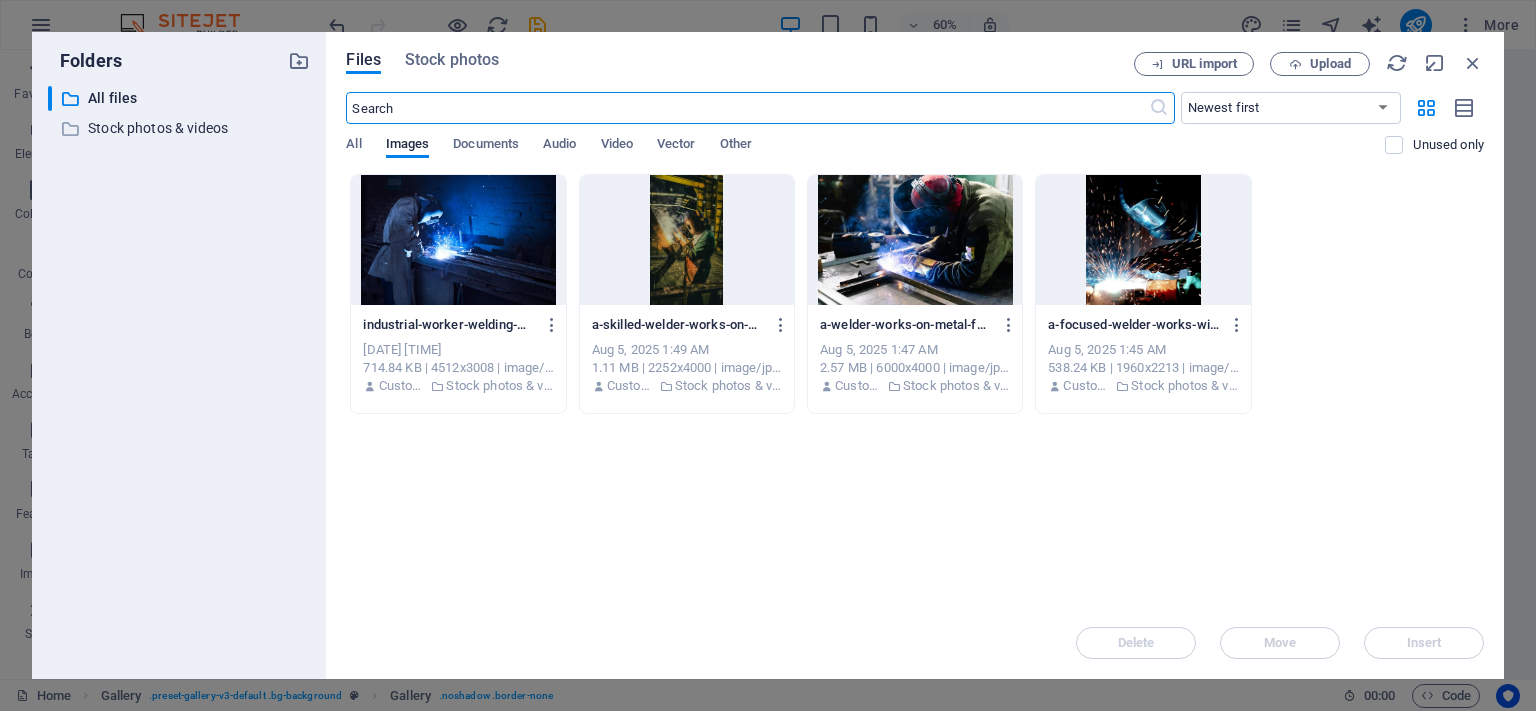 scroll, scrollTop: 1102, scrollLeft: 0, axis: vertical 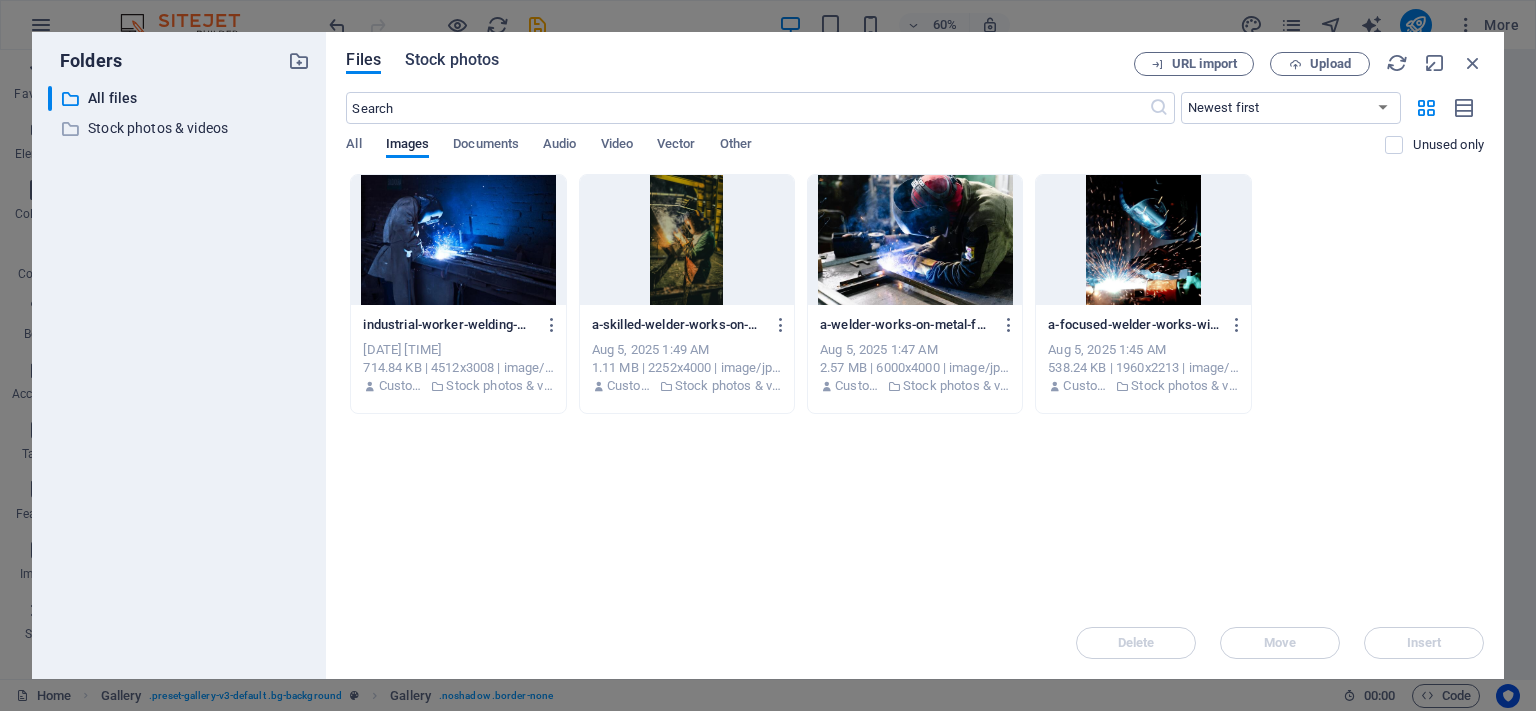 click on "Stock photos" at bounding box center (452, 60) 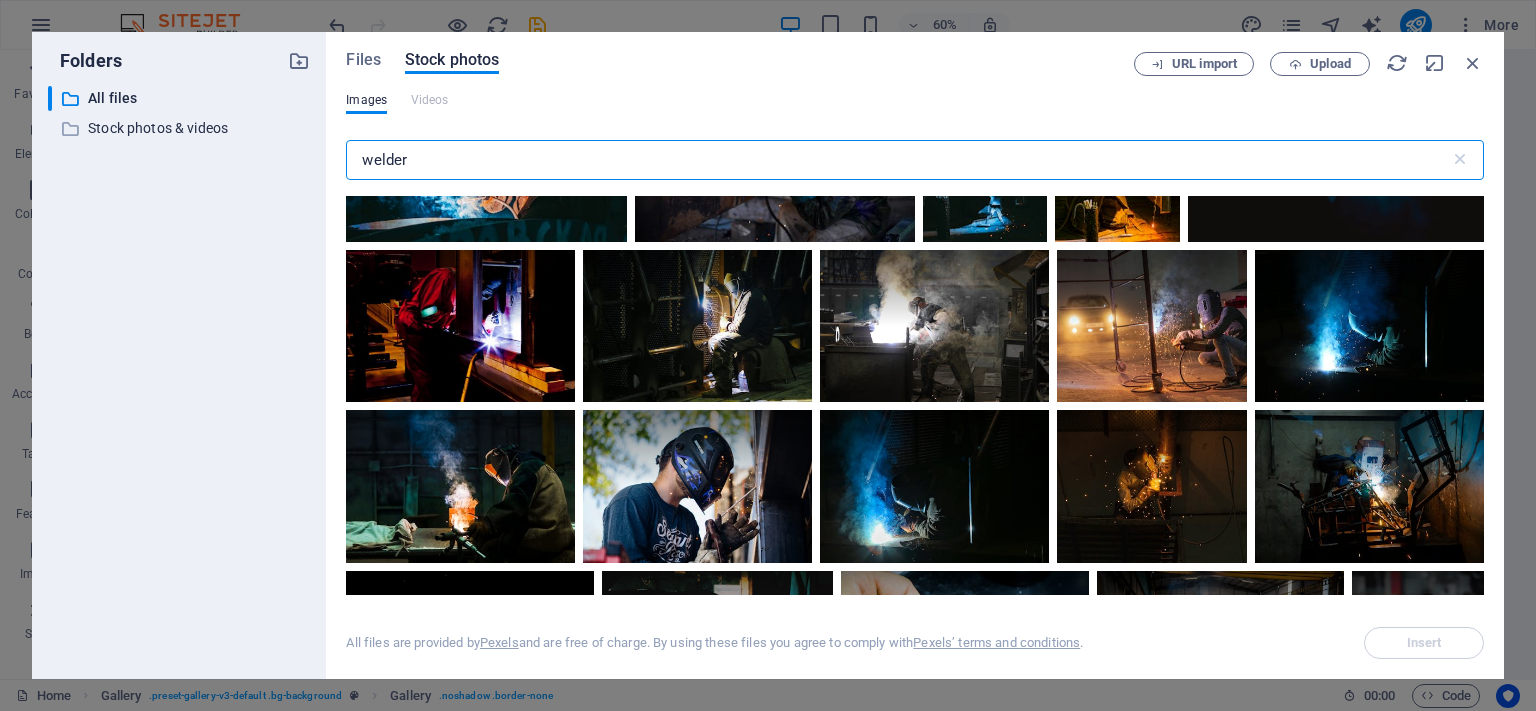 scroll, scrollTop: 233, scrollLeft: 0, axis: vertical 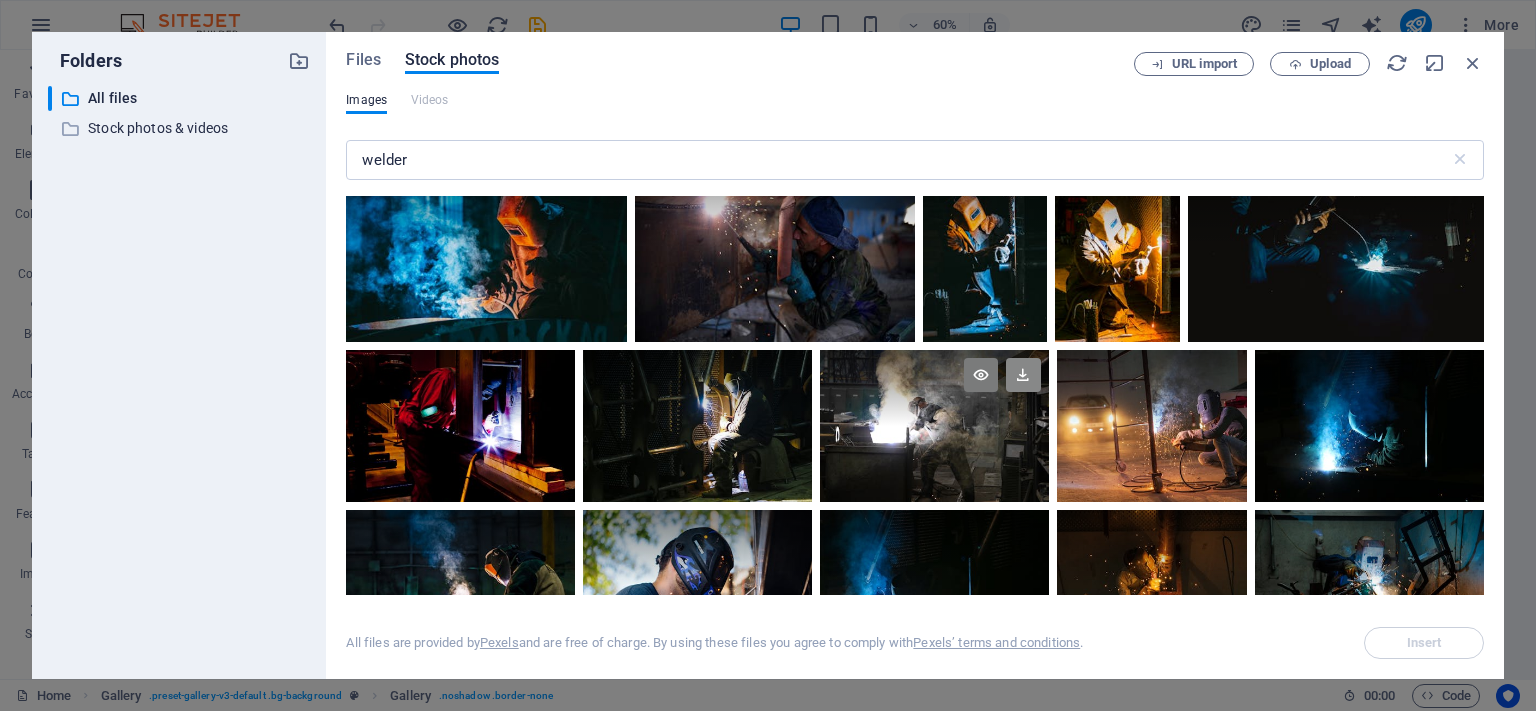 click at bounding box center (1023, 375) 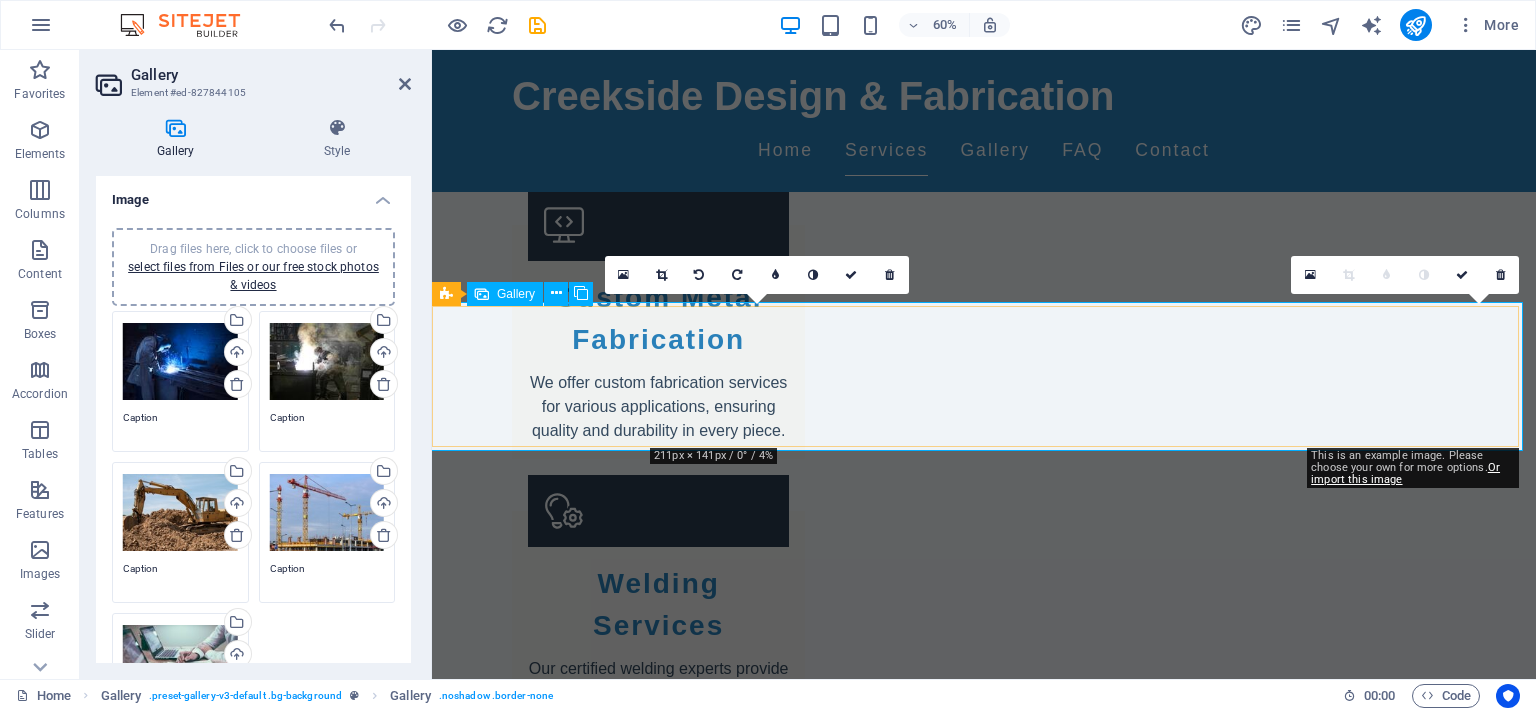 scroll, scrollTop: 1066, scrollLeft: 0, axis: vertical 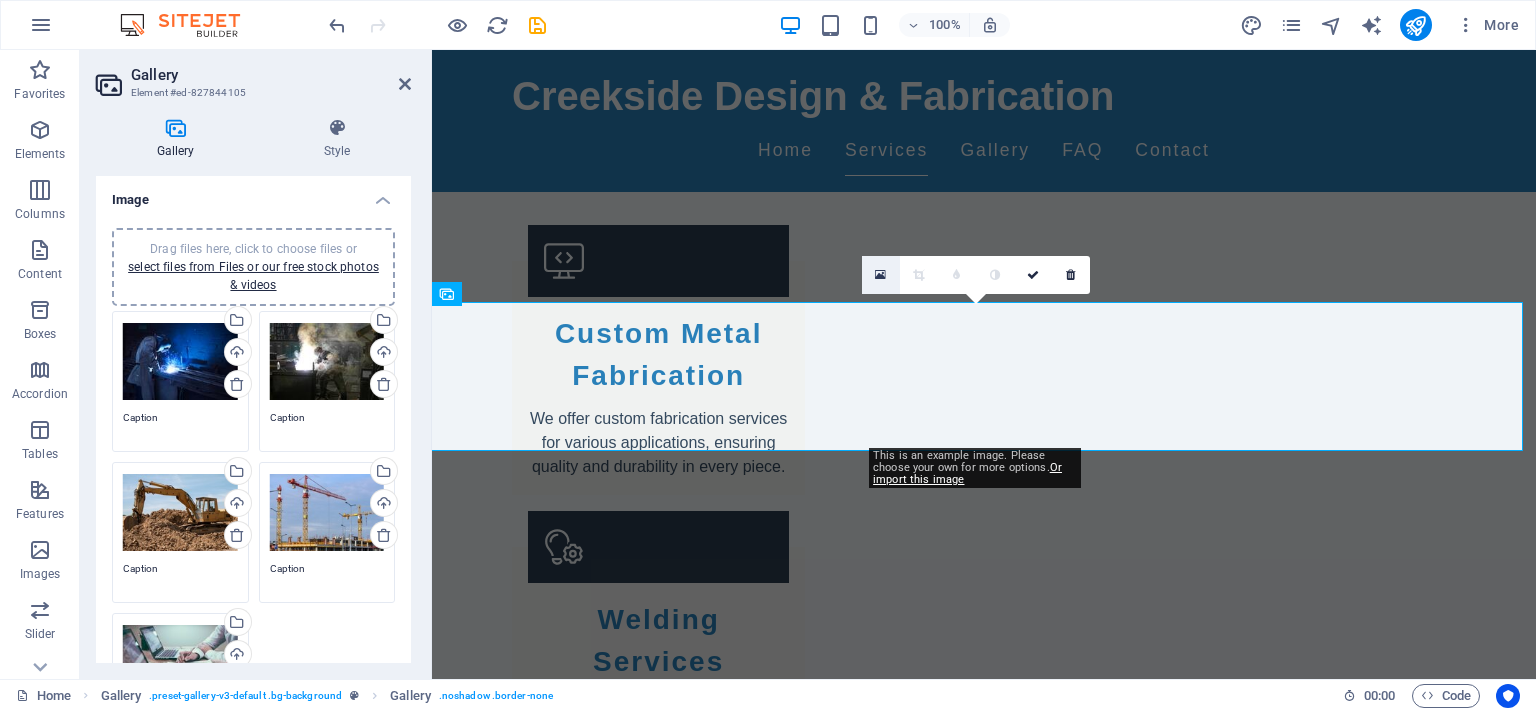 click at bounding box center (880, 275) 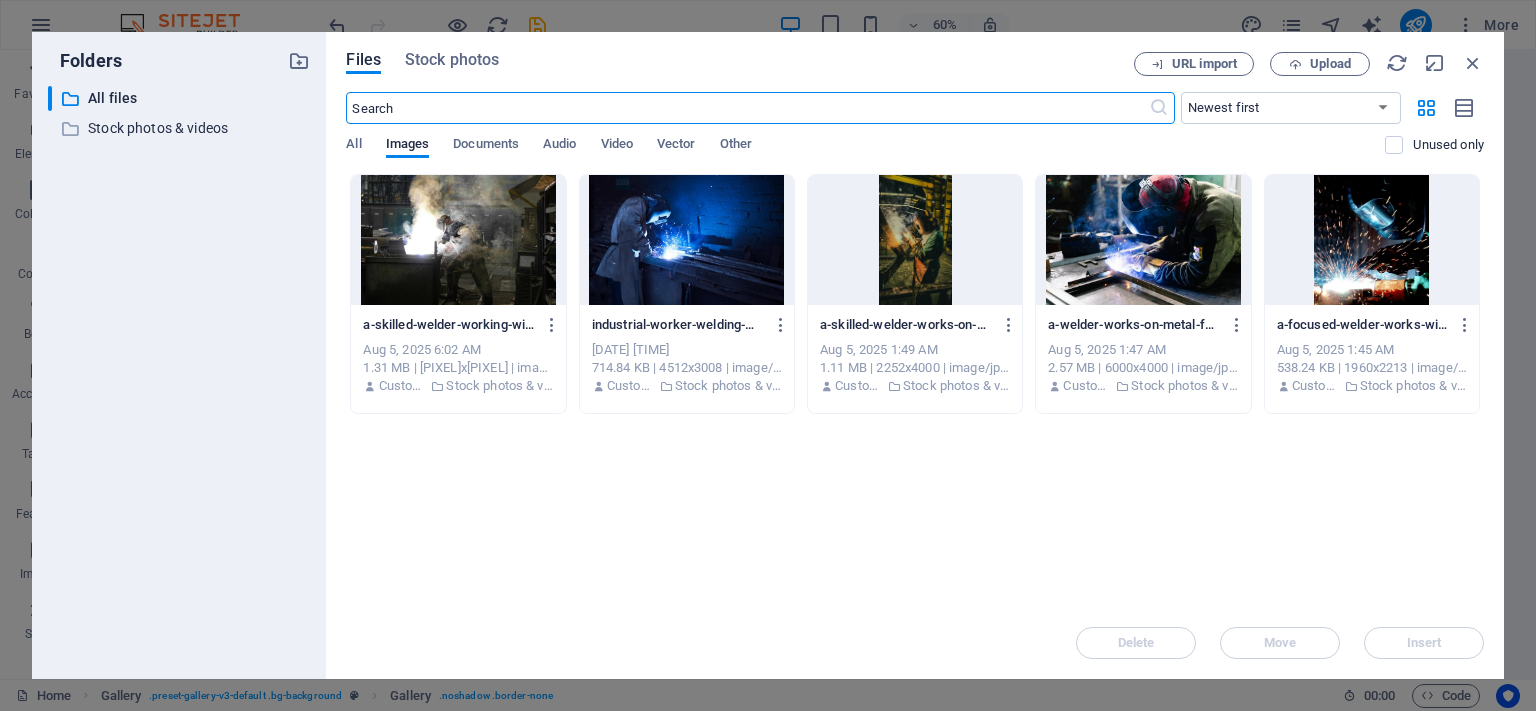 scroll, scrollTop: 1102, scrollLeft: 0, axis: vertical 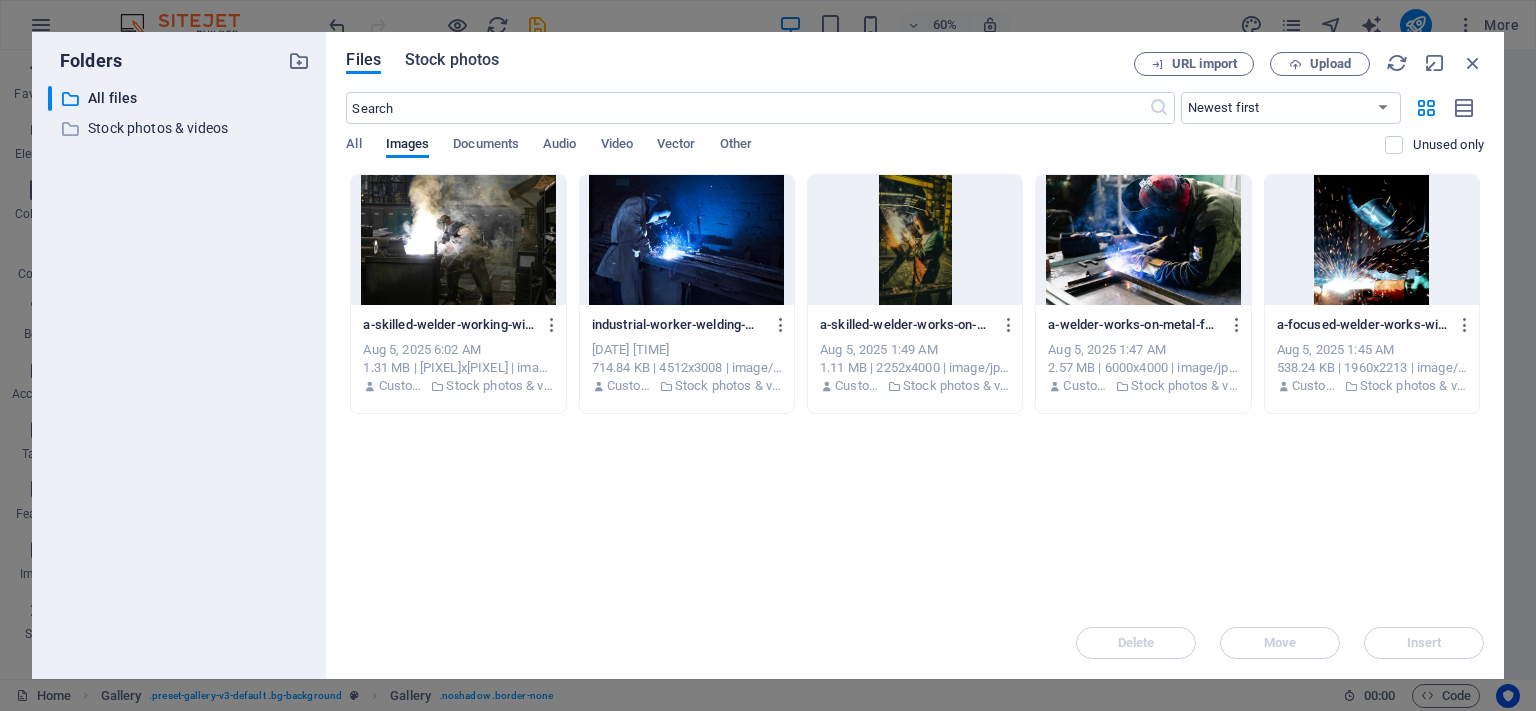click on "Stock photos" at bounding box center (452, 60) 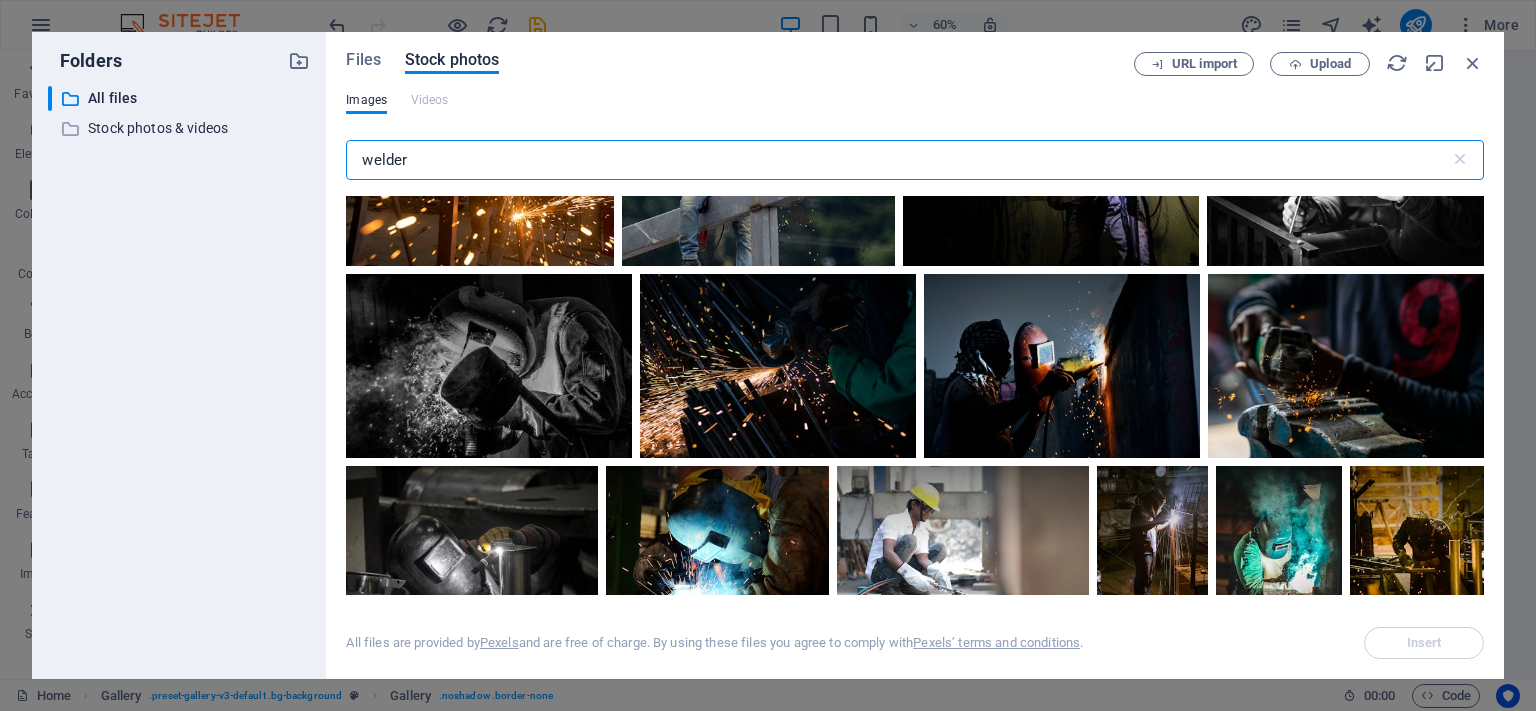 scroll, scrollTop: 3476, scrollLeft: 0, axis: vertical 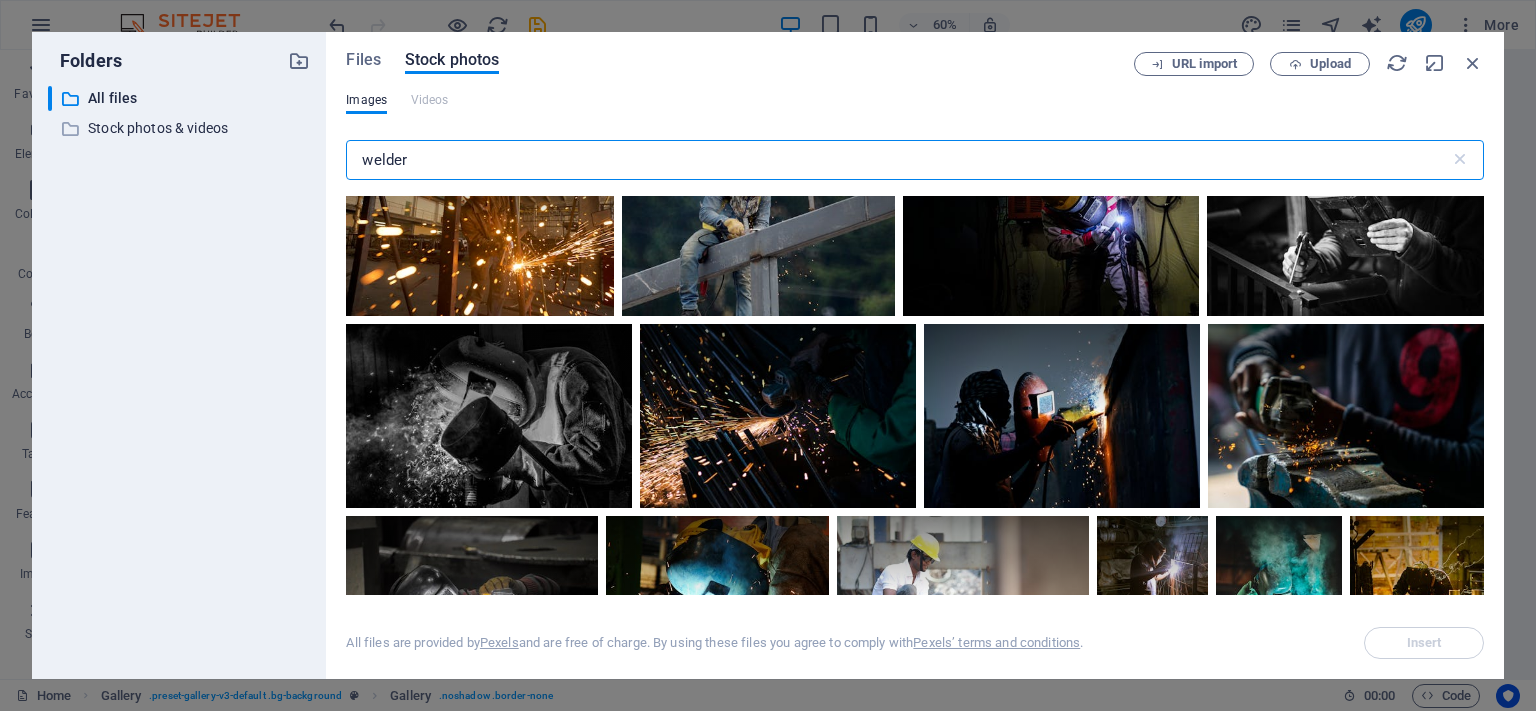 click at bounding box center (870, 159) 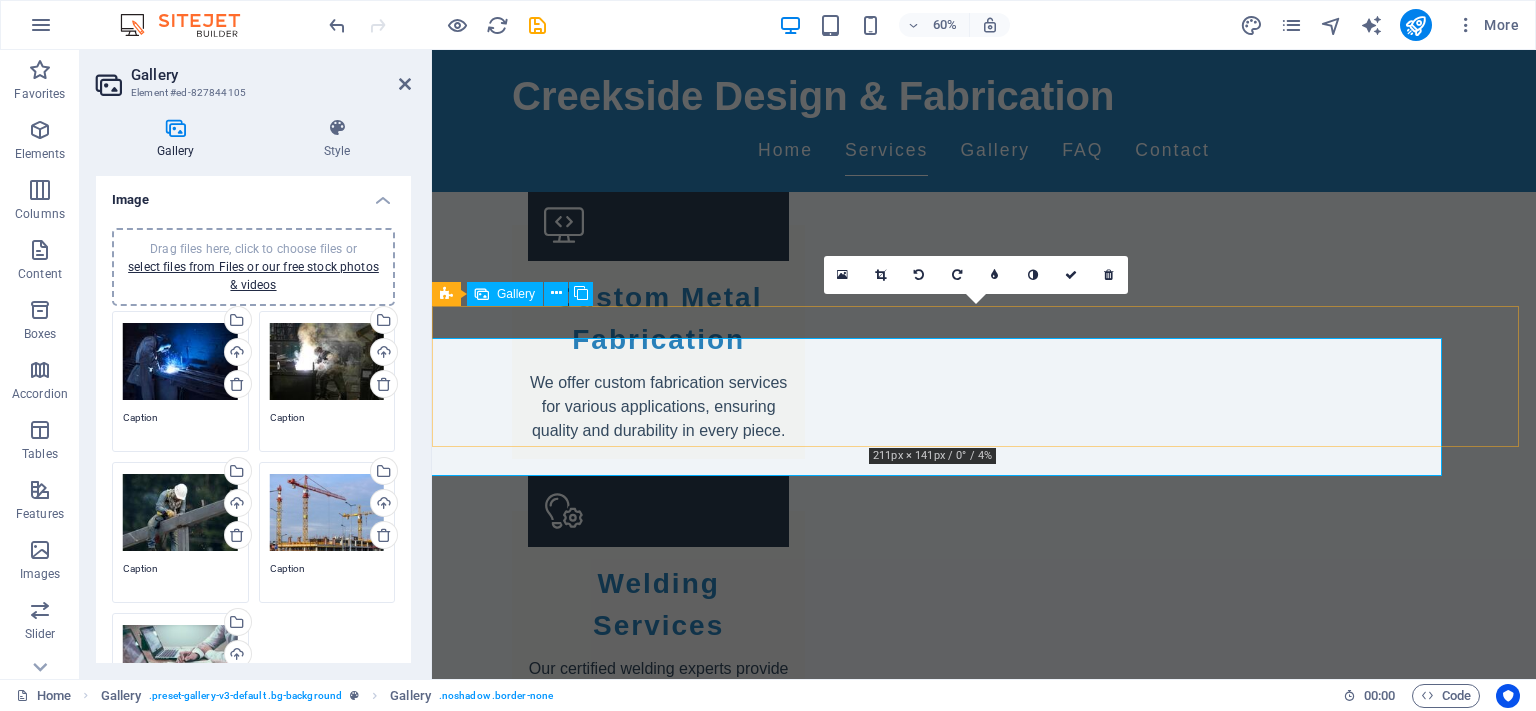 scroll, scrollTop: 1066, scrollLeft: 0, axis: vertical 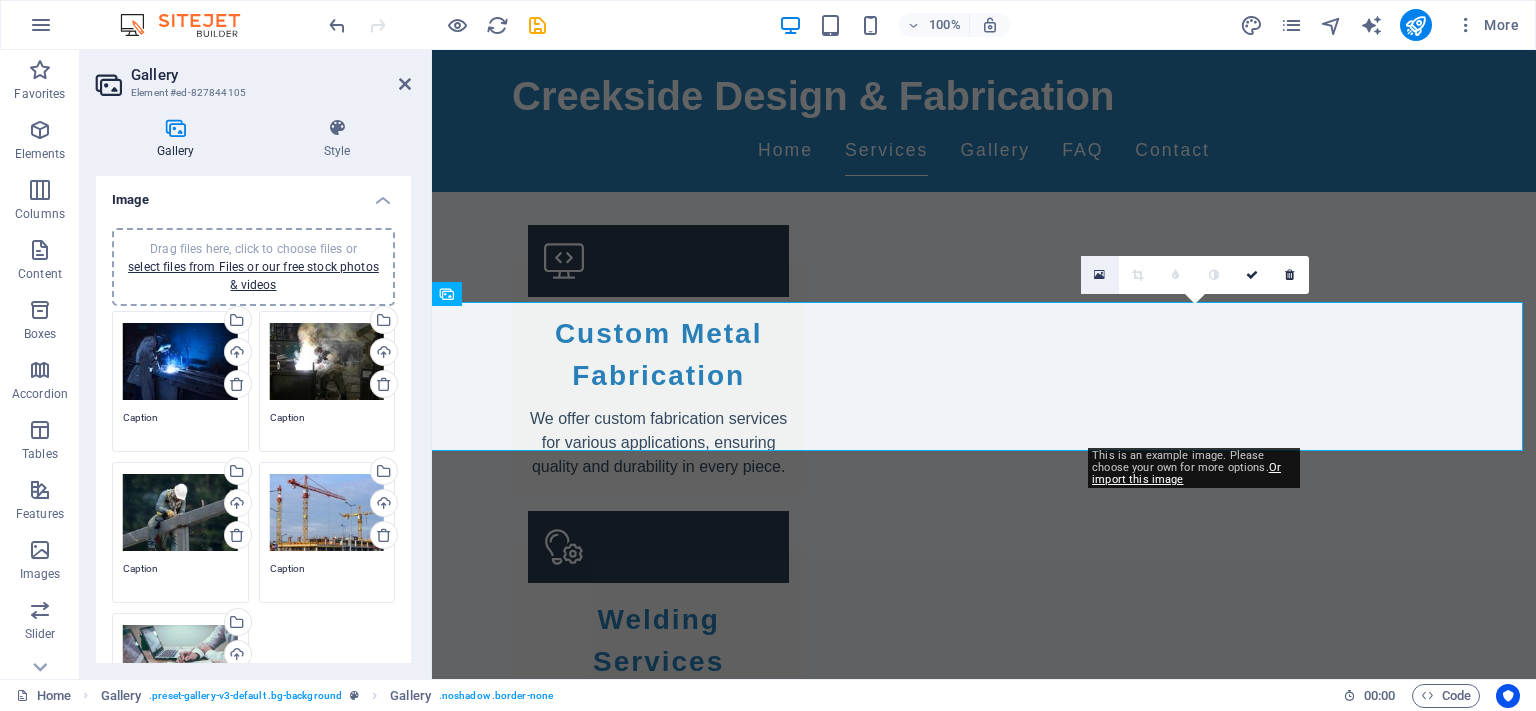 click at bounding box center (1099, 275) 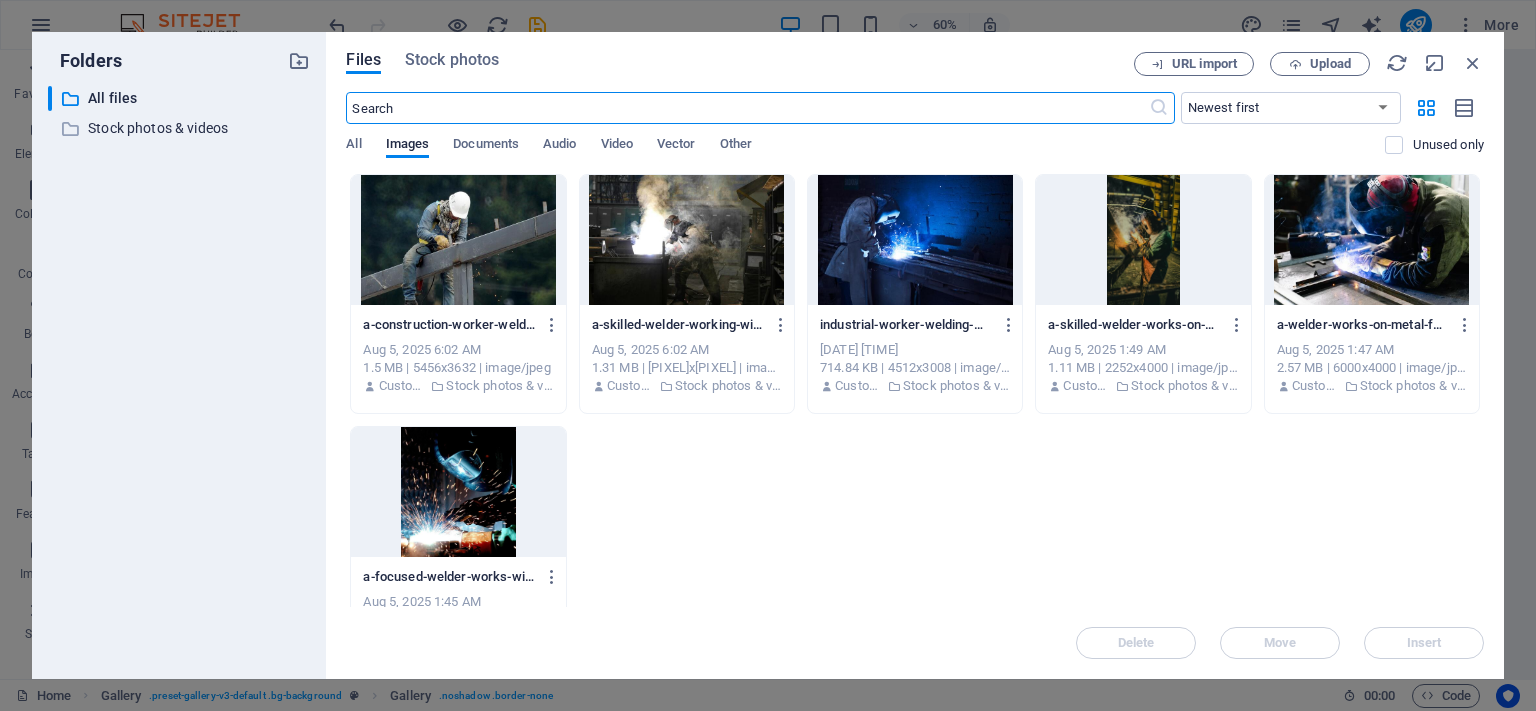 scroll, scrollTop: 1102, scrollLeft: 0, axis: vertical 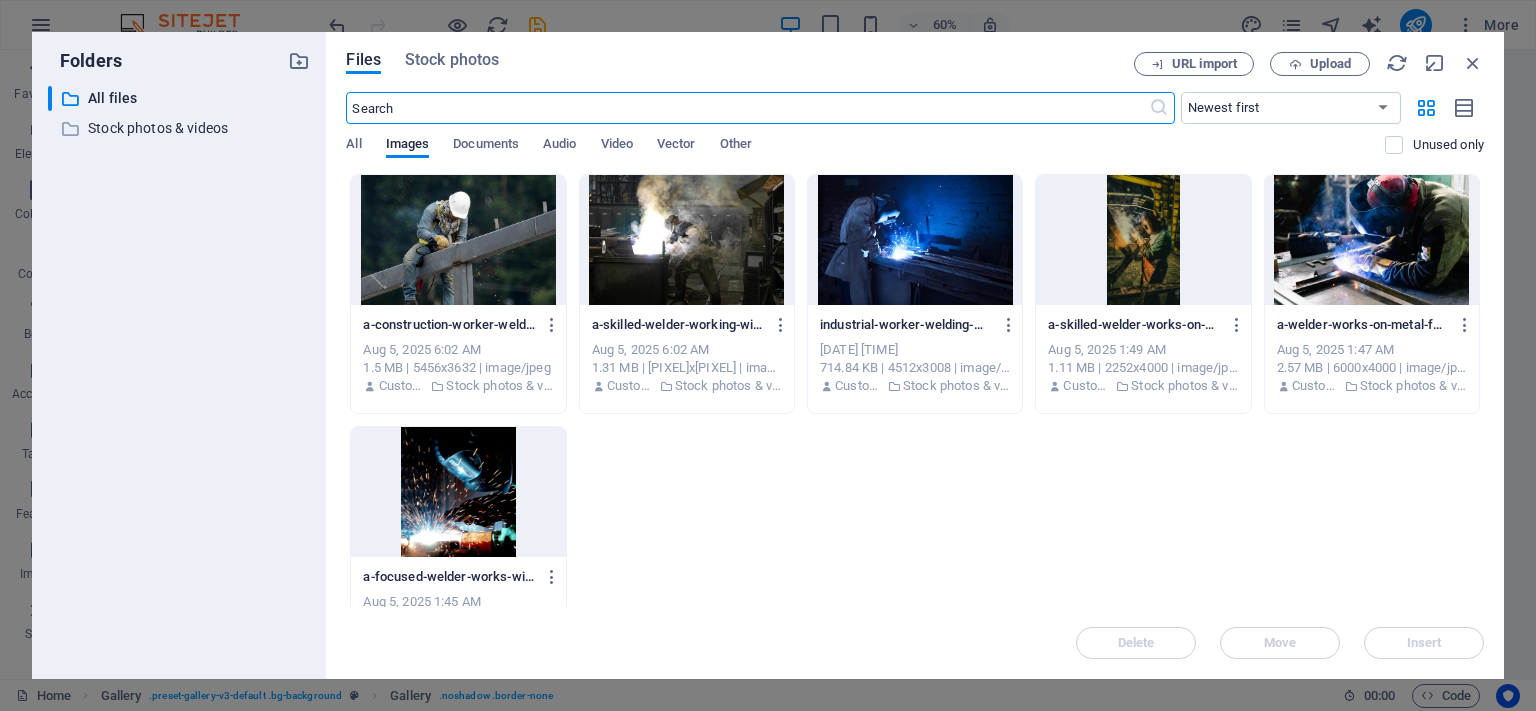 click on "Files Stock photos" at bounding box center [740, 63] 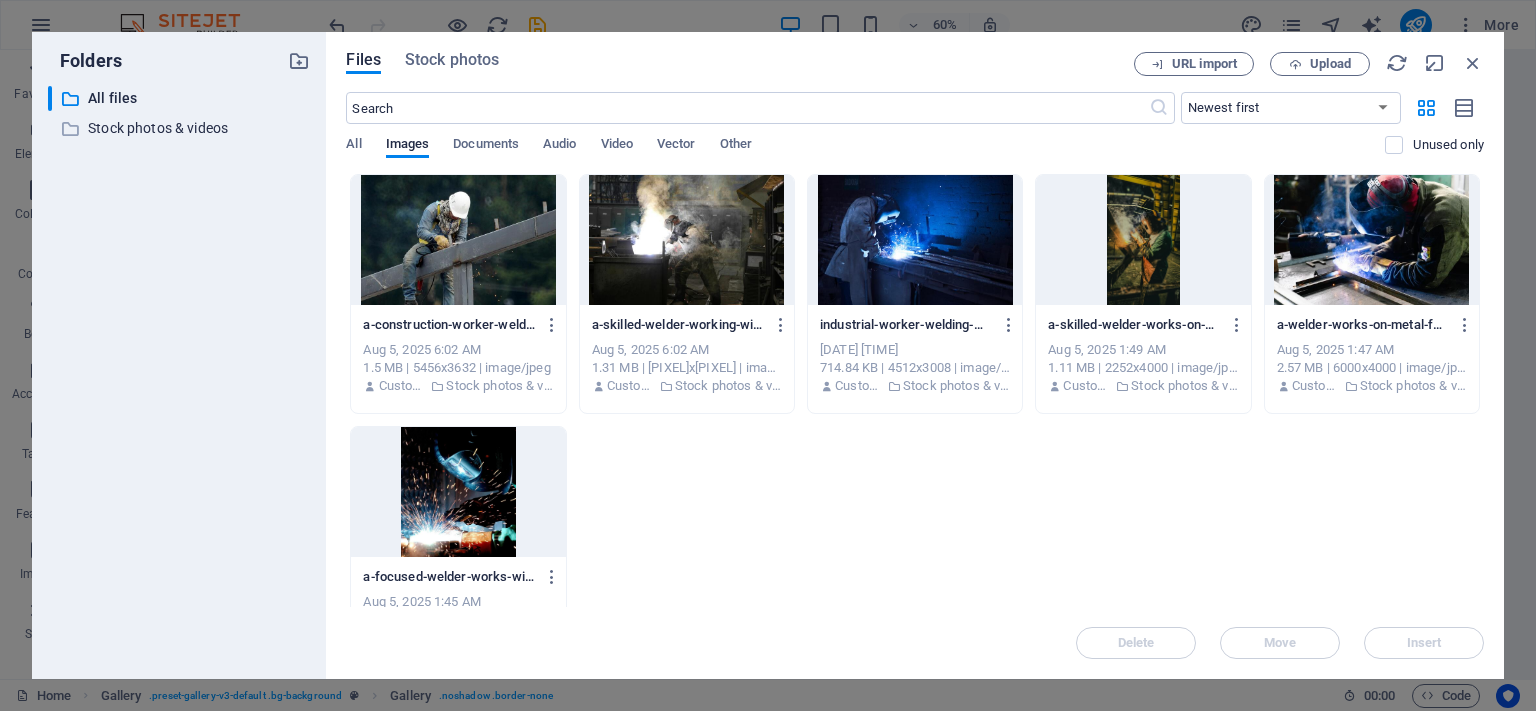 click on "Files Stock photos URL import Upload ​ Newest first Oldest first Name (A-Z) Name (Z-A) Size (0-9) Size (9-0) Resolution (0-9) Resolution (9-0) All Images Documents Audio Video Vector Other Unused only Drop files here to upload them instantly a-construction-worker-welds-a-steel-beam-with-sparks-flying-showcasing-industrial-work-NXjoslZ-aVfxNZnowsUe3g.jpeg a-construction-worker-welds-a-steel-beam-with-sparks-flying-showcasing-industrial-work-NXjoslZ-aVfxNZnowsUe3g.jpeg Aug 5, [YEAR] 6:02 AM 1.5 MB | [PIXEL]x[PIXEL] | image/jpeg Customer Stock photos & videos a-skilled-welder-working-with-intense-sparks-and-smoke-in-an-industrial-workshop-showcasing-safety-and-precision-dkGAsL14FPbUFq_qYYVxSg.jpeg a-skilled-welder-working-with-intense-sparks-and-smoke-in-an-industrial-workshop-showcasing-safety-and-precision-dkGAsL14FPbUFq_qYYVxSg.jpeg Aug 5, [YEAR] 6:02 AM 1.31 MB | [PIXEL]x[PIXEL] | image/jpeg Customer Stock photos & videos Aug 5, [YEAR] 6:01 AM 714.84 KB | [PIXEL]x[PIXEL] | image/jpeg Customer Stock photos & videos Customer Delete" at bounding box center [915, 355] 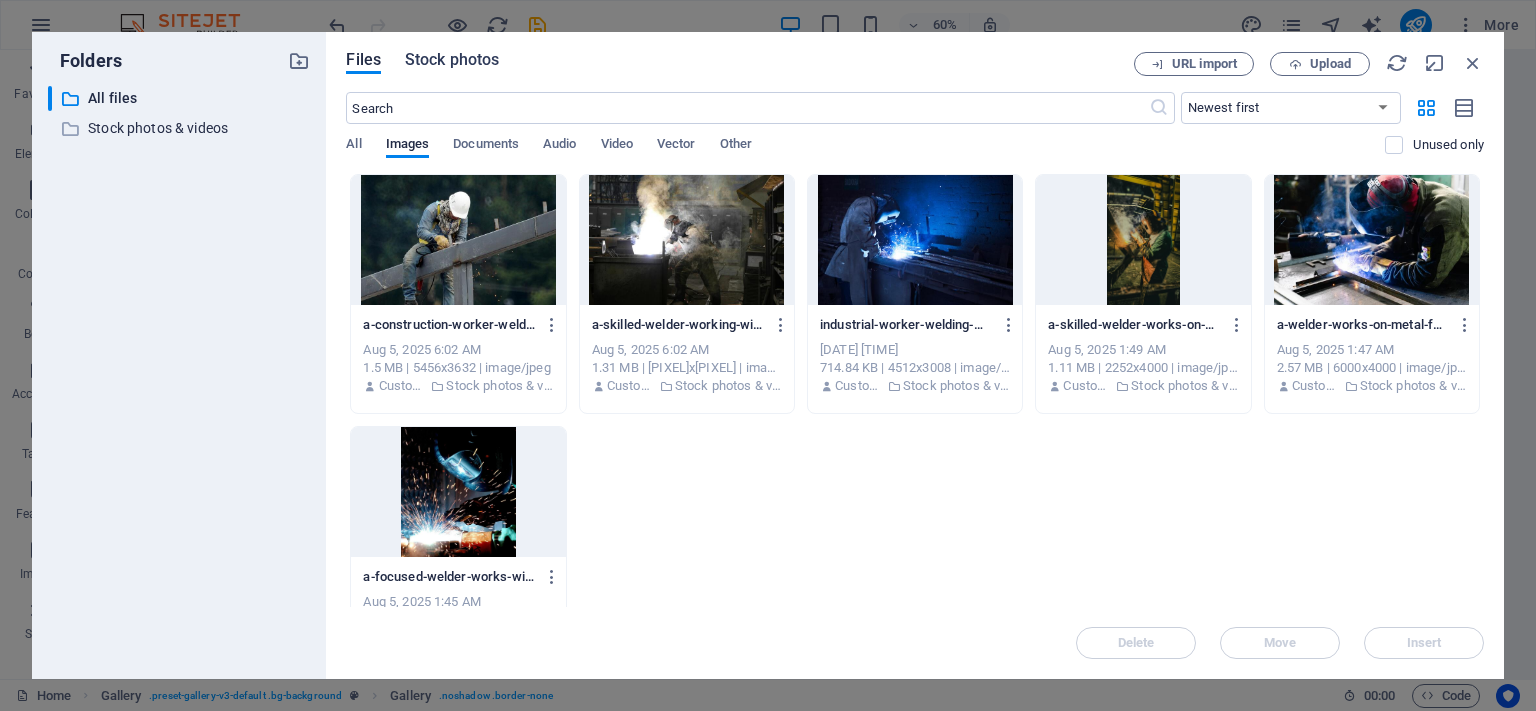 click on "Stock photos" at bounding box center [452, 60] 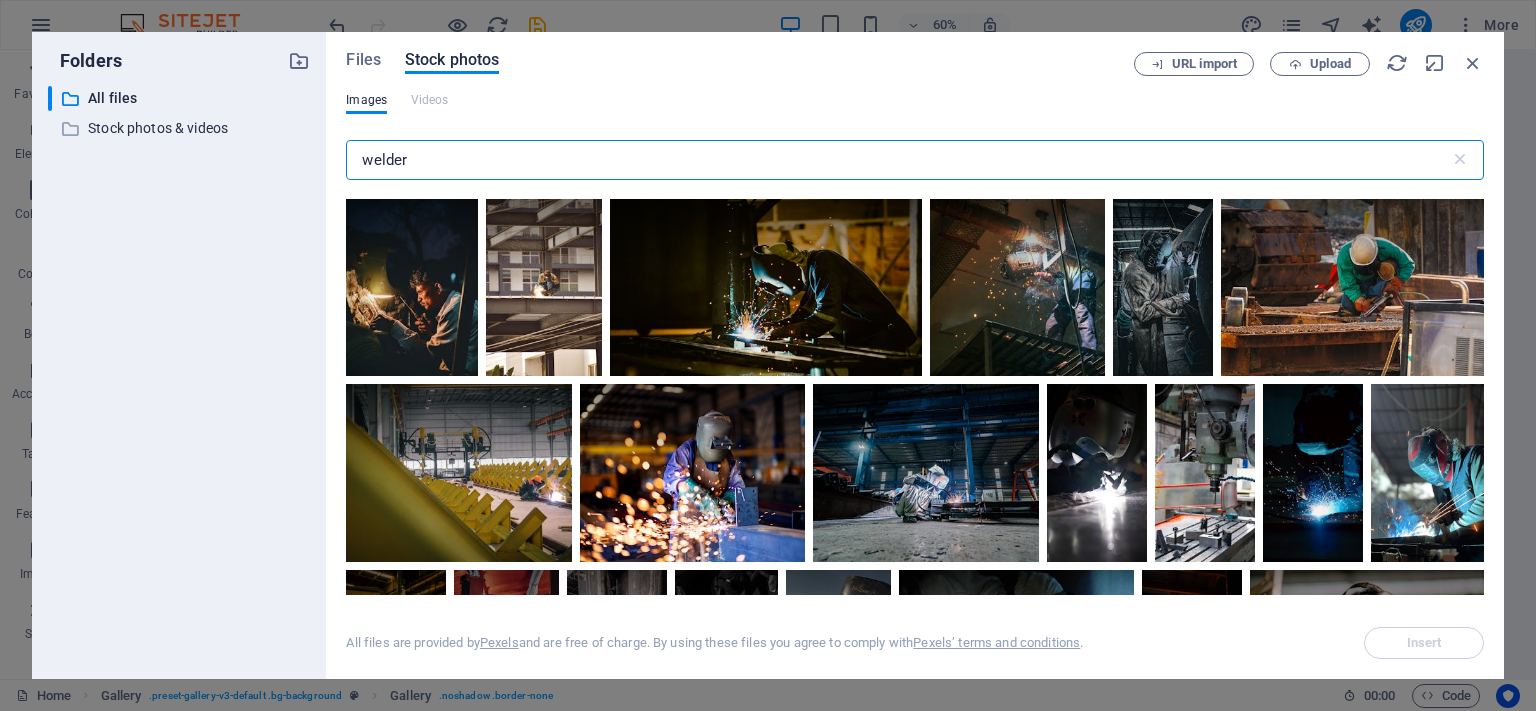 scroll, scrollTop: 2309, scrollLeft: 0, axis: vertical 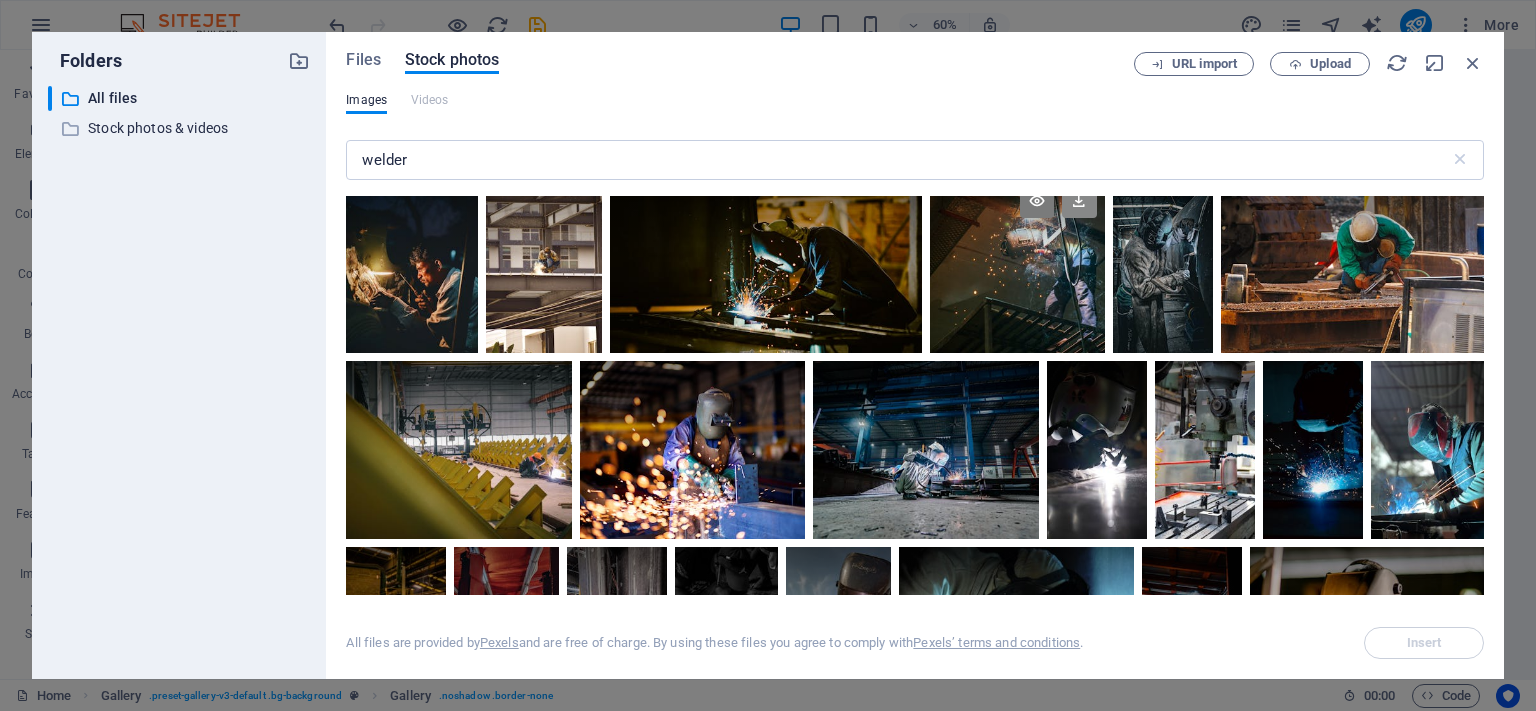 click at bounding box center [1079, 201] 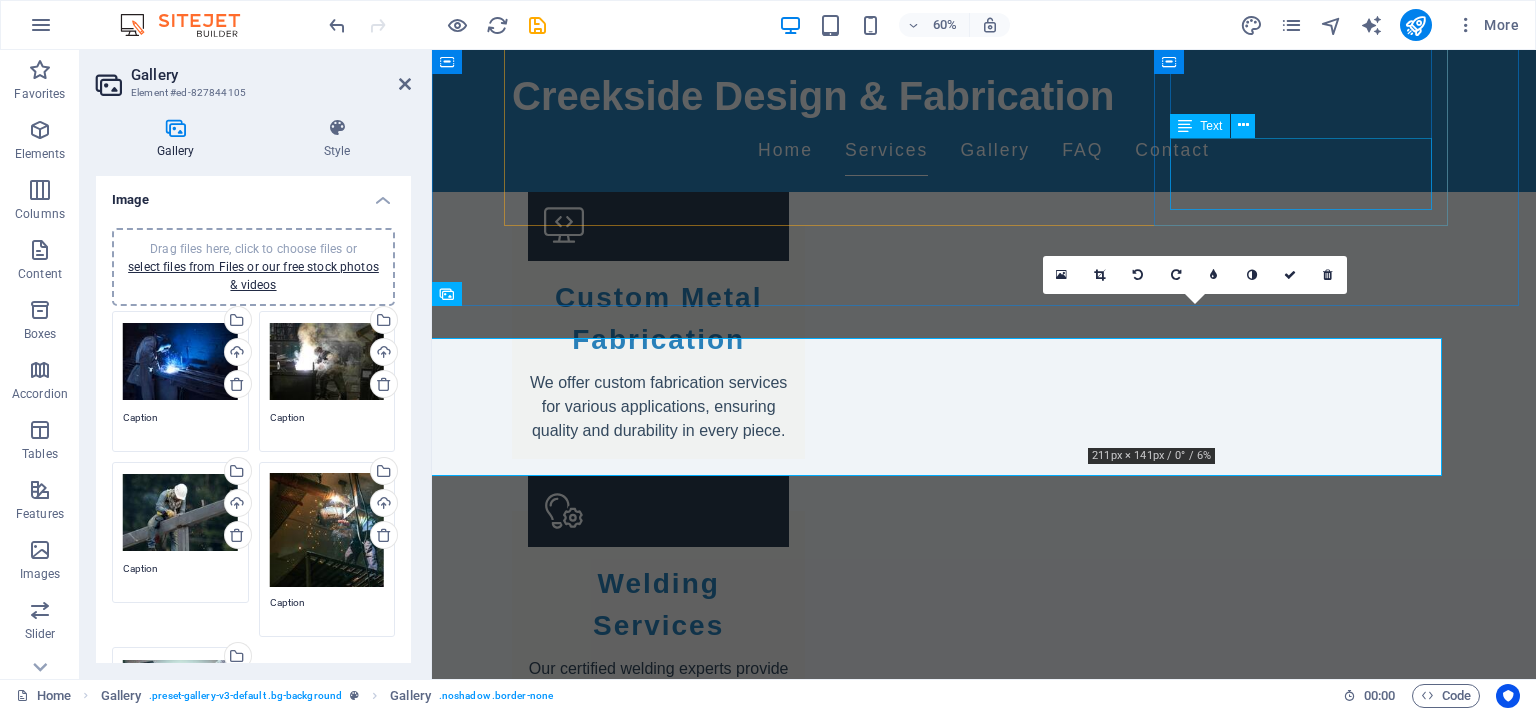 scroll, scrollTop: 1066, scrollLeft: 0, axis: vertical 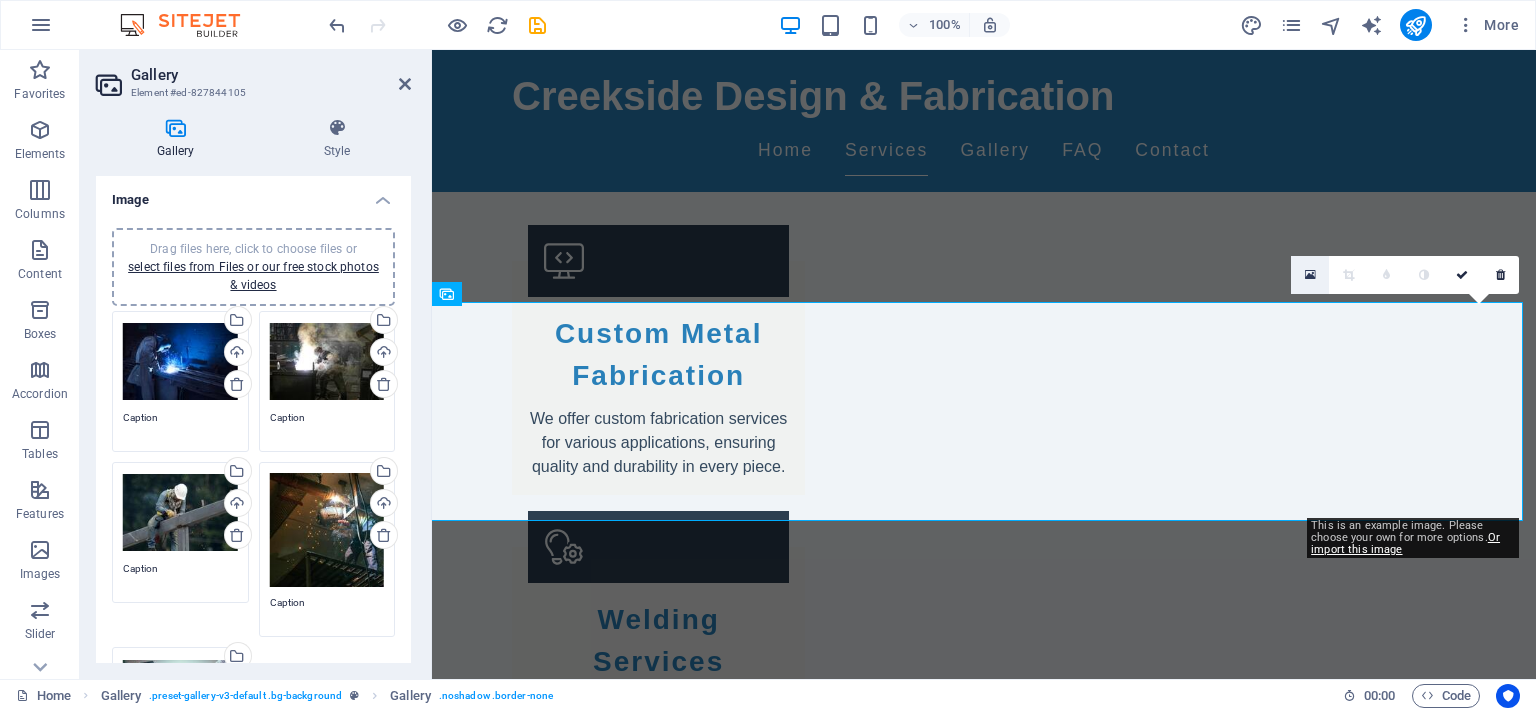 click at bounding box center (1310, 275) 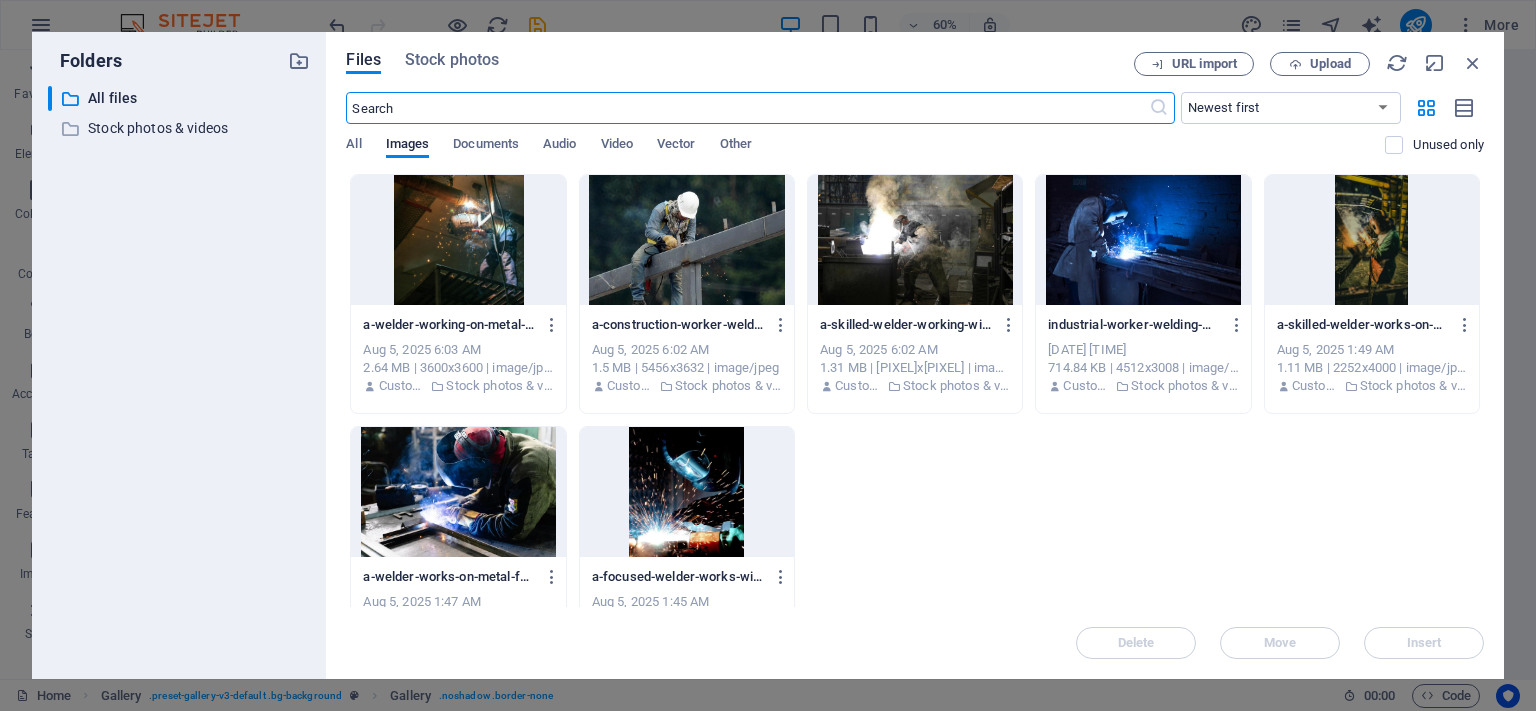scroll, scrollTop: 1102, scrollLeft: 0, axis: vertical 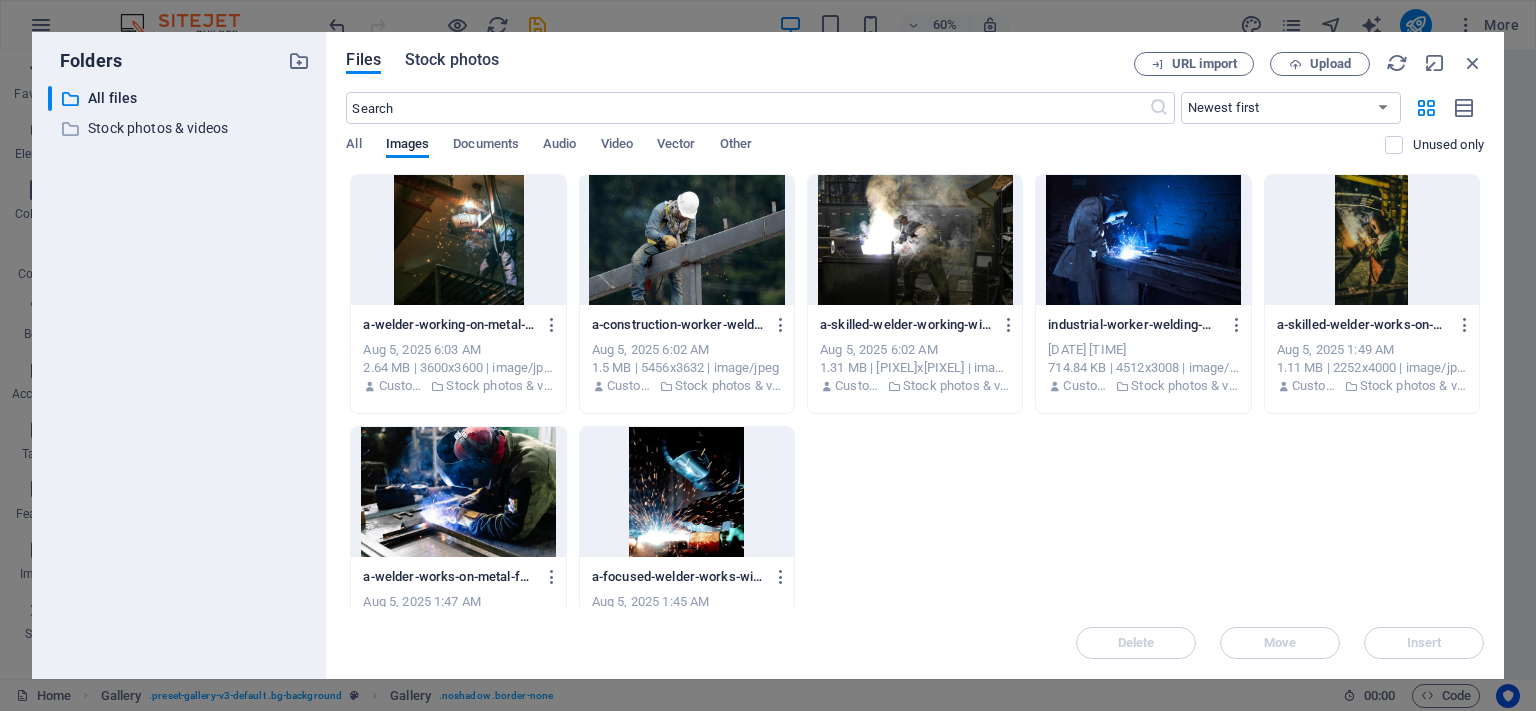 click on "Stock photos" at bounding box center (452, 60) 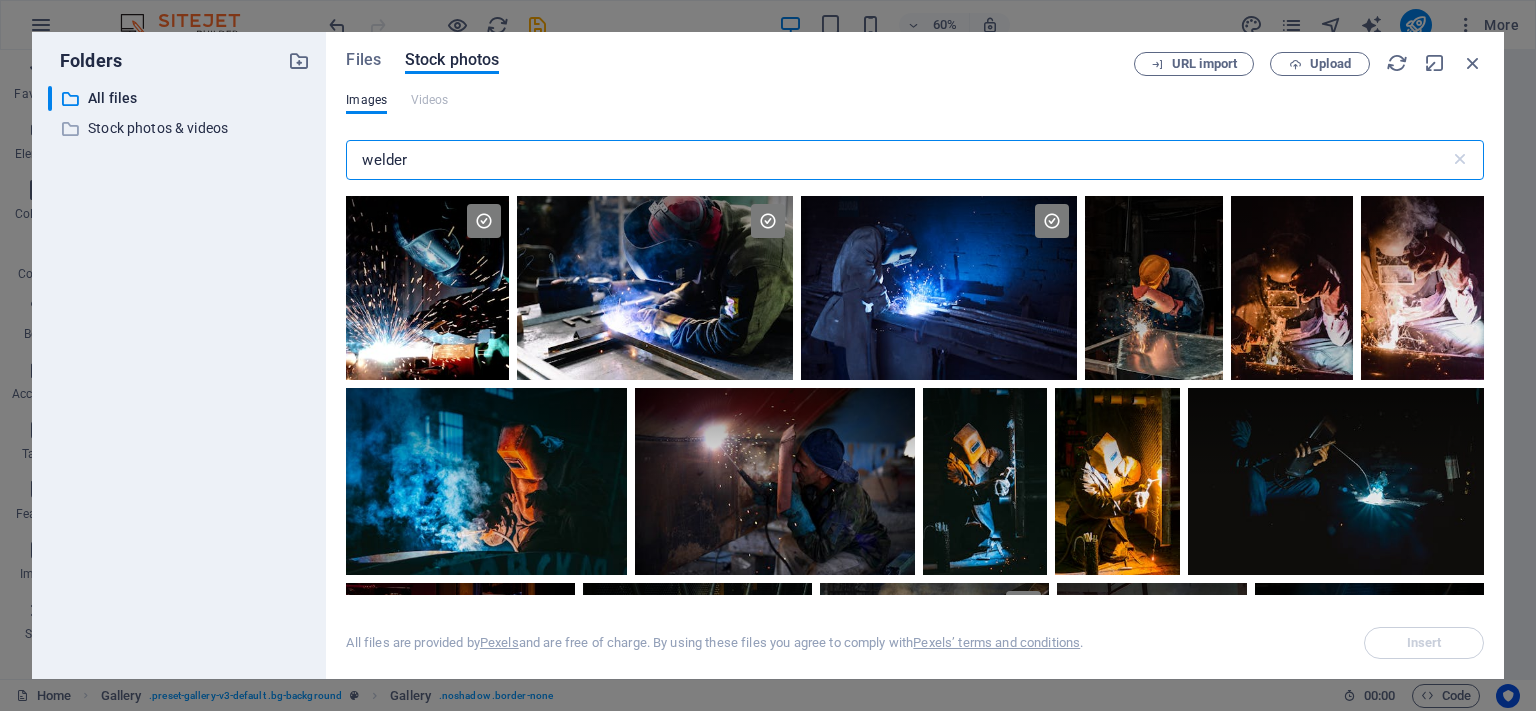 drag, startPoint x: 426, startPoint y: 158, endPoint x: 338, endPoint y: 158, distance: 88 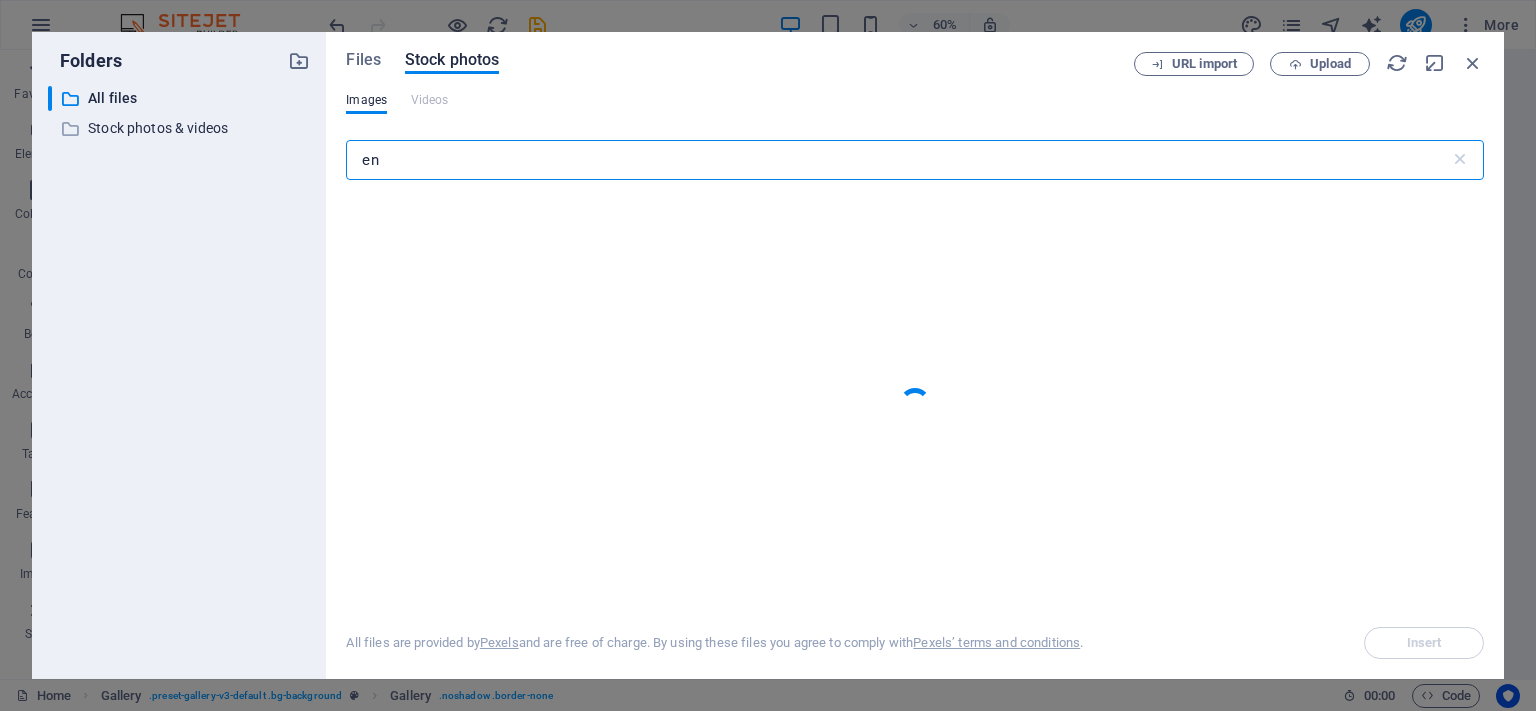 type on "e" 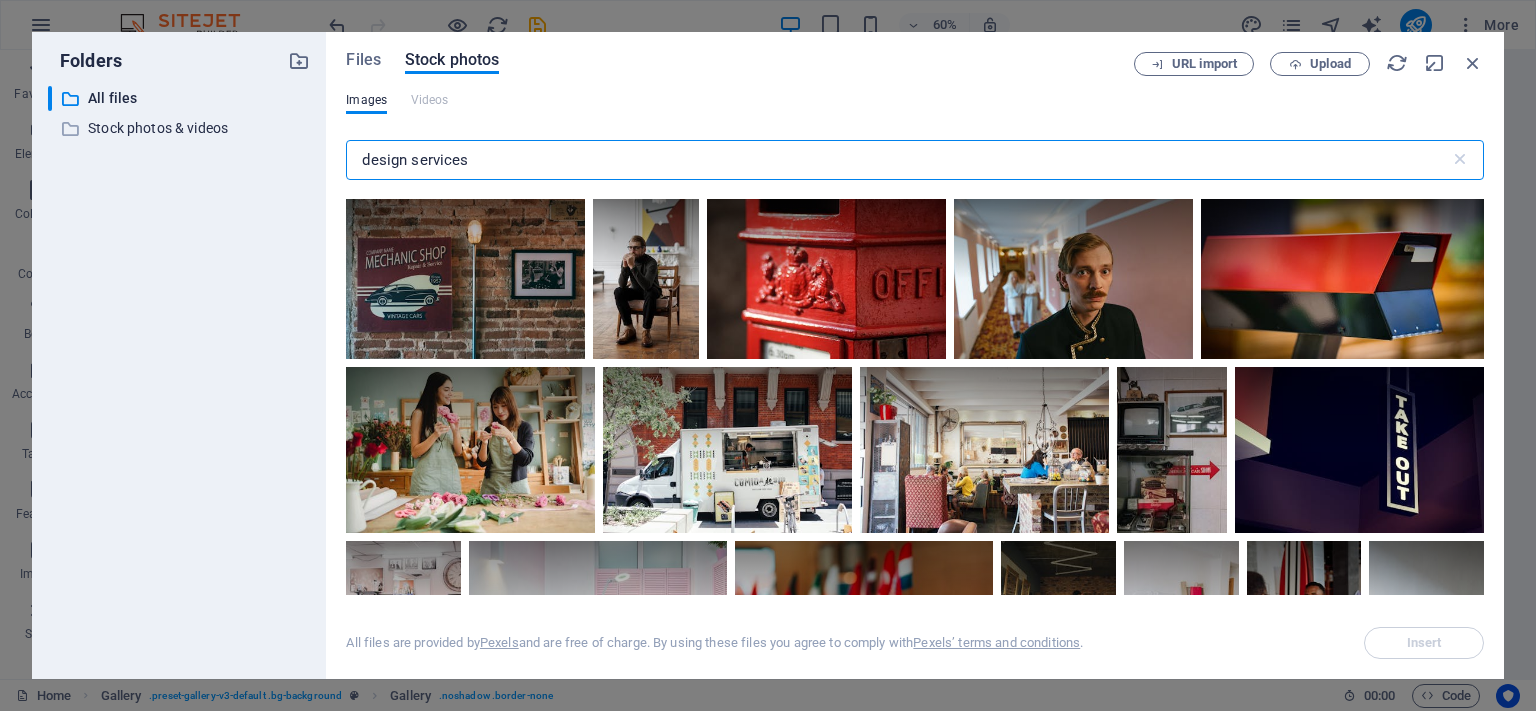scroll, scrollTop: 0, scrollLeft: 0, axis: both 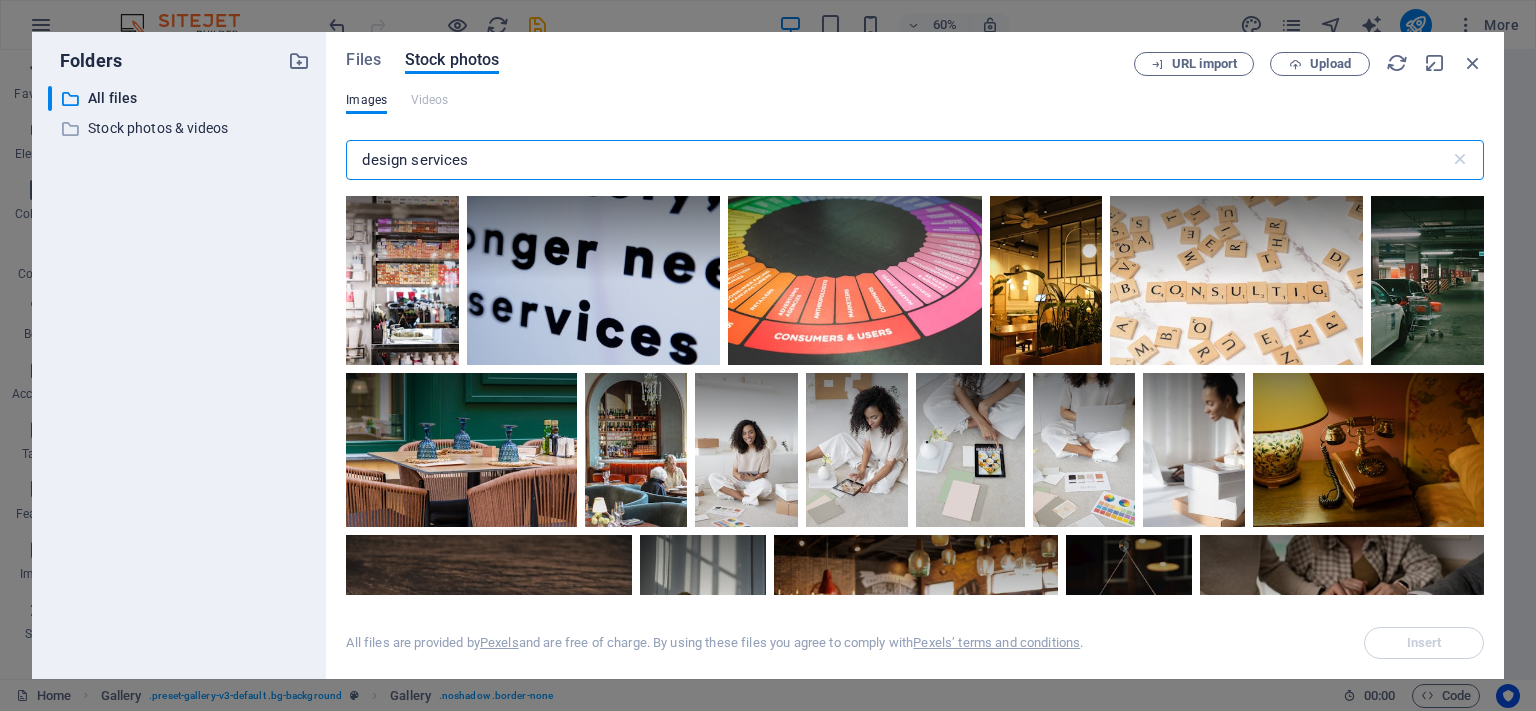 drag, startPoint x: 493, startPoint y: 158, endPoint x: 186, endPoint y: 156, distance: 307.0065 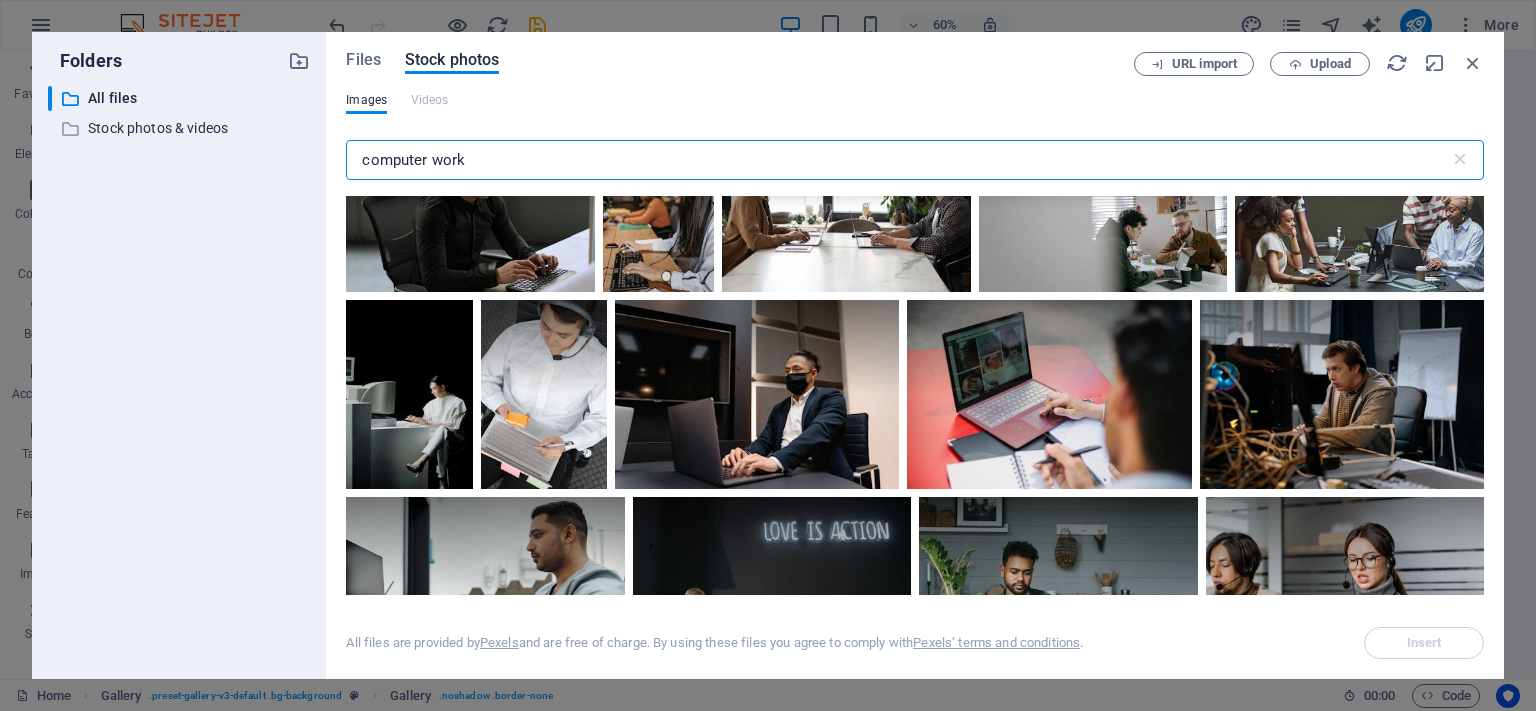 scroll, scrollTop: 1518, scrollLeft: 0, axis: vertical 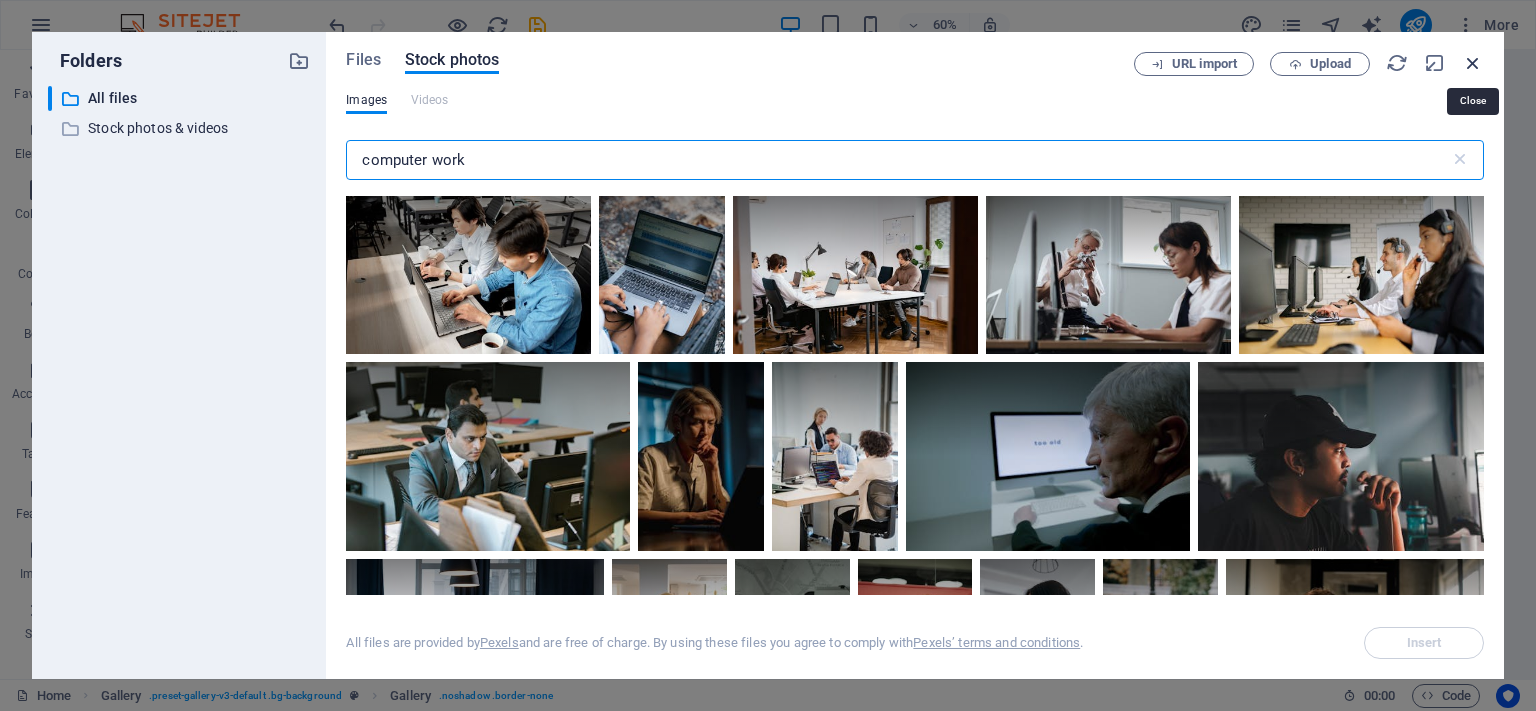 type on "computer work" 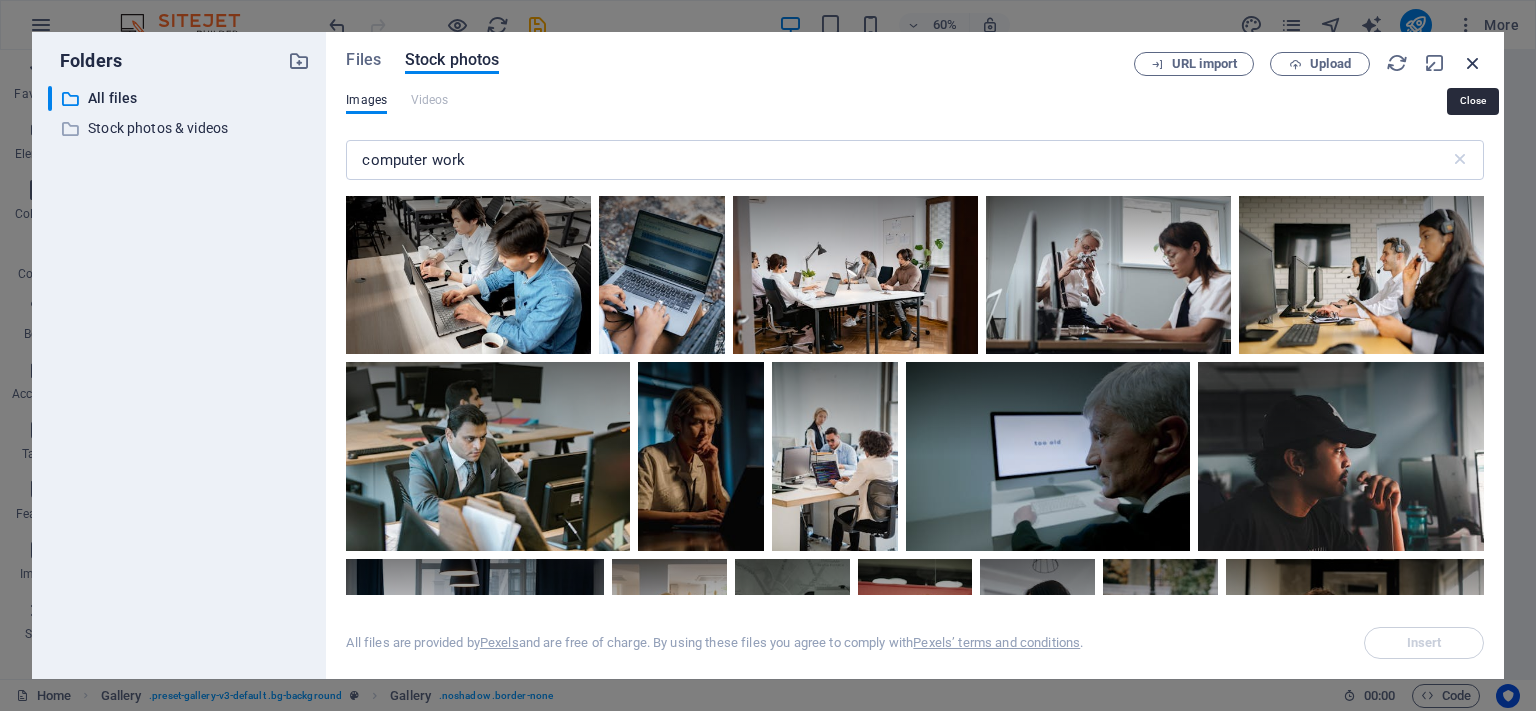 click at bounding box center (1473, 63) 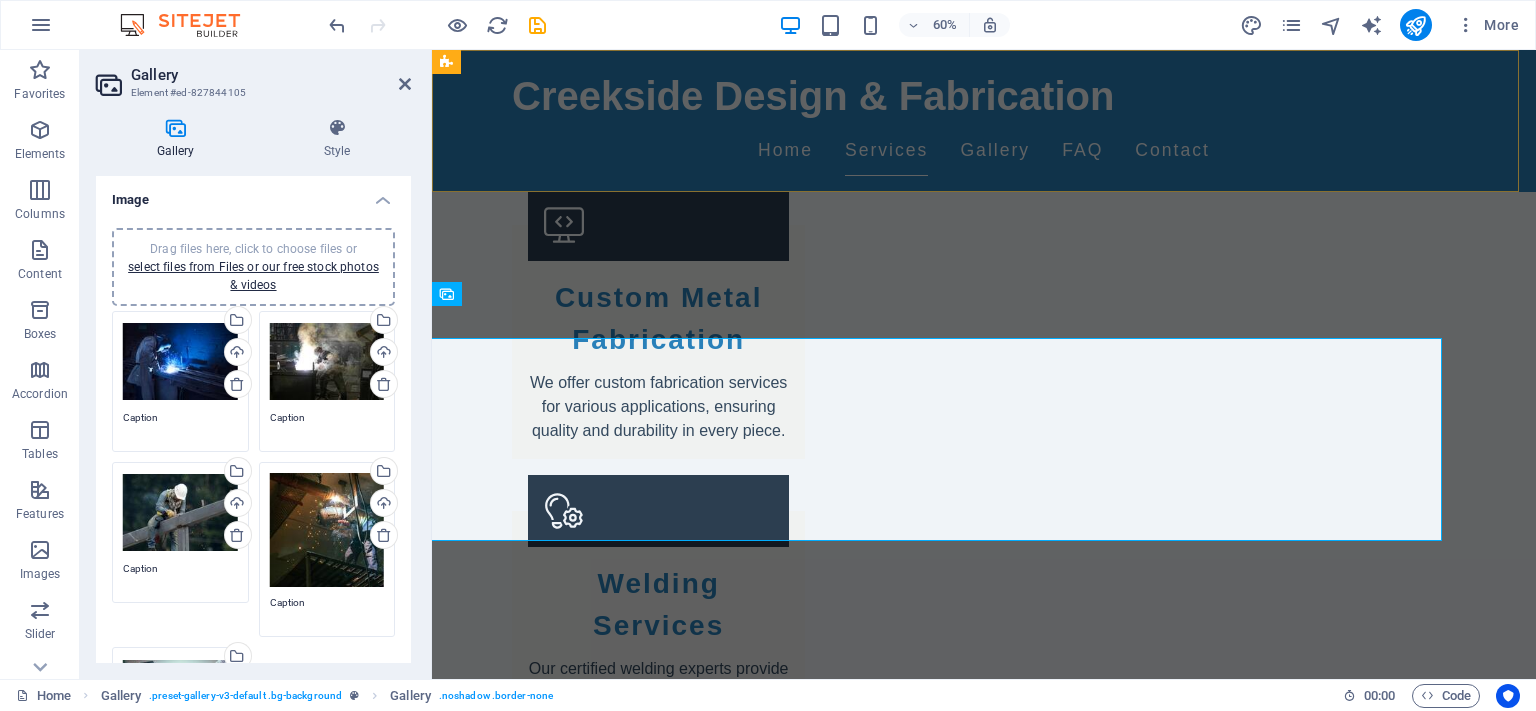 scroll, scrollTop: 1066, scrollLeft: 0, axis: vertical 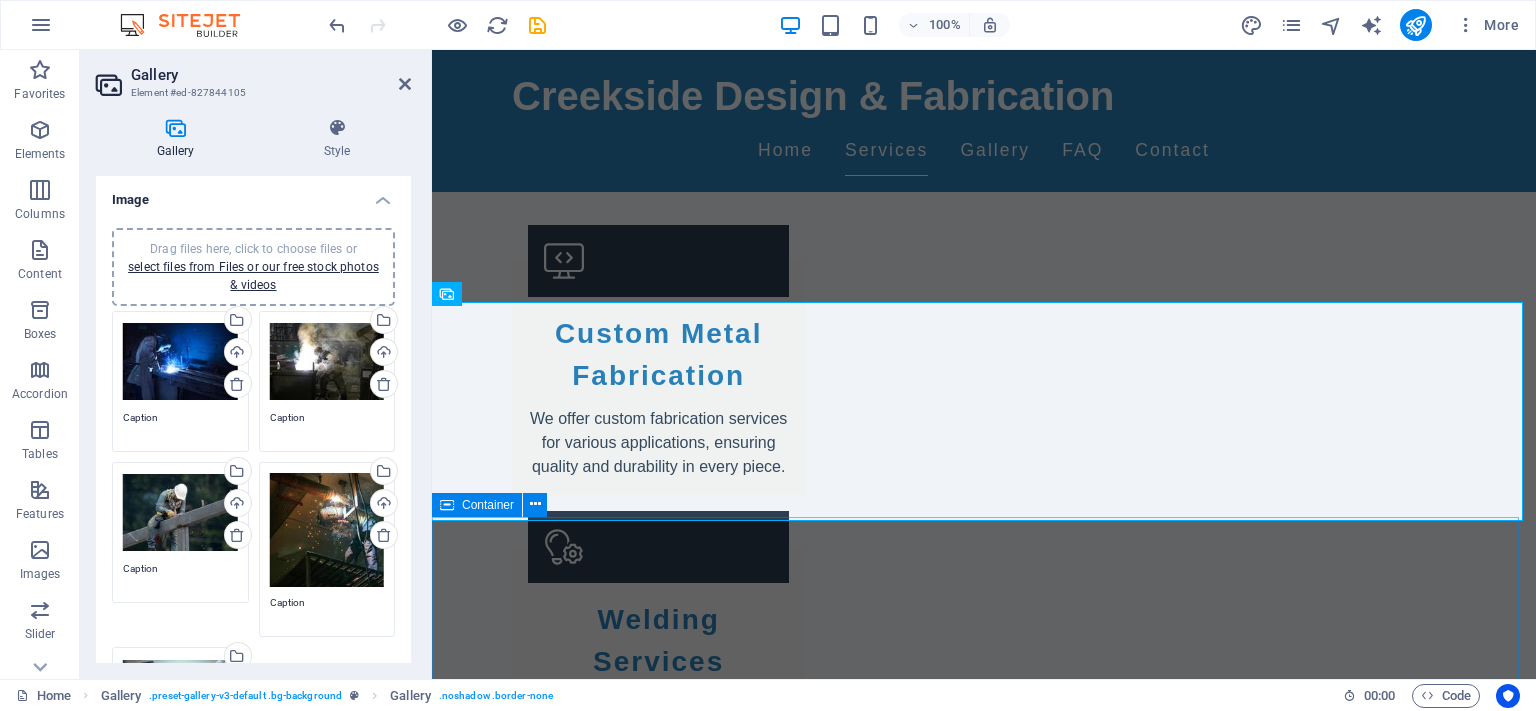 click on "FAQs What types of welding do you offer? We offer various types of welding including MIG, TIG, and stick welding. Do you provide custom fabrication services? Yes, we specialize in custom metal fabrication tailored to your specific needs. Can you create metal art? Absolutely! Our team can create unique metal art and sculptures. What is your turnaround time for projects? Turnaround times vary depending on the project complexity; we aim to complete projects promptly. Do you offer repair services? Yes, we can repair and maintain metal structures. How can I request a quote? You can contact us via our website or call us at ([PHONE]) for quotes." at bounding box center (984, 2827) 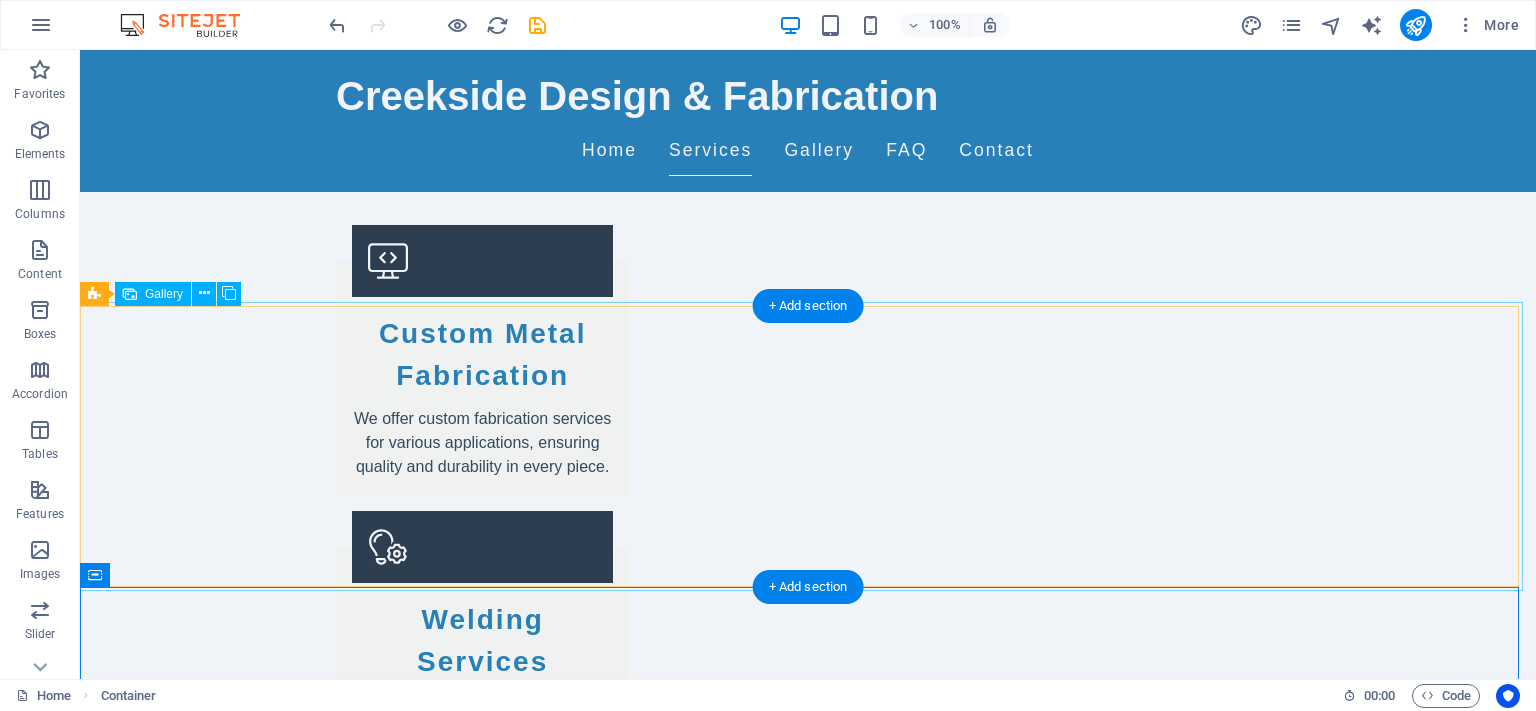 click at bounding box center (1393, 2171) 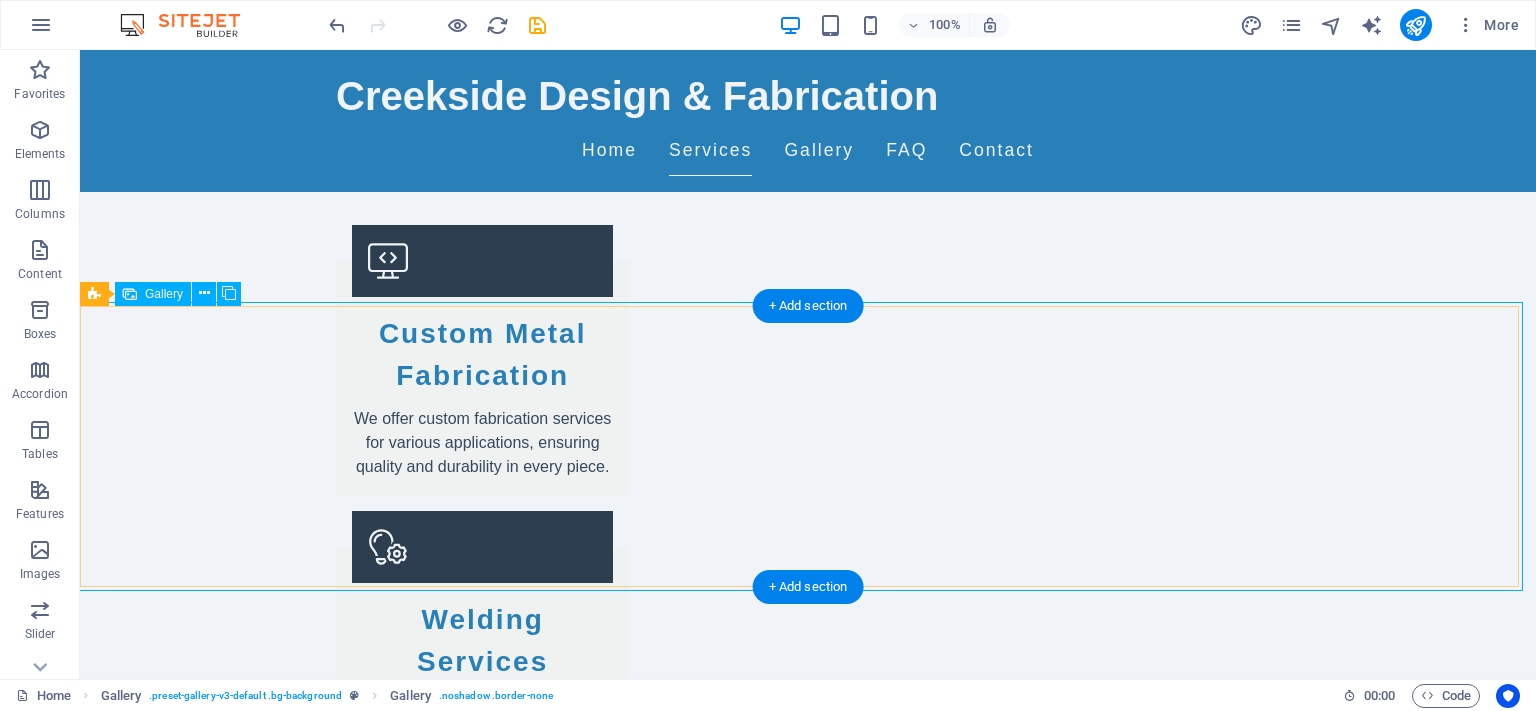 click at bounding box center (1393, 2171) 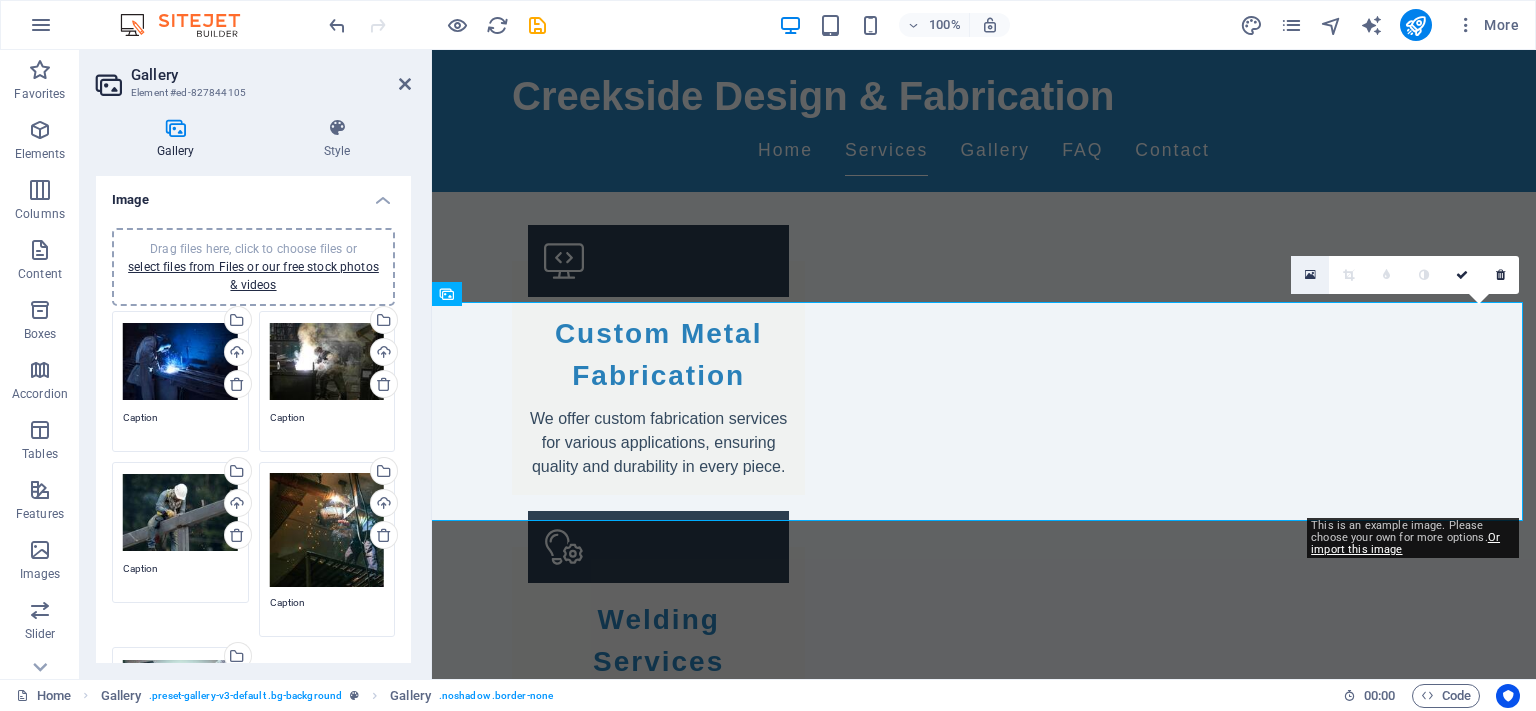 click at bounding box center (1310, 275) 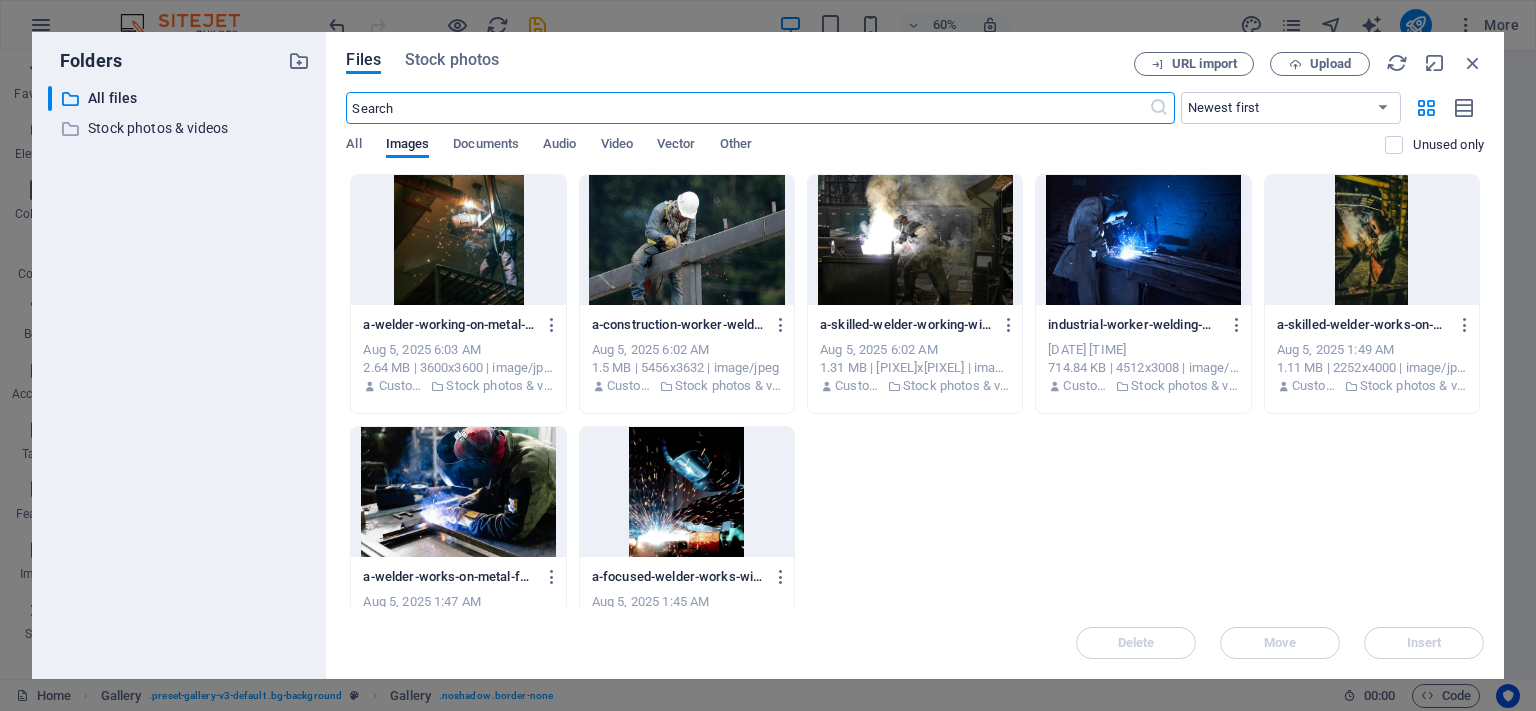 scroll, scrollTop: 1102, scrollLeft: 0, axis: vertical 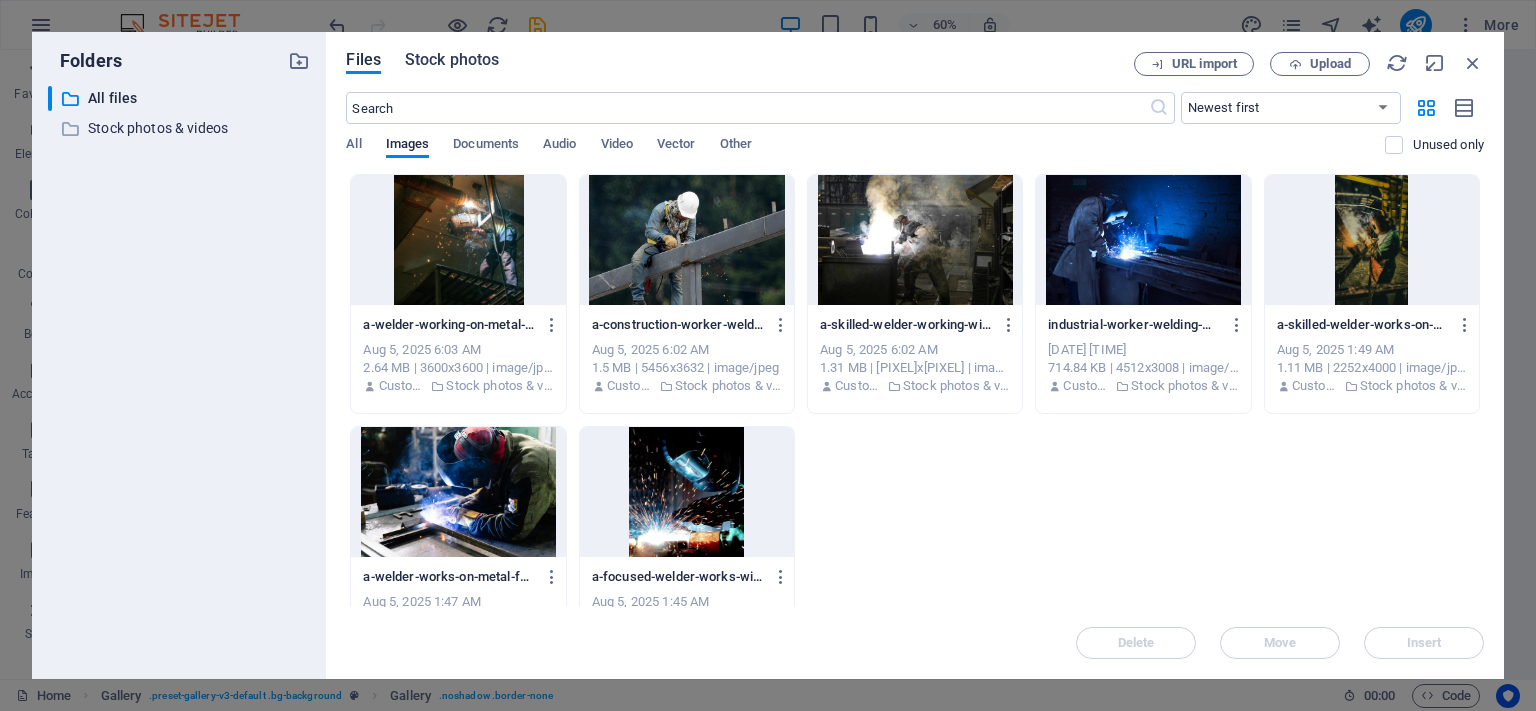 click on "Stock photos" at bounding box center (452, 60) 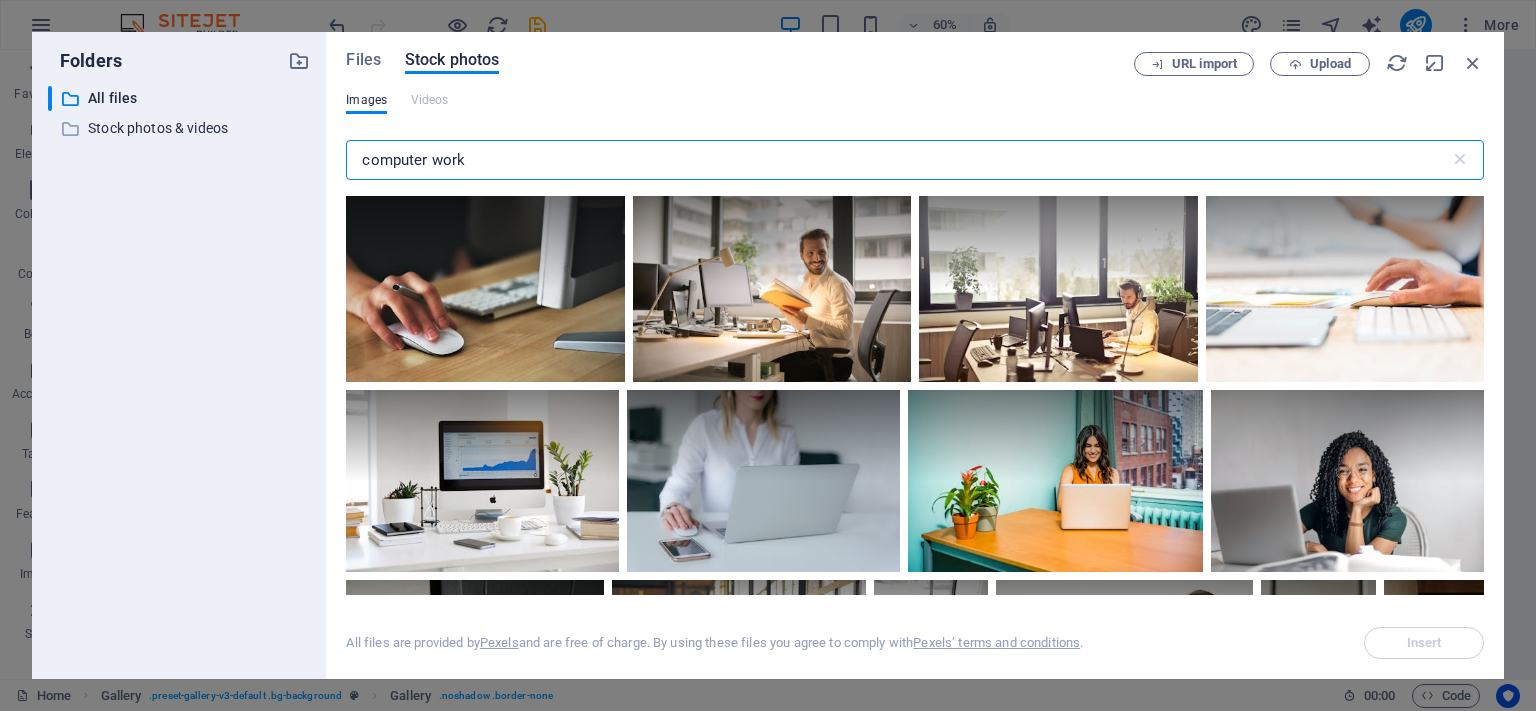 drag, startPoint x: 521, startPoint y: 158, endPoint x: 30, endPoint y: 175, distance: 491.29422 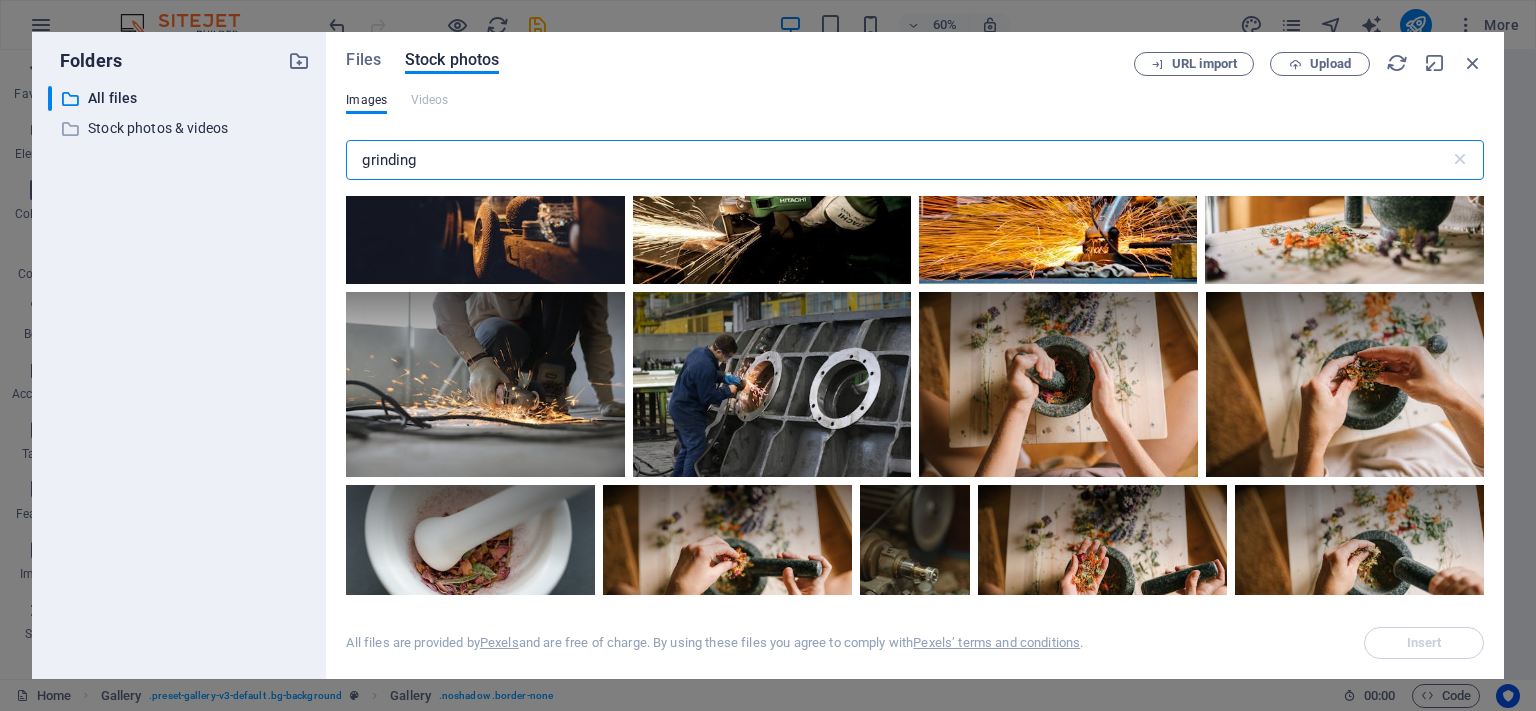 scroll, scrollTop: 335, scrollLeft: 0, axis: vertical 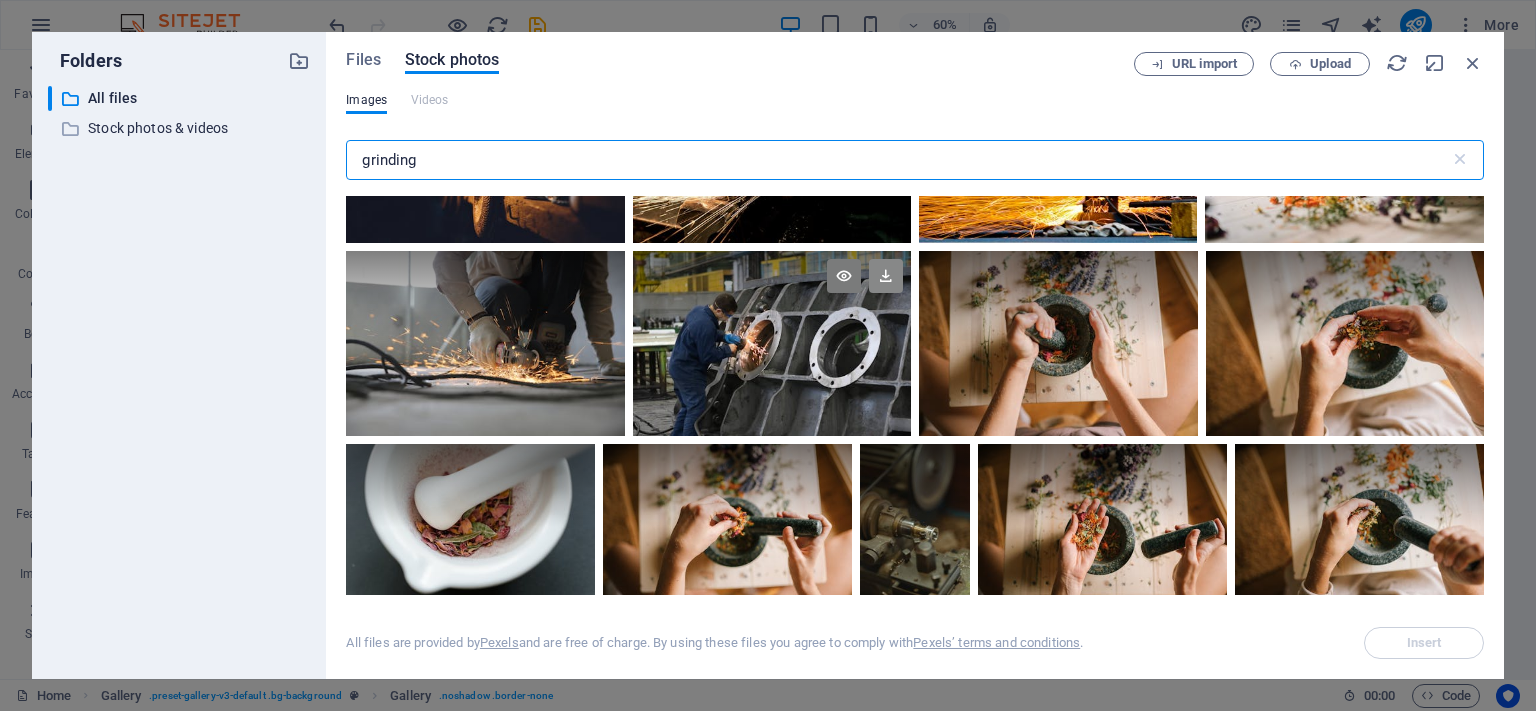 type on "grinding" 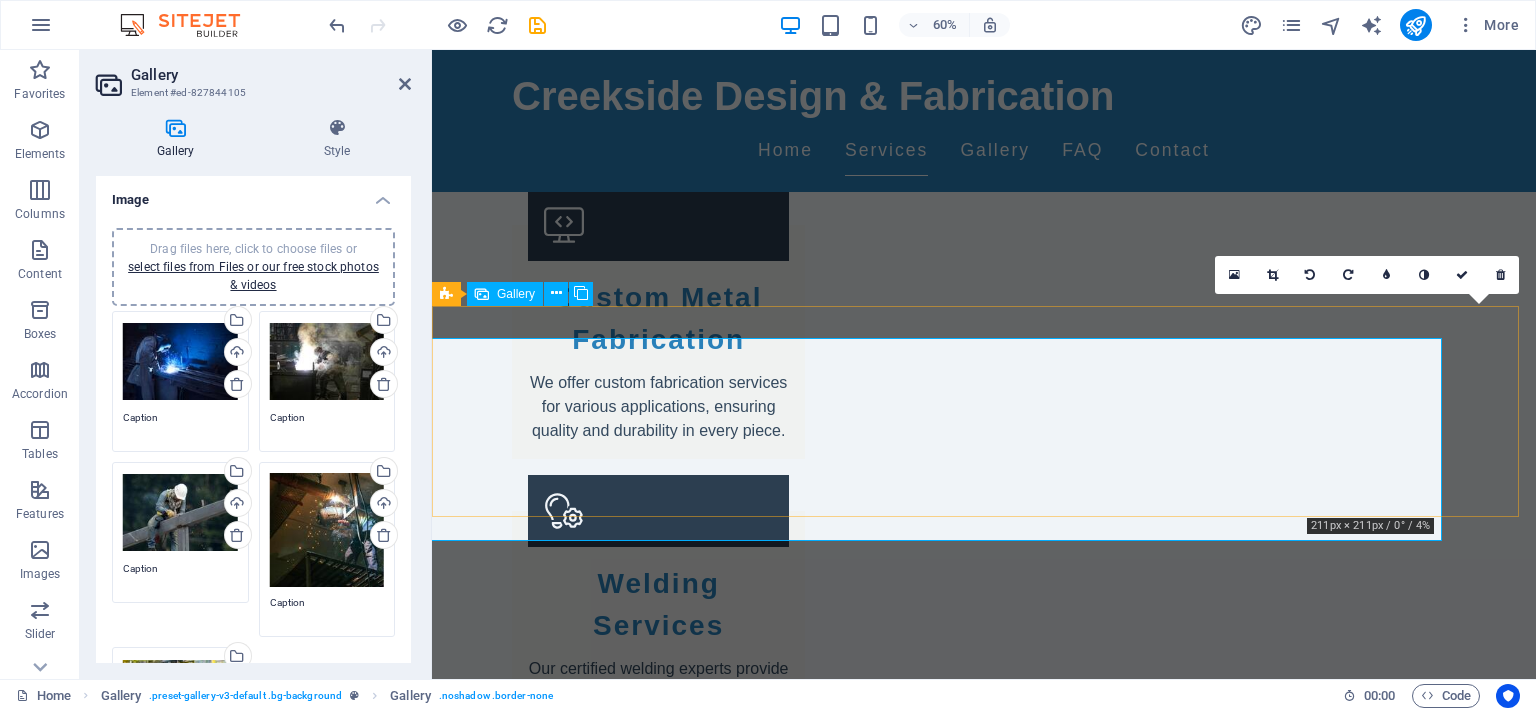 scroll, scrollTop: 1066, scrollLeft: 0, axis: vertical 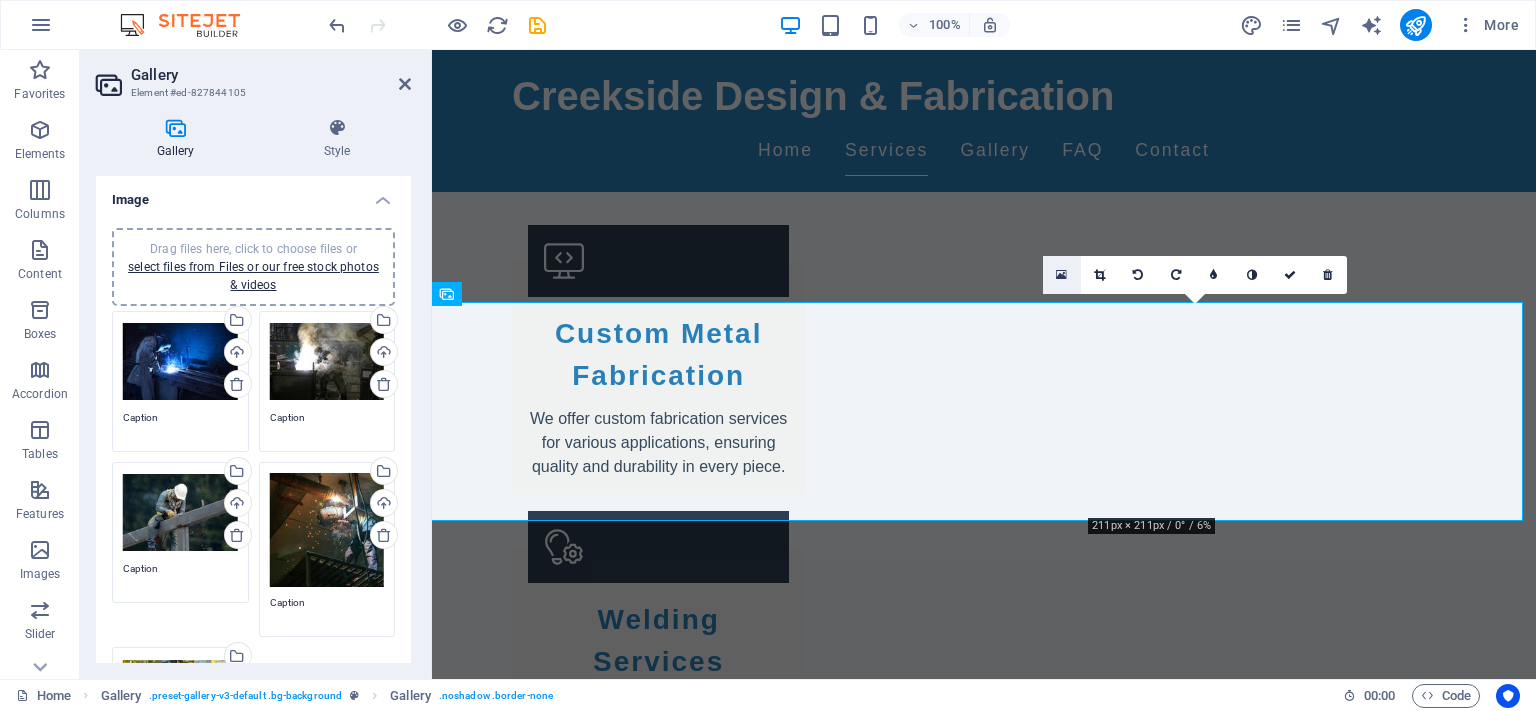 click at bounding box center [1061, 275] 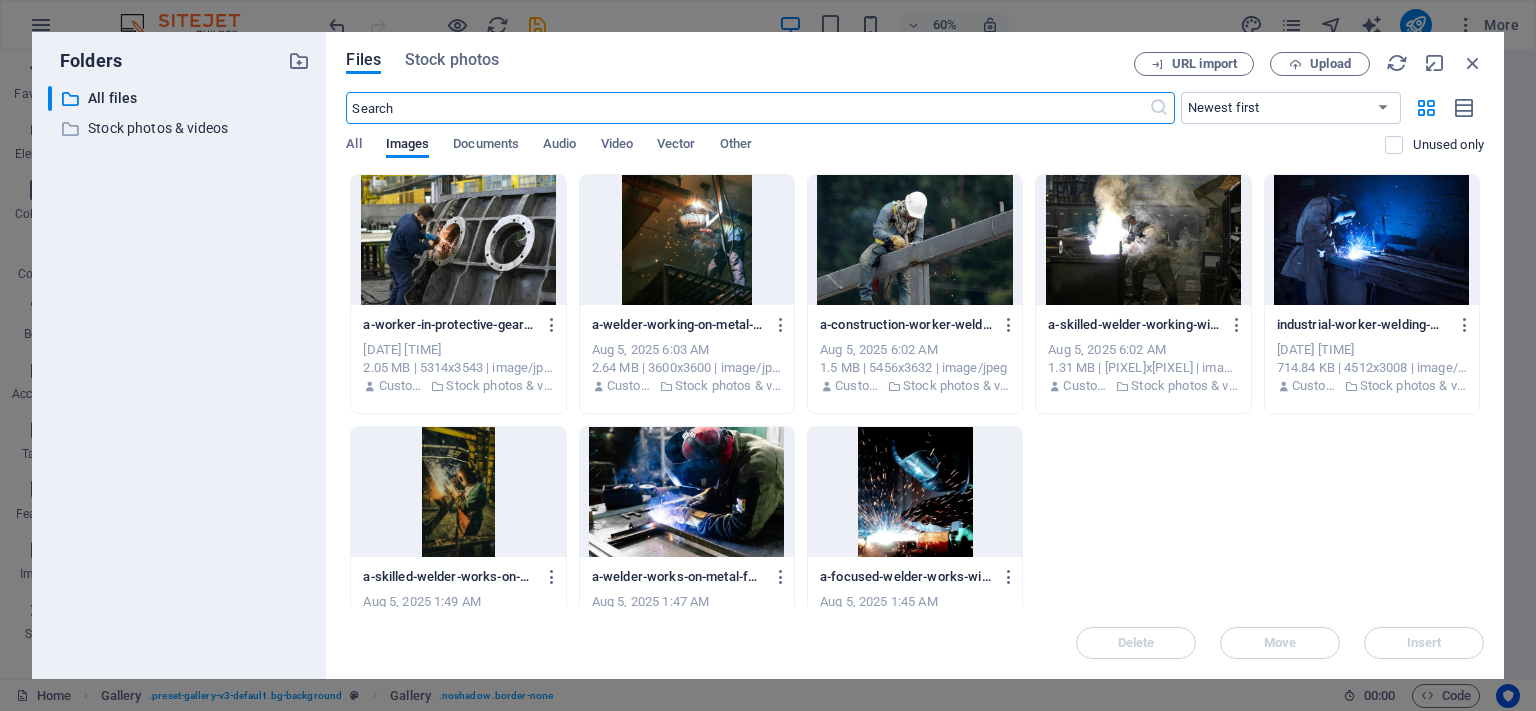 scroll, scrollTop: 1102, scrollLeft: 0, axis: vertical 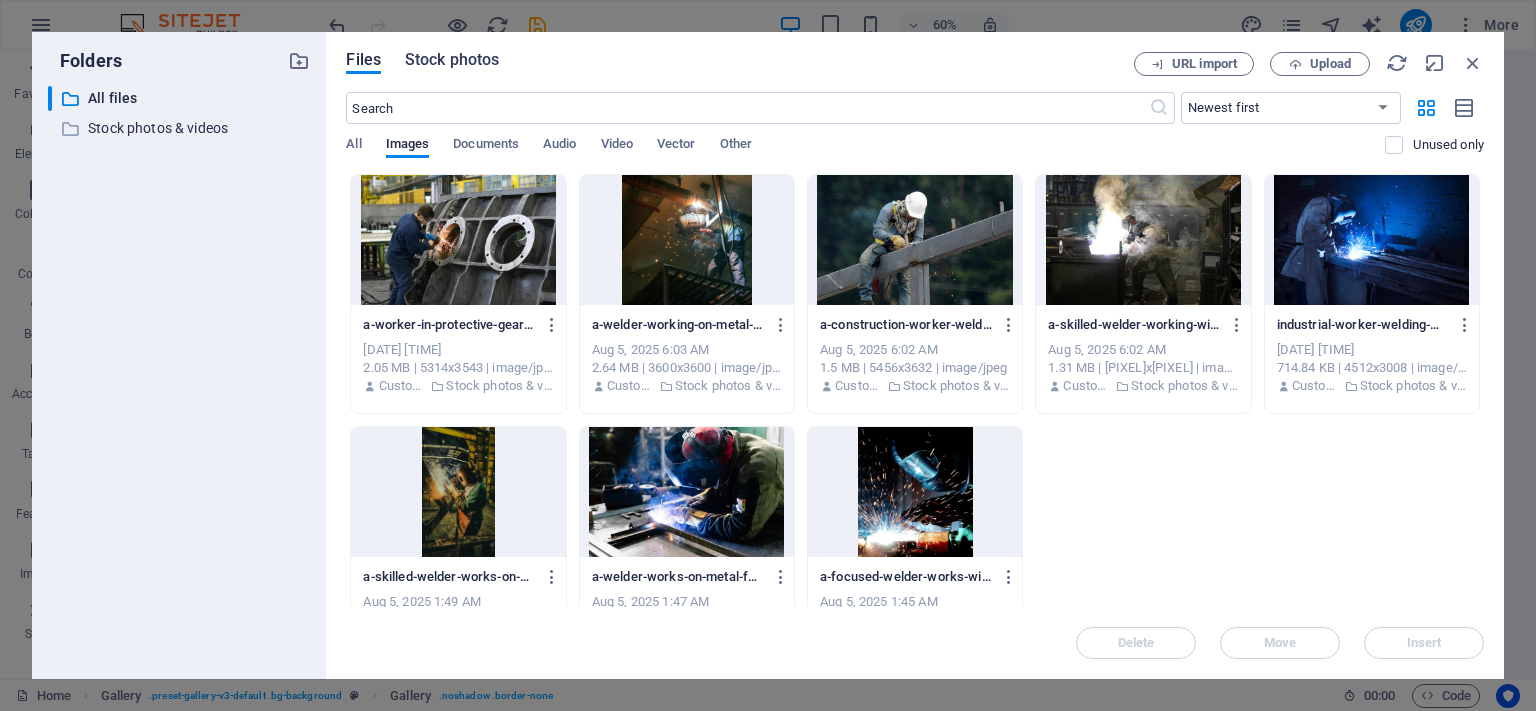 click on "Stock photos" at bounding box center [452, 60] 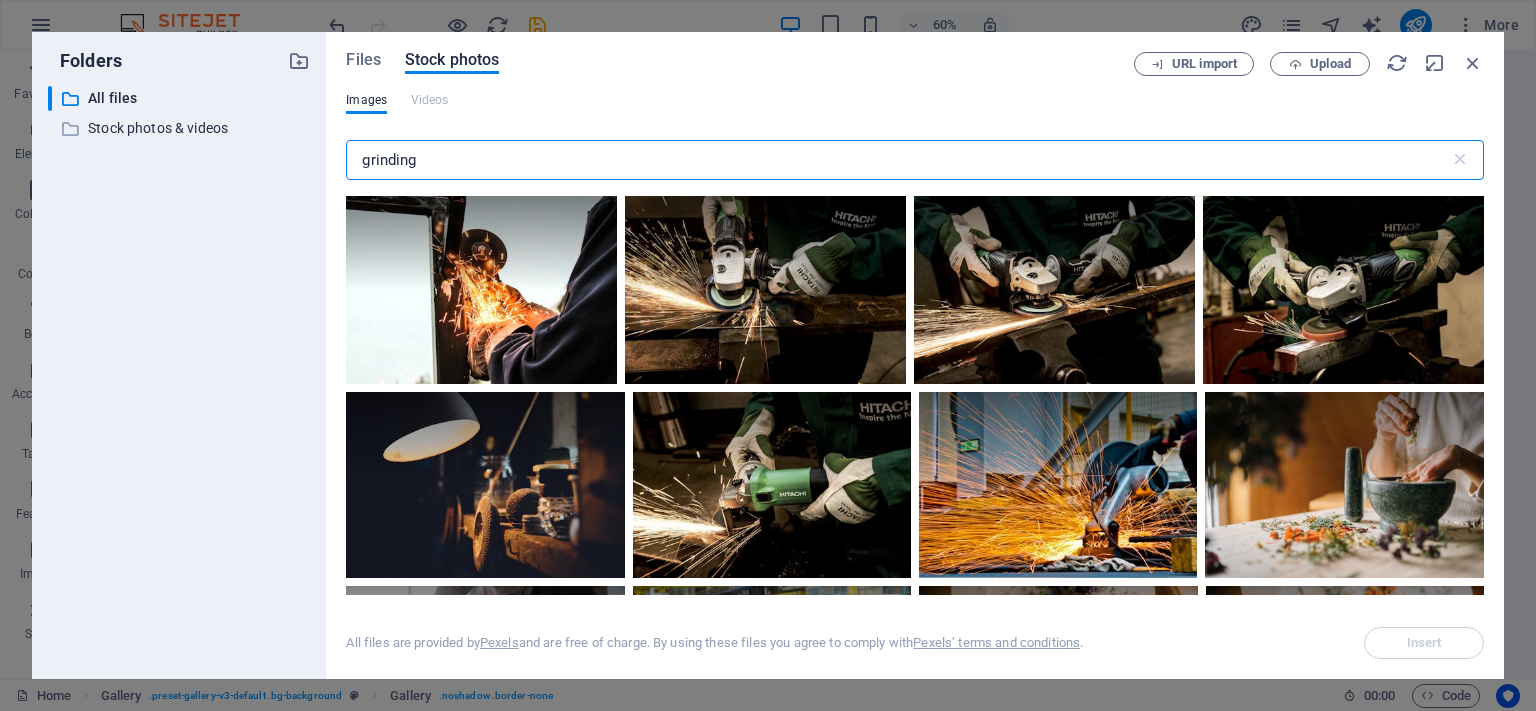 drag, startPoint x: 443, startPoint y: 162, endPoint x: 74, endPoint y: 117, distance: 371.73376 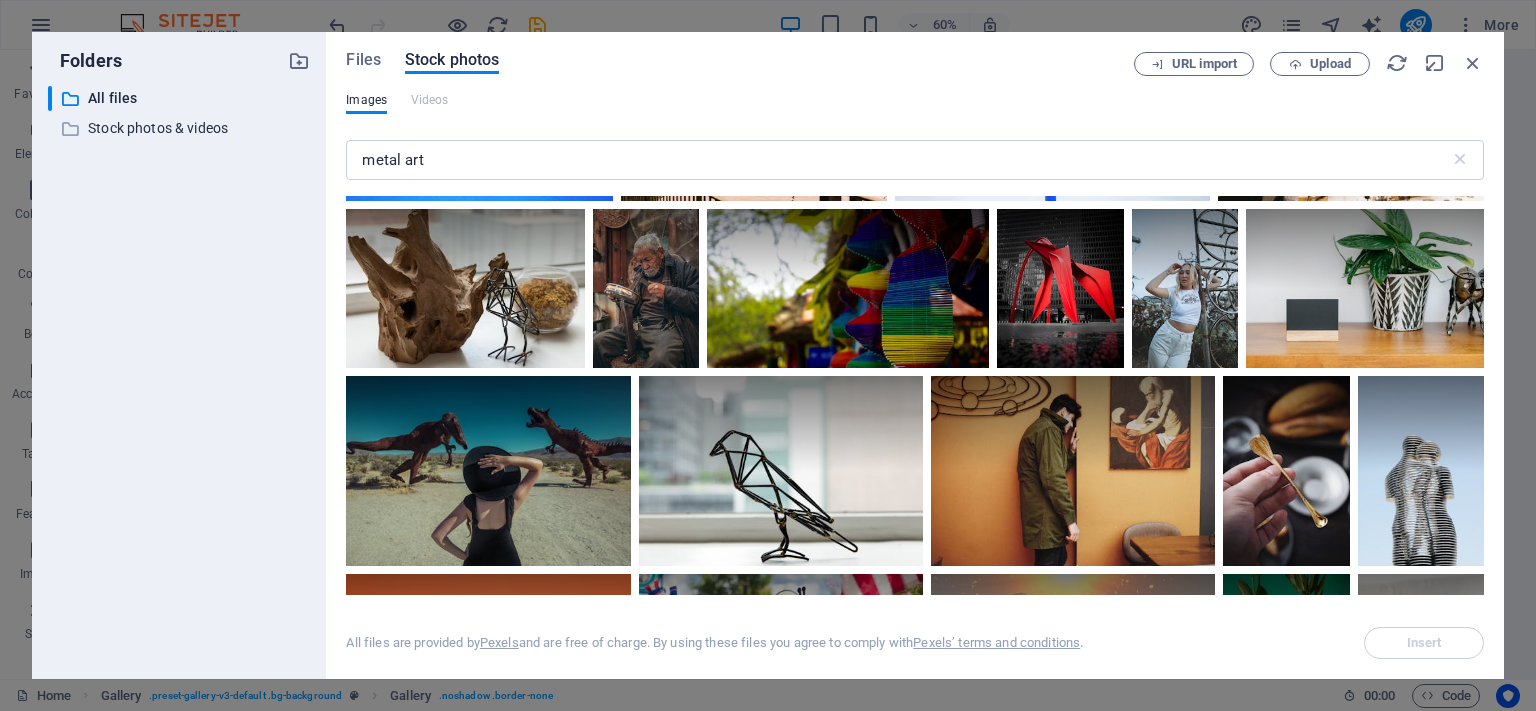 scroll, scrollTop: 0, scrollLeft: 0, axis: both 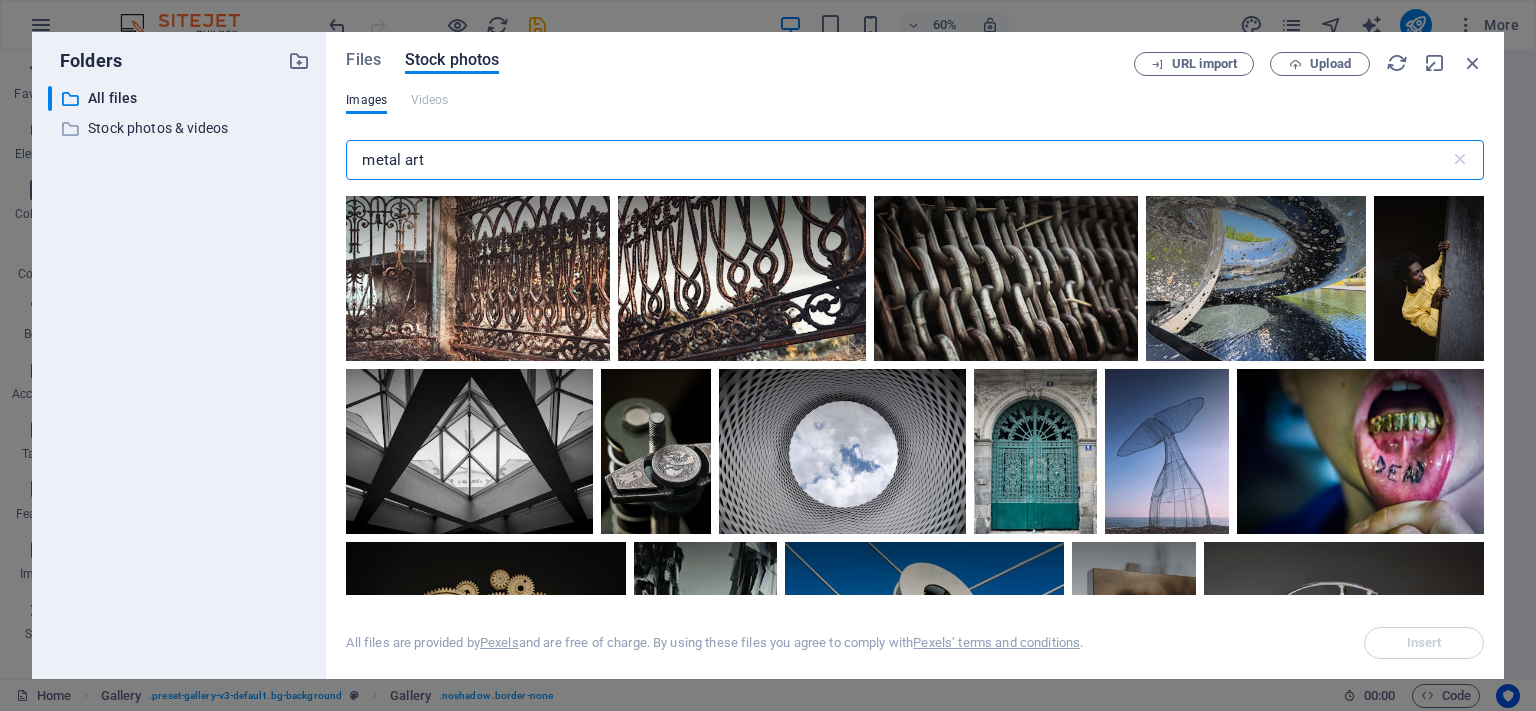 drag, startPoint x: 492, startPoint y: 150, endPoint x: 0, endPoint y: 42, distance: 503.7142 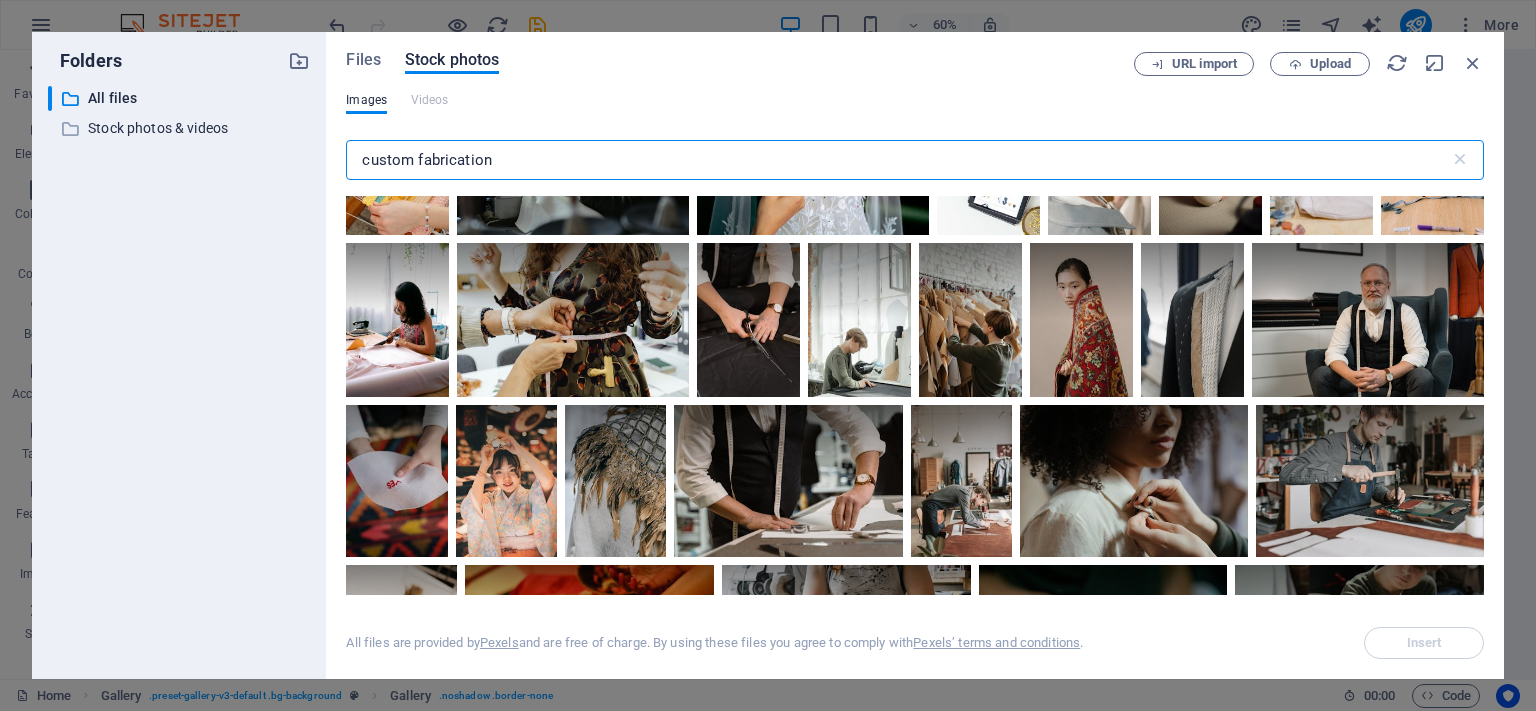 scroll, scrollTop: 1918, scrollLeft: 0, axis: vertical 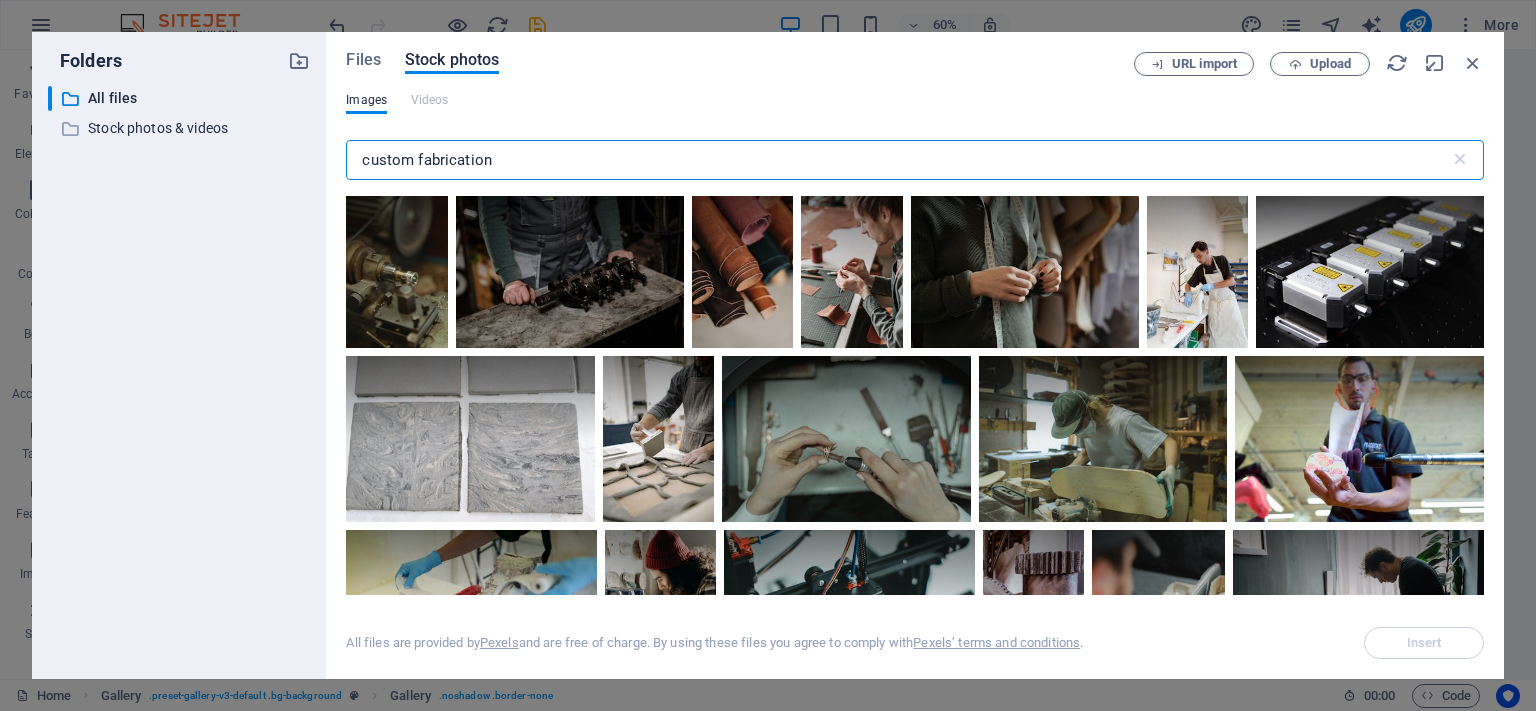 click on "custom fabrication" at bounding box center [897, 160] 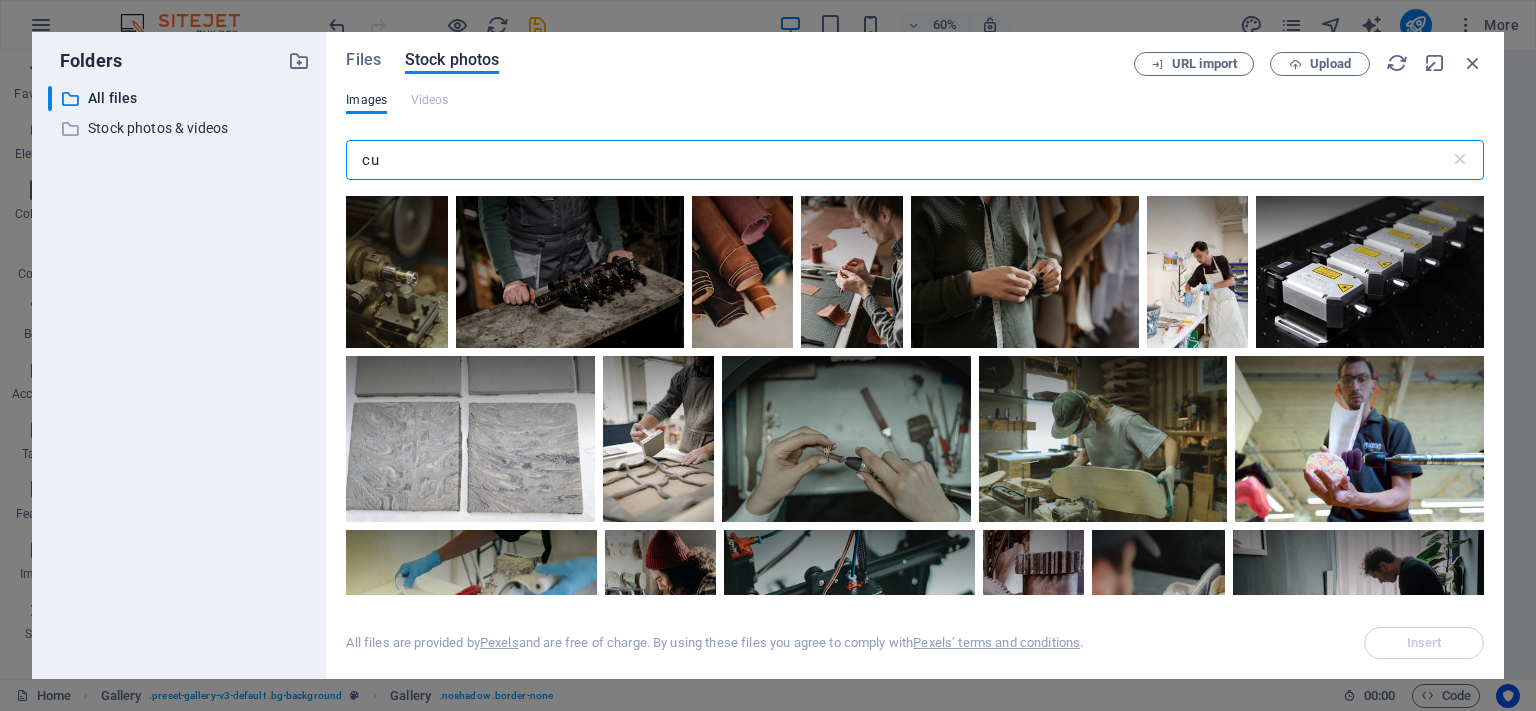 type on "c" 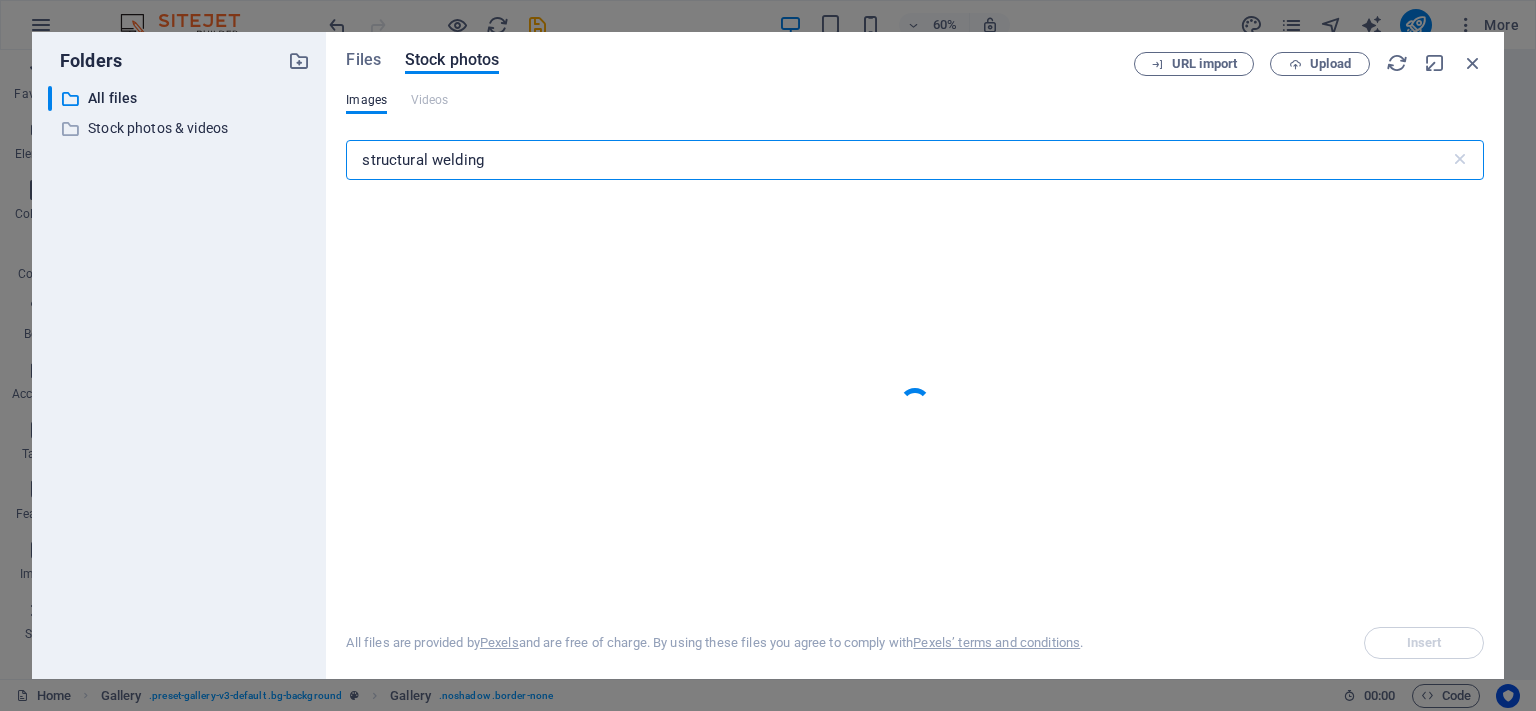 type on "structural welding" 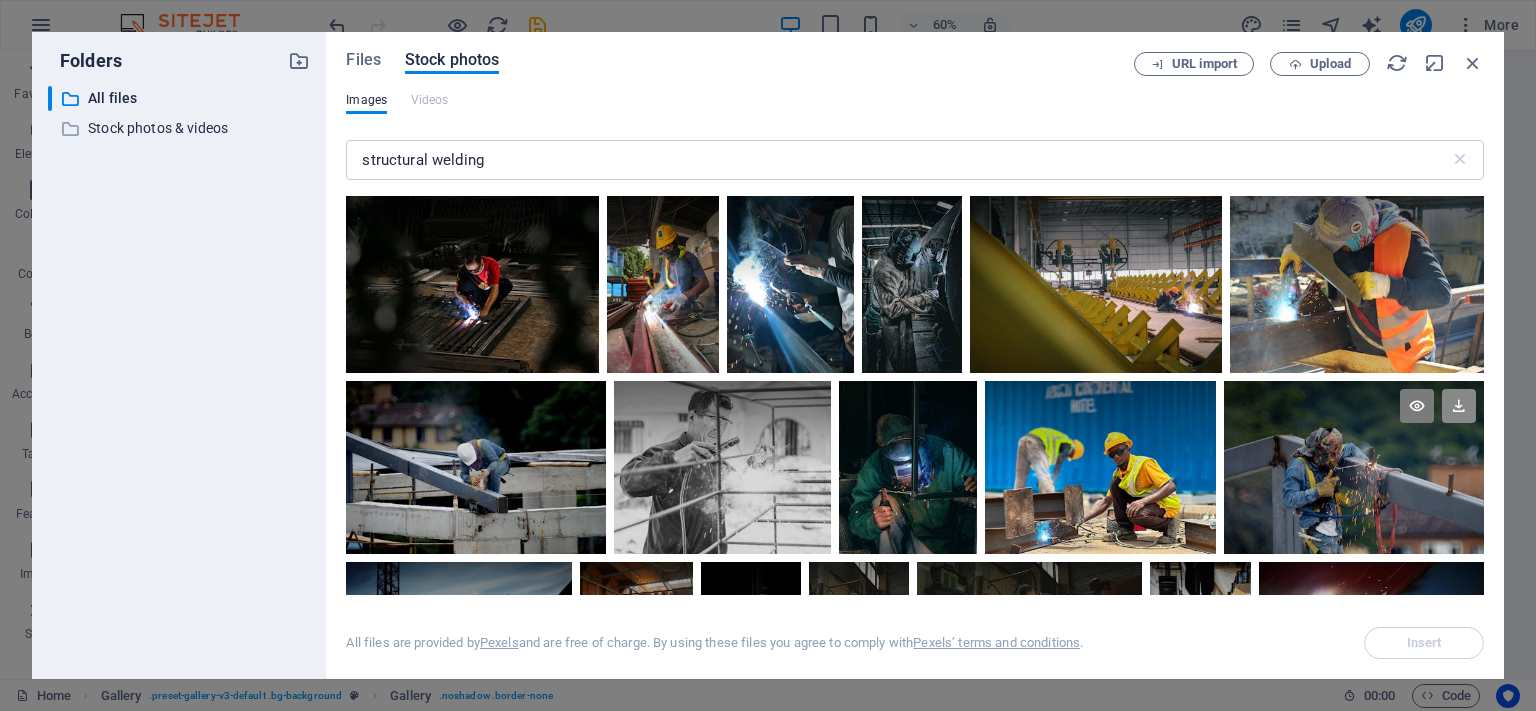 click at bounding box center [1459, 406] 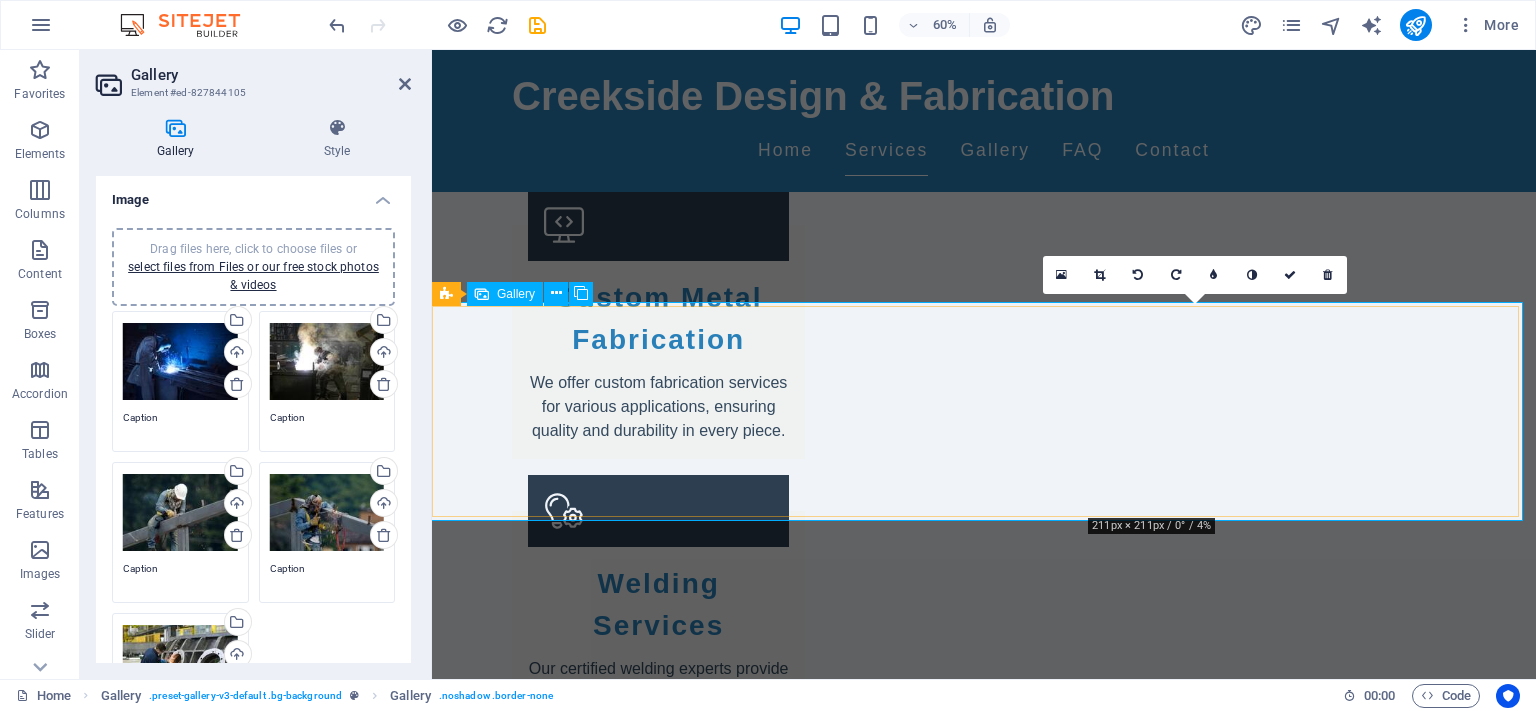 scroll, scrollTop: 1066, scrollLeft: 0, axis: vertical 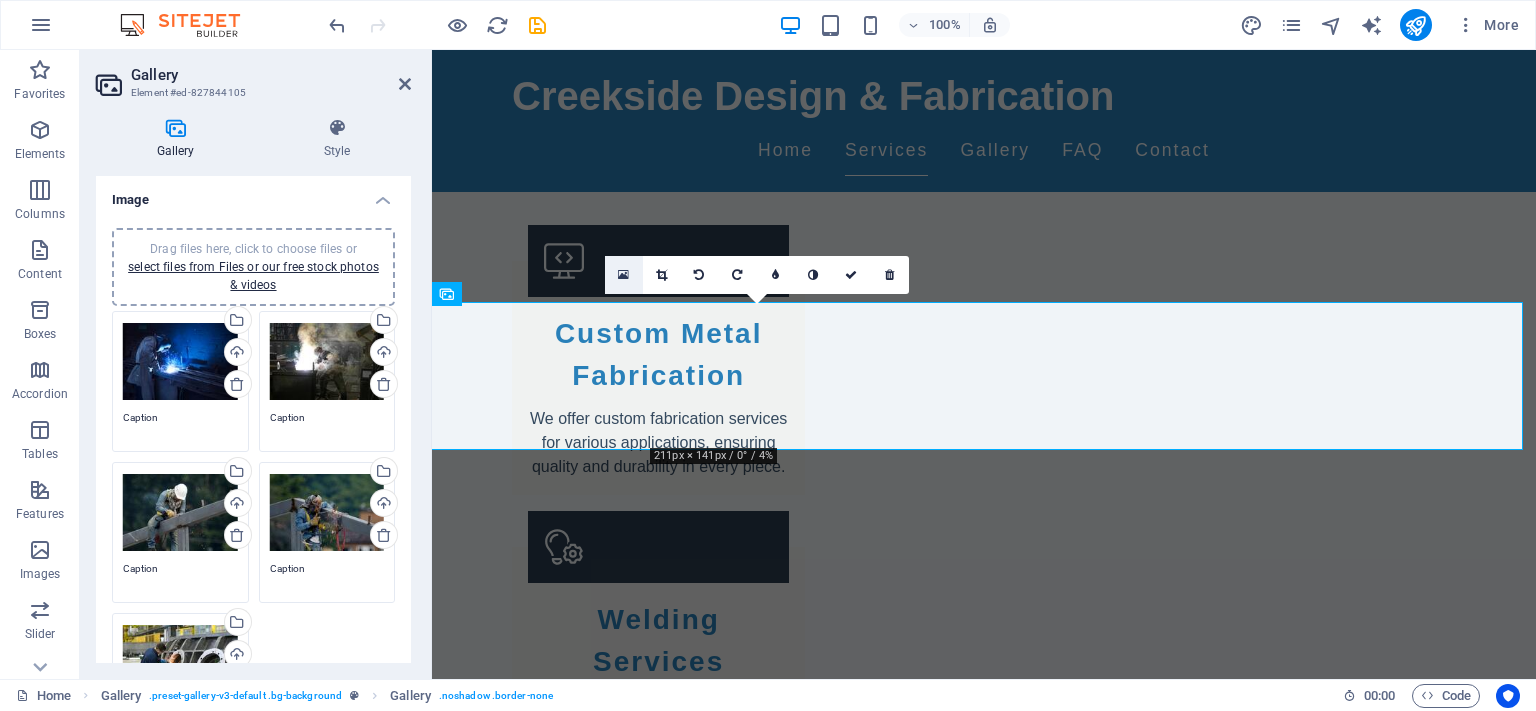 click at bounding box center [623, 275] 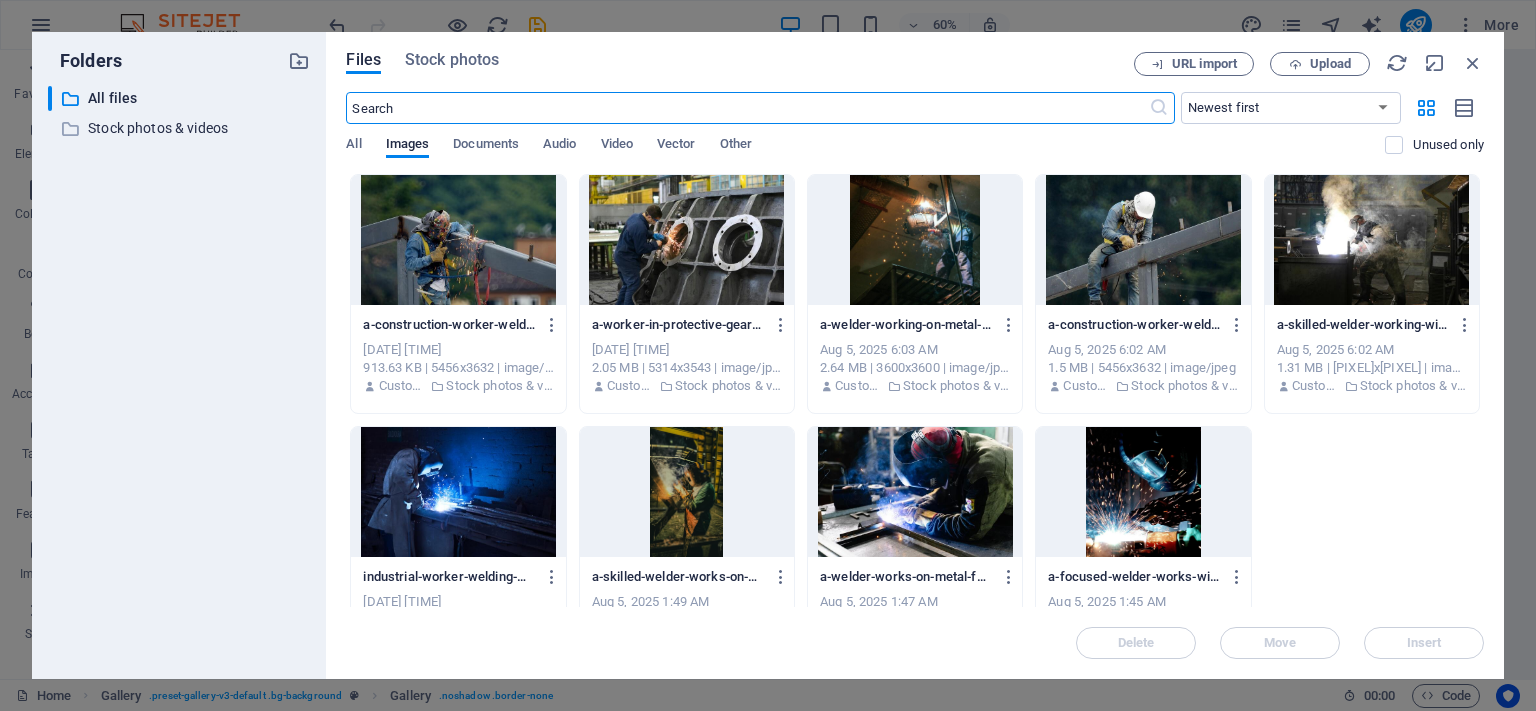 scroll, scrollTop: 1102, scrollLeft: 0, axis: vertical 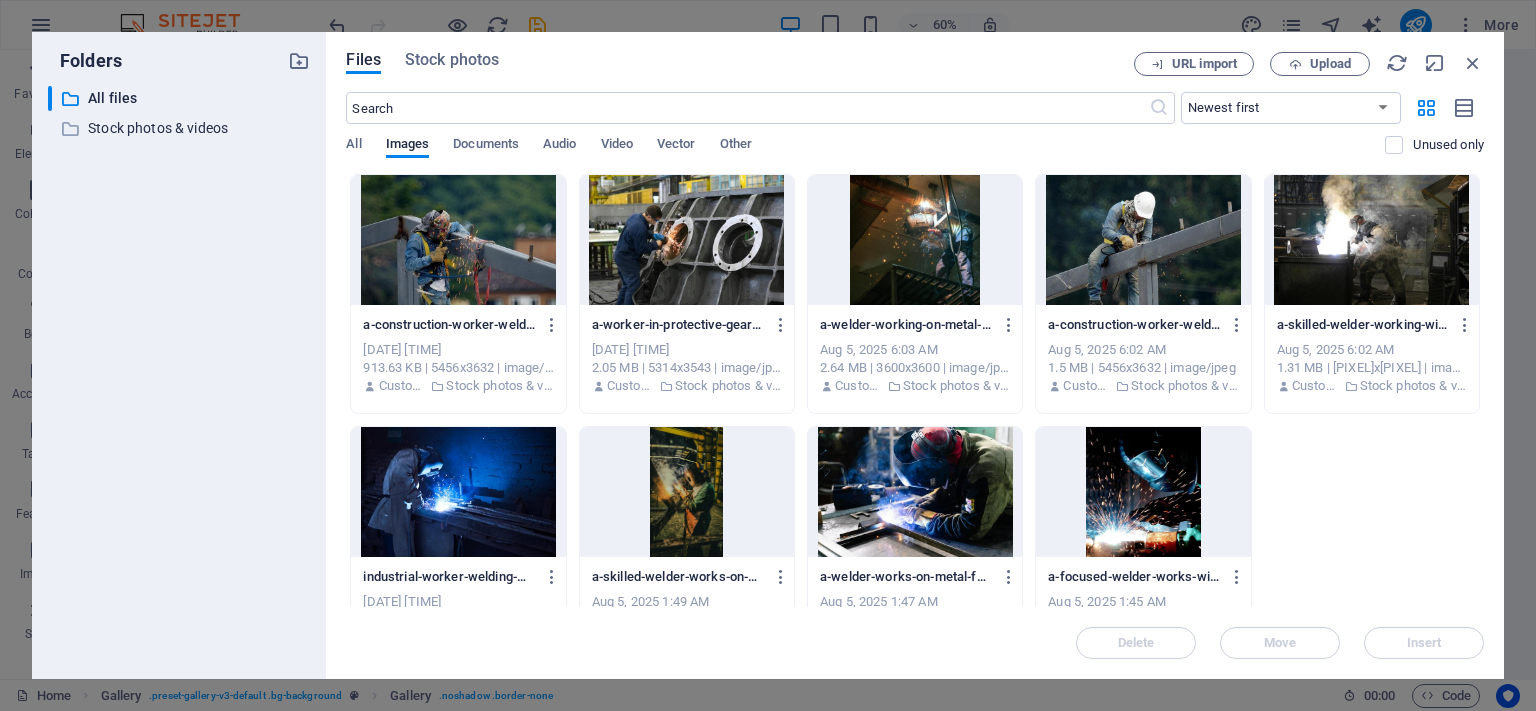 click at bounding box center (1143, 240) 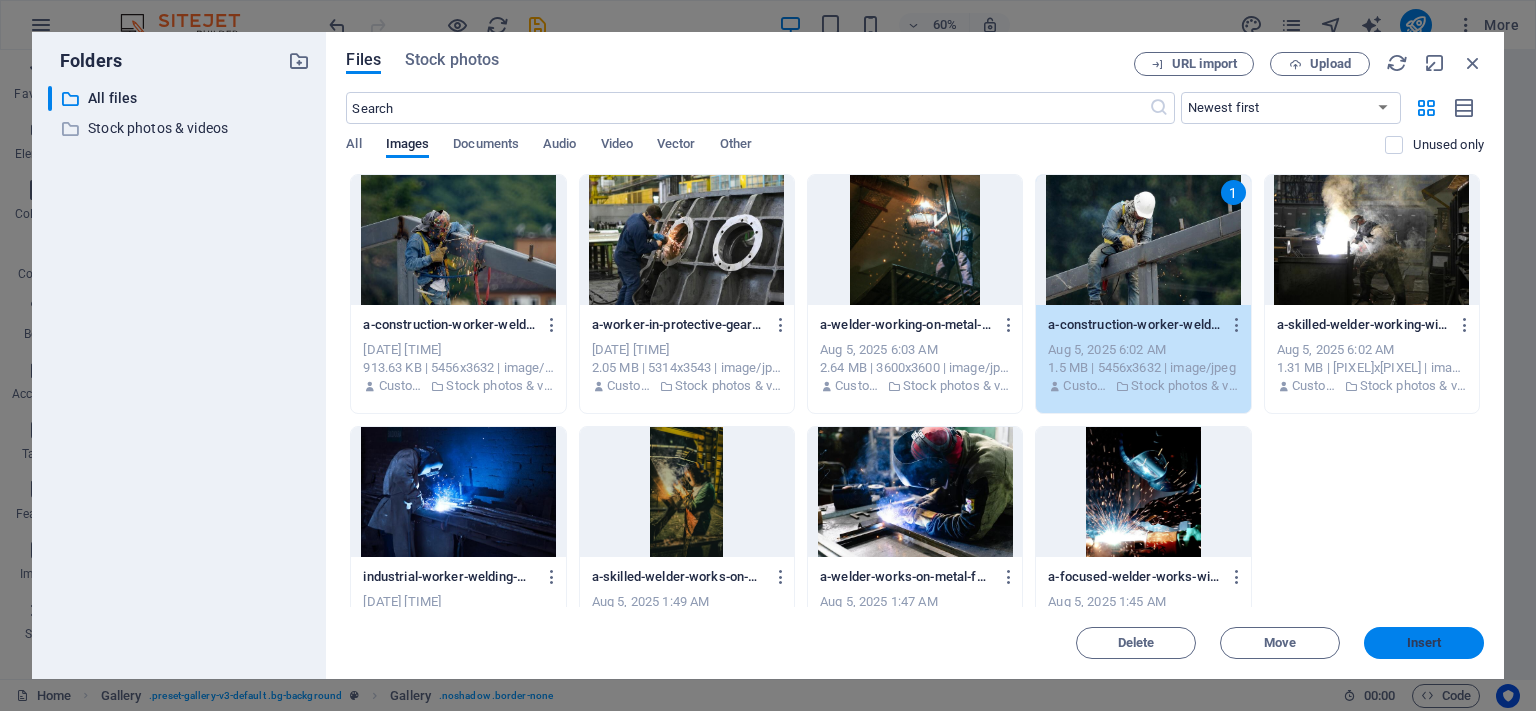 click on "Insert" at bounding box center (1424, 643) 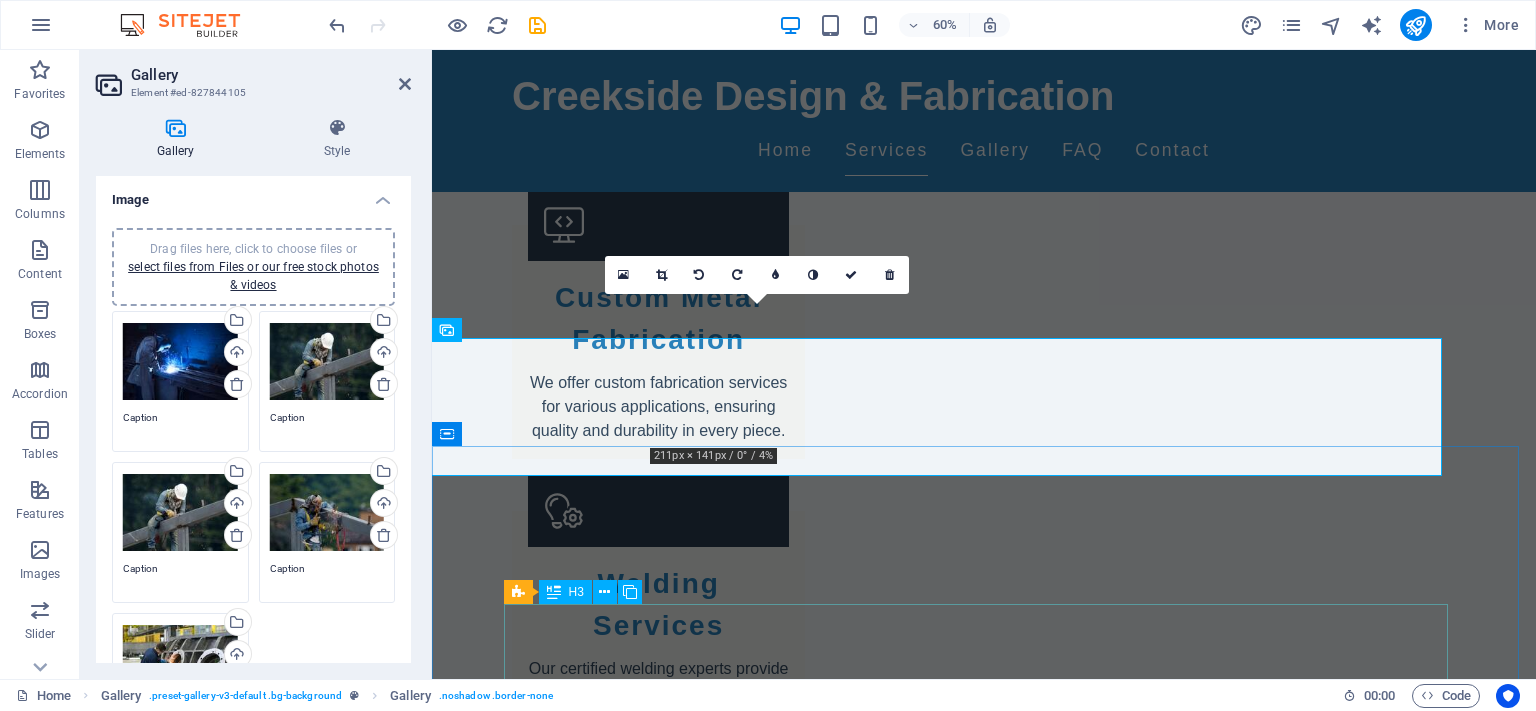 scroll, scrollTop: 1066, scrollLeft: 0, axis: vertical 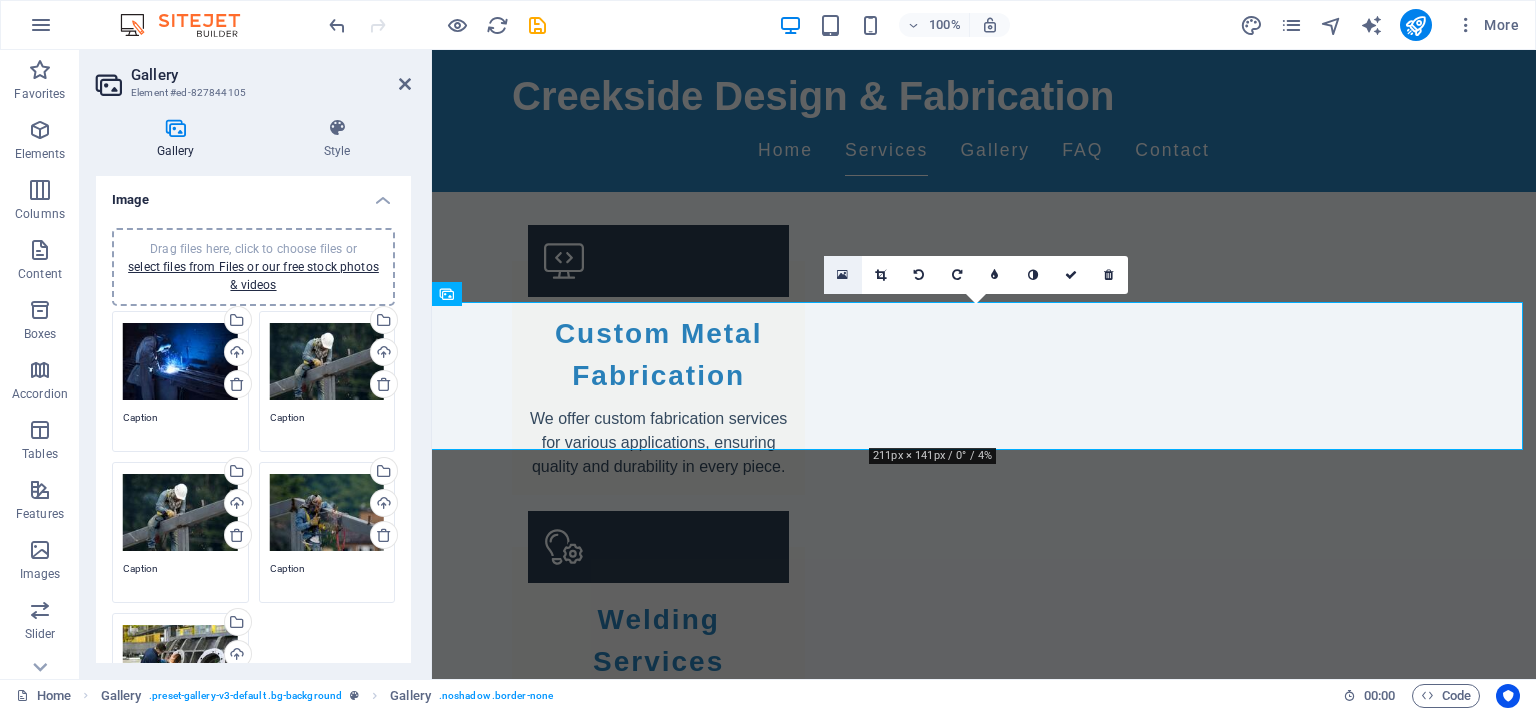 click at bounding box center (842, 275) 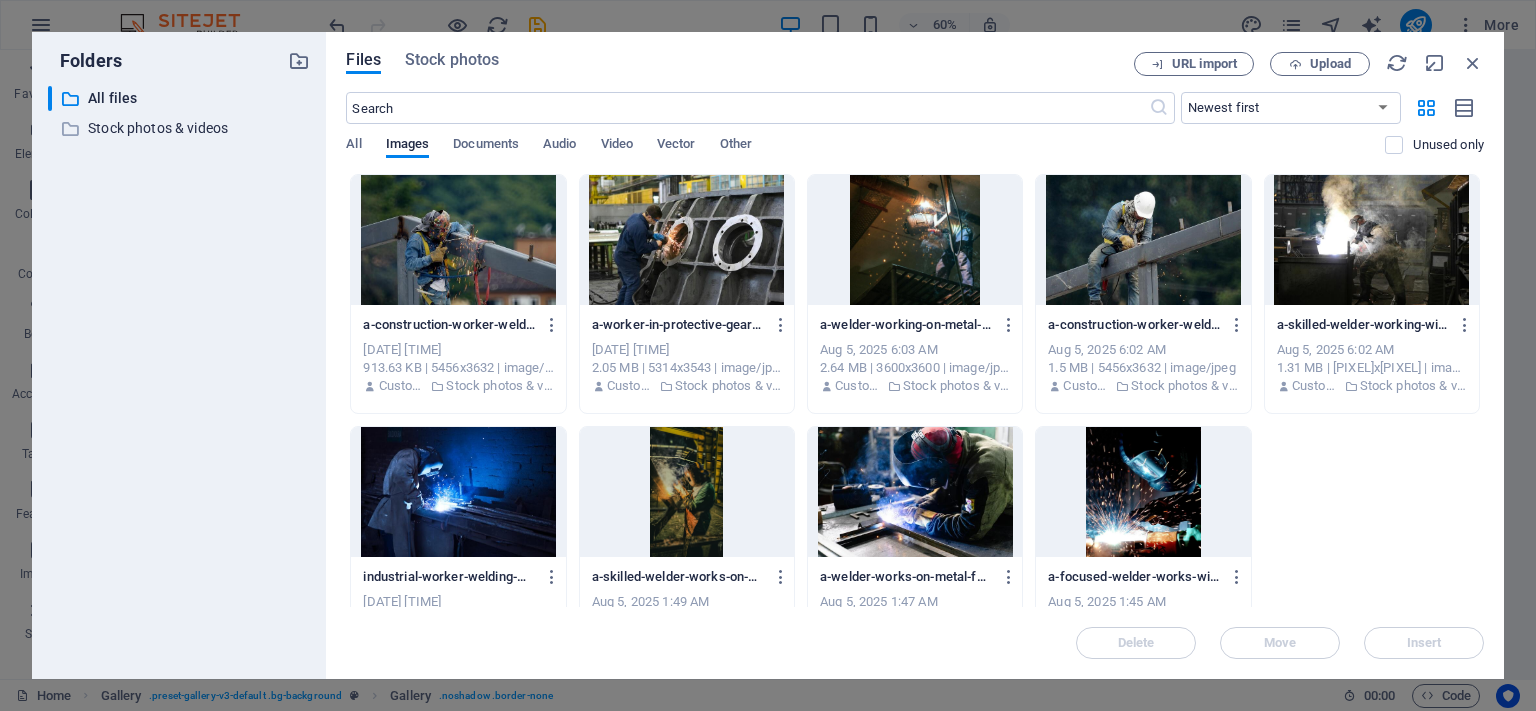 click at bounding box center [458, 240] 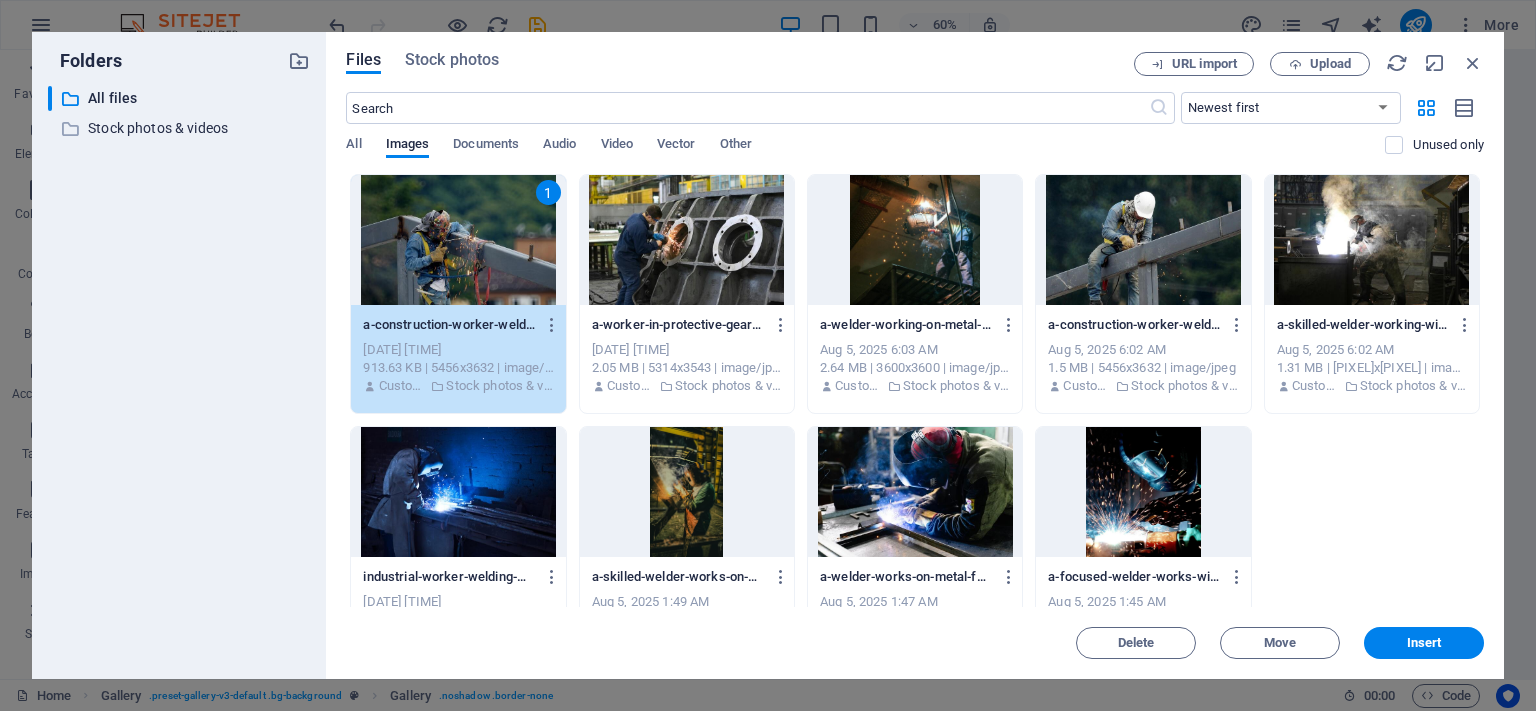 click at bounding box center (1372, 240) 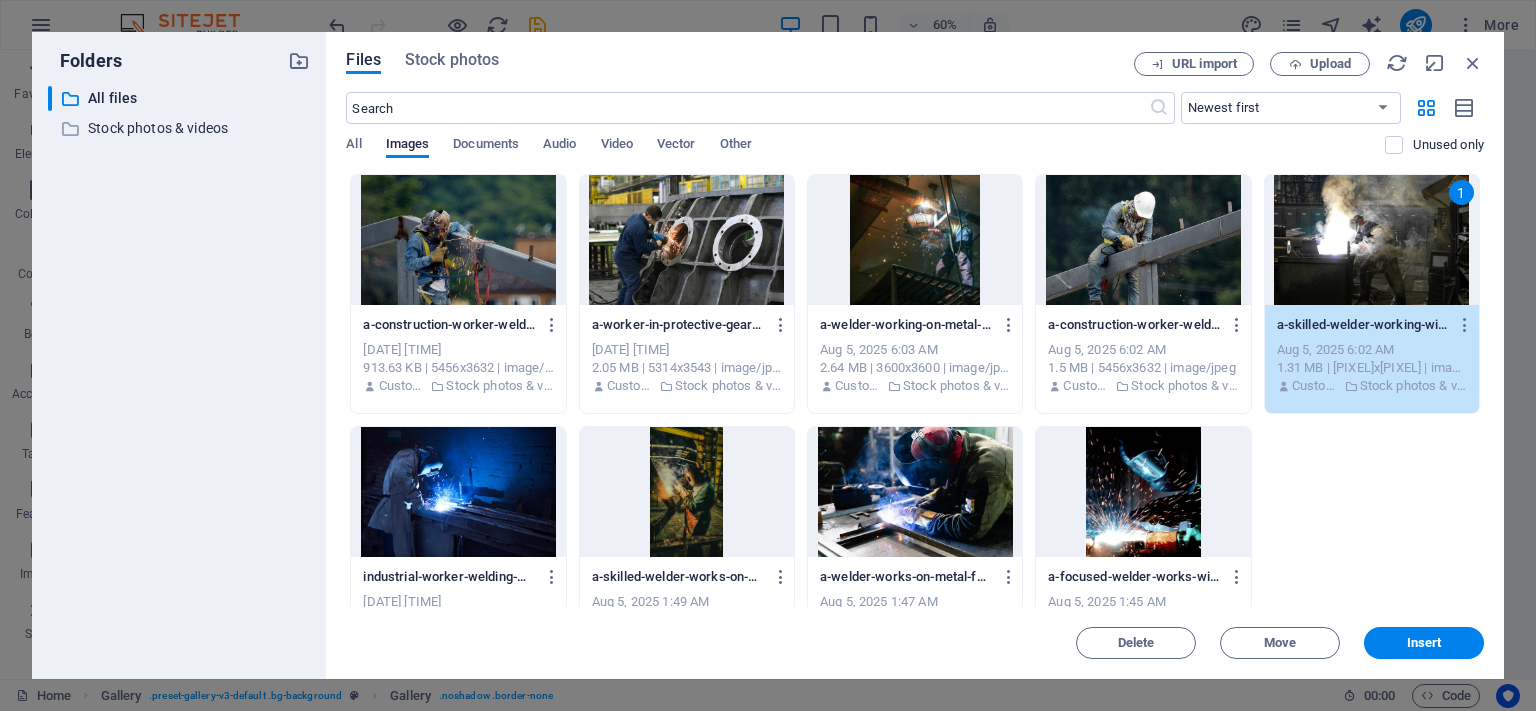 click on "1" at bounding box center (1372, 240) 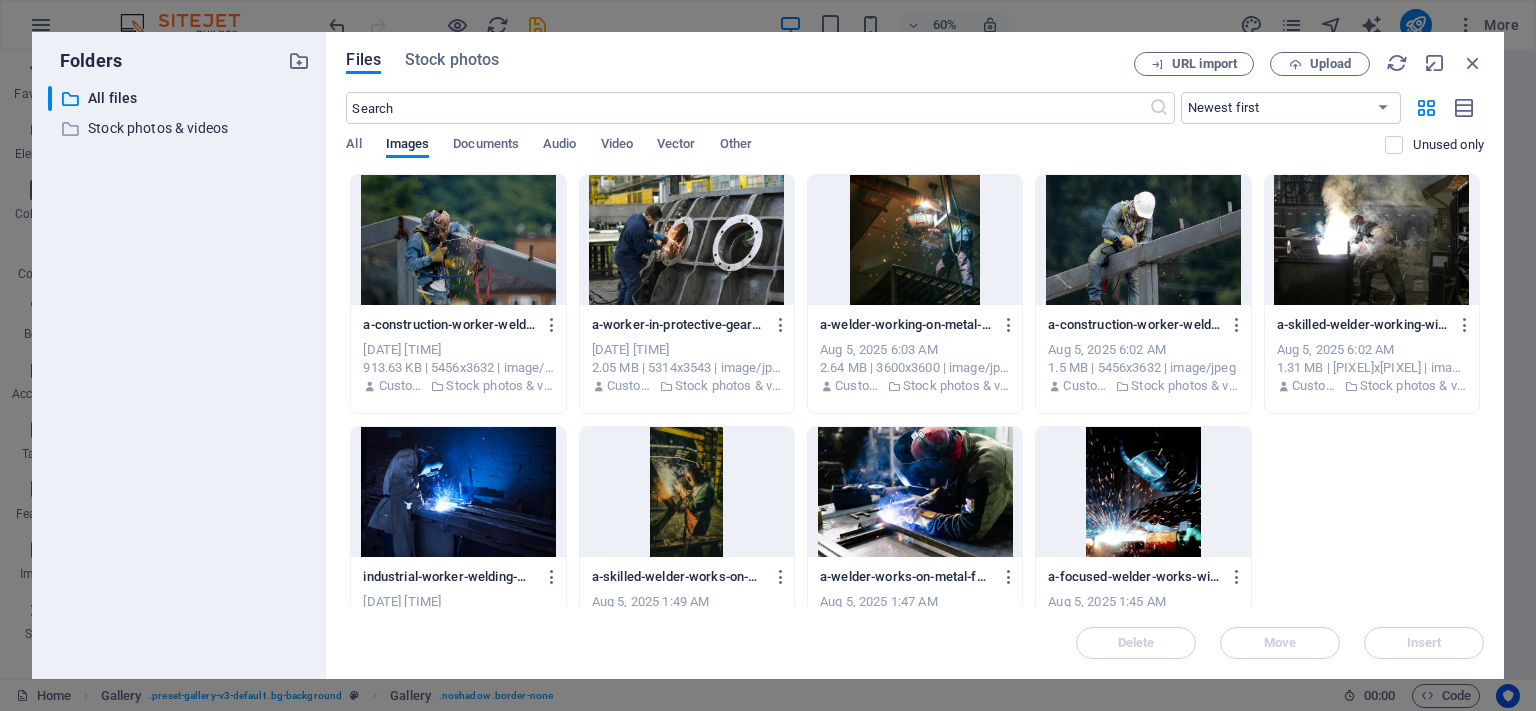 click at bounding box center (1372, 240) 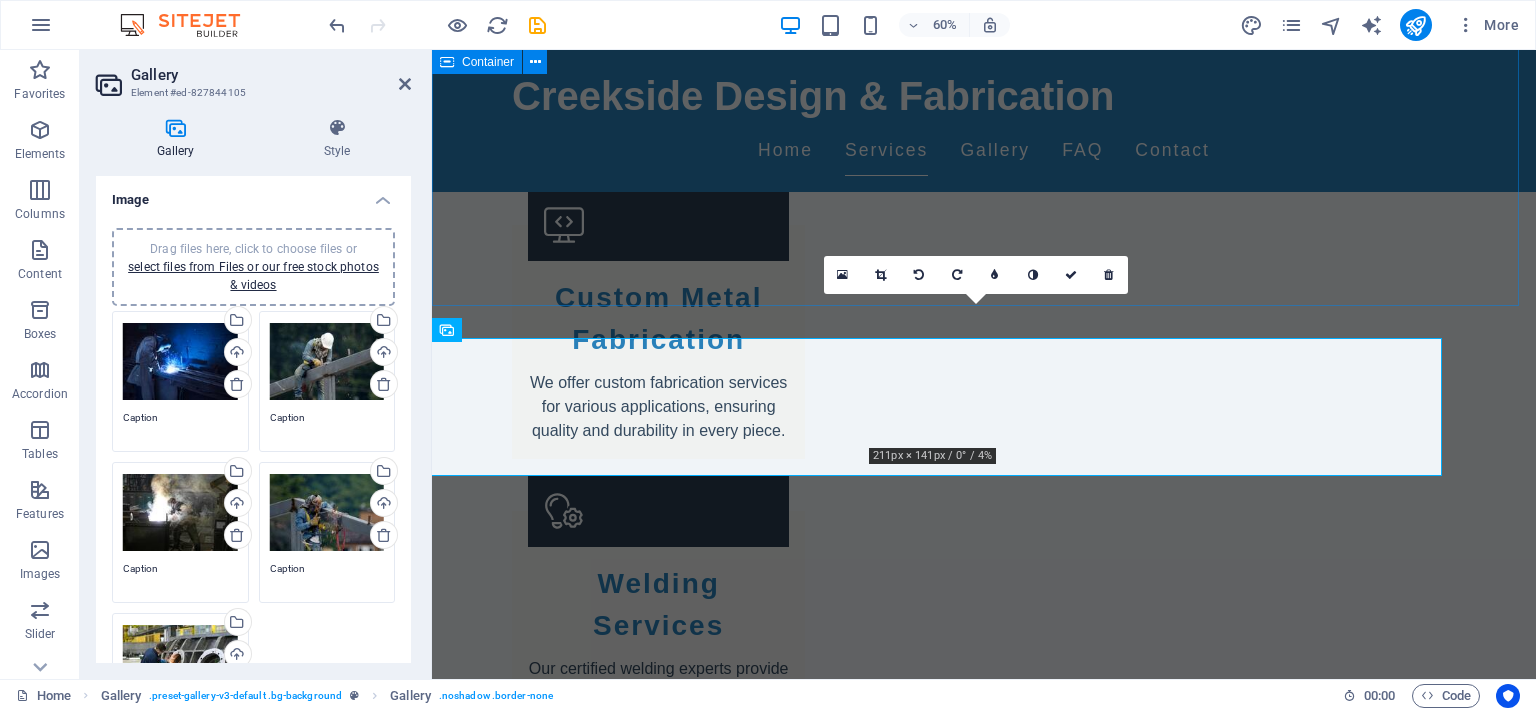 scroll, scrollTop: 1066, scrollLeft: 0, axis: vertical 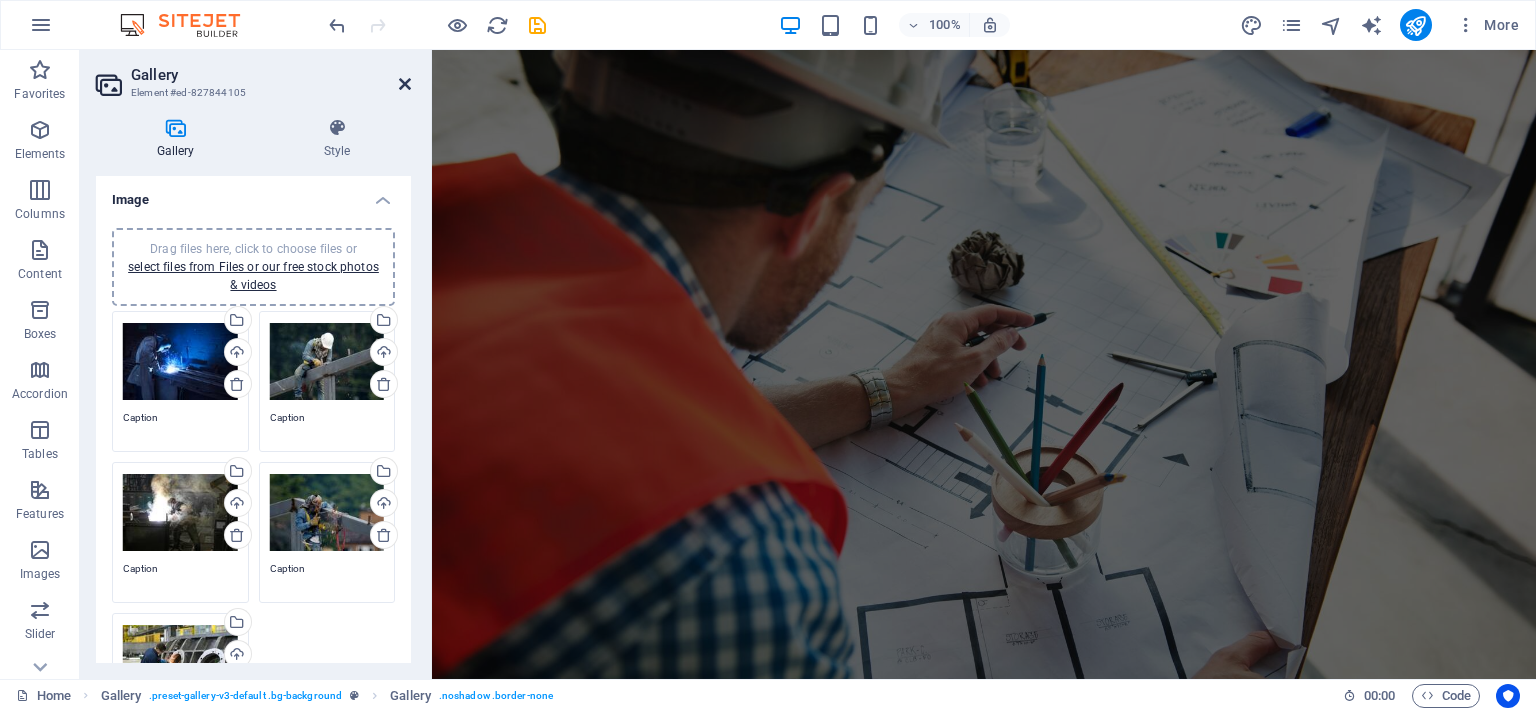 click at bounding box center [405, 84] 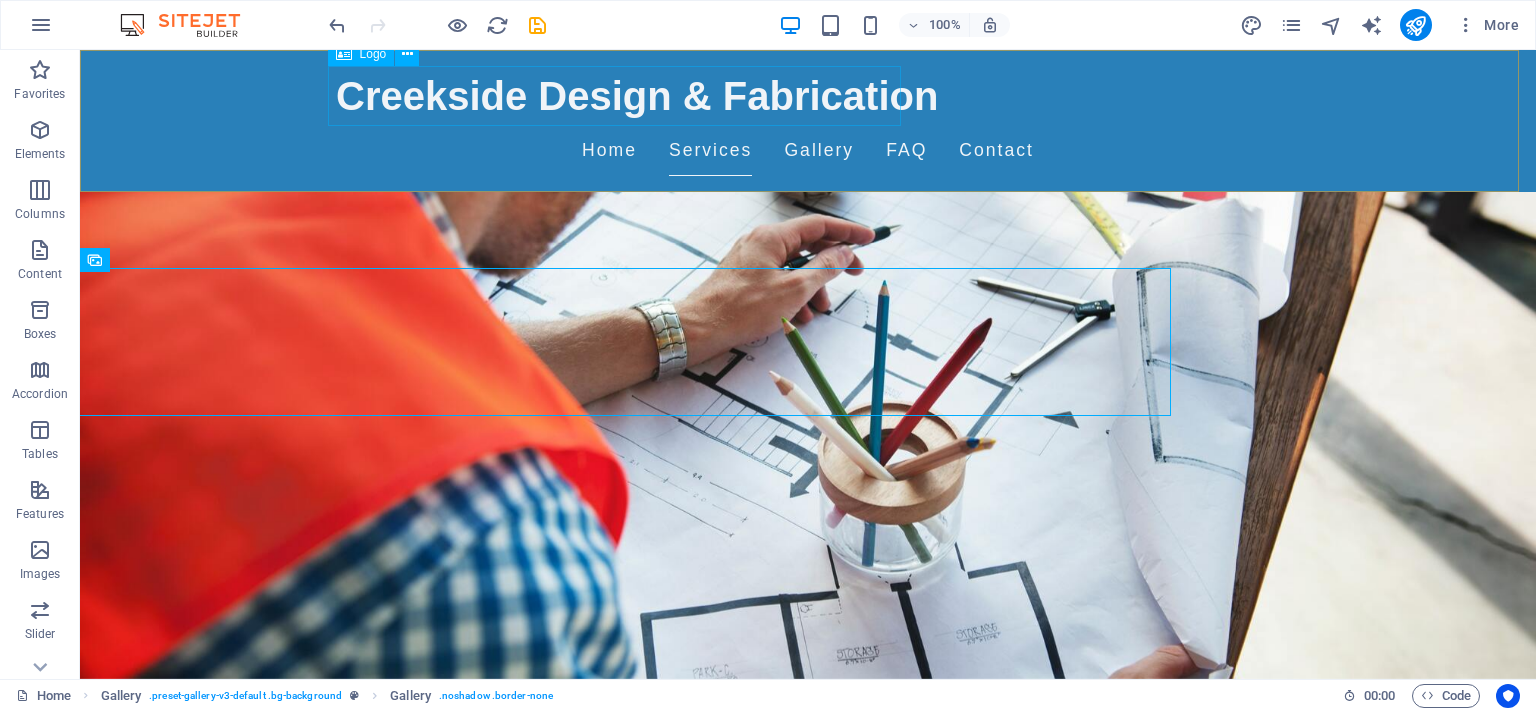 scroll, scrollTop: 1100, scrollLeft: 0, axis: vertical 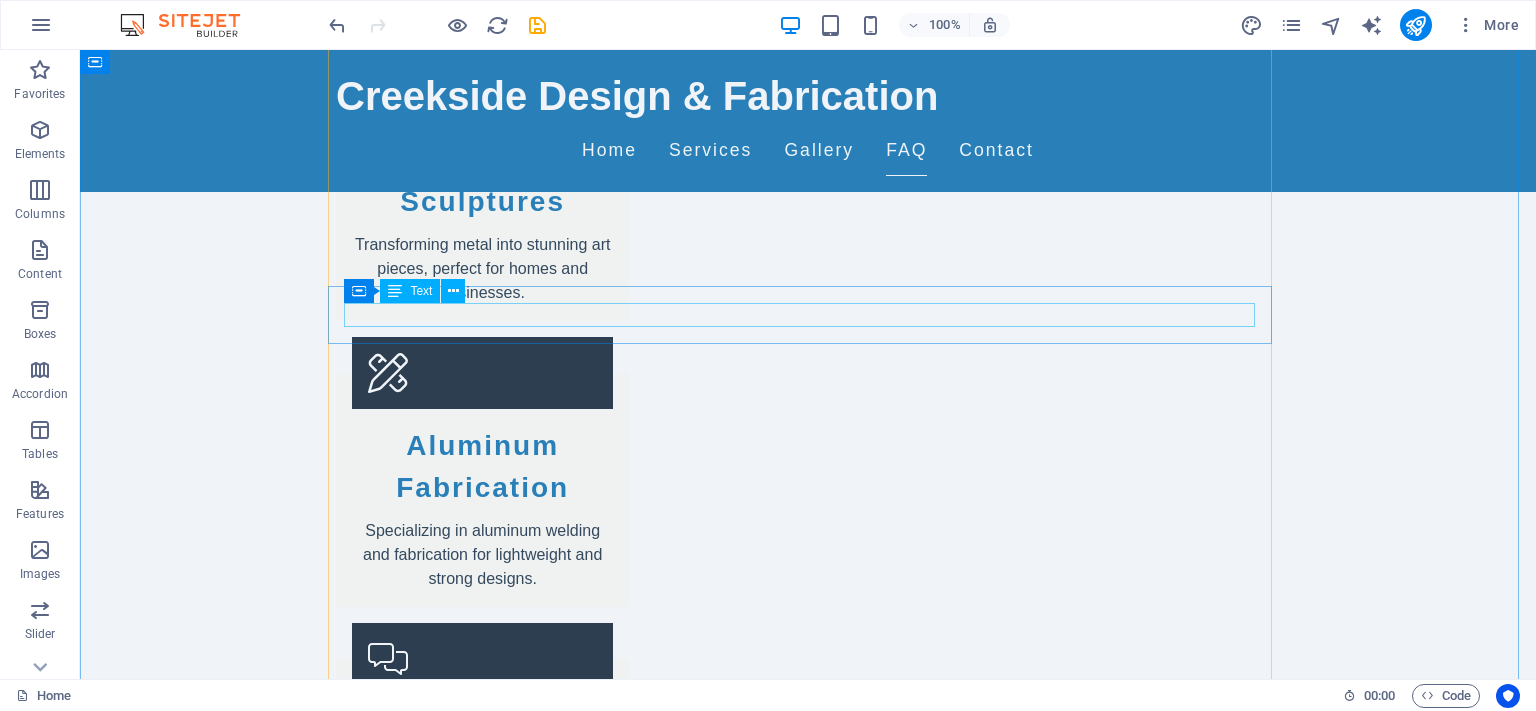 click on "Absolutely! Our team can create unique metal art and sculptures." at bounding box center (808, 2043) 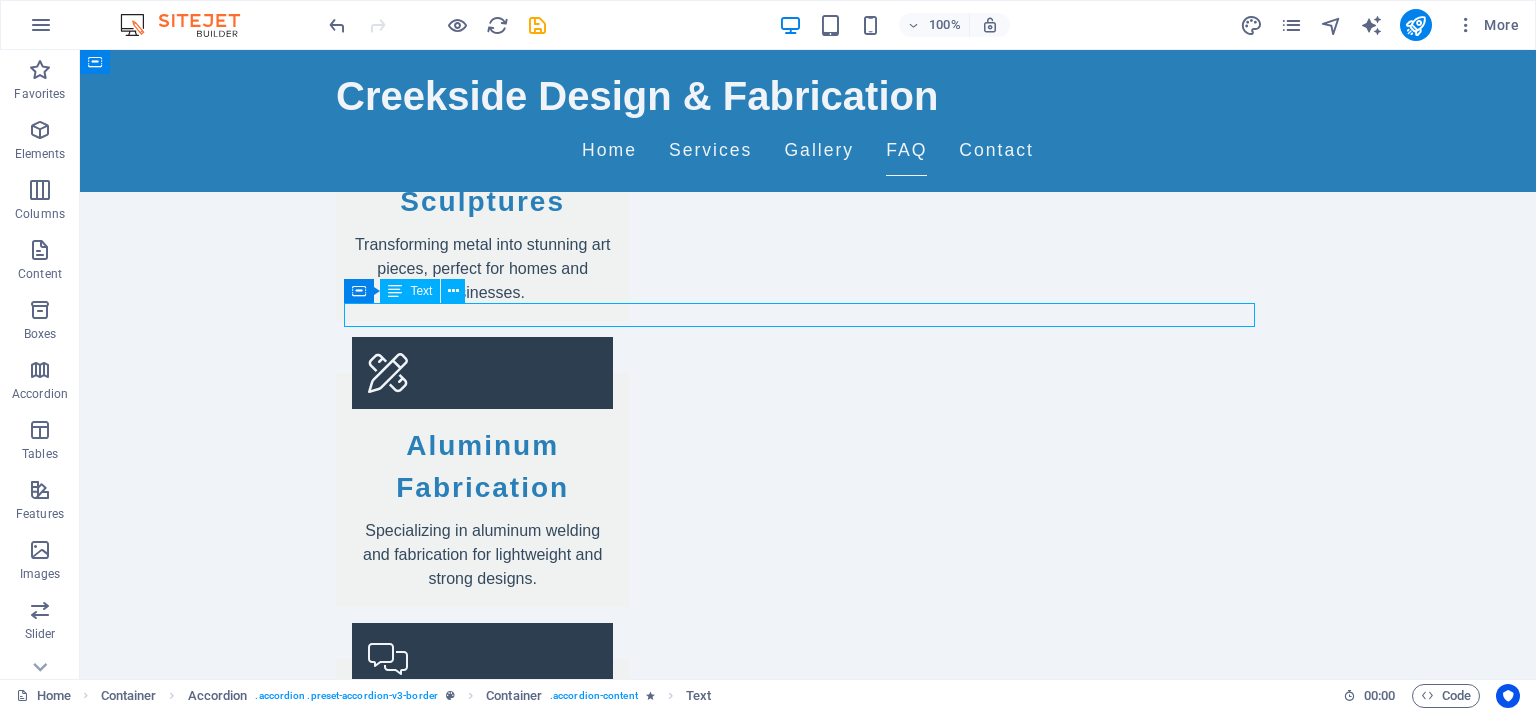 click on "Absolutely! Our team can create unique metal art and sculptures." at bounding box center [808, 2043] 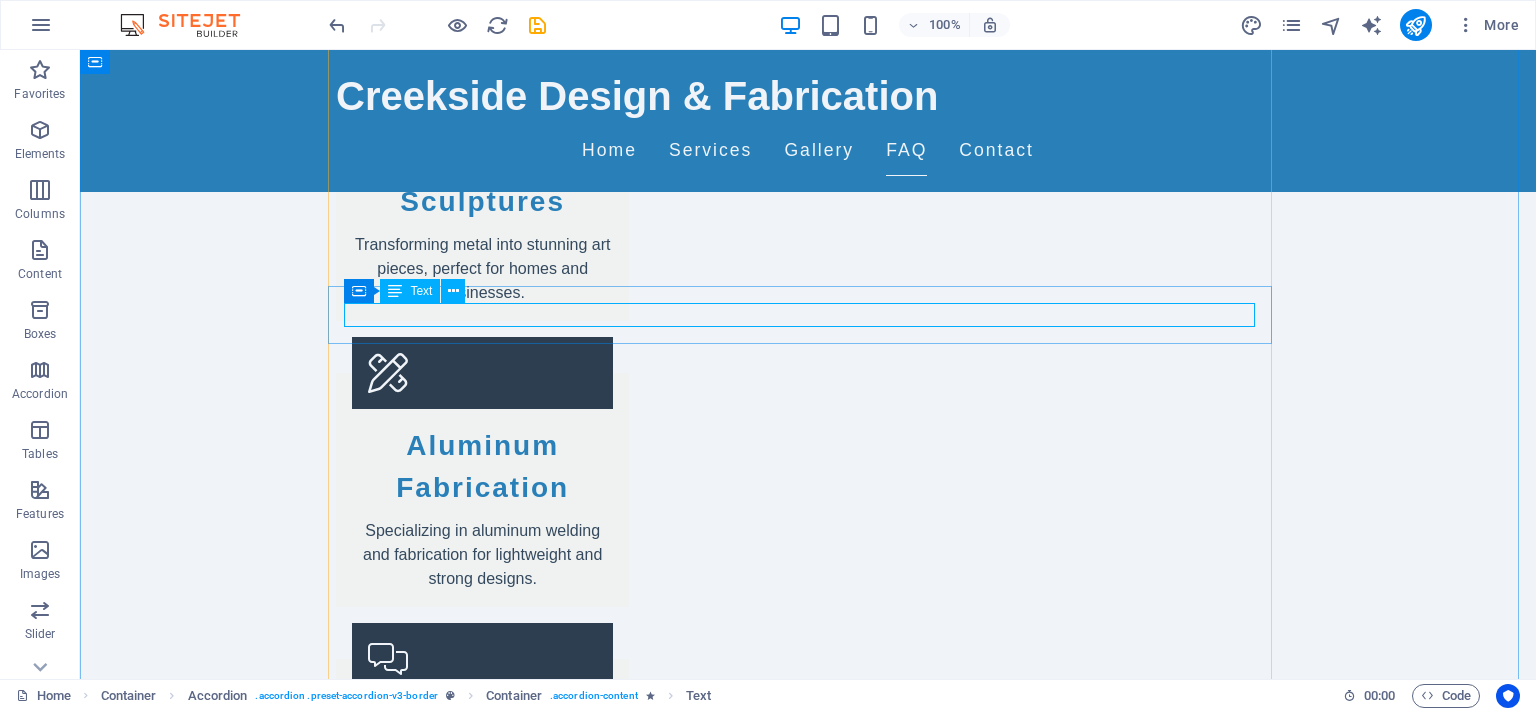 click on "Absolutely! Our team can create unique metal art and sculptures." at bounding box center [808, 2043] 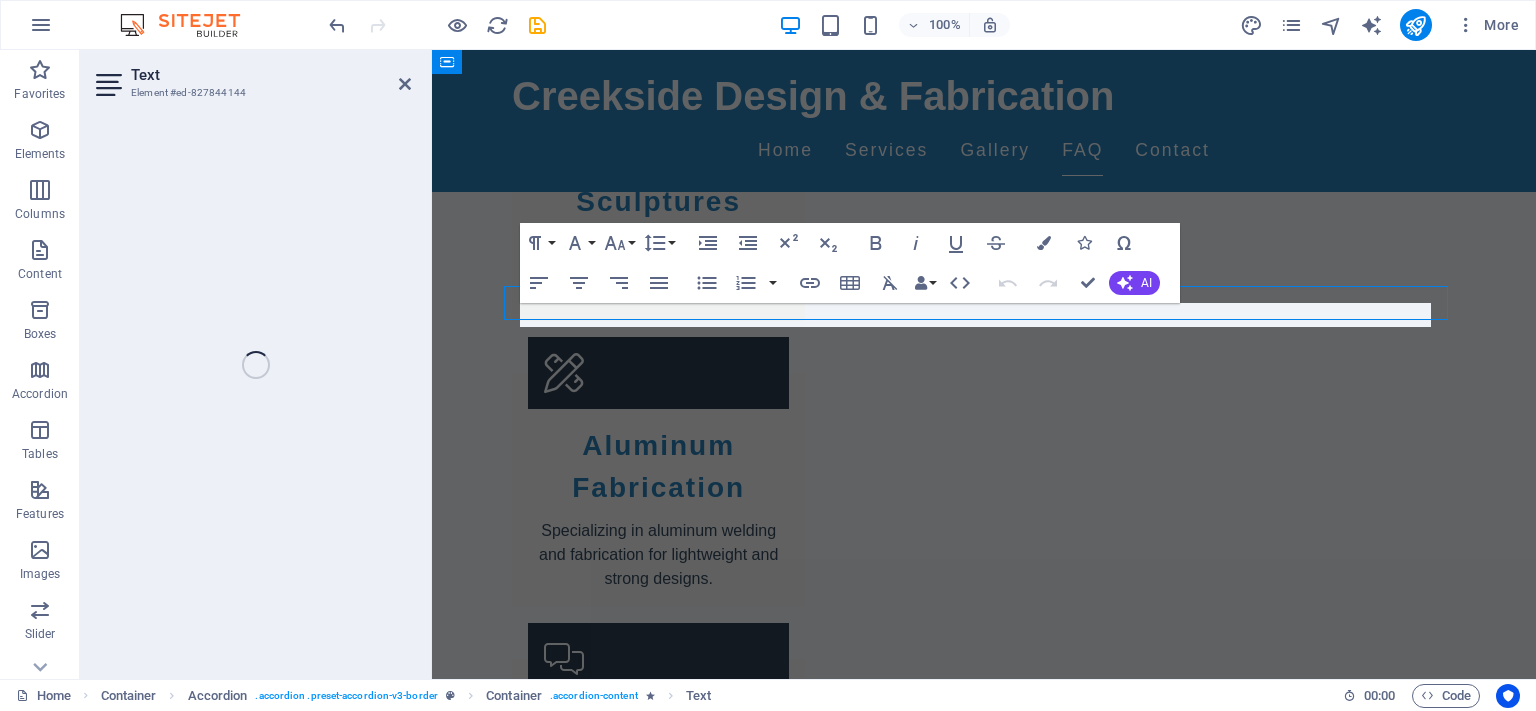 scroll, scrollTop: 1789, scrollLeft: 0, axis: vertical 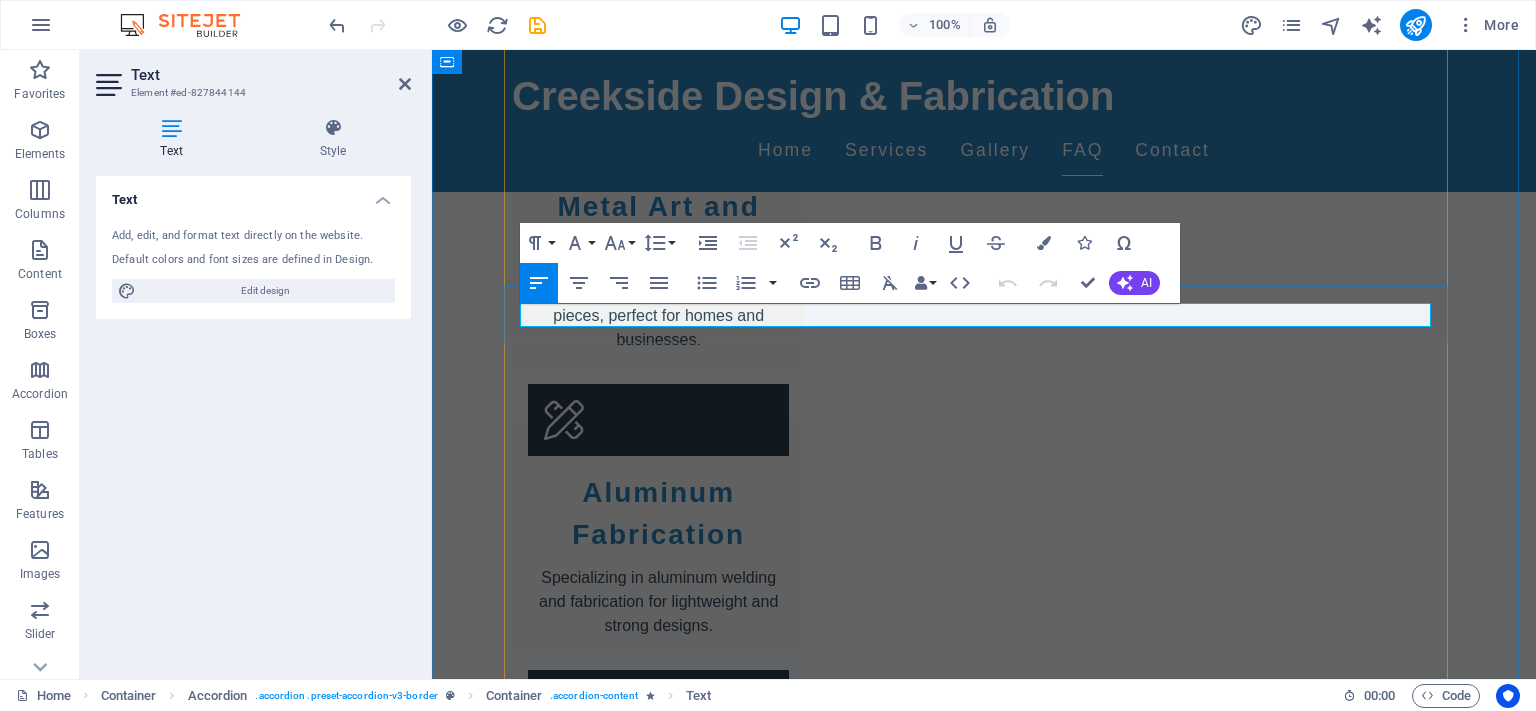drag, startPoint x: 974, startPoint y: 319, endPoint x: 674, endPoint y: 312, distance: 300.08167 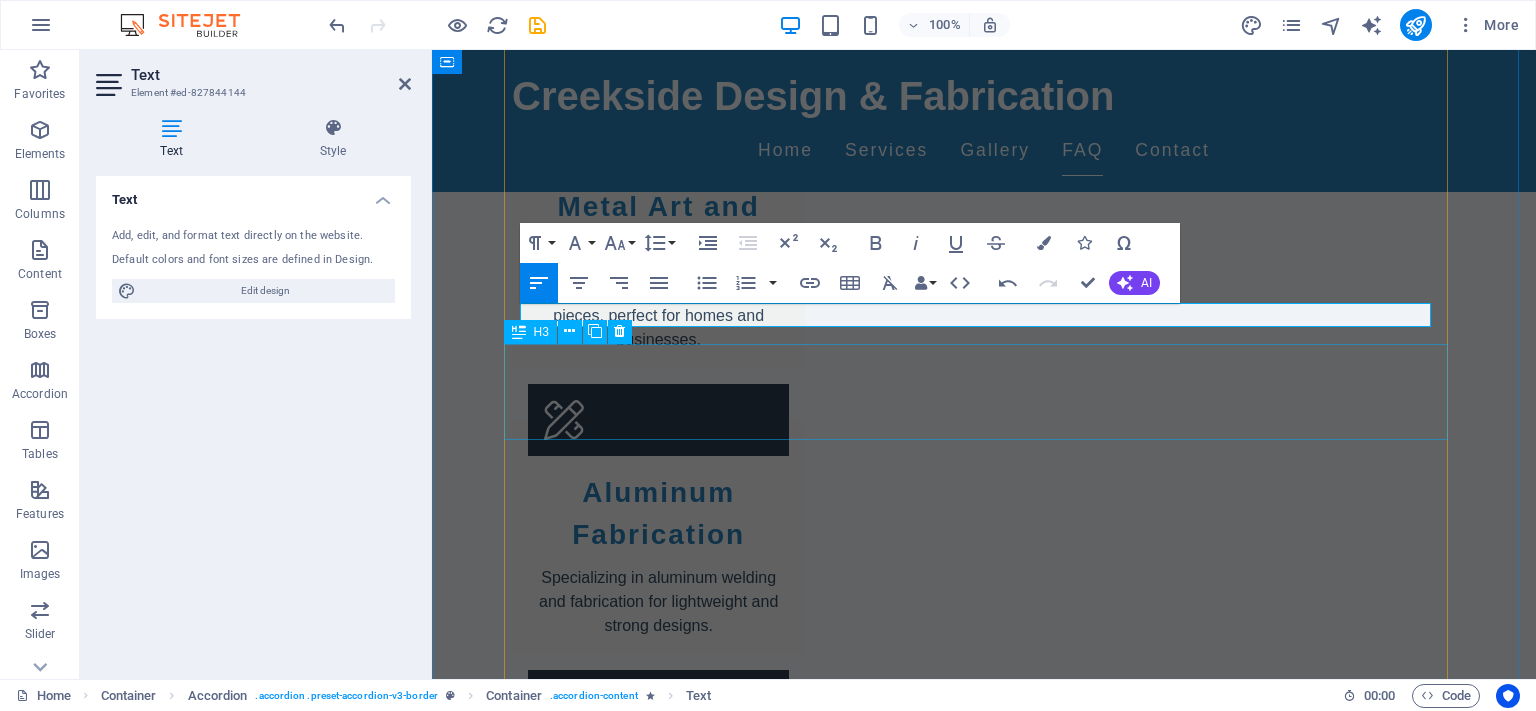 click on "What is your turnaround time for projects?" at bounding box center (984, 2120) 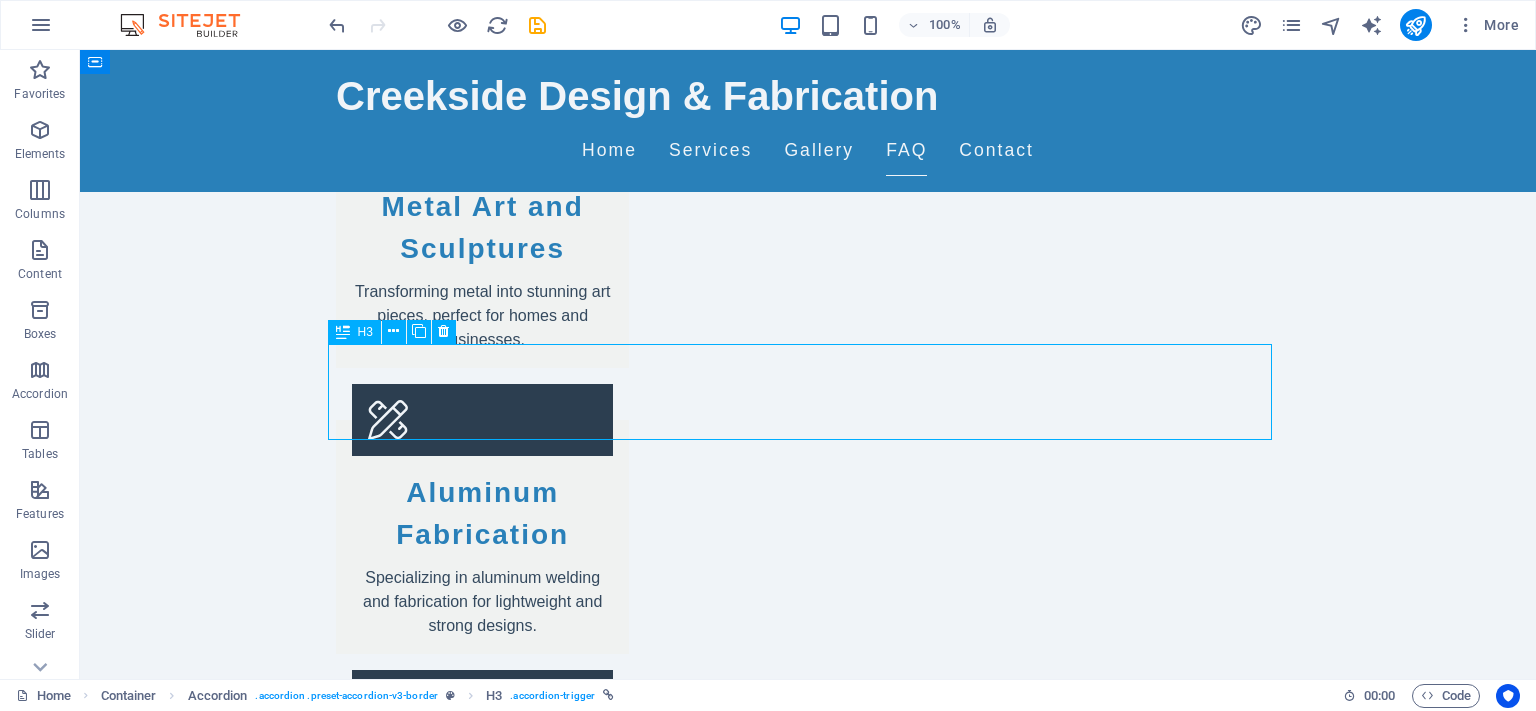 scroll, scrollTop: 1836, scrollLeft: 0, axis: vertical 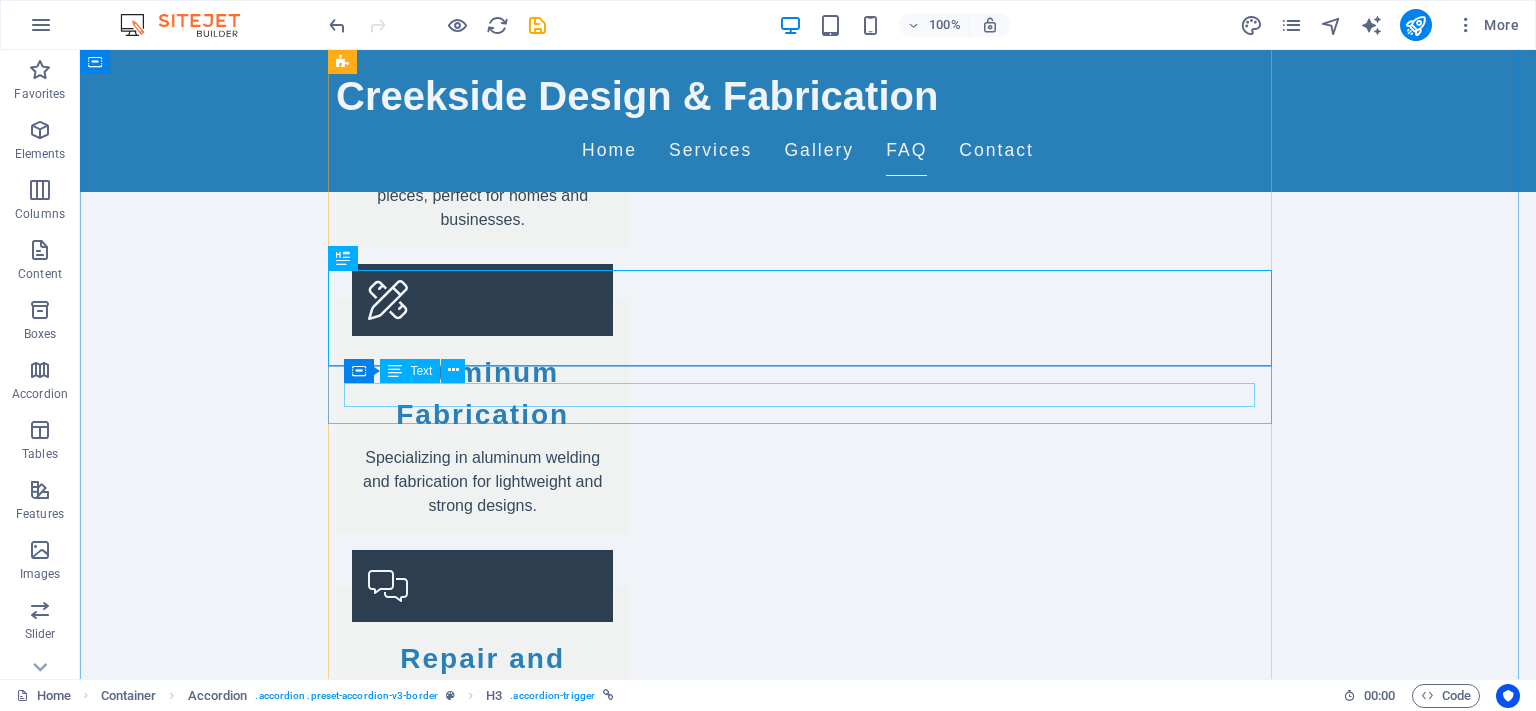 click on "Turnaround times vary depending on the project complexity; we aim to complete projects promptly." at bounding box center (808, 2125) 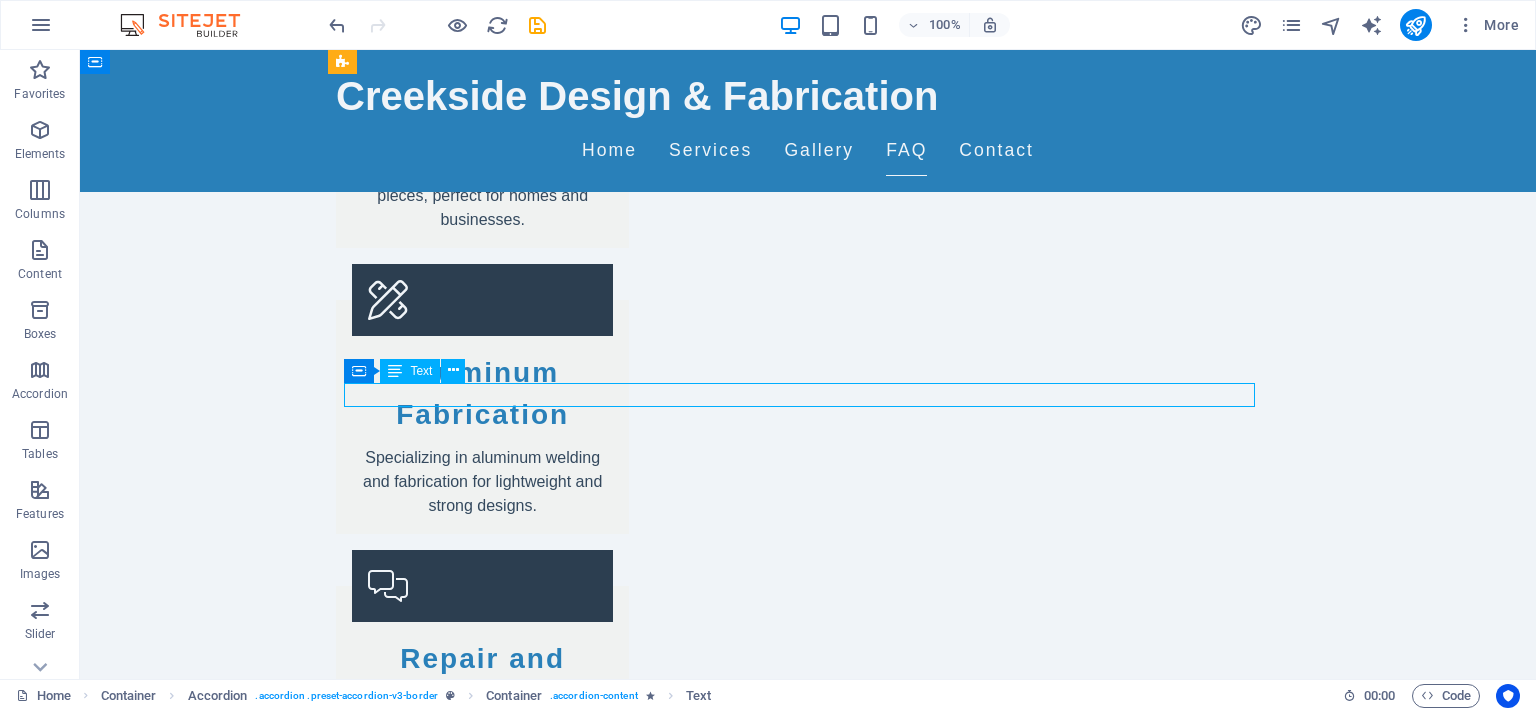 click on "Turnaround times vary depending on the project complexity; we aim to complete projects promptly." at bounding box center (808, 2125) 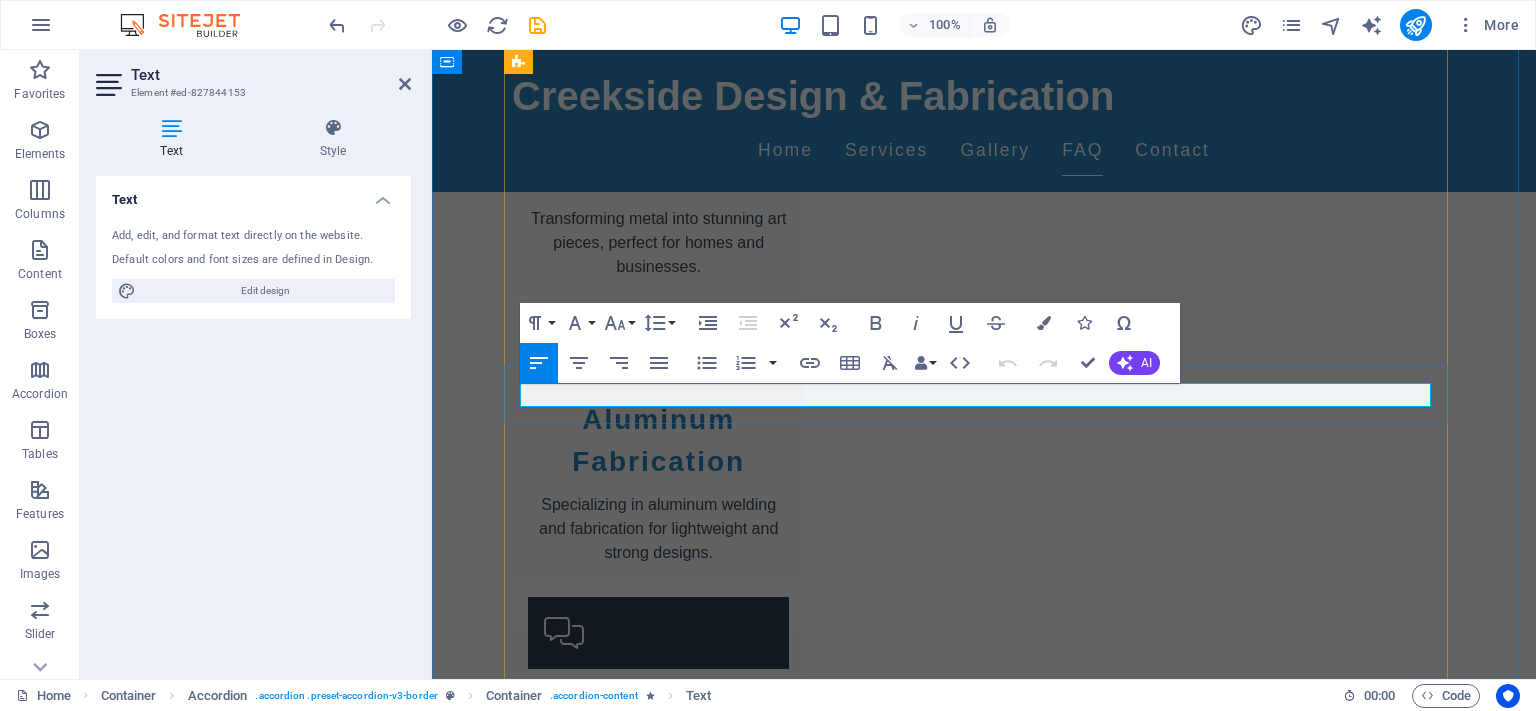 click on "Turnaround times vary depending on the project complexity; we aim to complete projects promptly." at bounding box center (984, 2125) 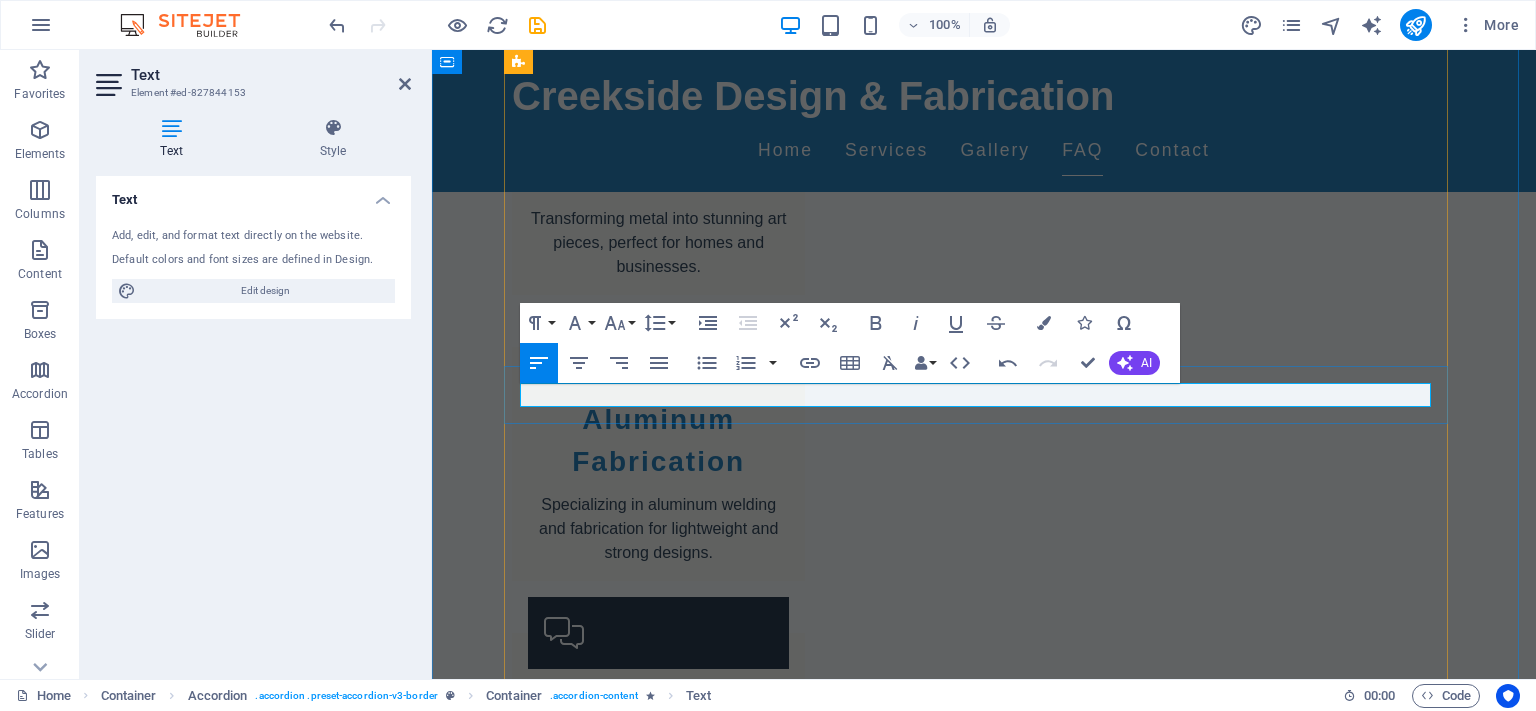 type 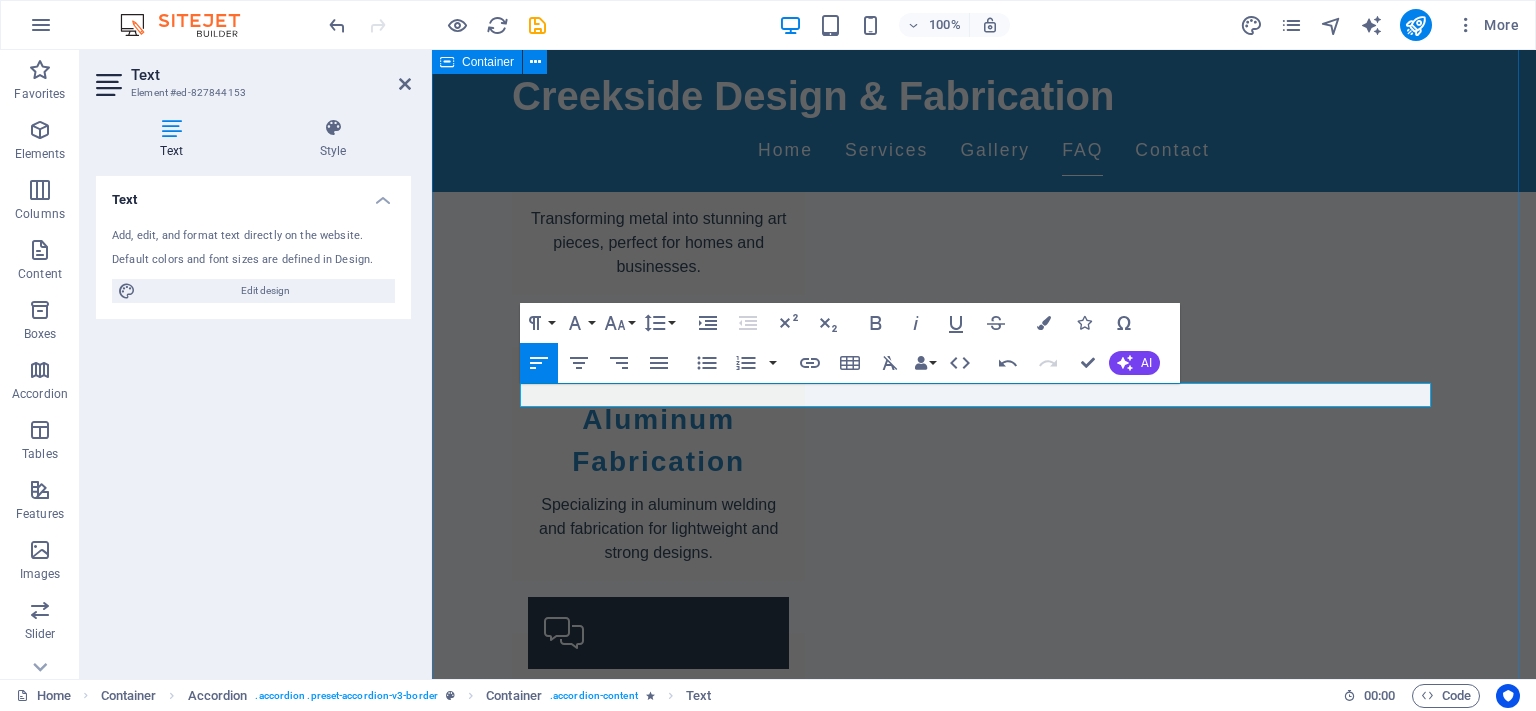 click on "FAQs What types of welding do you offer? We offer various types of welding including MIG, TIG, and stick welding. Do you provide custom fabrication services? Yes, we specialize in custom metal fabrication tailored to your specific needs. Can you create metal art? Absolutely! Our team will bring your vision to life. What is your turnaround time for projects? Turnaround times vary depending on the project complexity; . Do you offer repair services? Yes, we can repair and maintain metal structures. How can I request a quote? You can contact us via our website or call us at ([PHONE]) for quotes." at bounding box center (984, 1960) 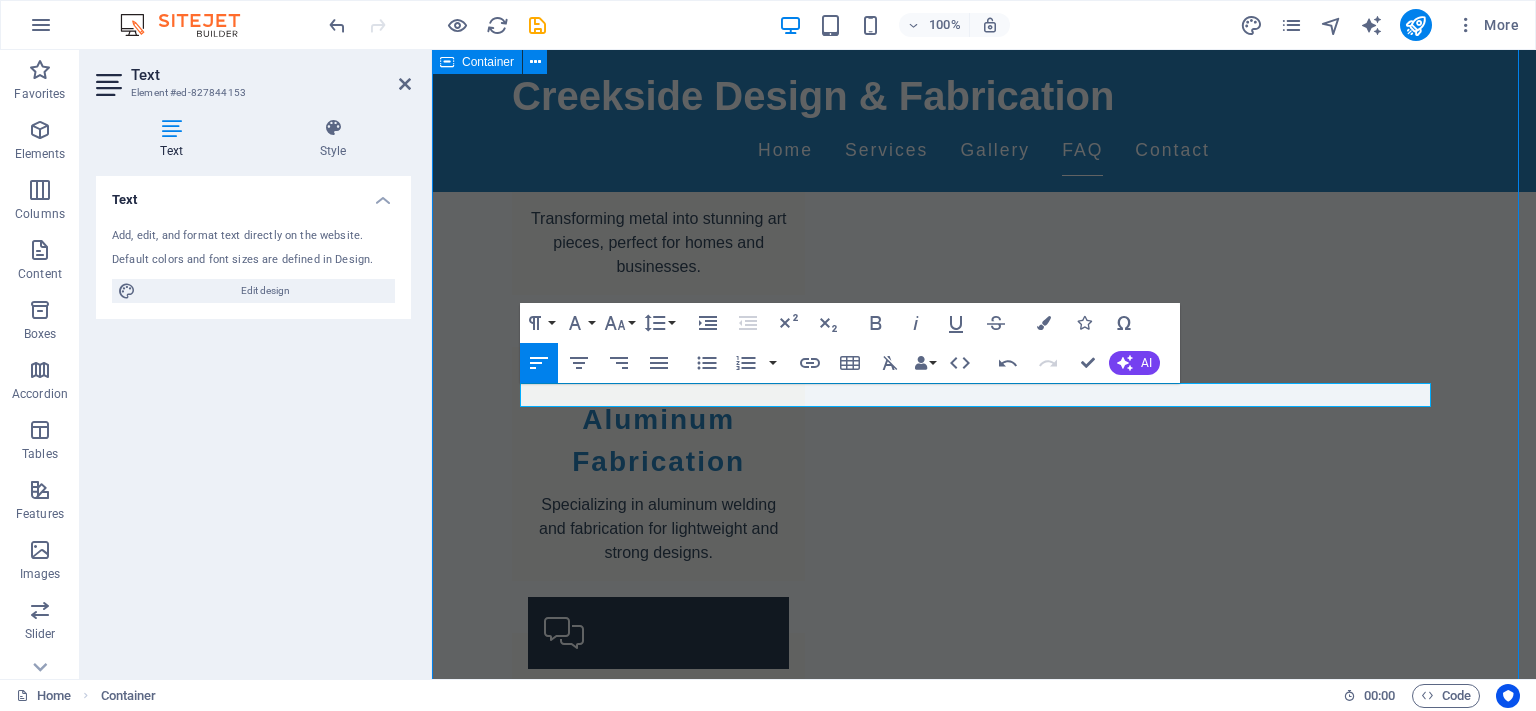 scroll, scrollTop: 1909, scrollLeft: 0, axis: vertical 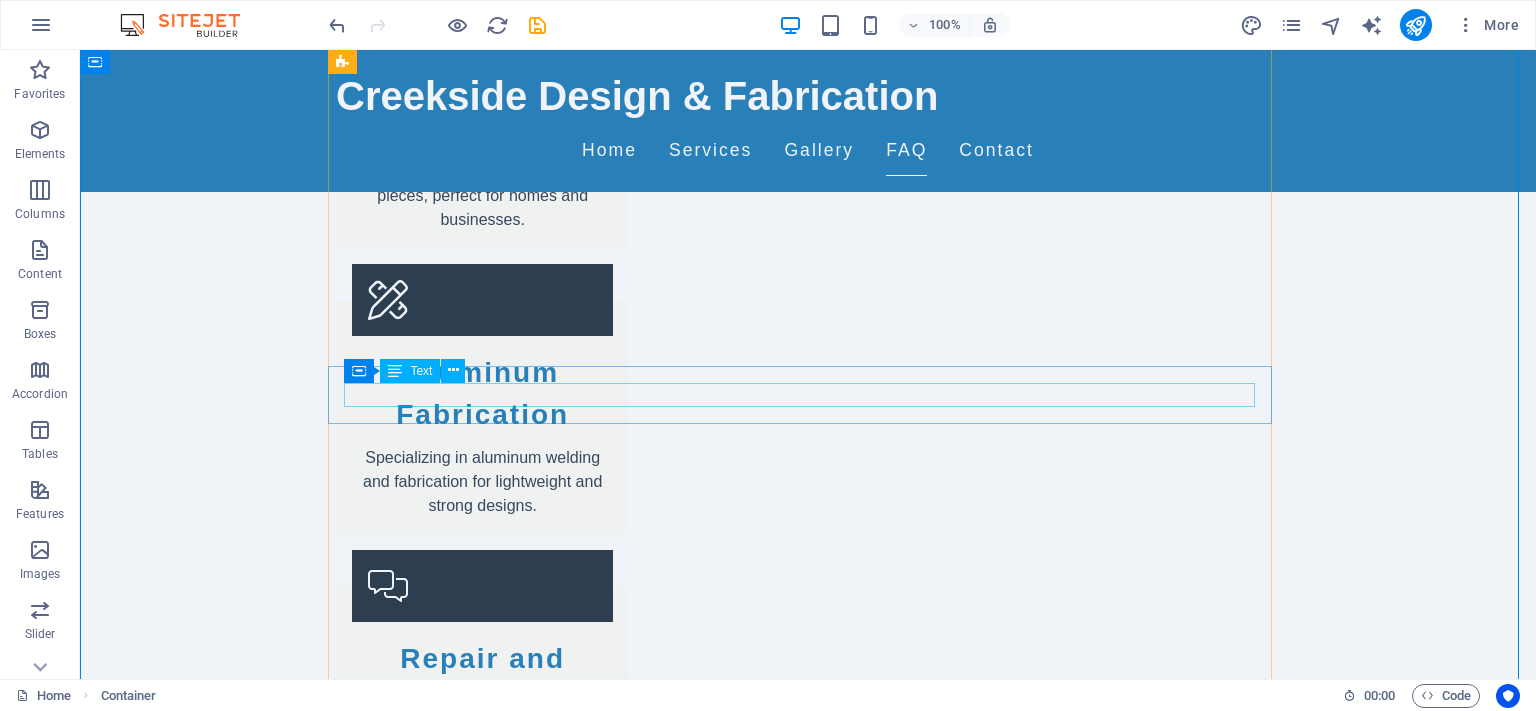 click on "Turnaround times vary depending on the project complexity; ." at bounding box center (808, 2125) 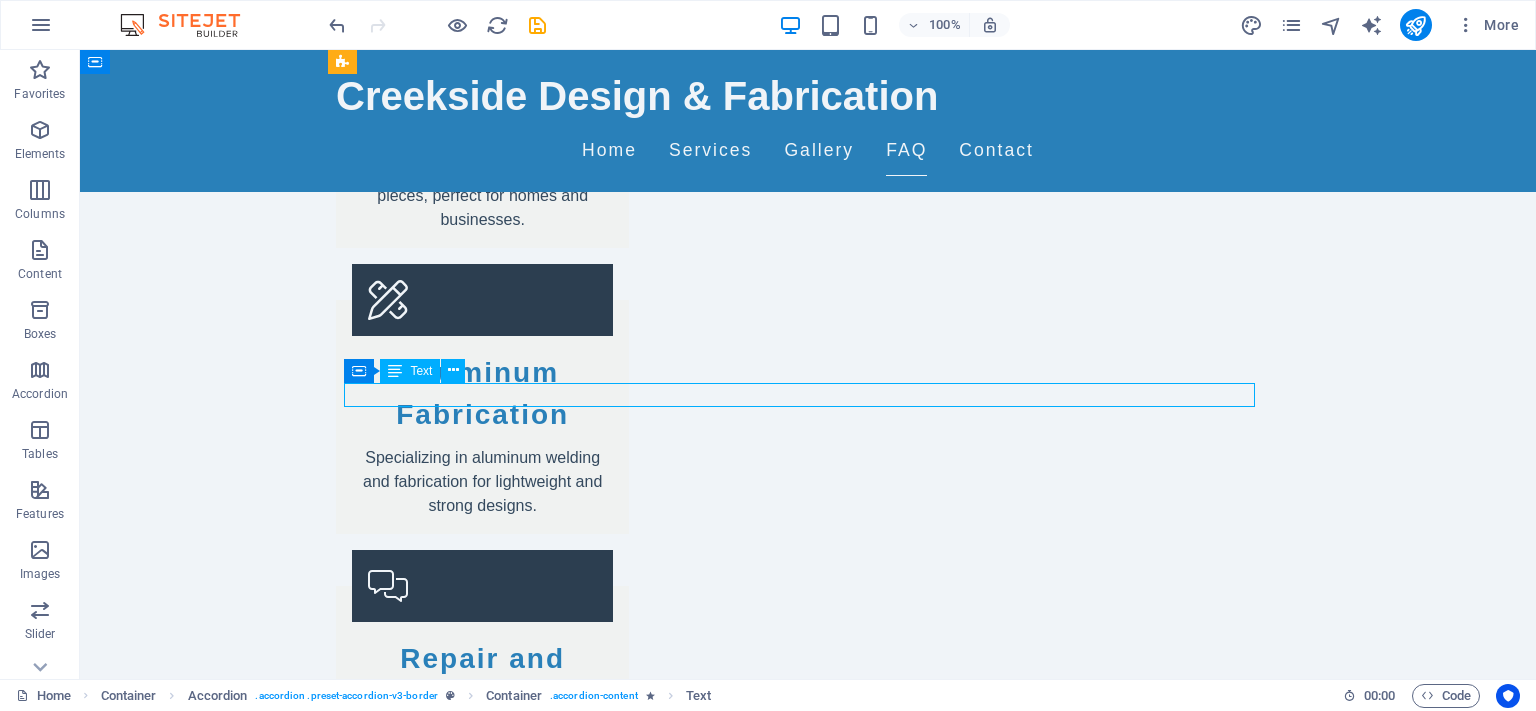click on "Turnaround times vary depending on the project complexity; ." at bounding box center [808, 2125] 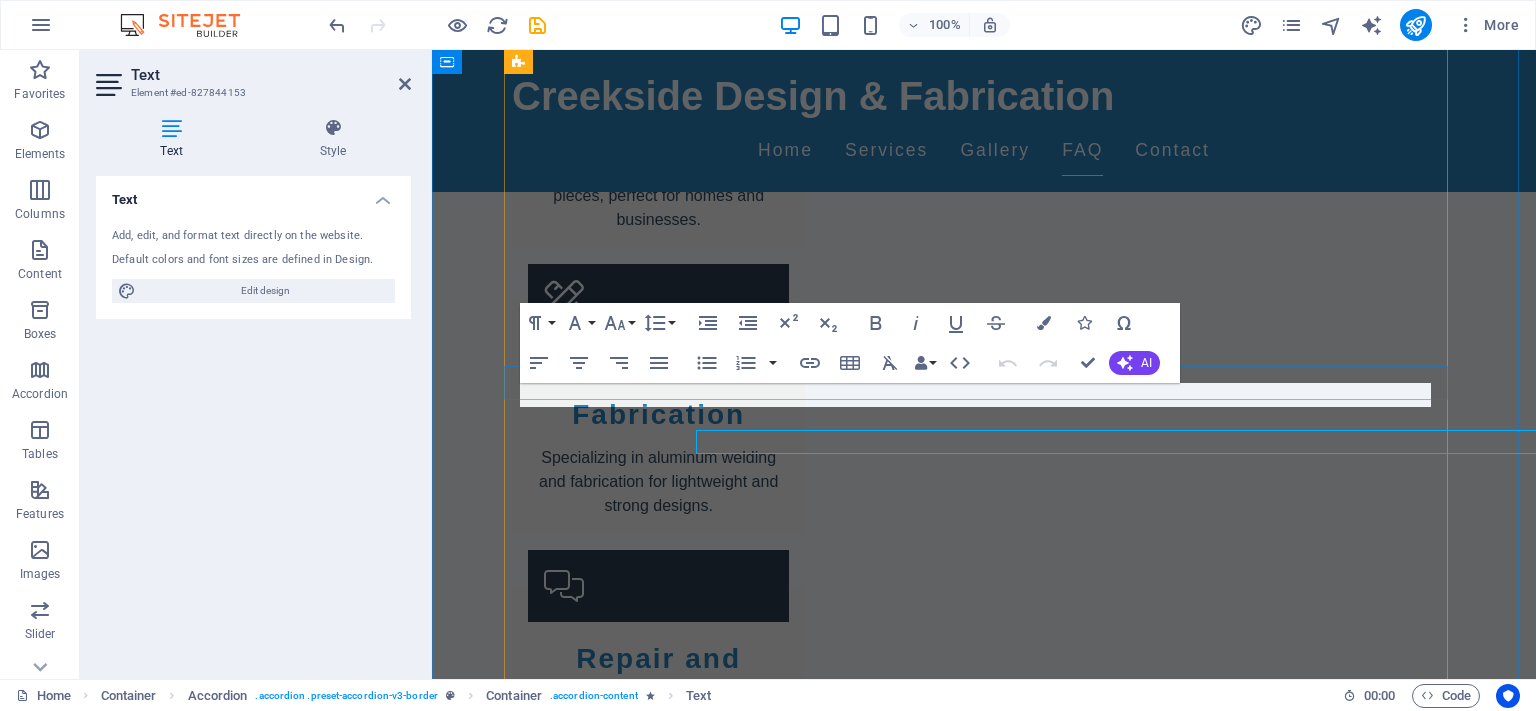 scroll, scrollTop: 1862, scrollLeft: 0, axis: vertical 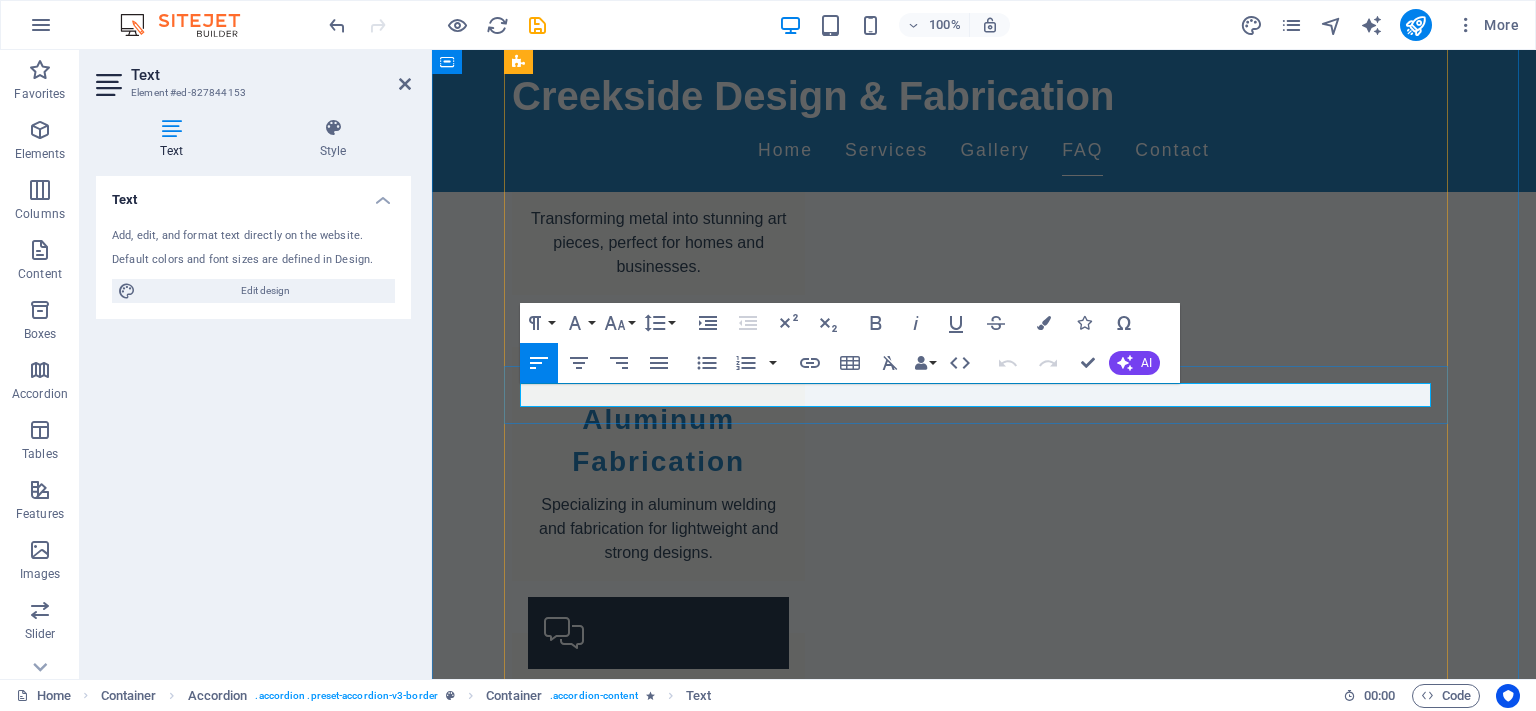 click on "Turnaround times vary depending on the project complexity; ." at bounding box center [984, 2125] 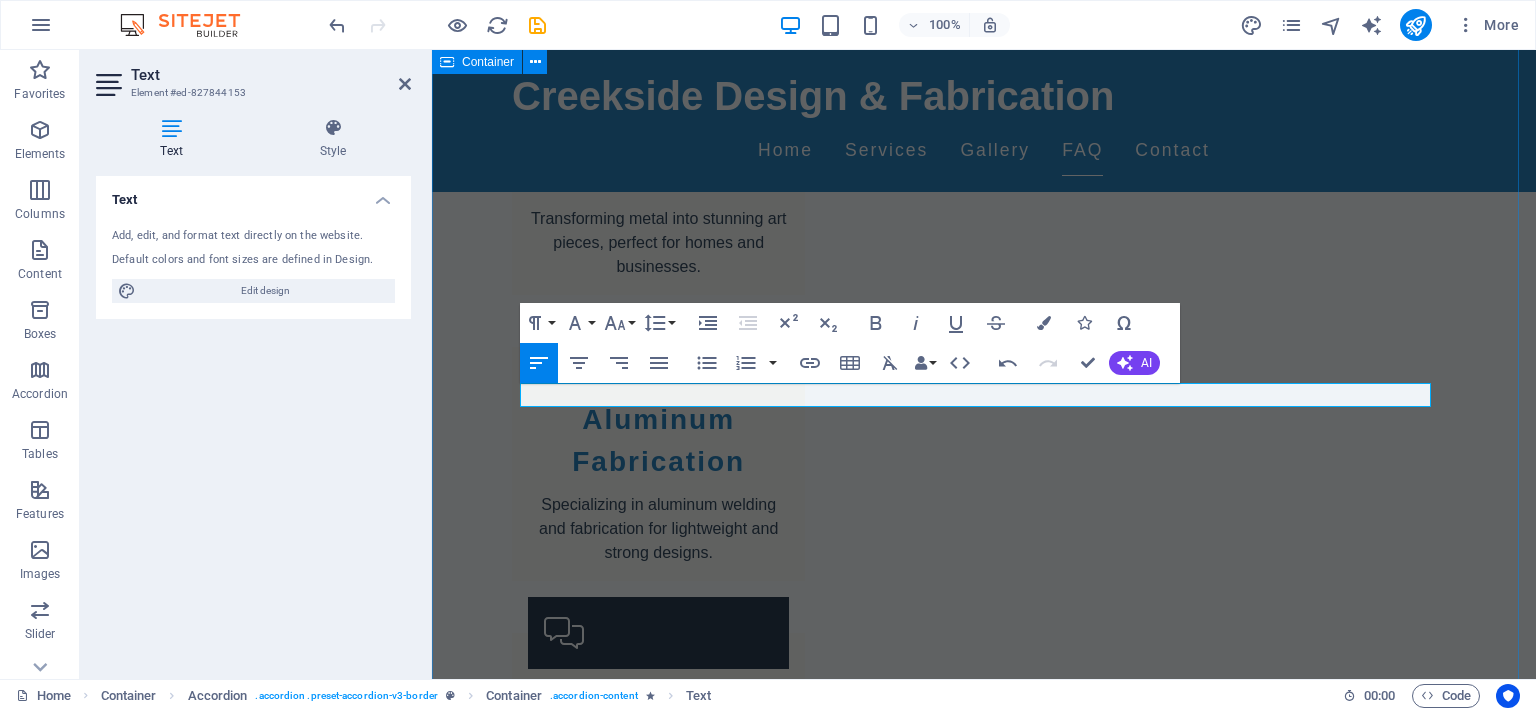 click on "FAQs What types of welding do you offer? We offer various types of welding including MIG, TIG, and stick welding. Do you provide custom fabrication services? Yes, we specialize in custom metal fabrication tailored to your specific needs. Can you create metal art? Absolutely! Our team will bring your vision to life. What is your turnaround time for projects? Turnaround times vary depending on the project complexity; we aim to complete all projects promptly. Do you offer repair services? Yes, we can repair and maintain metal structures. How can I request a quote? You can contact us via our website or call us at ([PHONE_AREA_CODE]) [PHONE_PREFIX]-[PHONE_LINE] for quotes." at bounding box center [984, 1960] 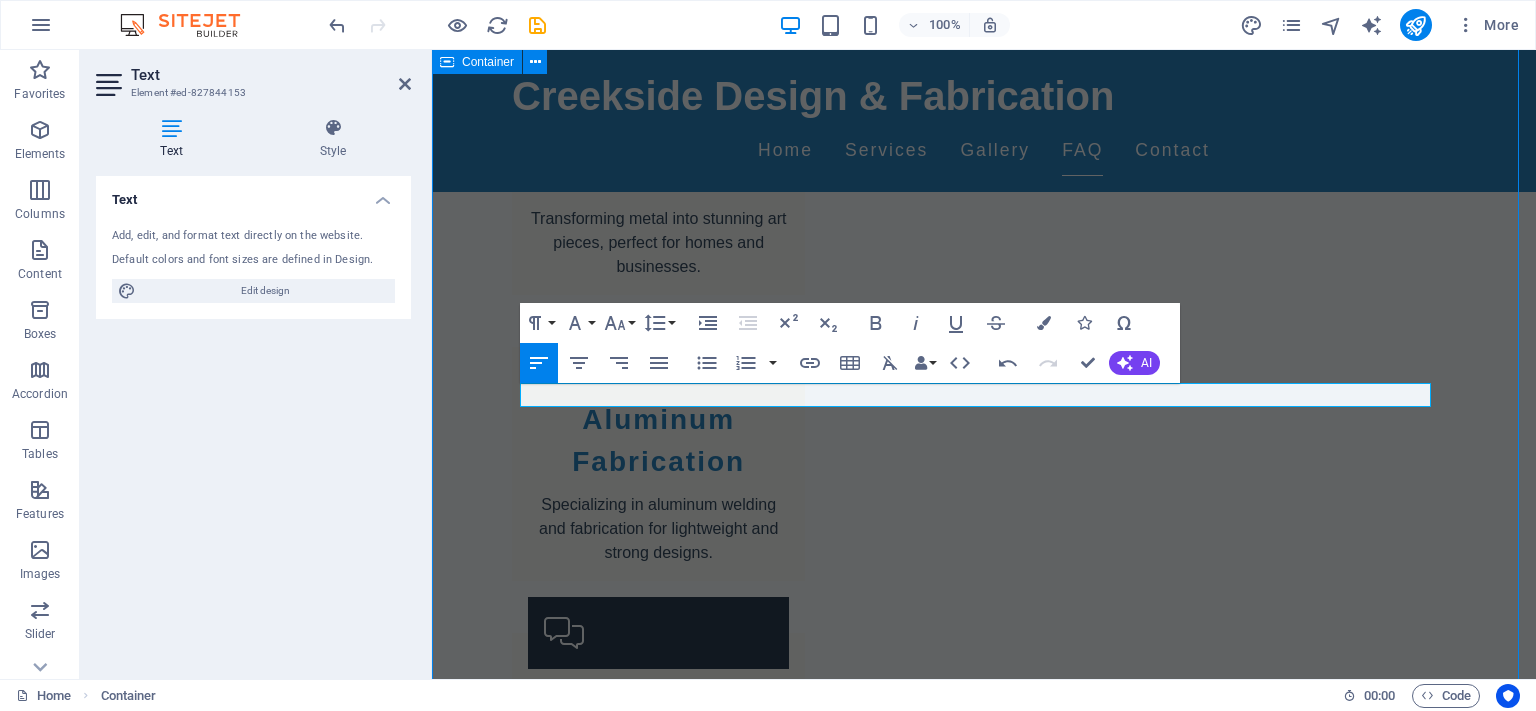 scroll, scrollTop: 1909, scrollLeft: 0, axis: vertical 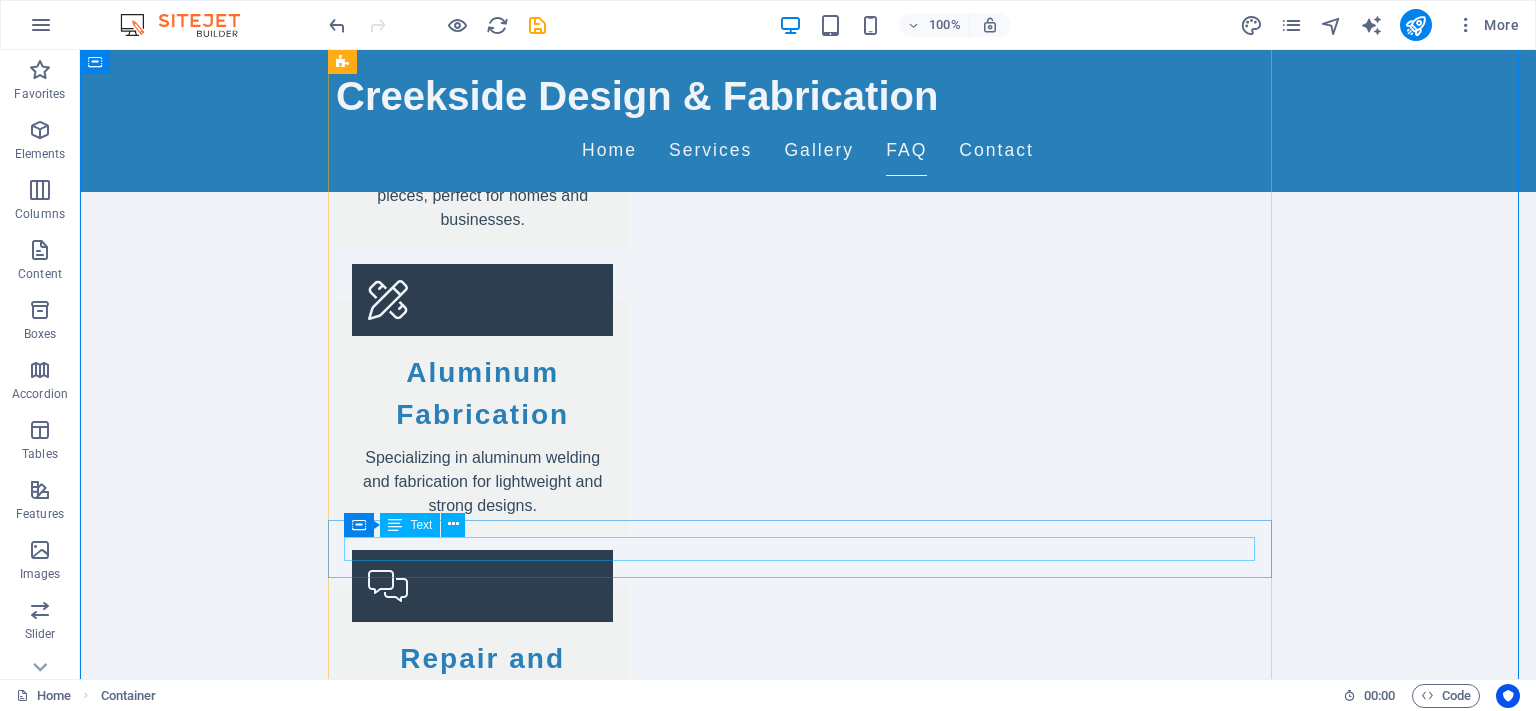 click on "Yes, we can repair and maintain metal structures." at bounding box center (808, 2280) 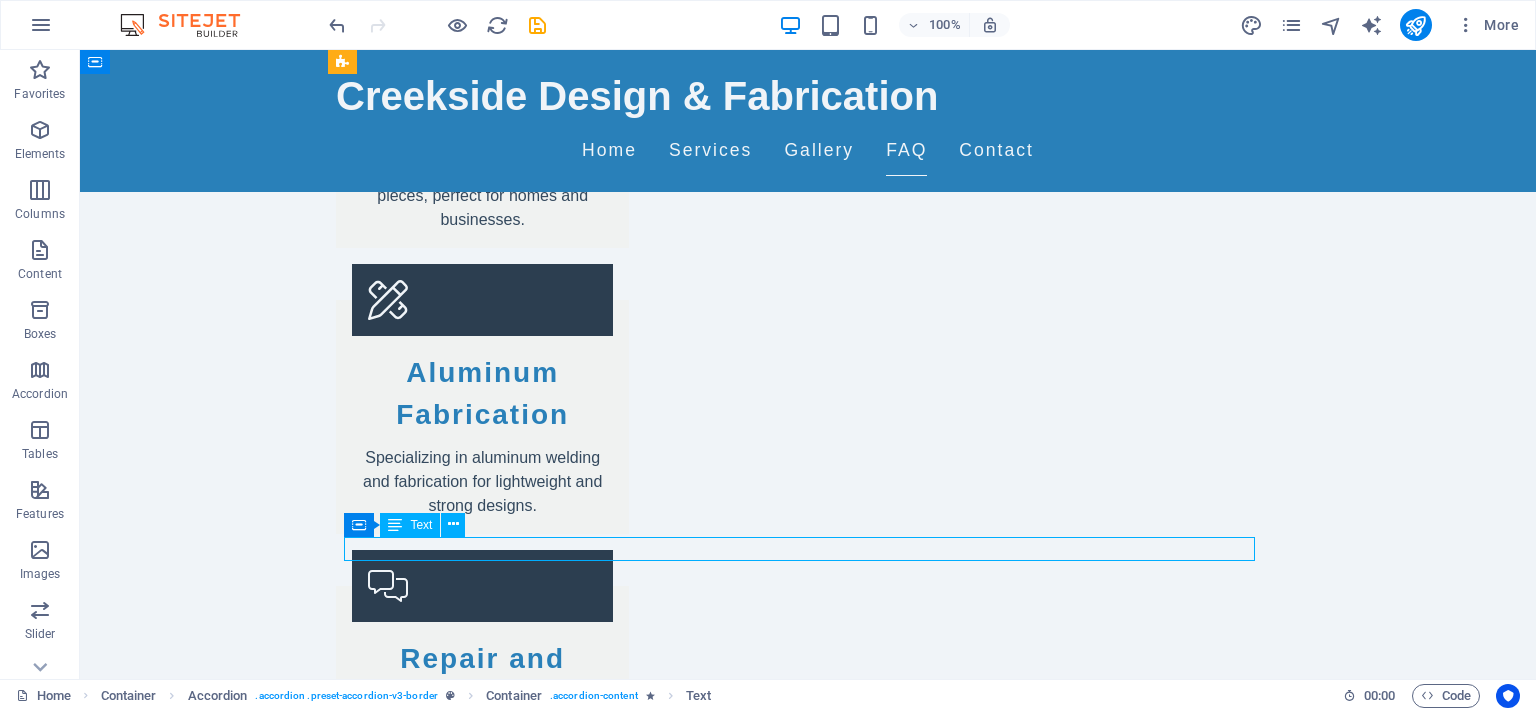 click on "Yes, we can repair and maintain metal structures." at bounding box center [808, 2280] 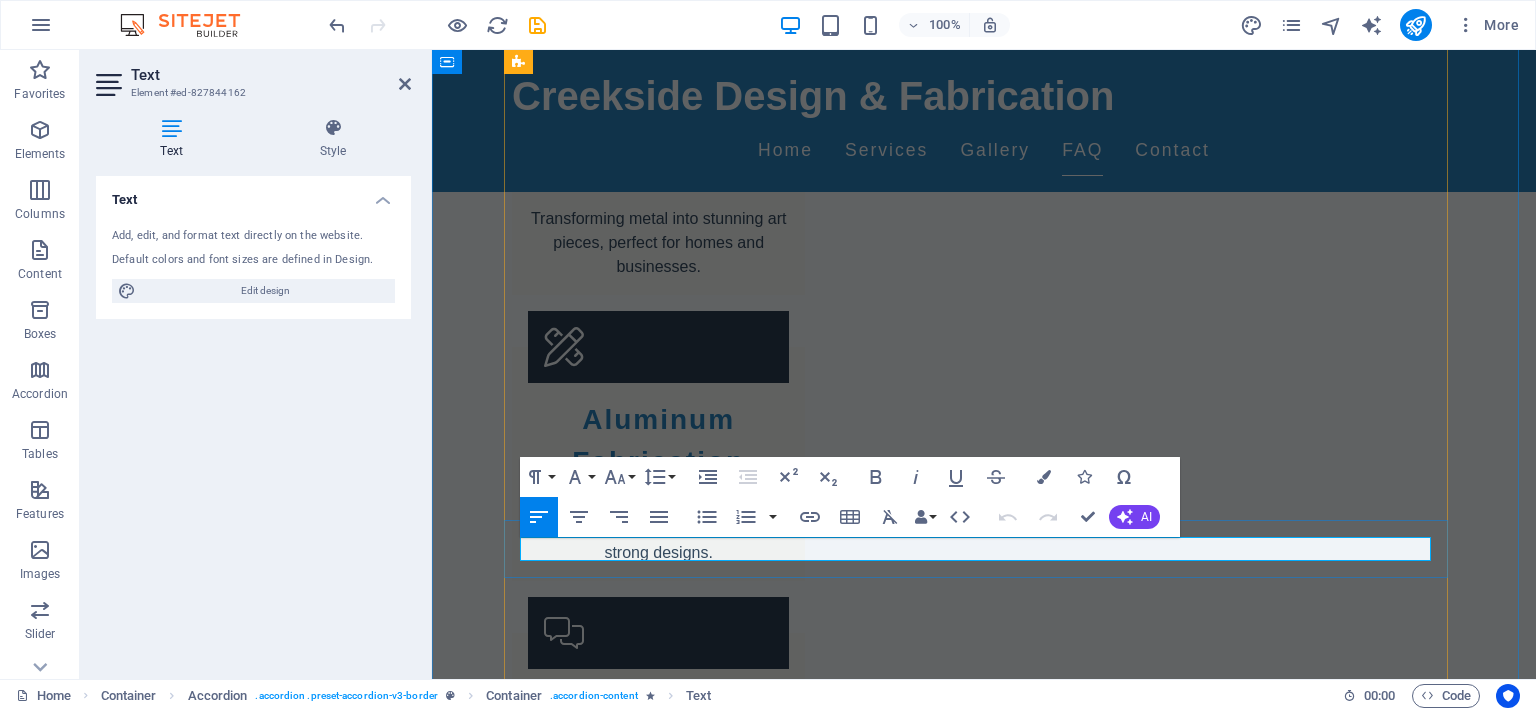 click on "Yes, we can repair and maintain metal structures." at bounding box center [984, 2280] 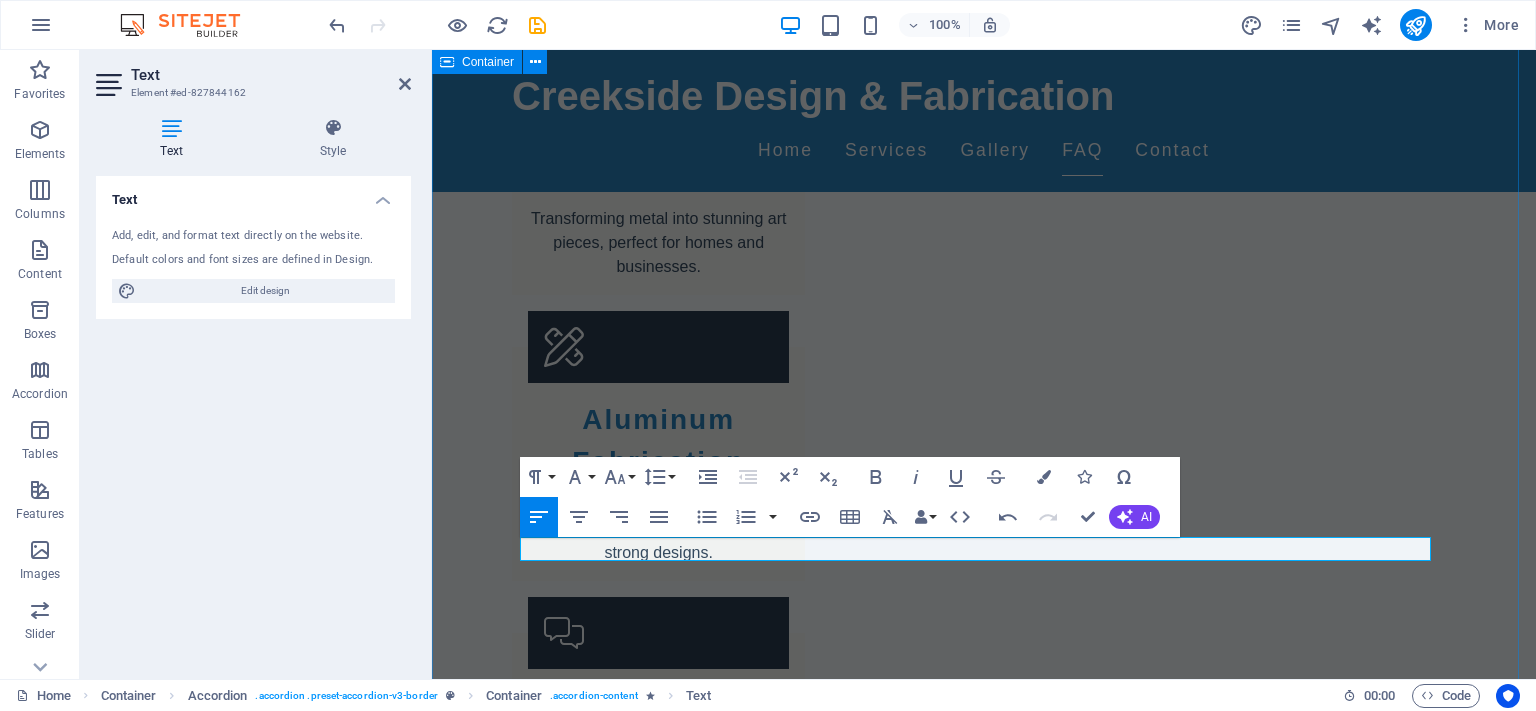 click on "FAQs What types of welding do you offer? We offer various types of welding including MIG, TIG, and stick welding. Do you provide custom fabrication services? Yes, we specialize in custom metal fabrication tailored to your specific needs. Can you create metal art? Absolutely! Our team will bring your vision to life. What is your turnaround time for projects? Turnaround times vary depending on the project complexity; we aim to complete all projects promptly. Do you offer repair services? Yes, we can repair and maintain steel structures and equipment. How can I request a quote? You can contact us via our website or call us at [PHONE] for quotes." at bounding box center (984, 1960) 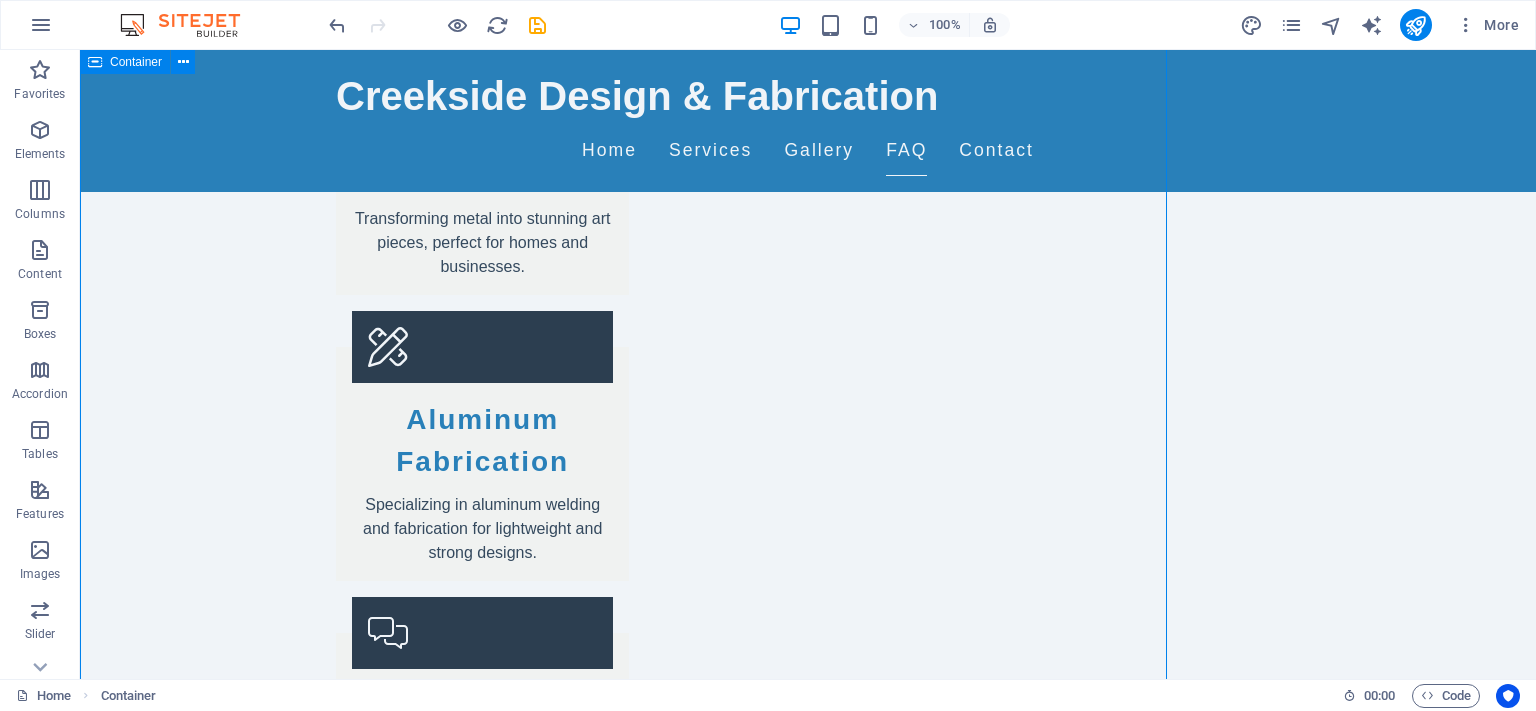 scroll, scrollTop: 1909, scrollLeft: 0, axis: vertical 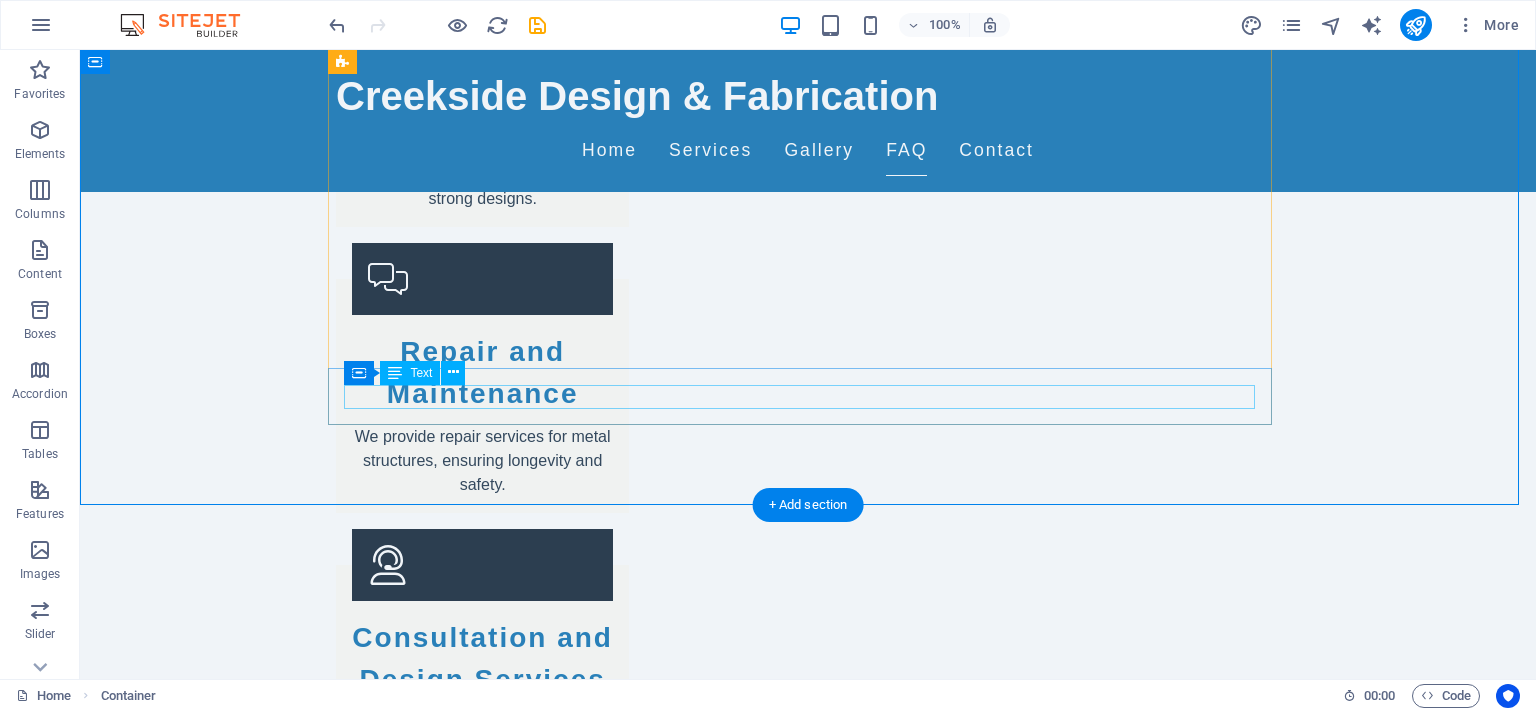 click on "You can contact us via our website or call us at ([PHONE]) for quotes." at bounding box center [808, 2128] 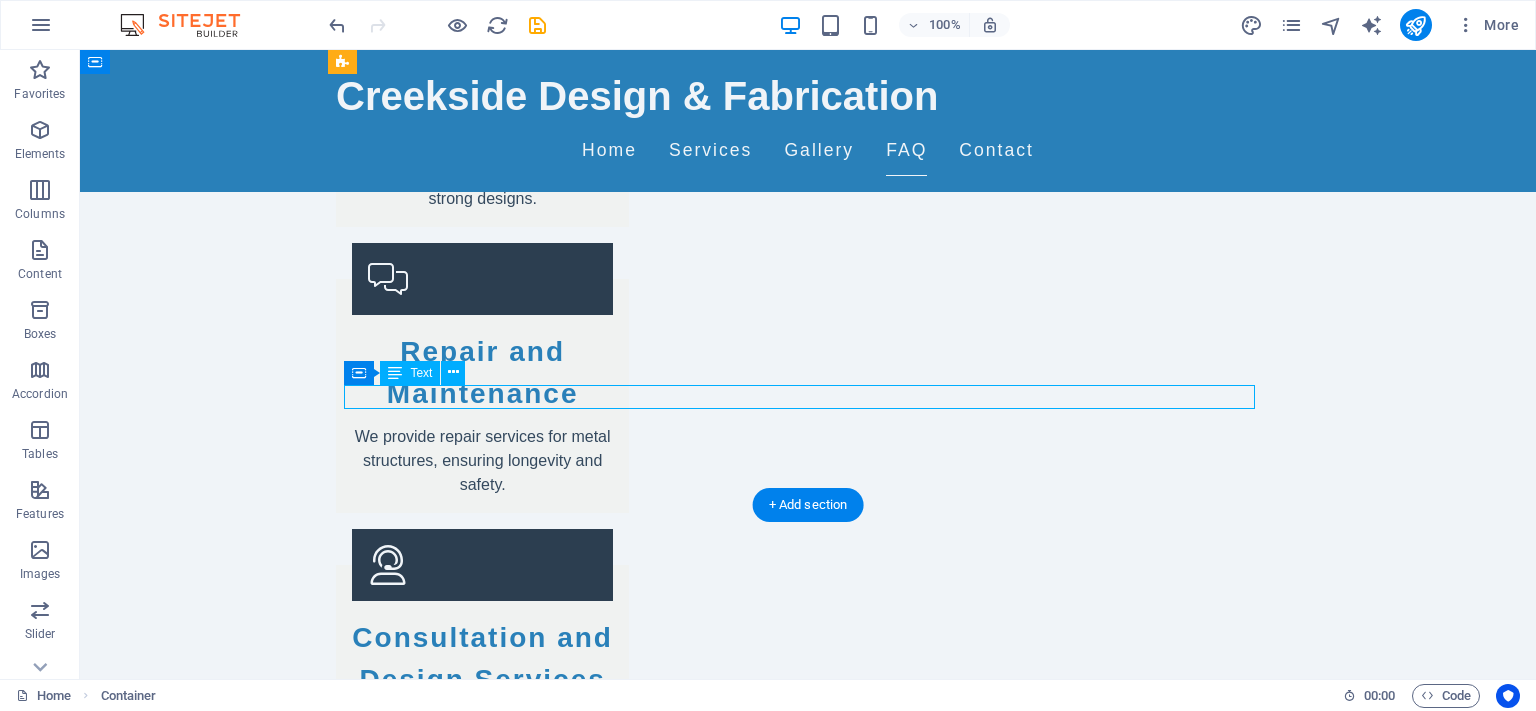 click on "You can contact us via our website or call us at ([PHONE]) for quotes." at bounding box center [808, 2128] 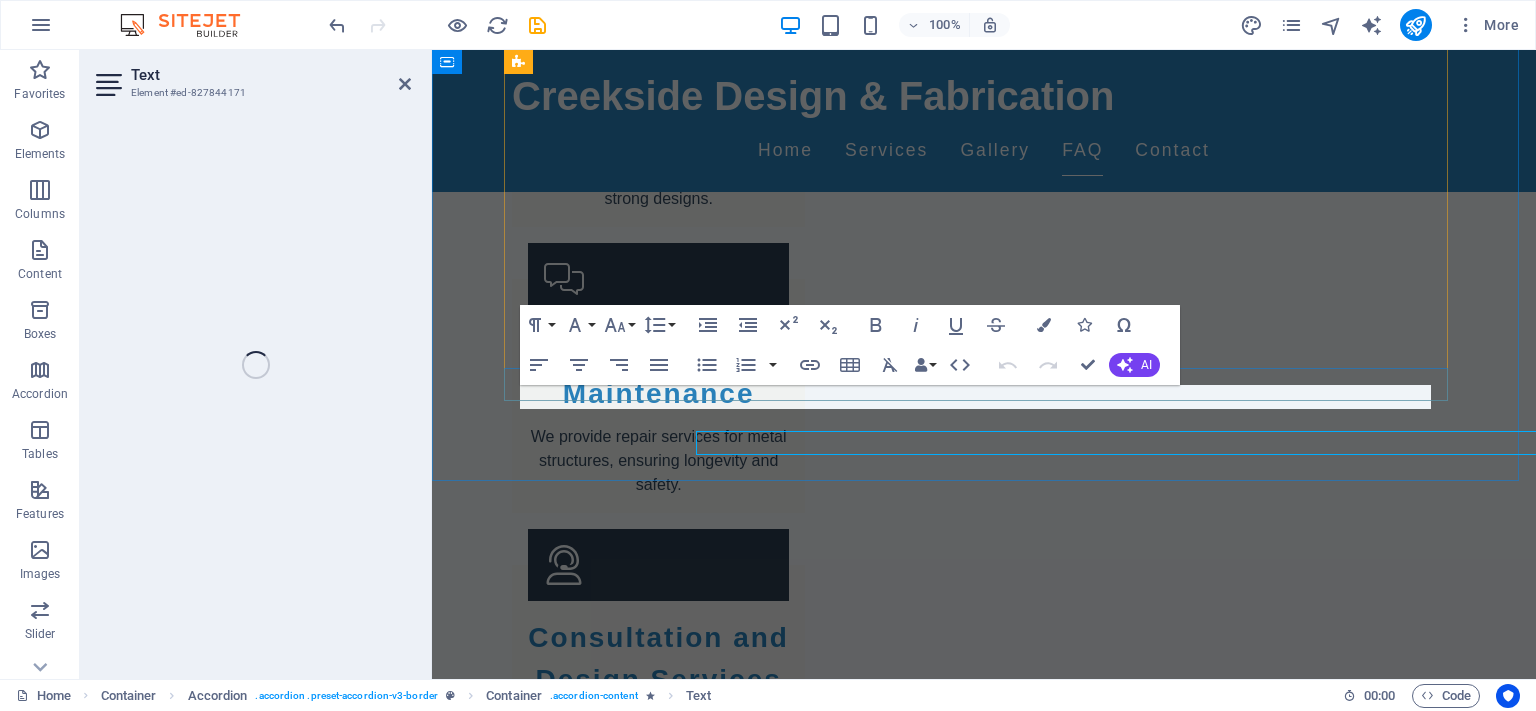 scroll, scrollTop: 2169, scrollLeft: 0, axis: vertical 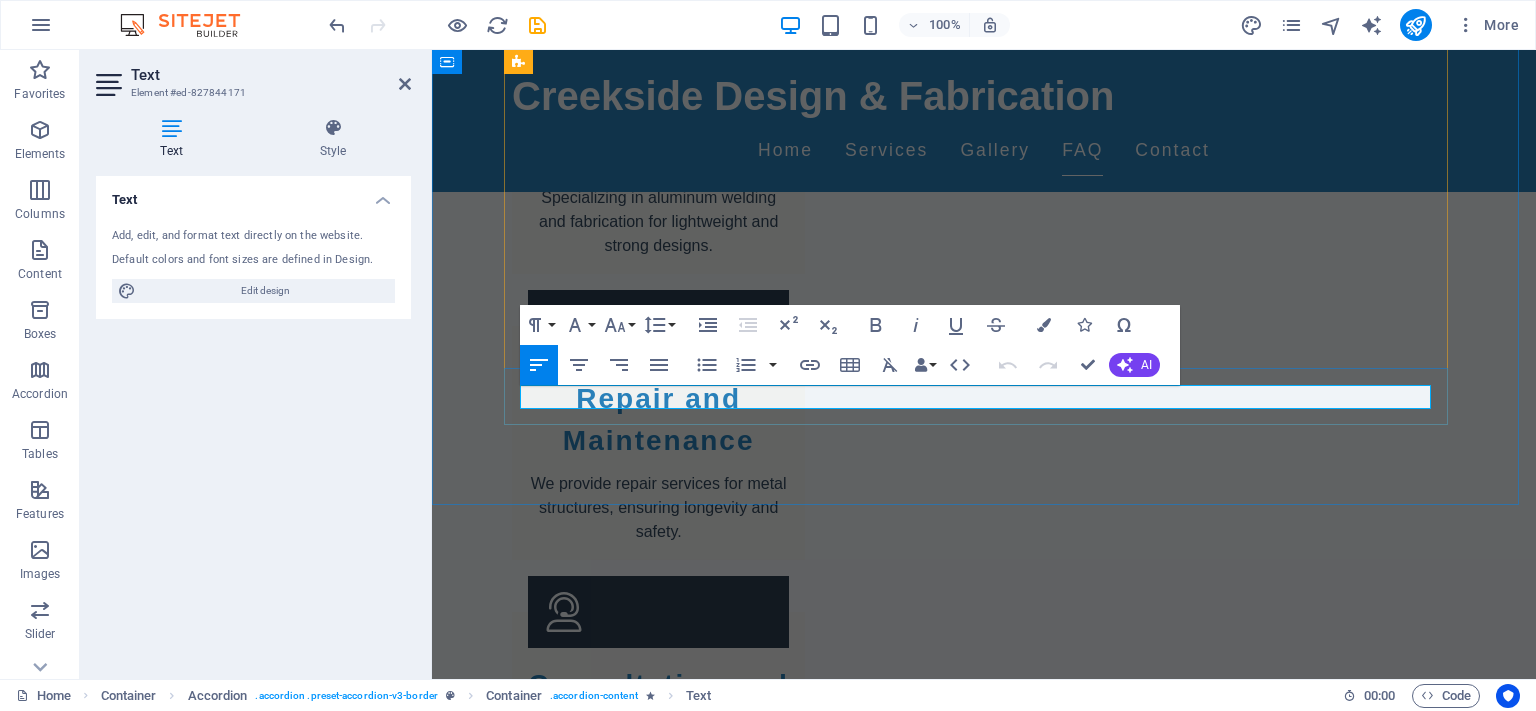 click on "You can contact us via our website or call us at ([PHONE]) for quotes." at bounding box center (984, 2128) 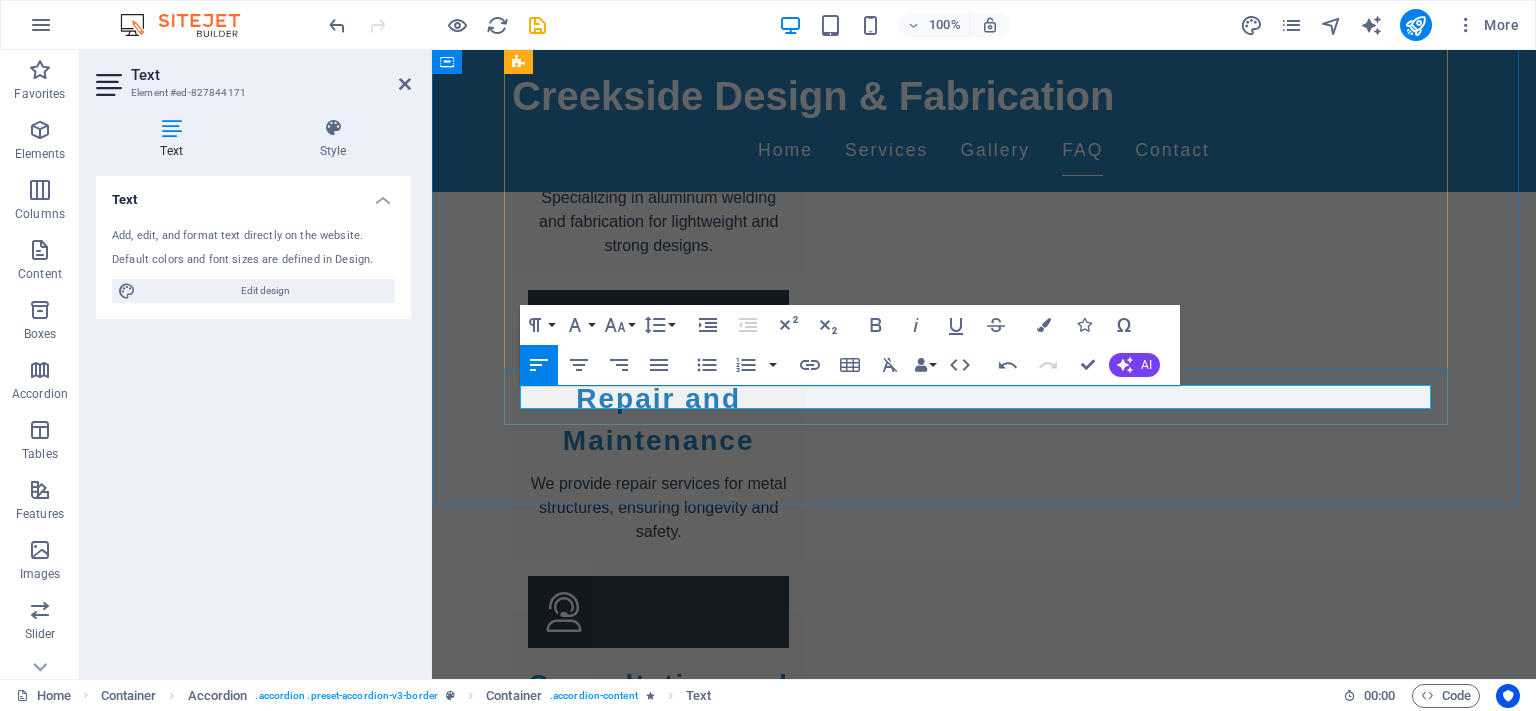 type 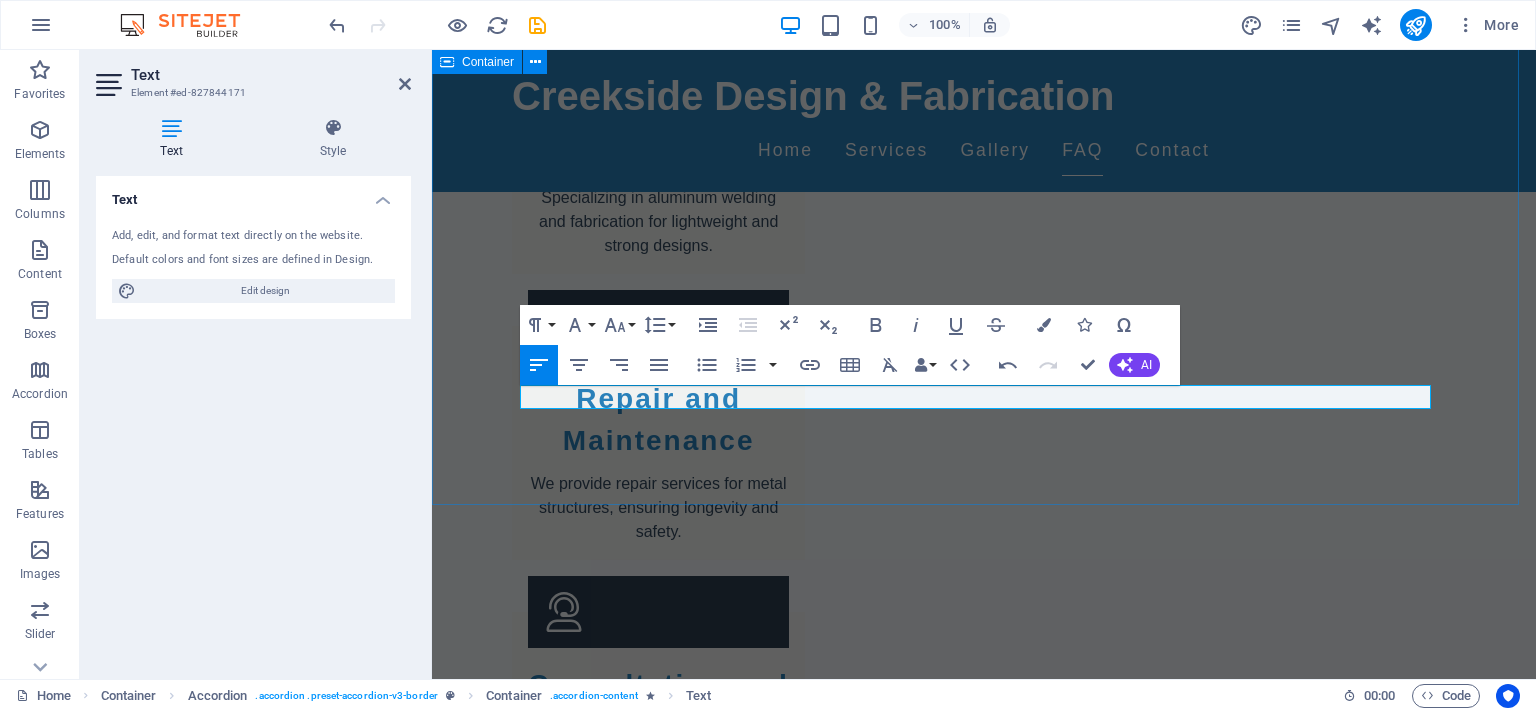 click on "FAQs What types of welding do you offer? We offer various types of welding including MIG, TIG, and stick welding. Do you provide custom fabrication services? Can you create metal art? Get in Touch" at bounding box center (984, 1653) 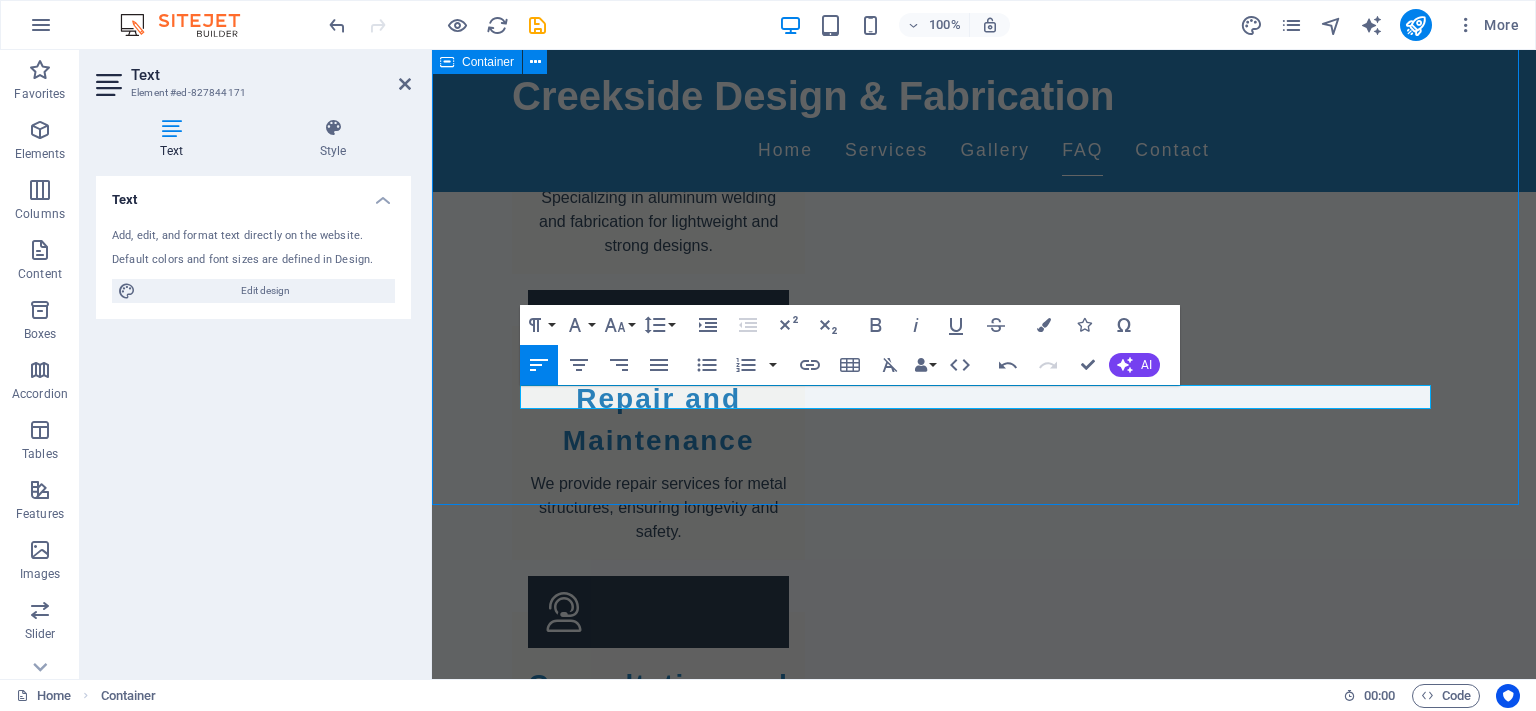 scroll, scrollTop: 2216, scrollLeft: 0, axis: vertical 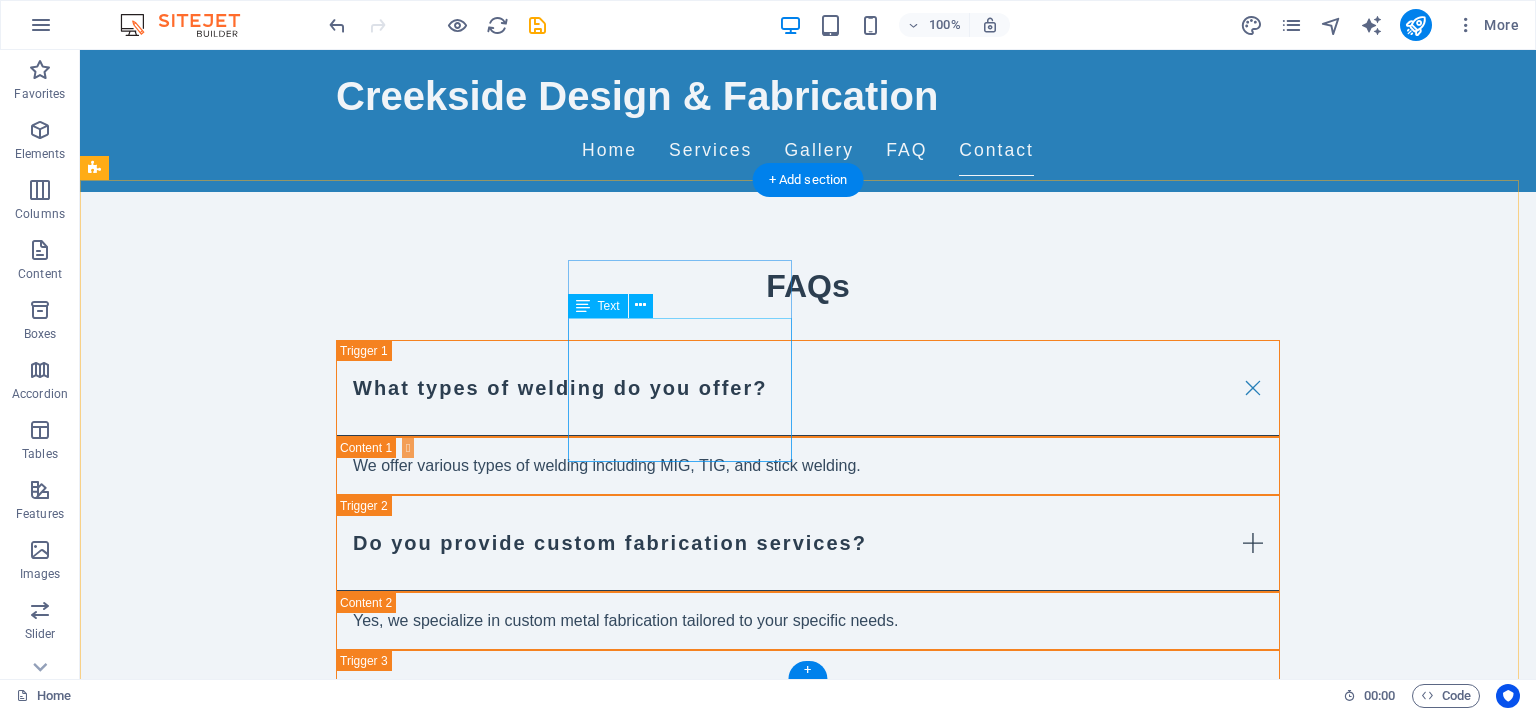 click on "[NUMBER] [STREET] [POSTAL_CODE] [CITY] Phone:  [PHONE] Mobile:  Email:  [EMAIL]" at bounding box center [208, 2469] 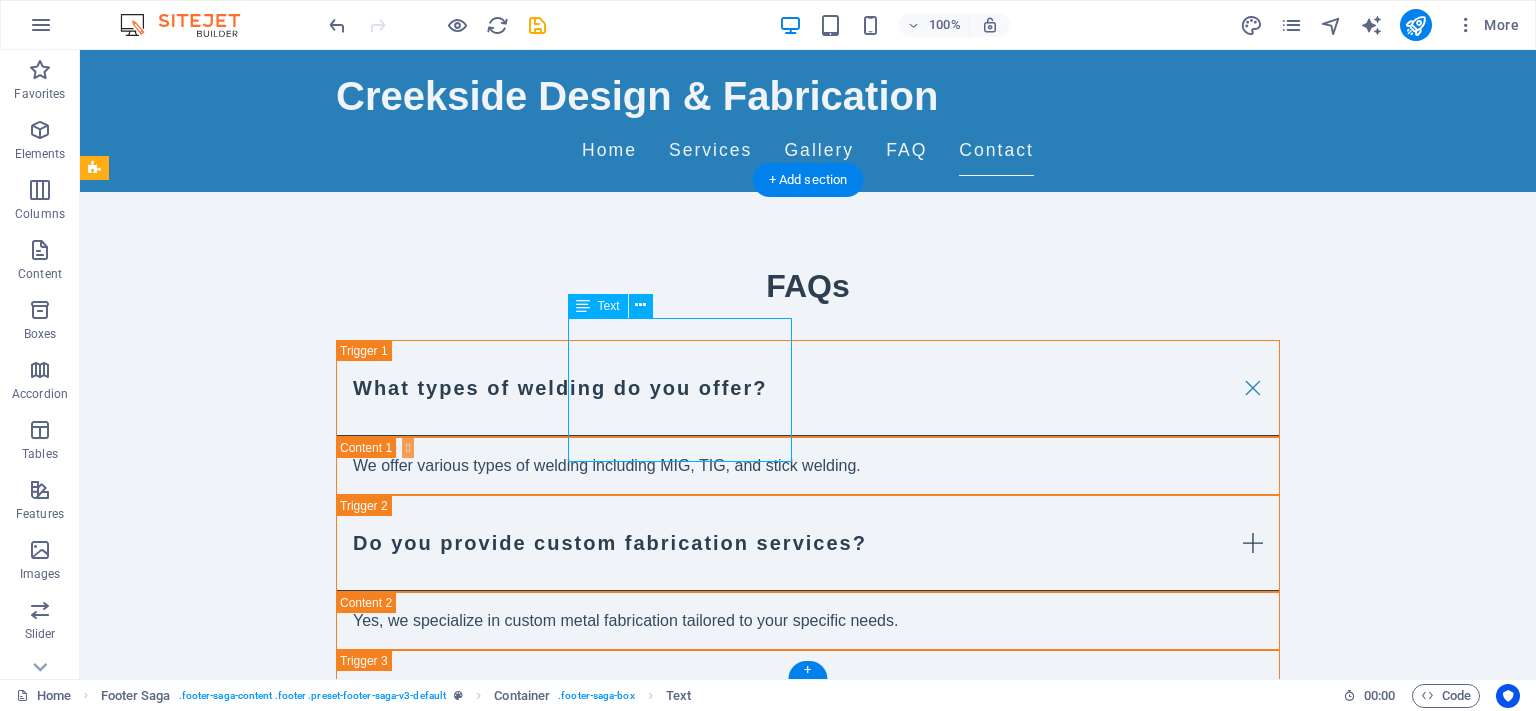 click on "[NUMBER] [STREET]" at bounding box center (173, 2420) 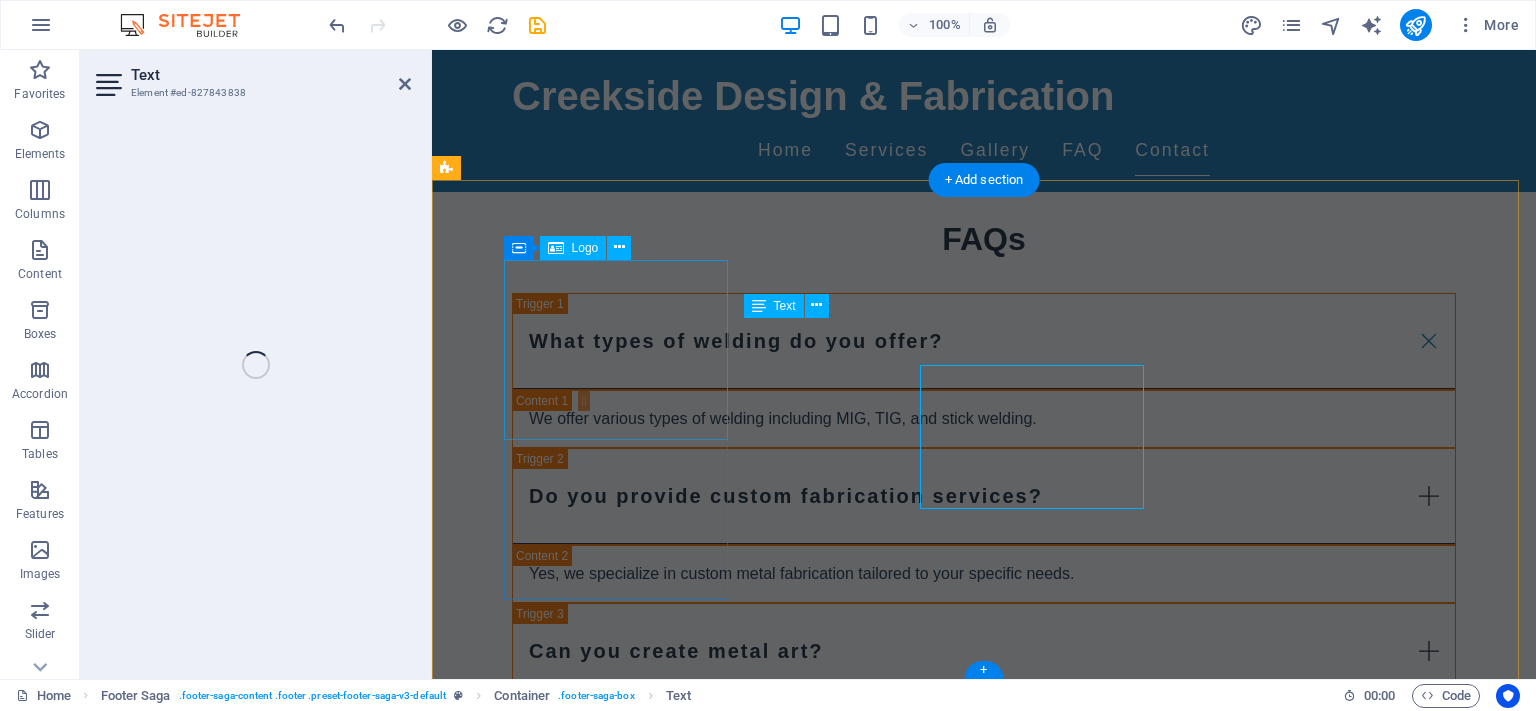 scroll, scrollTop: 3056, scrollLeft: 0, axis: vertical 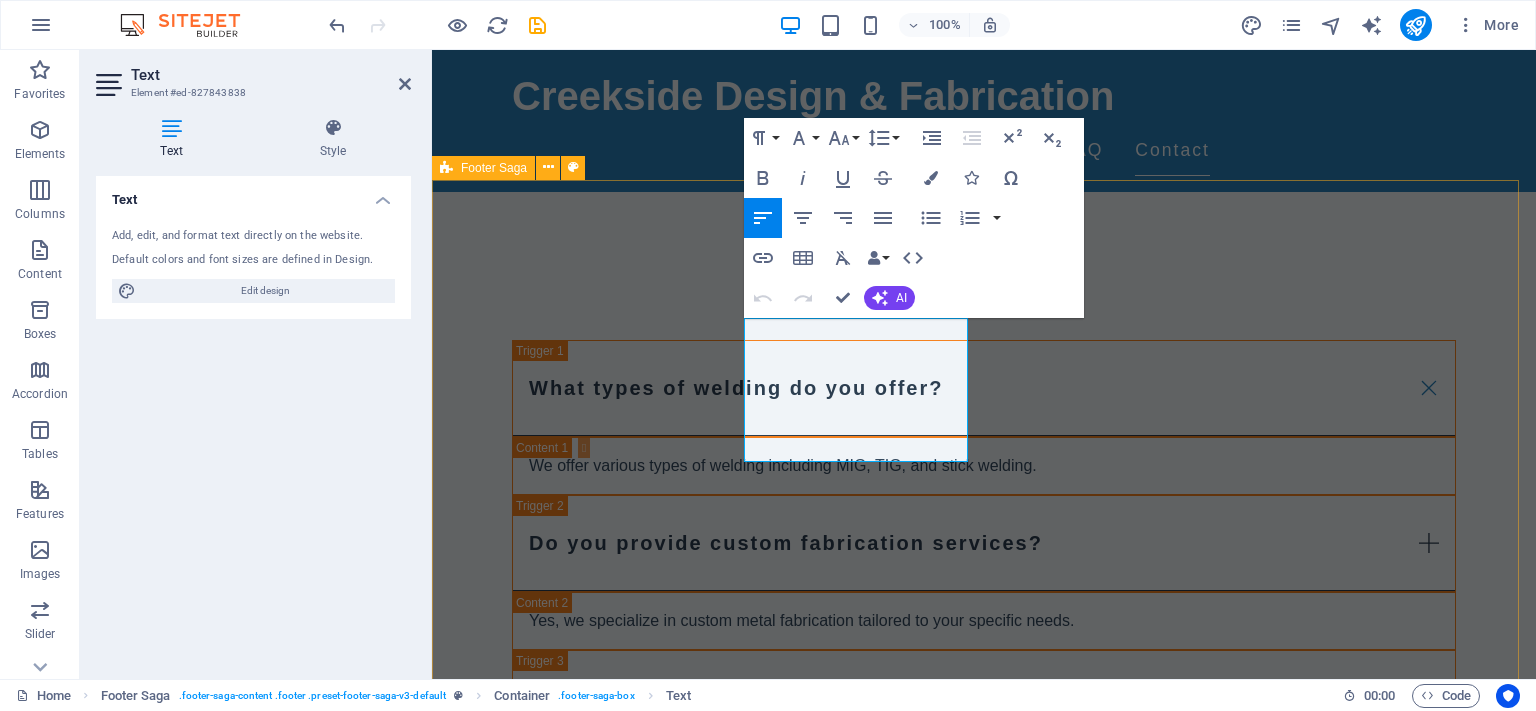 click on "Creekside Design & Fabrication Creekside Design & Fabrication is your trusted partner for quality welding and fabrication services. With years of experience, we guarantee satisfaction and excellence. Contact [NUMBER] [STREET] [POSTAL_CODE] Springfield Phone: [PHONE] Mobile: Email: info@creeksidedesign.com Navigation Home Services Gallery FAQ Contact Legal Notice Privacy Policy Social media Facebook X Instagram" at bounding box center (984, 2488) 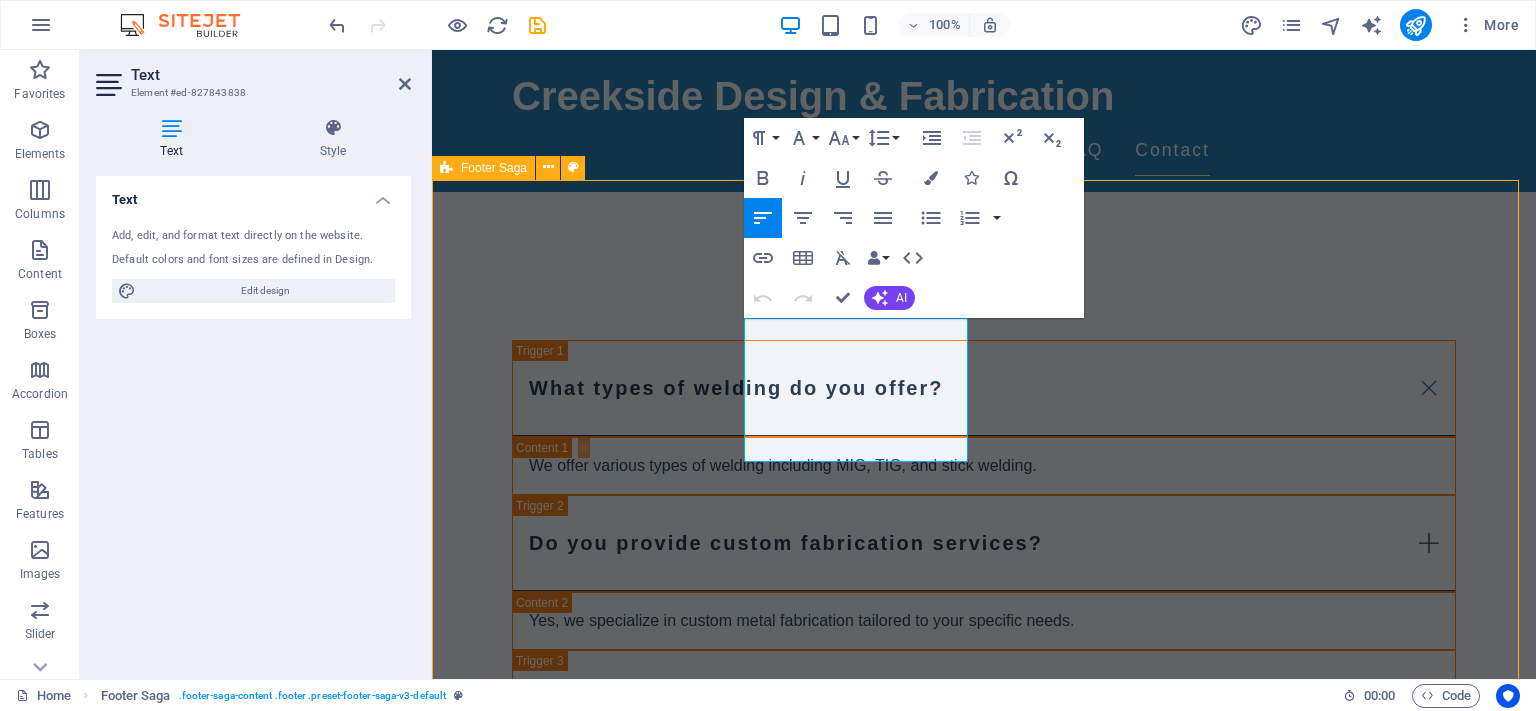 scroll, scrollTop: 3102, scrollLeft: 0, axis: vertical 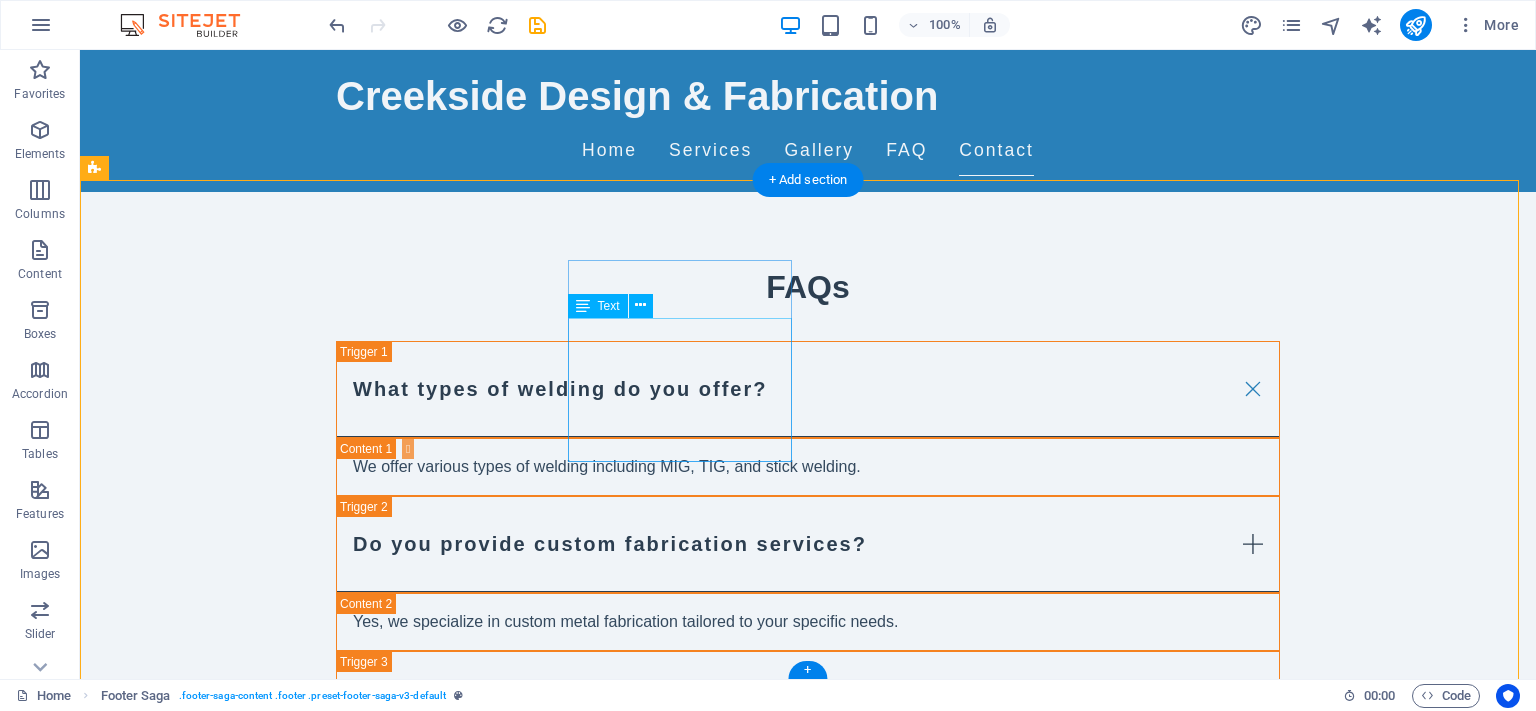 click on "[NUMBER] [STREET] [POSTAL_CODE] [CITY] Phone:  [PHONE] Mobile:  Email:  [EMAIL]" at bounding box center (208, 2470) 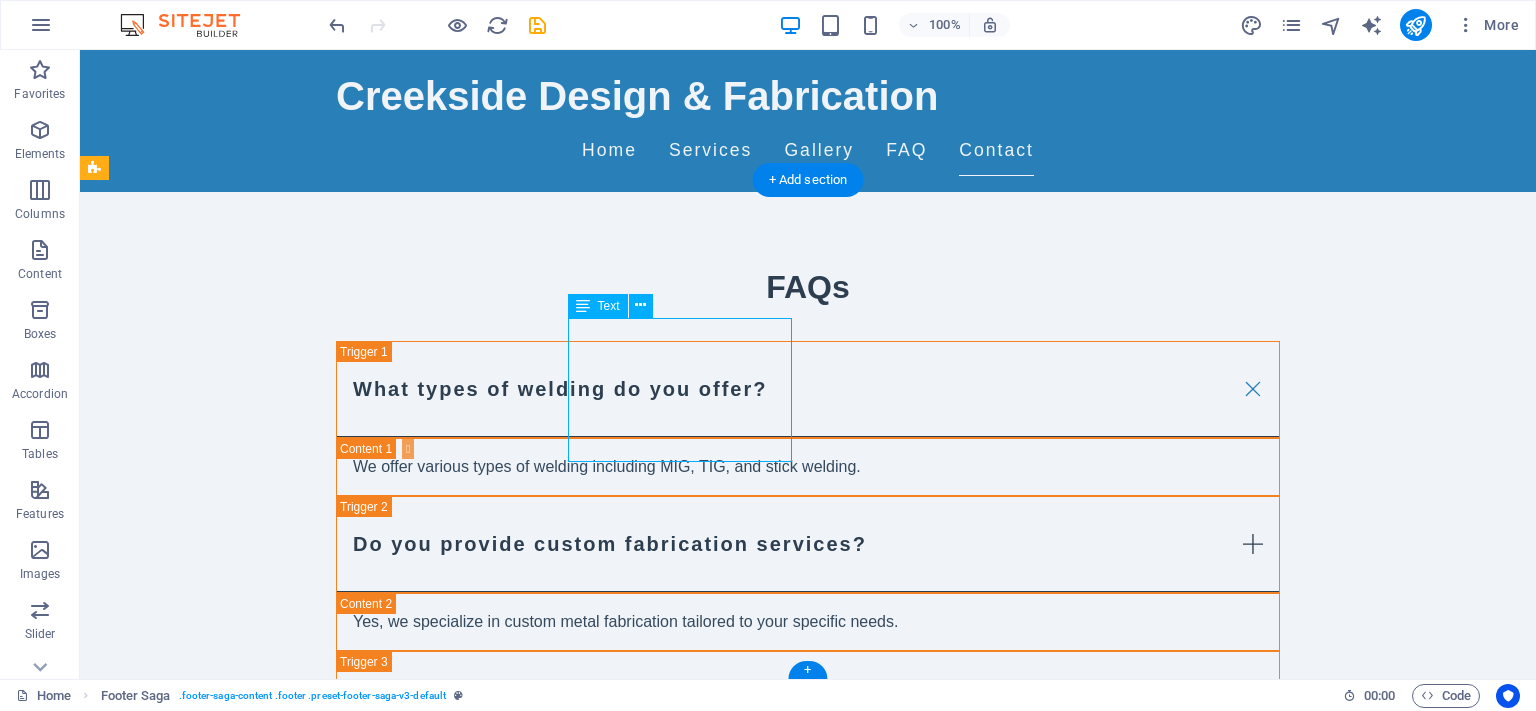click on "[NUMBER] [STREET] [POSTAL_CODE] [CITY] Phone:  [PHONE] Mobile:  Email:  [EMAIL]" at bounding box center (208, 2470) 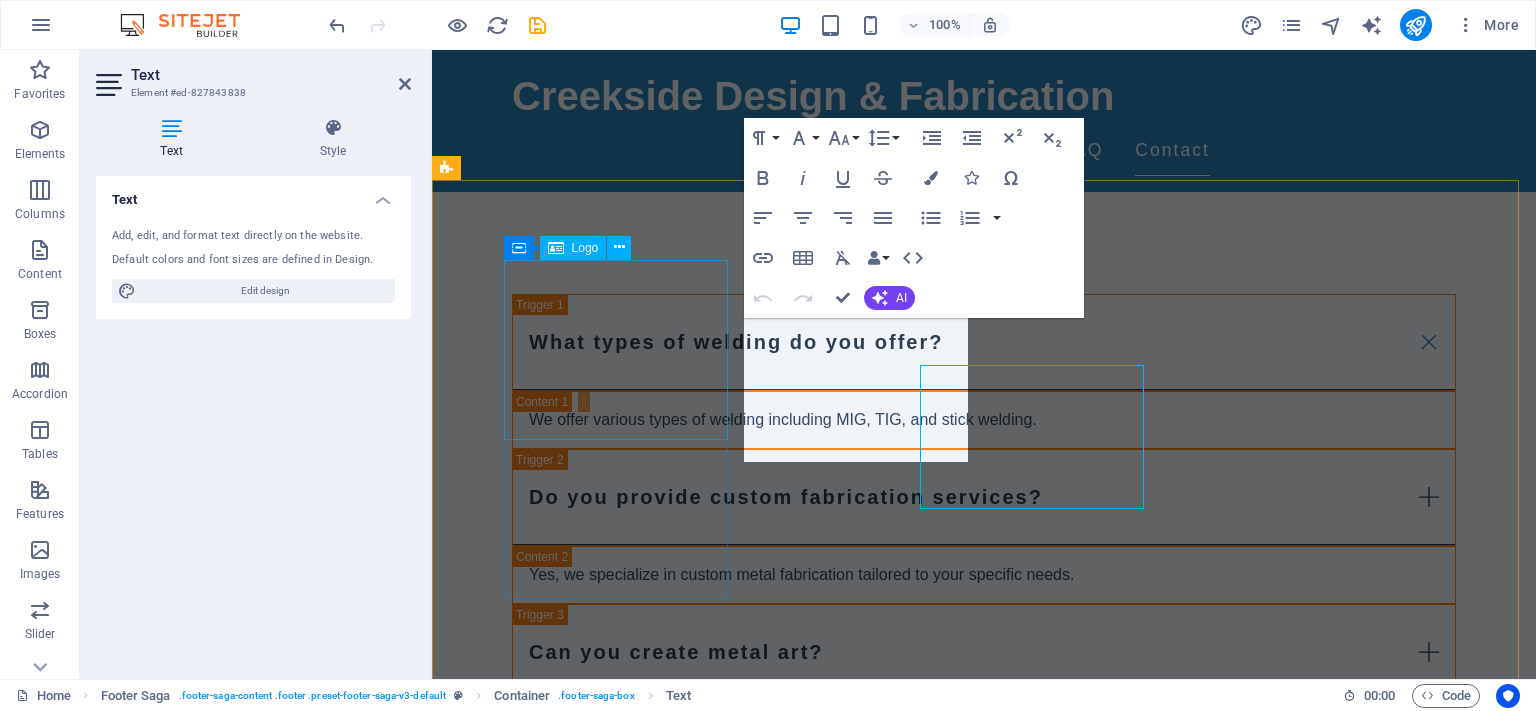 scroll, scrollTop: 3056, scrollLeft: 0, axis: vertical 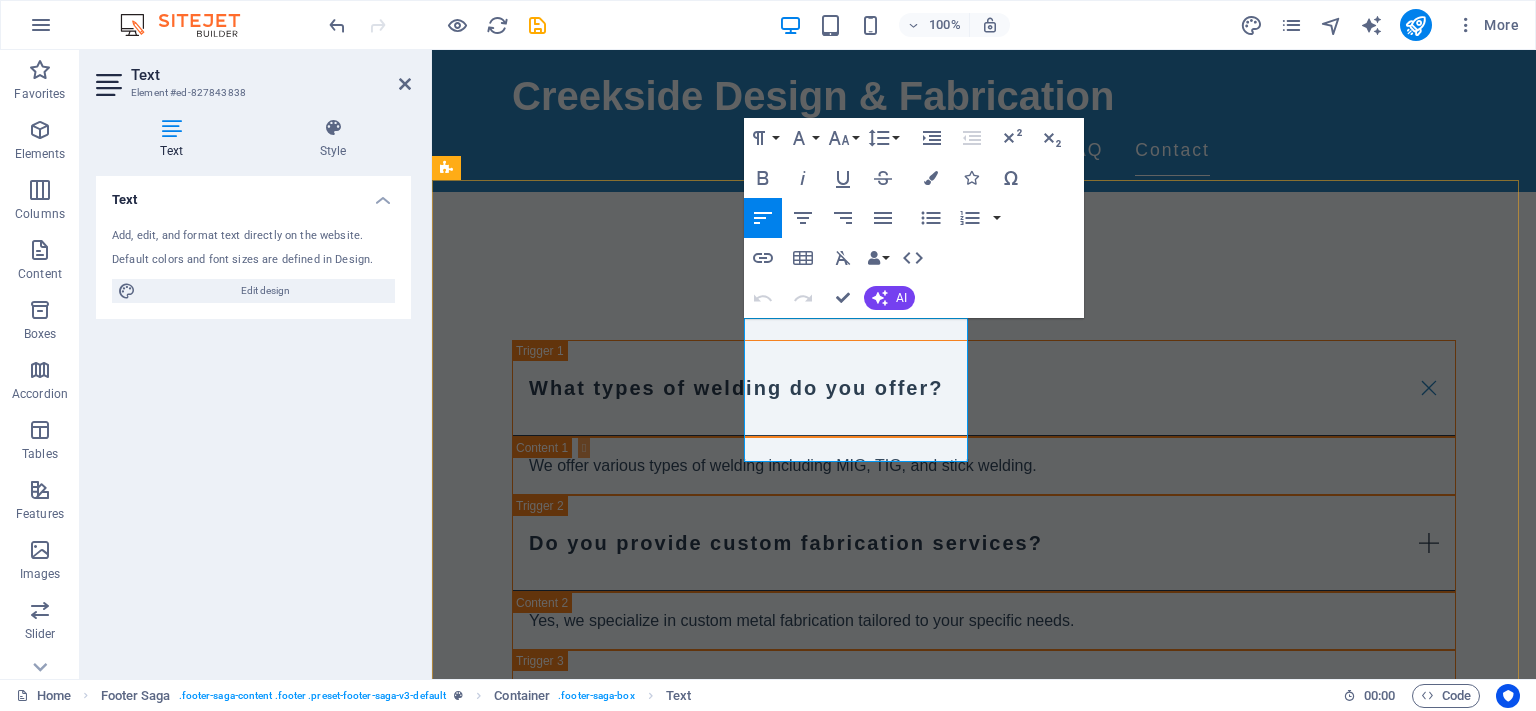 drag, startPoint x: 883, startPoint y: 357, endPoint x: 753, endPoint y: 327, distance: 133.41664 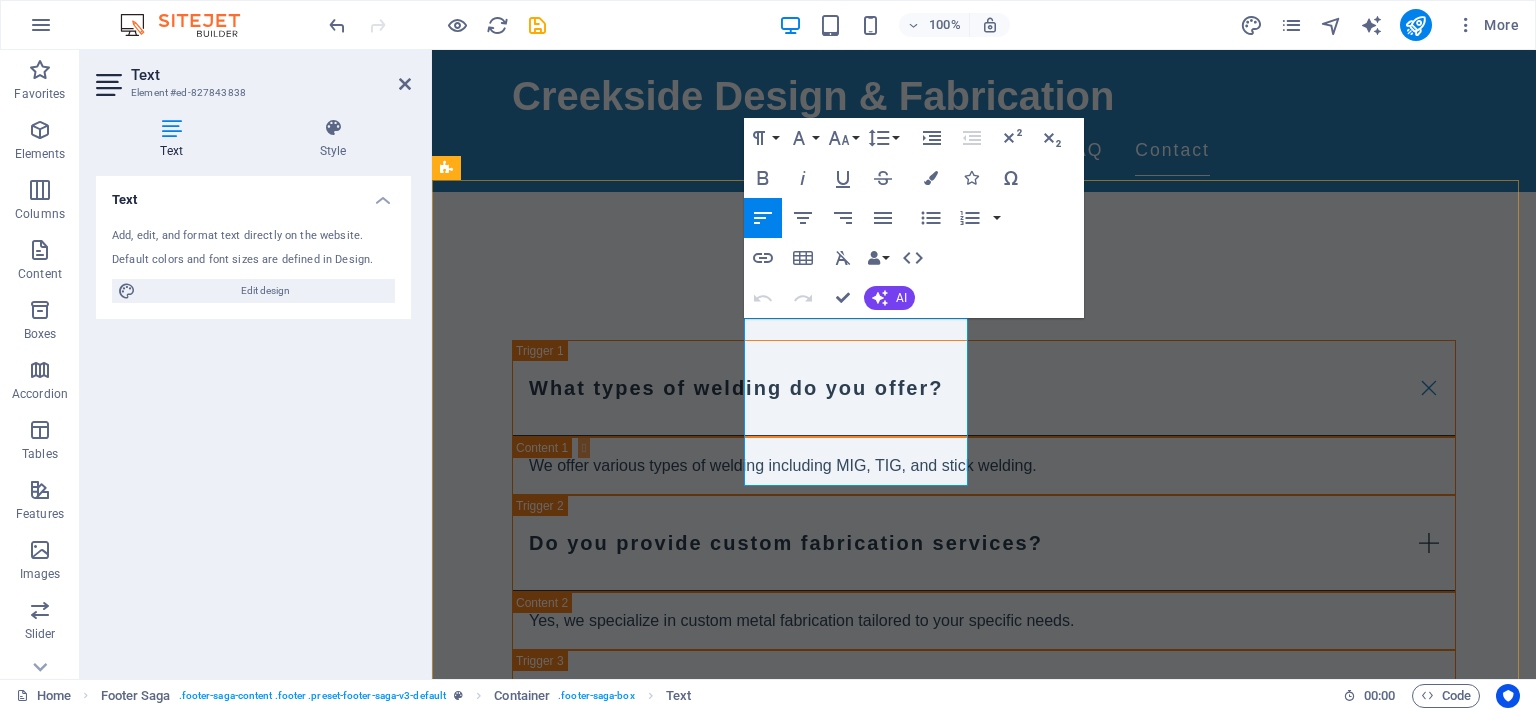 click on "[NUMBER] [STREET]" at bounding box center [525, 2444] 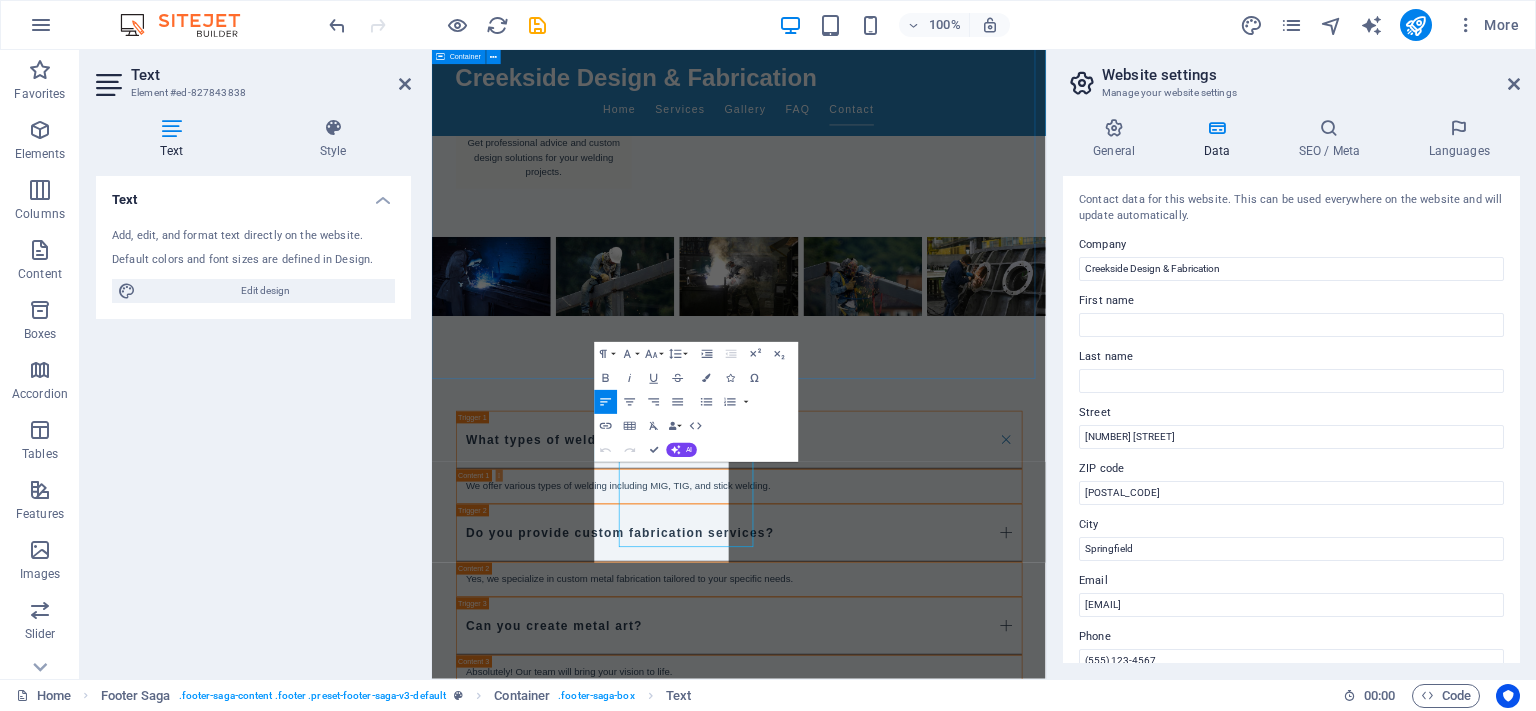 scroll, scrollTop: 2662, scrollLeft: 0, axis: vertical 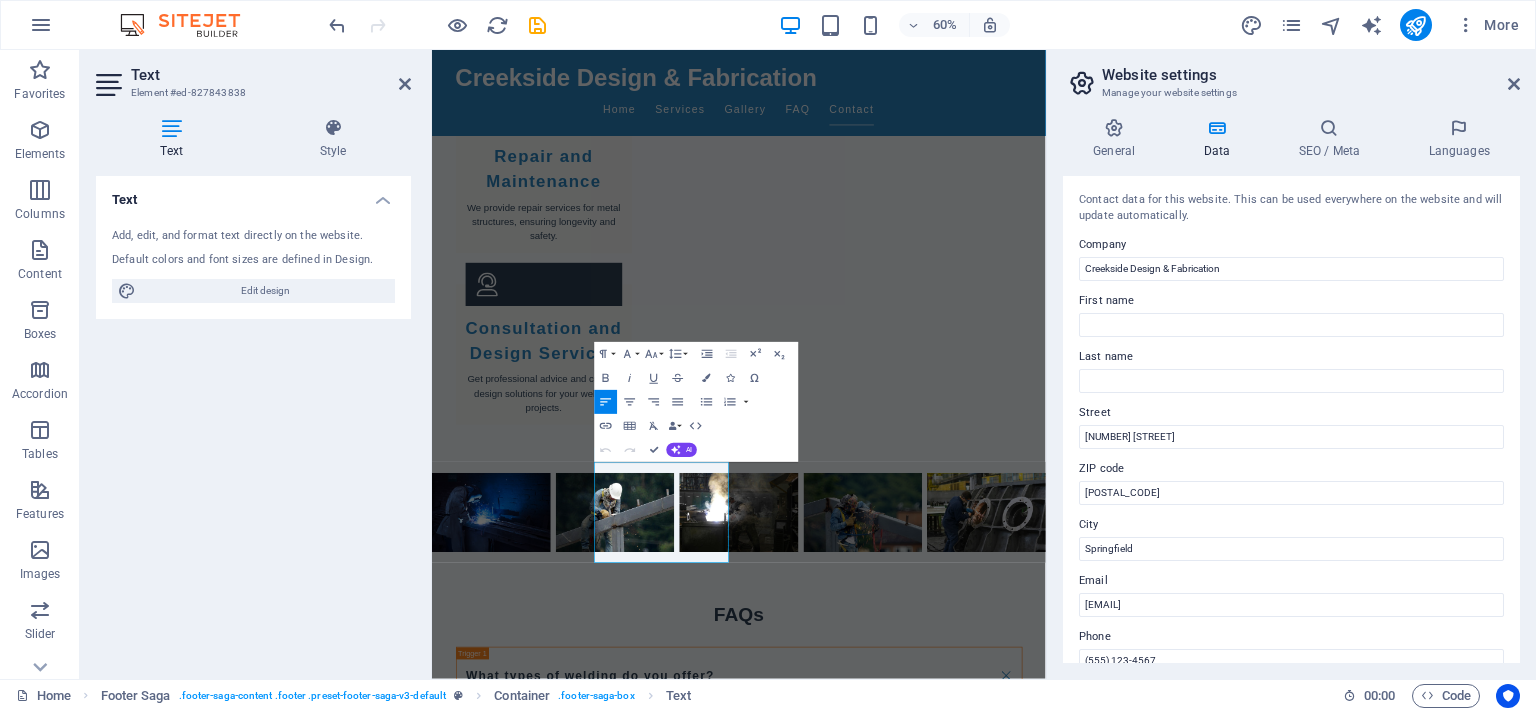 click on "Creekside Design & Fabrication Home Services Gallery FAQ Contact Welcome to Creekside Design & Fabrication! Precision in Every Weld Our Services Custom Metal Fabrication We offer custom fabrication services for various applications, ensuring quality and durability in every piece. Welding Services Our certified welding experts provide a range of welding services including MIG, TIG, and stick welding. Metal Art and Sculptures Transforming metal into stunning art pieces, perfect for homes and businesses. Aluminum Fabrication Specializing in aluminum welding and fabrication for lightweight and strong designs. Repair and Maintenance We provide repair services for metal structures, ensuring longevity and safety. Consultation and Design Services Get professional advice and custom design solutions for your welding projects. FAQs What types of welding do you offer? We offer various types of welding including MIG, TIG, and stick welding. Do you provide custom fabrication services? Can you create metal art? Get in Touch" at bounding box center (943, 585) 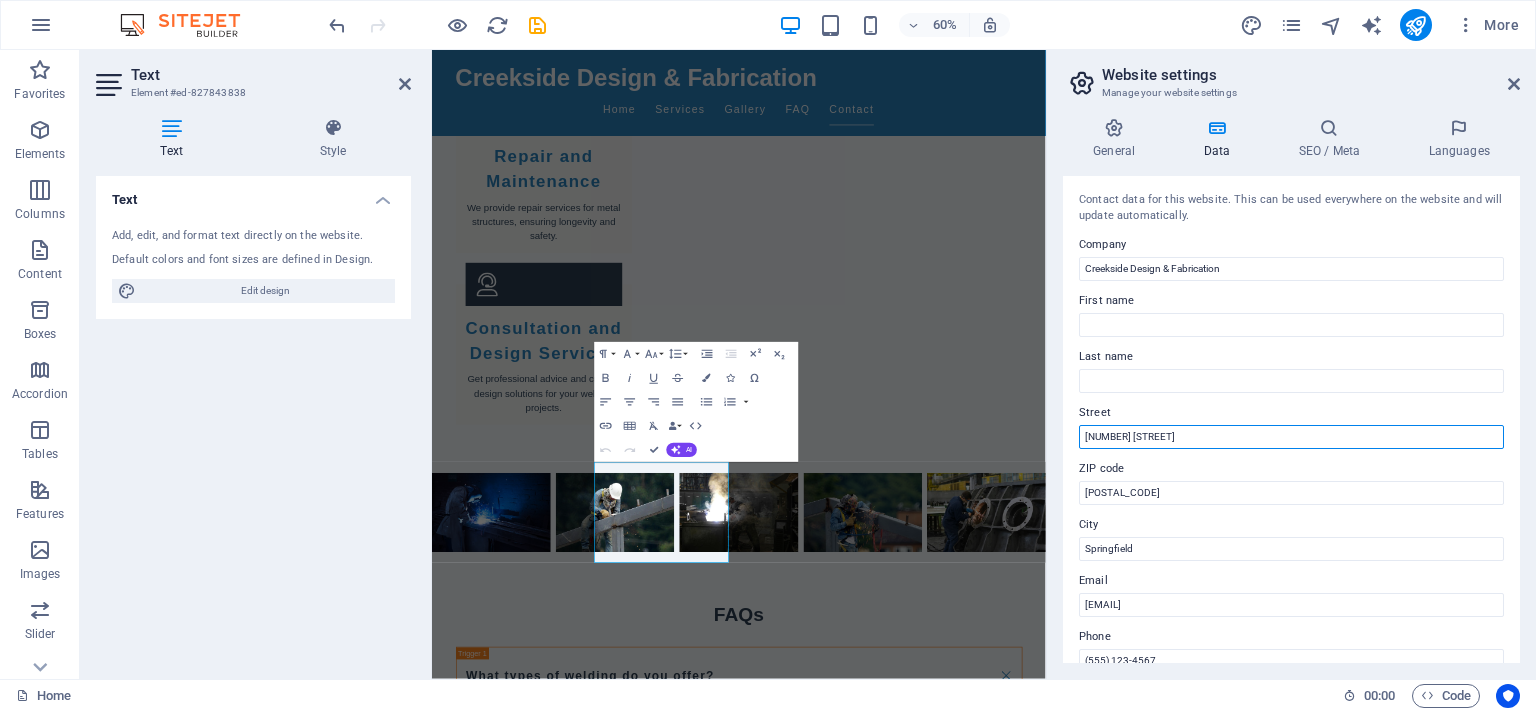 click on "Home Favorites Elements Columns Content Boxes Accordion Tables Features Images Slider Header Footer Forms Marketing Collections Text Element #ed-827843838 Text Style Text Add, edit, and format text directly on the website. Default colors and font sizes are defined in Design. Edit design Alignment Left aligned Centered Right aligned Footer Saga Element Layout How this element expands within the layout (Flexbox). Size Default auto px % 1/1 1/2 1/3 1/4 1/5 1/6 1/7 1/8 1/9 1/10 Grow Shrink Order Container layout Visible Visible Opacity 100 % Overflow Spacing Margin Default auto px % rem vw vh Custom Custom auto px % rem vw vh auto px % rem vw vh auto px % rem vw vh auto px % rem vw vh Padding Default px rem % vh vw Custom Custom px rem % vh vw px rem % vh vw px rem % vh vw px rem % vh vw Border Style              - Width 1 auto px rem % vh vw Custom Custom 1 auto px rem % vh vw 1 auto px rem % vh vw 1 auto px rem % vh vw 1 auto px rem % vh vw  - Color Round corners Default px rem % vh vw Custom Custom %" at bounding box center [768, 364] 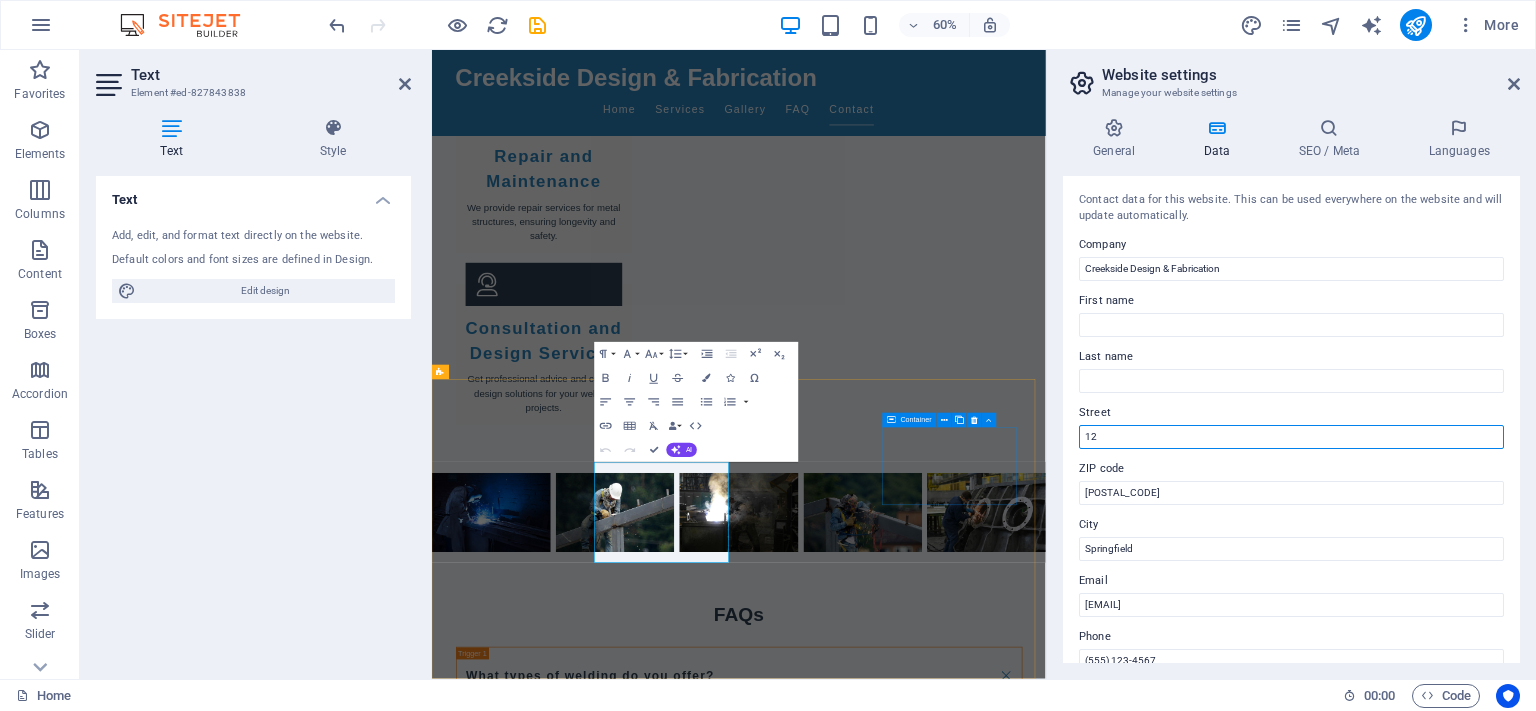 type on "1" 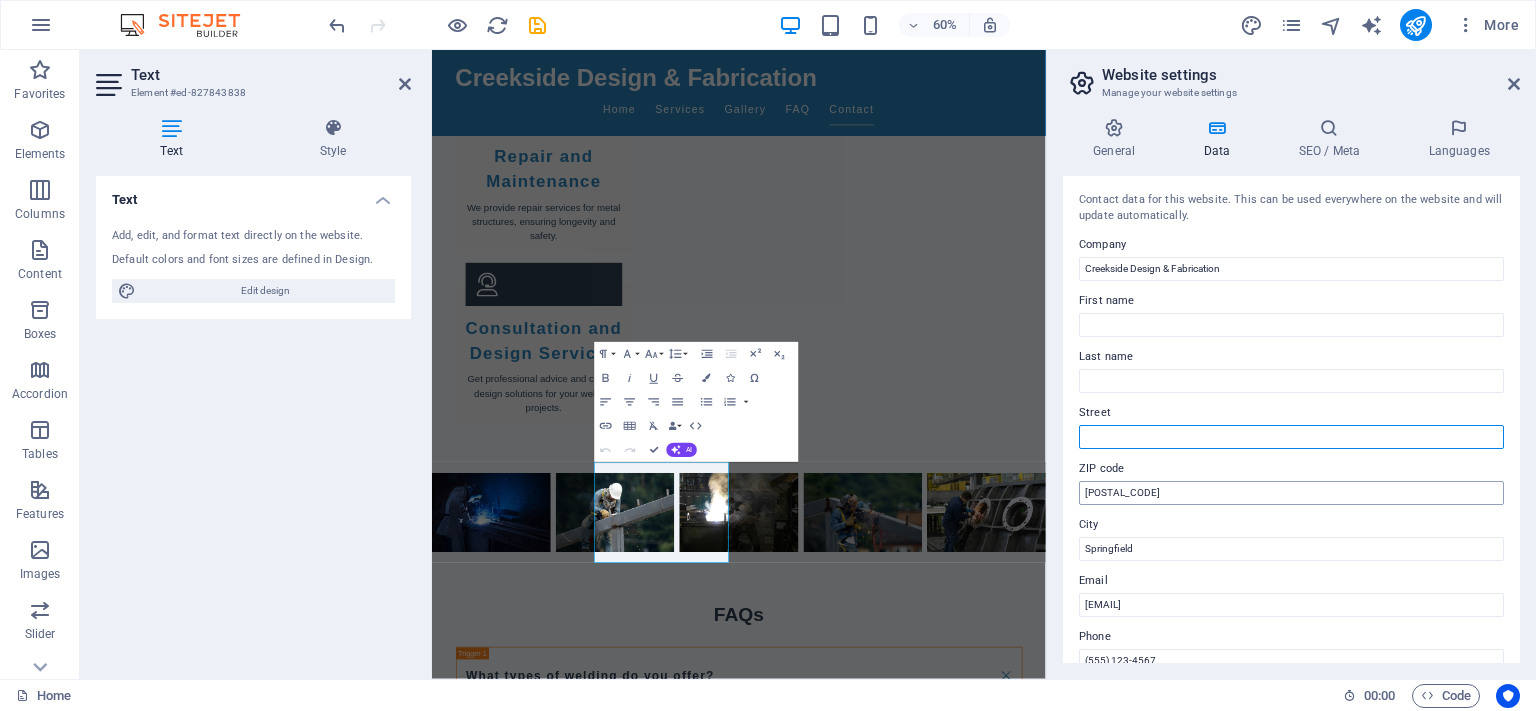type 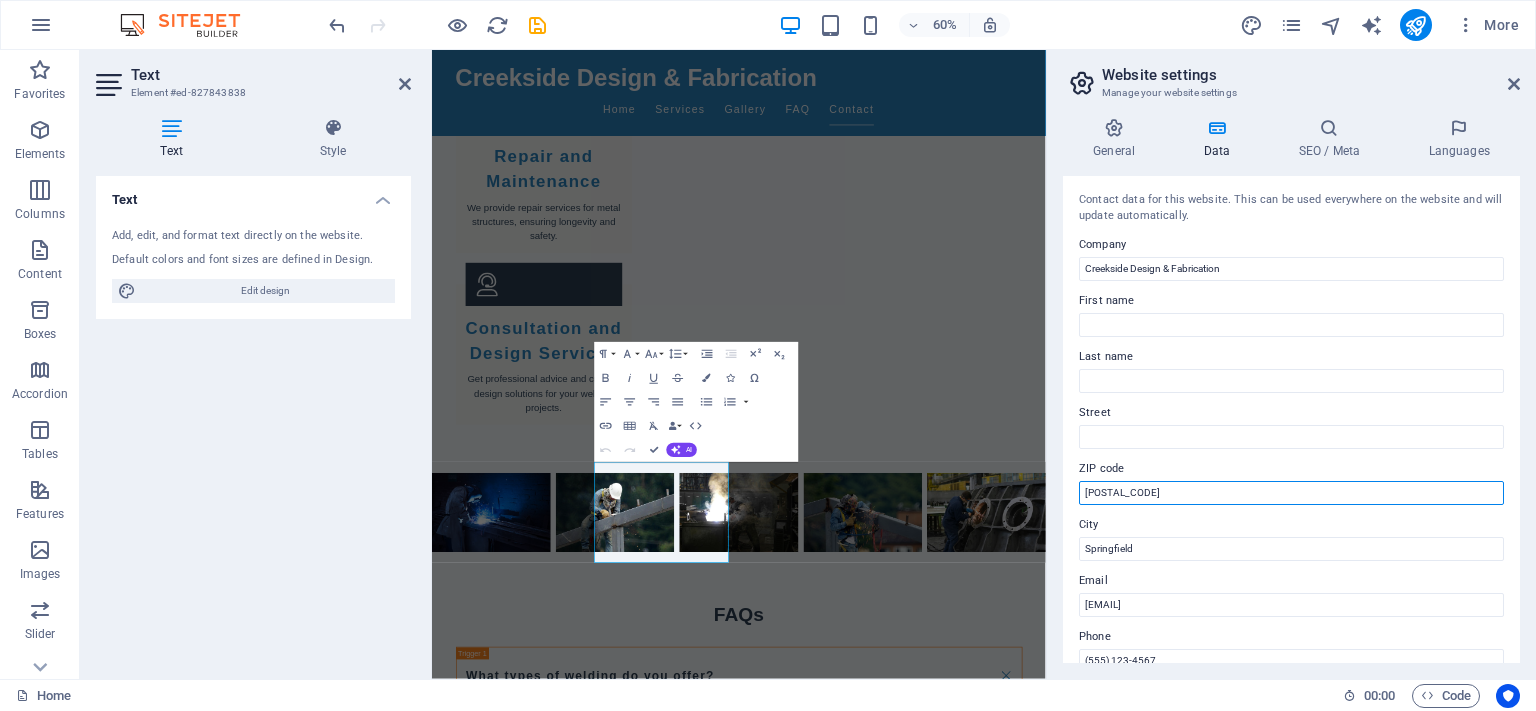 click on "[POSTAL_CODE]" at bounding box center (1291, 493) 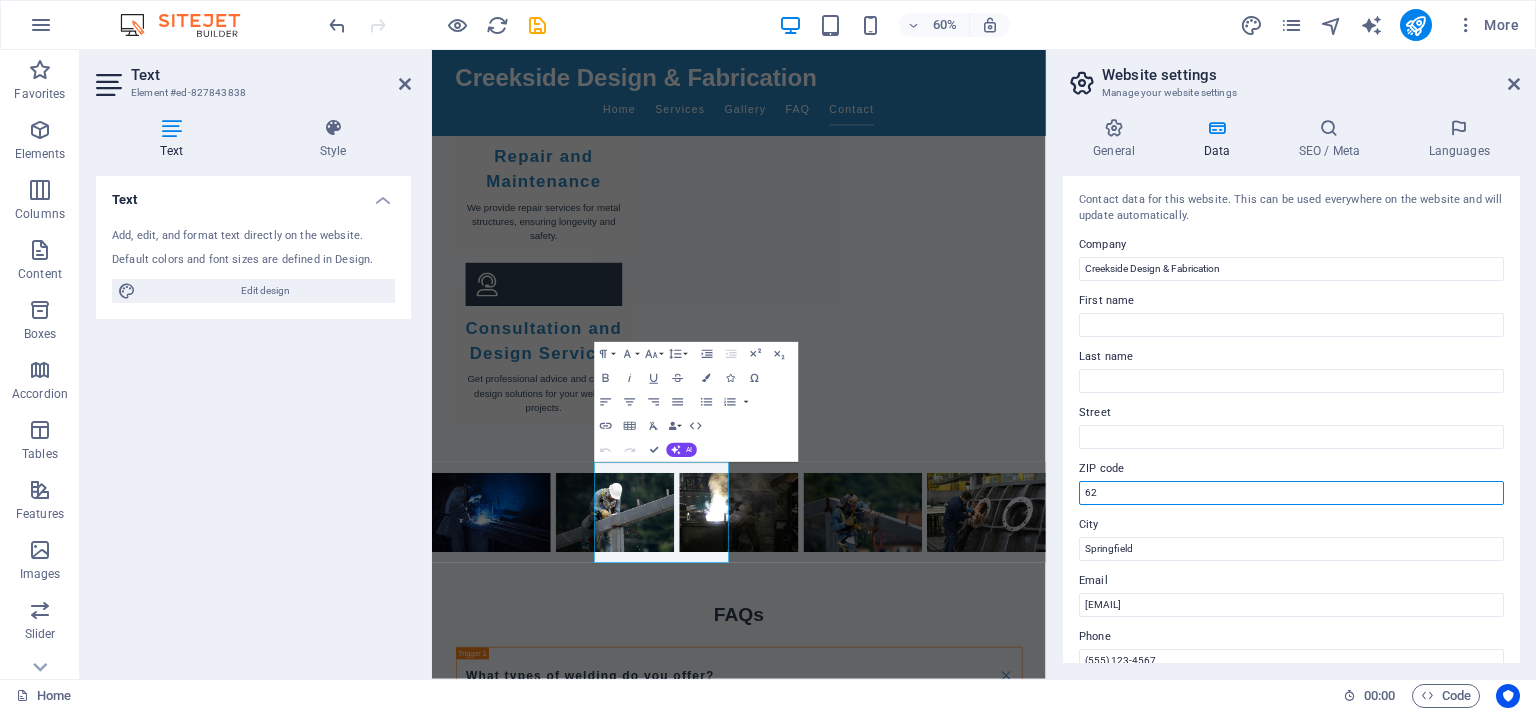 type on "6" 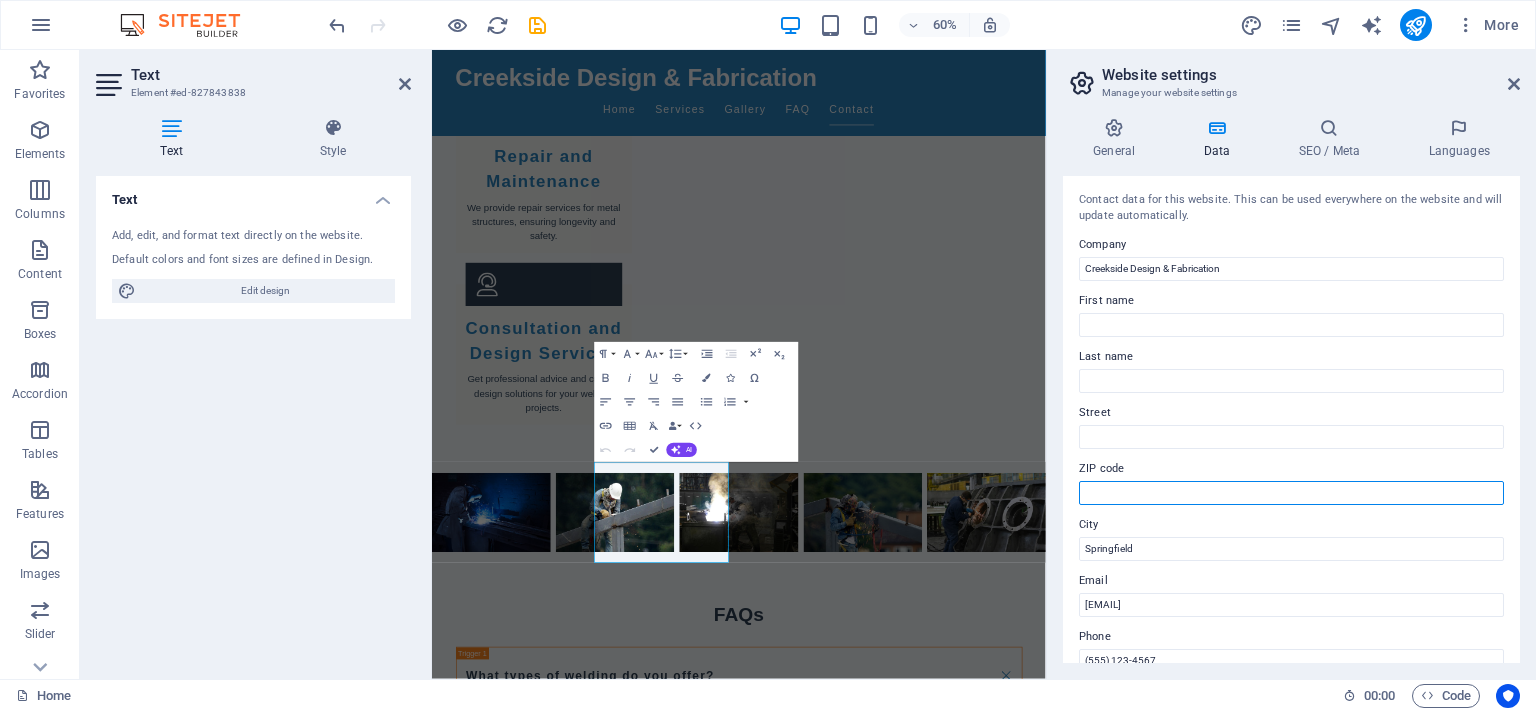 click on "ZIP code" at bounding box center [1291, 493] 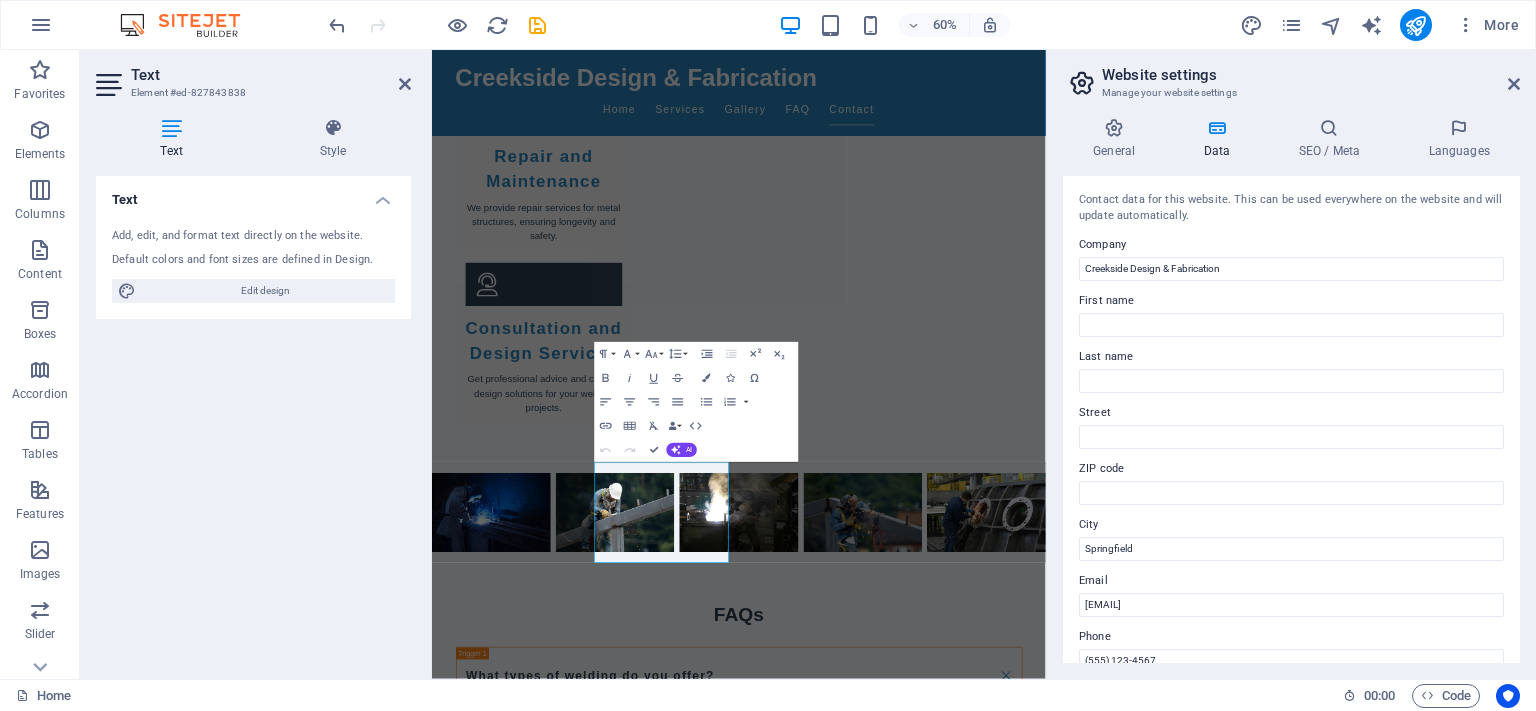 click on "Contact data for this website. This can be used everywhere on the website and will update automatically. Company Creekside Design & Fabrication First name Last name Street ZIP code City Springfield Email [EMAIL] Phone [PHONE] Mobile Fax Custom field 1 Custom field 2 Custom field 3 Custom field 4 Custom field 5 Custom field 6" at bounding box center [1291, 419] 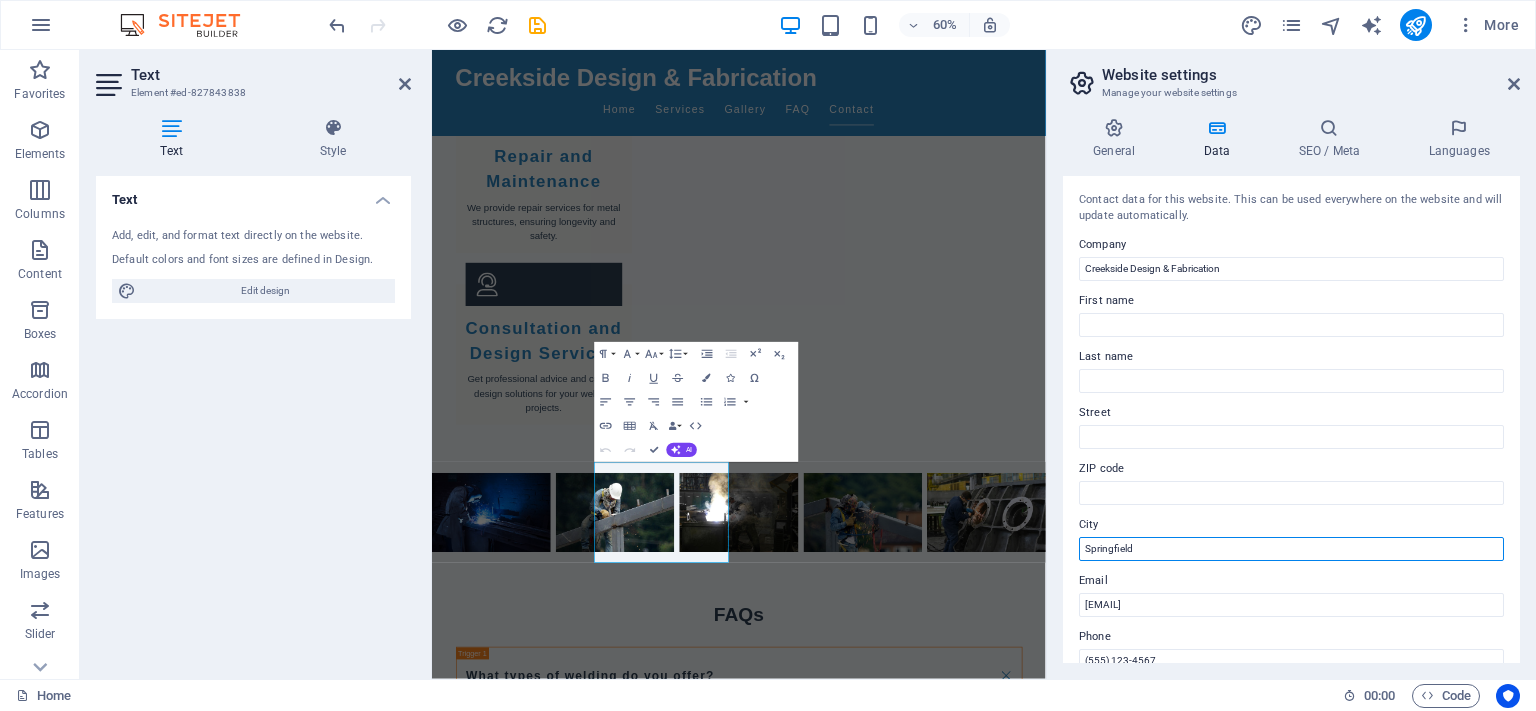click on "Springfield" at bounding box center (1291, 549) 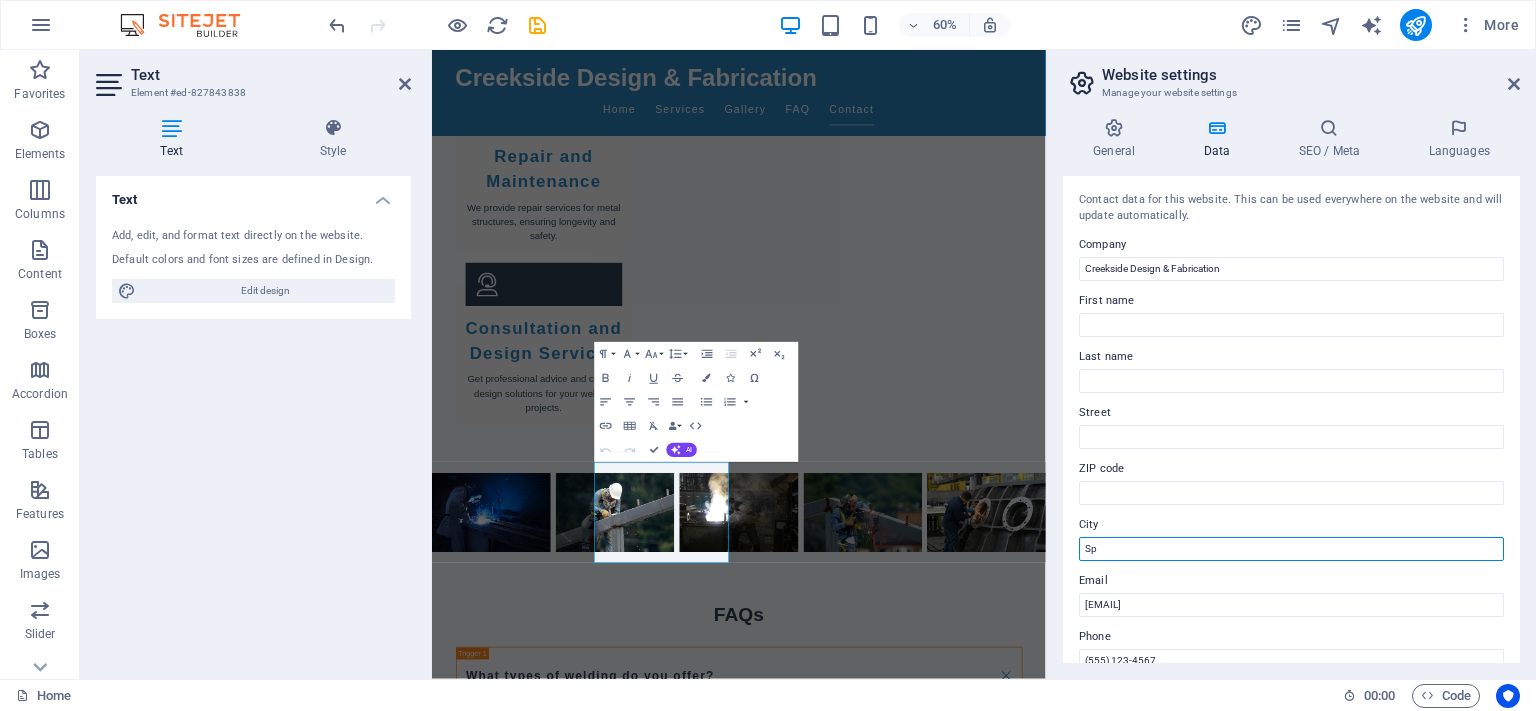 type on "S" 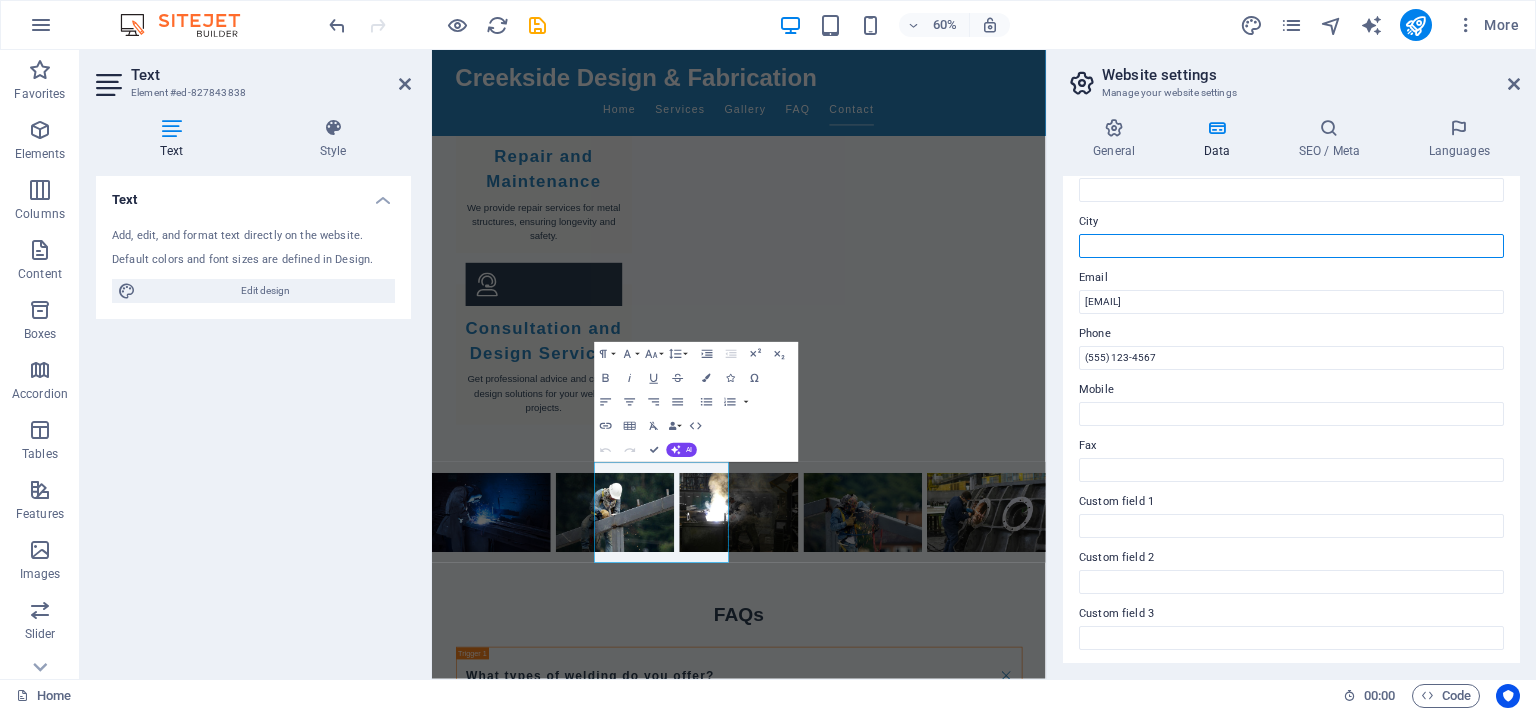 scroll, scrollTop: 305, scrollLeft: 0, axis: vertical 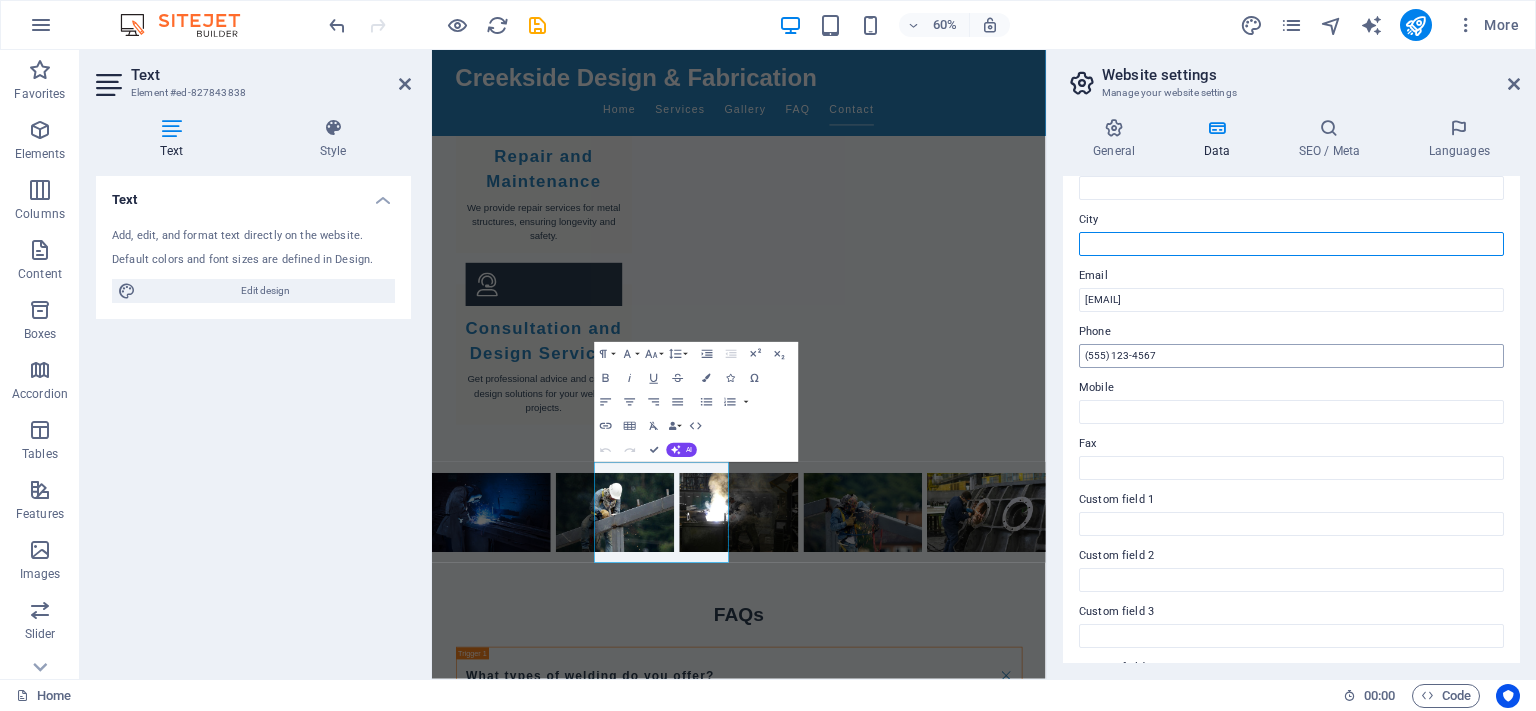 type 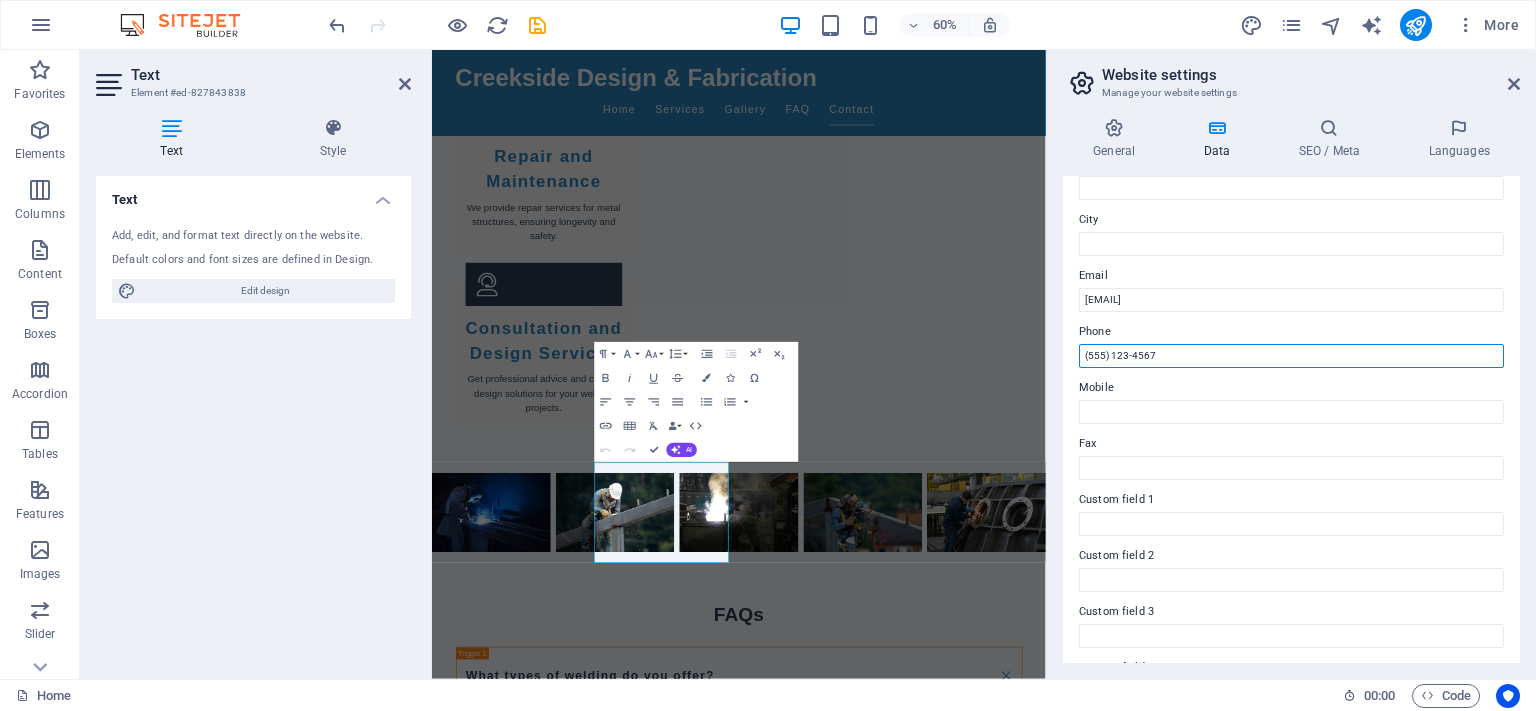 click on "(555) 123-4567" at bounding box center (1291, 356) 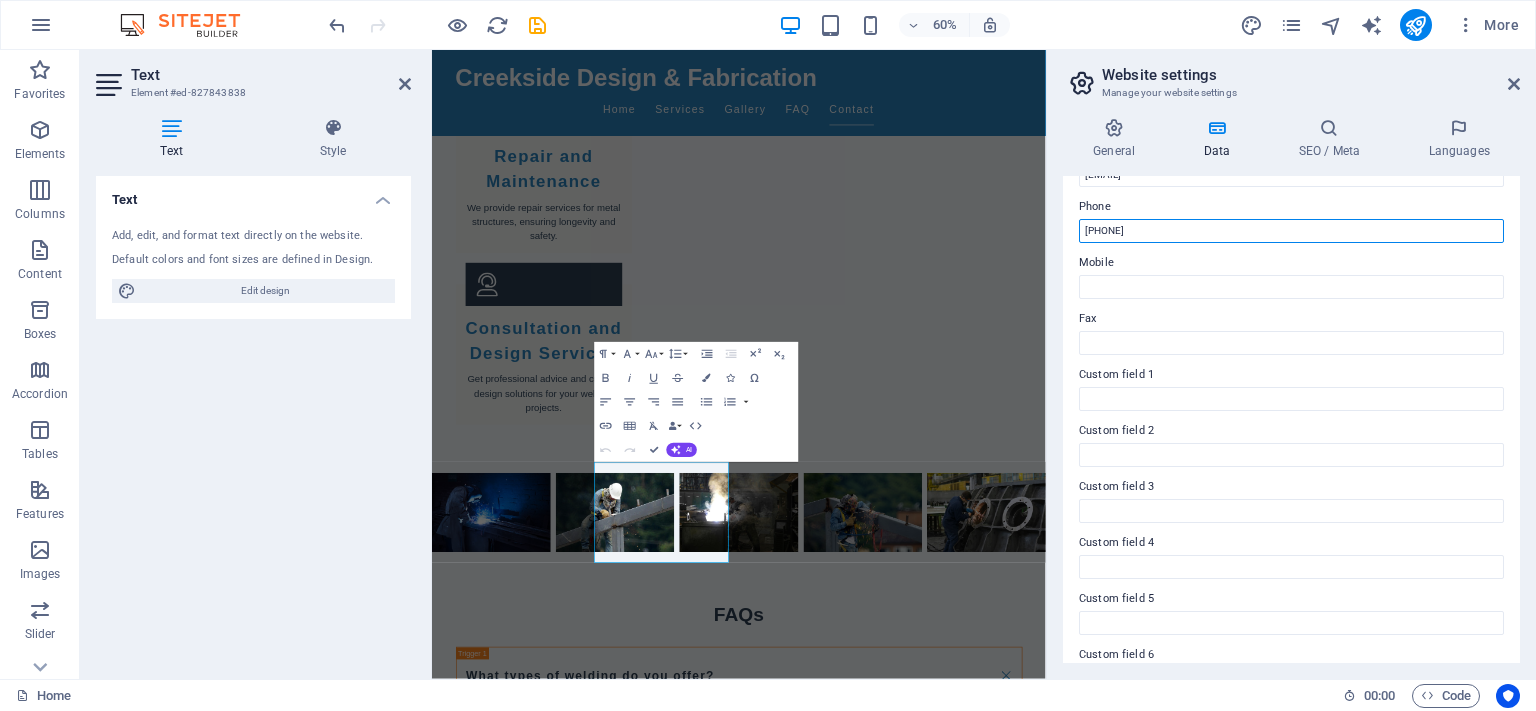 scroll, scrollTop: 474, scrollLeft: 0, axis: vertical 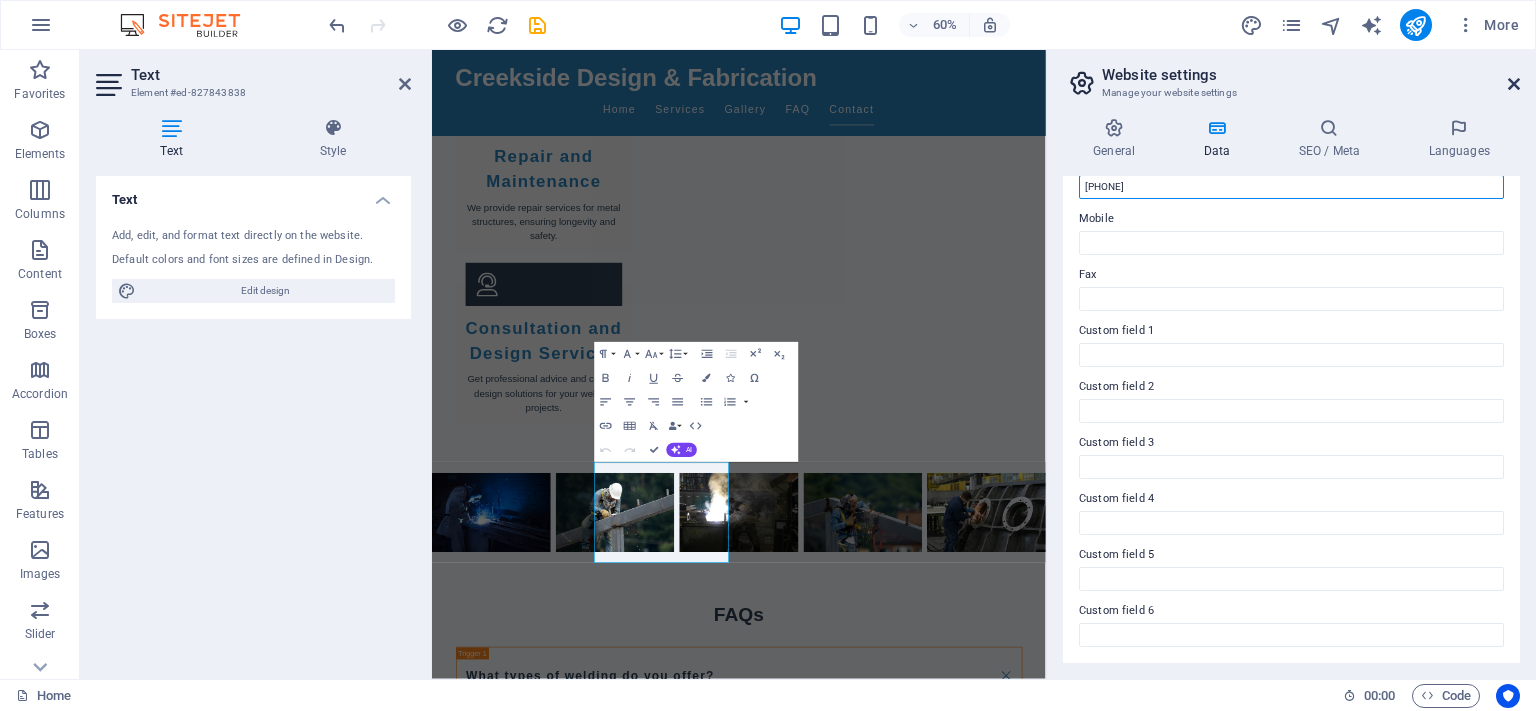 type on "[PHONE]" 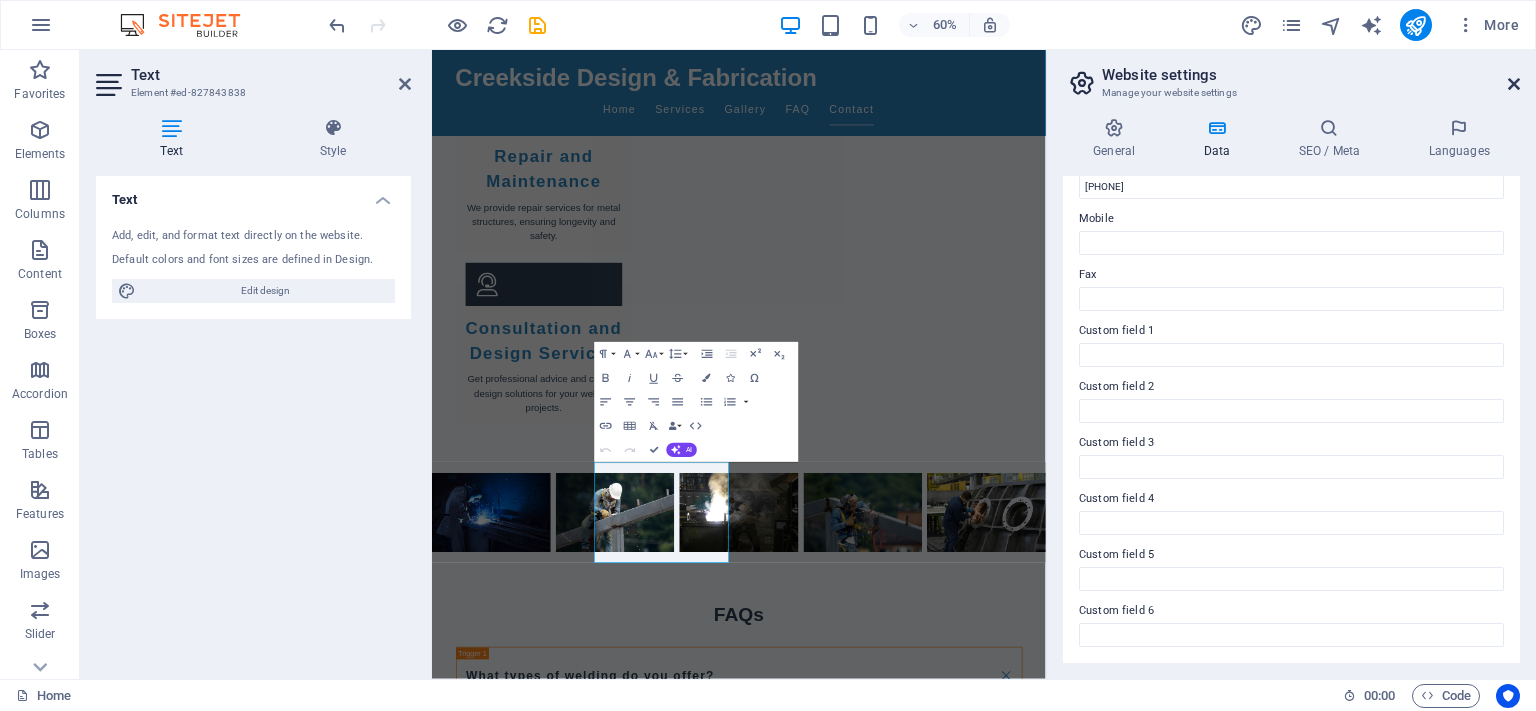 click at bounding box center [1514, 84] 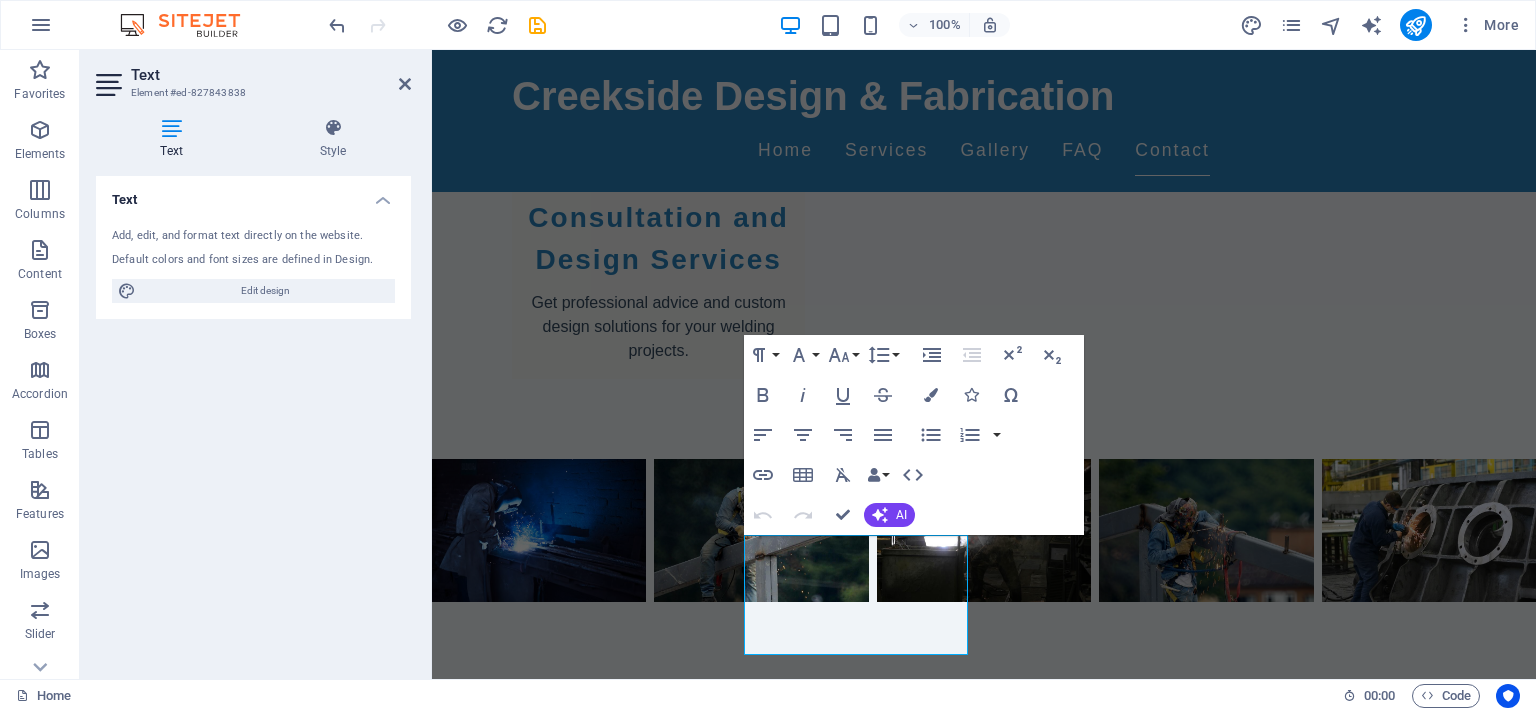 scroll, scrollTop: 3056, scrollLeft: 0, axis: vertical 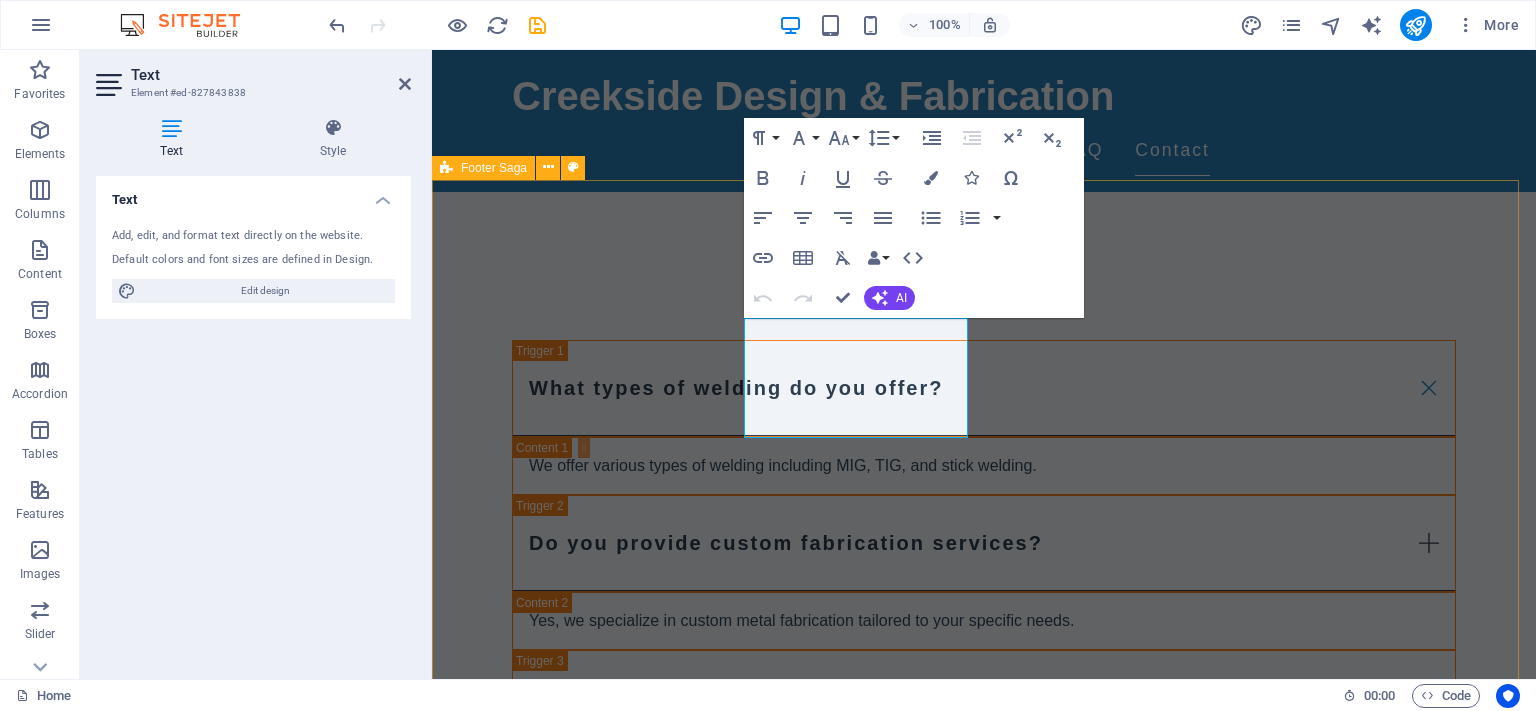 click on "Creekside Design & Fabrication Creekside Design & Fabrication is your trusted partner for quality welding and fabrication services. With years of experience, we guarantee satisfaction and excellence. Contact Phone: ([PHONE_AREA_CODE]) [PHONE_PREFIX]-[PHONE_LINE] Mobile: Email: info@creeksidedesign.com Navigation Home Services Gallery FAQ Contact Legal Notice Privacy Policy Social media Facebook X Instagram" at bounding box center (984, 2476) 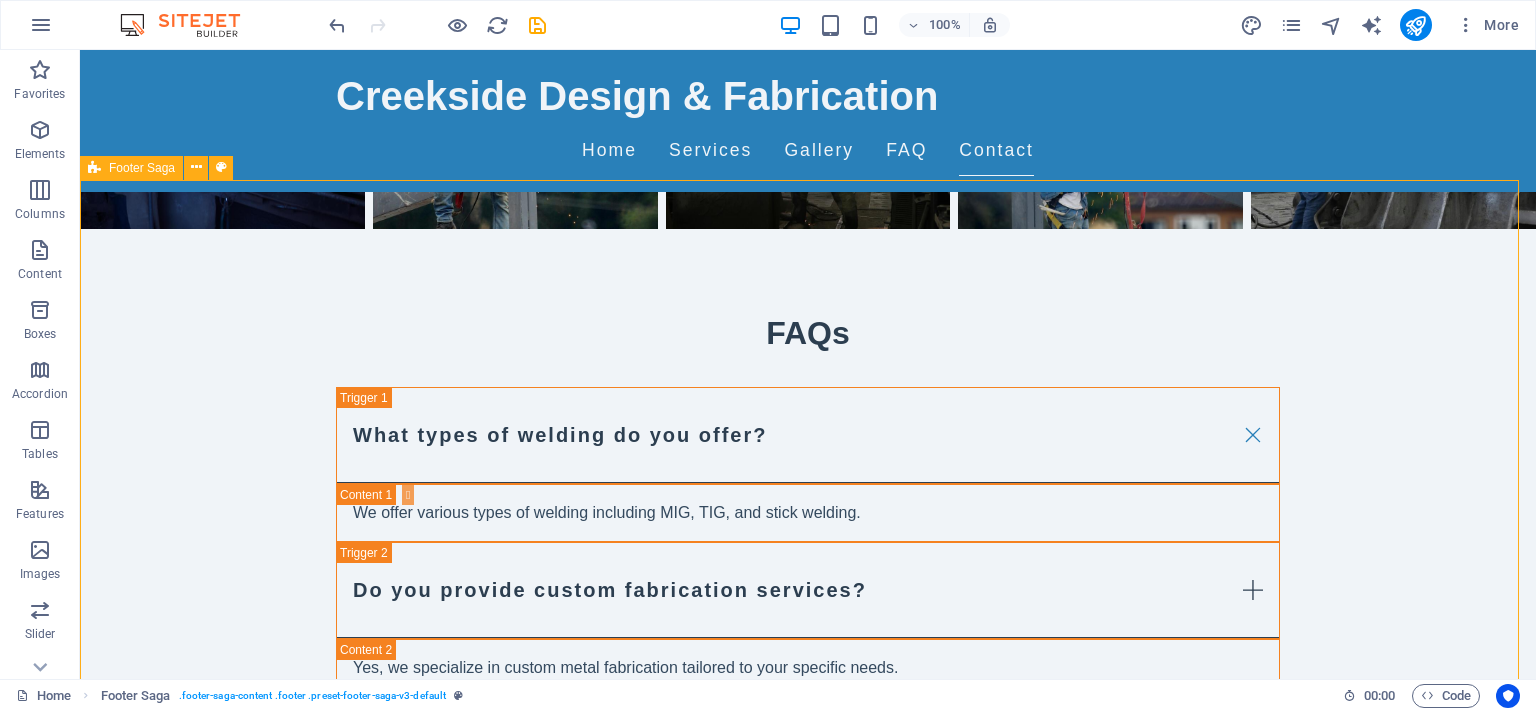 scroll, scrollTop: 3102, scrollLeft: 0, axis: vertical 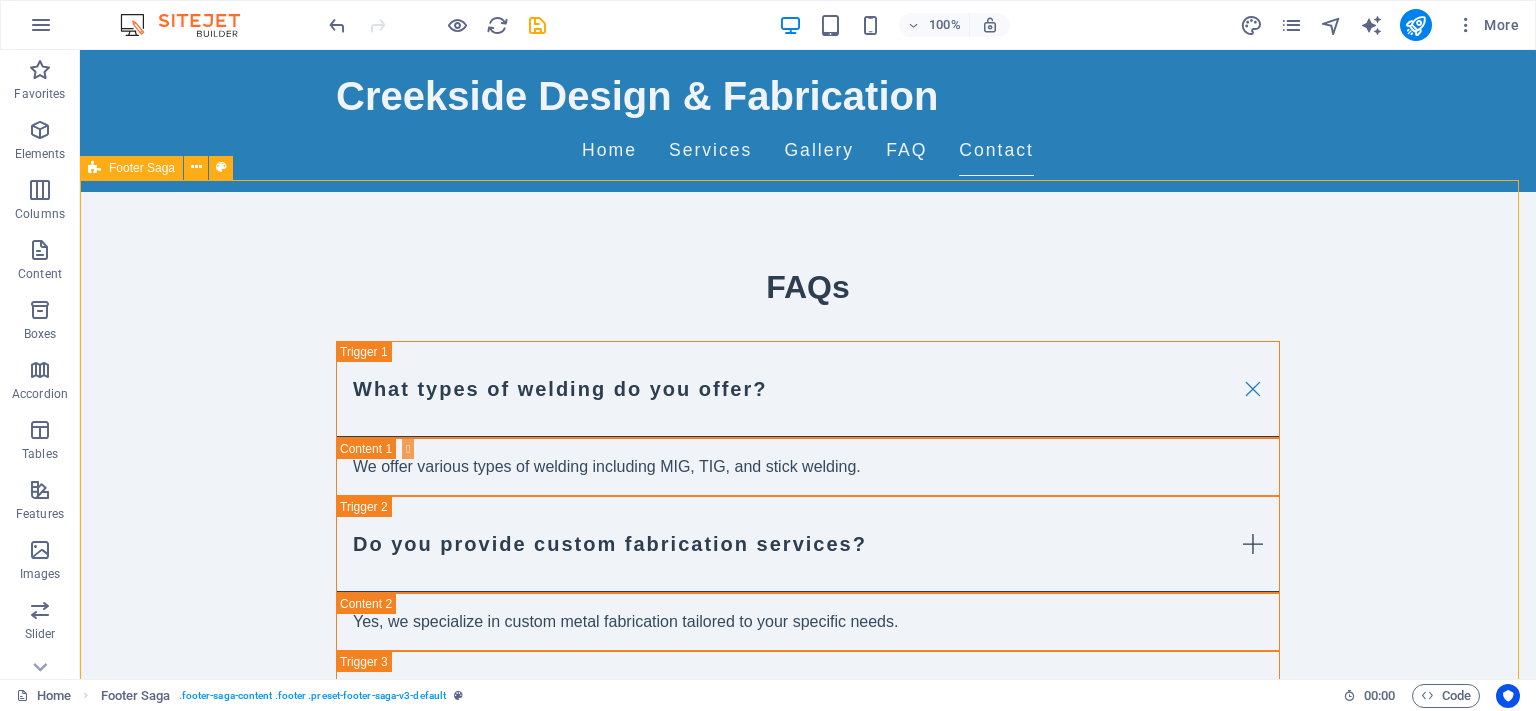 click on "Creekside Design & Fabrication Creekside Design & Fabrication is your trusted partner for quality welding and fabrication services. With years of experience, we guarantee satisfaction and excellence. Contact Phone: ([PHONE_AREA_CODE]) [PHONE_PREFIX]-[PHONE_LINE] Mobile: Email: info@creeksidedesign.com Navigation Home Services Gallery FAQ Contact Legal Notice Privacy Policy Social media Facebook X Instagram" at bounding box center [808, 2477] 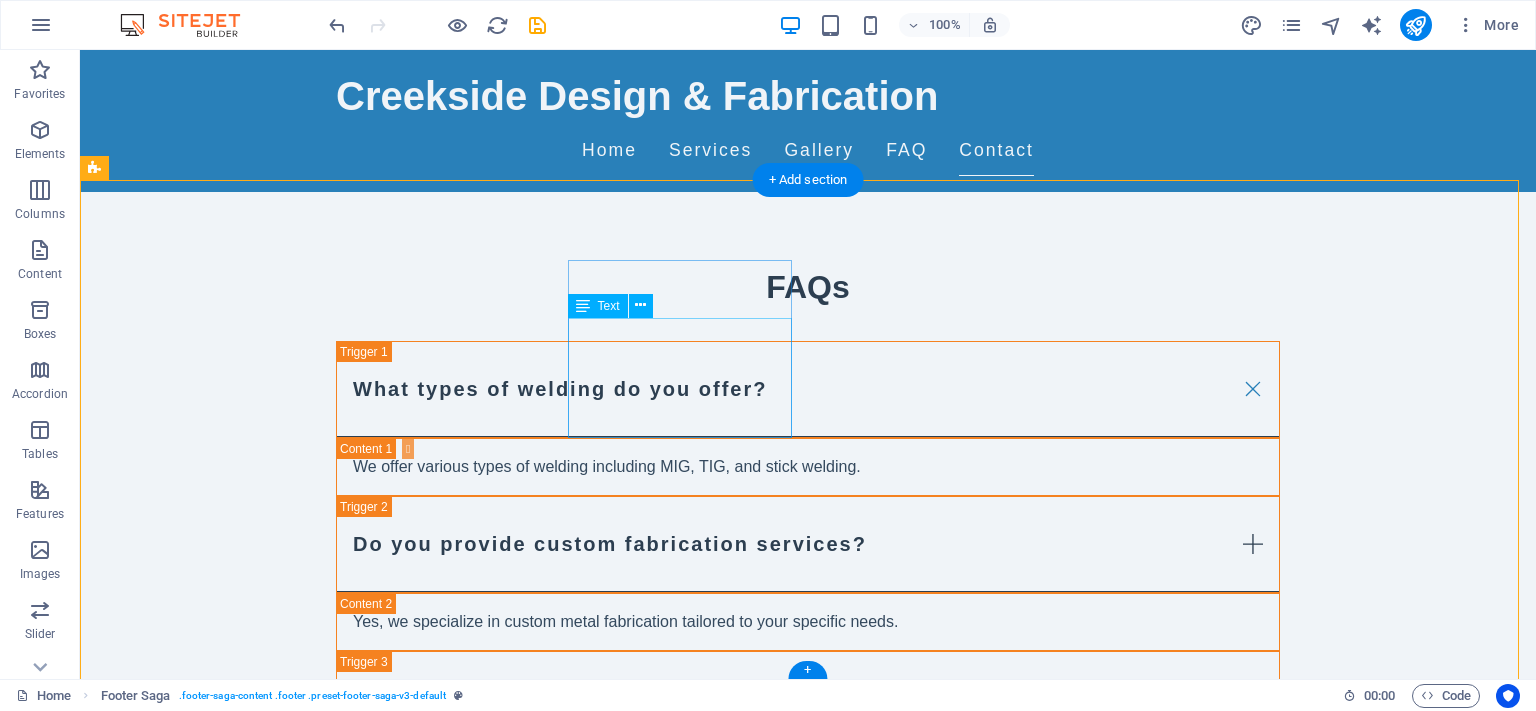 click on "Phone:  ([PHONE]) Mobile:  Email:  [EMAIL]" at bounding box center (208, 2458) 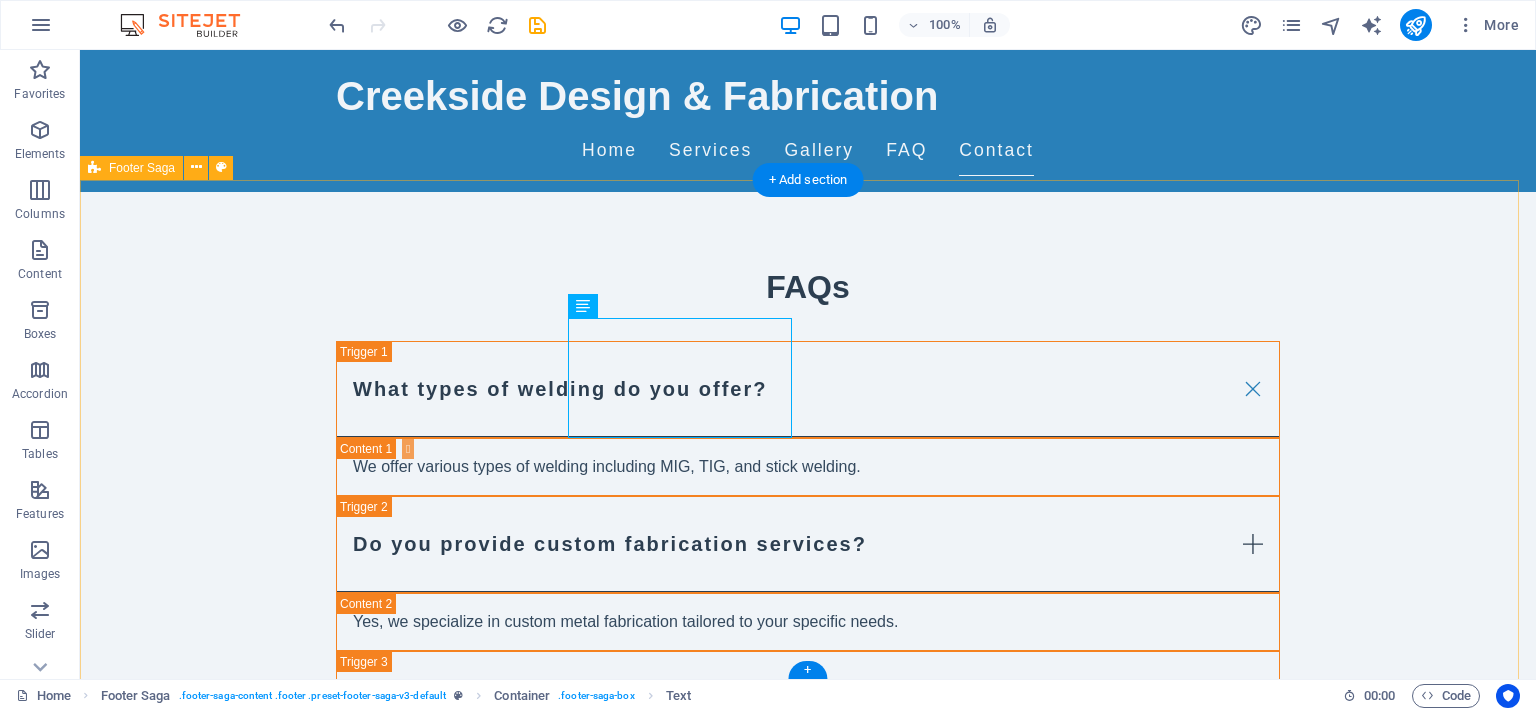 click on "Creekside Design & Fabrication Creekside Design & Fabrication is your trusted partner for quality welding and fabrication services. With years of experience, we guarantee satisfaction and excellence. Contact Phone: ([PHONE_AREA_CODE]) [PHONE_PREFIX]-[PHONE_LINE] Mobile: Email: info@creeksidedesign.com Navigation Home Services Gallery FAQ Contact Legal Notice Privacy Policy Social media Facebook X Instagram" at bounding box center (808, 2477) 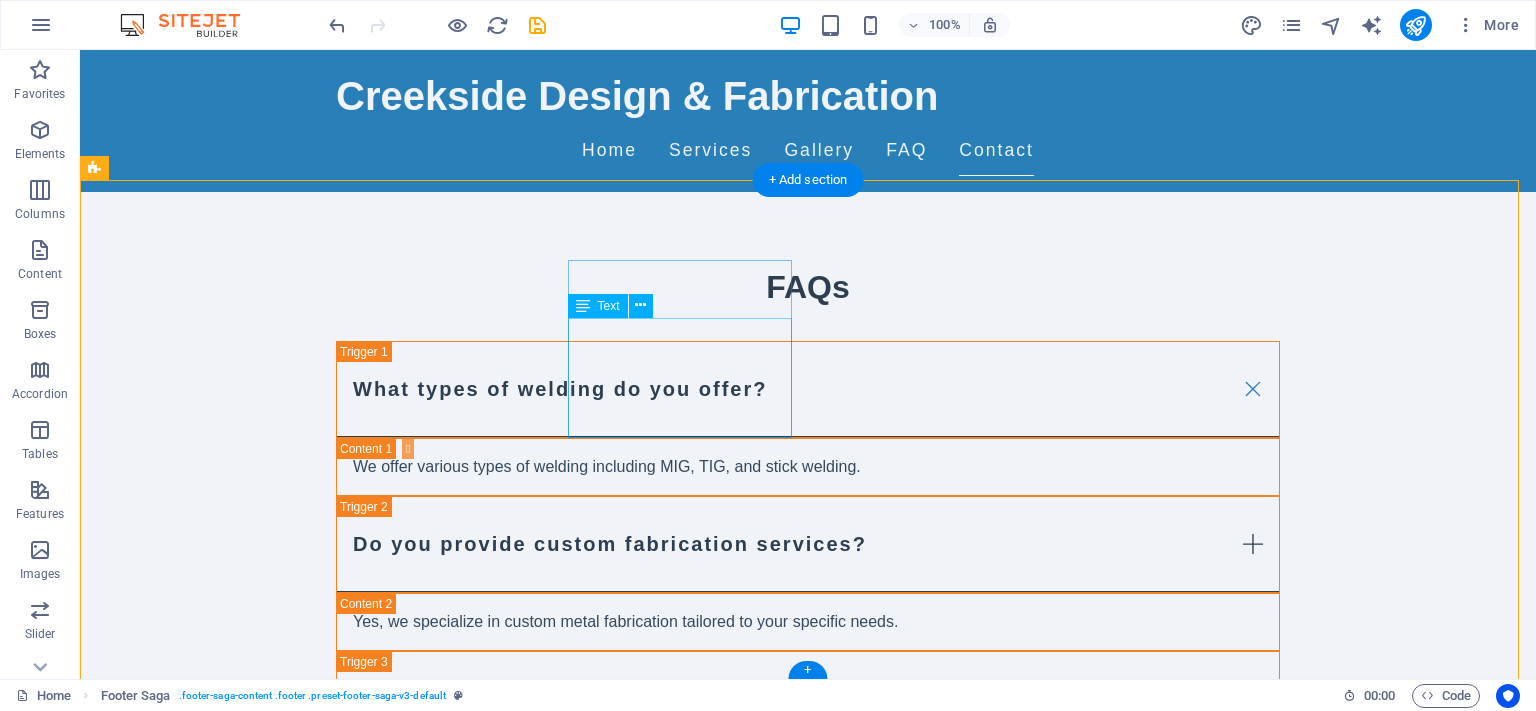 click on "Phone:  ([PHONE]) Mobile:  Email:  [EMAIL]" at bounding box center (208, 2458) 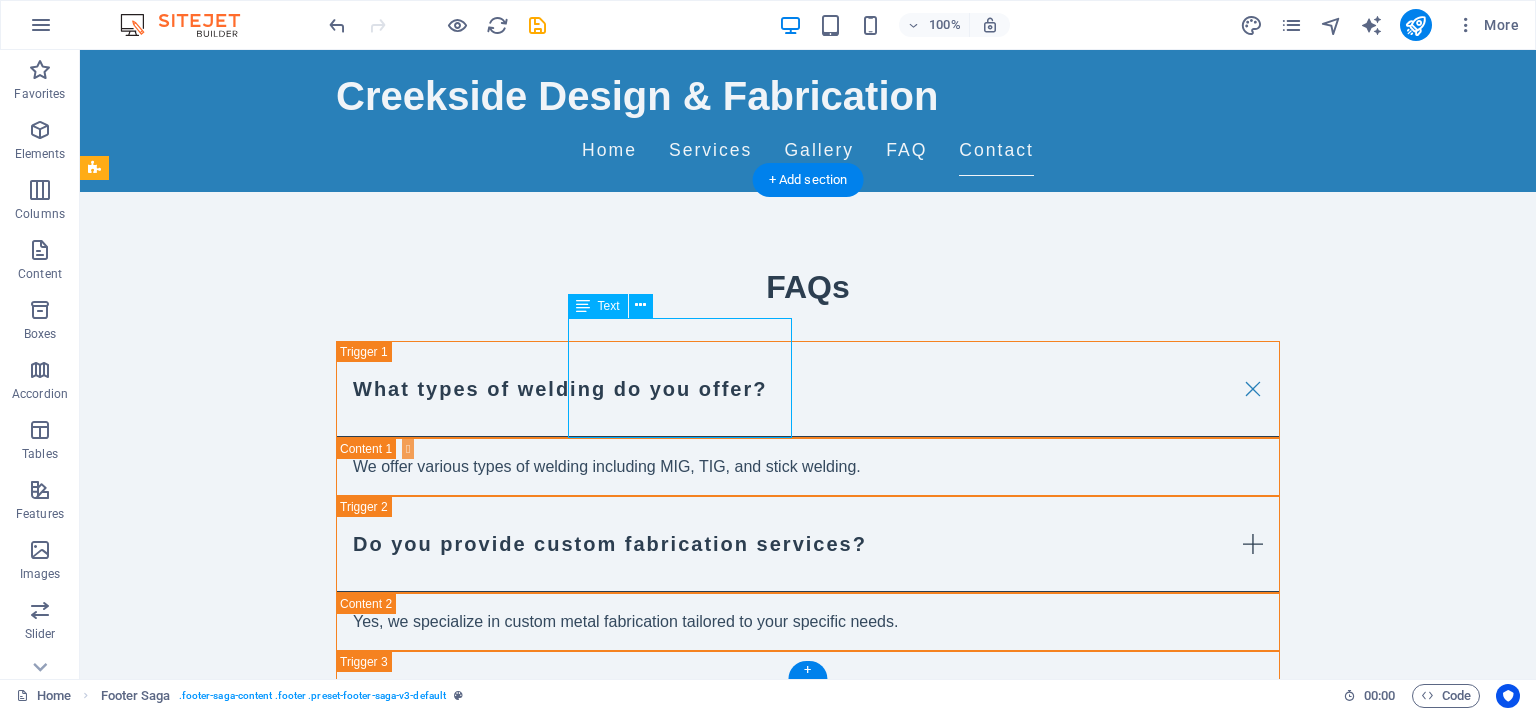 click on "Phone:  ([PHONE]) Mobile:  Email:  [EMAIL]" at bounding box center [208, 2458] 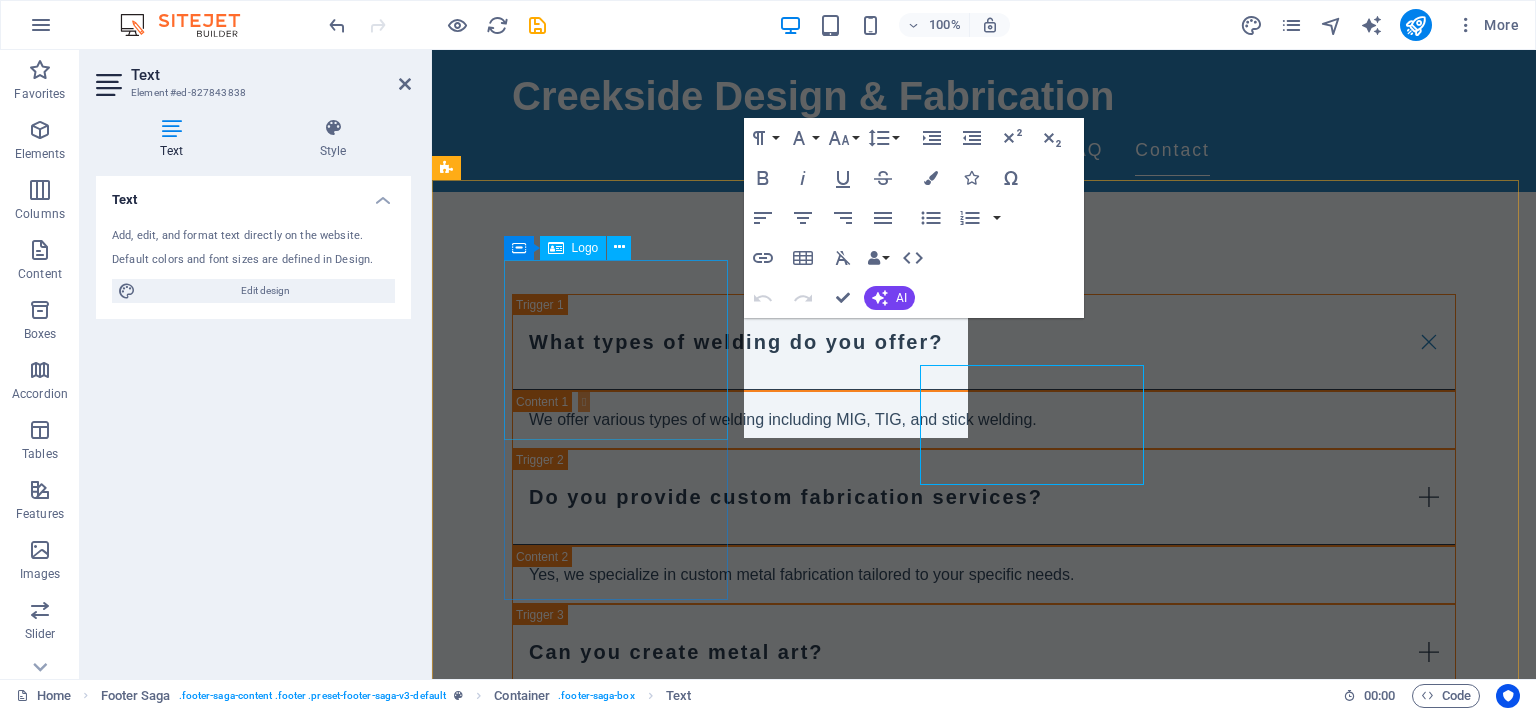 scroll, scrollTop: 3056, scrollLeft: 0, axis: vertical 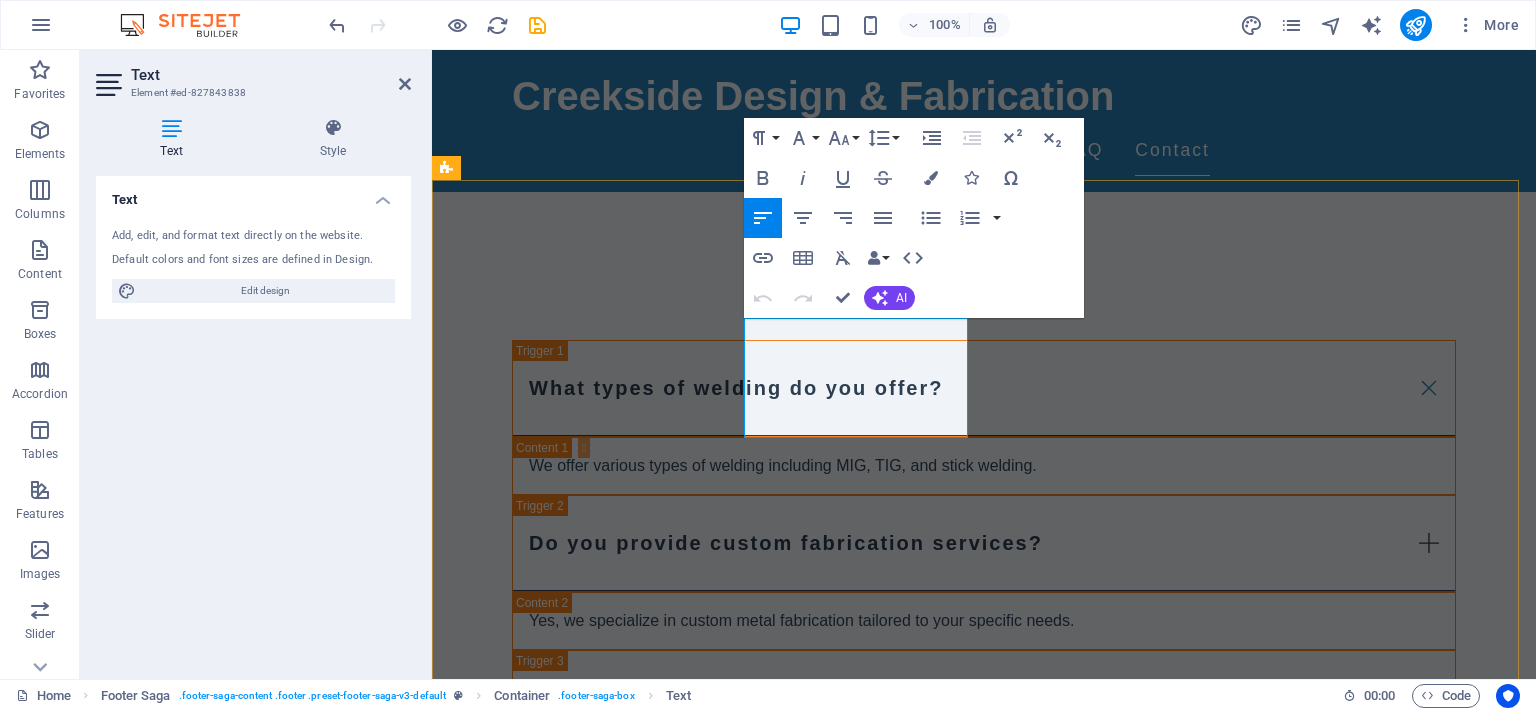 click on "Mobile:" at bounding box center [560, 2469] 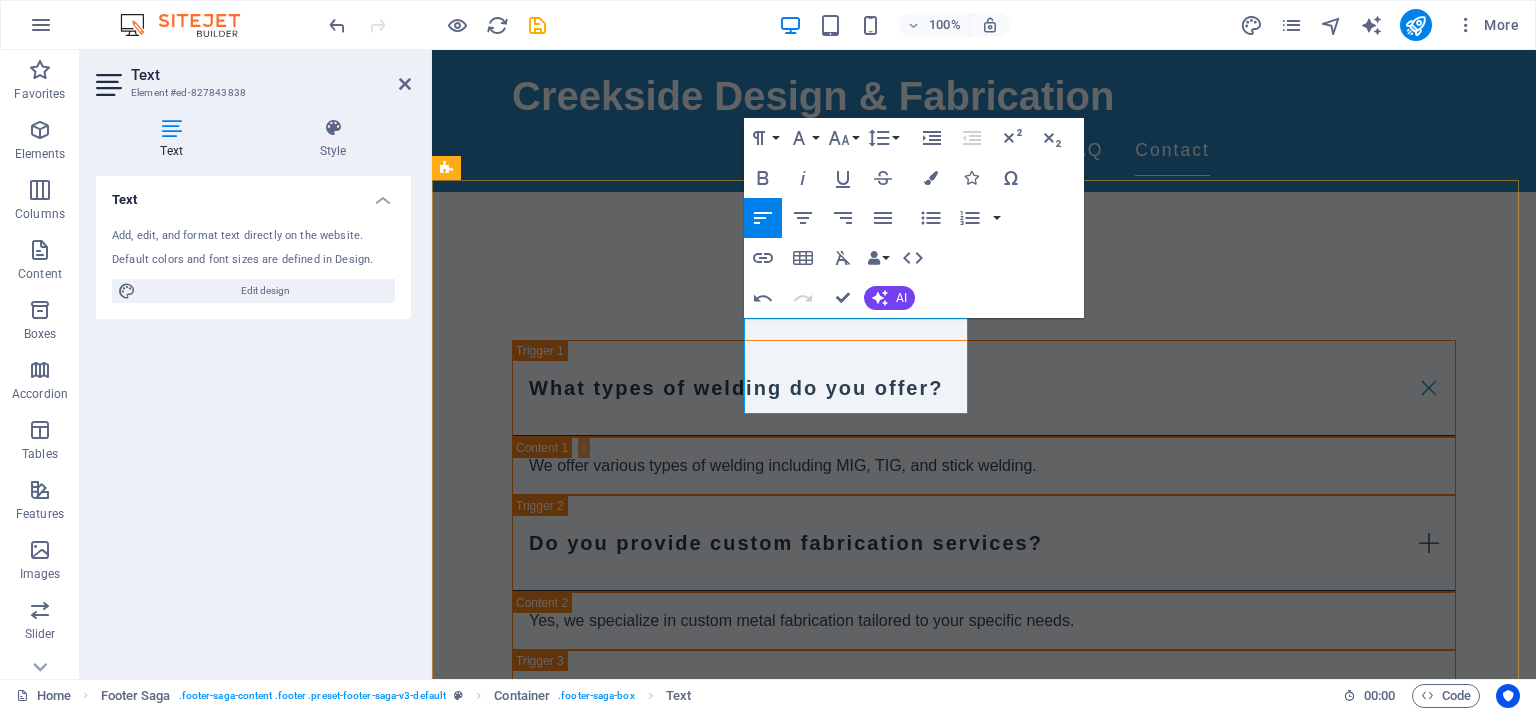 click on "Email:  [EMAIL]" at bounding box center [560, 2469] 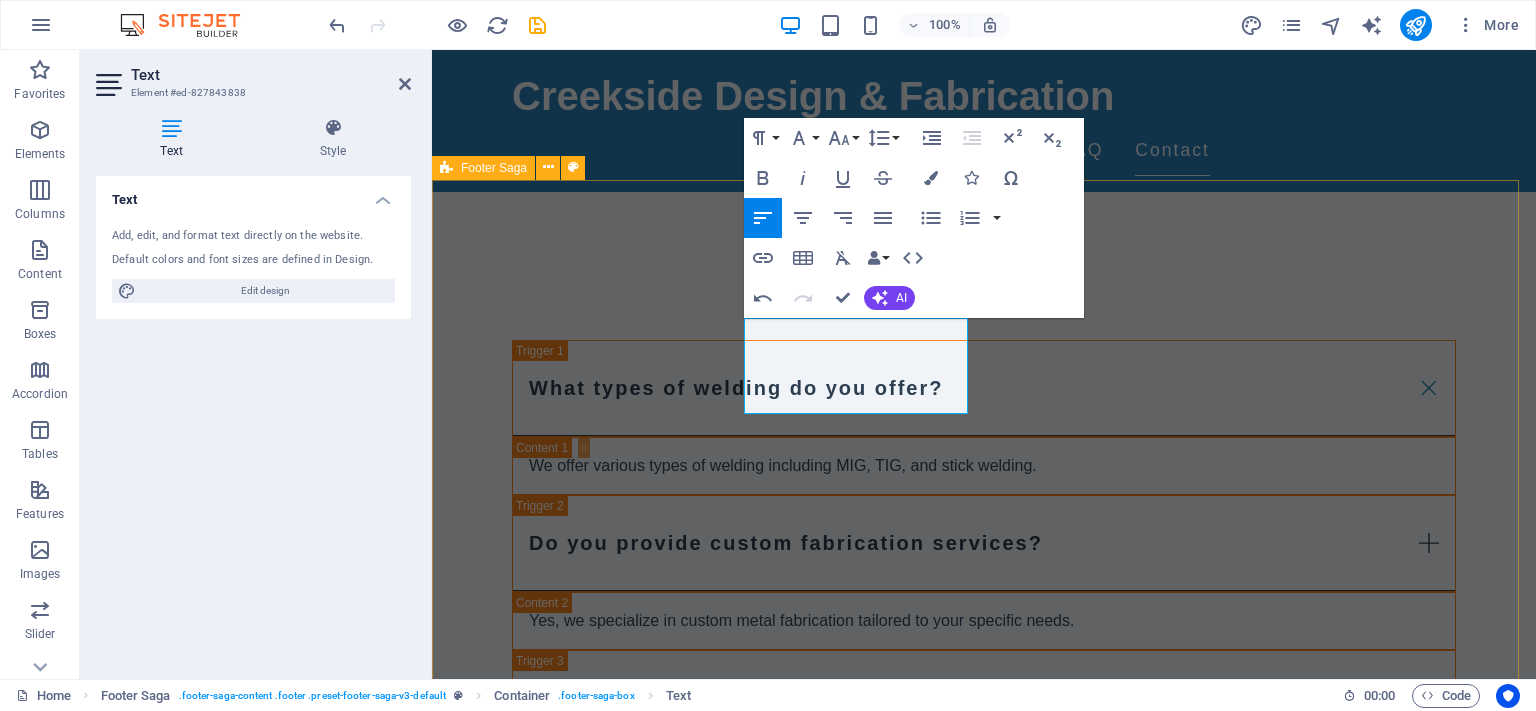 click on "Creekside Design & Fabrication Creekside Design & Fabrication is your trusted partner for quality welding and fabrication services. With years of experience, we guarantee satisfaction and excellence. Contact Phone: [PHONE] Email: info@creeksidedesign.com Navigation Home Services Gallery FAQ Contact Legal Notice Privacy Policy Social media Facebook X Instagram" at bounding box center (984, 2464) 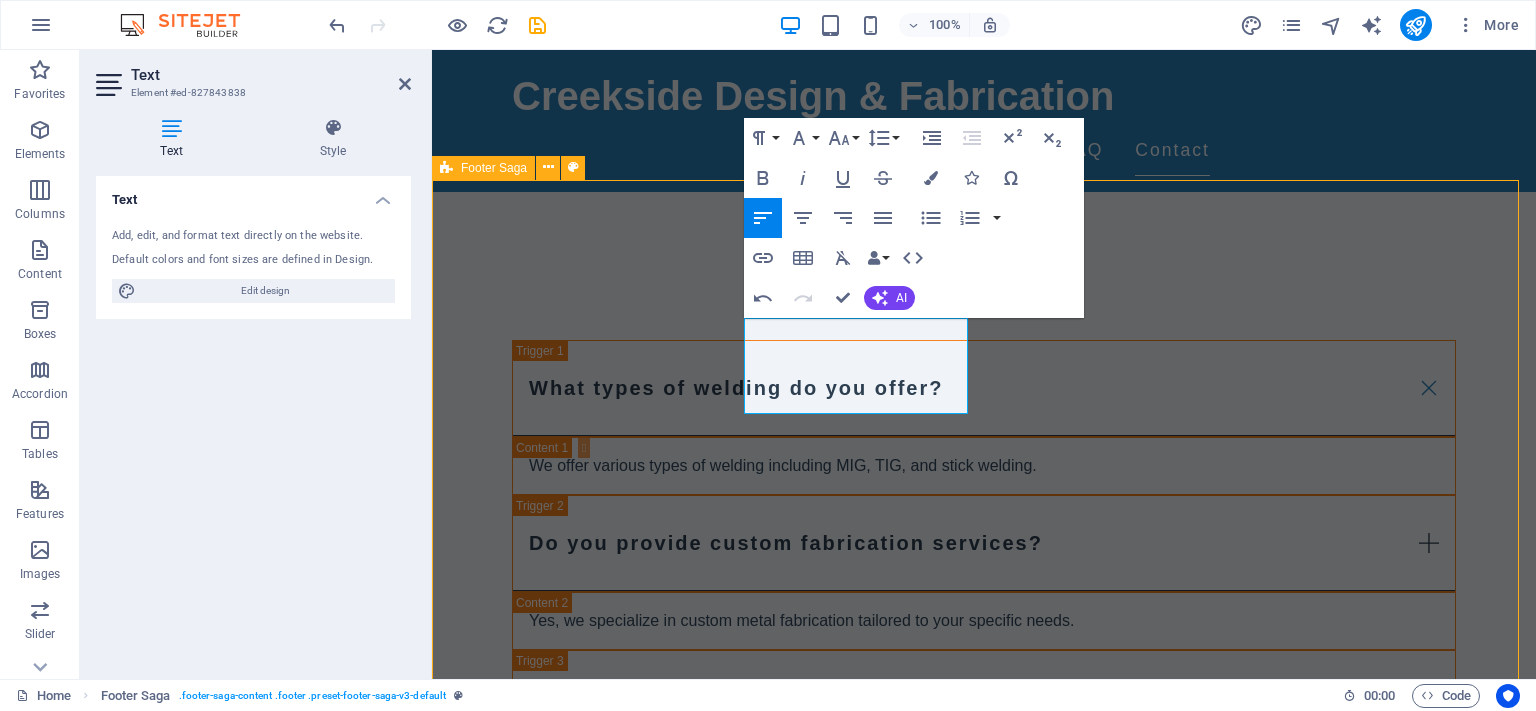 scroll, scrollTop: 3102, scrollLeft: 0, axis: vertical 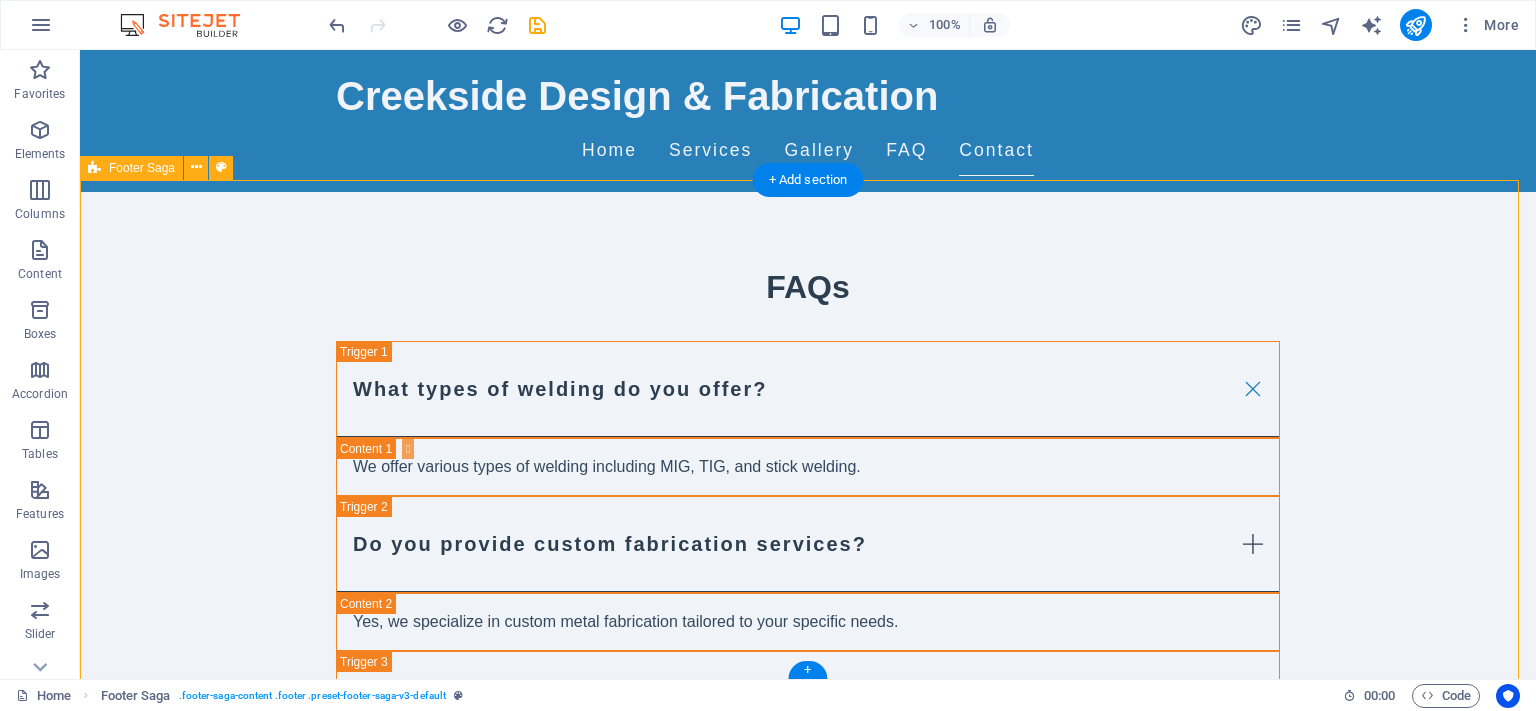 drag, startPoint x: 790, startPoint y: 412, endPoint x: 801, endPoint y: 426, distance: 17.804493 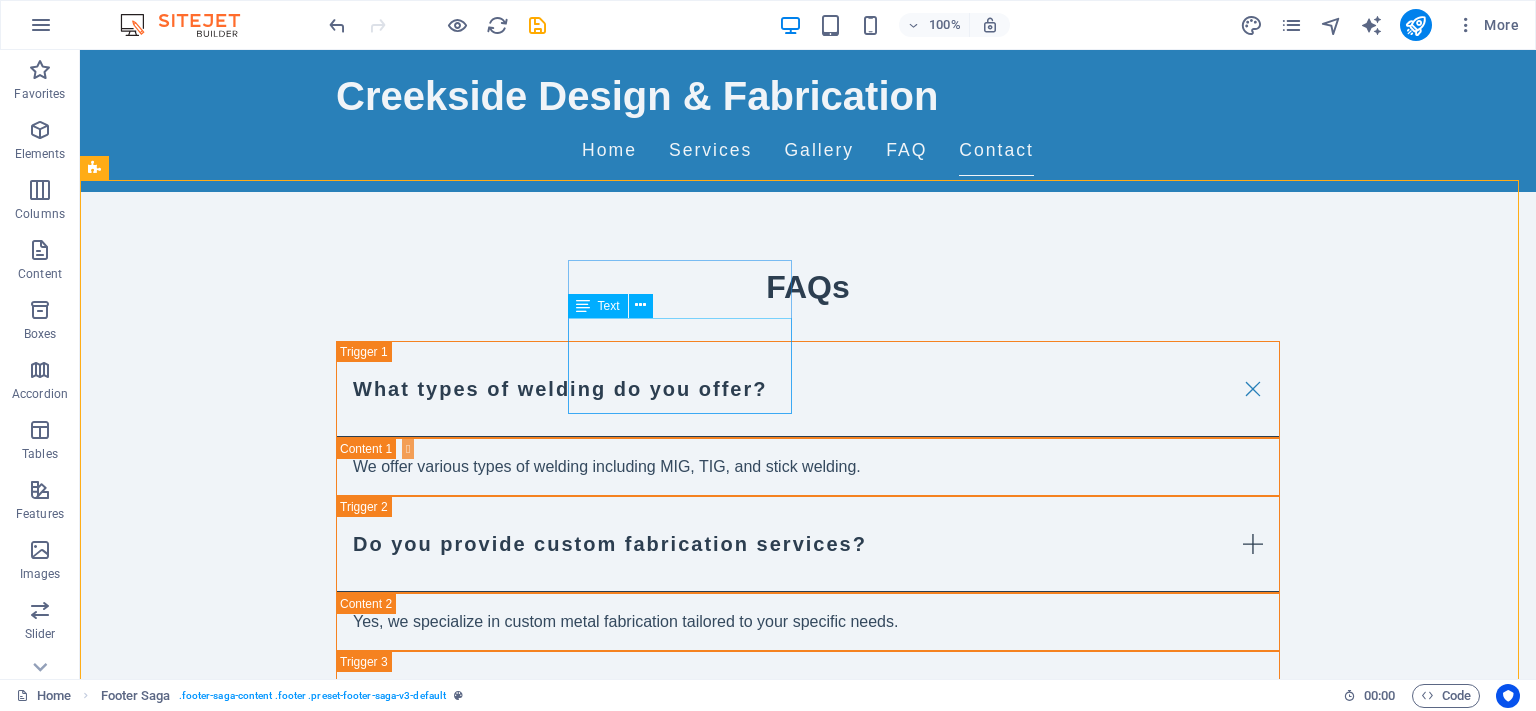 click on "Text" at bounding box center (609, 306) 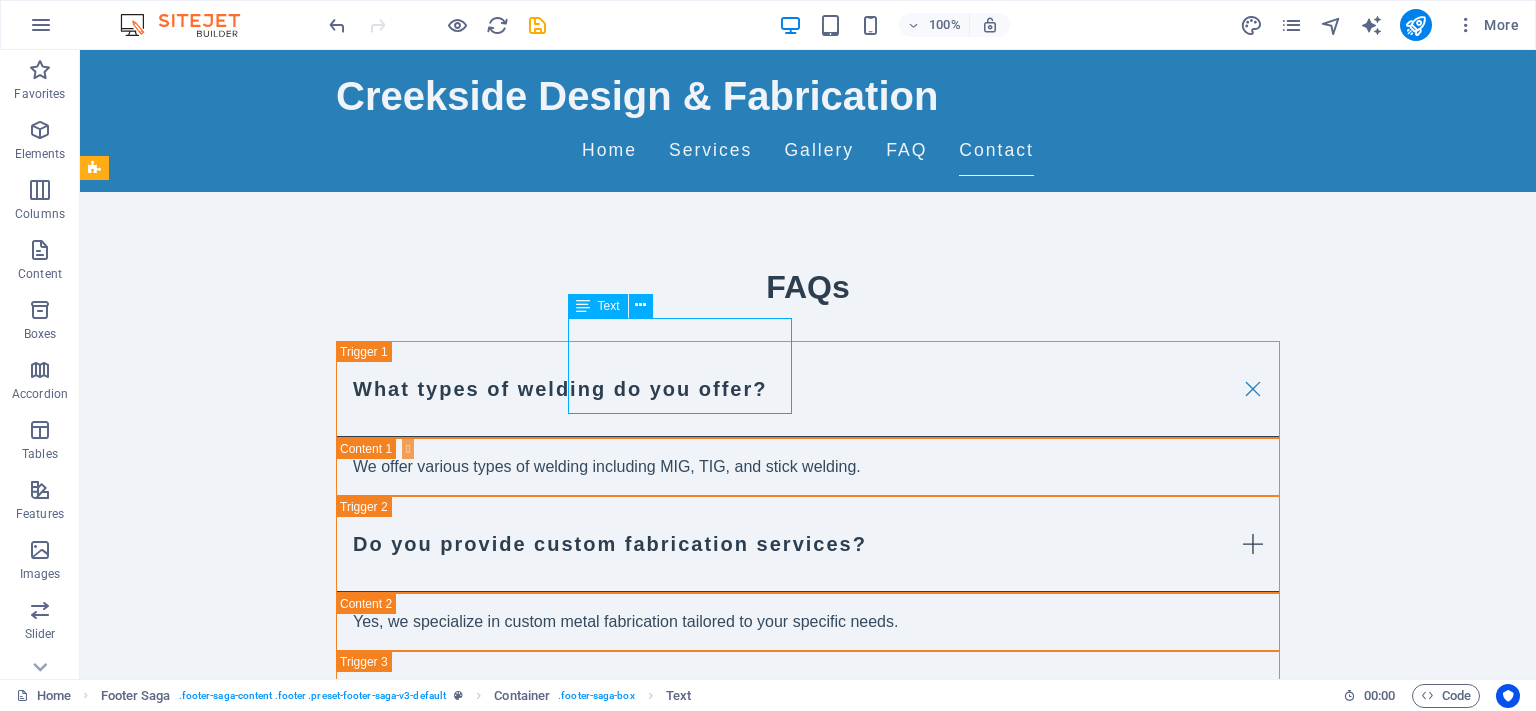 click on "Text" at bounding box center [609, 306] 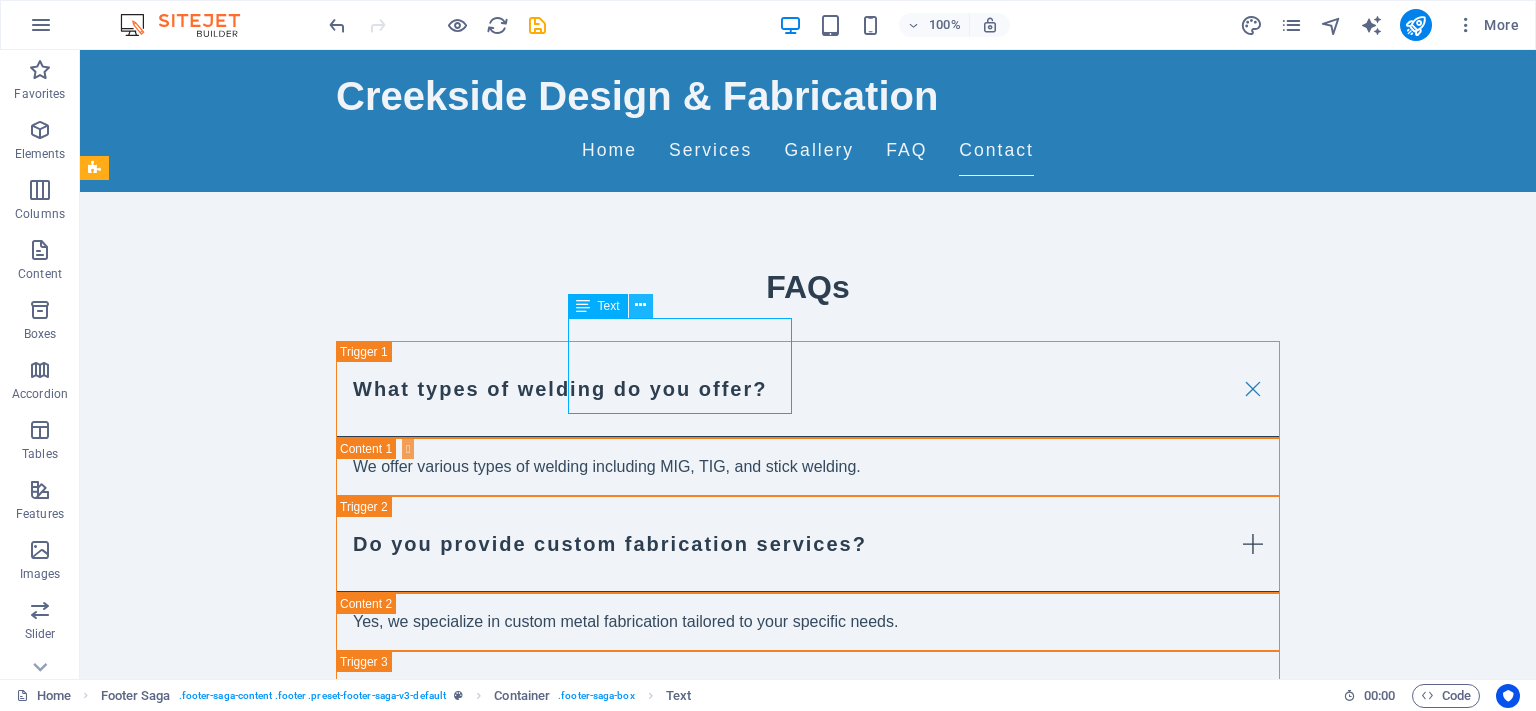 click at bounding box center [640, 305] 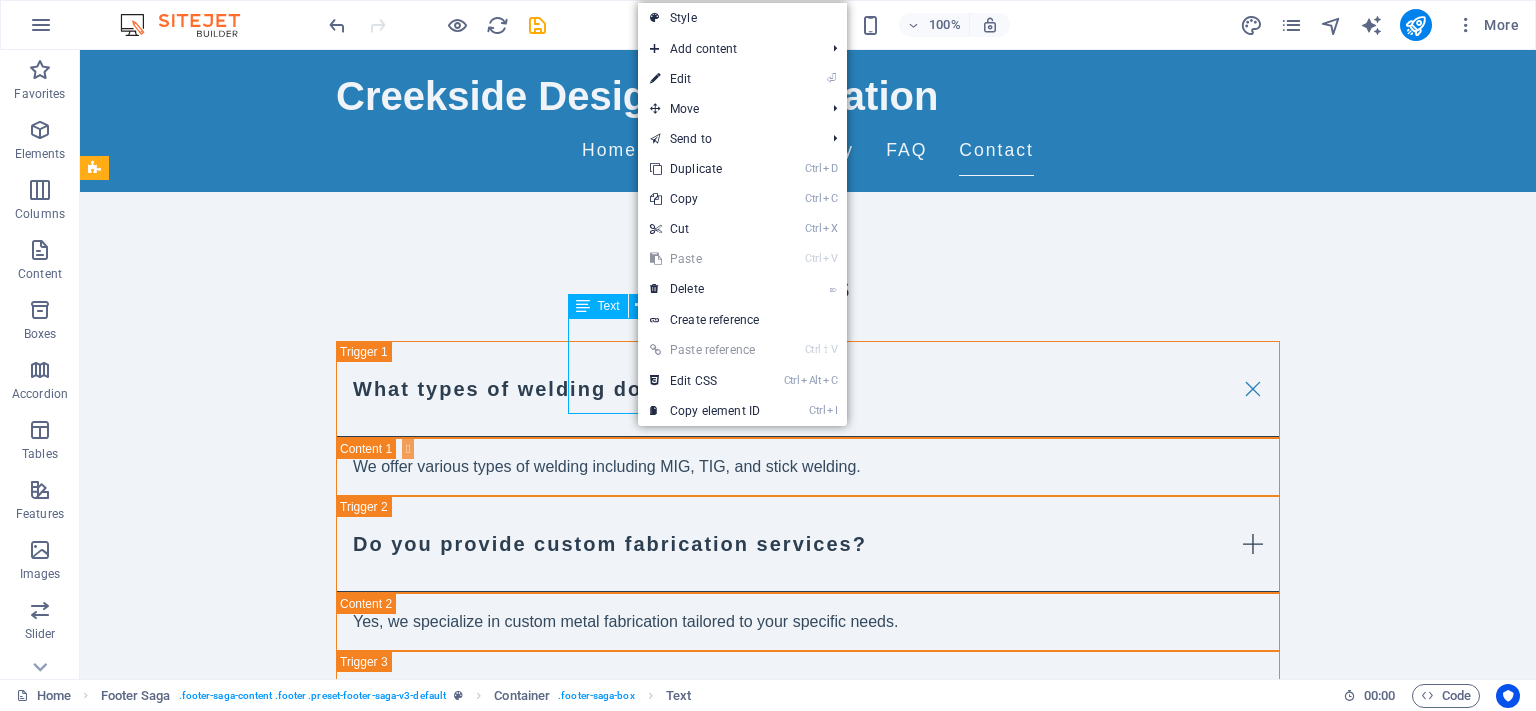 click at bounding box center [583, 306] 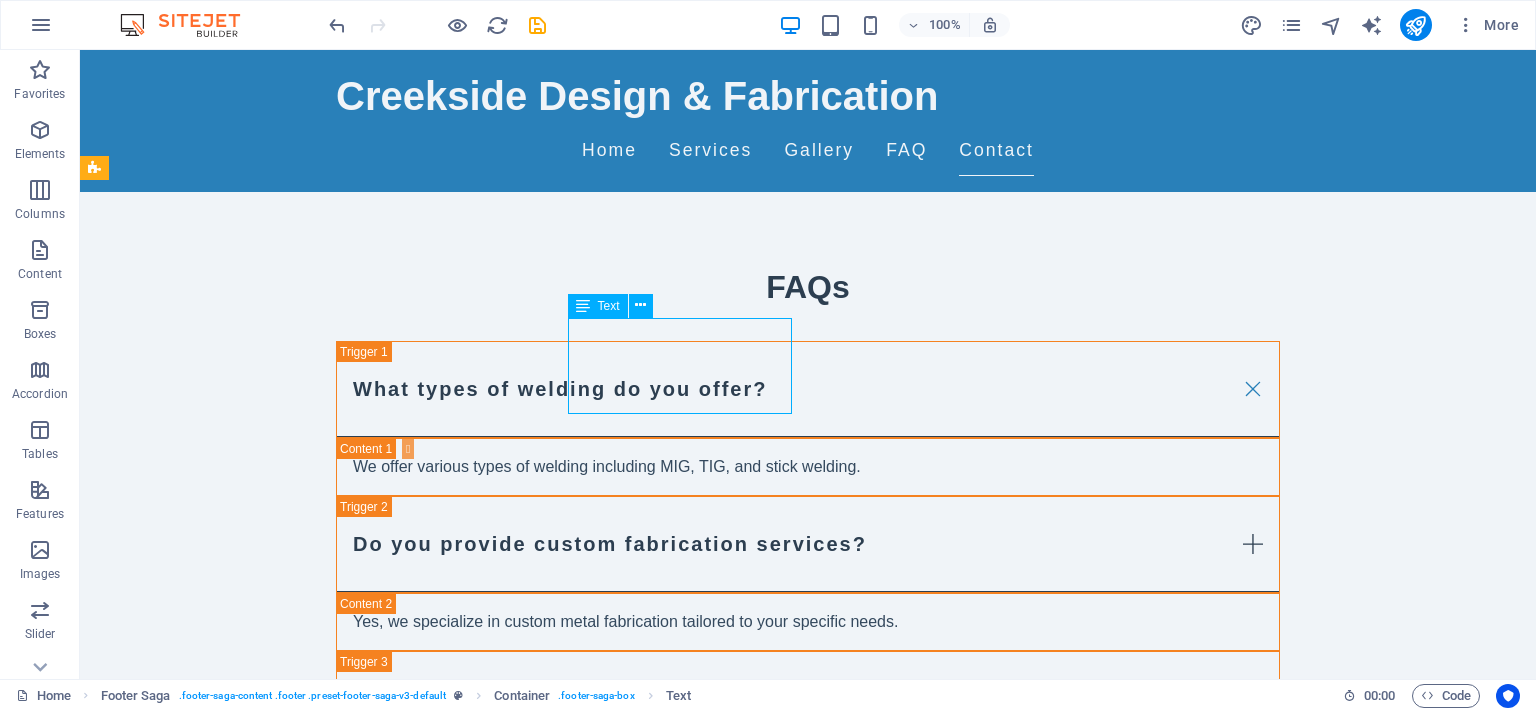 click at bounding box center [583, 306] 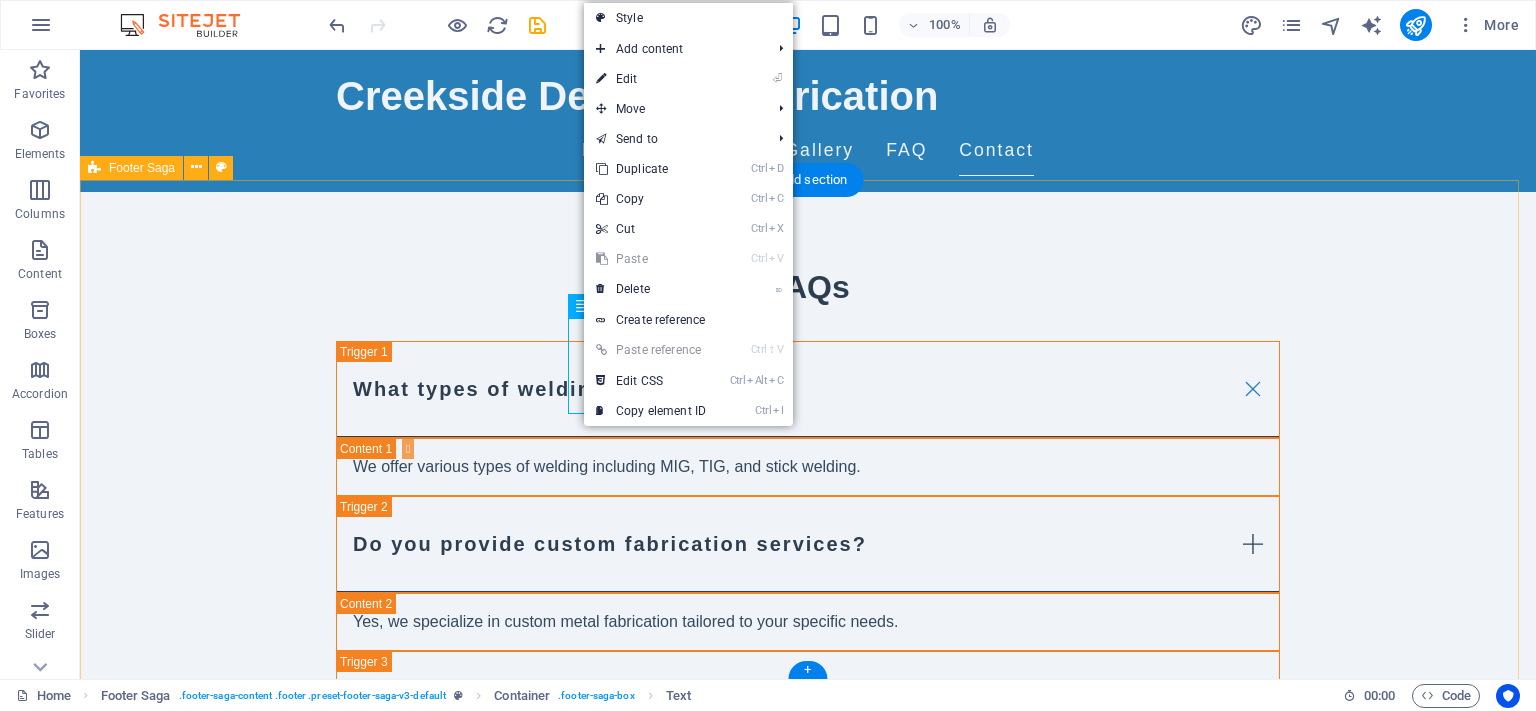 click on "Creekside Design & Fabrication Creekside Design & Fabrication is your trusted partner for quality welding and fabrication services. With years of experience, we guarantee satisfaction and excellence. Contact Phone: [PHONE] Email: info@creeksidedesign.com Navigation Home Services Gallery FAQ Contact Legal Notice Privacy Policy Social media Facebook X Instagram" at bounding box center (808, 2465) 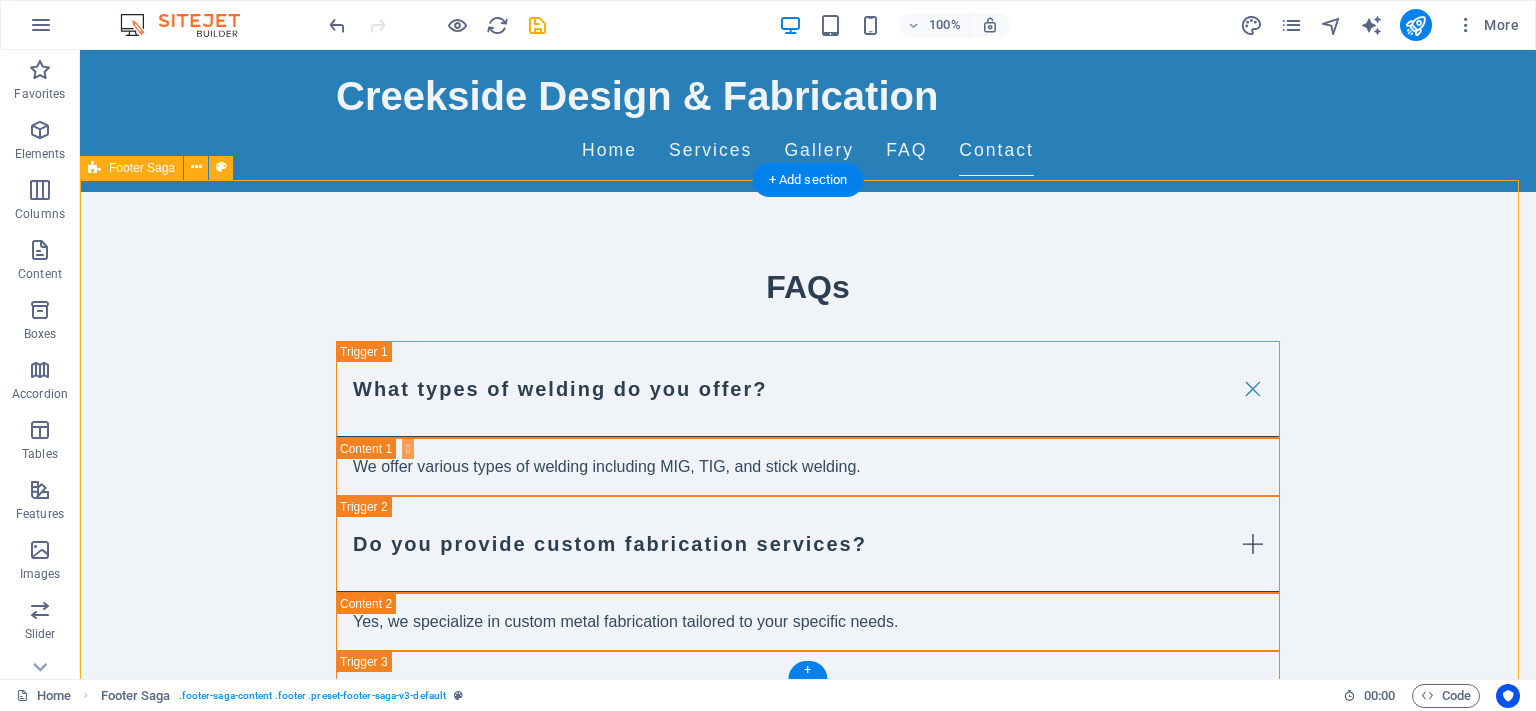 click on "Creekside Design & Fabrication Creekside Design & Fabrication is your trusted partner for quality welding and fabrication services. With years of experience, we guarantee satisfaction and excellence. Contact Phone: [PHONE] Email: info@creeksidedesign.com Navigation Home Services Gallery FAQ Contact Legal Notice Privacy Policy Social media Facebook X Instagram" at bounding box center [808, 2465] 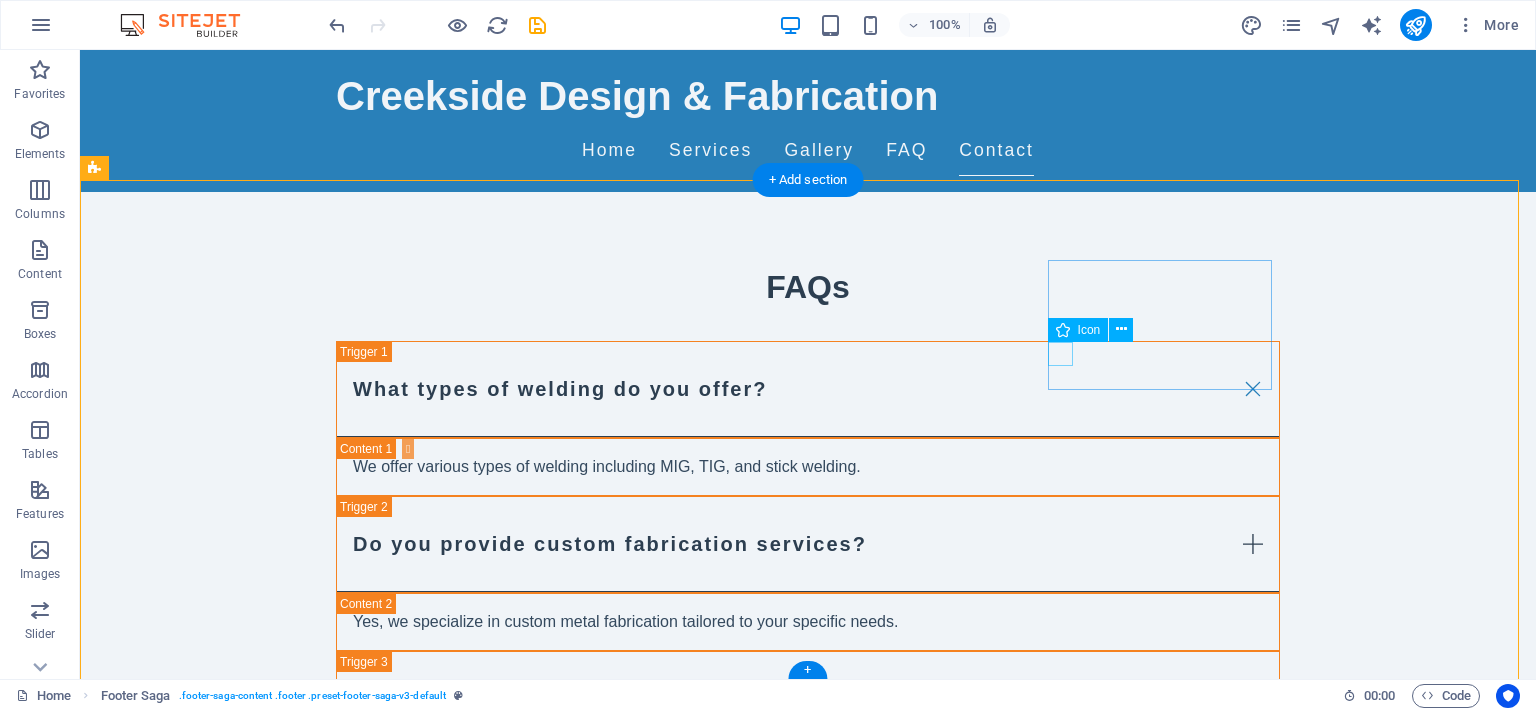 click at bounding box center (208, 2842) 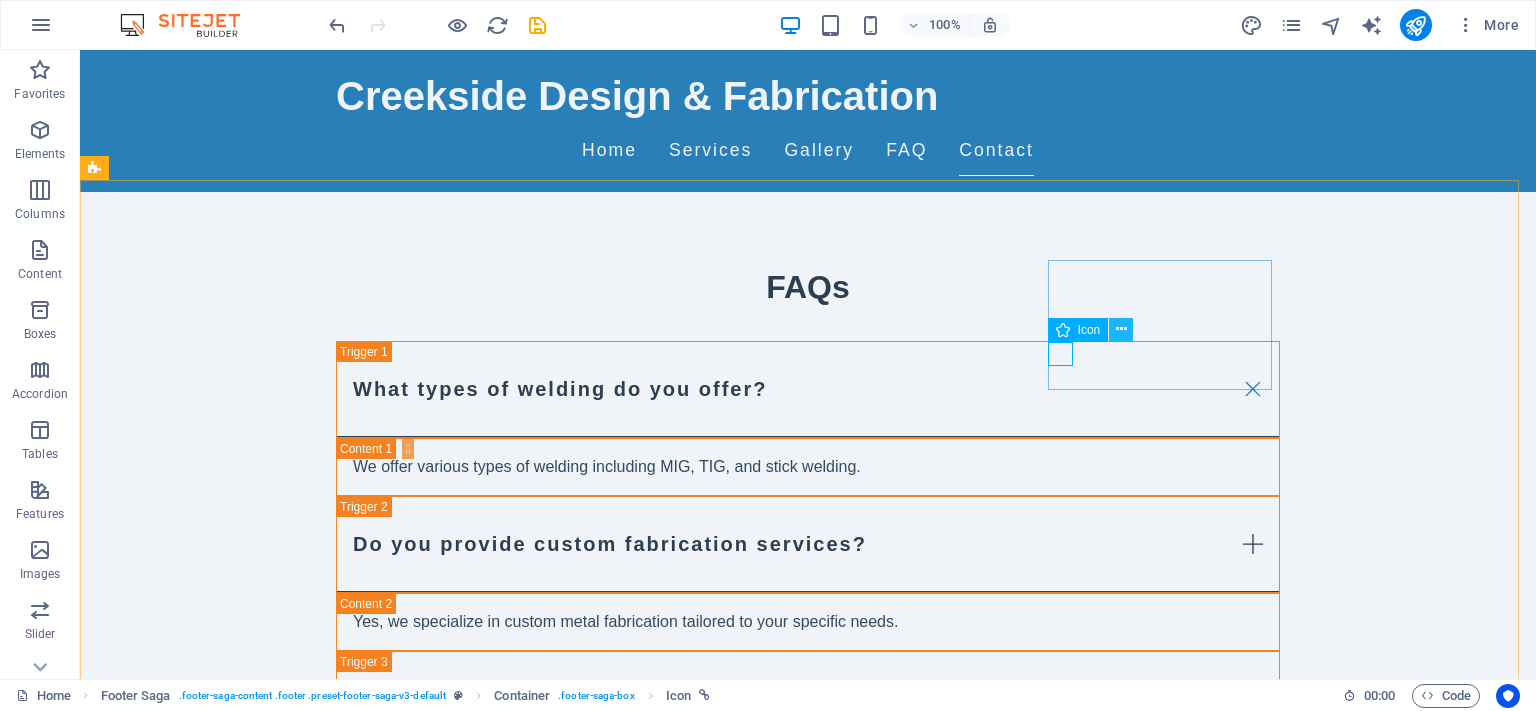 click at bounding box center [1121, 329] 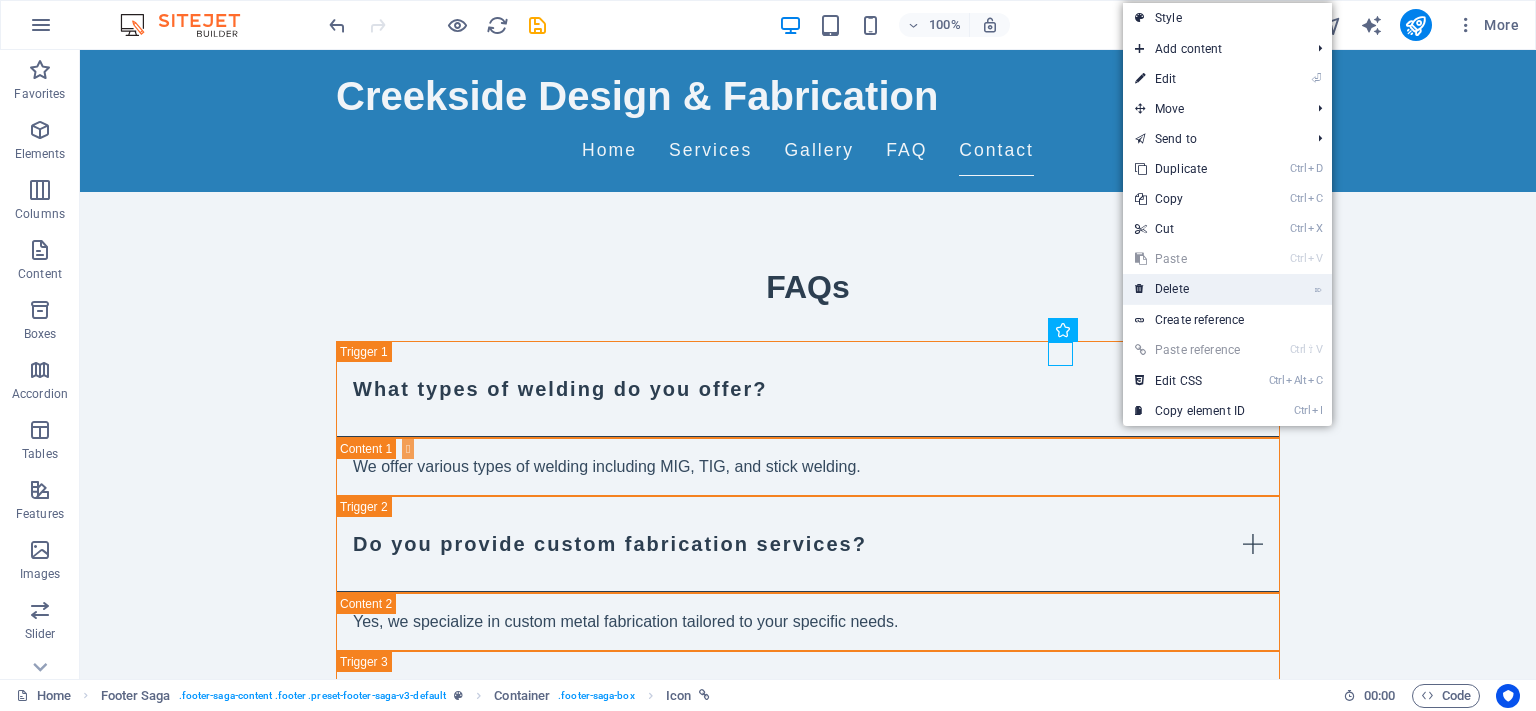 click on "⌦  Delete" at bounding box center (1190, 289) 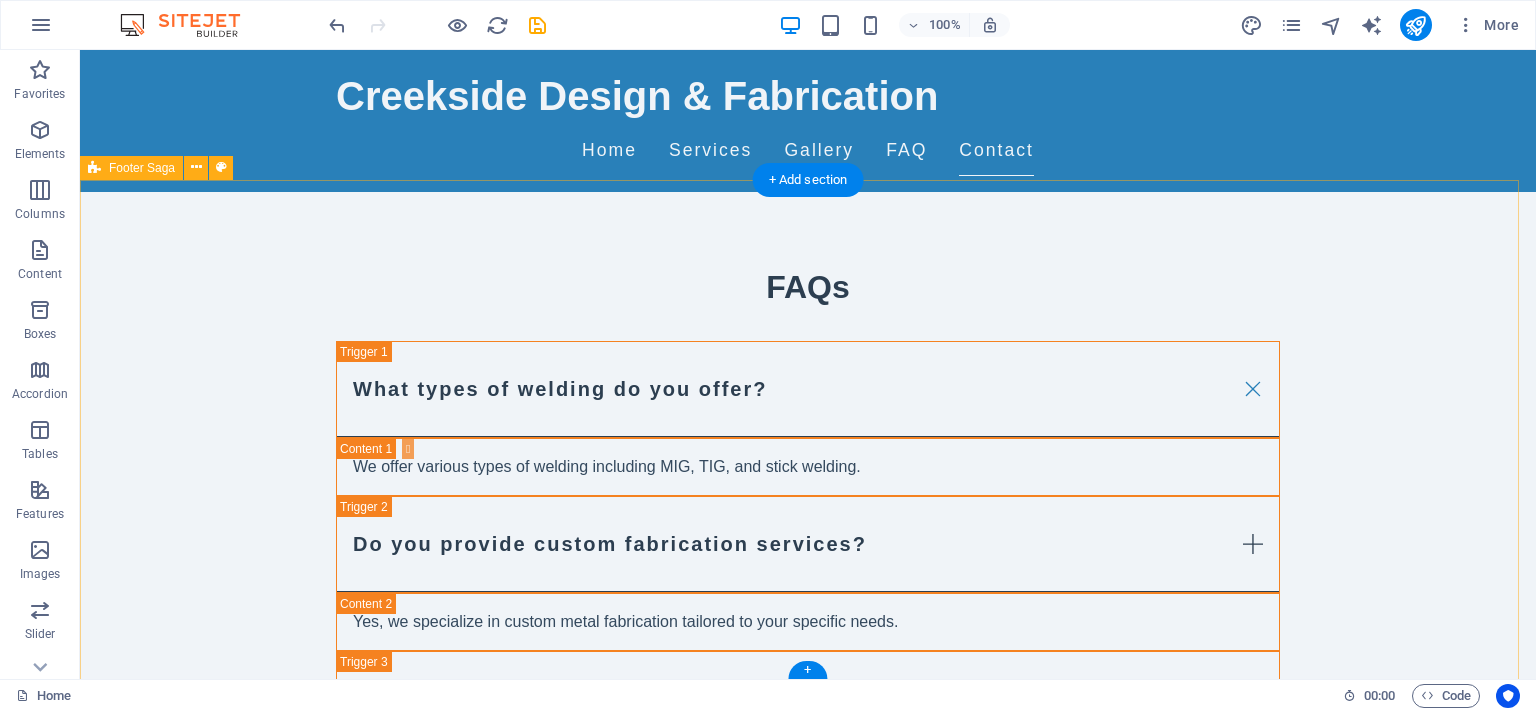 click on "Creekside Design & Fabrication Creekside Design & Fabrication is your trusted partner for quality welding and fabrication services. With years of experience, we guarantee satisfaction and excellence. Contact   Phone:  [PHONE] Email:  [EMAIL] Navigation Home Services Gallery FAQ Contact Legal Notice Privacy Policy Social media Facebook Instagram" at bounding box center (808, 2441) 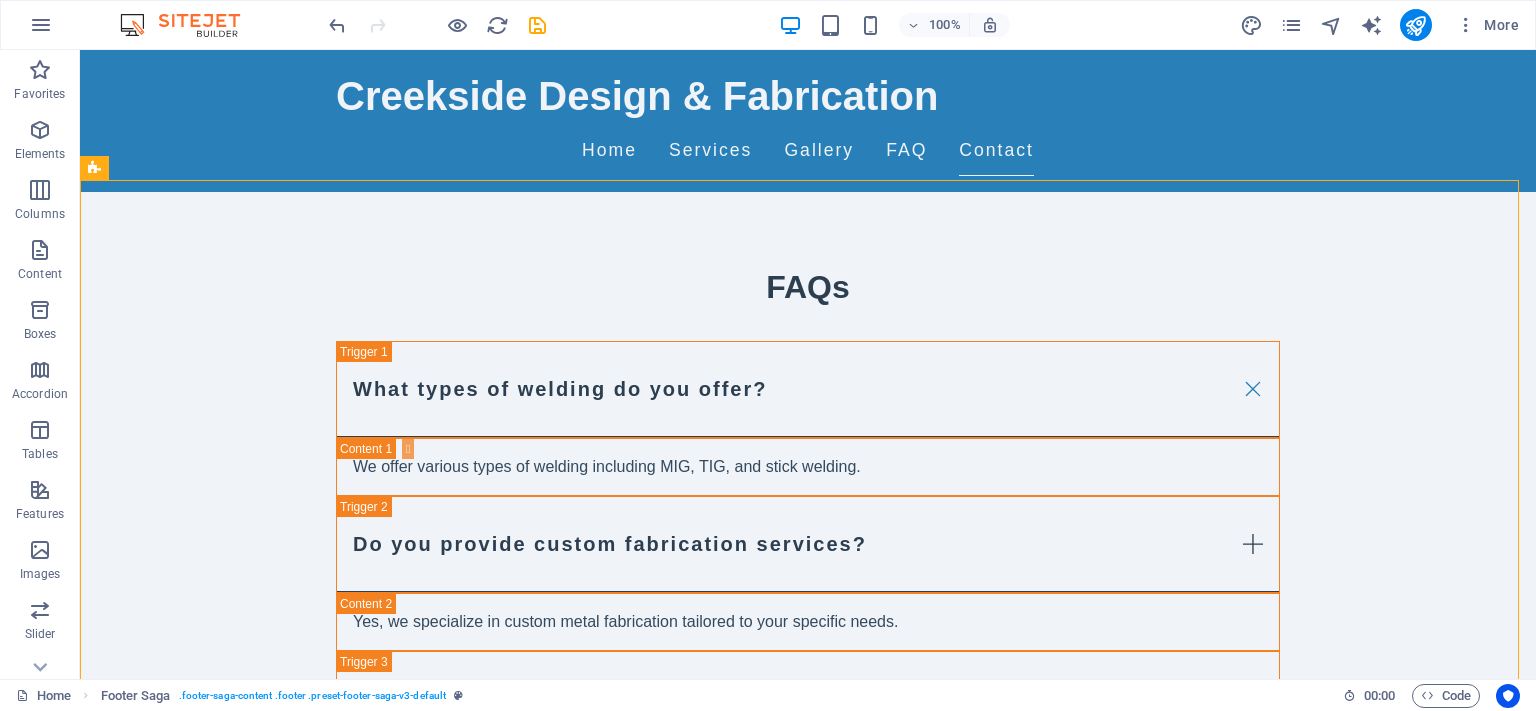 scroll, scrollTop: 3103, scrollLeft: 0, axis: vertical 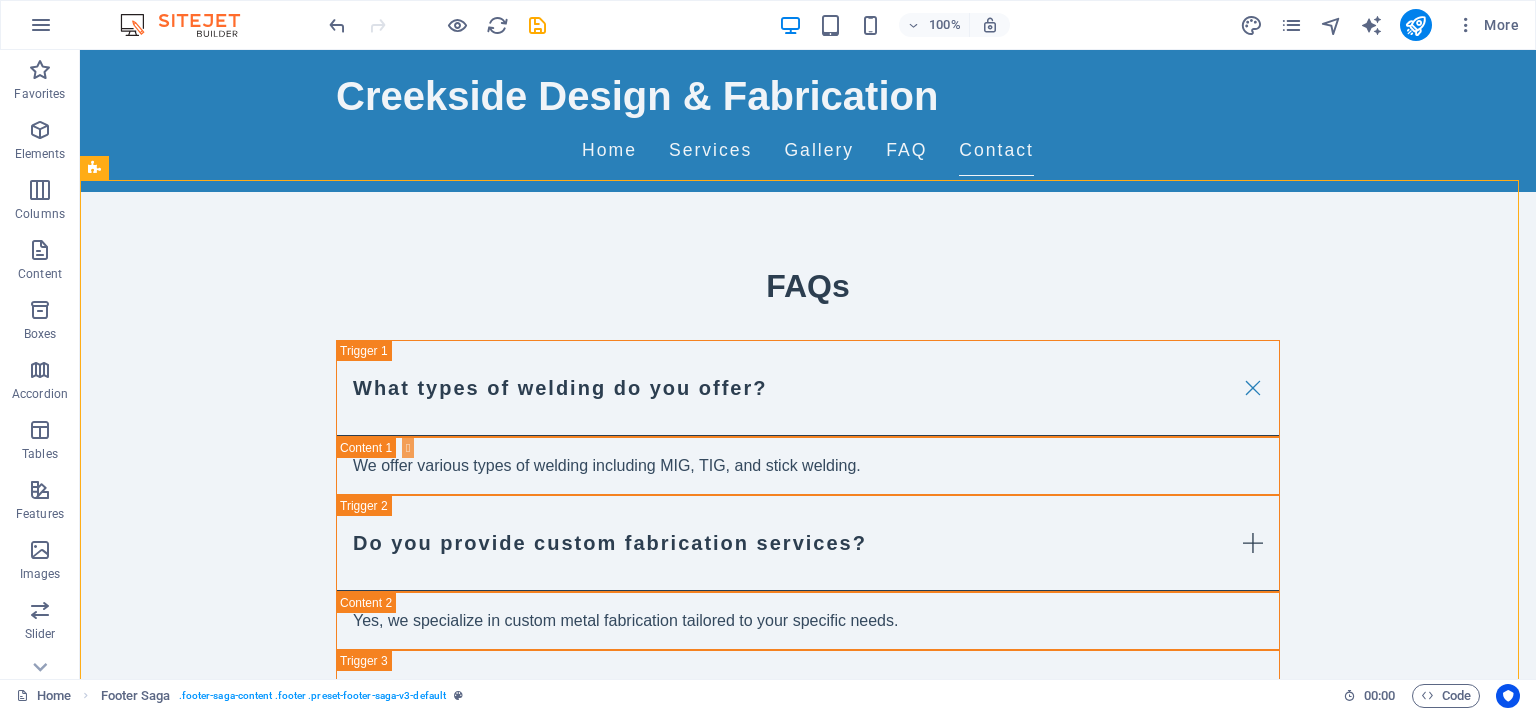 drag, startPoint x: 1526, startPoint y: 614, endPoint x: 1535, endPoint y: 425, distance: 189.21416 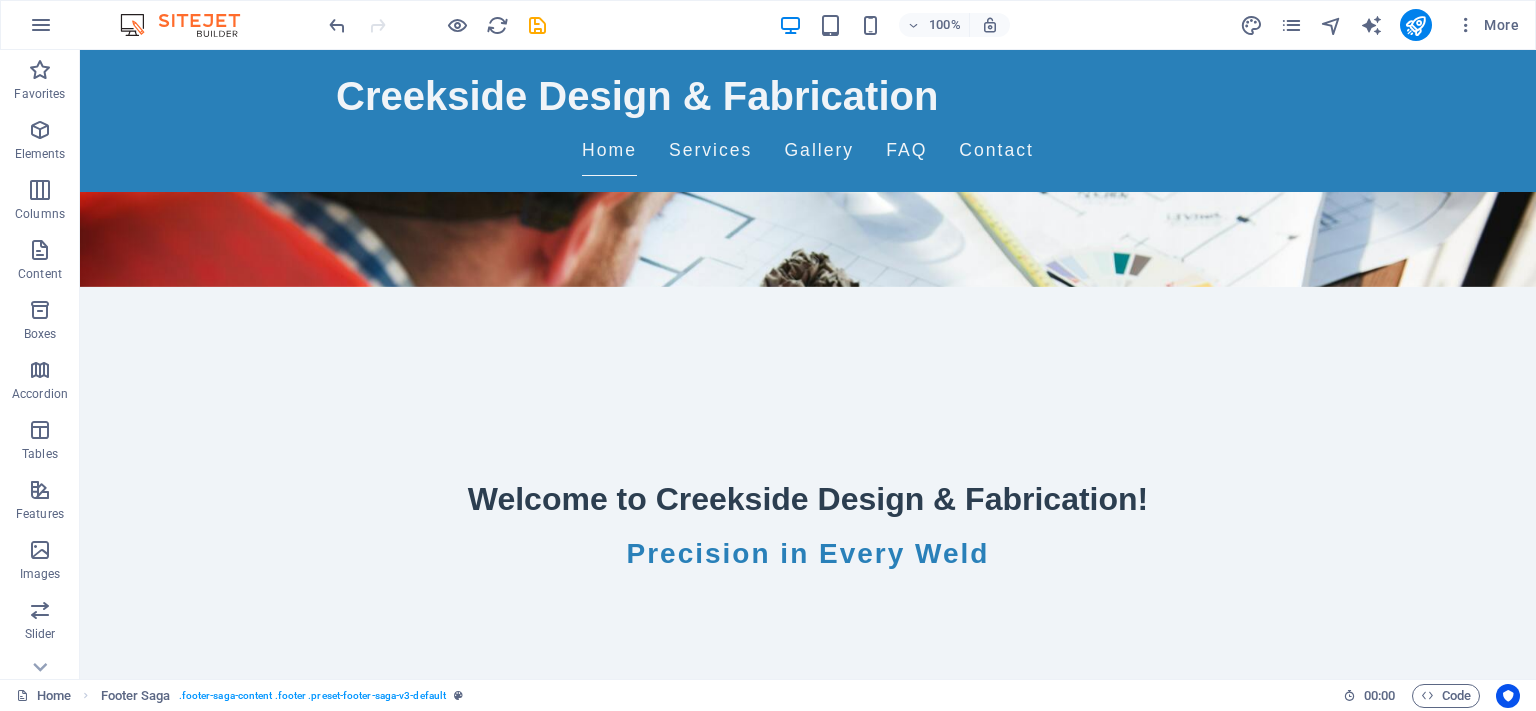 scroll, scrollTop: 0, scrollLeft: 0, axis: both 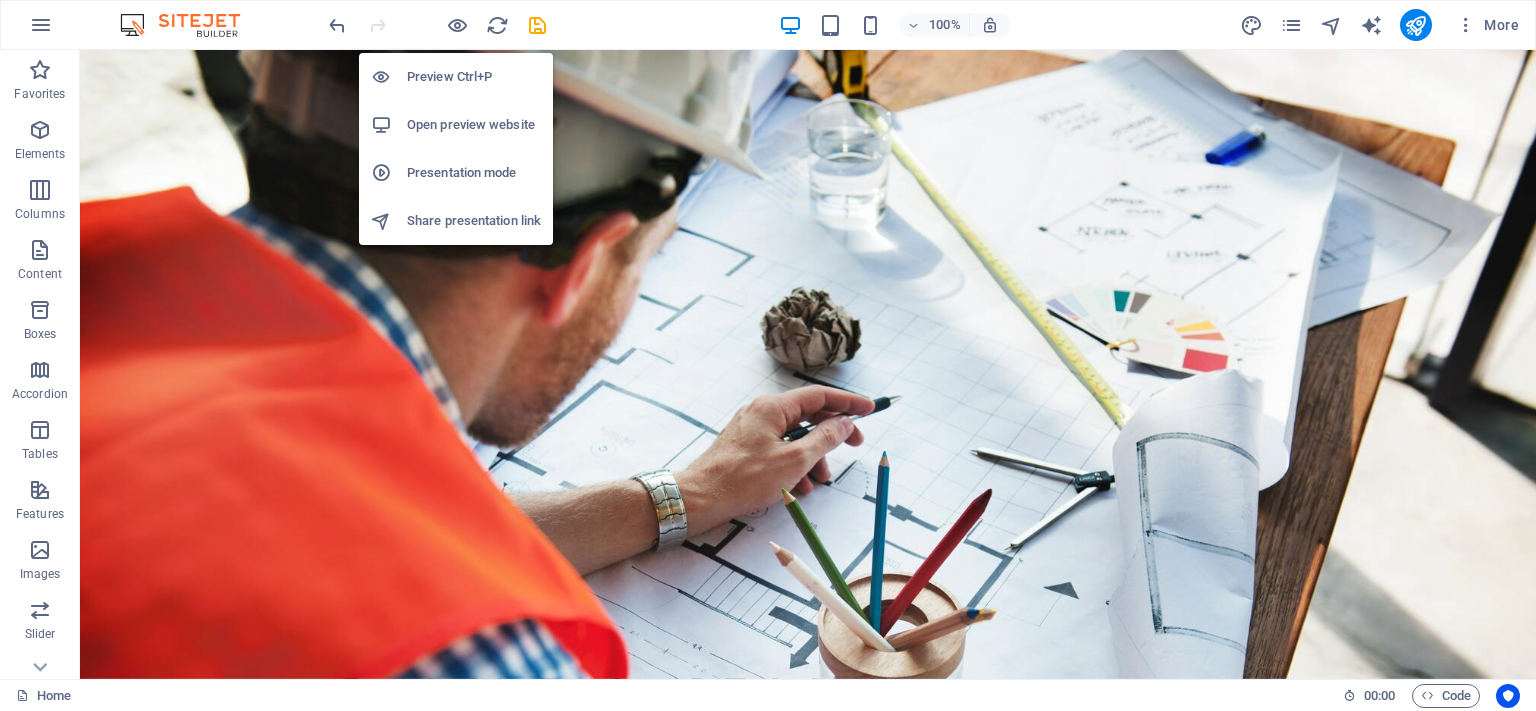 click on "Preview Ctrl+P" at bounding box center (456, 77) 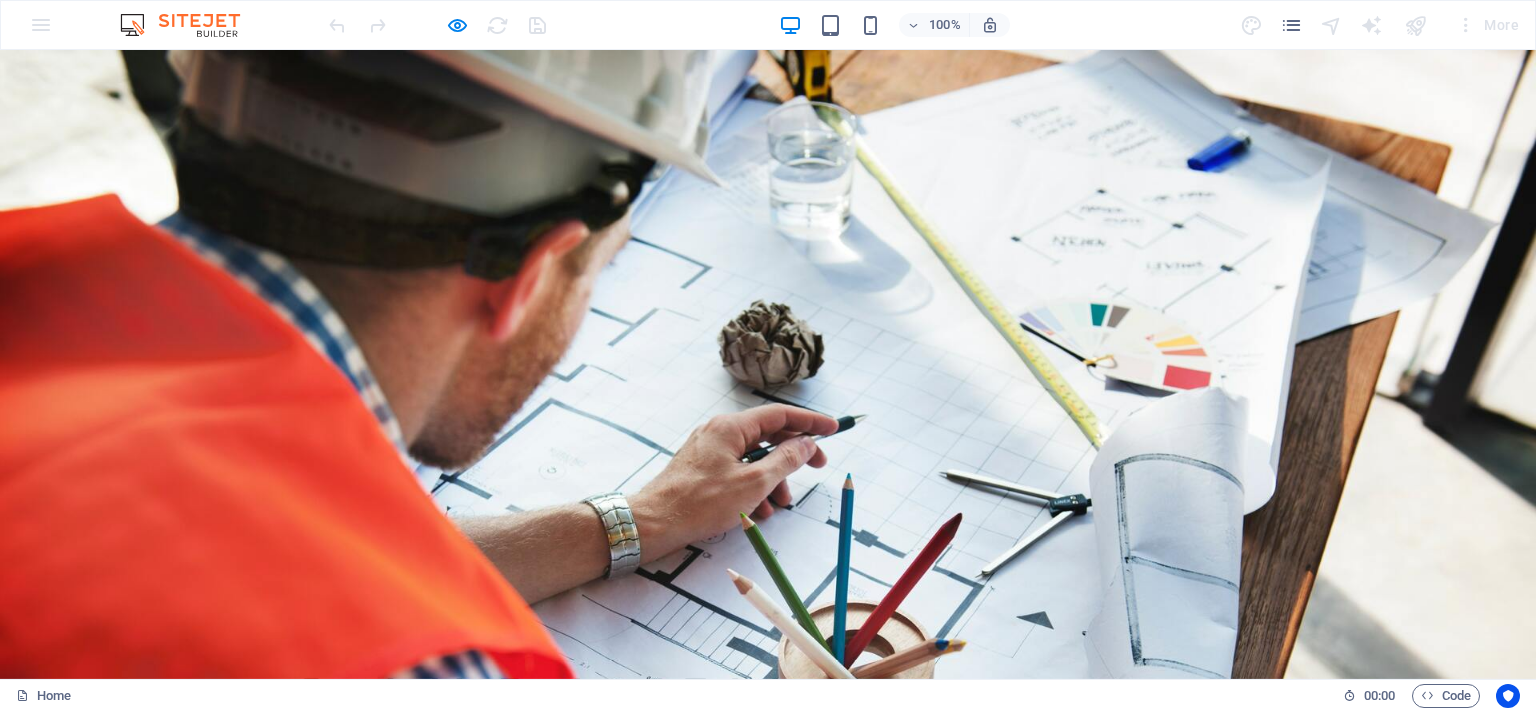 click on "FAQ" at bounding box center (866, 746) 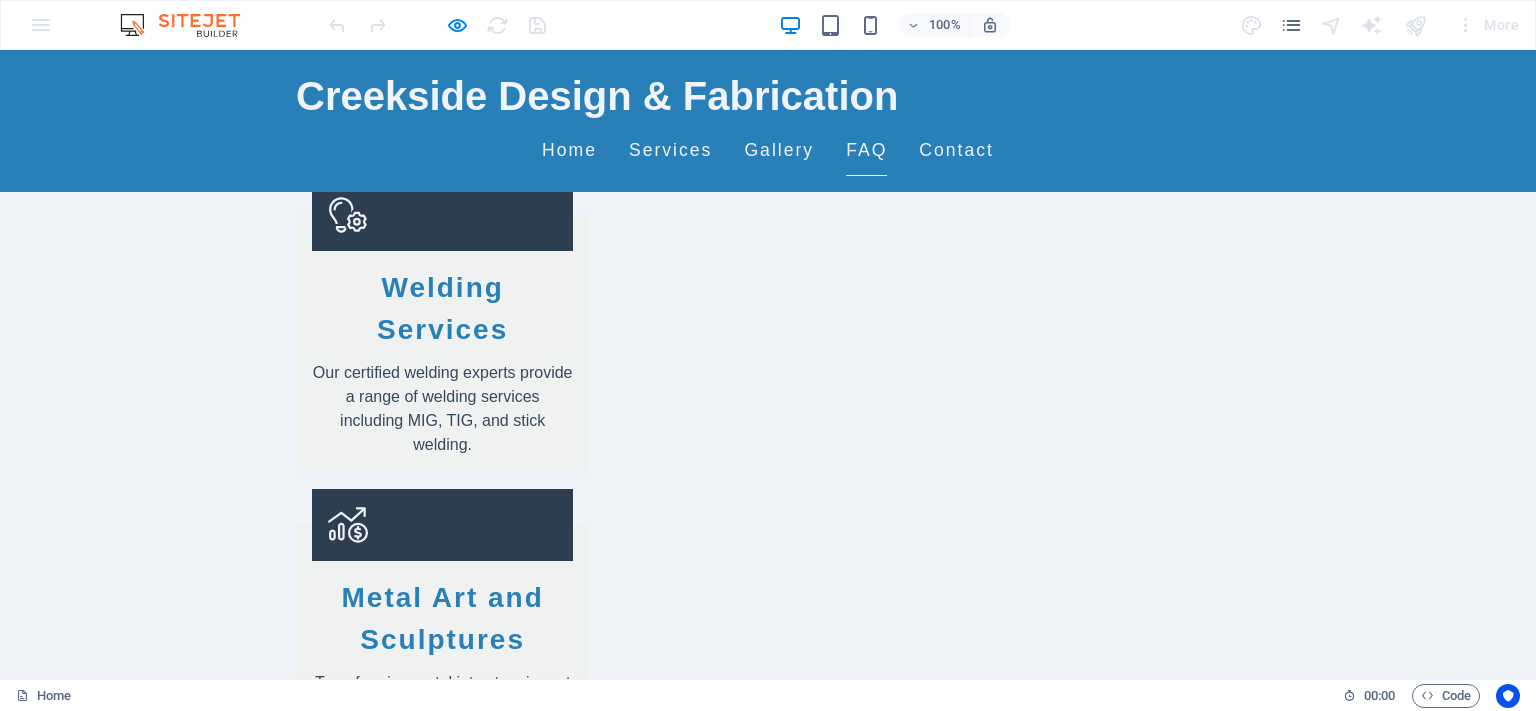 scroll, scrollTop: 1377, scrollLeft: 0, axis: vertical 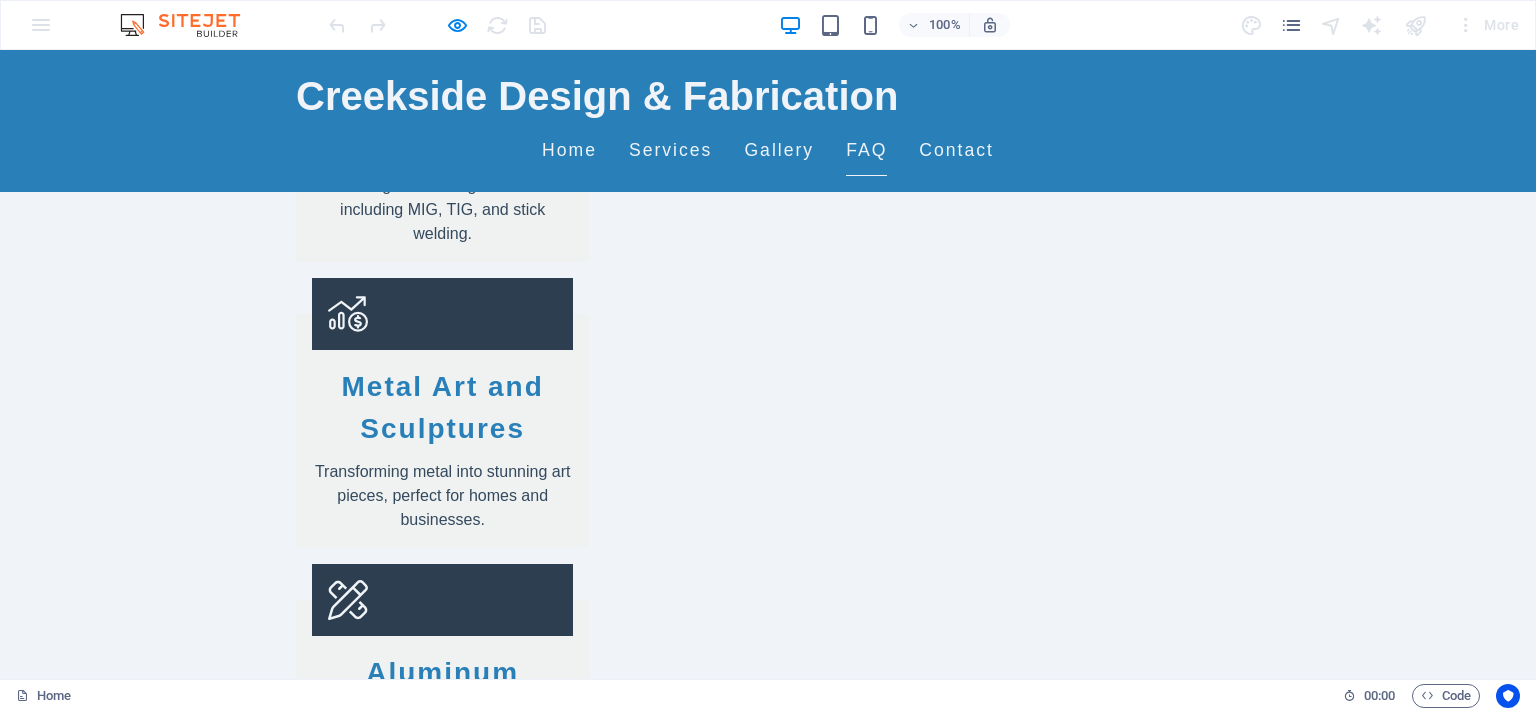 click on "Do you provide custom fabrication services?" at bounding box center (768, 2042) 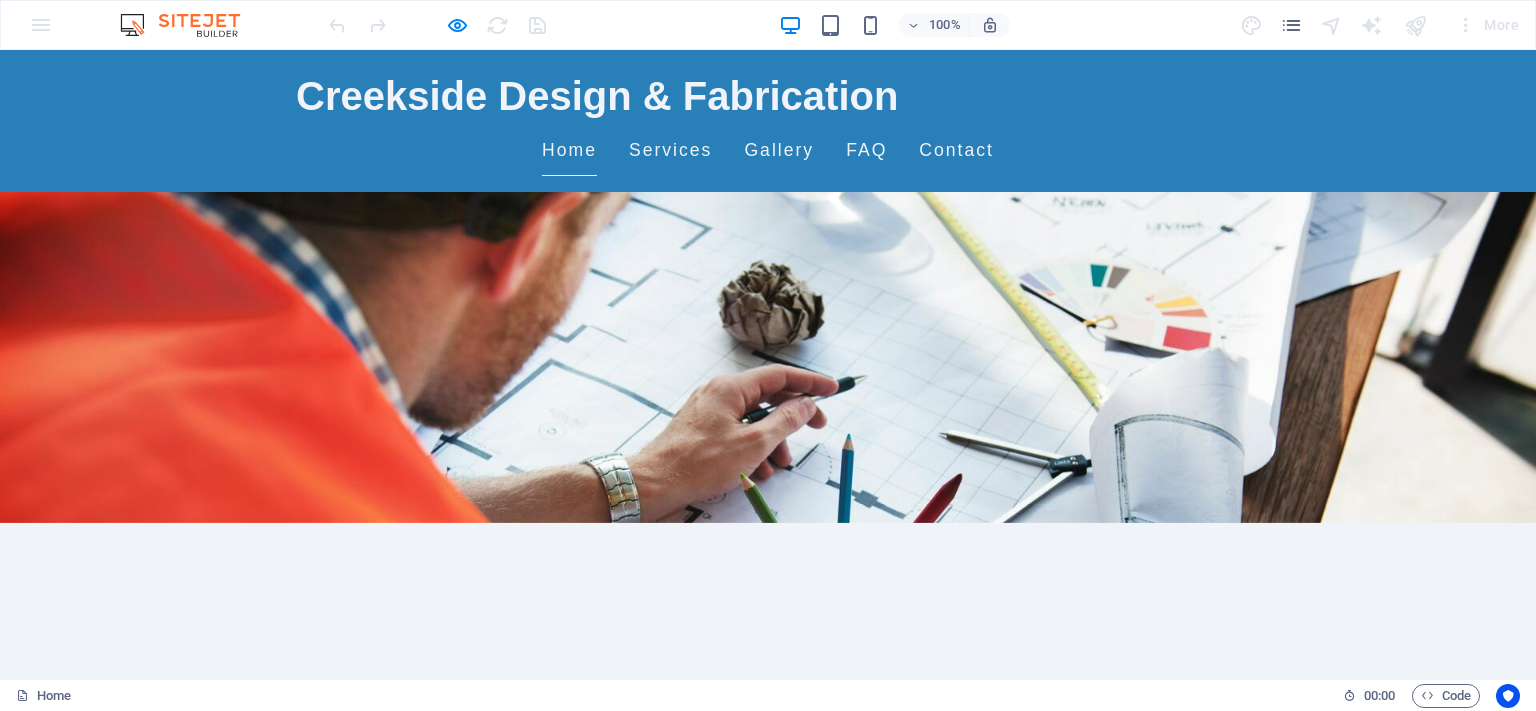 scroll, scrollTop: 0, scrollLeft: 0, axis: both 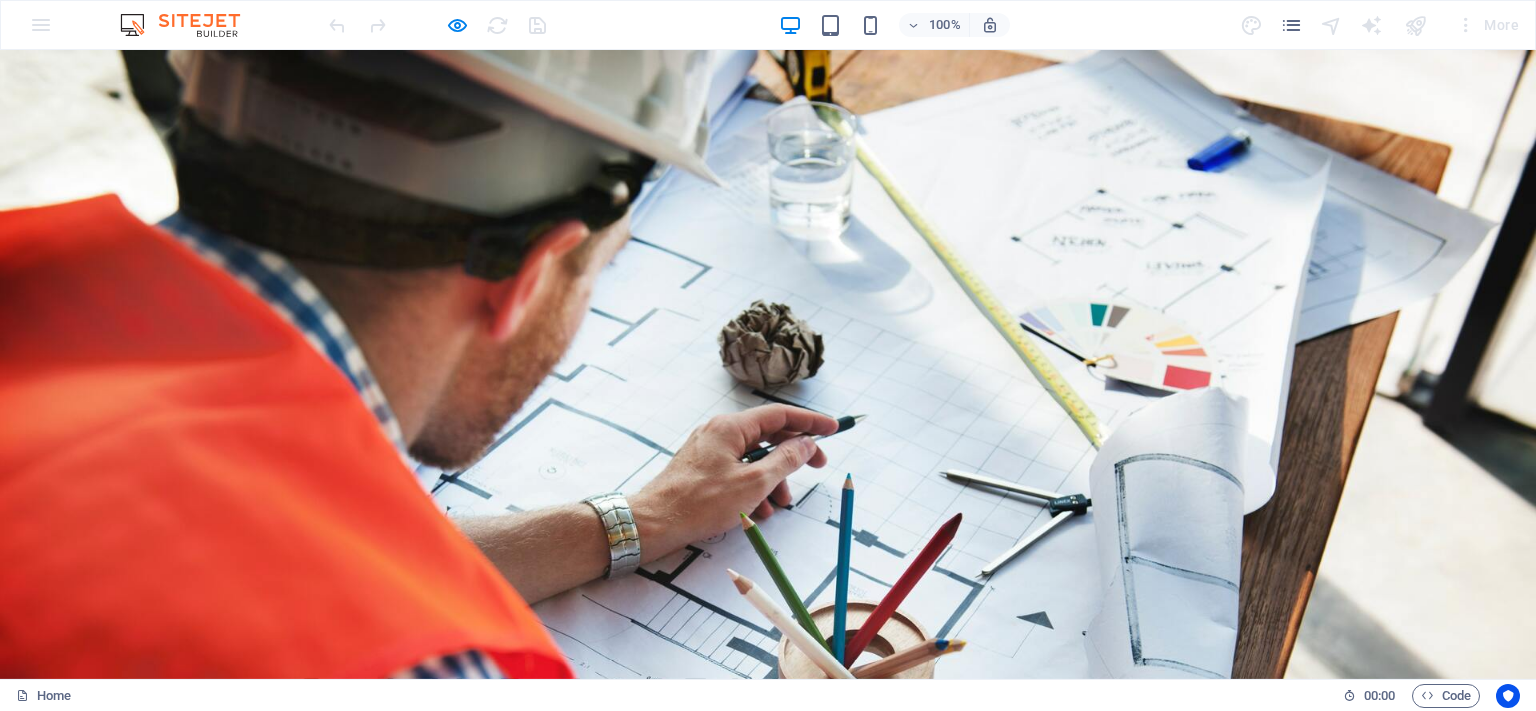 click on "Services" at bounding box center (670, 746) 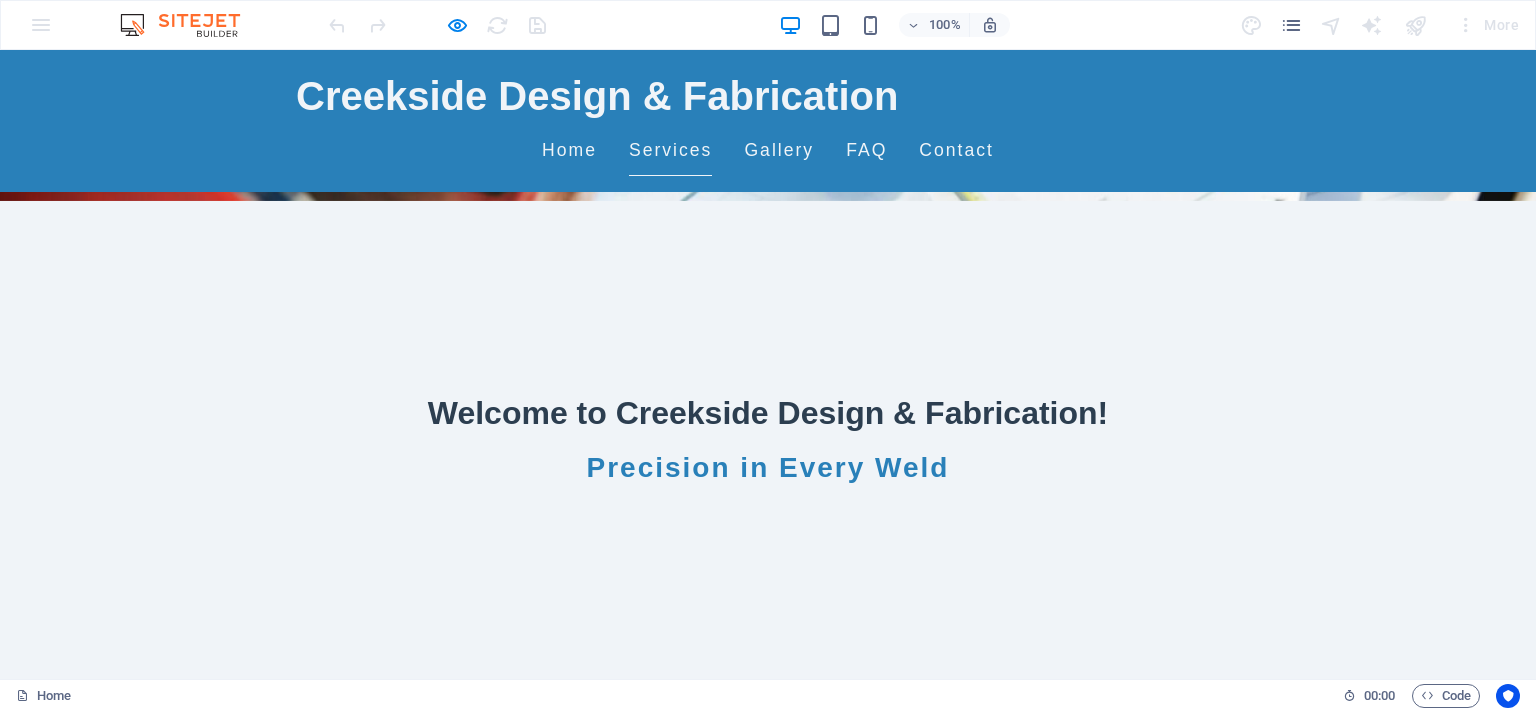 scroll, scrollTop: 345, scrollLeft: 0, axis: vertical 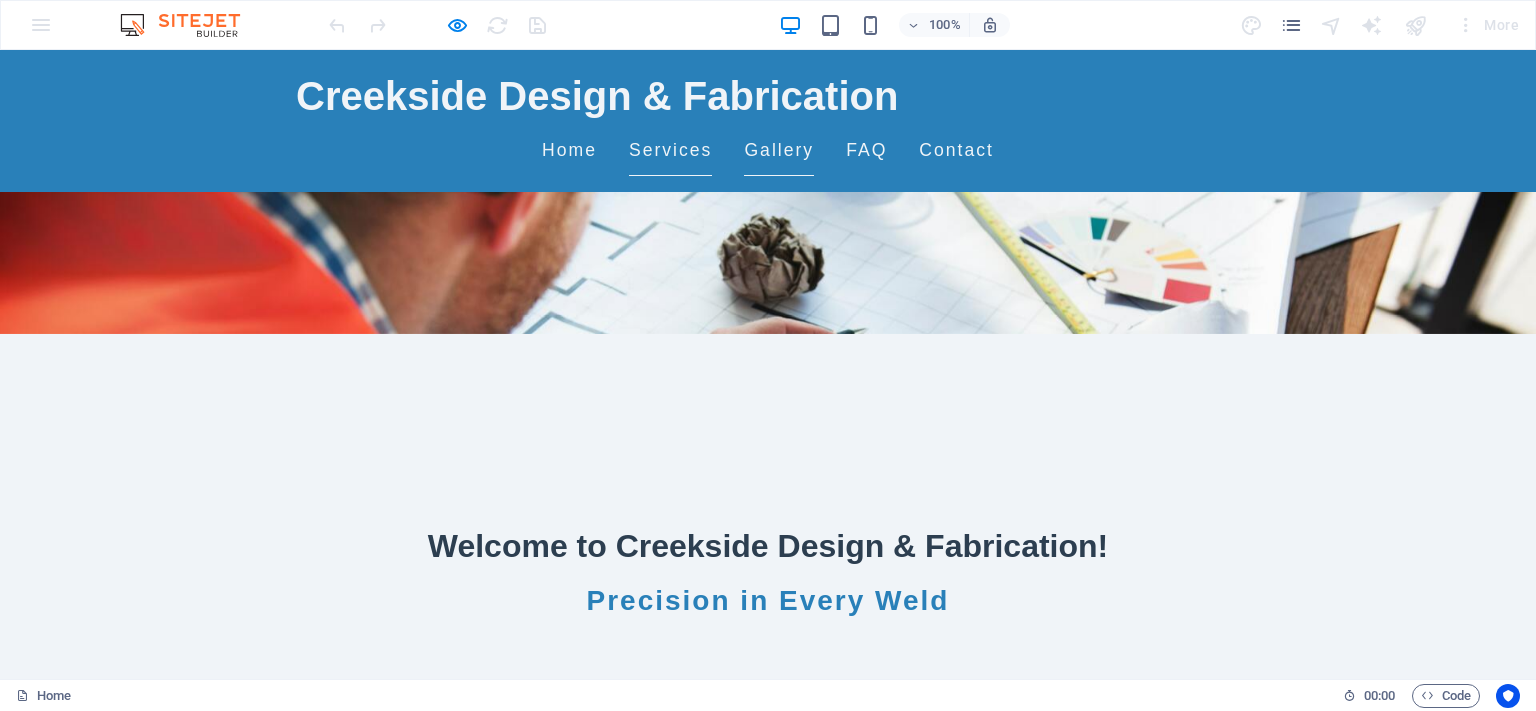 click on "Gallery" at bounding box center [779, 151] 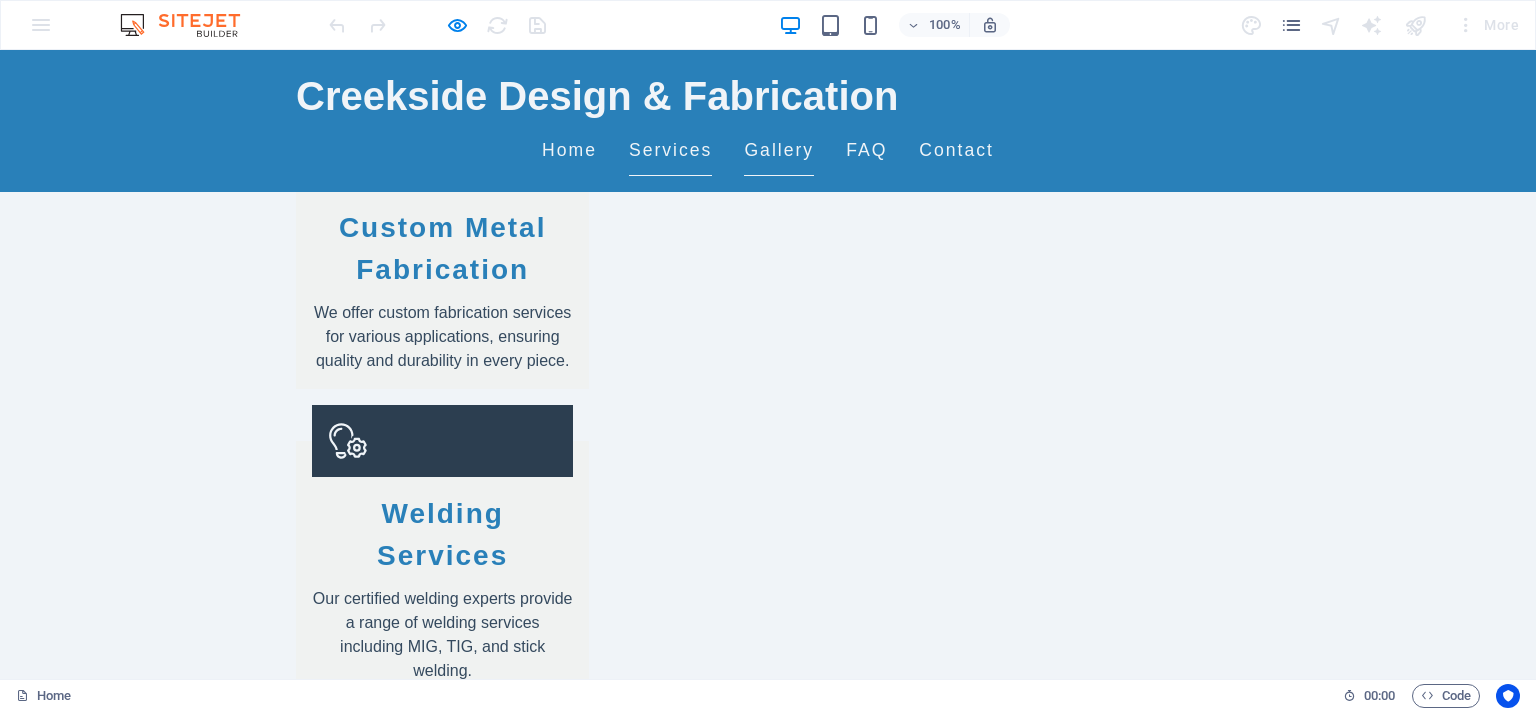 scroll, scrollTop: 1176, scrollLeft: 0, axis: vertical 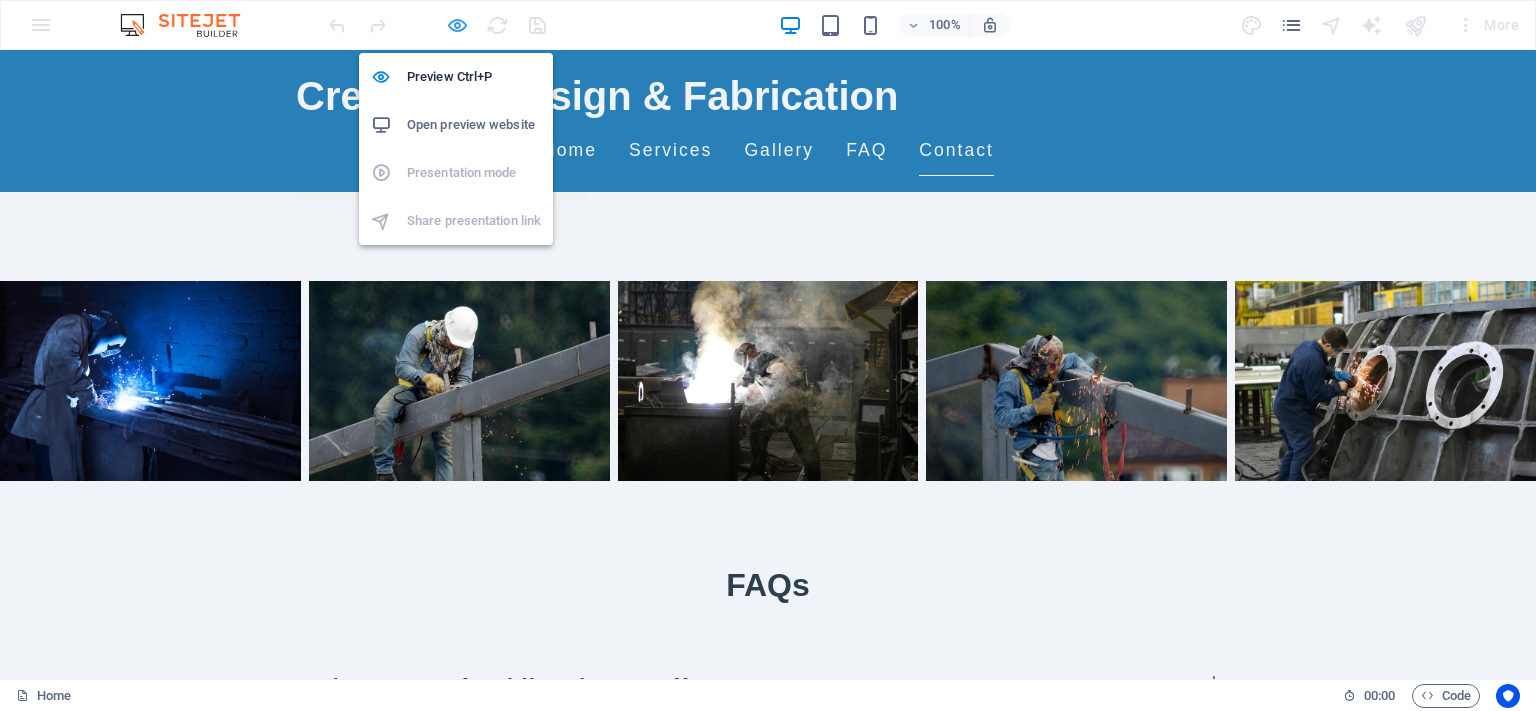 click at bounding box center (457, 25) 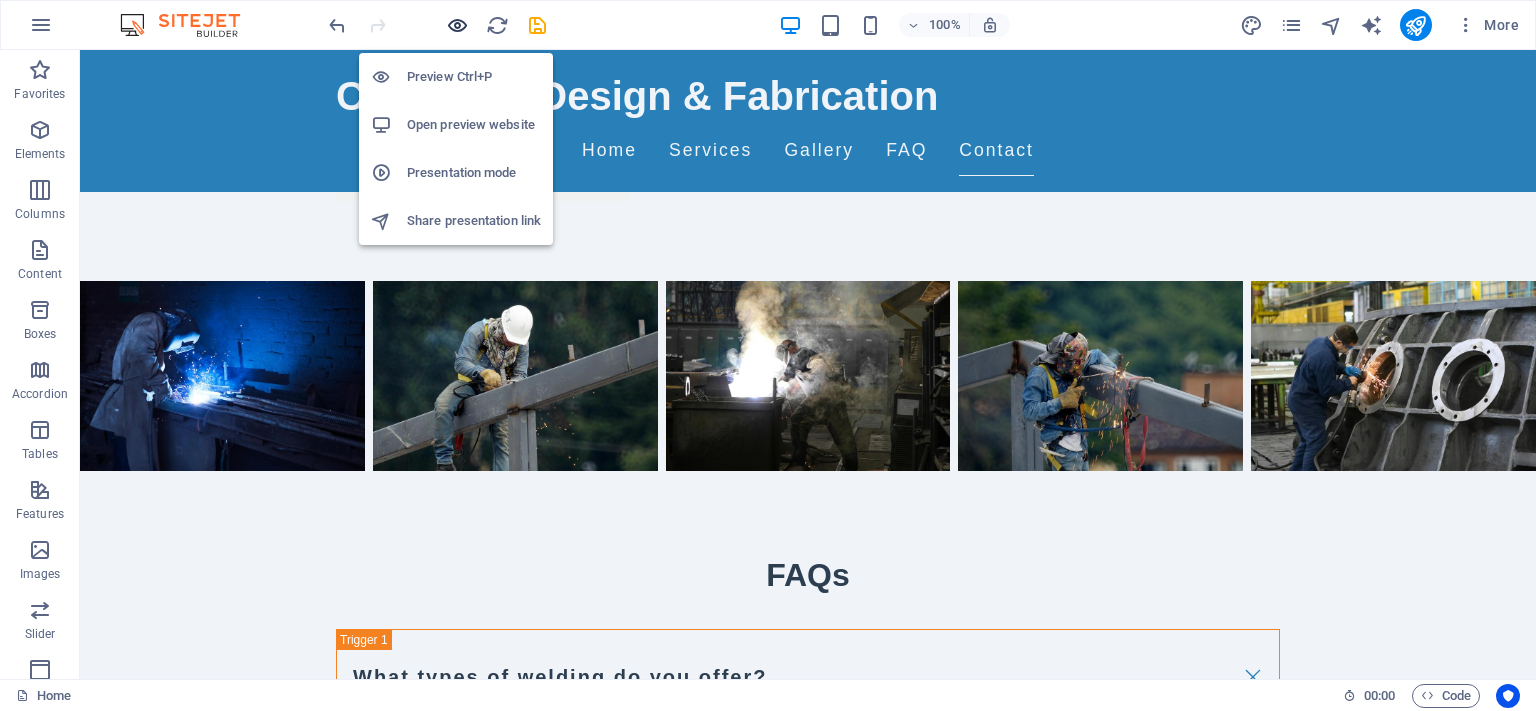 scroll, scrollTop: 3102, scrollLeft: 0, axis: vertical 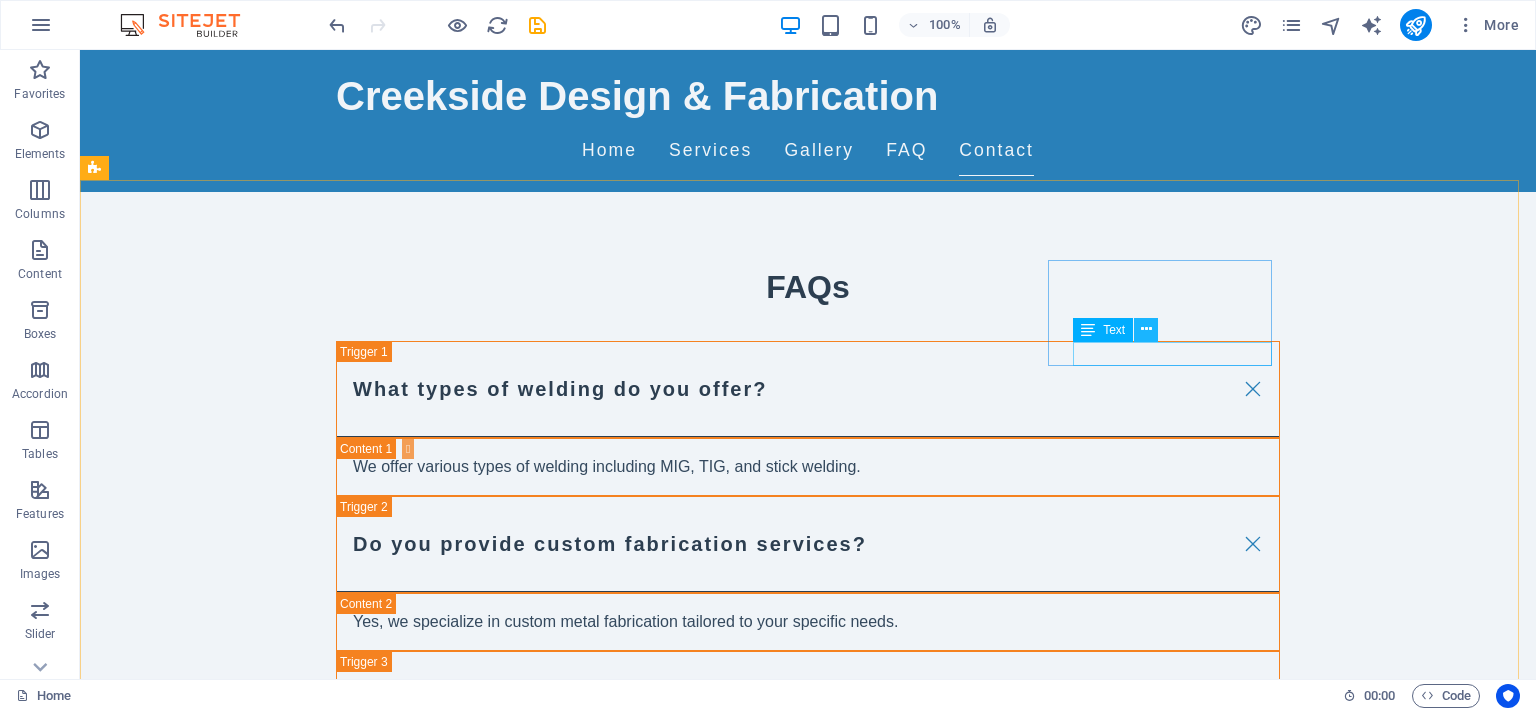 click at bounding box center (1146, 329) 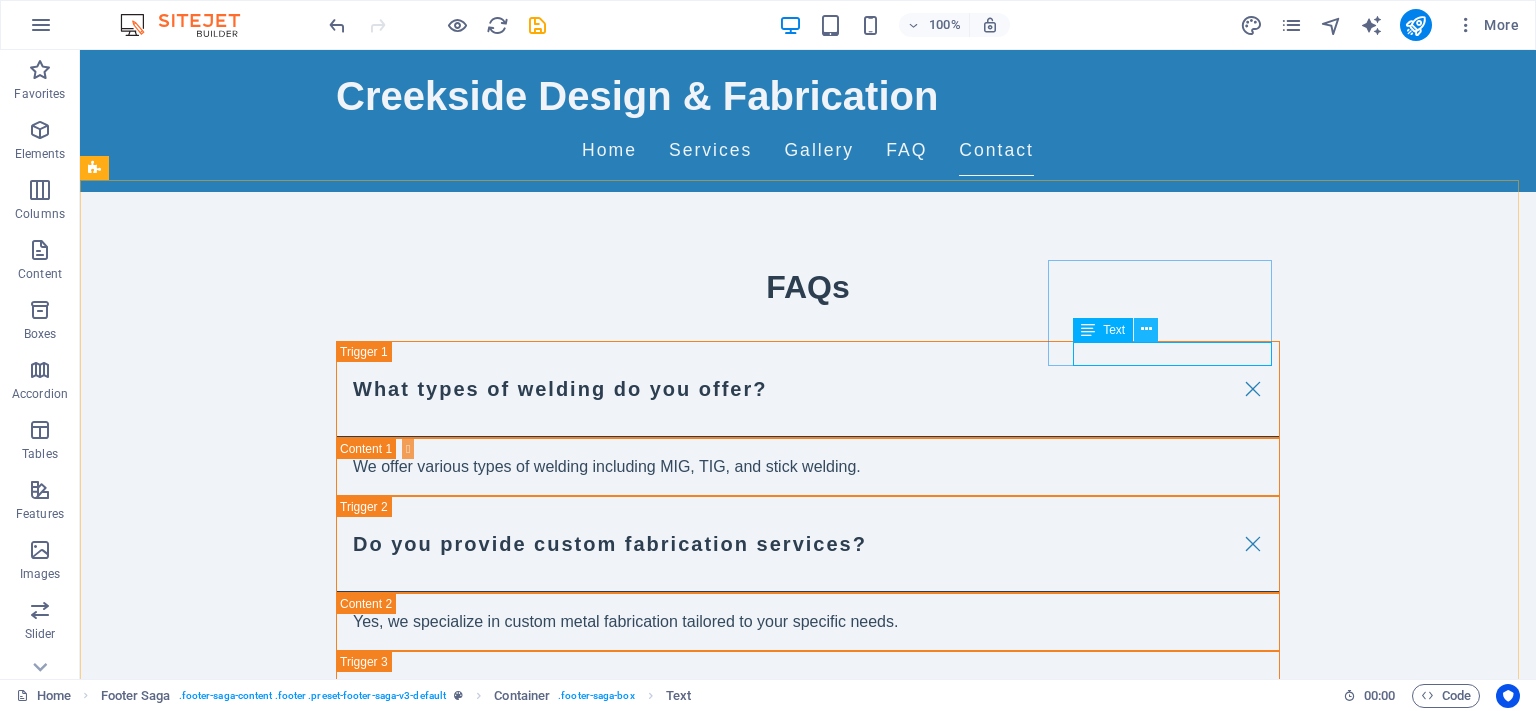 click at bounding box center [1146, 330] 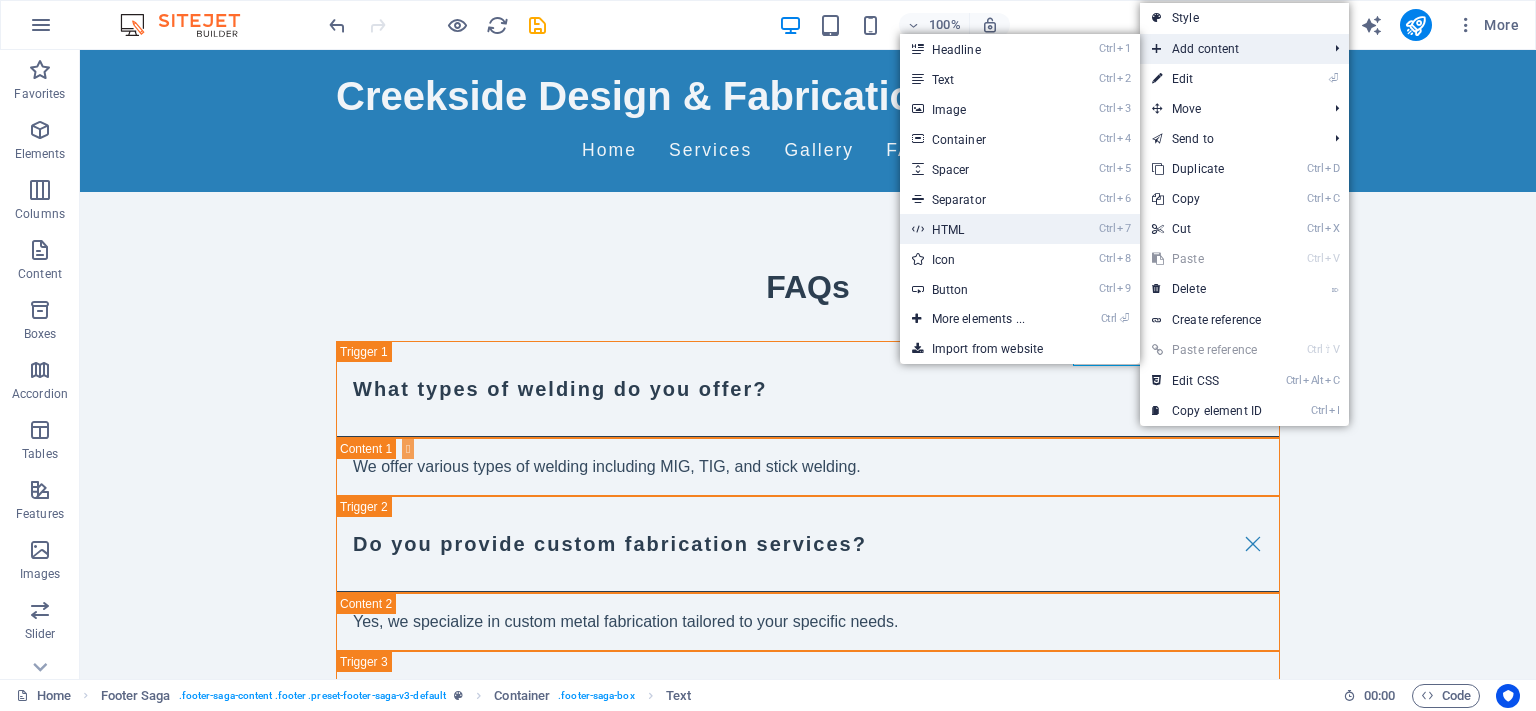 click on "Ctrl 7  HTML" at bounding box center [982, 229] 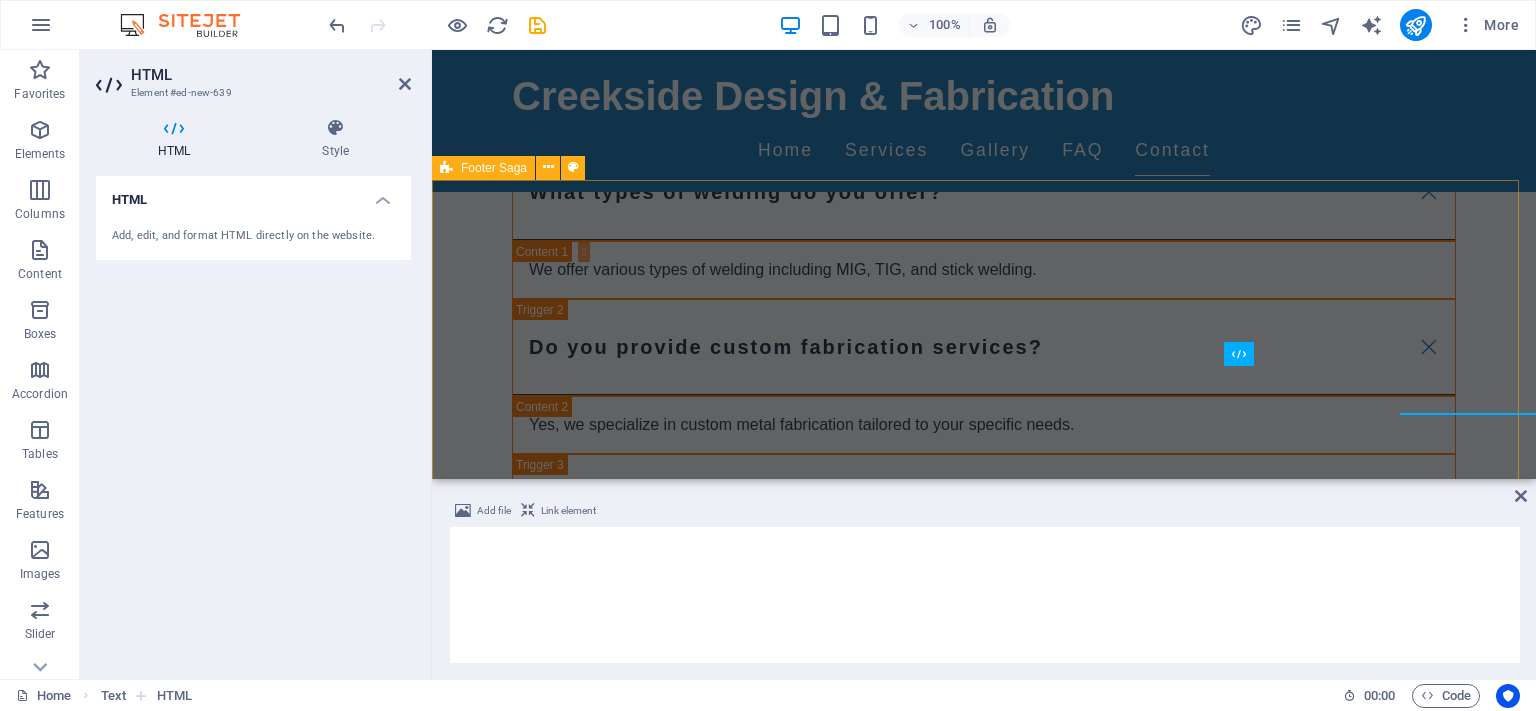 scroll, scrollTop: 3056, scrollLeft: 0, axis: vertical 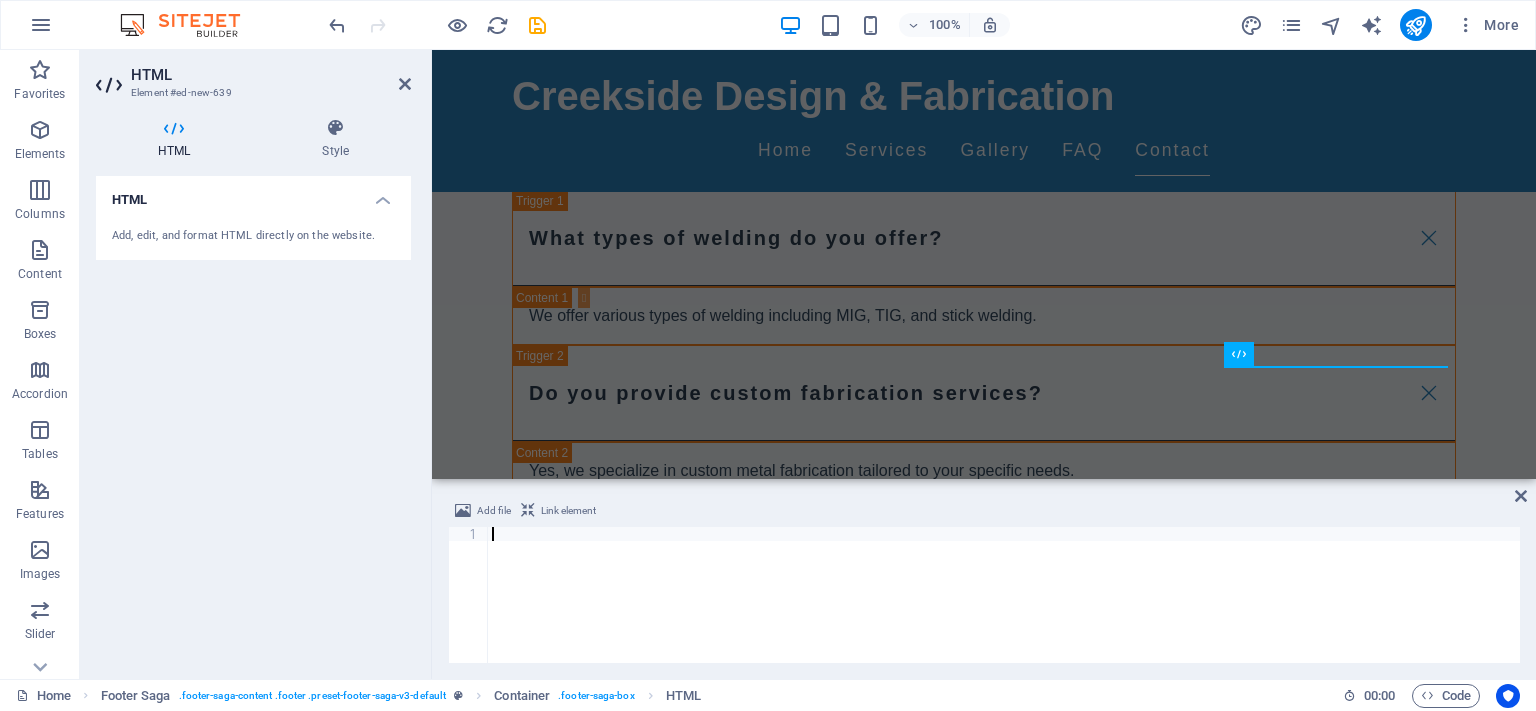 click on "Add file Link element" at bounding box center (984, 513) 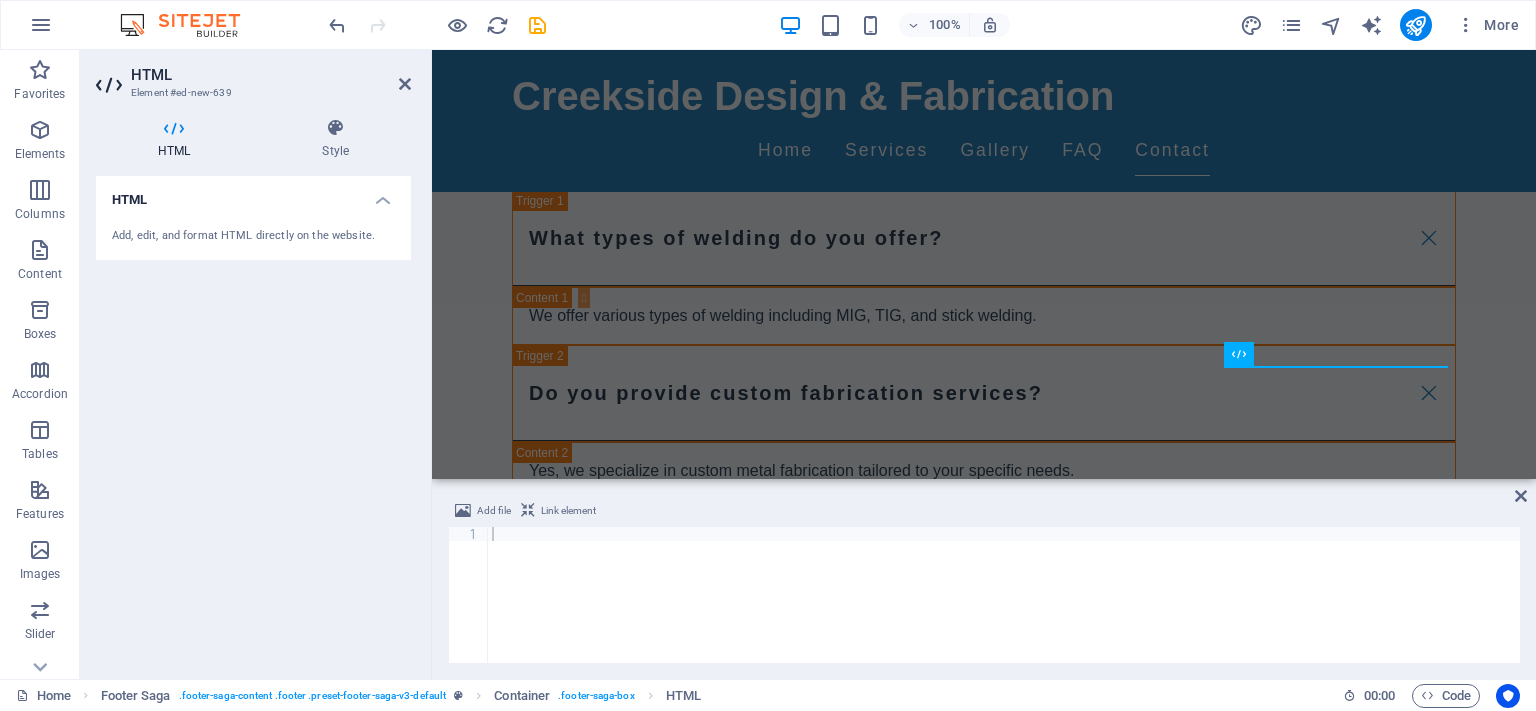 click on "Add, edit, and format HTML directly on the website." at bounding box center (253, 236) 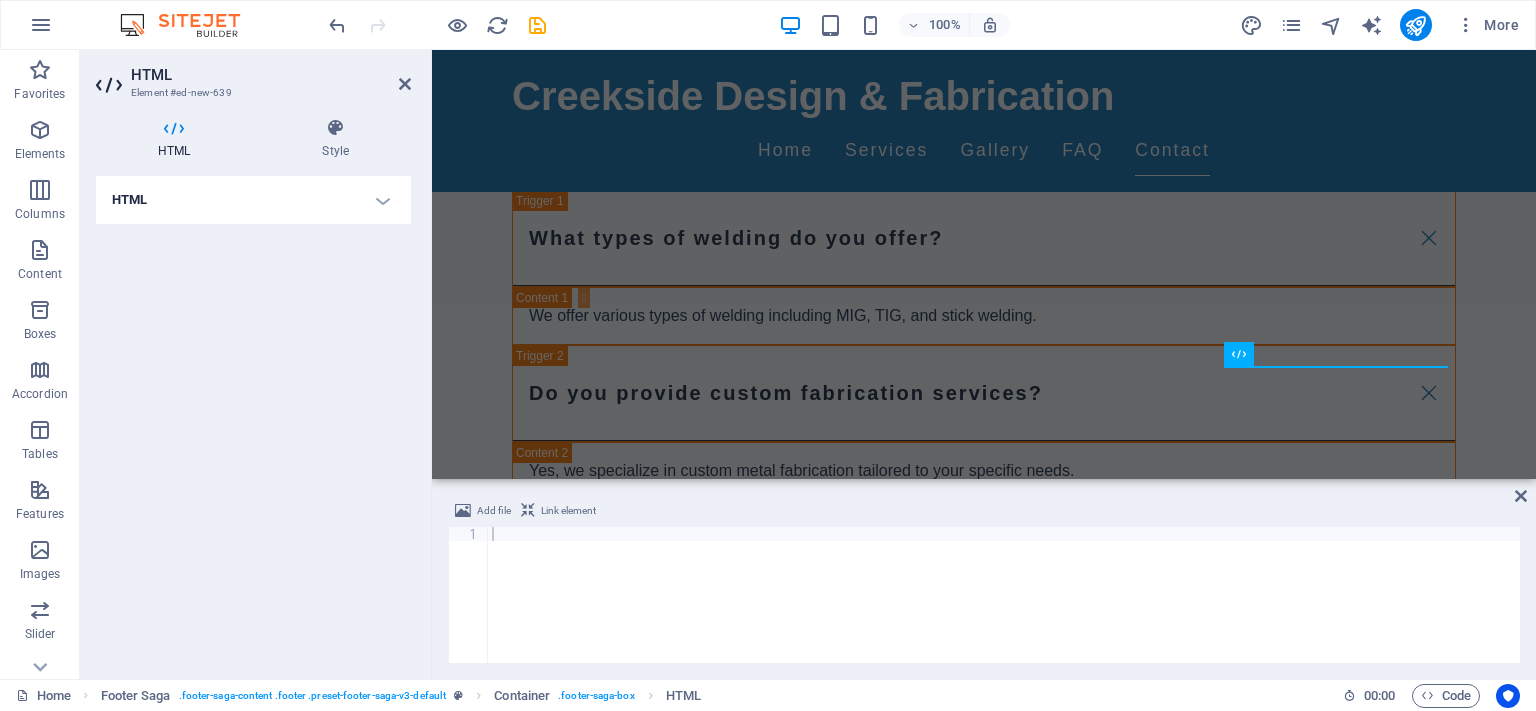 click on "HTML" at bounding box center [253, 200] 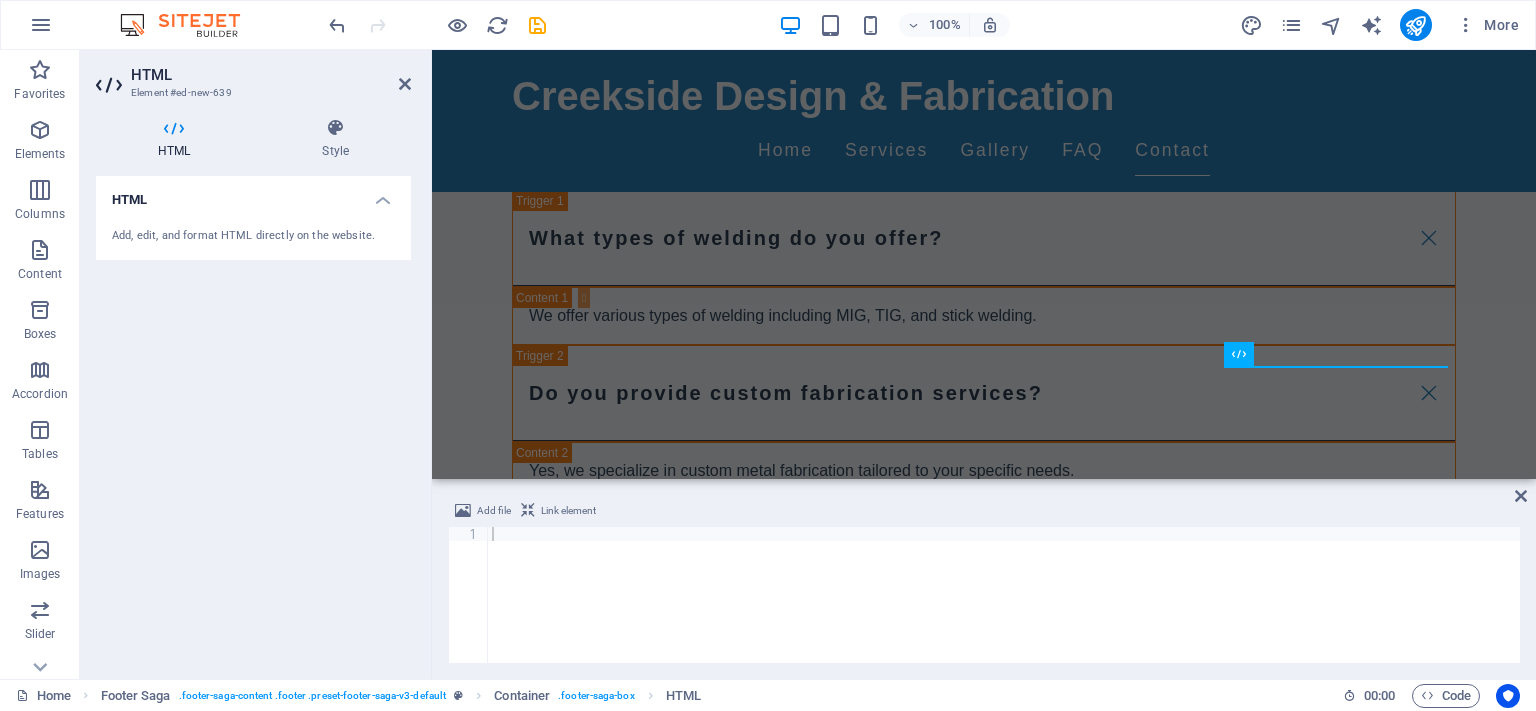 click on "Add, edit, and format HTML directly on the website." at bounding box center [253, 236] 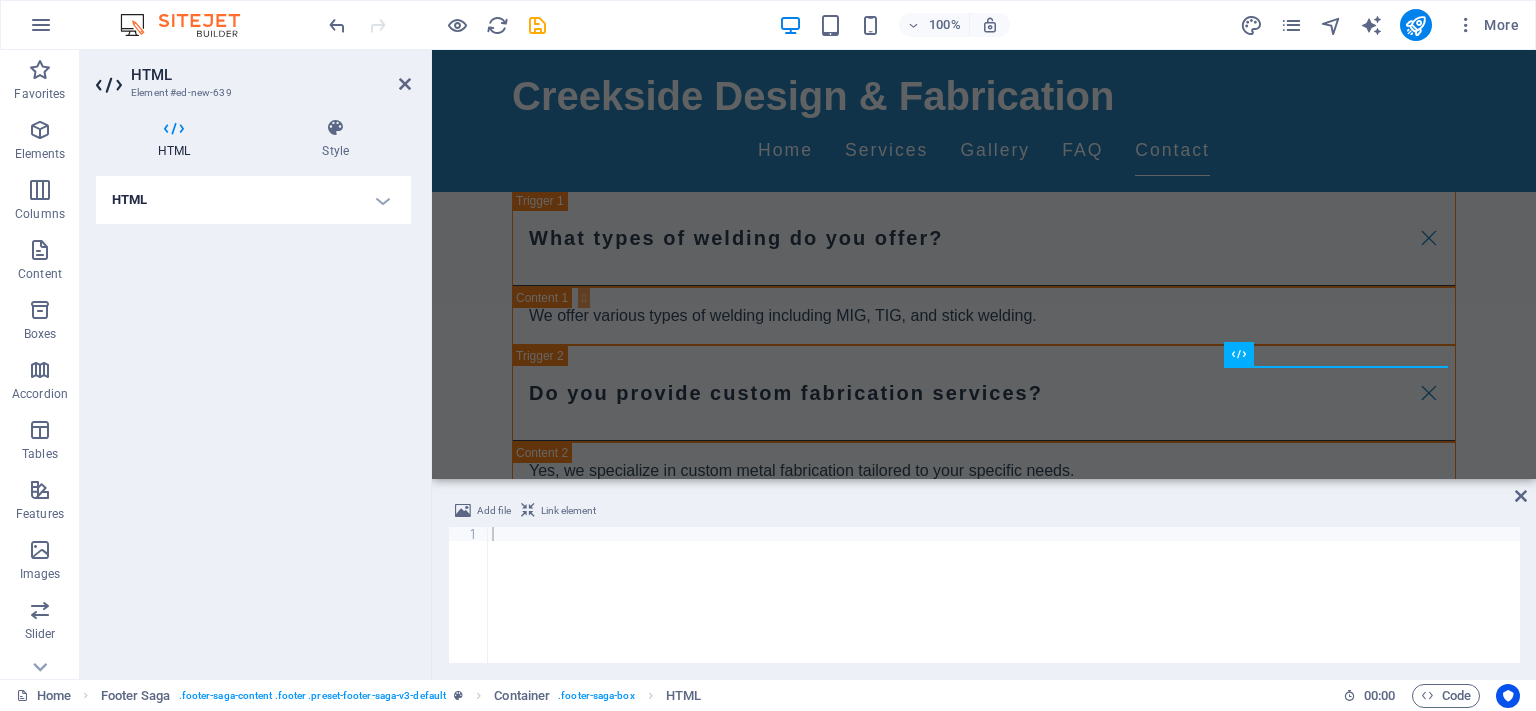 click on "HTML" at bounding box center (253, 200) 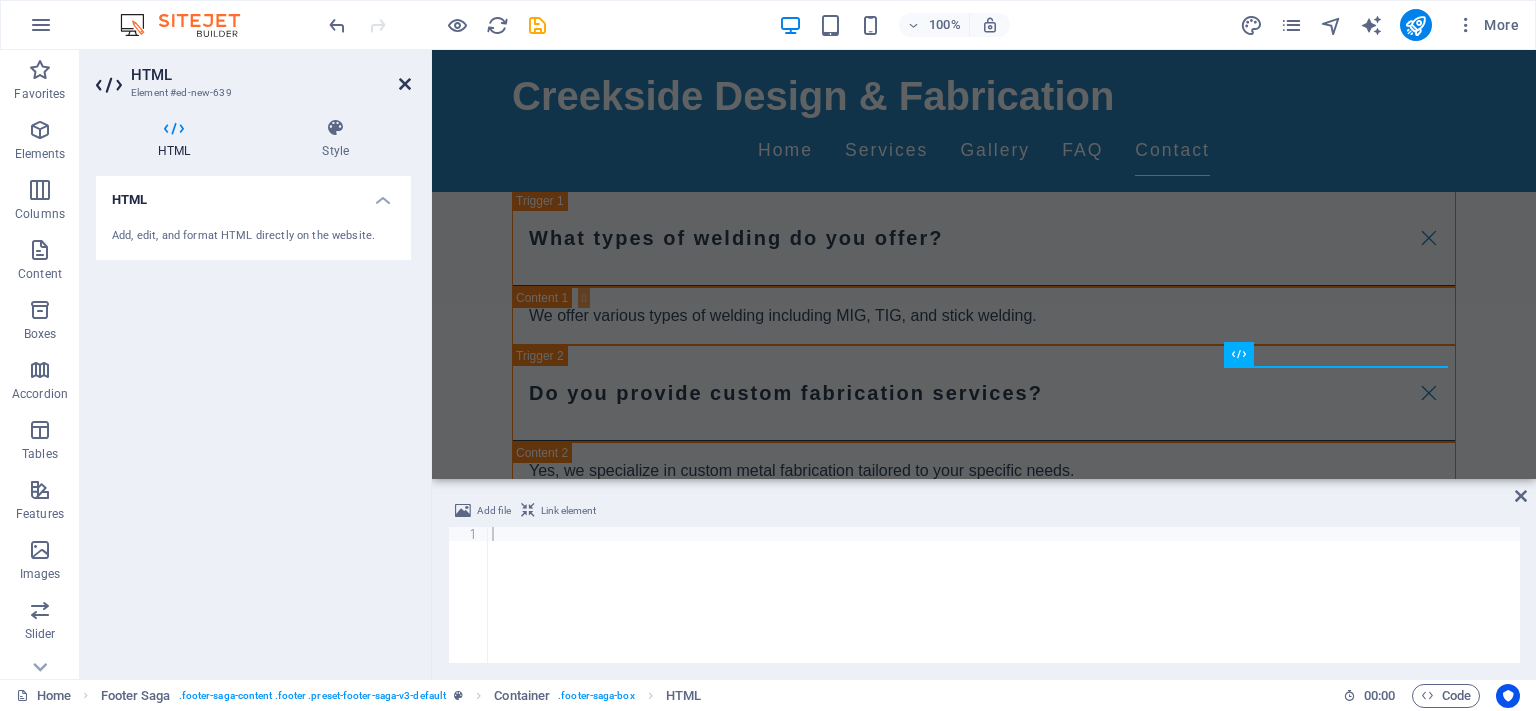 click at bounding box center [405, 84] 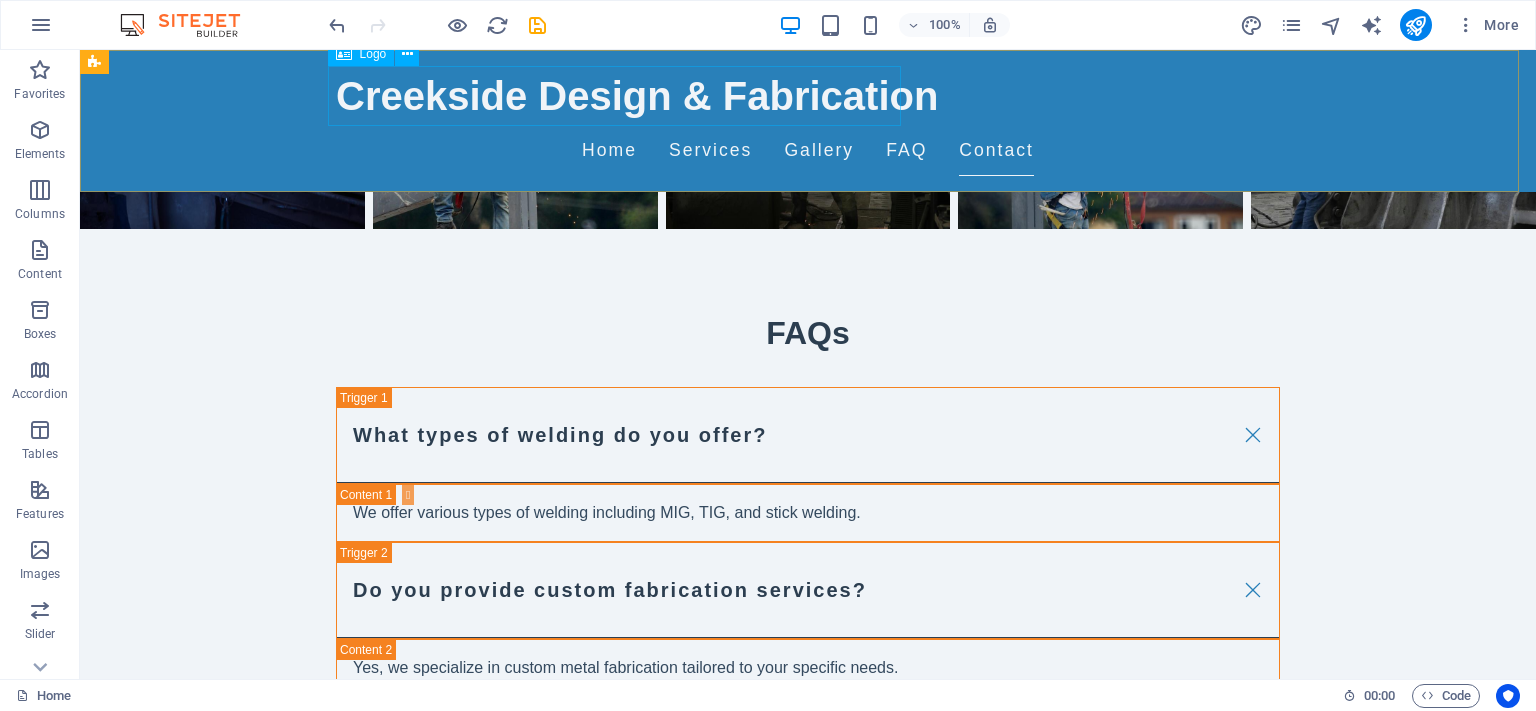 scroll, scrollTop: 3102, scrollLeft: 0, axis: vertical 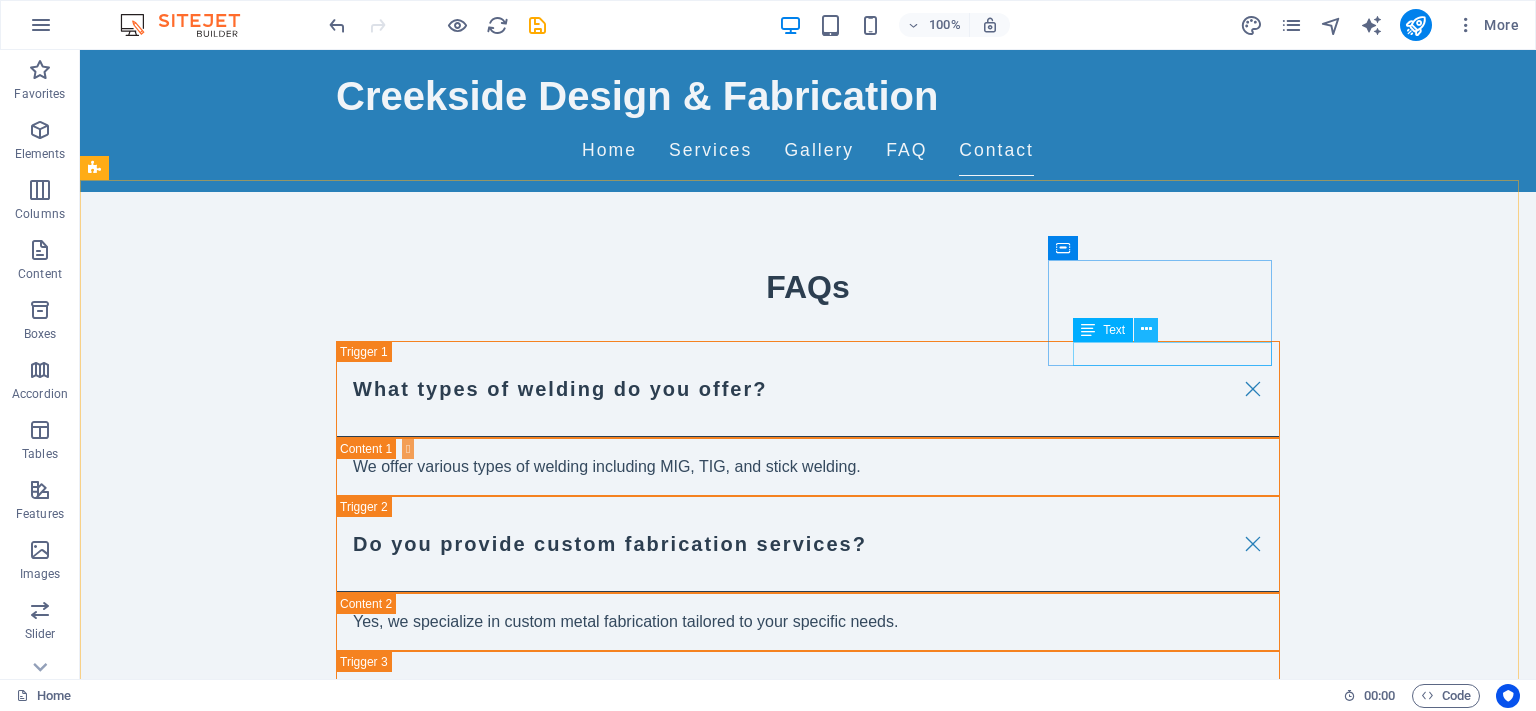 click at bounding box center [1146, 329] 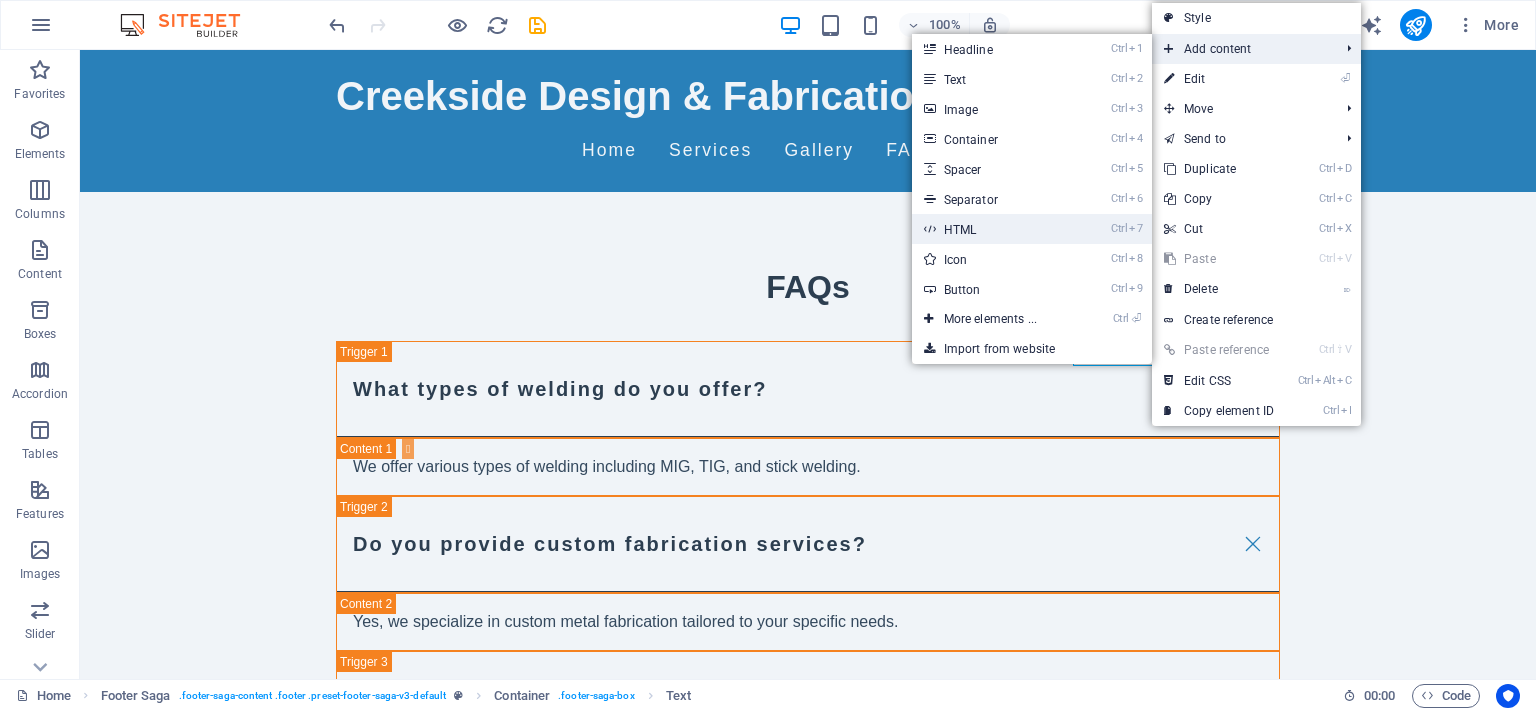 click on "Ctrl 7  HTML" at bounding box center [994, 229] 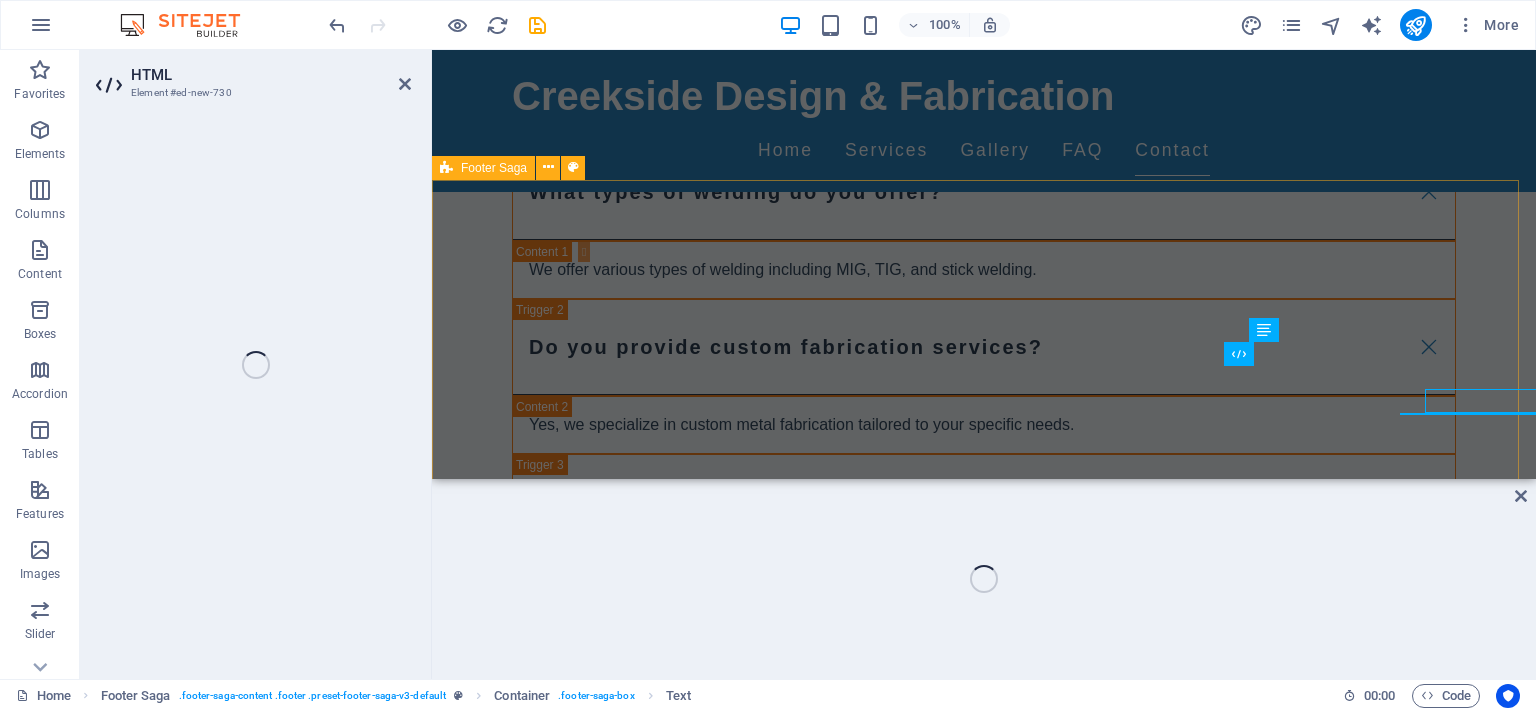 scroll, scrollTop: 3056, scrollLeft: 0, axis: vertical 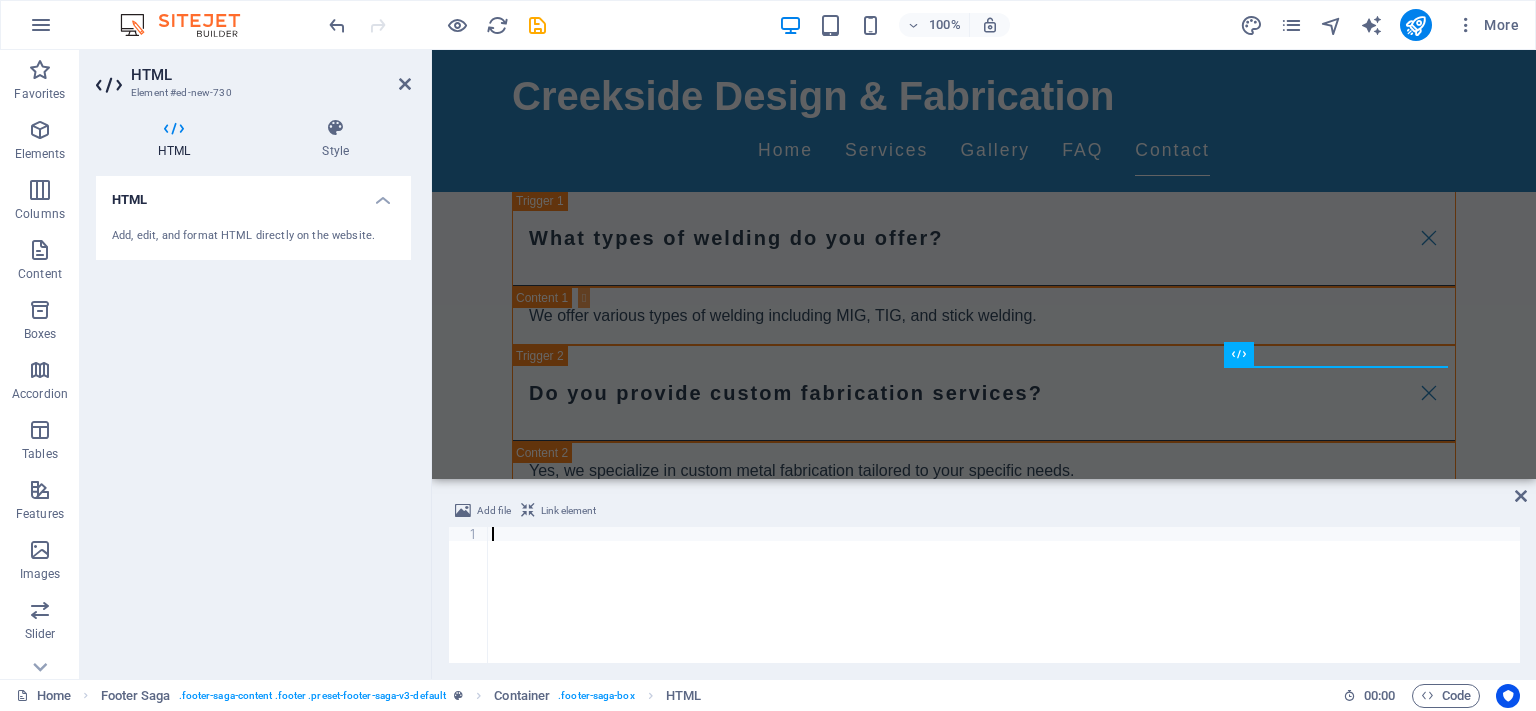 type on "https://www.instagram.com/creekside_fab?igsh=MXJsdGY5Znlyc3g5eA==" 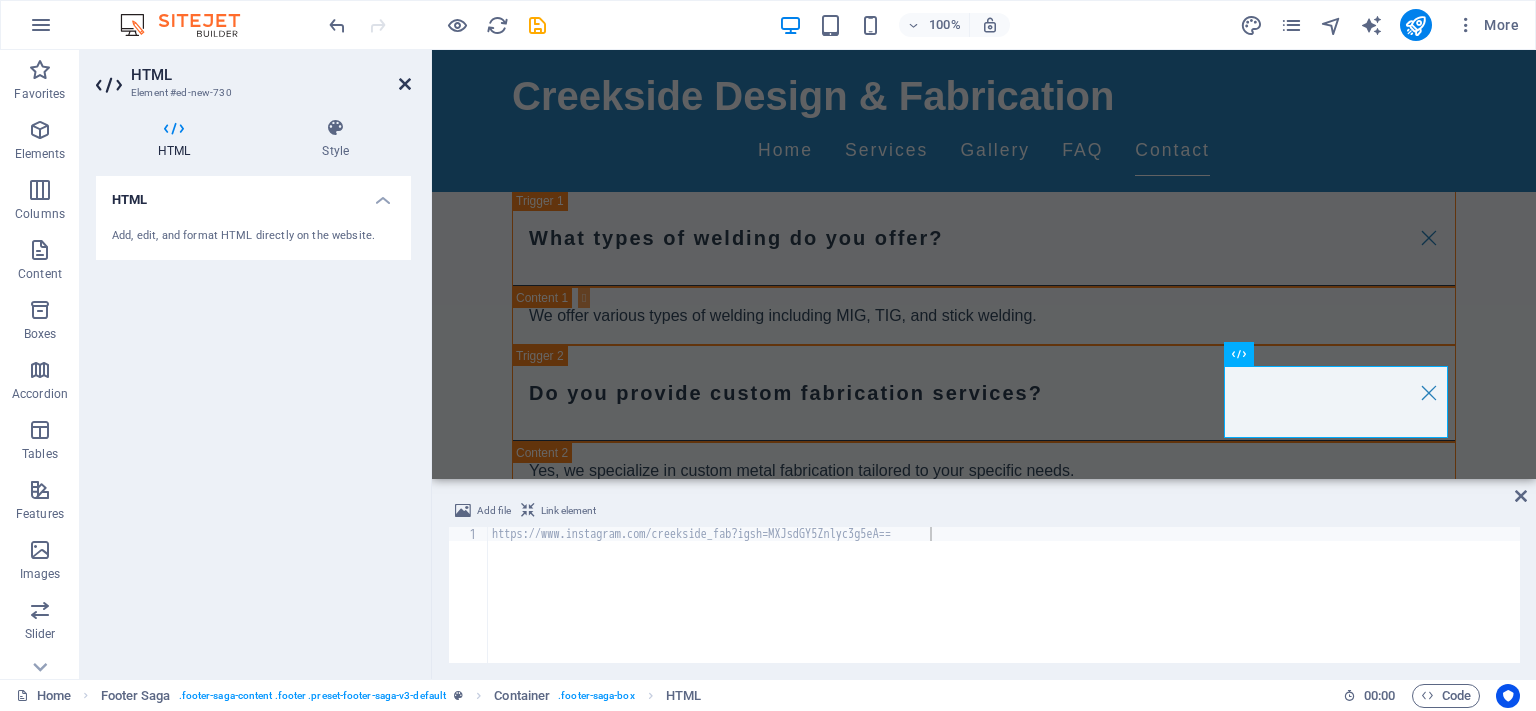 click at bounding box center (405, 84) 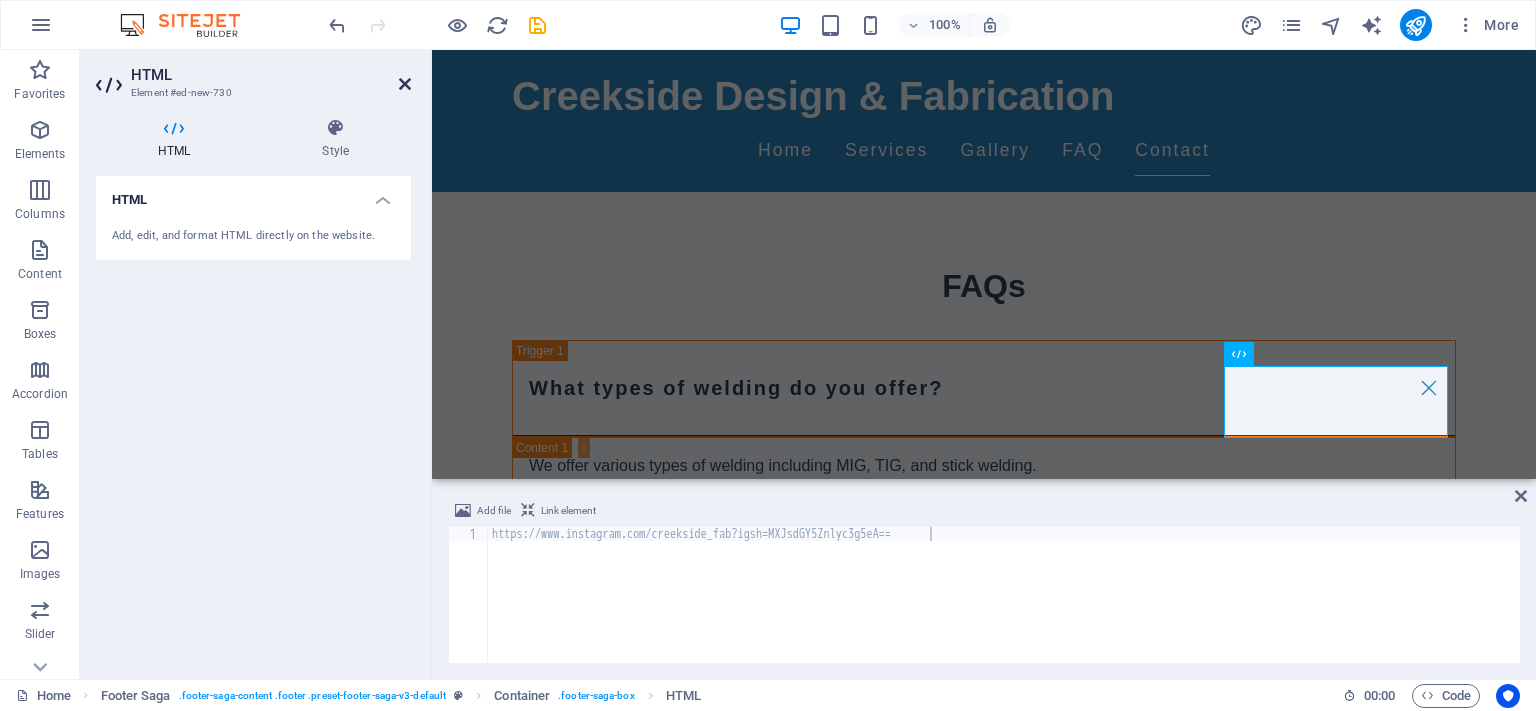 scroll, scrollTop: 3102, scrollLeft: 0, axis: vertical 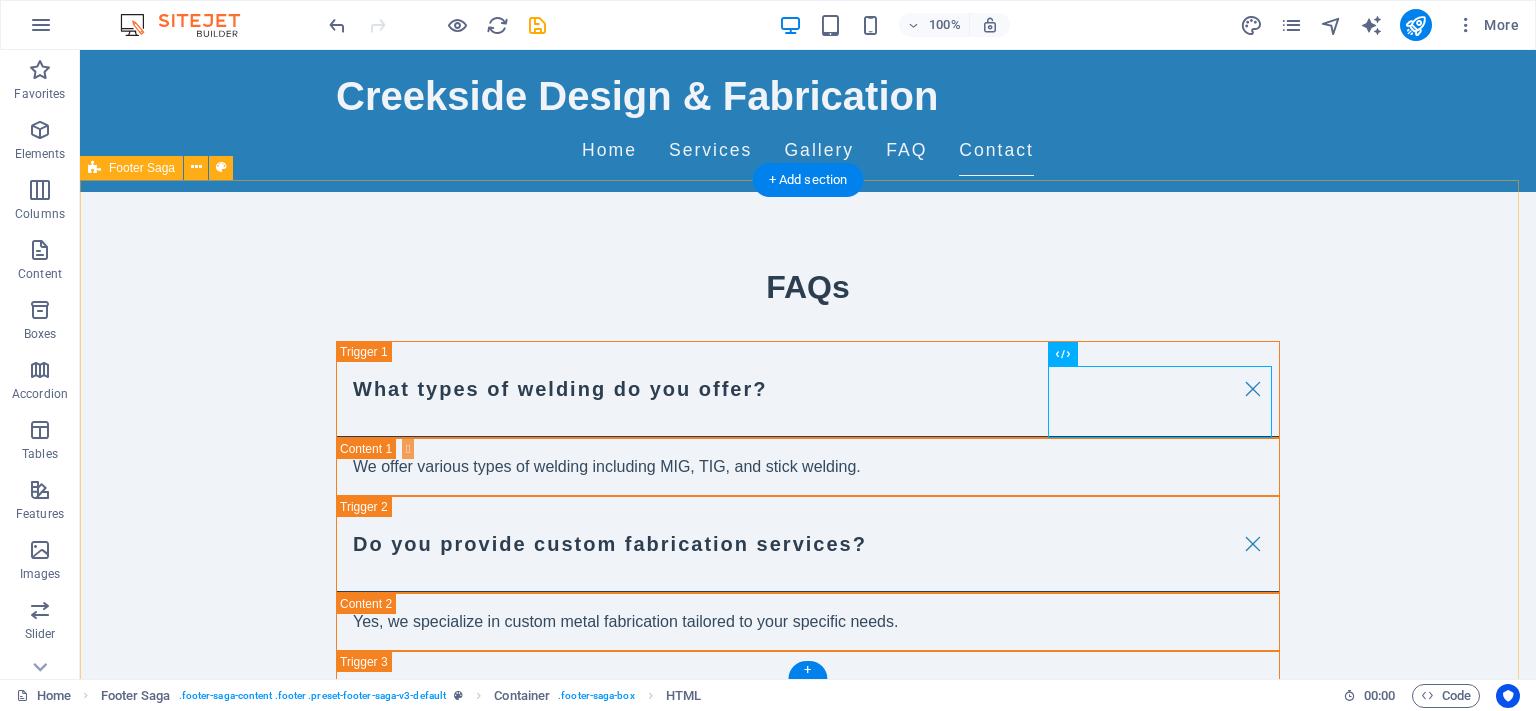 click on "Creekside Design & Fabrication Creekside Design & Fabrication is your trusted partner for quality welding and fabrication services. With years of experience, we guarantee satisfaction and excellence. Contact Phone: ([PHONE_AREA_CODE]) [PHONE_PREFIX]-[PHONE_LINE] Email: info@creeksidedesign.com Navigation Home Services Gallery FAQ Contact Legal Notice Privacy Policy Social media Facebook Instagram https://www.instagram.com/creekside_fab?igsh=MXJsdGY5Znlyc3g5eA==" at bounding box center (808, 2465) 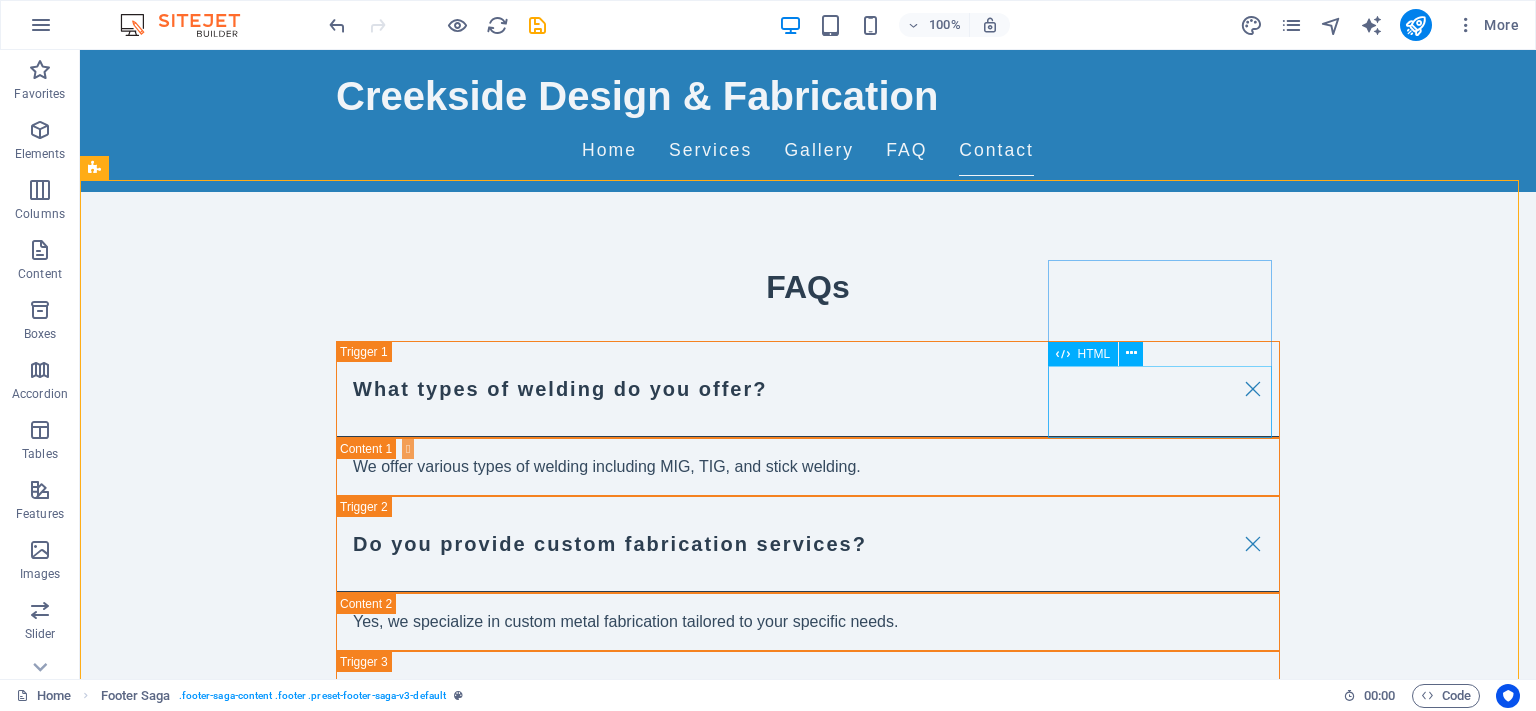 click on "HTML" at bounding box center (1083, 354) 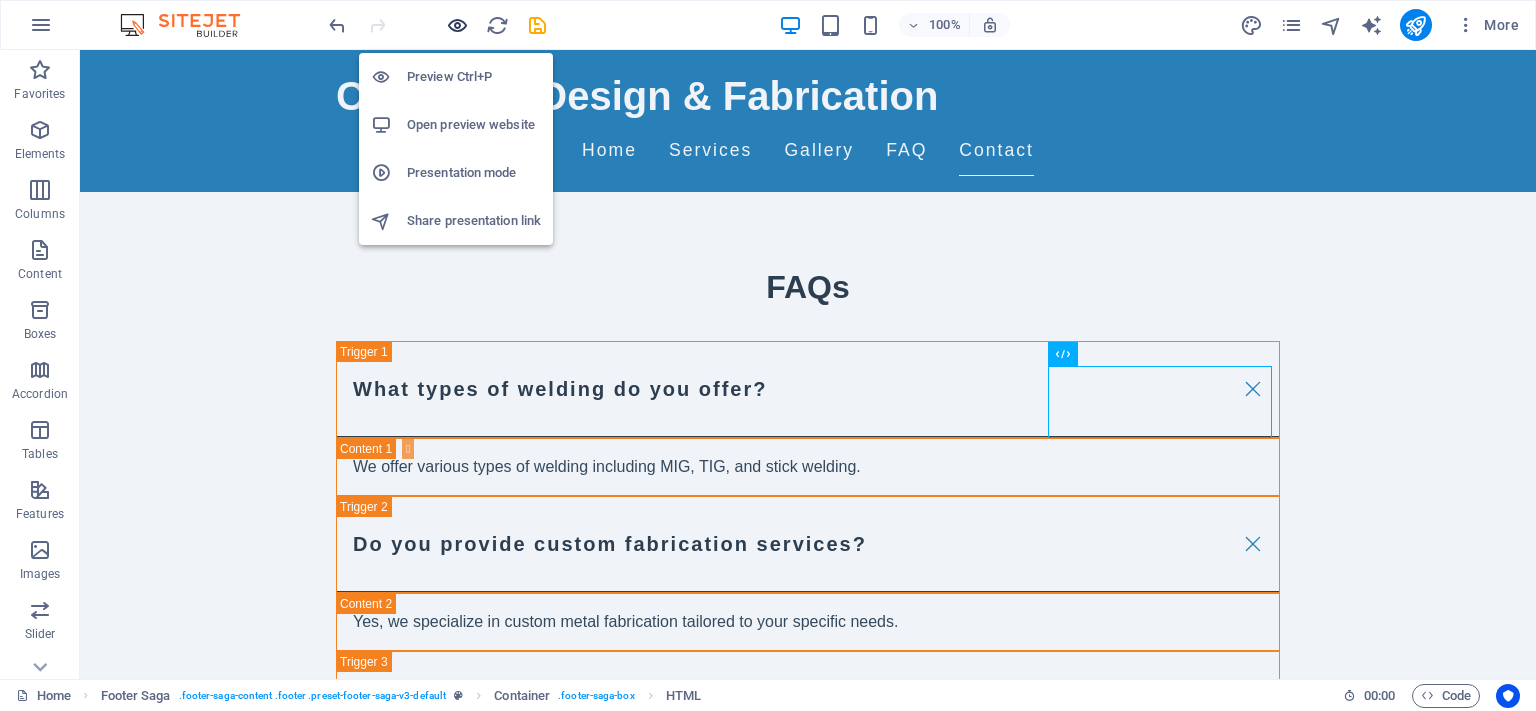 click at bounding box center [457, 25] 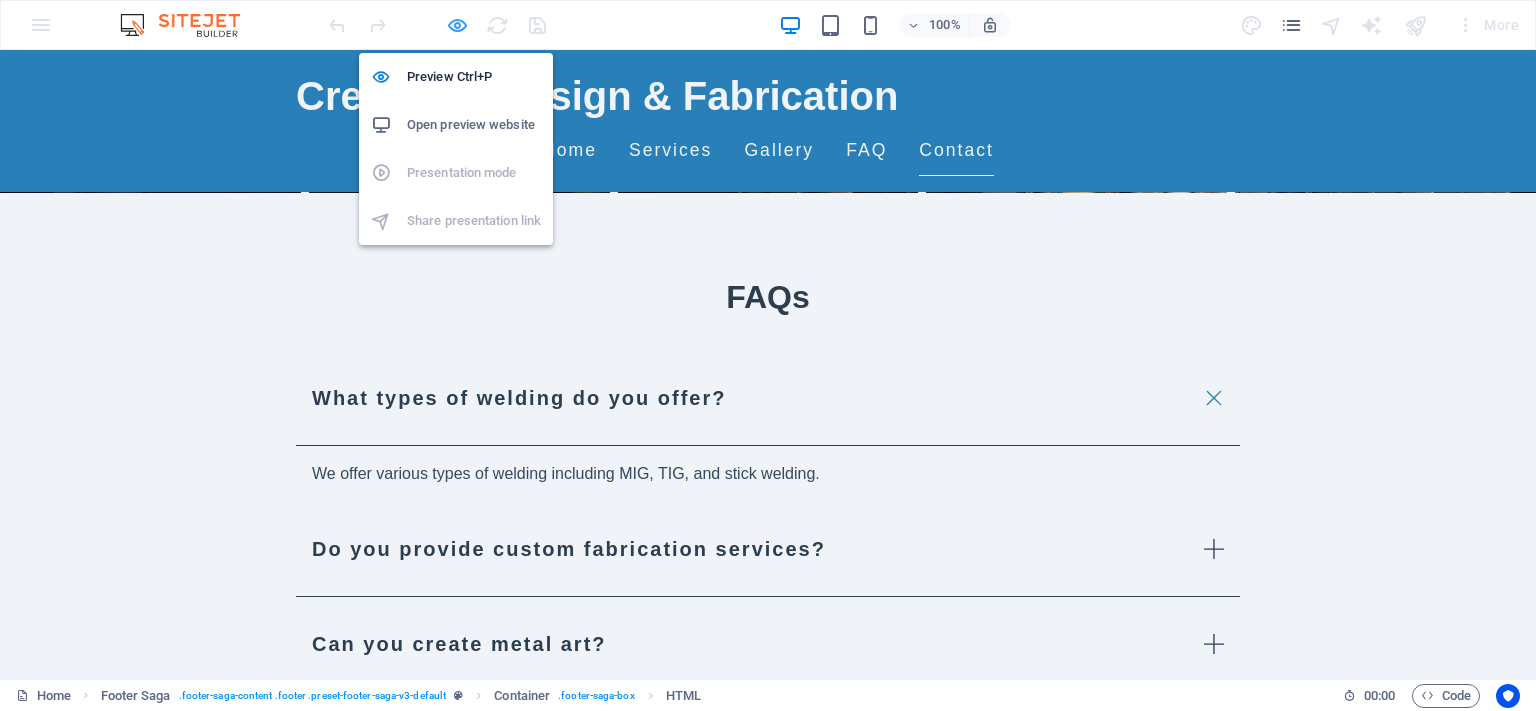 scroll, scrollTop: 2814, scrollLeft: 0, axis: vertical 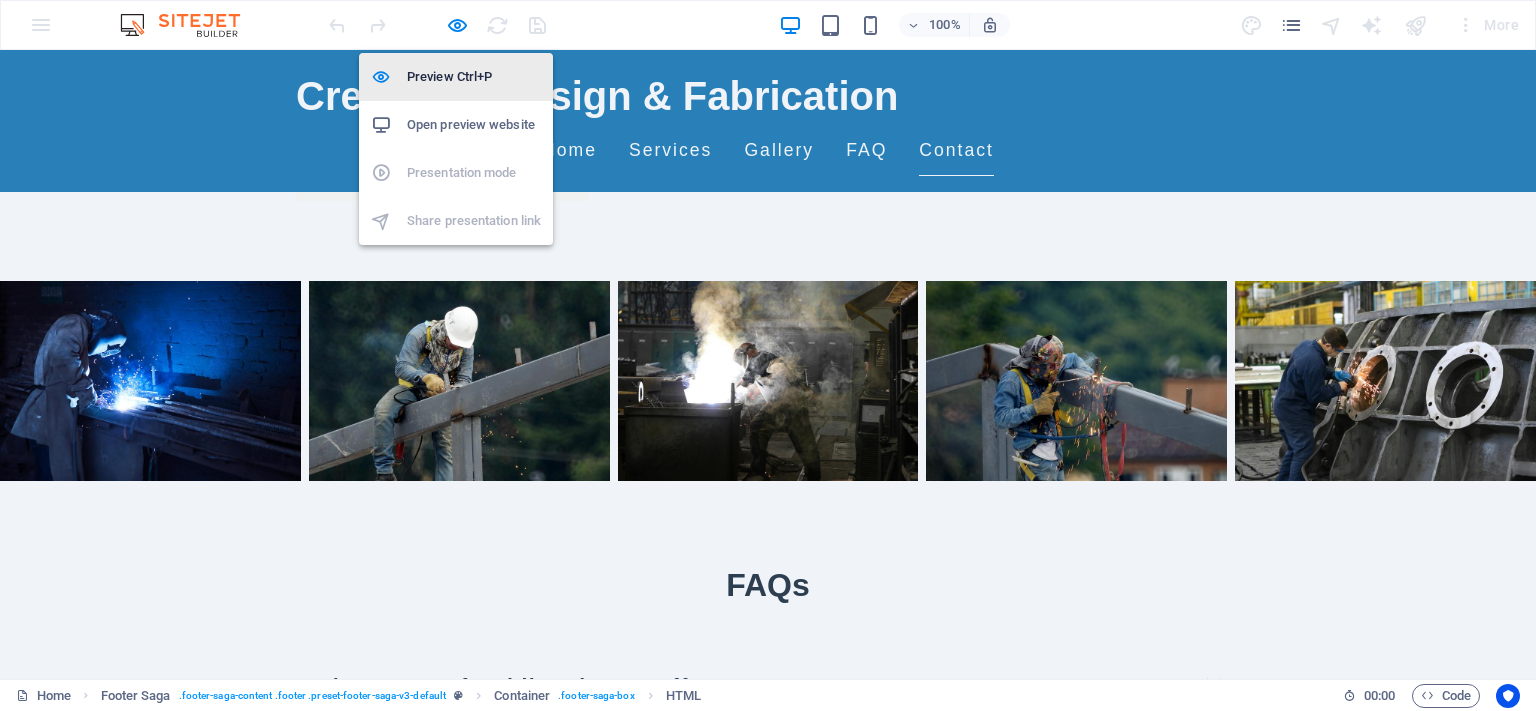drag, startPoint x: 461, startPoint y: 30, endPoint x: 477, endPoint y: 71, distance: 44.011364 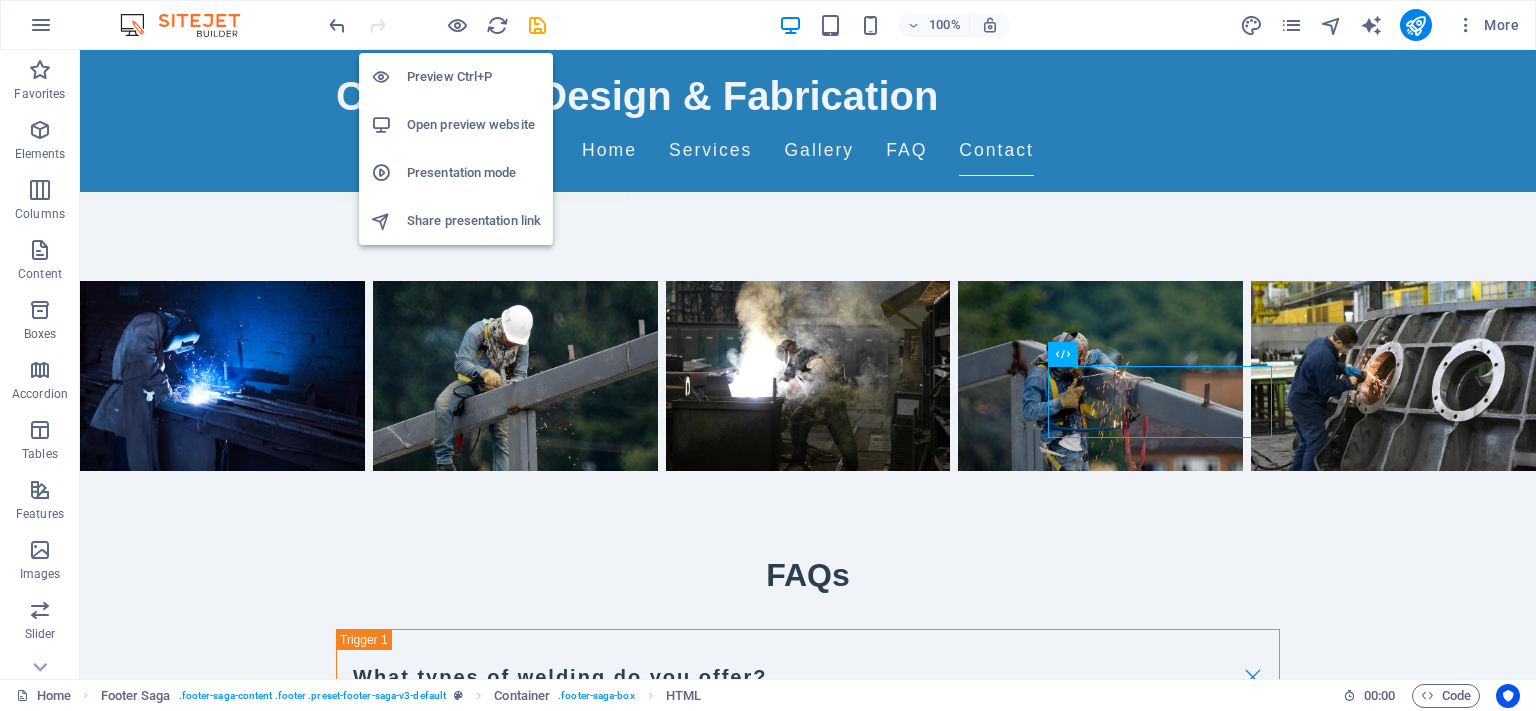 scroll, scrollTop: 3102, scrollLeft: 0, axis: vertical 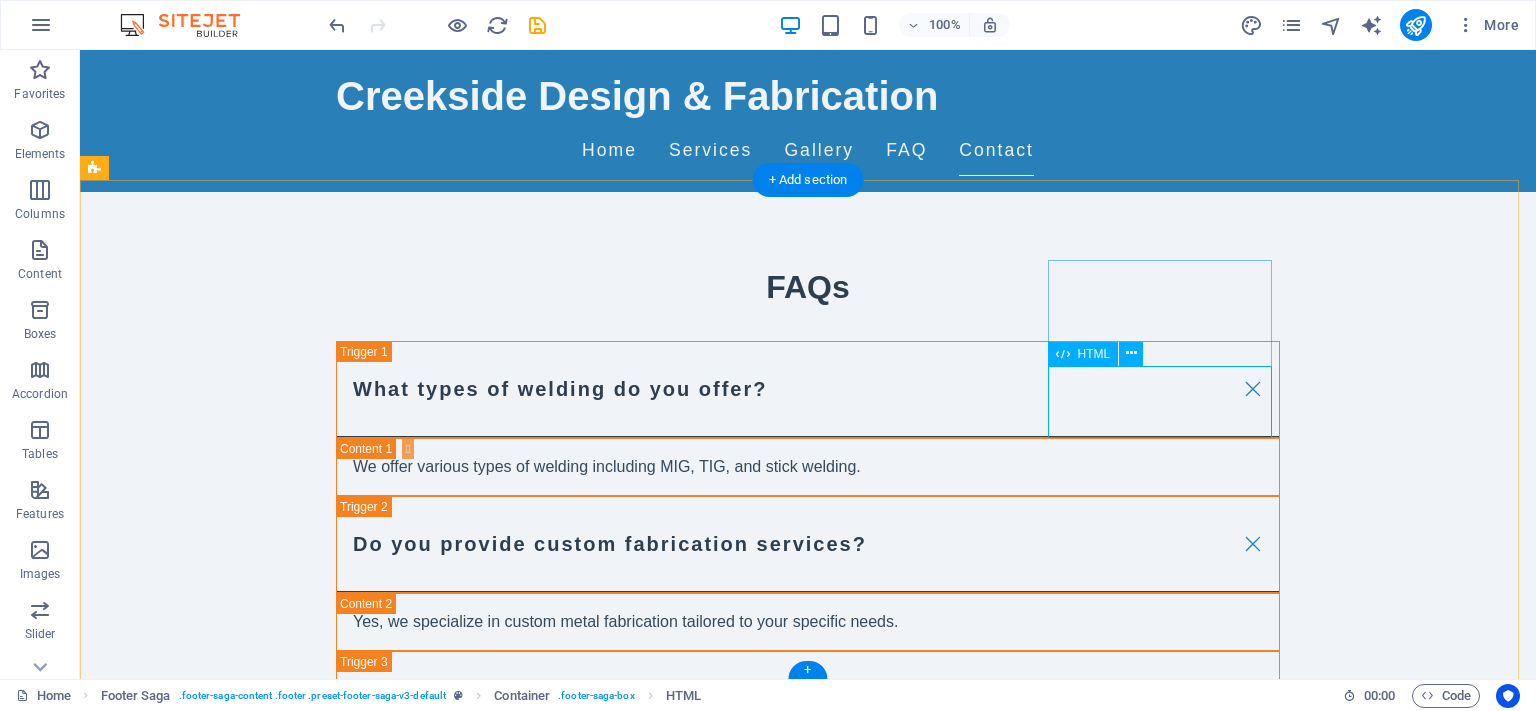 click on "https://www.instagram.com/creekside_fab?igsh=MXJsdGY5Znlyc3g5eA==" at bounding box center [208, 2902] 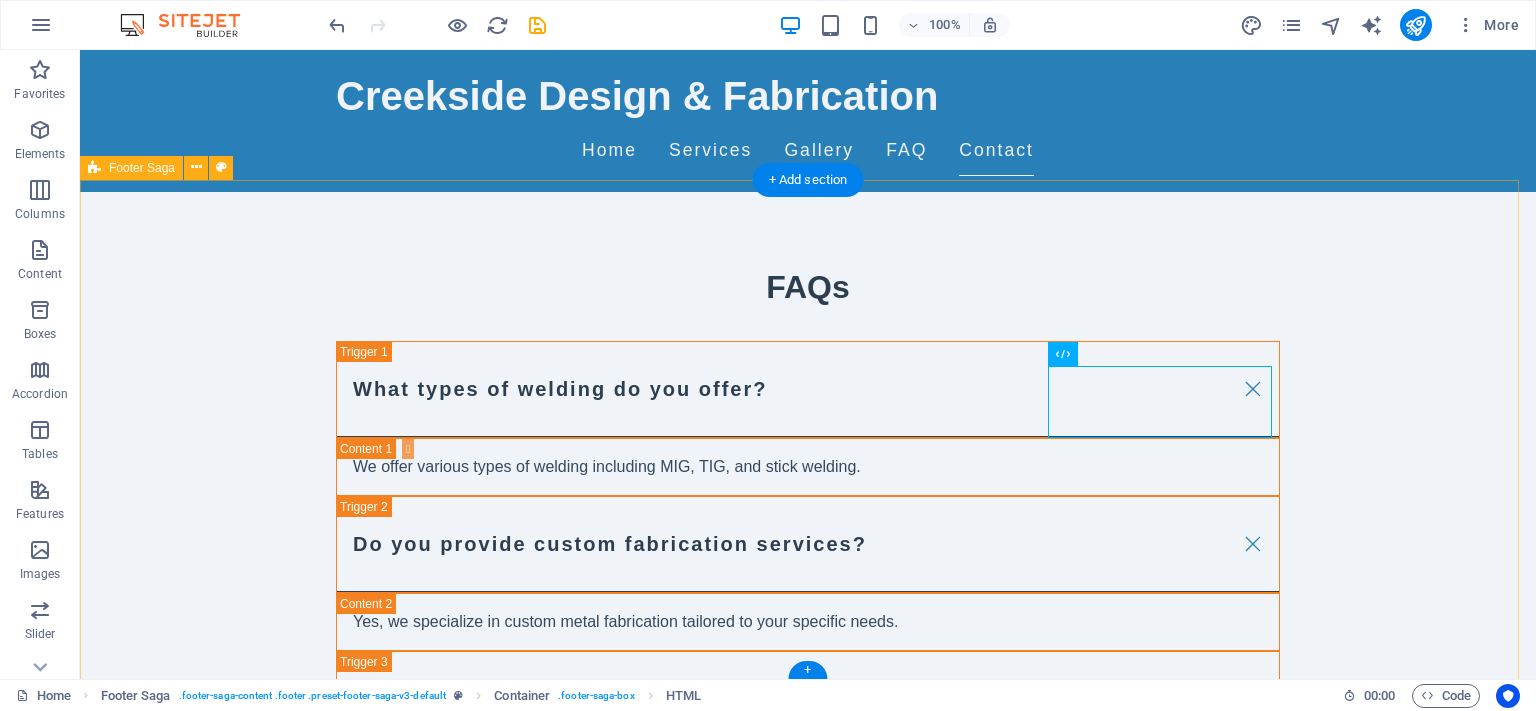 click on "Creekside Design & Fabrication Creekside Design & Fabrication is your trusted partner for quality welding and fabrication services. With years of experience, we guarantee satisfaction and excellence. Contact Phone: ([PHONE_AREA_CODE]) [PHONE_PREFIX]-[PHONE_LINE] Email: info@creeksidedesign.com Navigation Home Services Gallery FAQ Contact Legal Notice Privacy Policy Social media Facebook Instagram https://www.instagram.com/creekside_fab?igsh=MXJsdGY5Znlyc3g5eA==" at bounding box center [808, 2465] 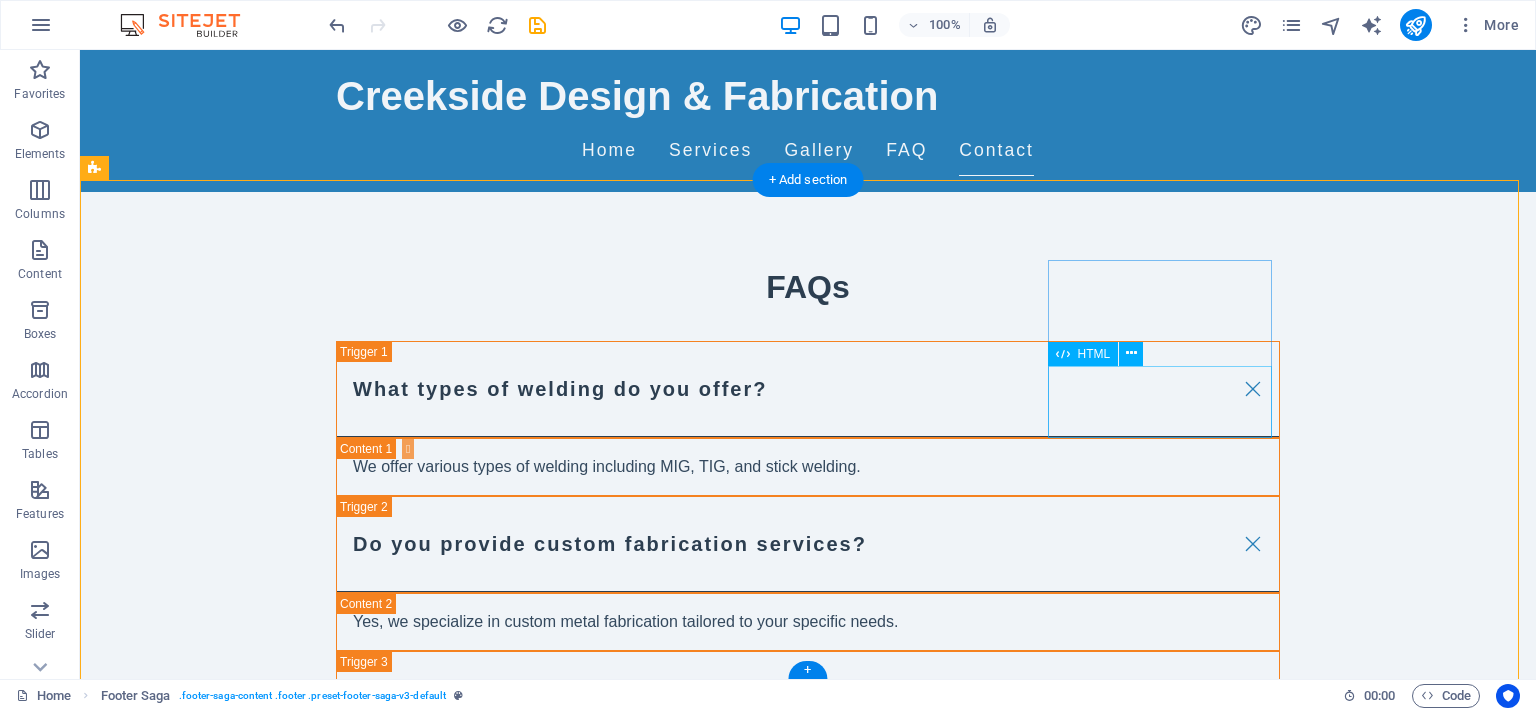 click on "https://www.instagram.com/creekside_fab?igsh=MXJsdGY5Znlyc3g5eA==" at bounding box center [208, 2902] 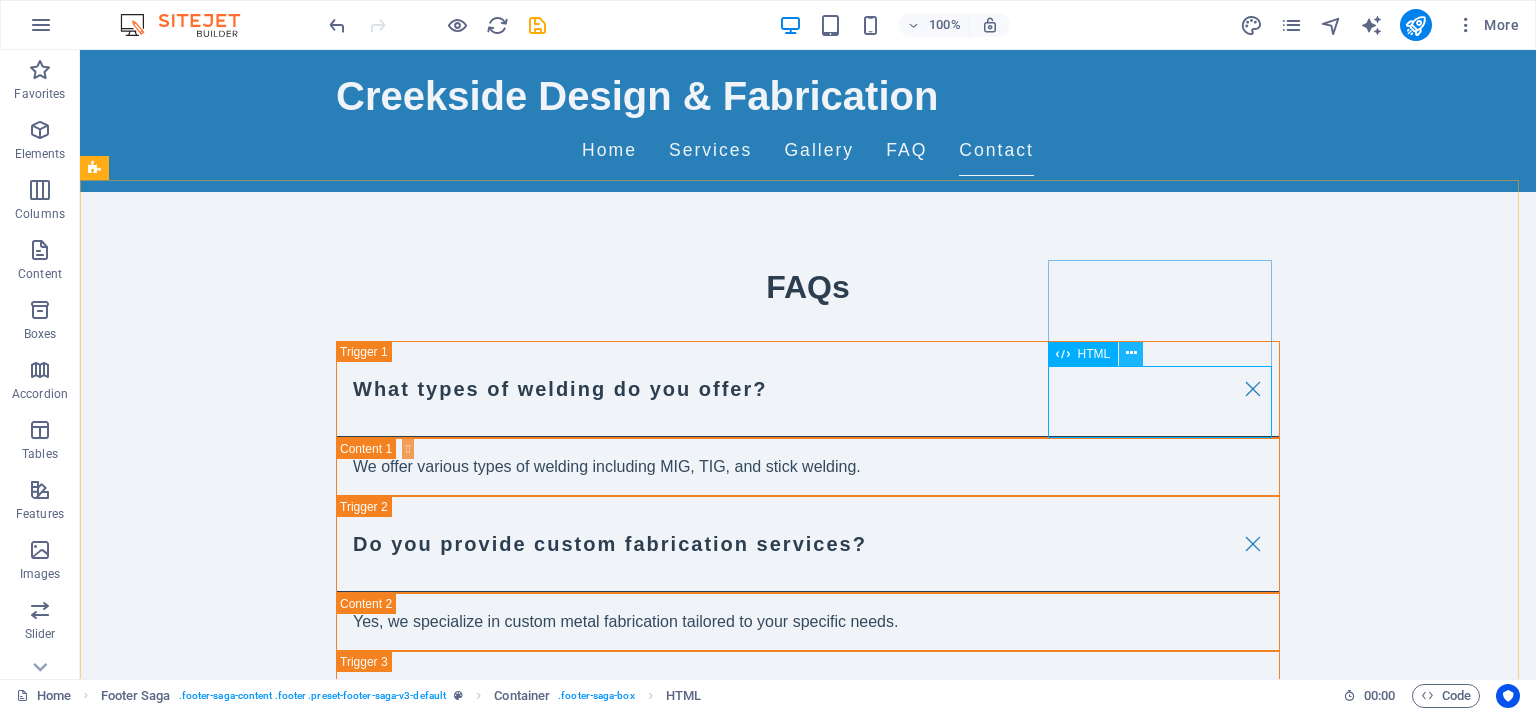 click at bounding box center (1131, 353) 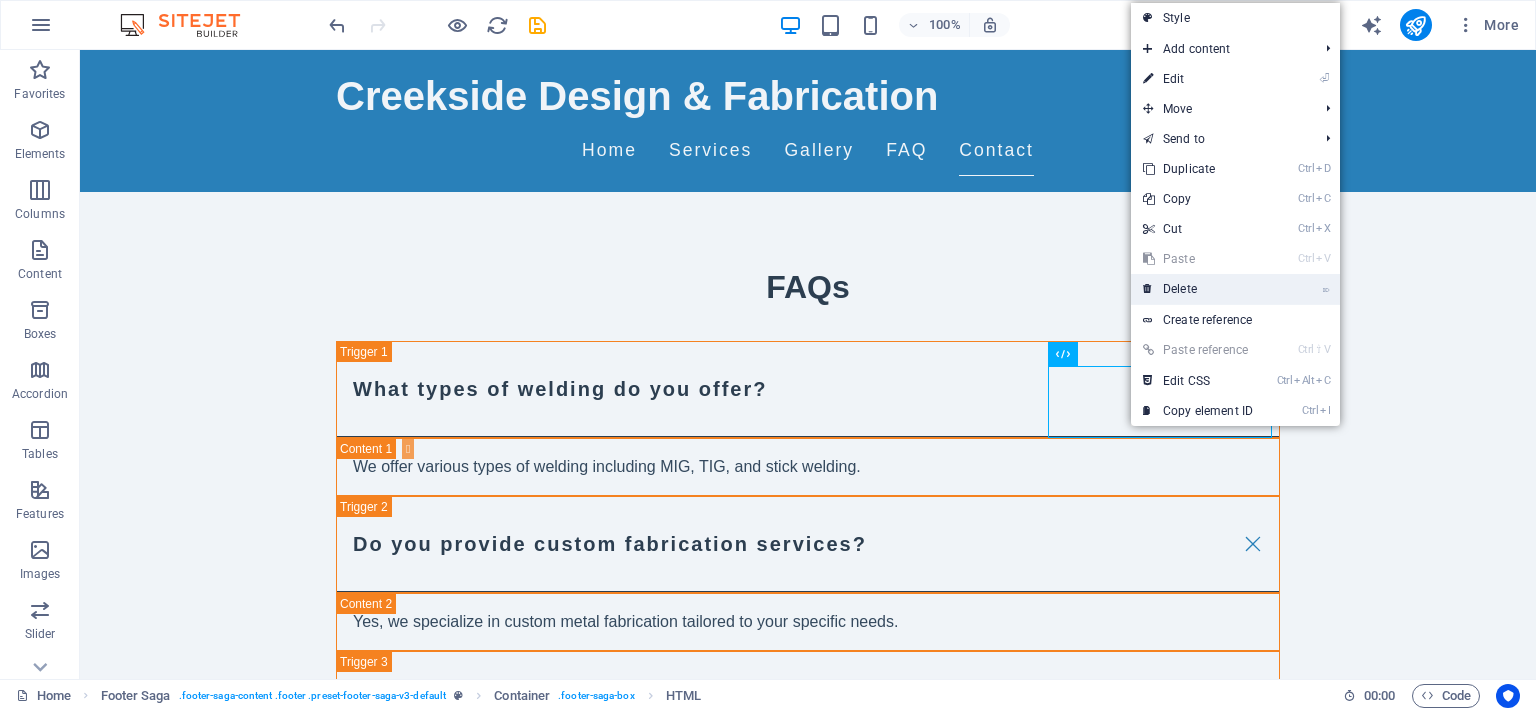 click on "⌦  Delete" at bounding box center [1198, 289] 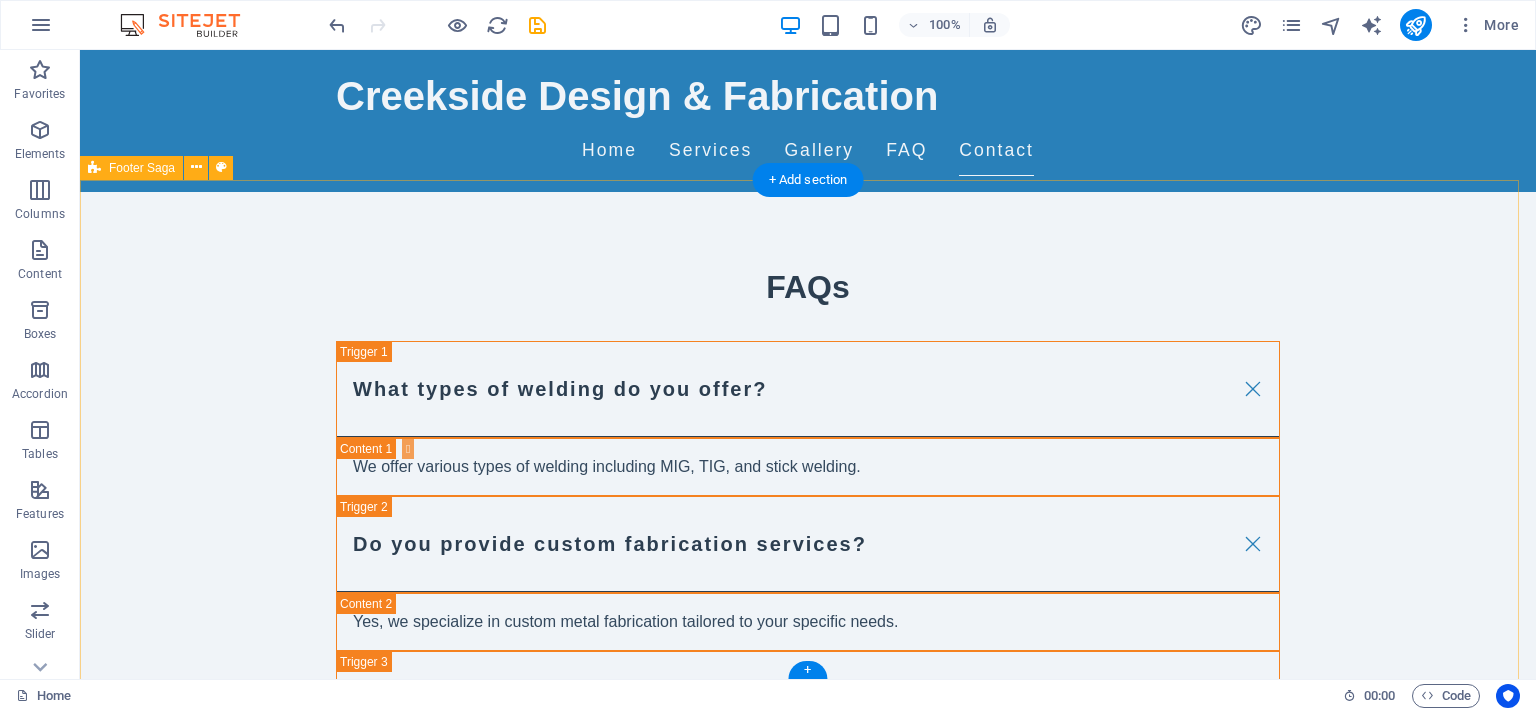 click on "Creekside Design & Fabrication Creekside Design & Fabrication is your trusted partner for quality welding and fabrication services. With years of experience, we guarantee satisfaction and excellence. Contact   Phone:  [PHONE] Email:  [EMAIL] Navigation Home Services Gallery FAQ Contact Legal Notice Privacy Policy Social media Facebook Instagram" at bounding box center [808, 2441] 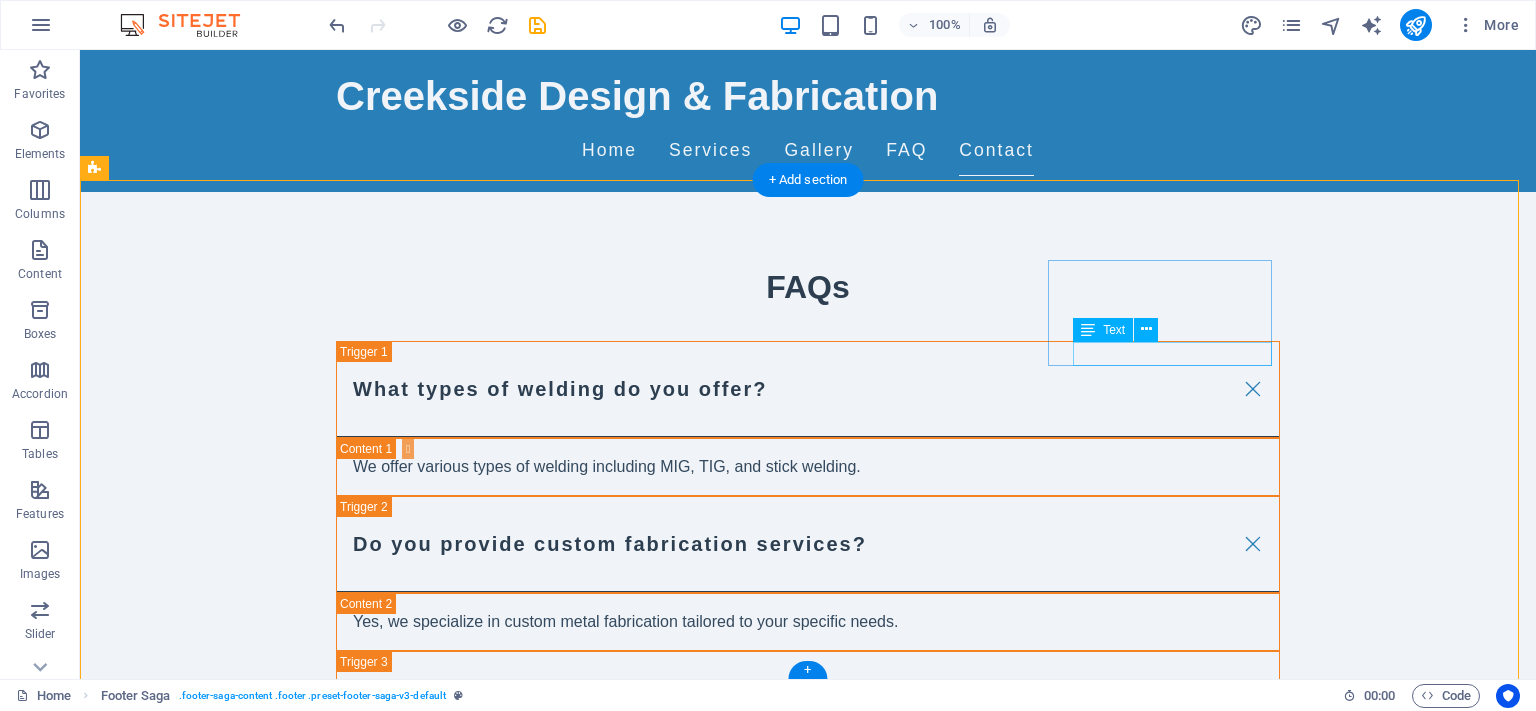 click on "Instagram" at bounding box center (208, 2866) 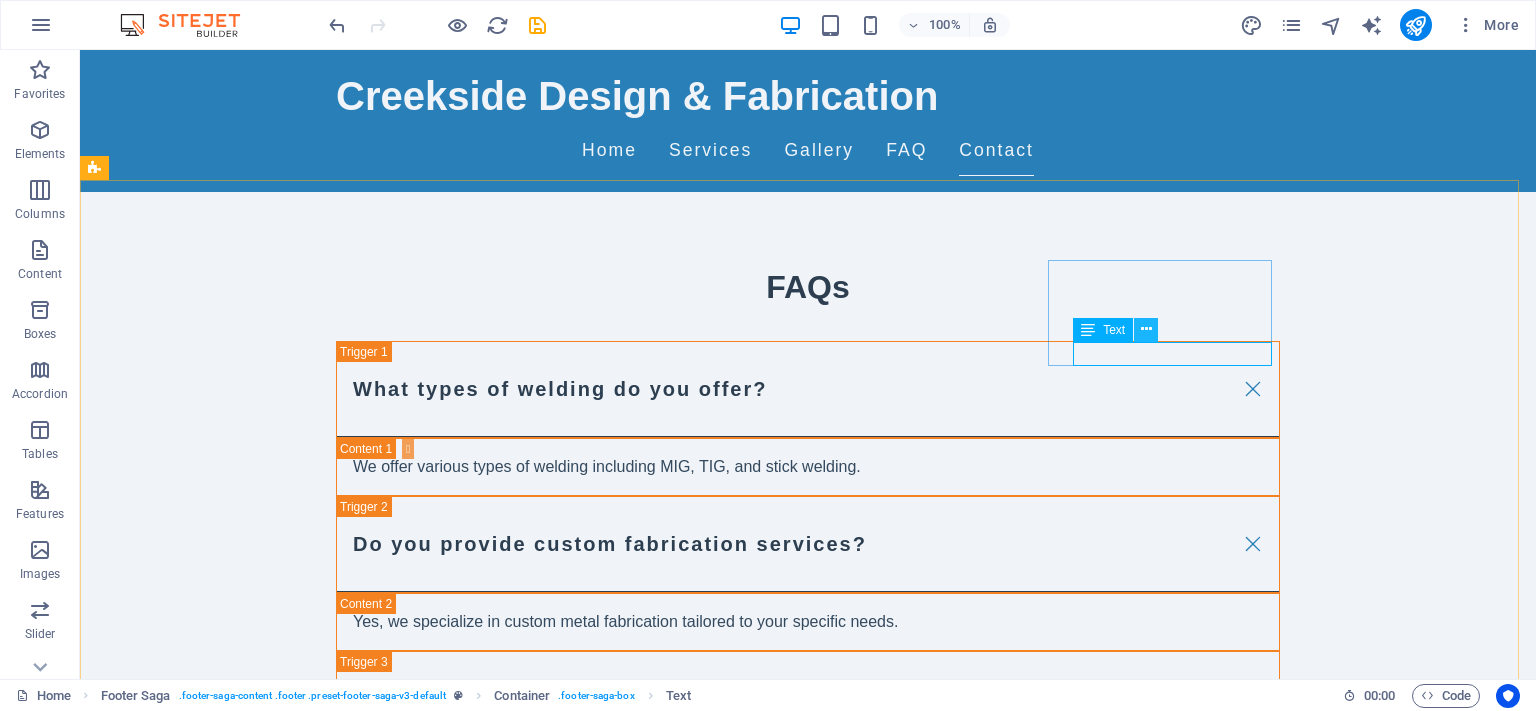 click at bounding box center (1146, 329) 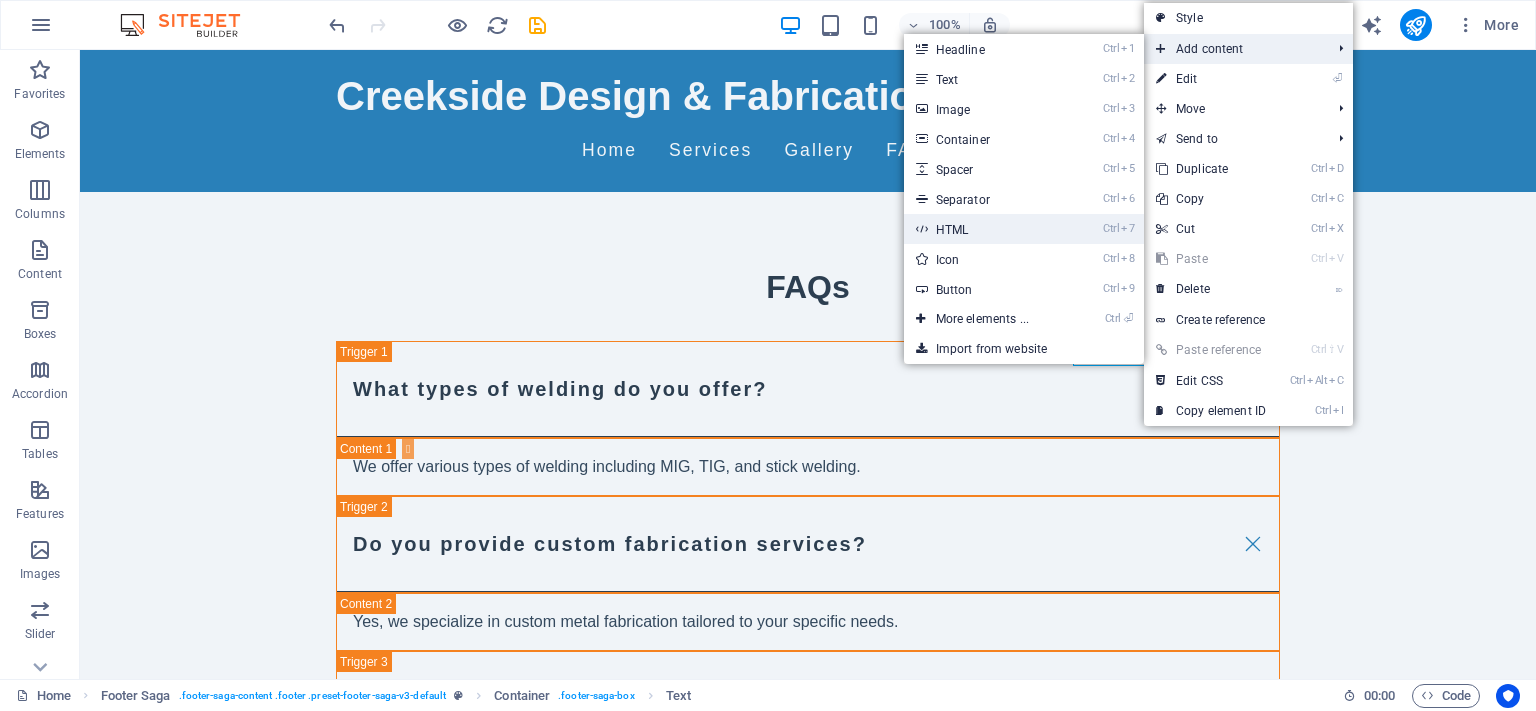 click on "Ctrl 7  HTML" at bounding box center [986, 229] 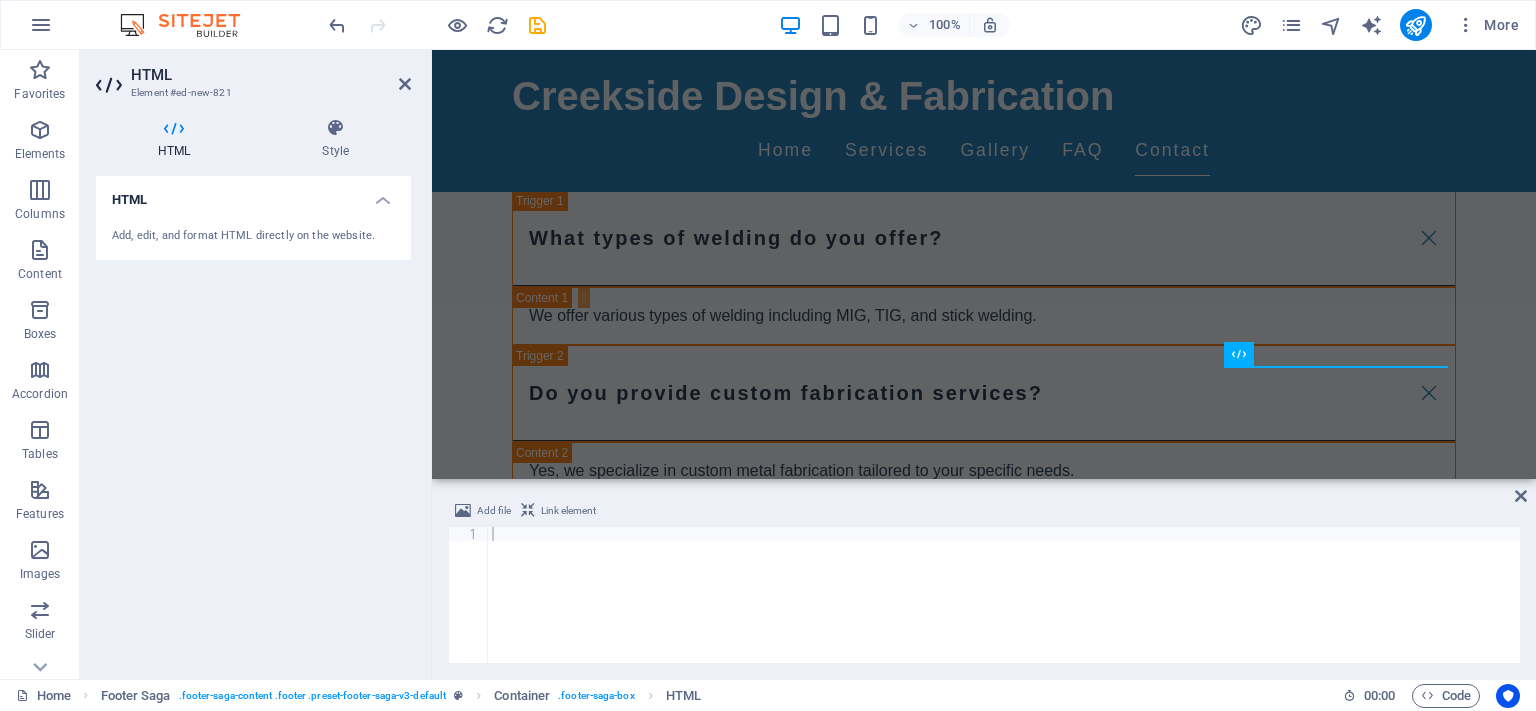 click on "HTML" at bounding box center (253, 194) 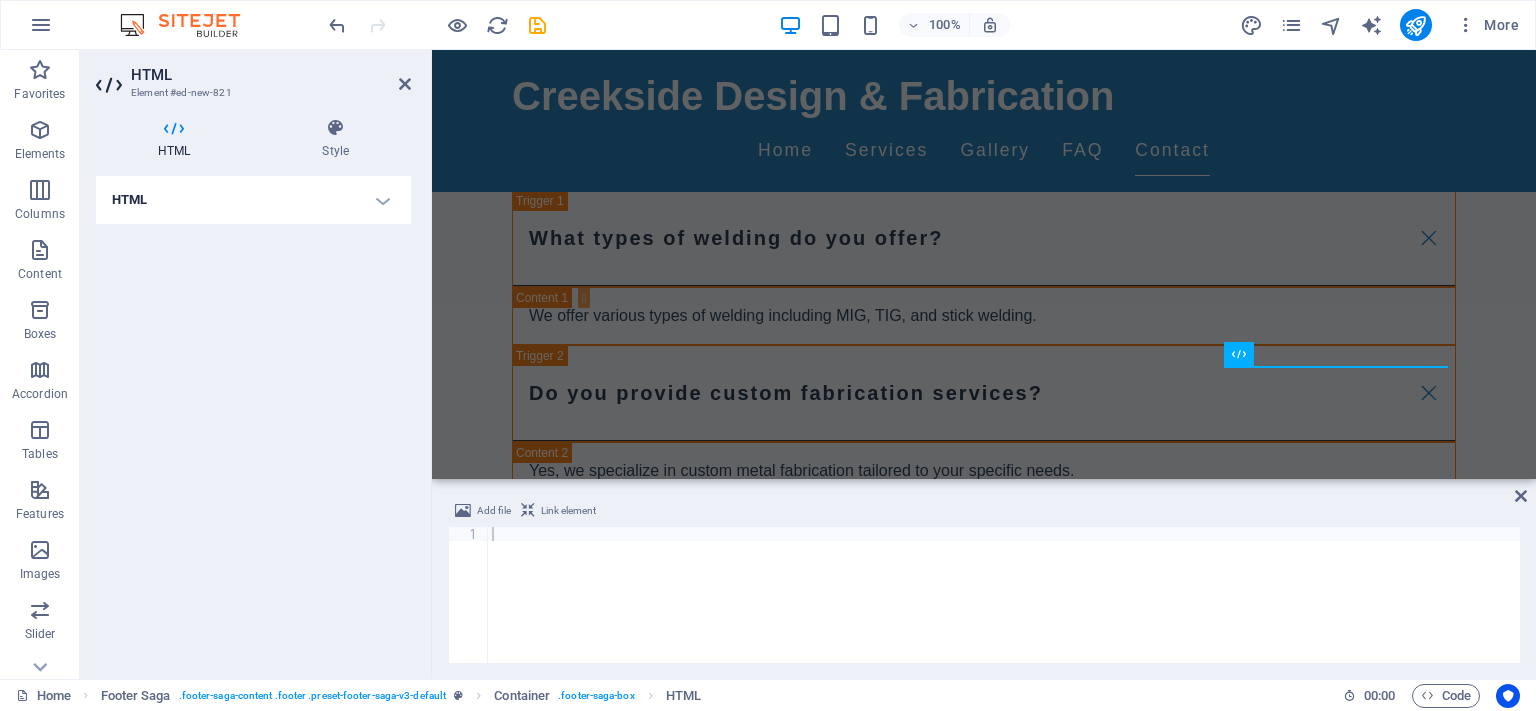 click on "HTML" at bounding box center (253, 200) 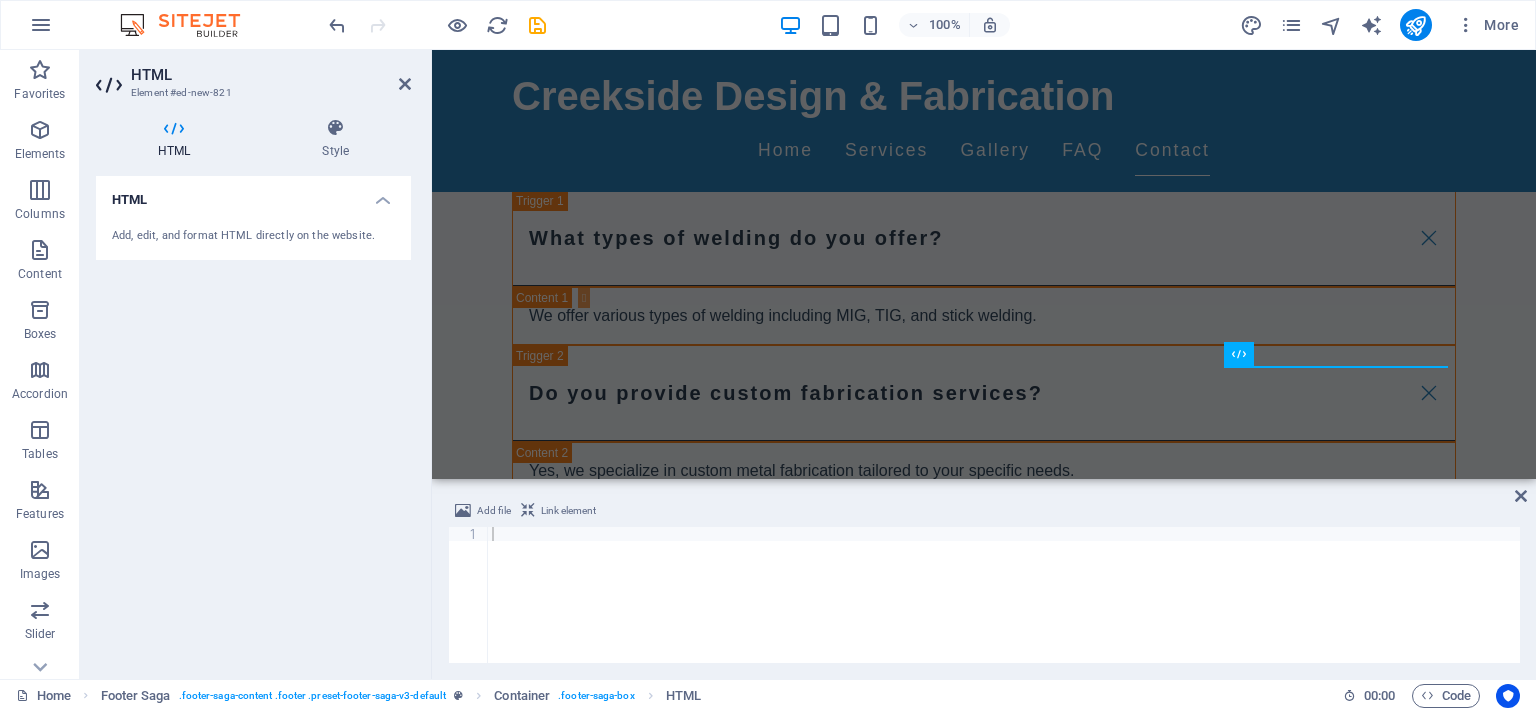 click on "HTML" at bounding box center [253, 194] 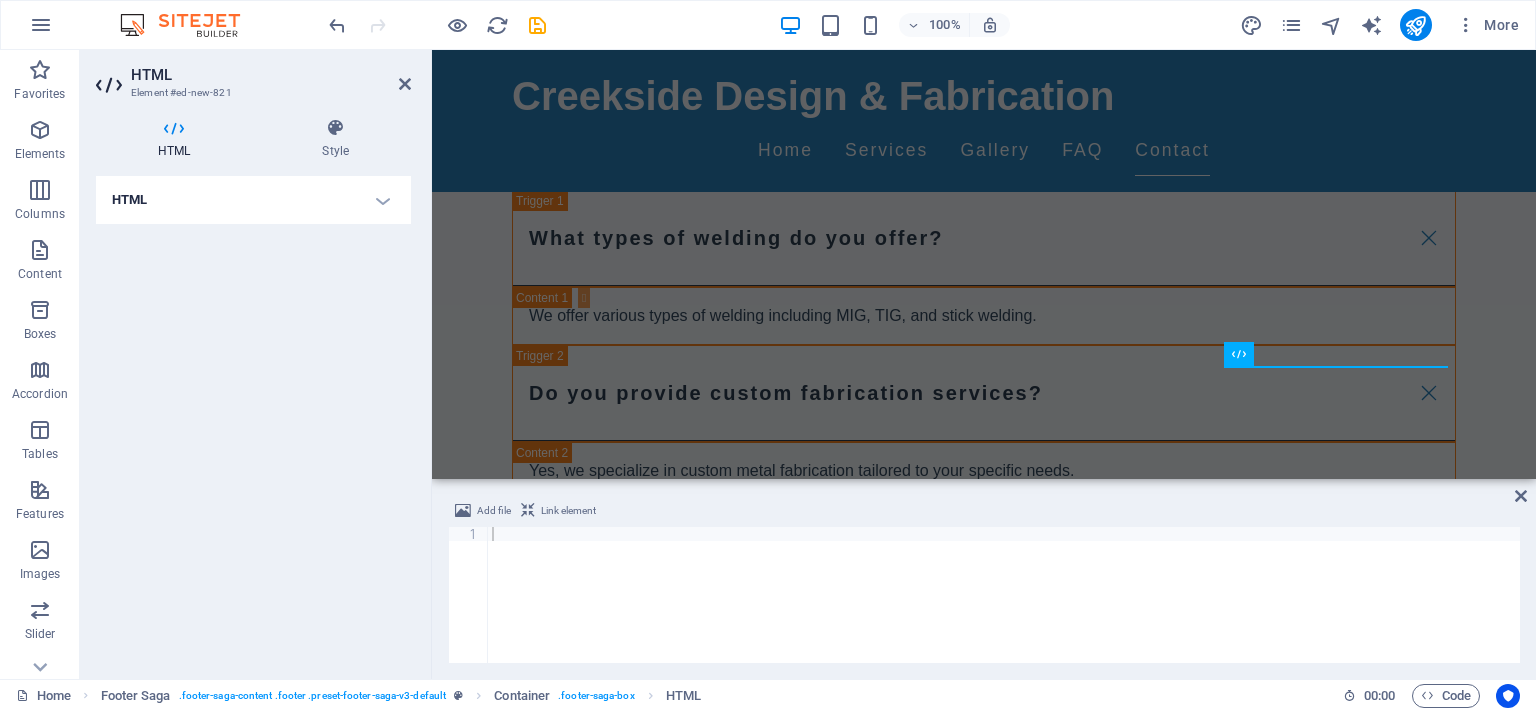 click on "HTML" at bounding box center (271, 75) 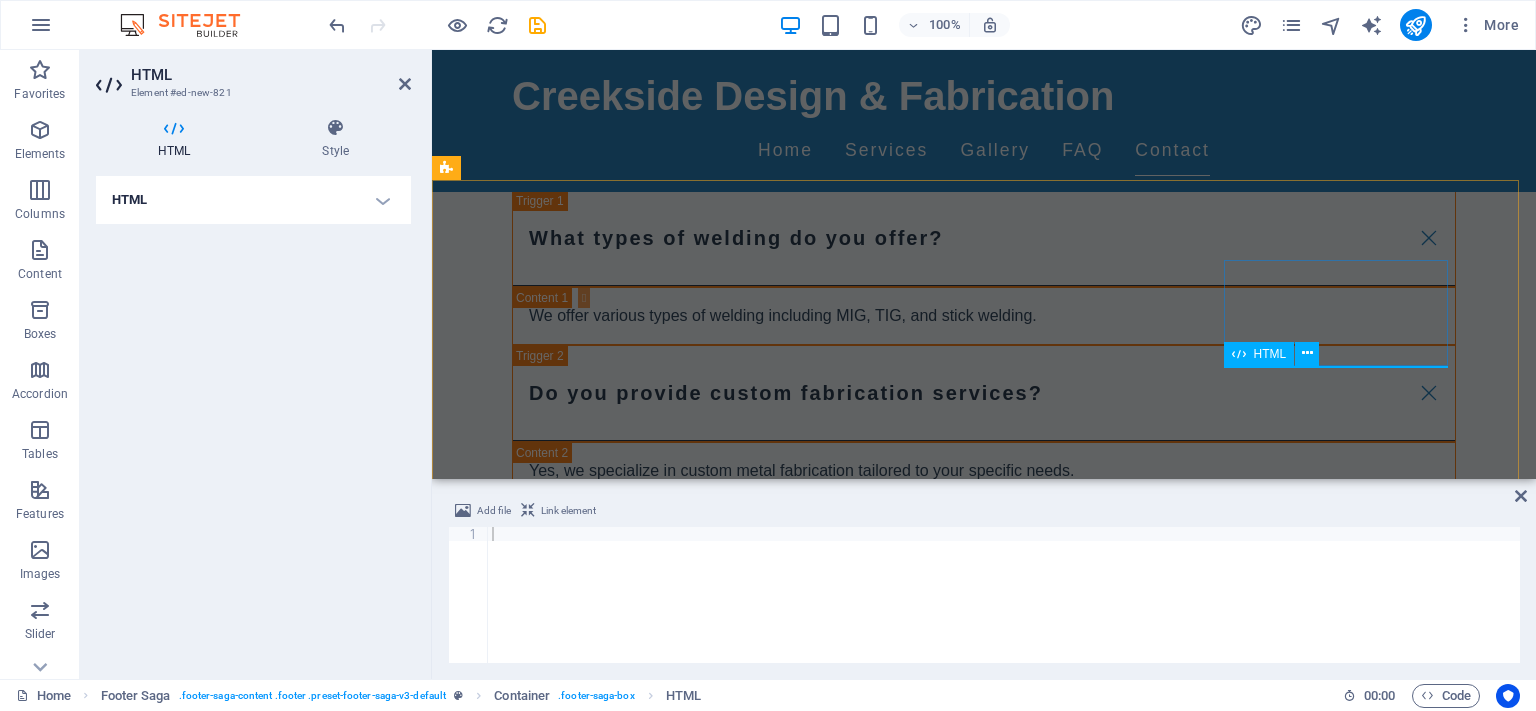 click on "HTML" at bounding box center (1270, 354) 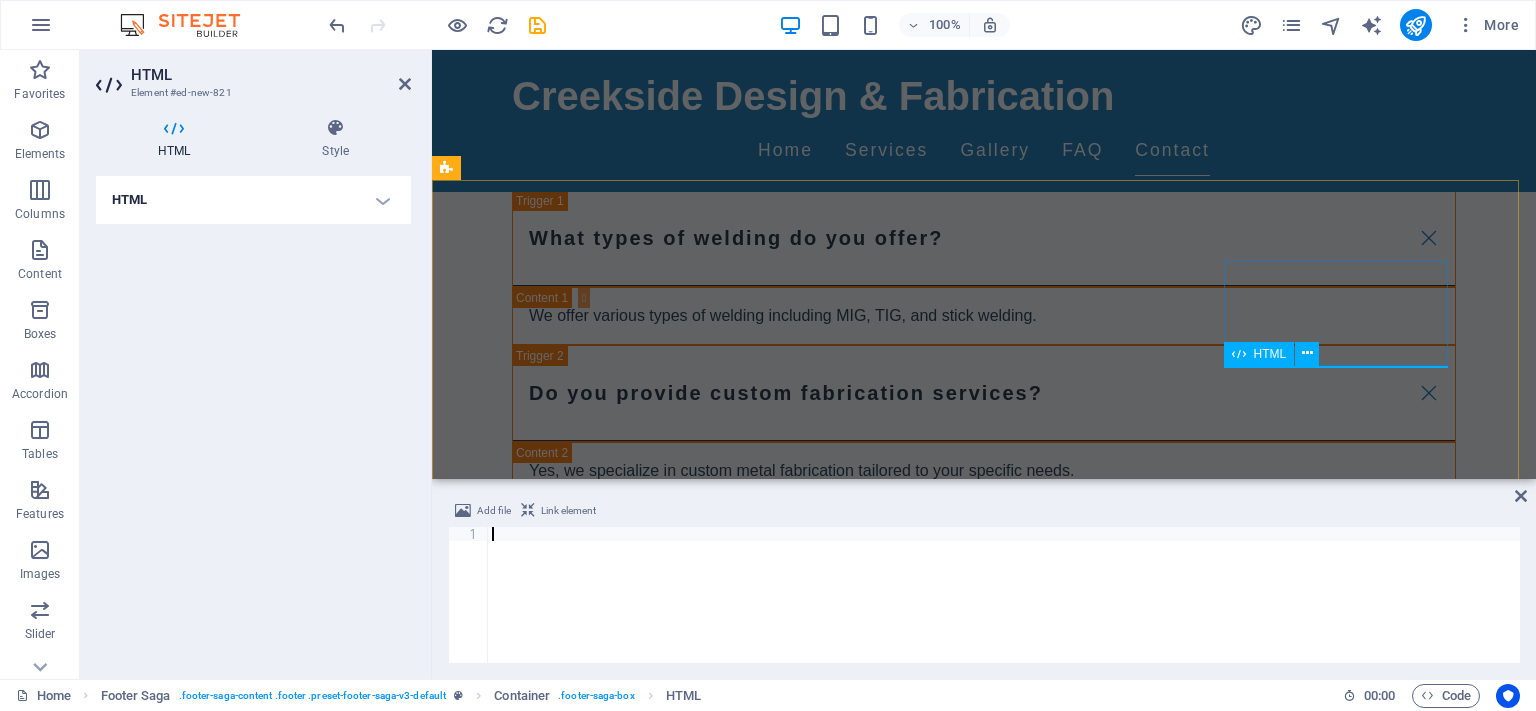 click on "HTML" at bounding box center [1270, 354] 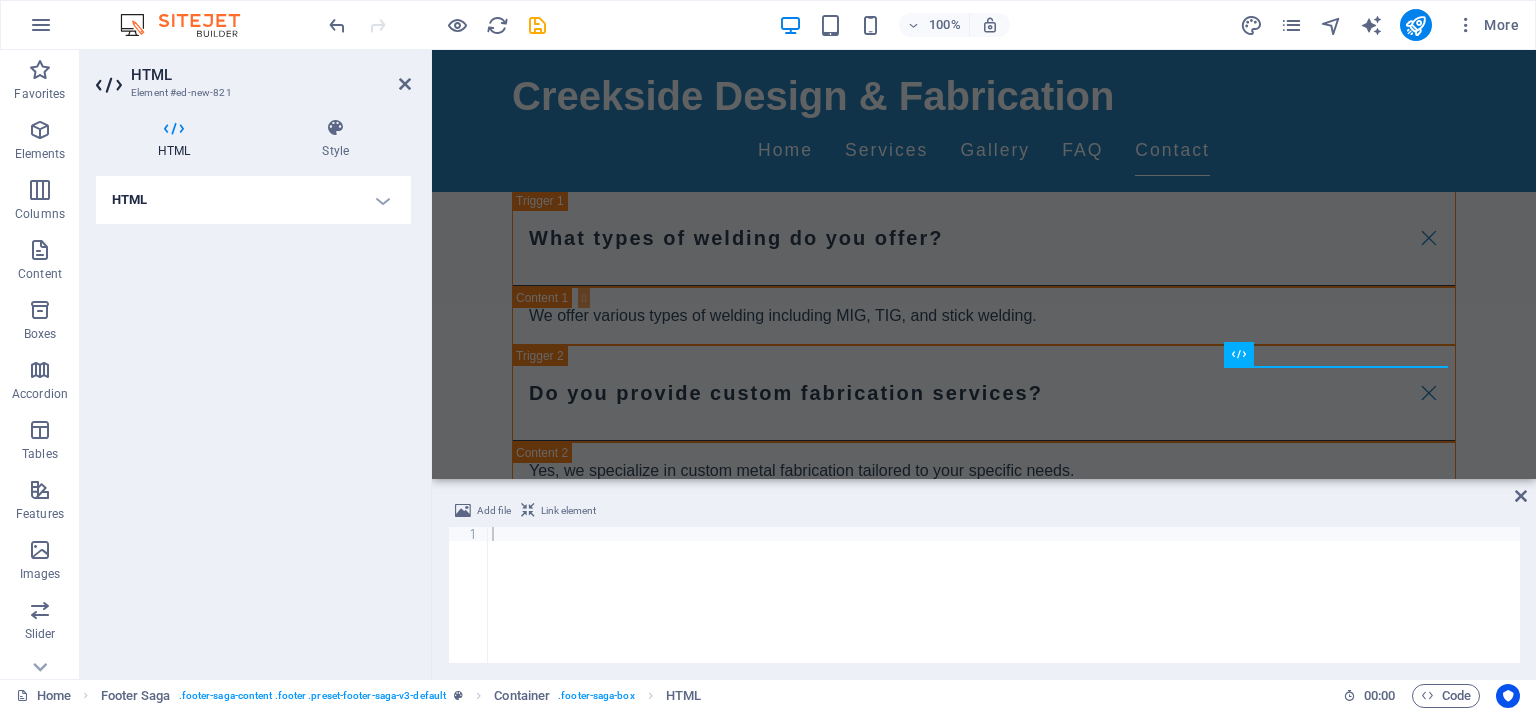 click on "HTML" at bounding box center (253, 200) 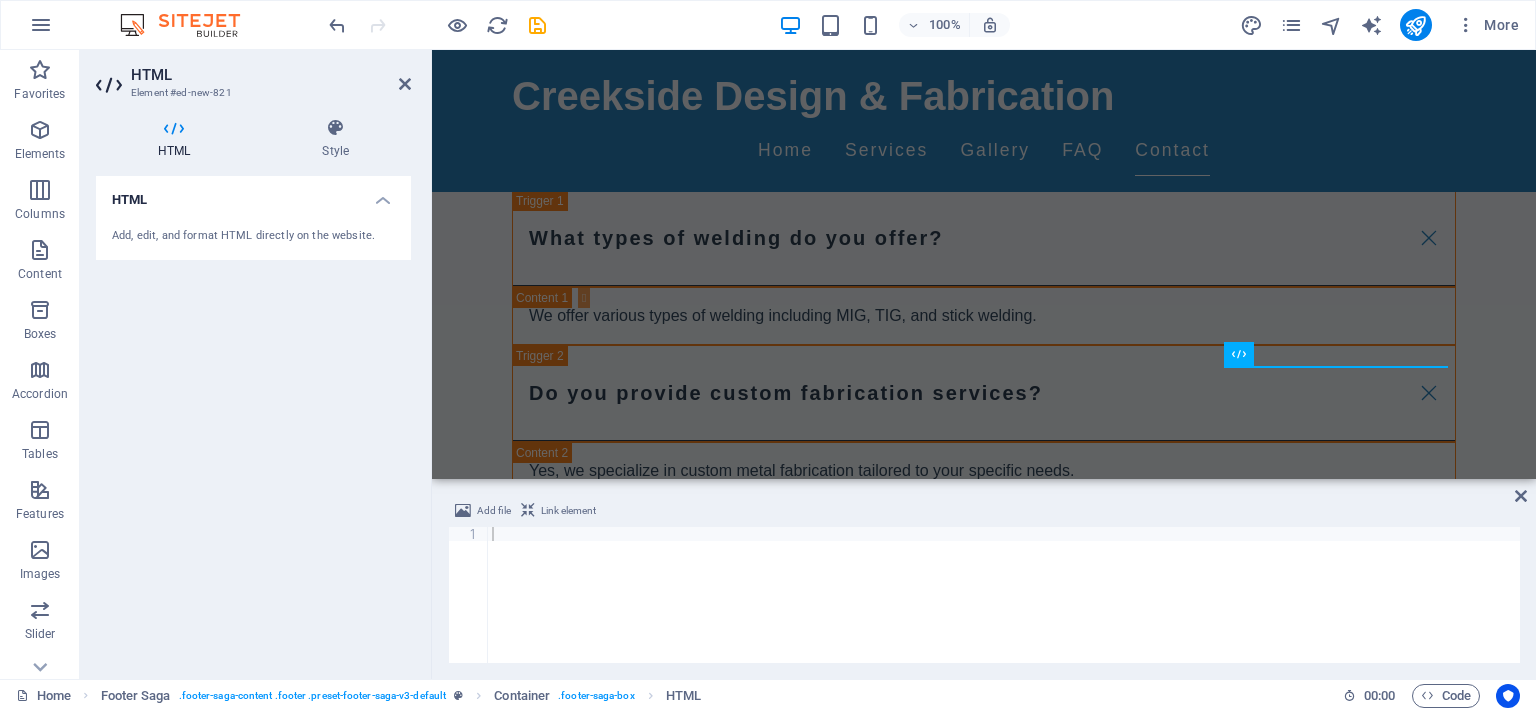 click on "Add, edit, and format HTML directly on the website." at bounding box center (253, 236) 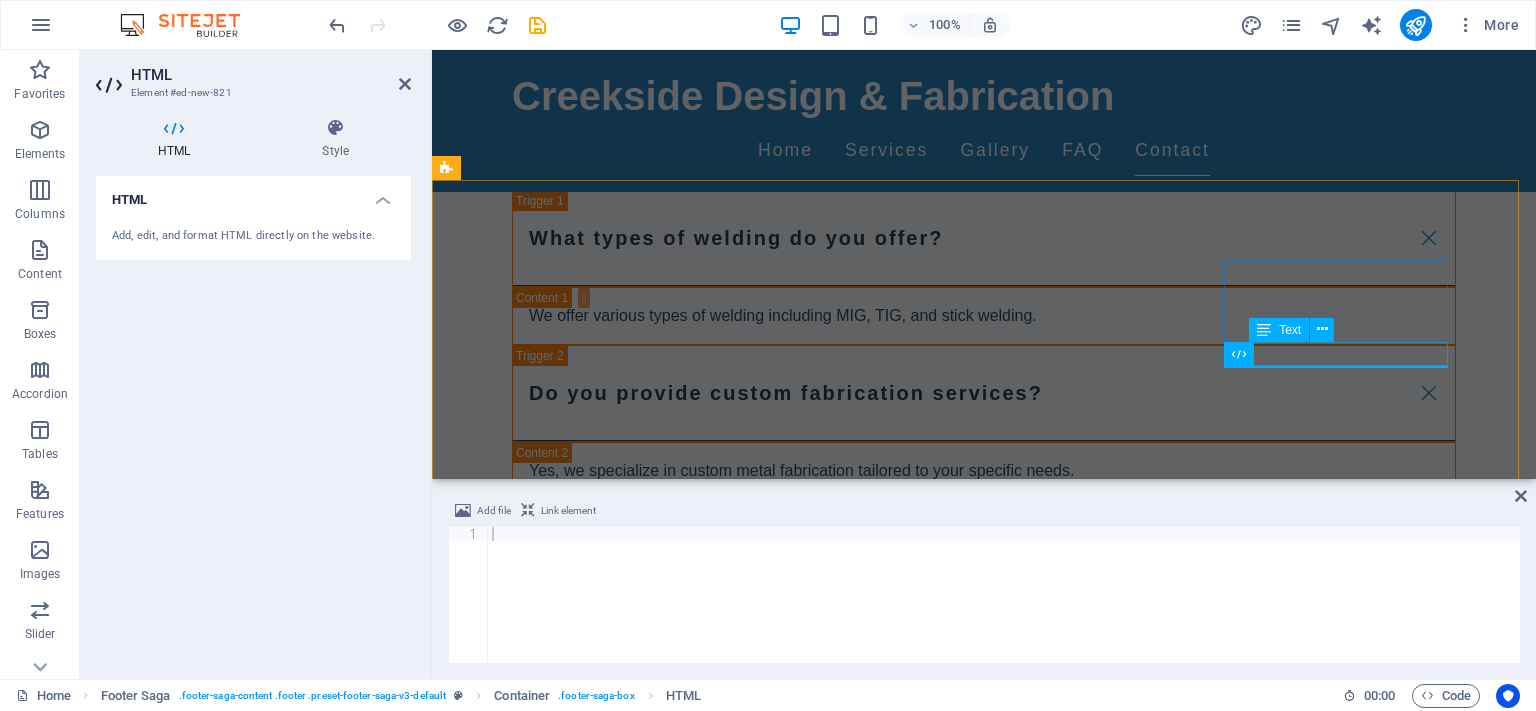 click on "Instagram" at bounding box center (560, 2715) 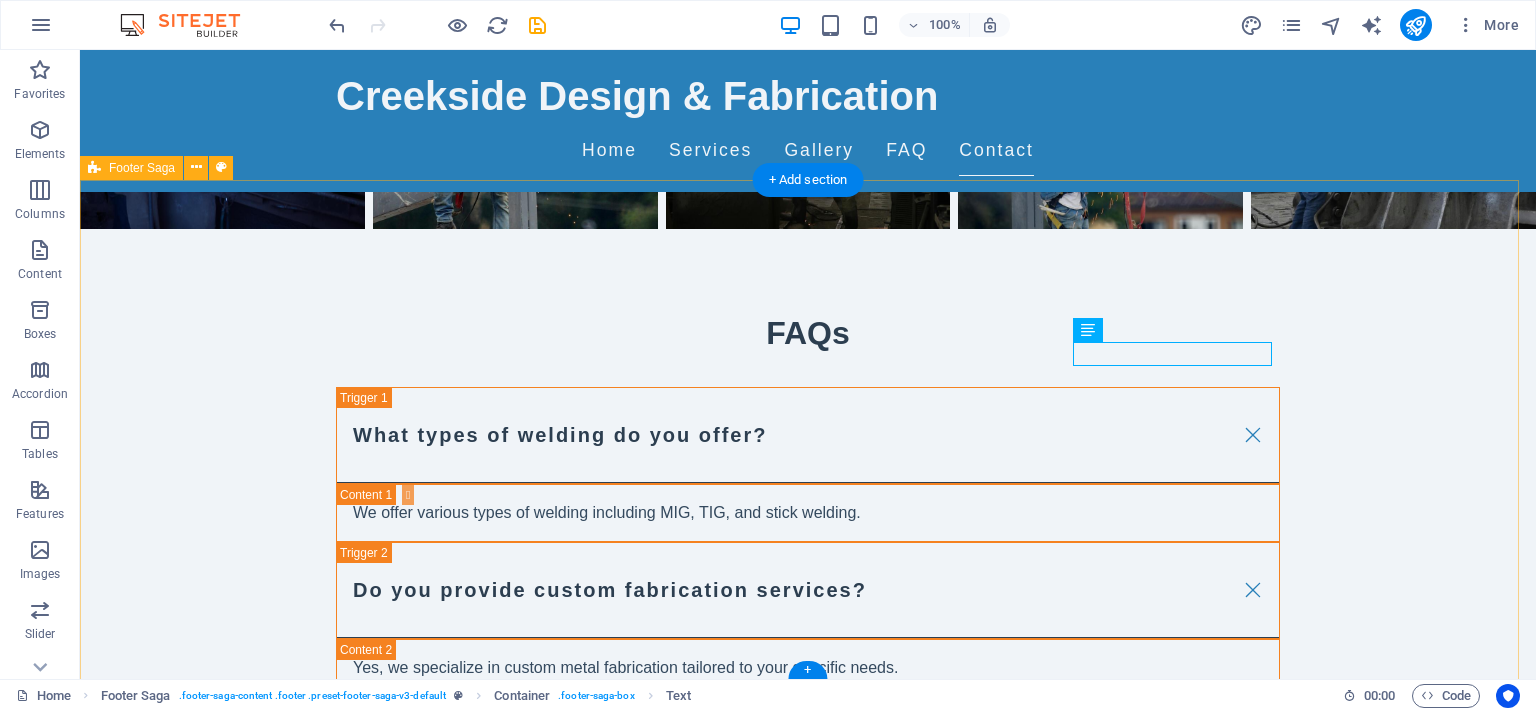 scroll, scrollTop: 3102, scrollLeft: 0, axis: vertical 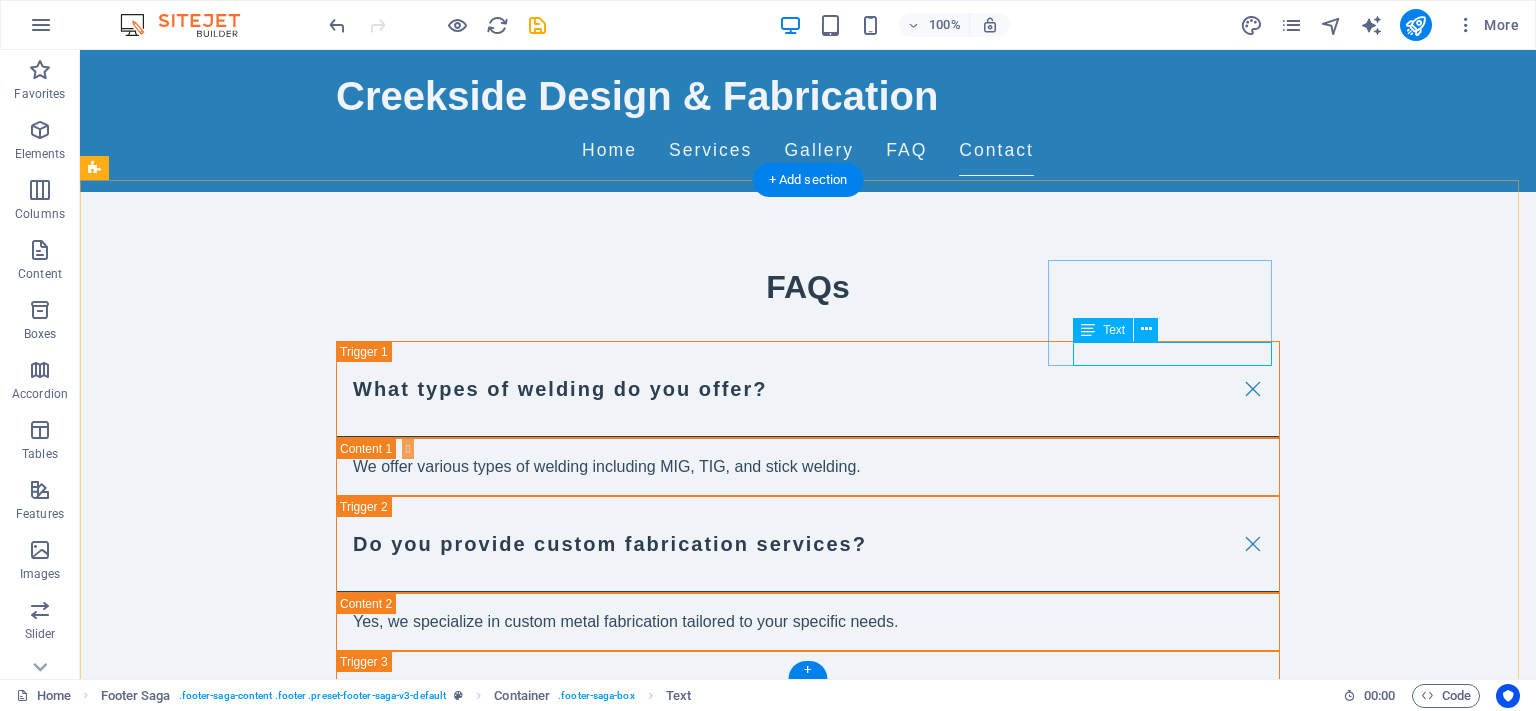 click on "Instagram" at bounding box center [208, 2866] 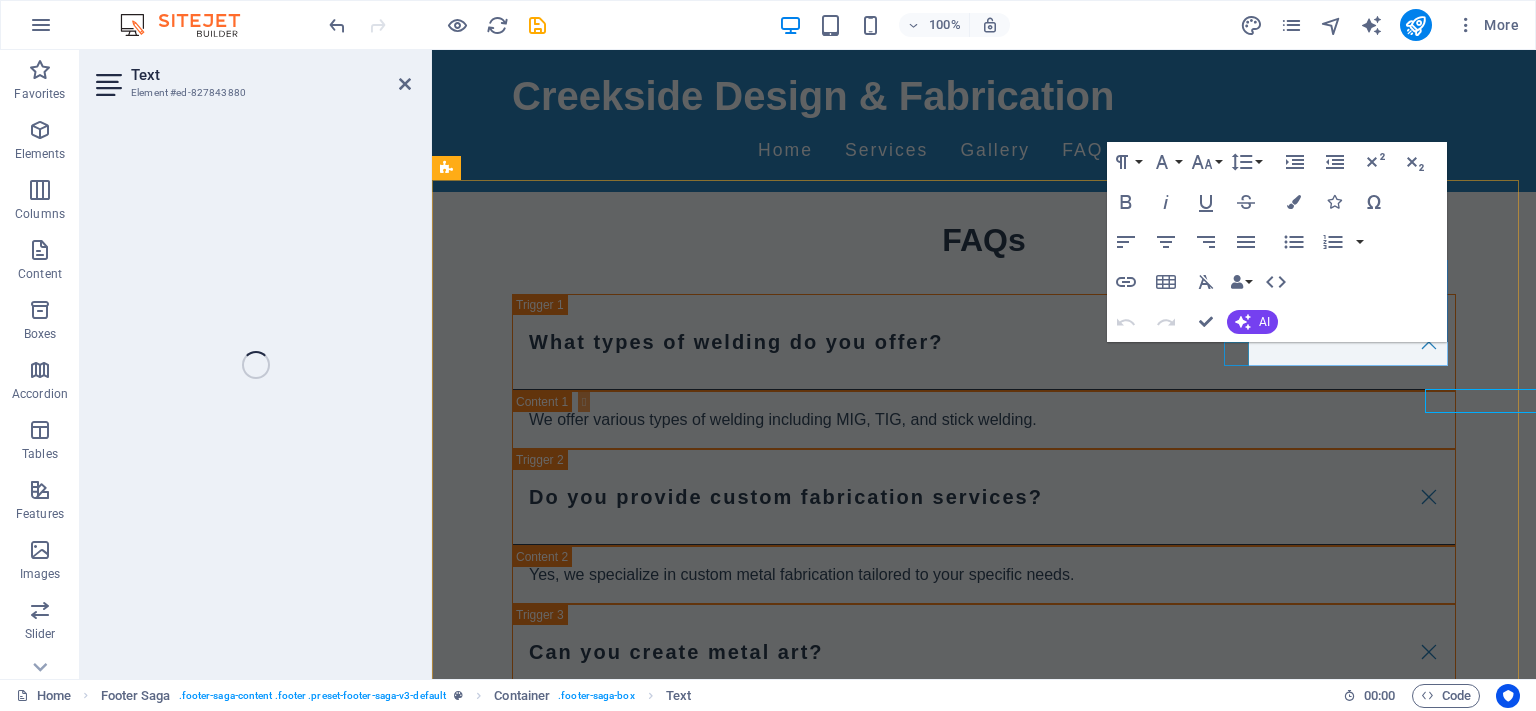 scroll, scrollTop: 3056, scrollLeft: 0, axis: vertical 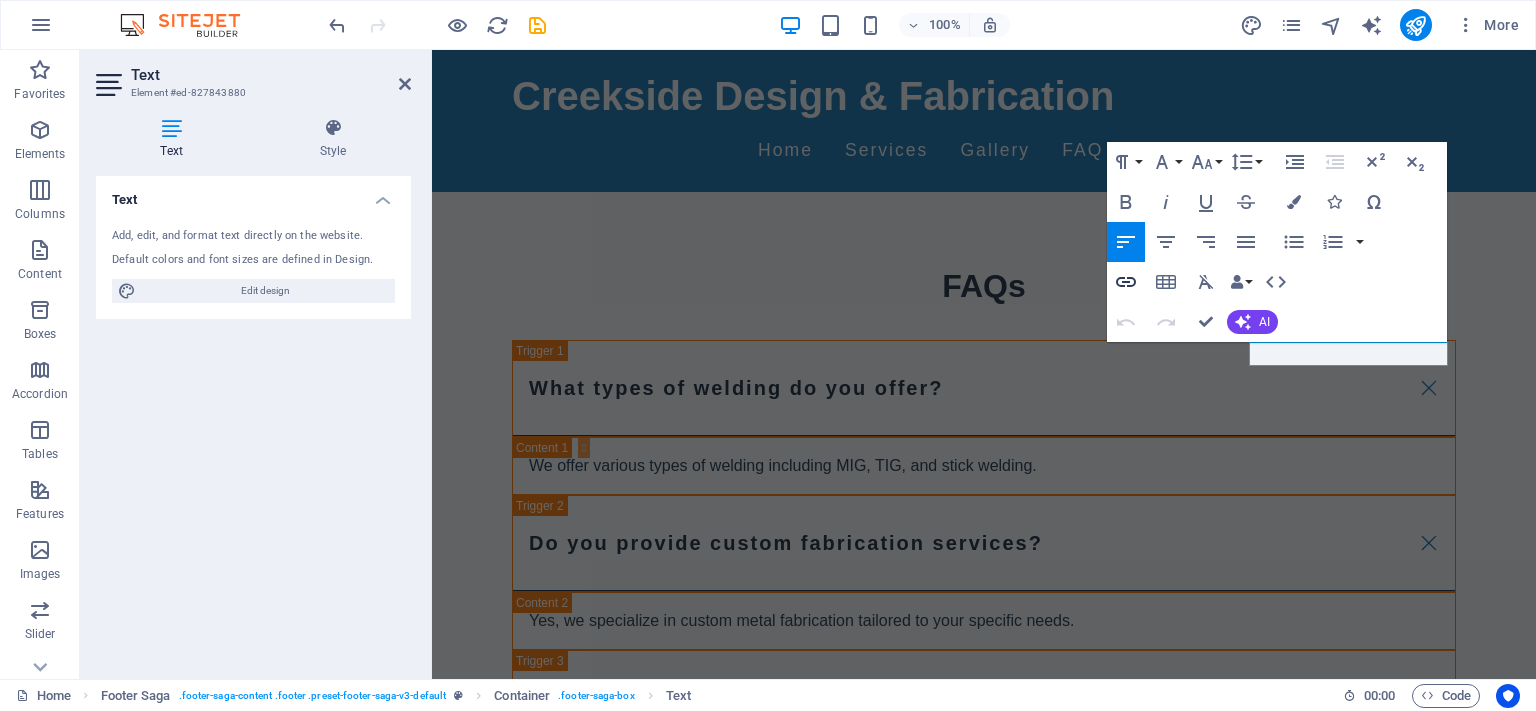 click 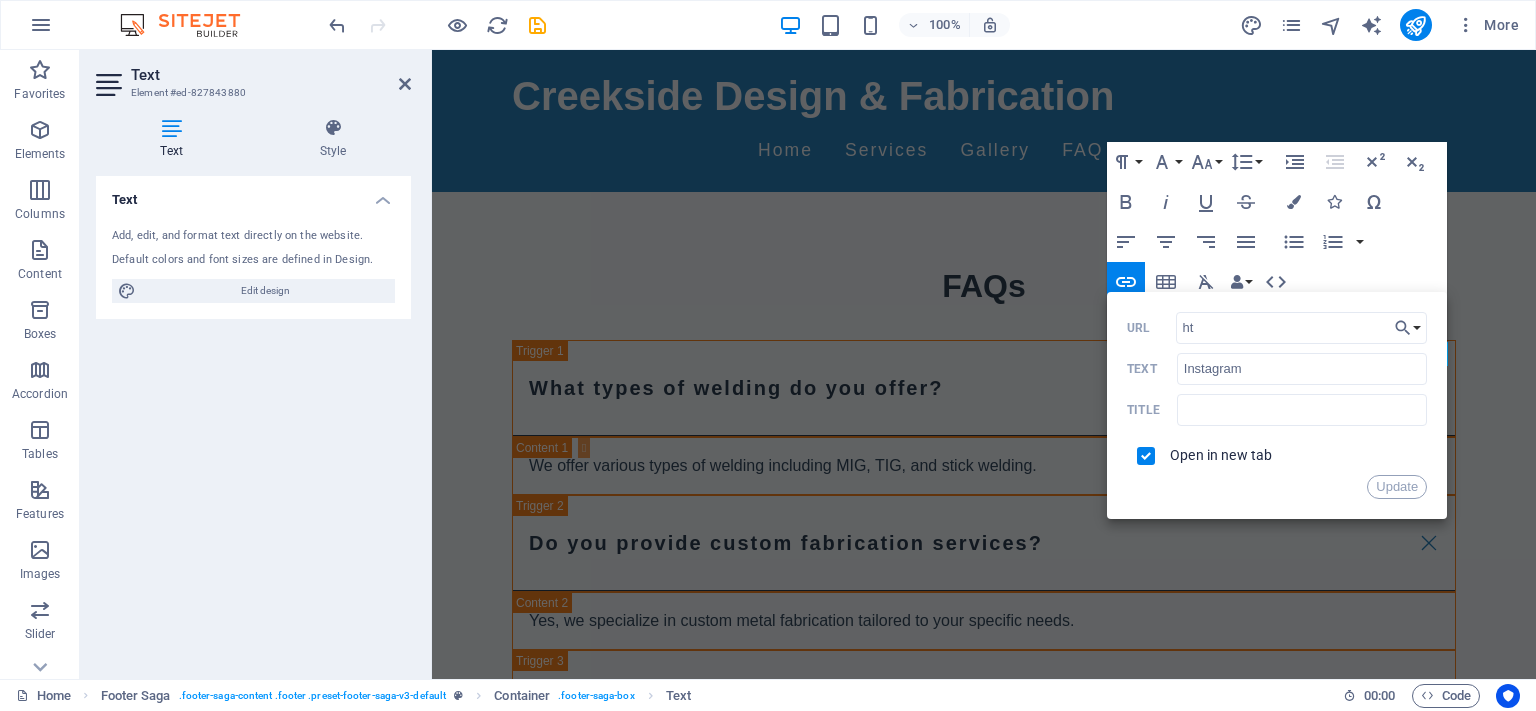 type on "h" 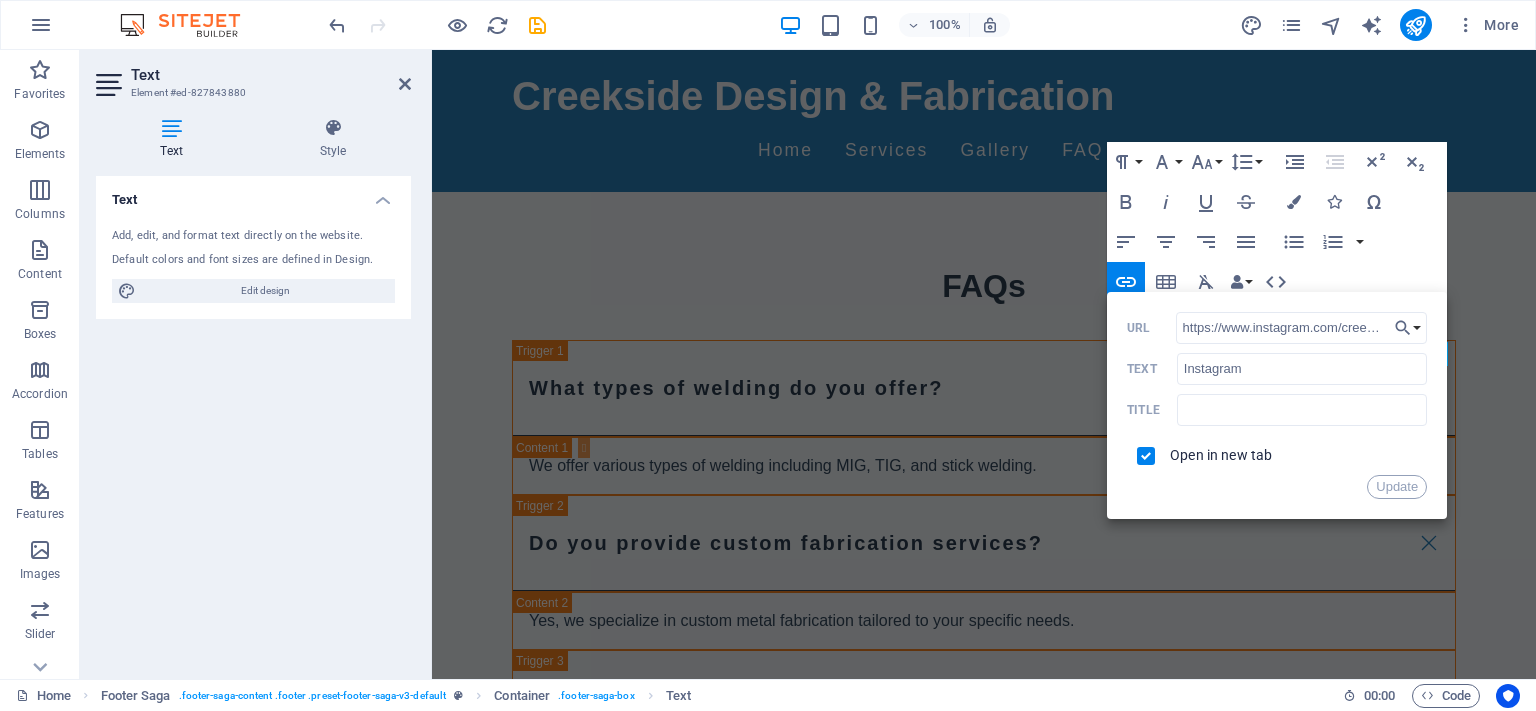 scroll, scrollTop: 0, scrollLeft: 225, axis: horizontal 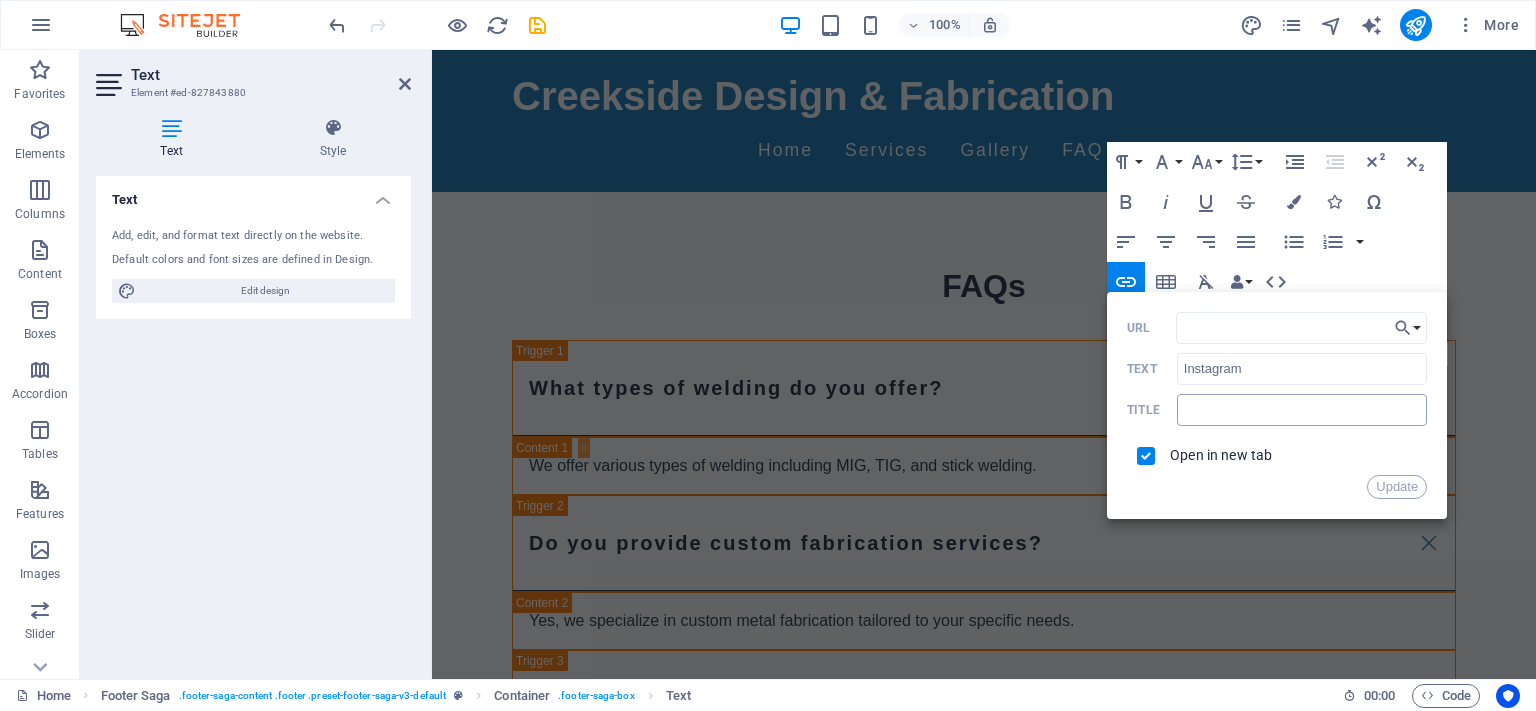 type on "https://www.instagram.com/creekside_fab?igsh=MXJsdGY5Znlyc3g5eA==" 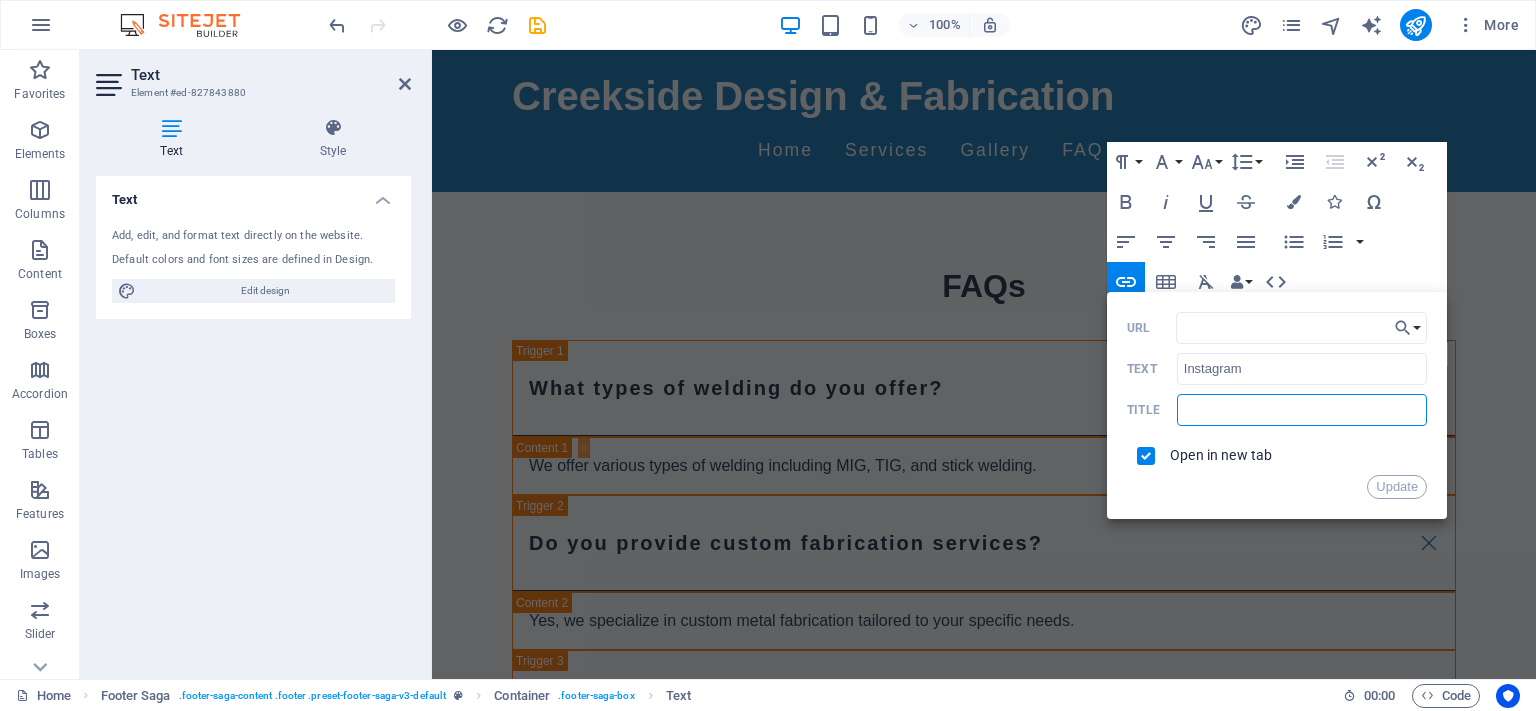 click at bounding box center (1302, 410) 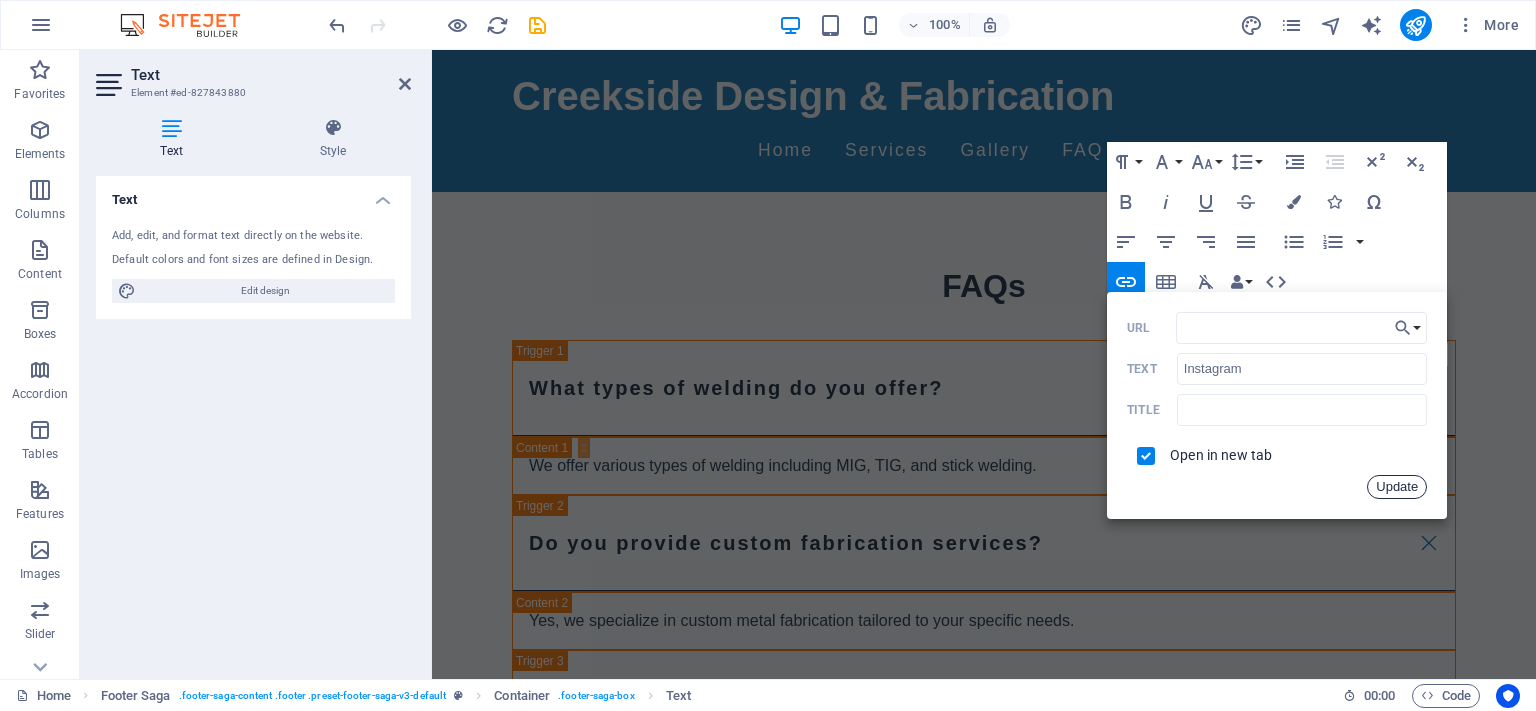 click on "Update" at bounding box center (1397, 487) 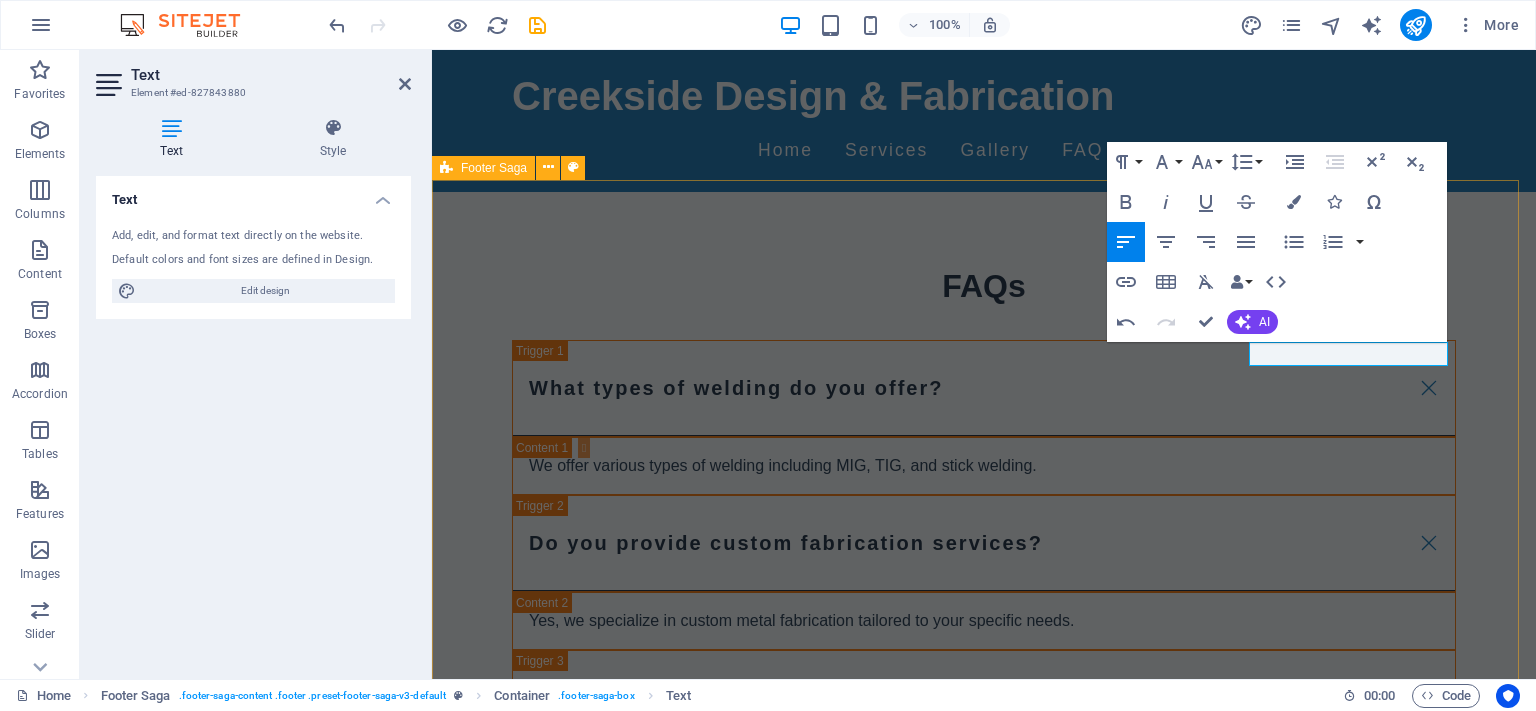 click on "Creekside Design & Fabrication Creekside Design & Fabrication is your trusted partner for quality welding and fabrication services. With years of experience, we guarantee satisfaction and excellence. Contact   Phone:  [PHONE] Email:  [EMAIL] Navigation Home Services Gallery FAQ Contact Legal Notice Privacy Policy Social media Facebook Instagram" at bounding box center (984, 2440) 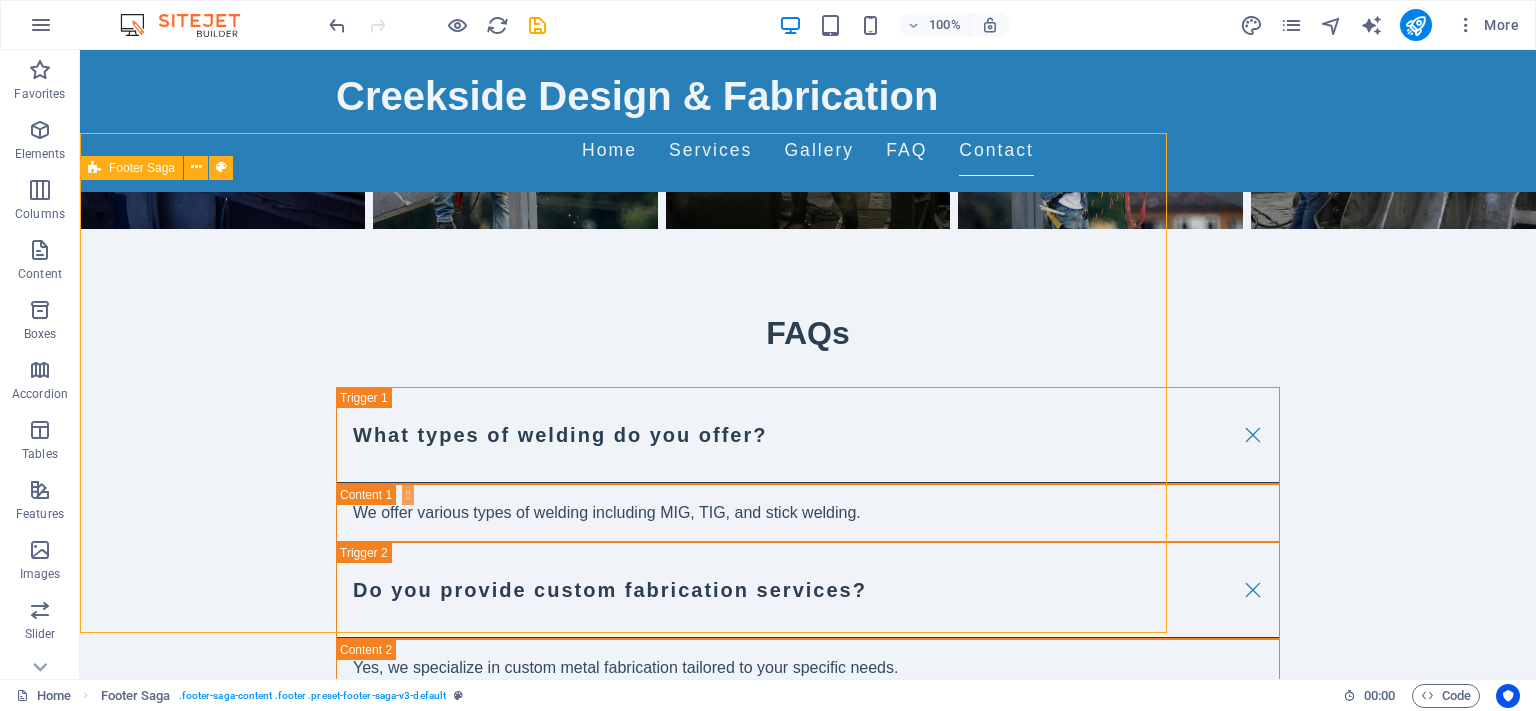 scroll, scrollTop: 3102, scrollLeft: 0, axis: vertical 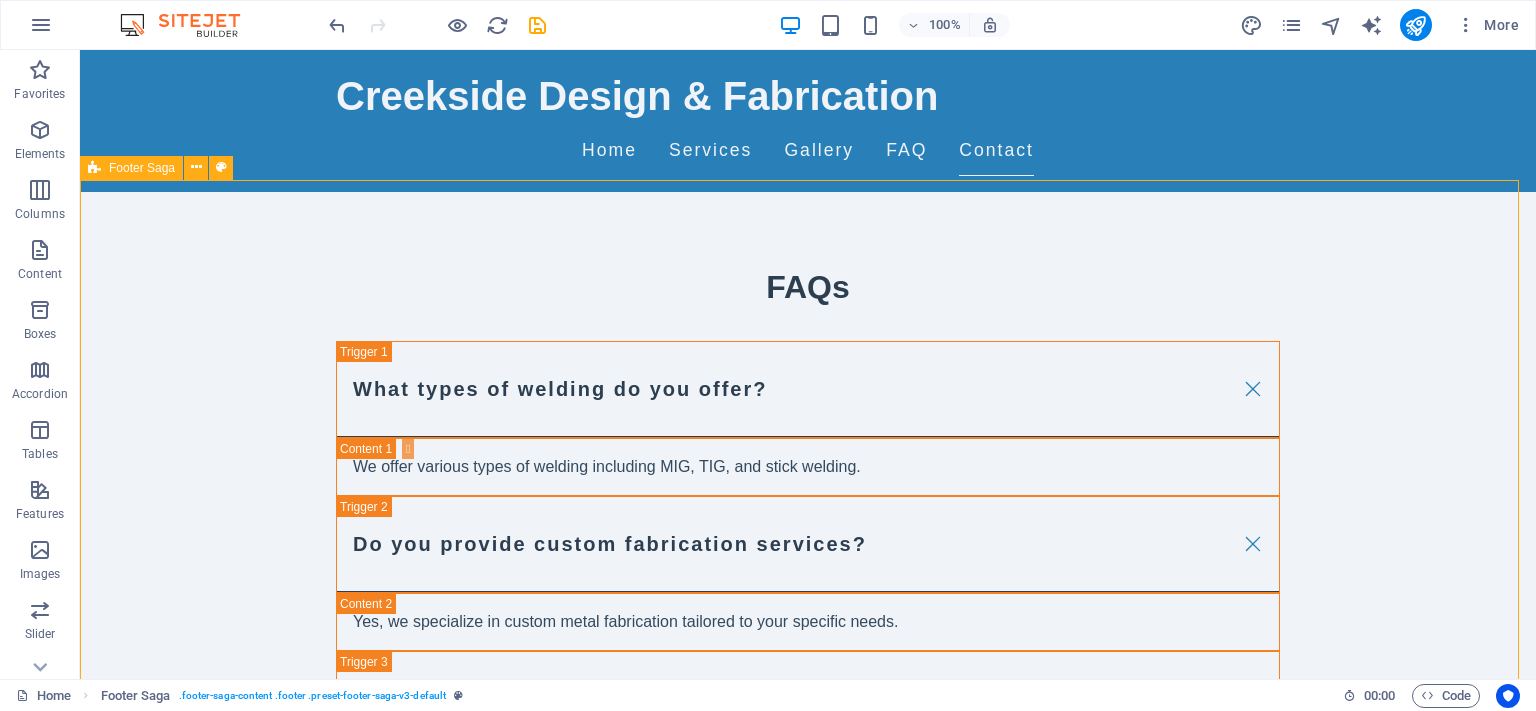 click on "Creekside Design & Fabrication Creekside Design & Fabrication is your trusted partner for quality welding and fabrication services. With years of experience, we guarantee satisfaction and excellence. Contact   Phone:  [PHONE] Email:  [EMAIL] Navigation Home Services Gallery FAQ Contact Legal Notice Privacy Policy Social media Facebook Instagram" at bounding box center (808, 2441) 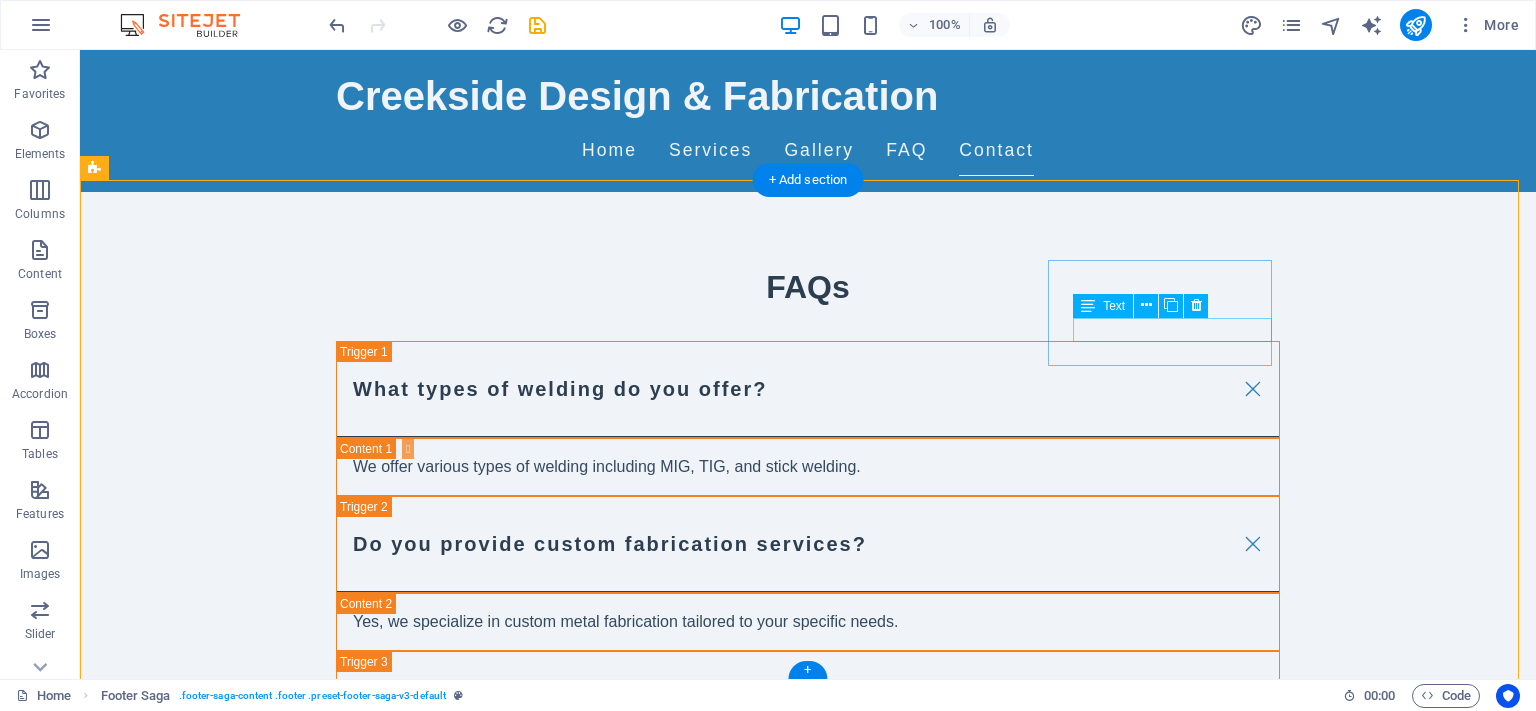 click on "Facebook" at bounding box center (208, 2818) 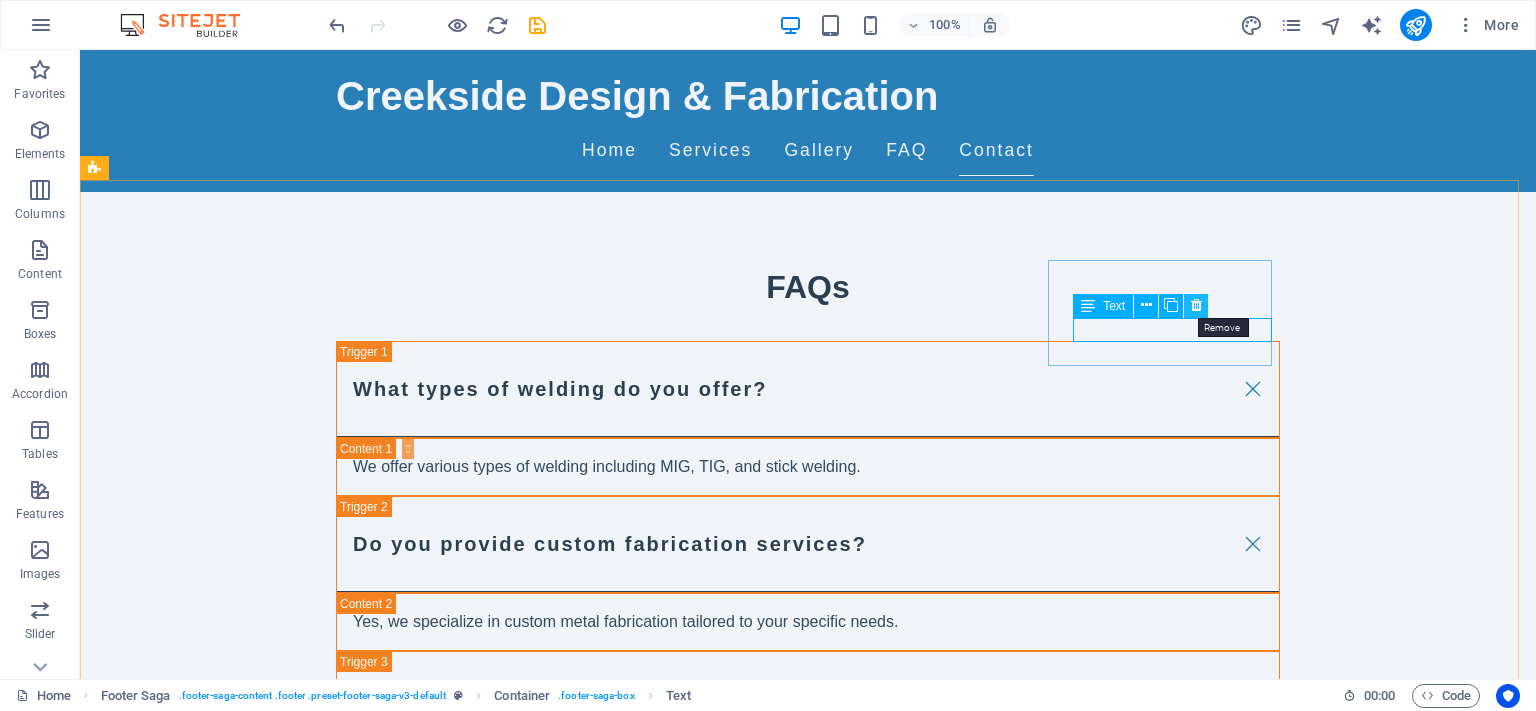 click at bounding box center [1196, 305] 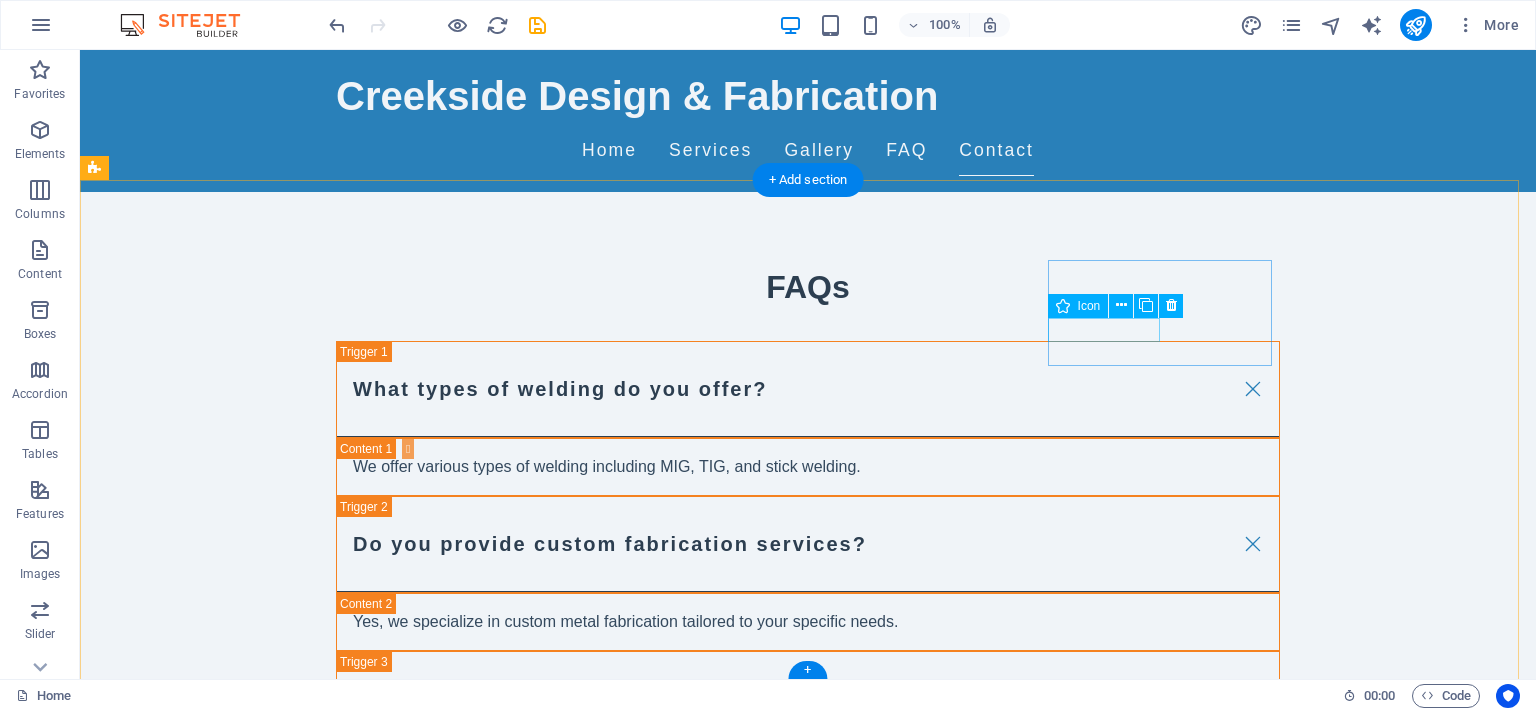 click at bounding box center [208, 2794] 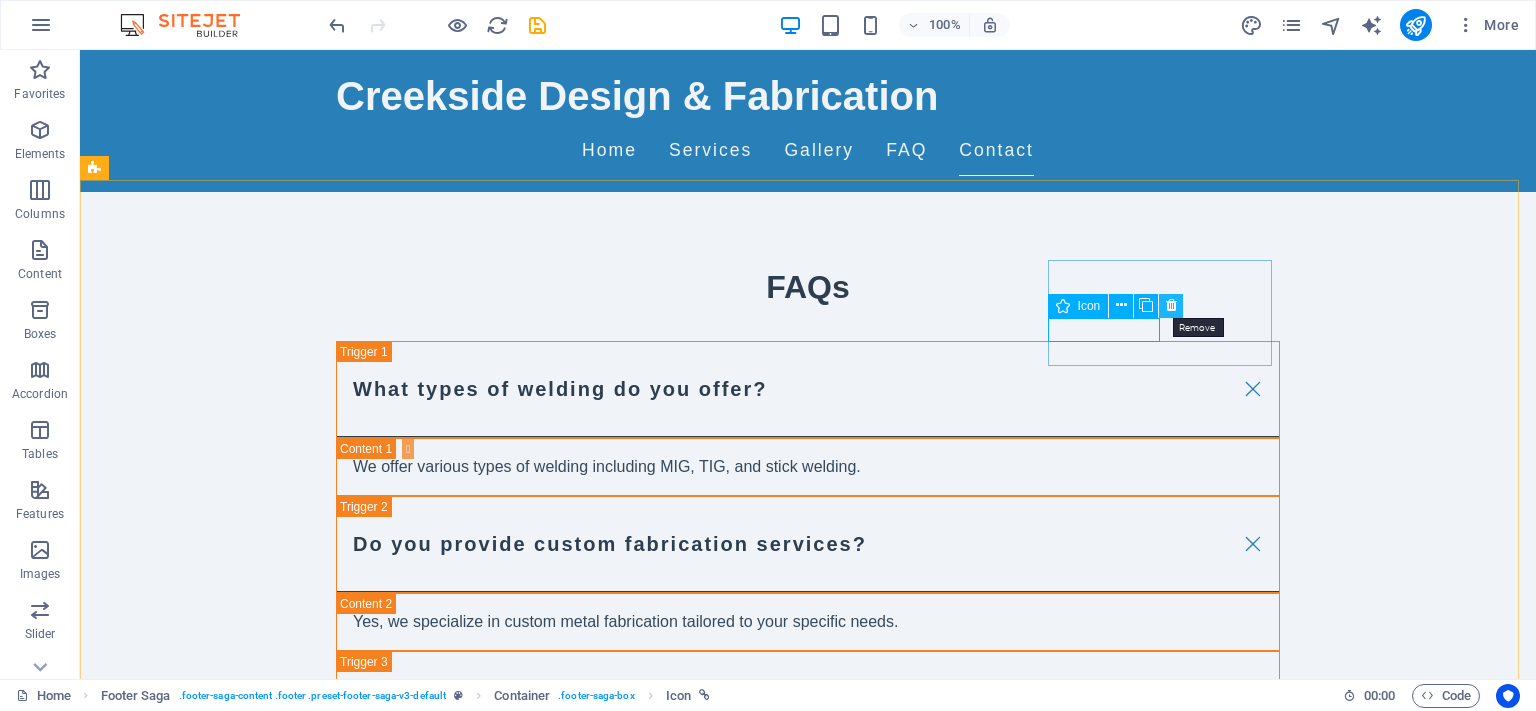 click at bounding box center (1171, 305) 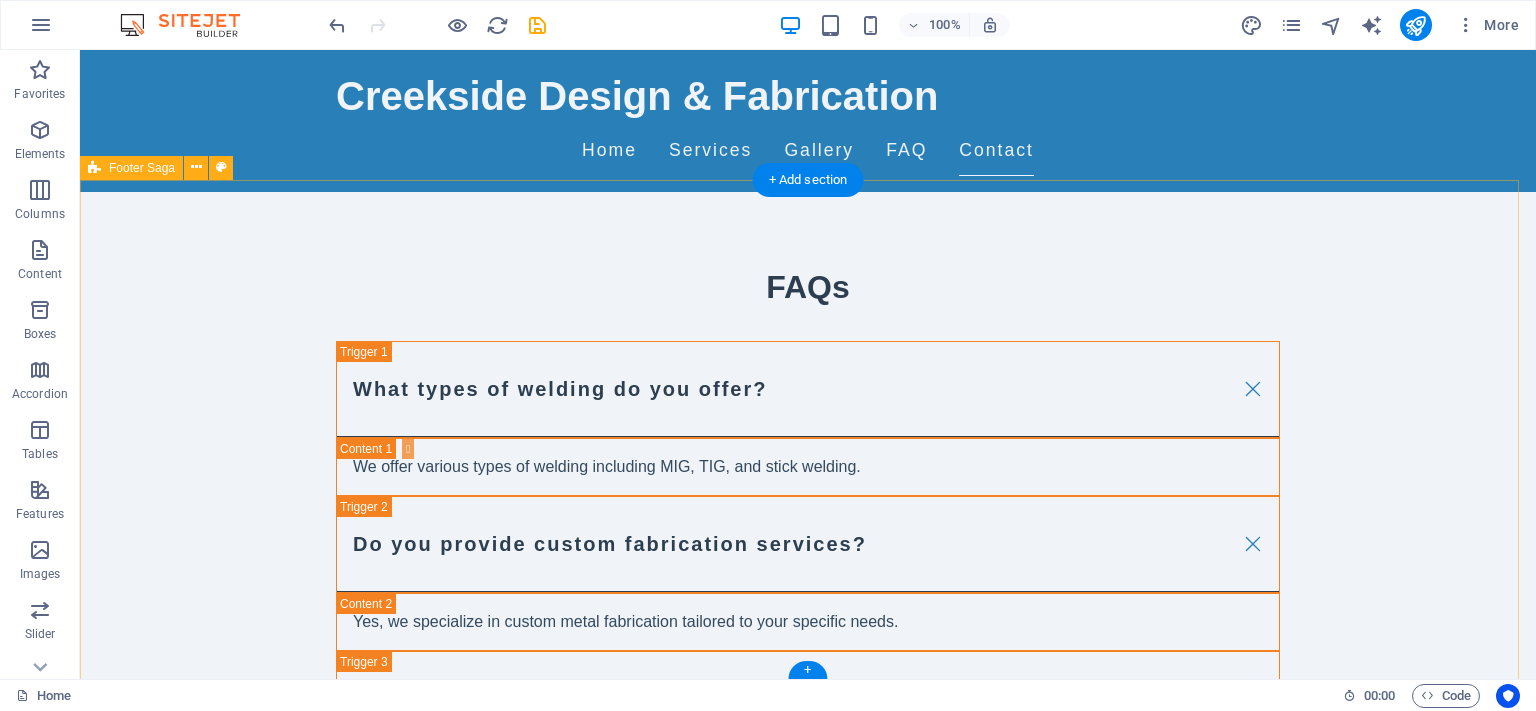 click on "Creekside Design & Fabrication Creekside Design & Fabrication is your trusted partner for quality welding and fabrication services. With years of experience, we guarantee satisfaction and excellence. Contact   Phone:  [PHONE] Email:  [EMAIL] Navigation Home Services Gallery FAQ Contact Legal Notice Privacy Policy Social media" at bounding box center (808, 2393) 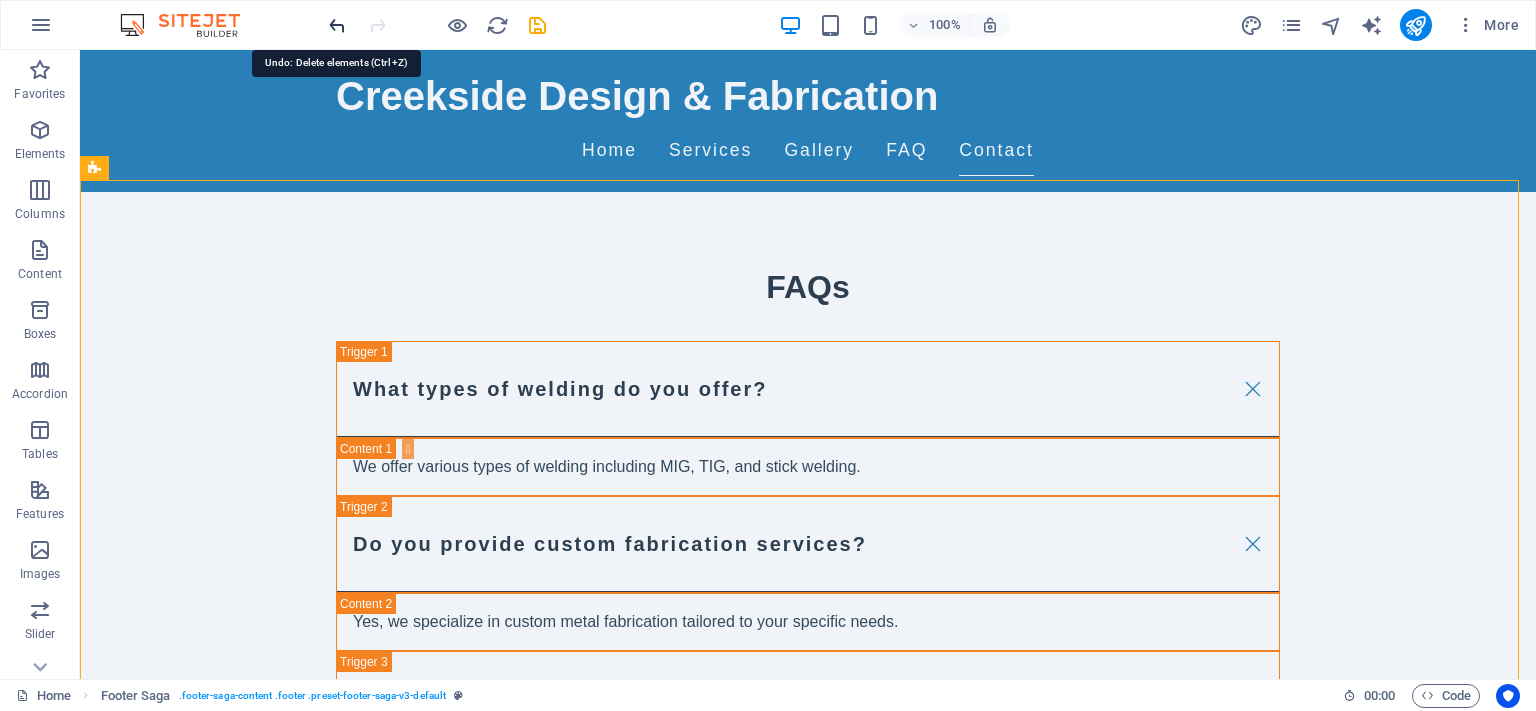 click at bounding box center [337, 25] 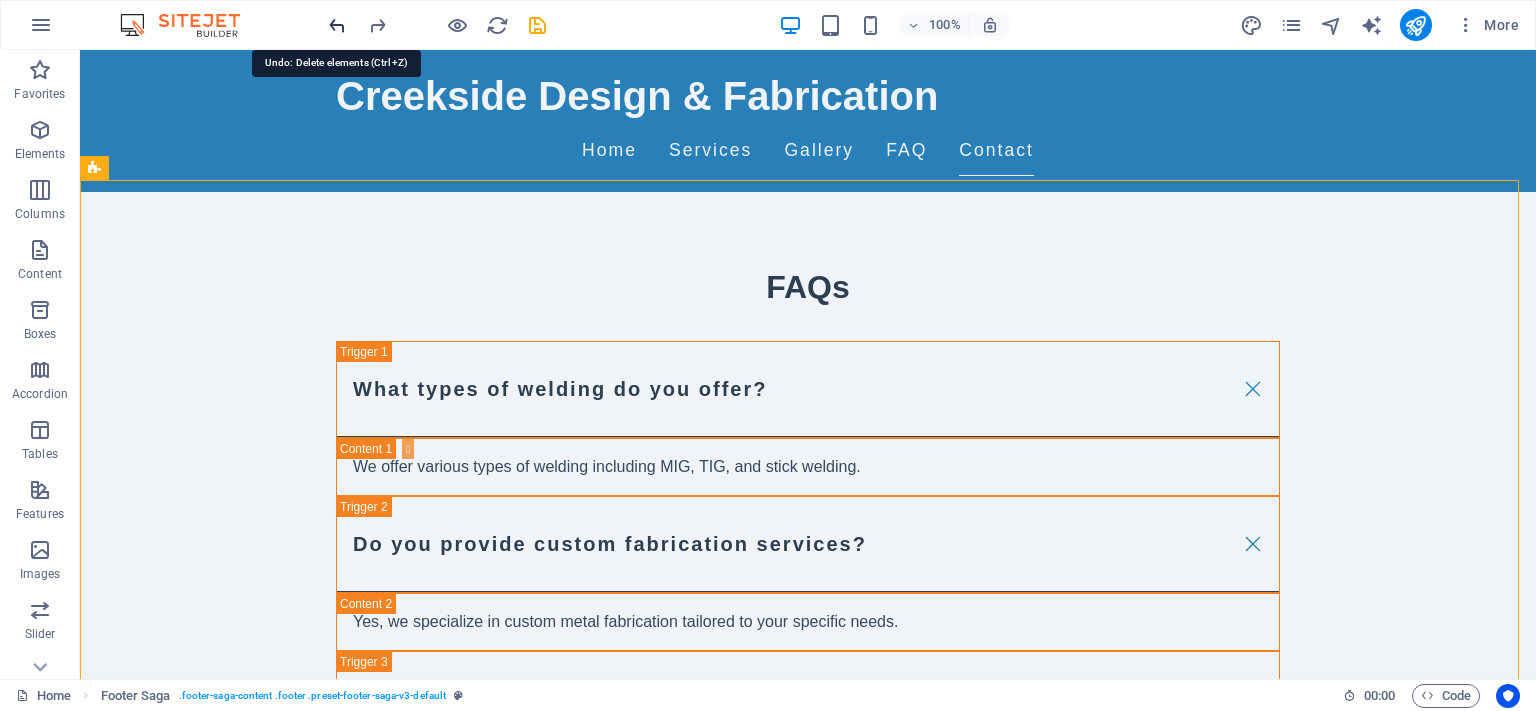 click at bounding box center [337, 25] 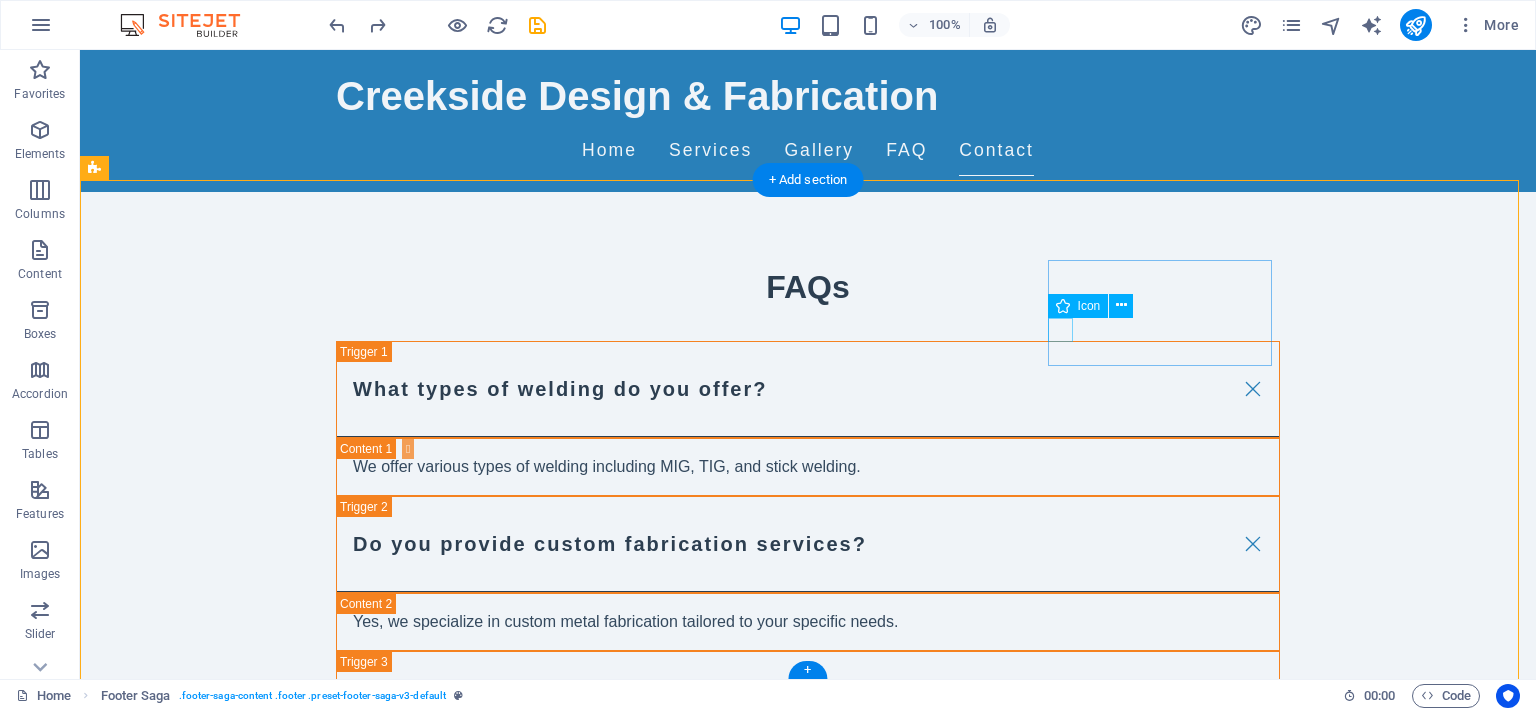 click at bounding box center [208, 2794] 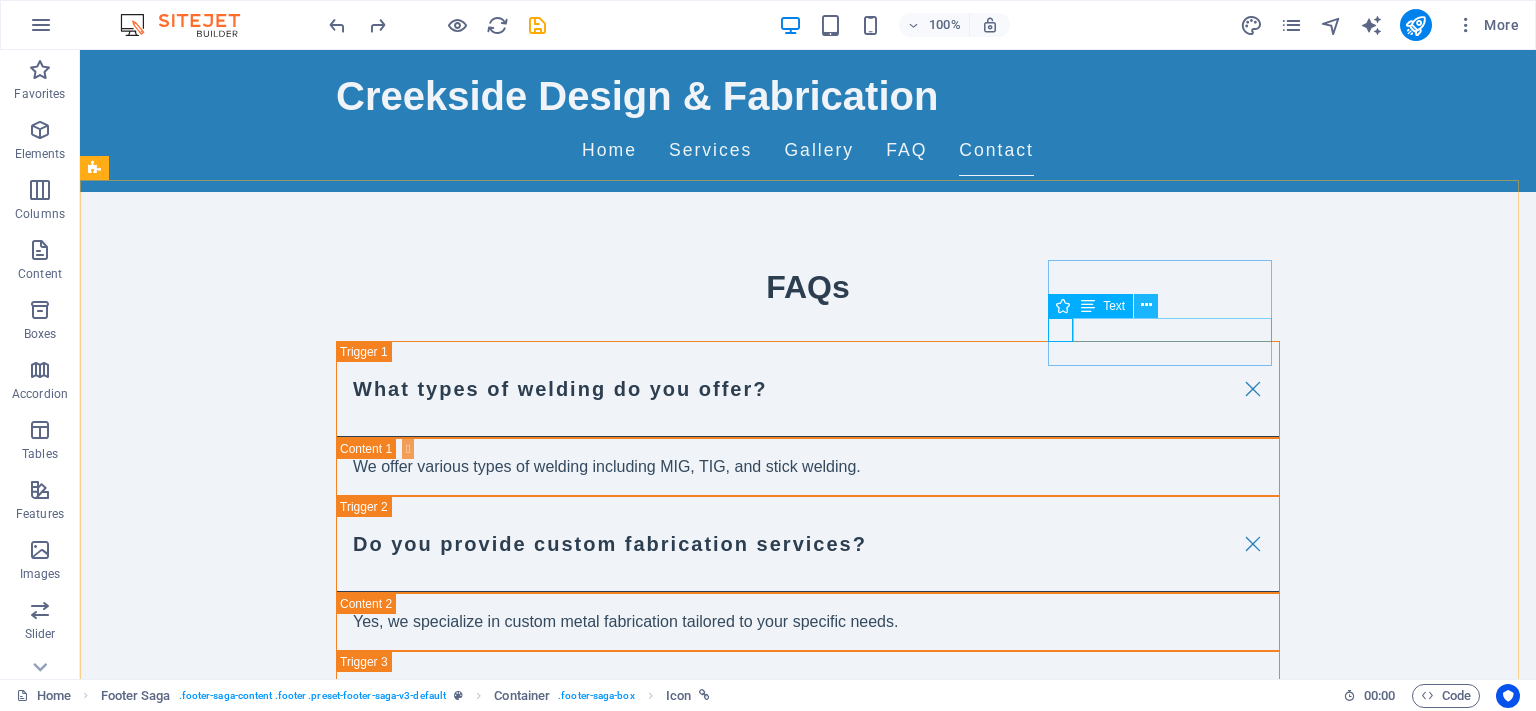 click at bounding box center (1146, 305) 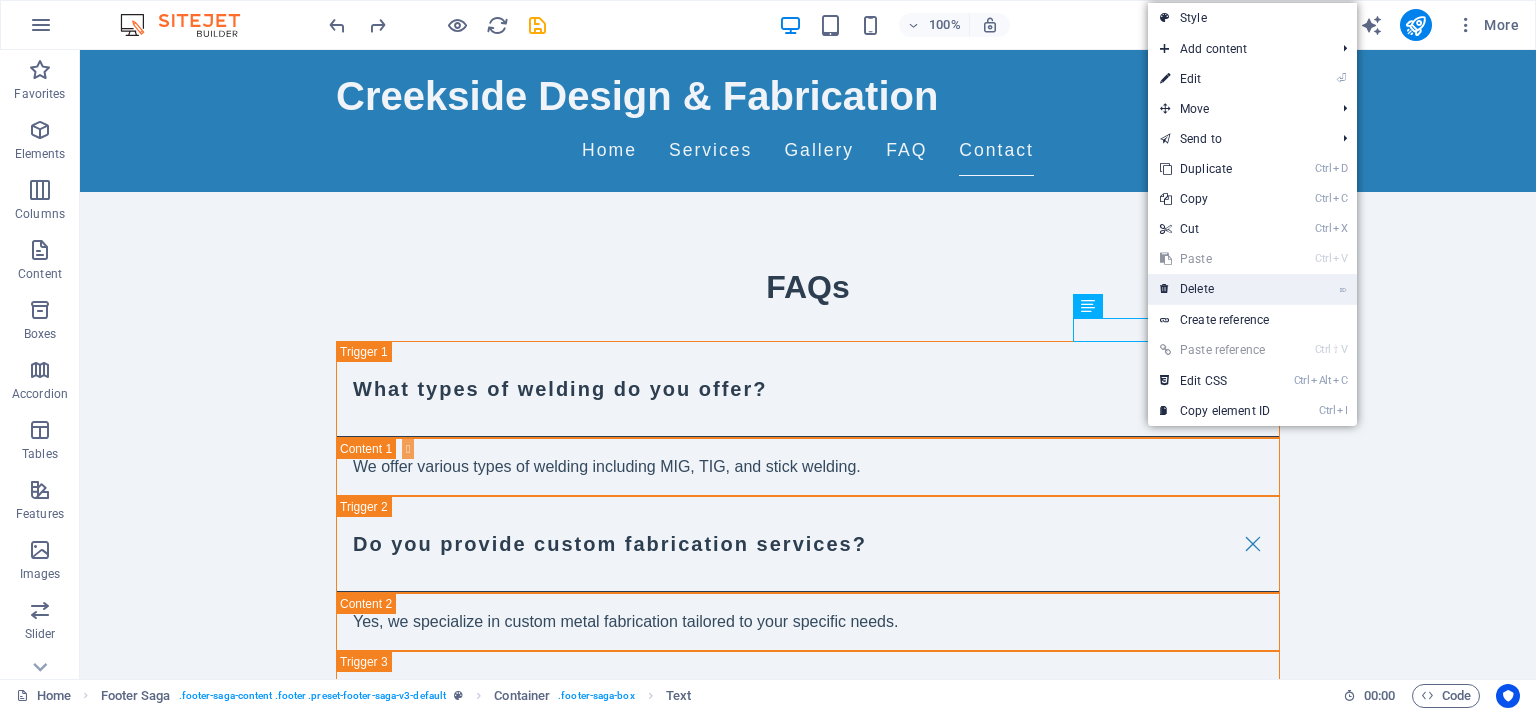 click on "⌦  Delete" at bounding box center [1215, 289] 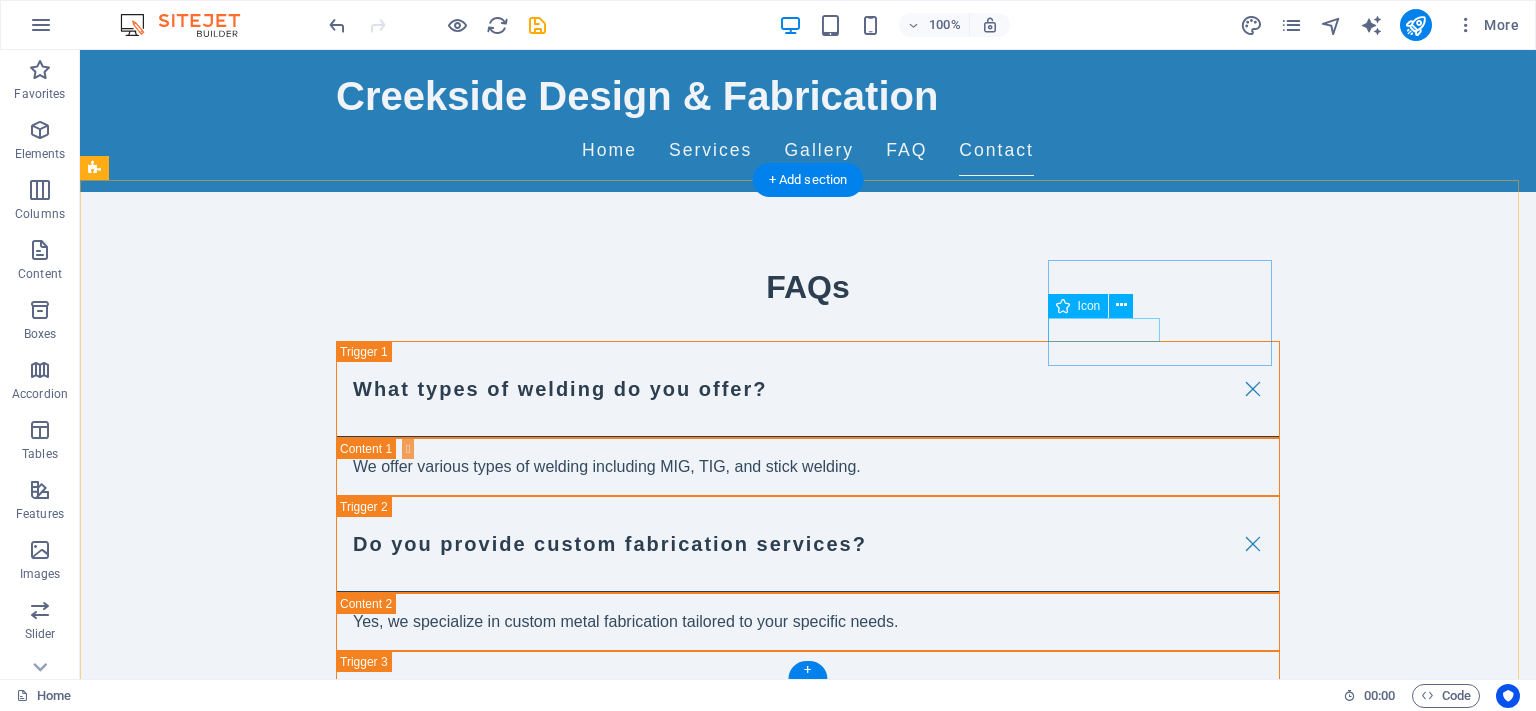 click at bounding box center (208, 2794) 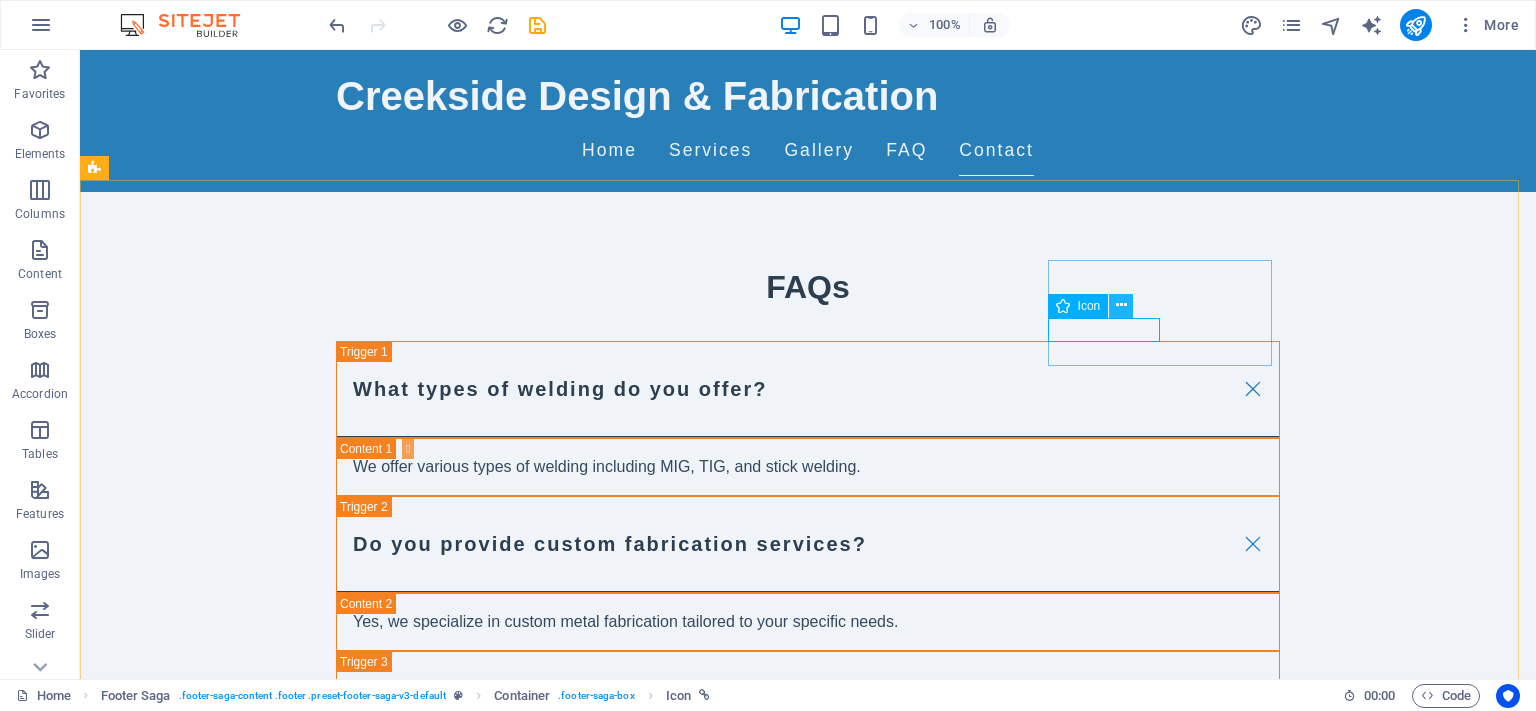 click at bounding box center [1121, 305] 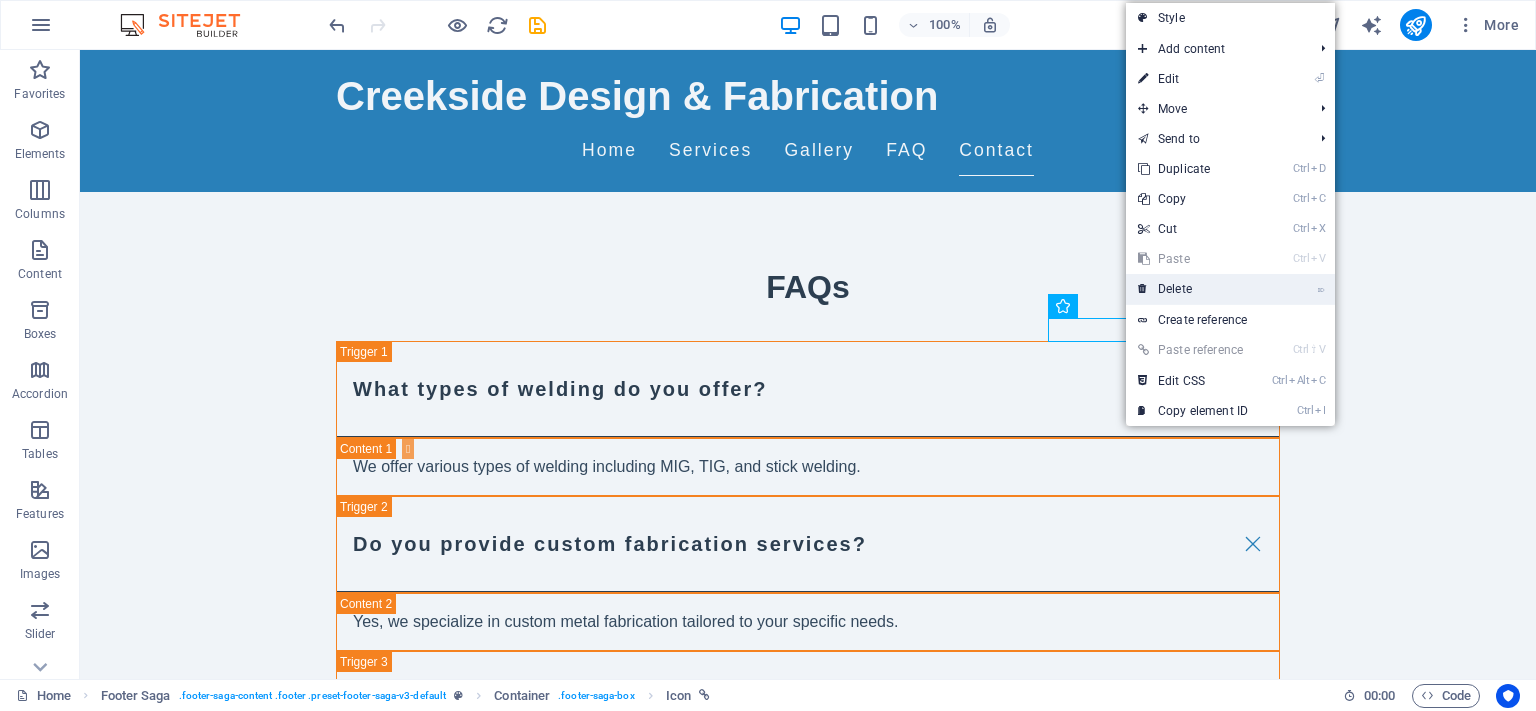 click on "⌦  Delete" at bounding box center [1193, 289] 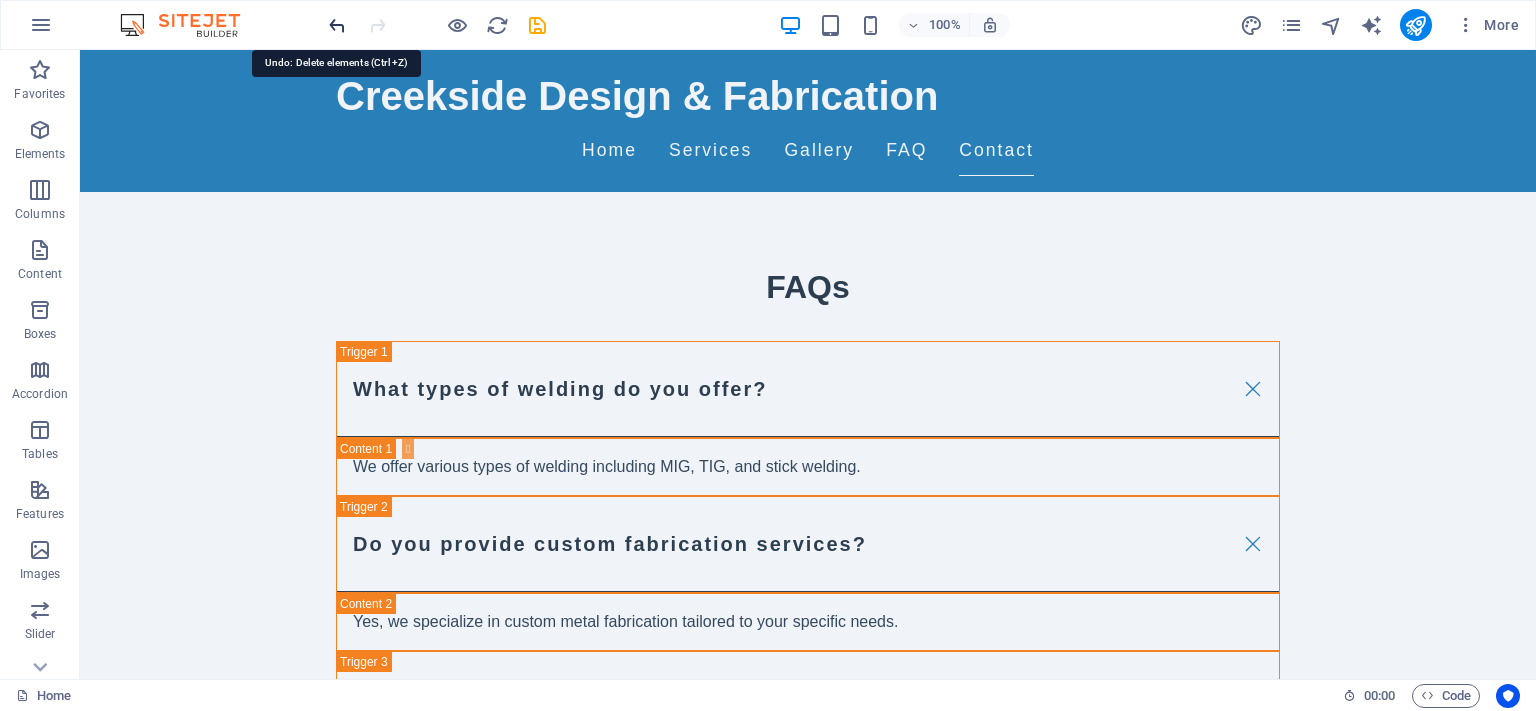 click at bounding box center (337, 25) 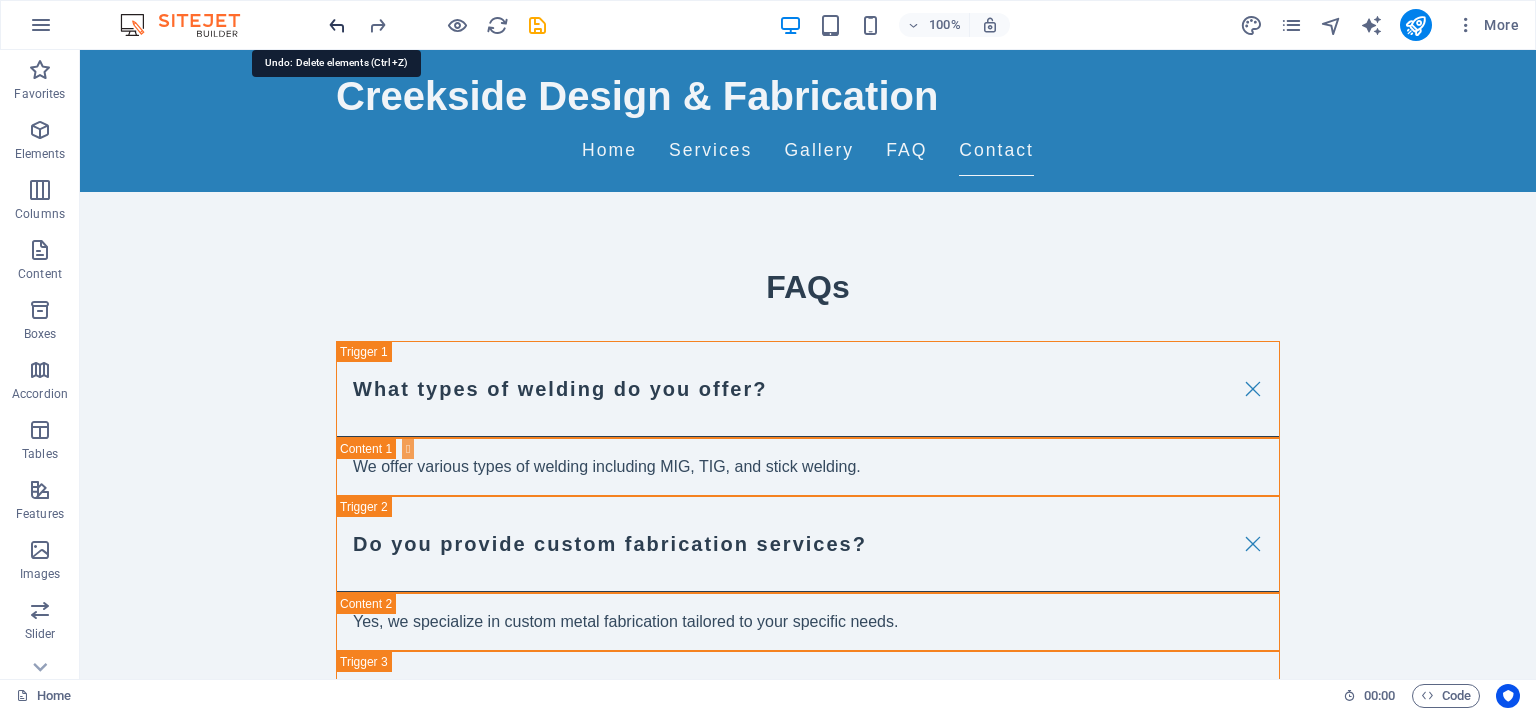 click at bounding box center [337, 25] 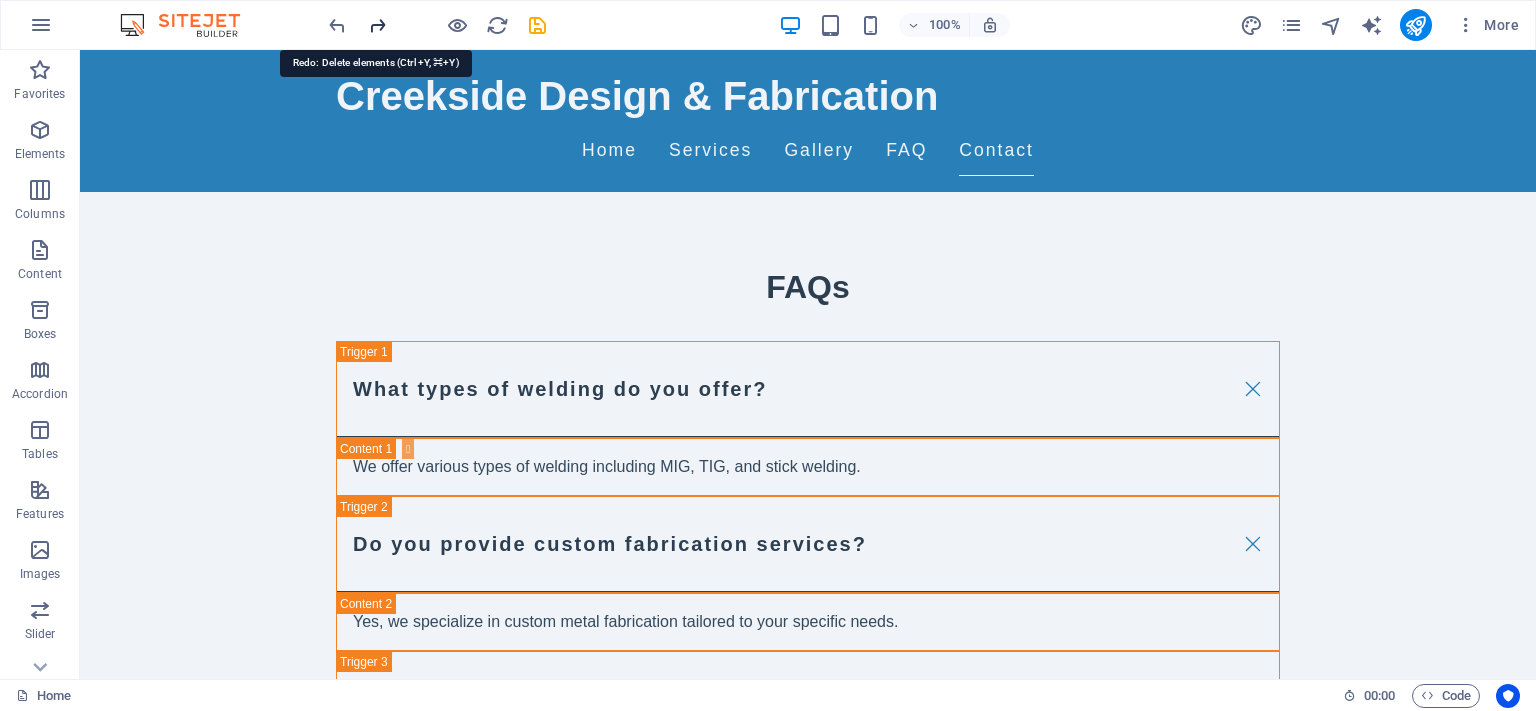 click at bounding box center [377, 25] 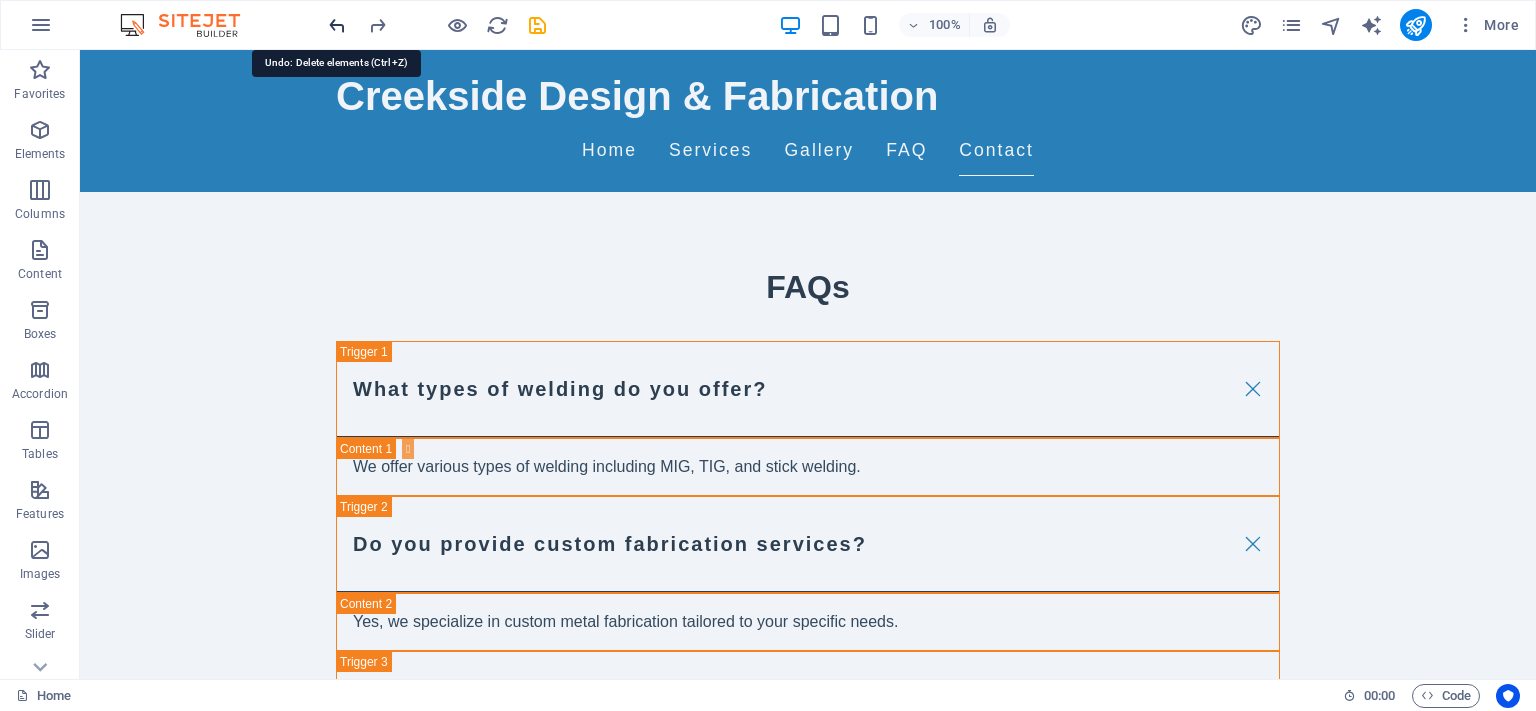click at bounding box center [337, 25] 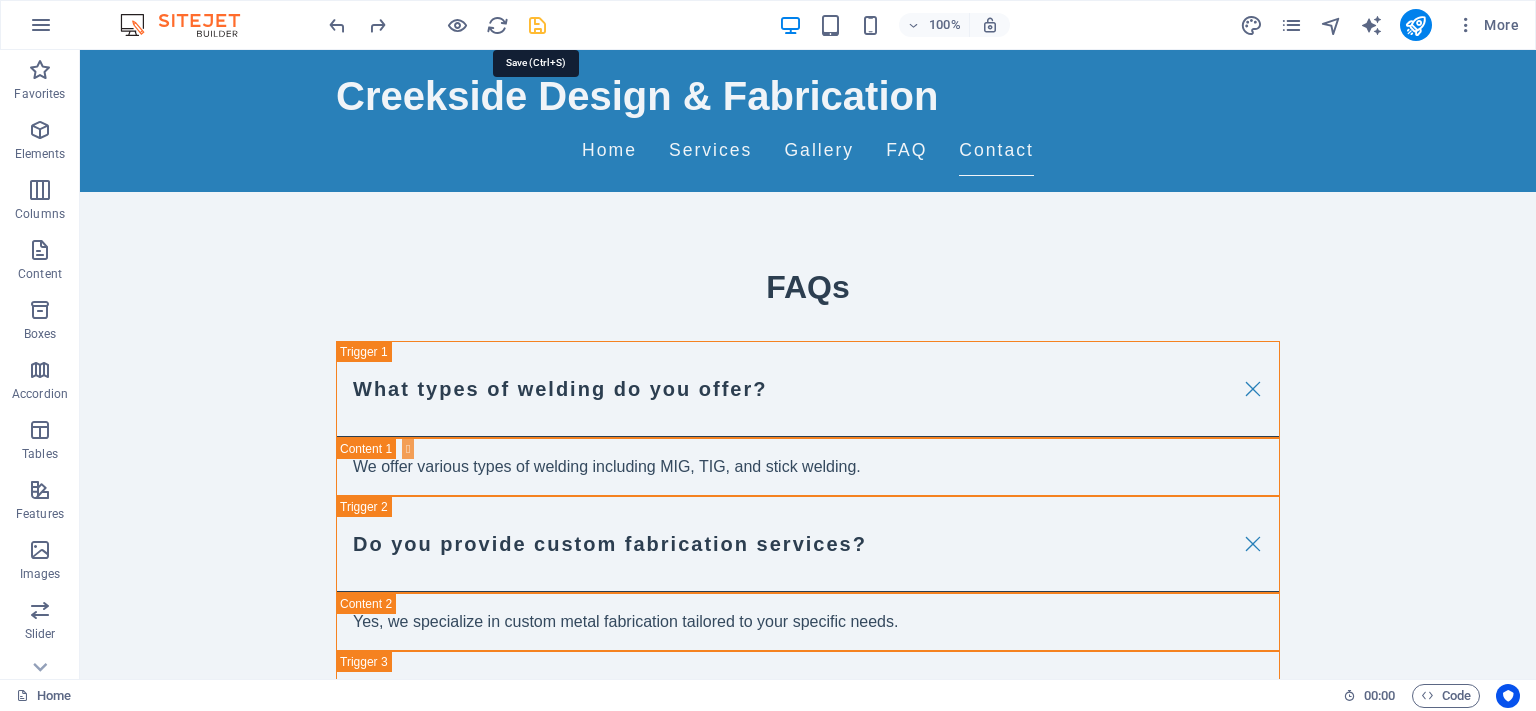 click at bounding box center (537, 25) 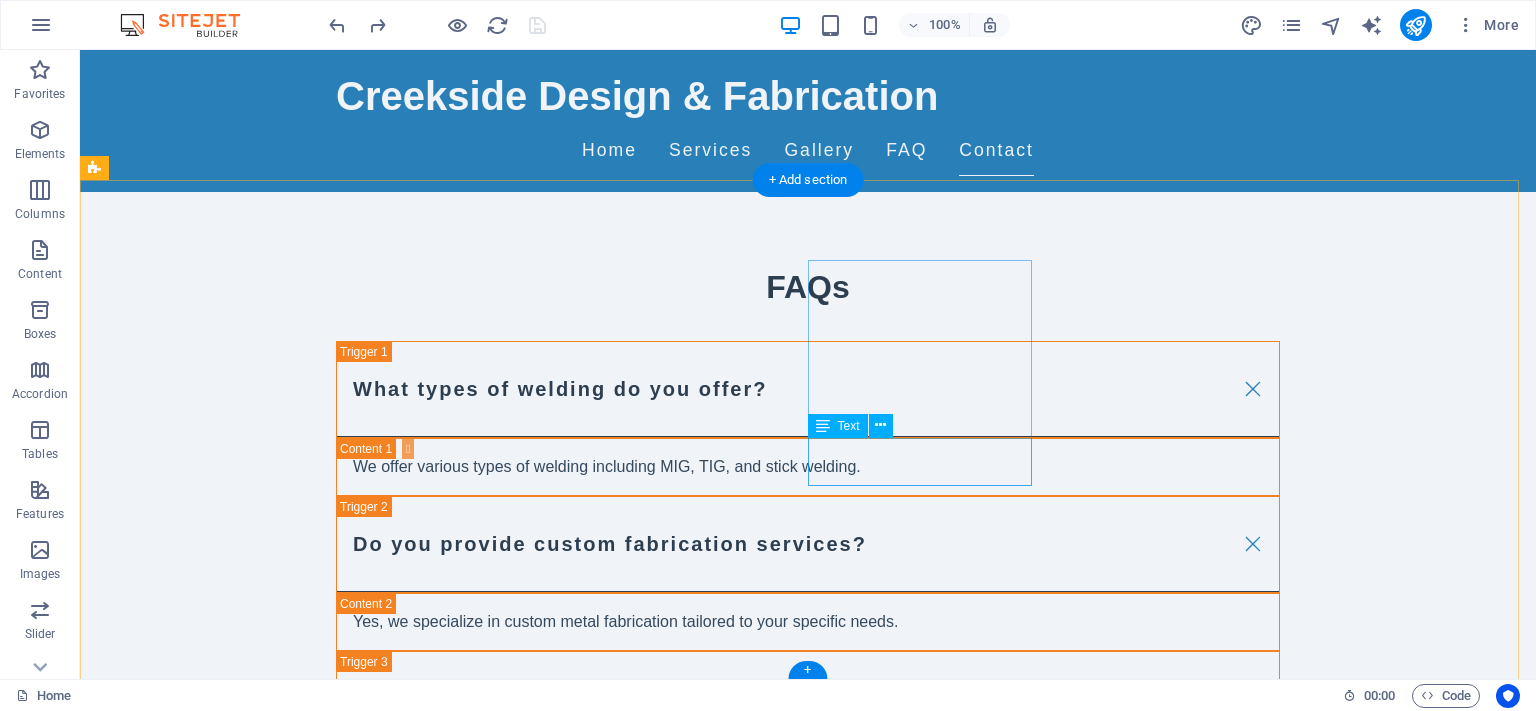 click on "Legal Notice Privacy Policy" at bounding box center [208, 2692] 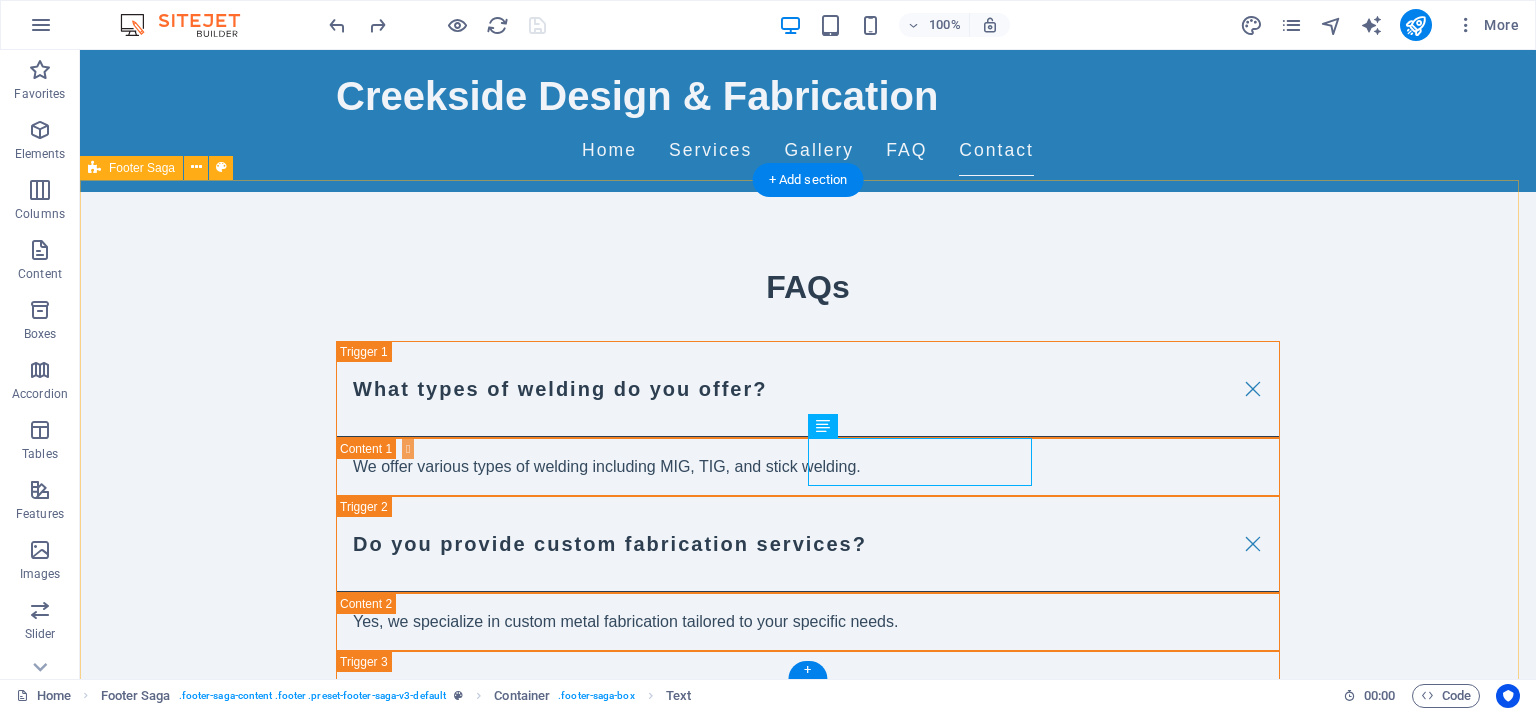 click on "Creekside Design & Fabrication Creekside Design & Fabrication is your trusted partner for quality welding and fabrication services. With years of experience, we guarantee satisfaction and excellence. Contact   Phone:  [PHONE] Email:  [EMAIL] Navigation Home Services Gallery FAQ Contact Legal Notice Privacy Policy Social media Facebook Instagram" at bounding box center [808, 2441] 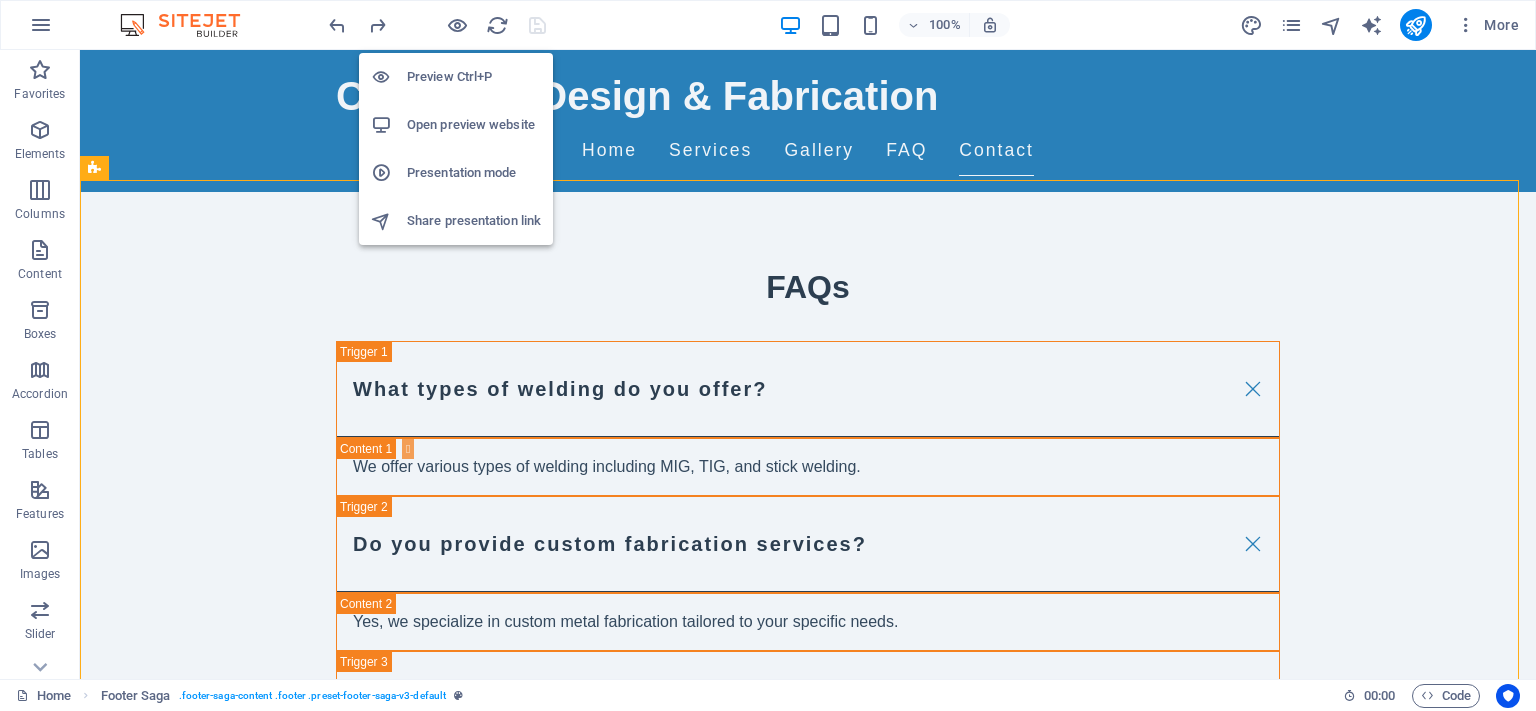 click on "Preview Ctrl+P" at bounding box center (456, 77) 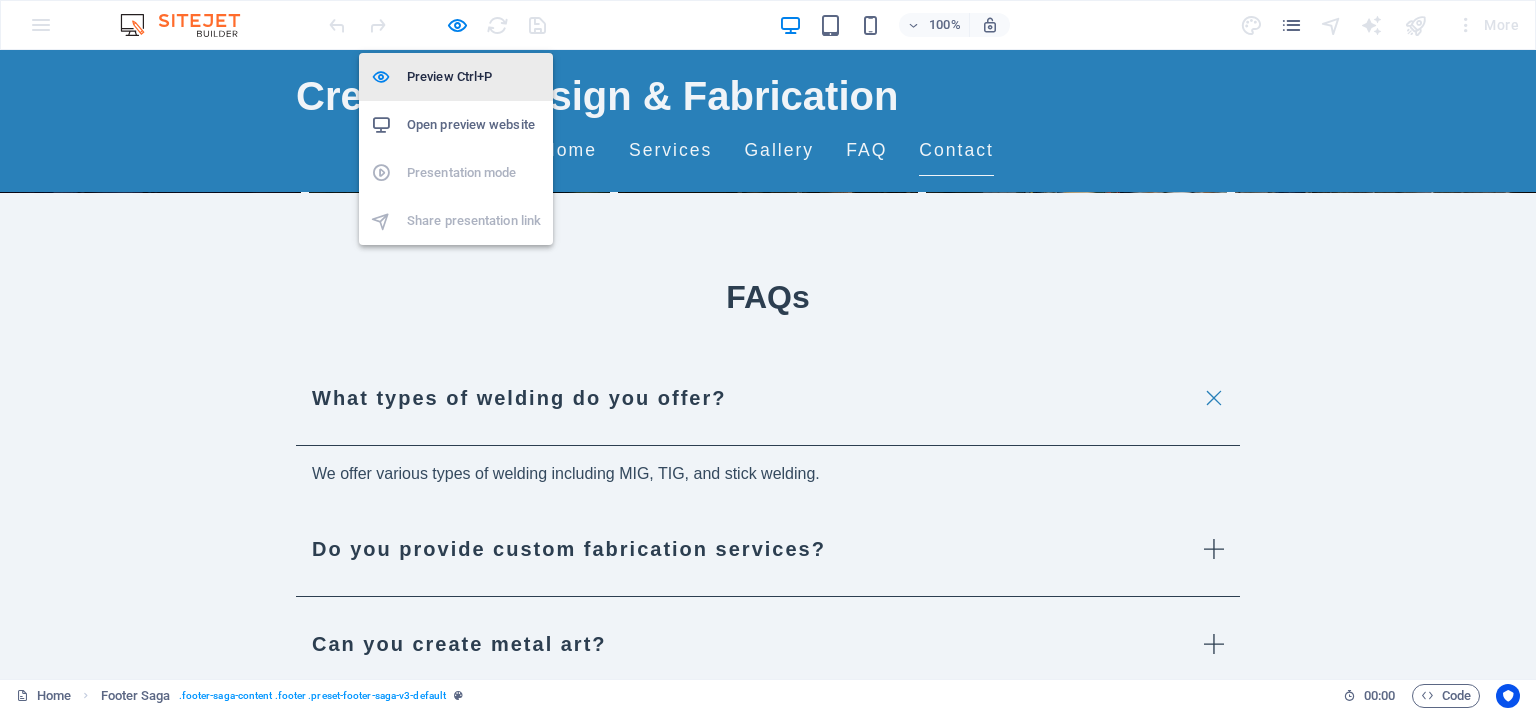 scroll, scrollTop: 2814, scrollLeft: 0, axis: vertical 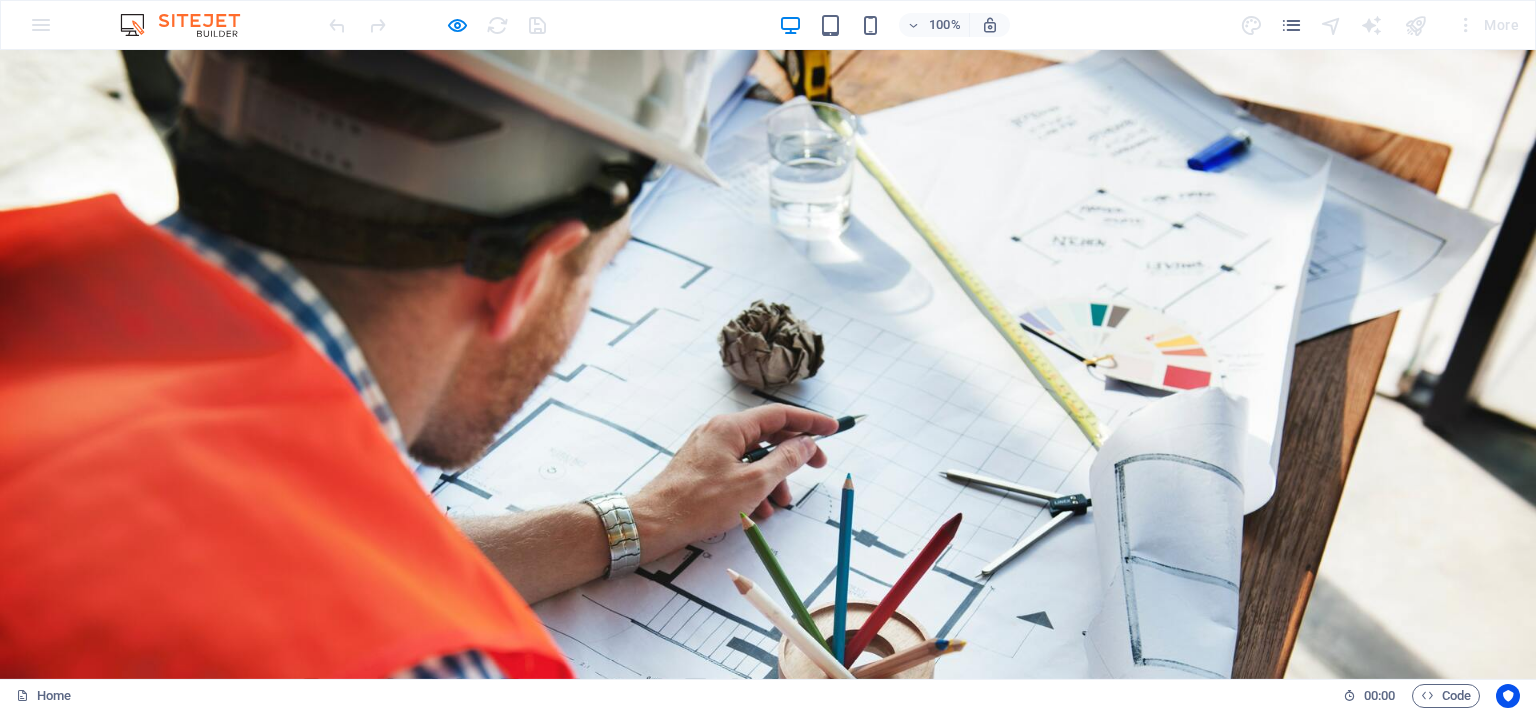 click on "FAQ" at bounding box center [866, 746] 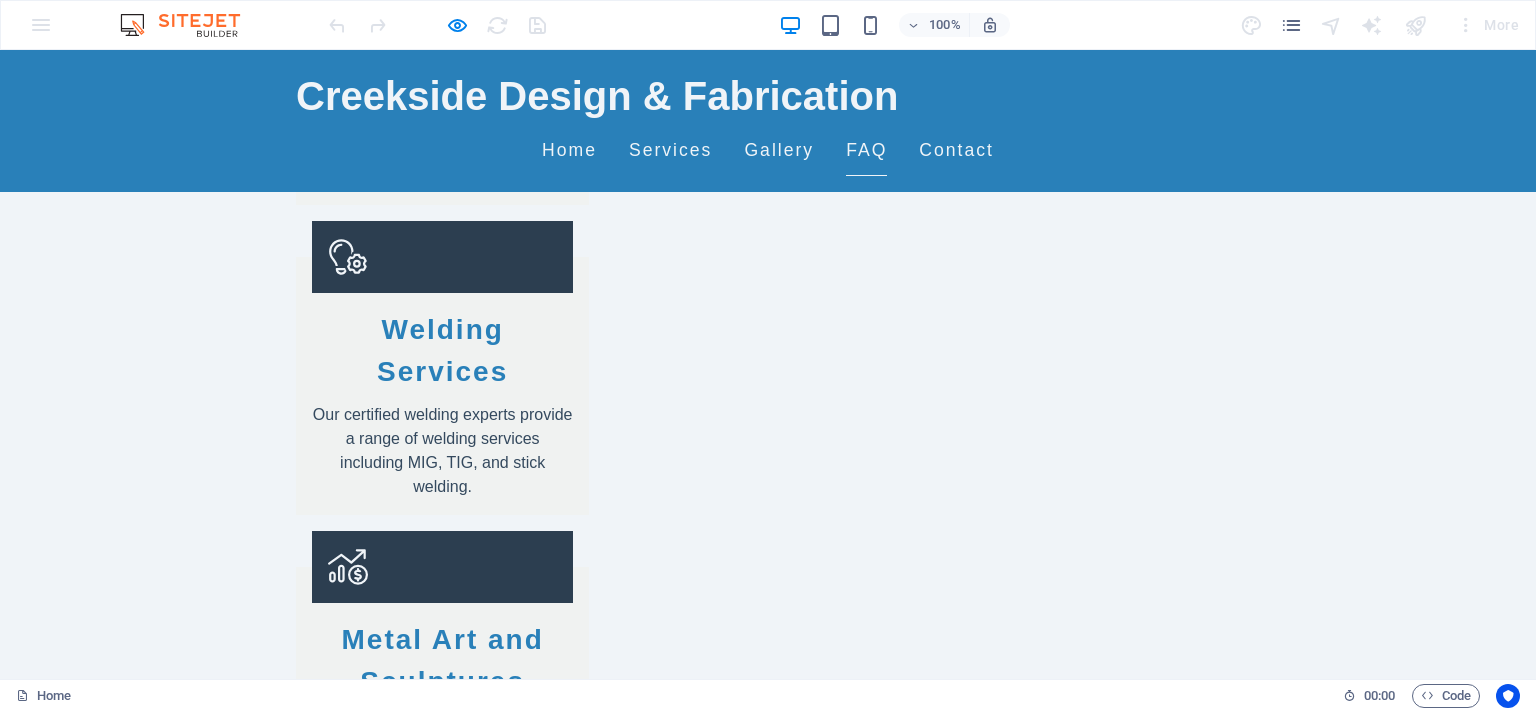 scroll, scrollTop: 1377, scrollLeft: 0, axis: vertical 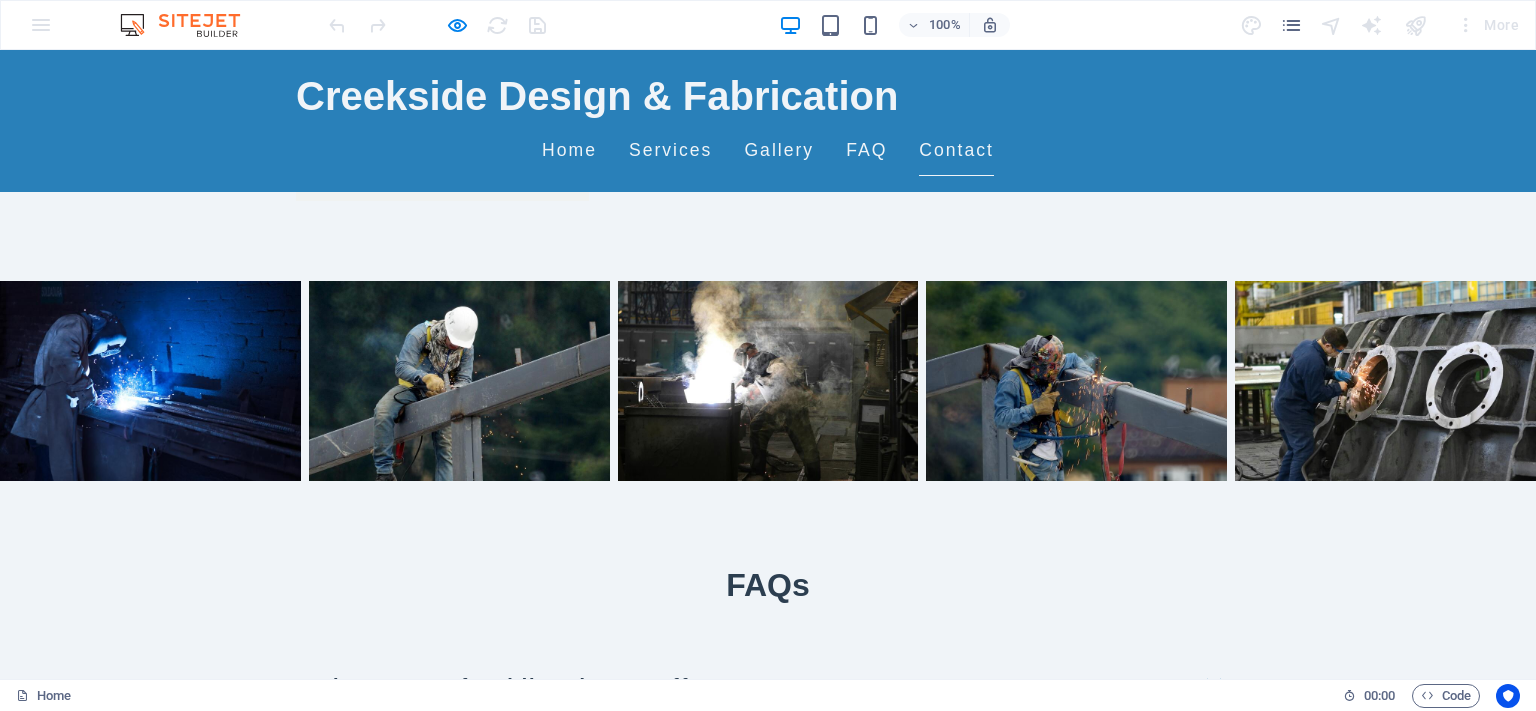 click on "Legal Notice" at bounding box center [60, 2673] 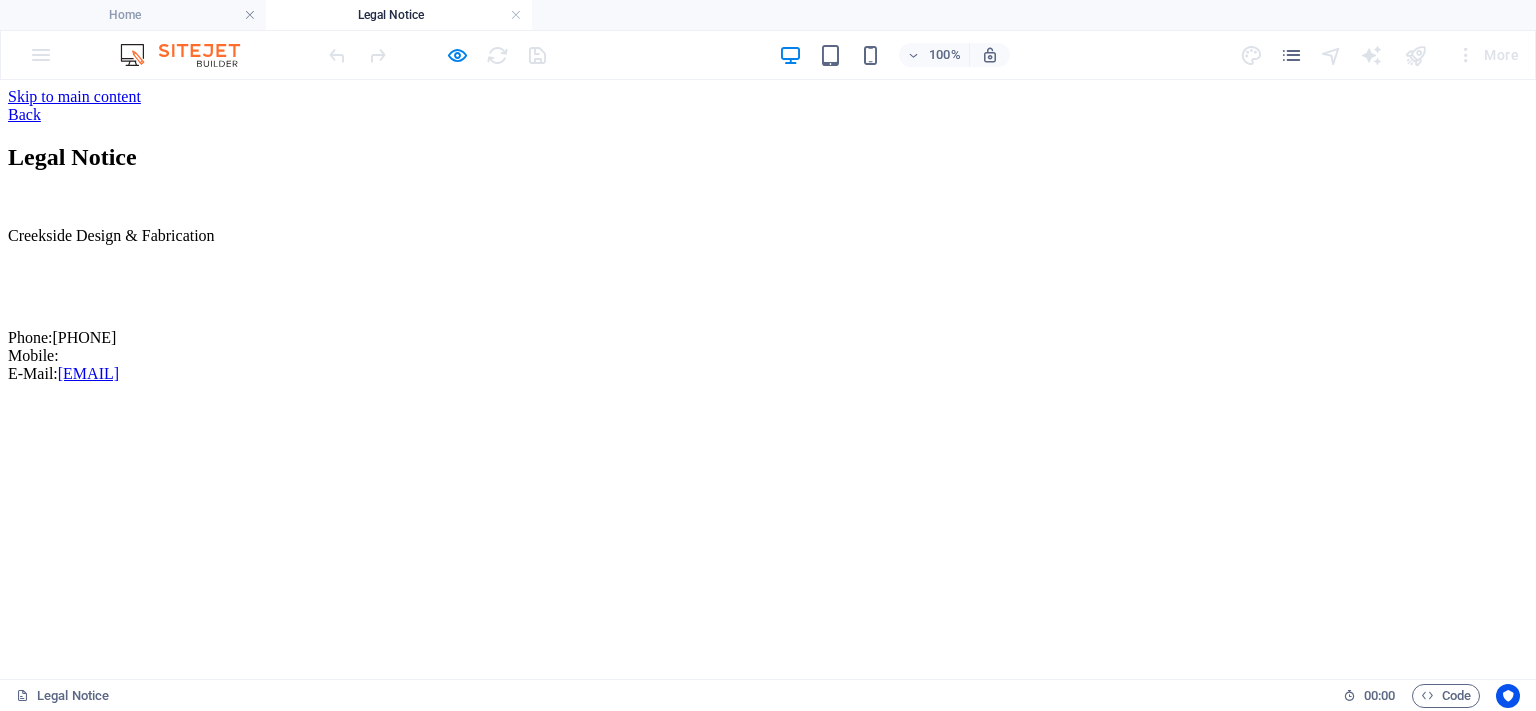 scroll, scrollTop: 0, scrollLeft: 0, axis: both 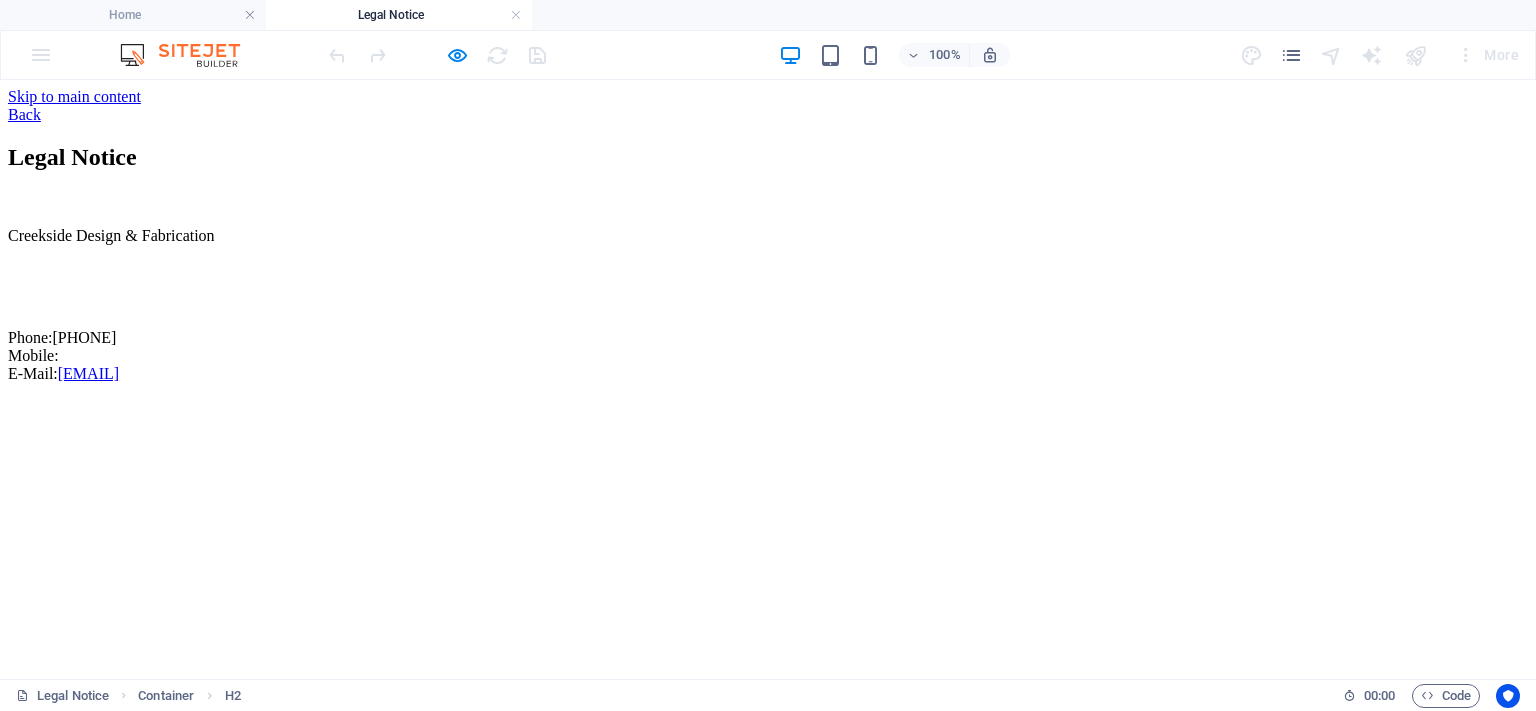 click on "Back" at bounding box center (768, 115) 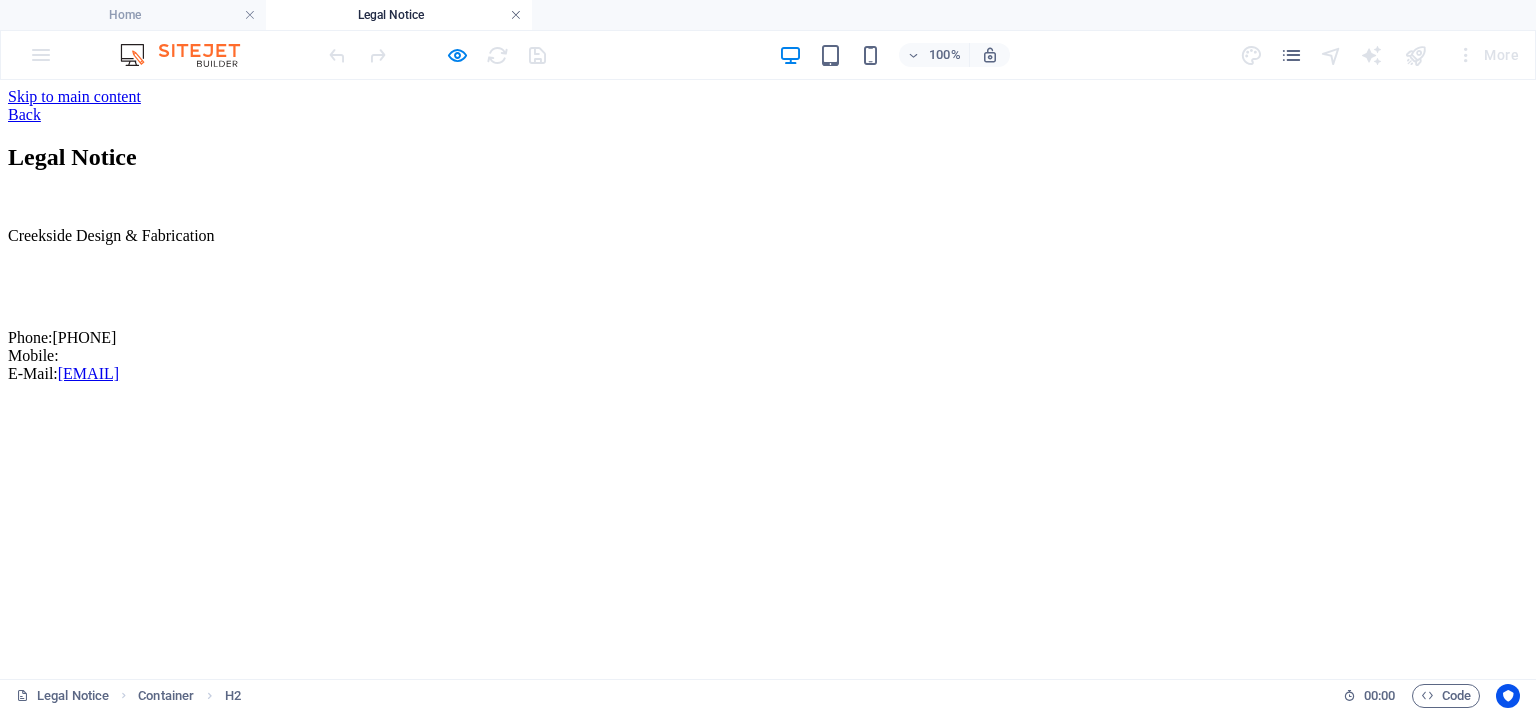 click at bounding box center [516, 15] 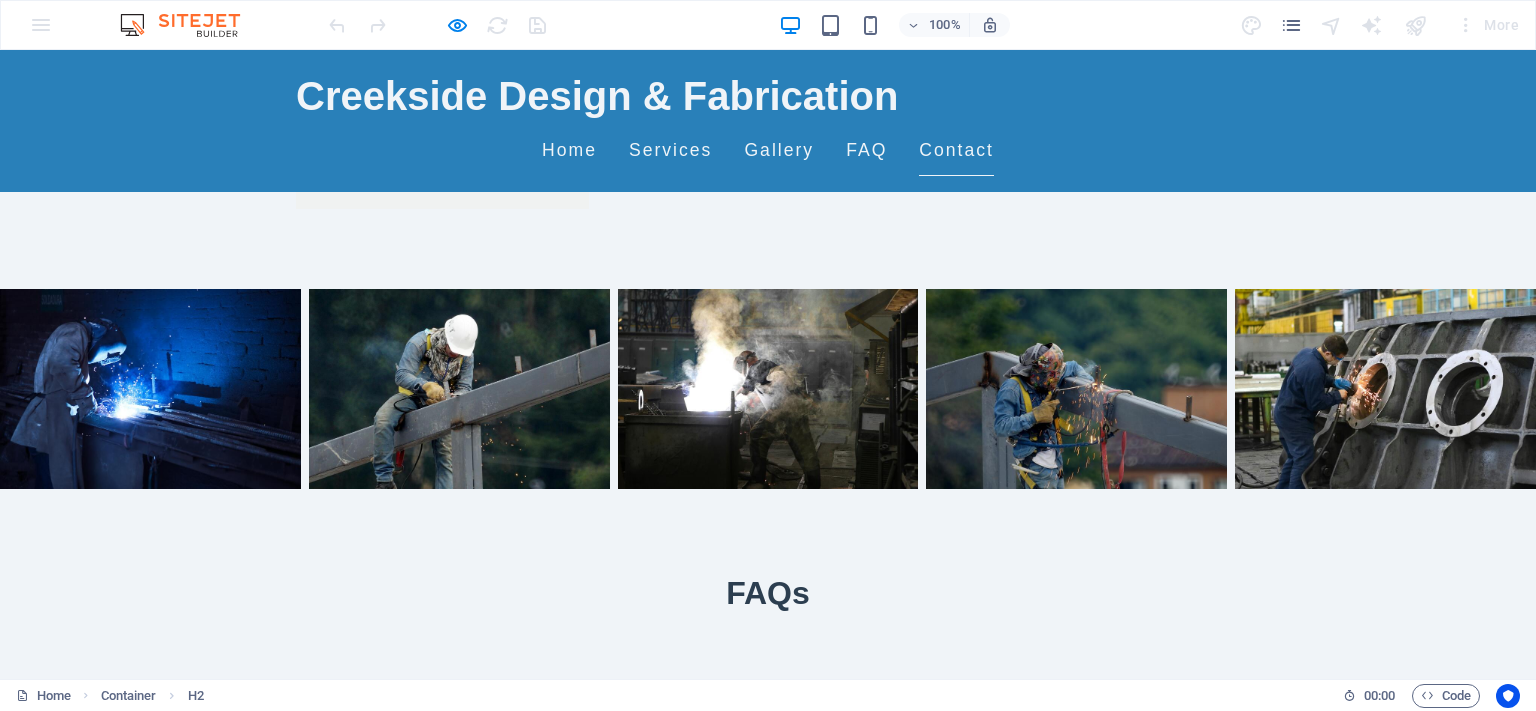 scroll, scrollTop: 2763, scrollLeft: 0, axis: vertical 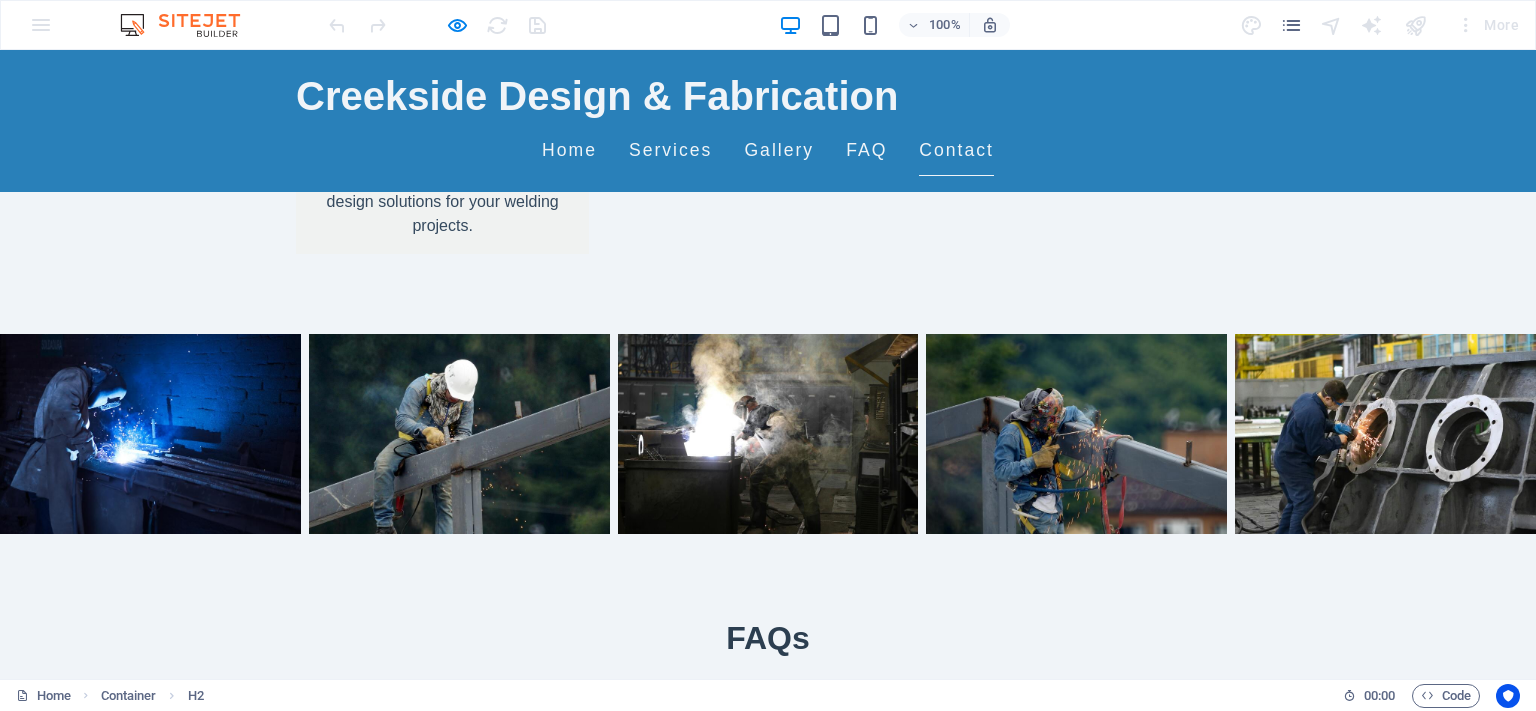 click on "Privacy Policy" at bounding box center (66, 2750) 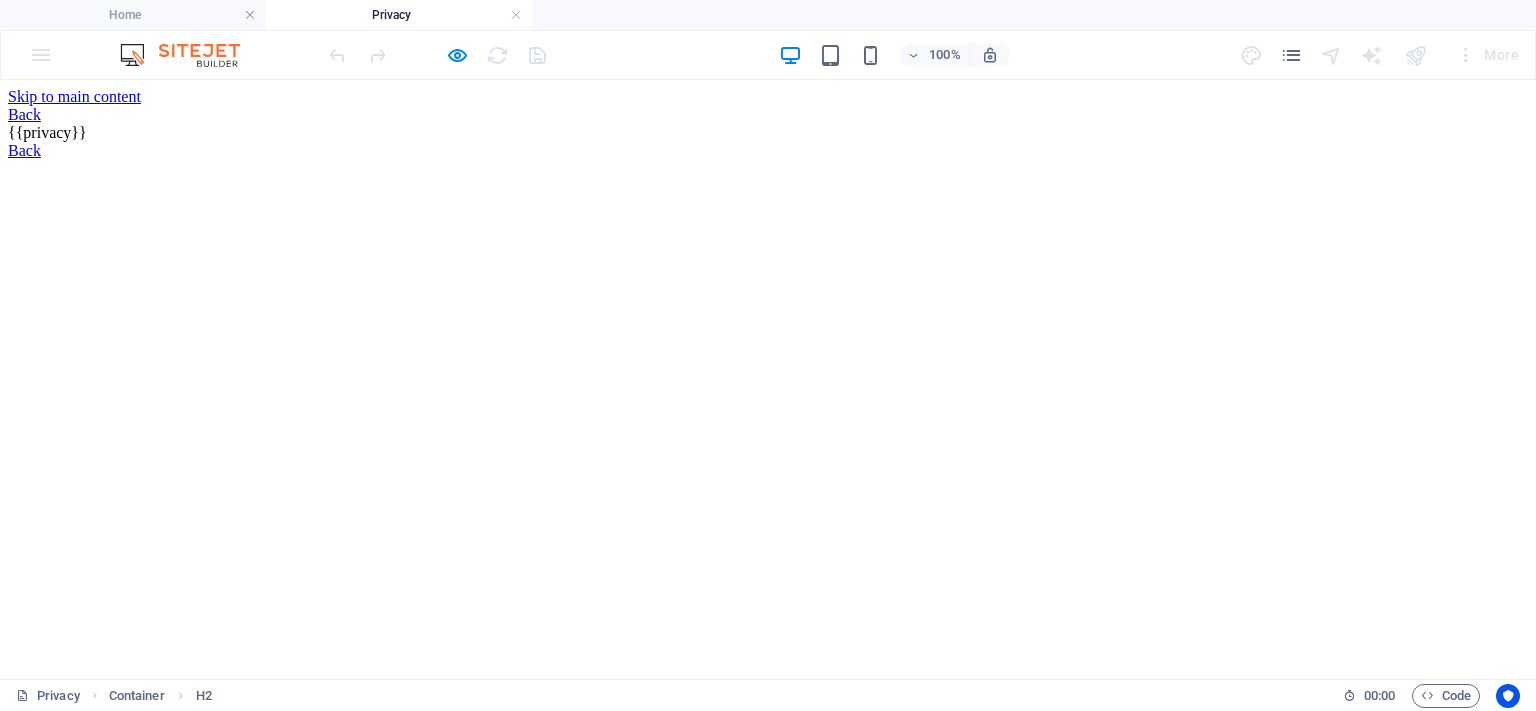 scroll, scrollTop: 0, scrollLeft: 0, axis: both 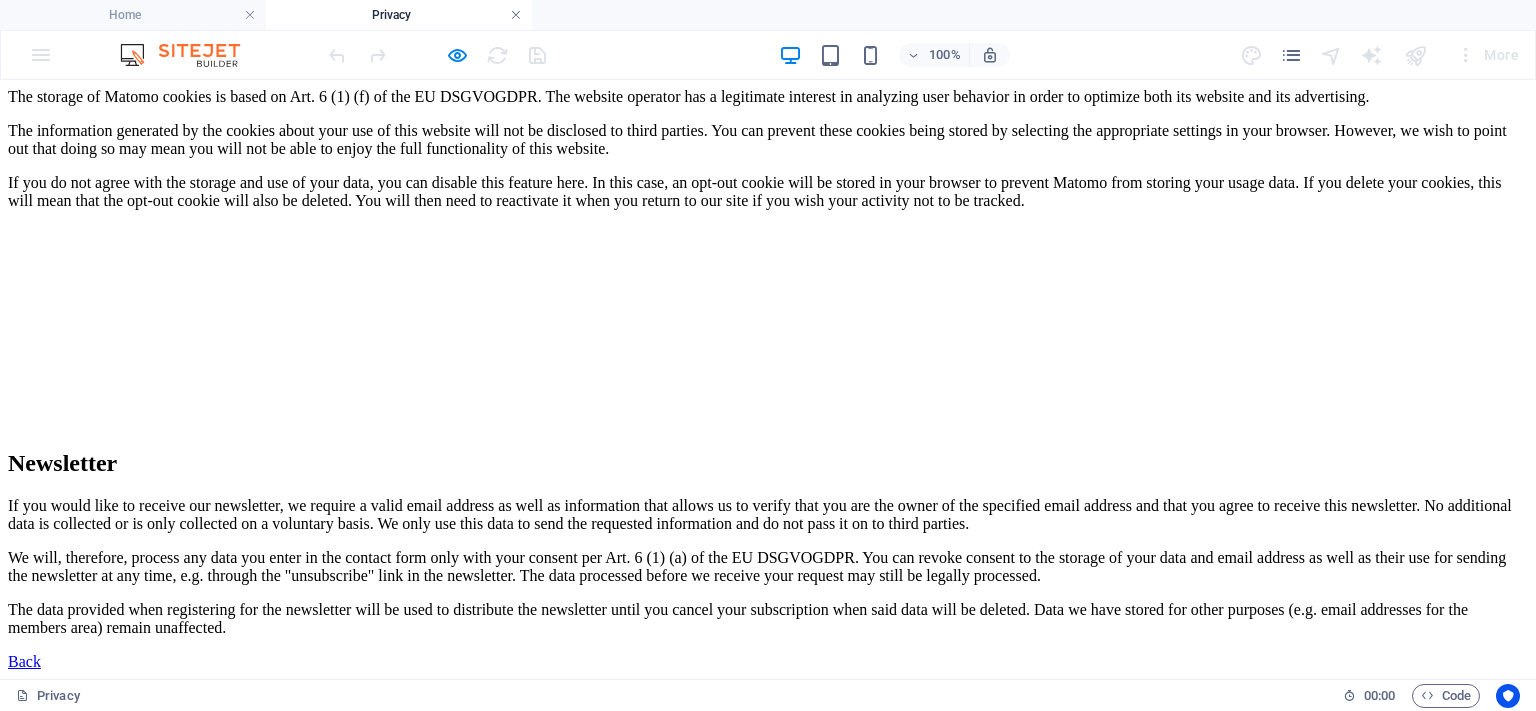 click at bounding box center [516, 15] 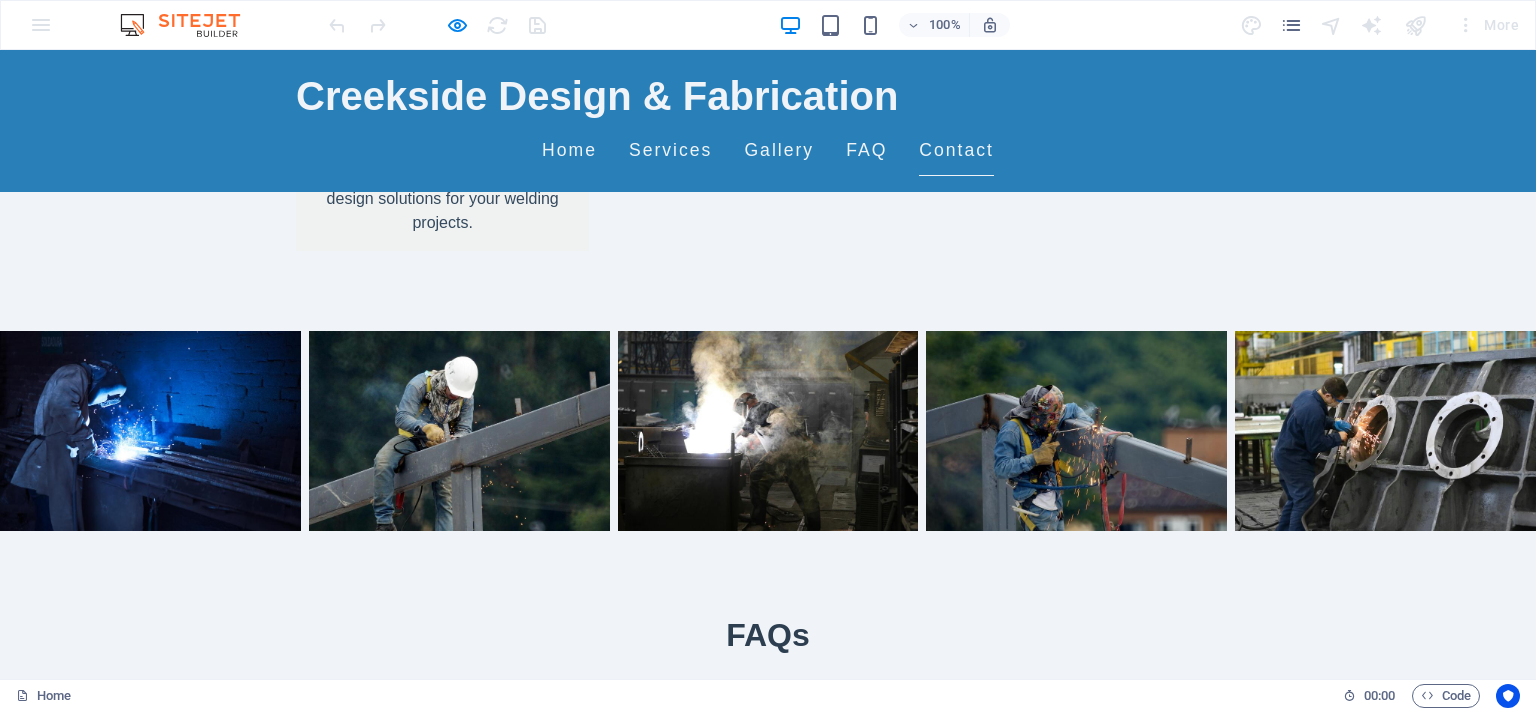 click on "Privacy Policy" at bounding box center (128, 2748) 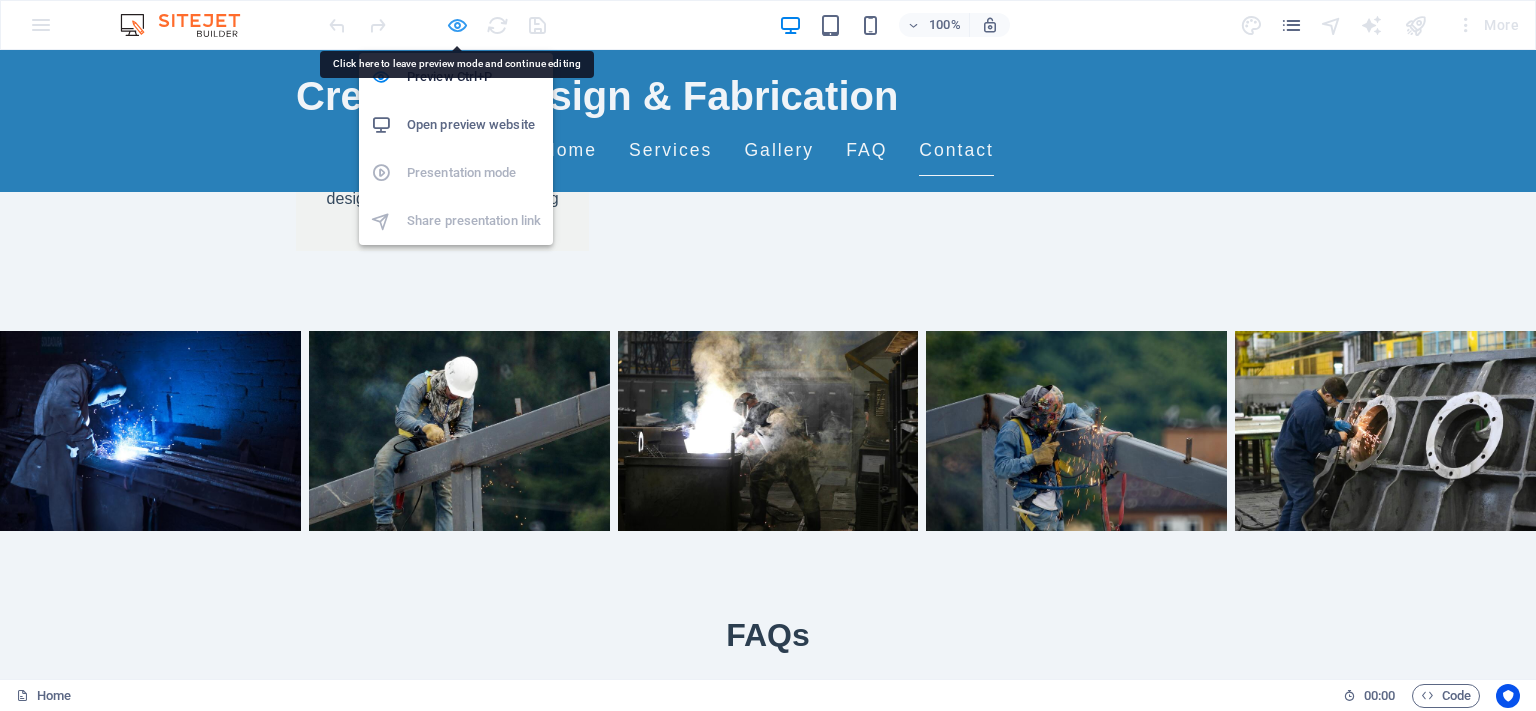 click on "Preview Ctrl+P Open preview website Presentation mode Share presentation link" at bounding box center (456, 141) 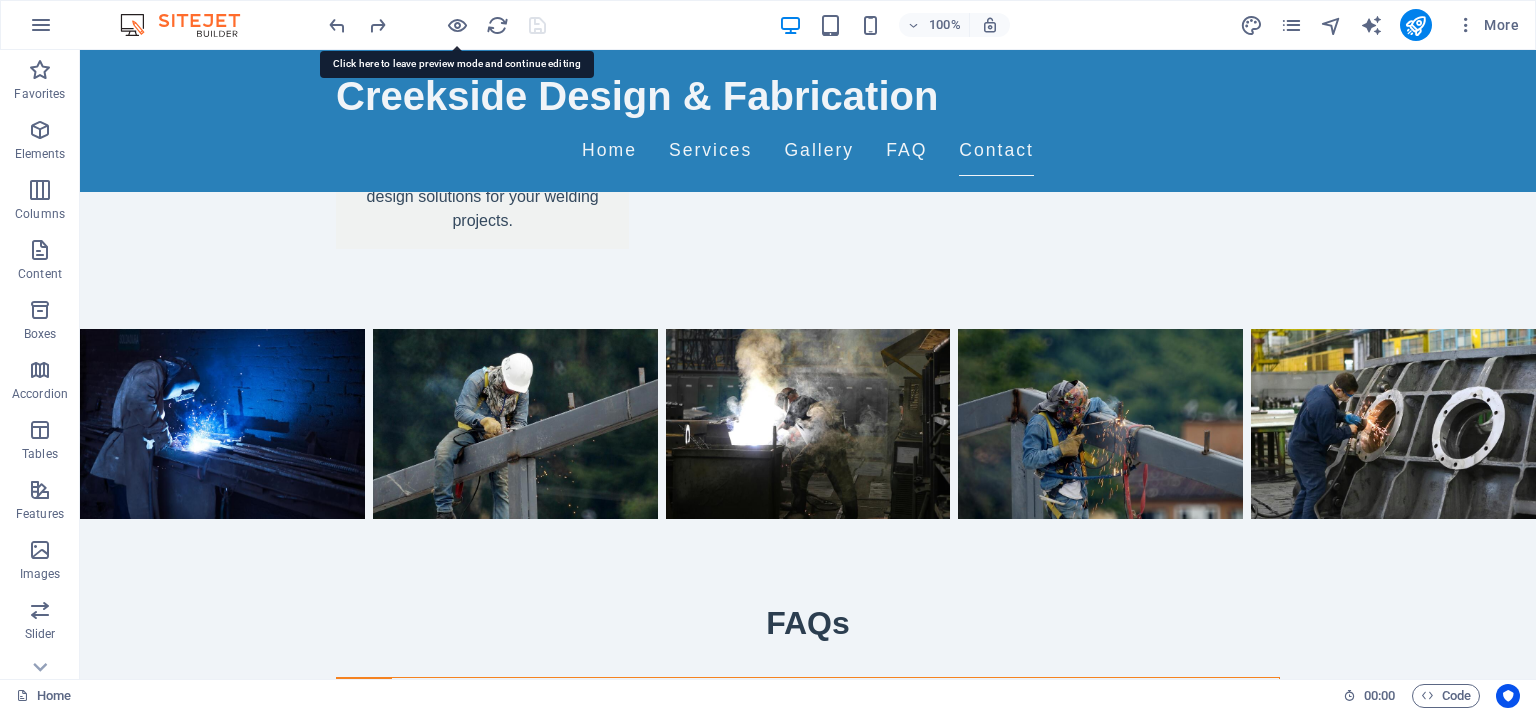 scroll, scrollTop: 3103, scrollLeft: 0, axis: vertical 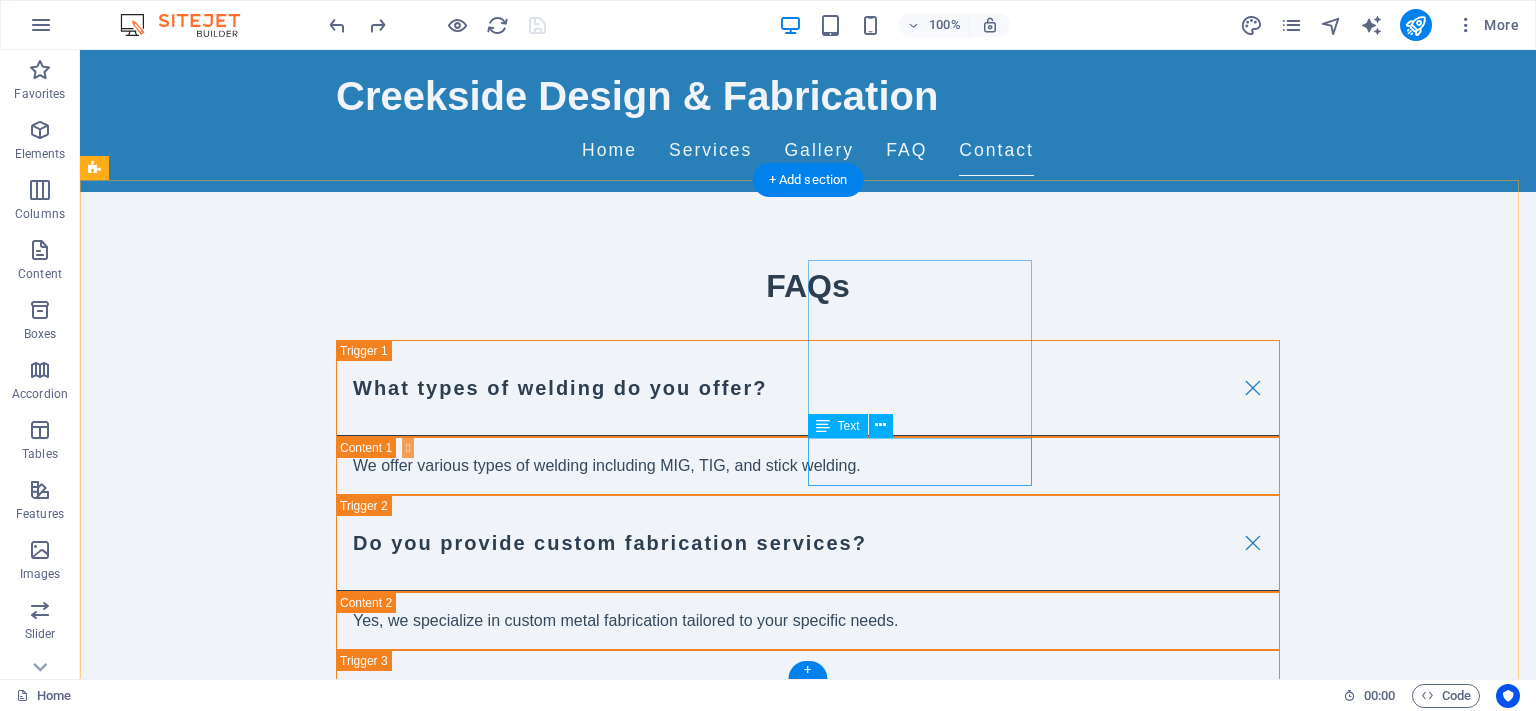 click on "Legal Notice Privacy Policy" at bounding box center (208, 2691) 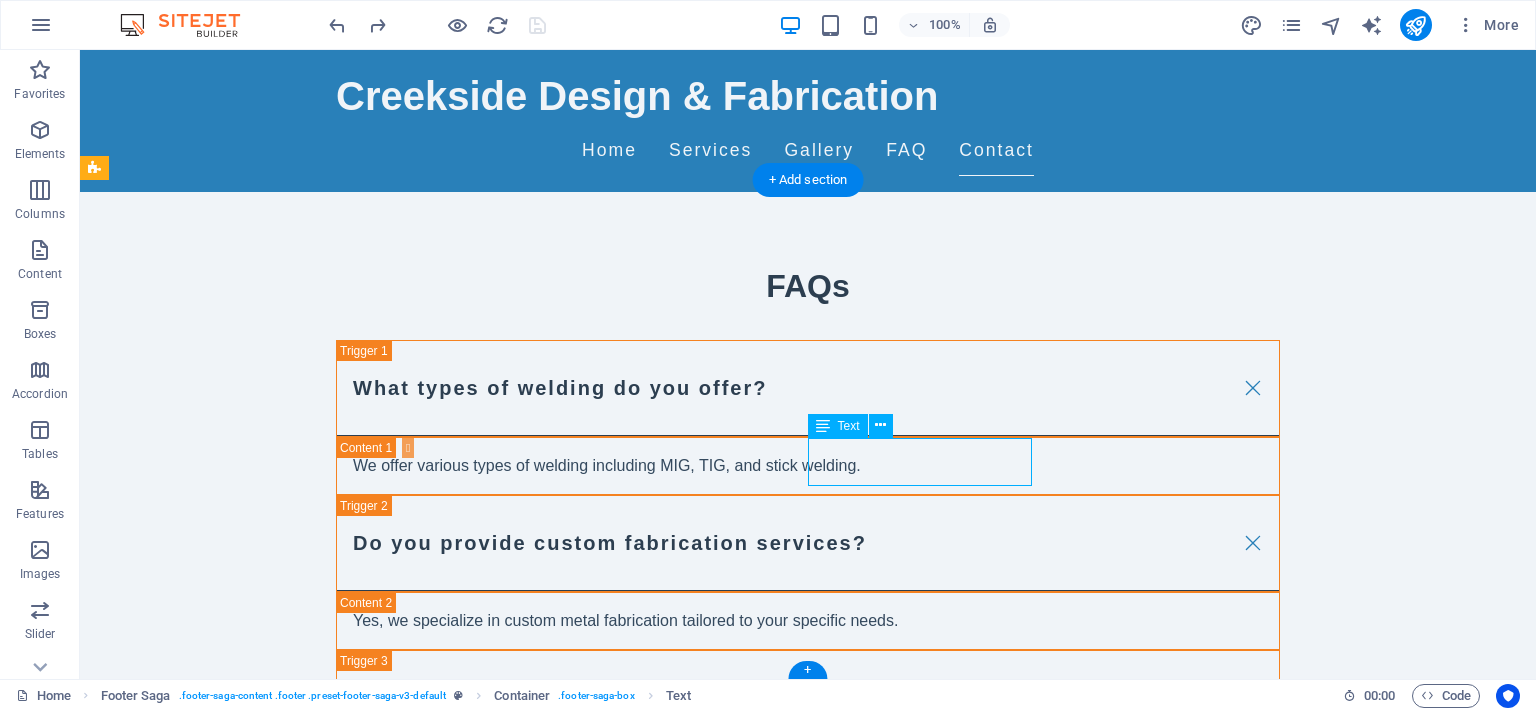 click on "Legal Notice Privacy Policy" at bounding box center [208, 2691] 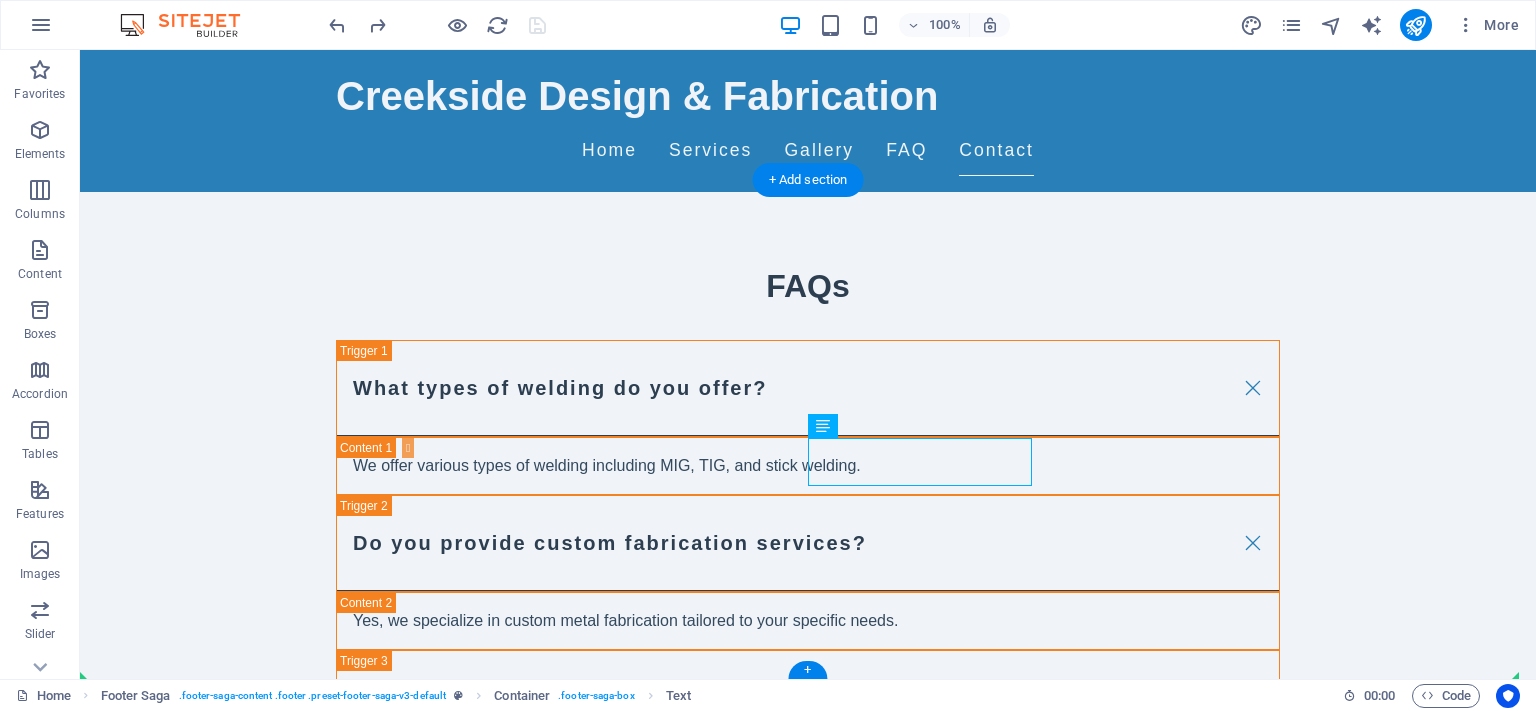 drag, startPoint x: 906, startPoint y: 474, endPoint x: 884, endPoint y: 458, distance: 27.202942 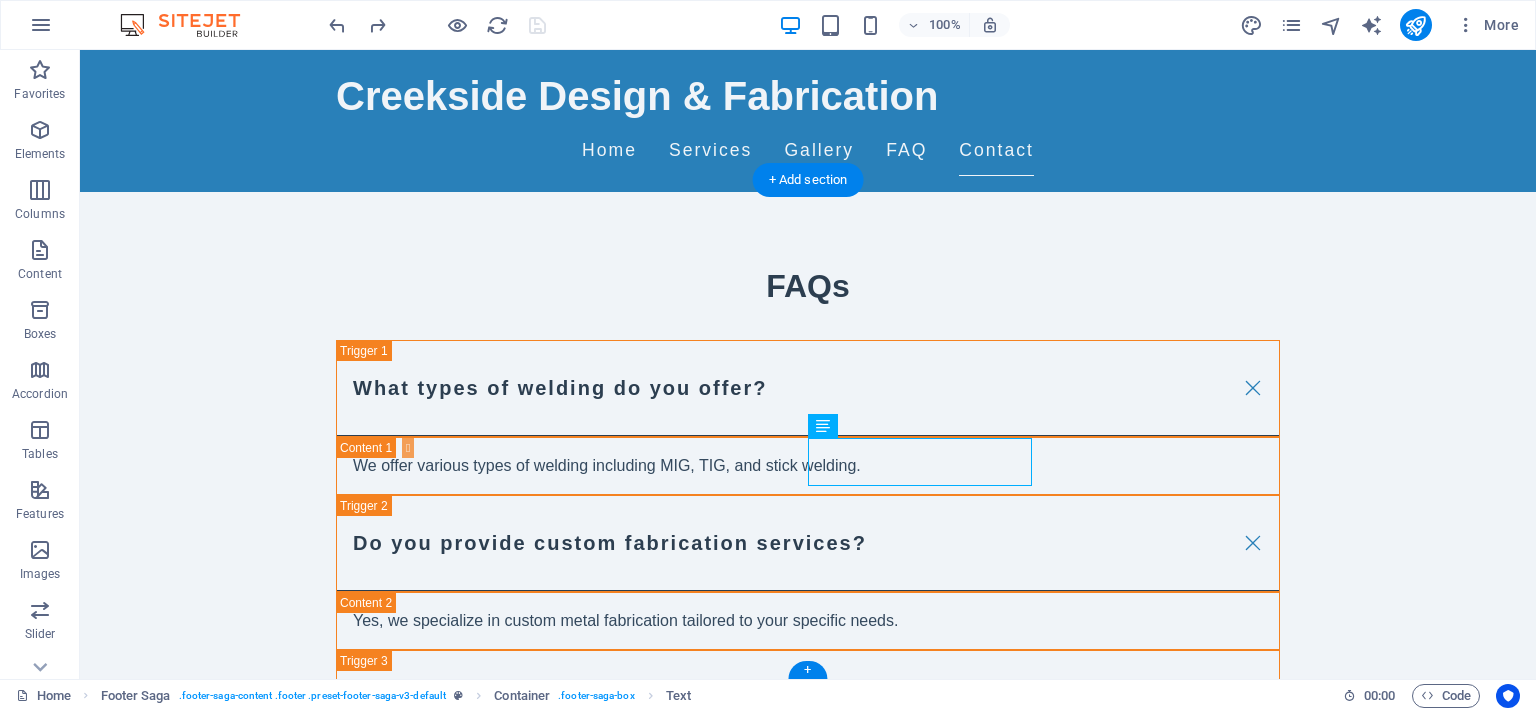 click on "Legal Notice Privacy Policy" at bounding box center [208, 2691] 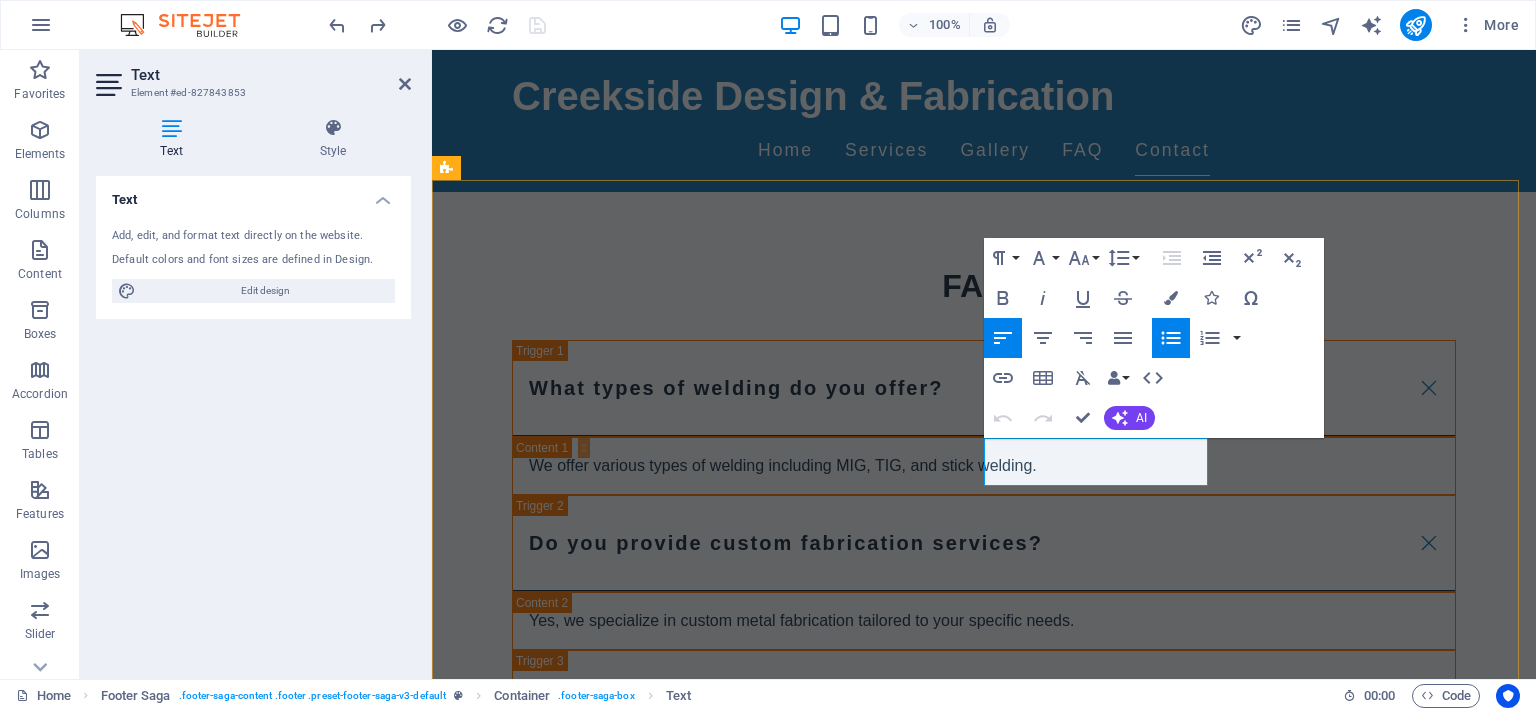 click on "Privacy Policy" at bounding box center [560, 2703] 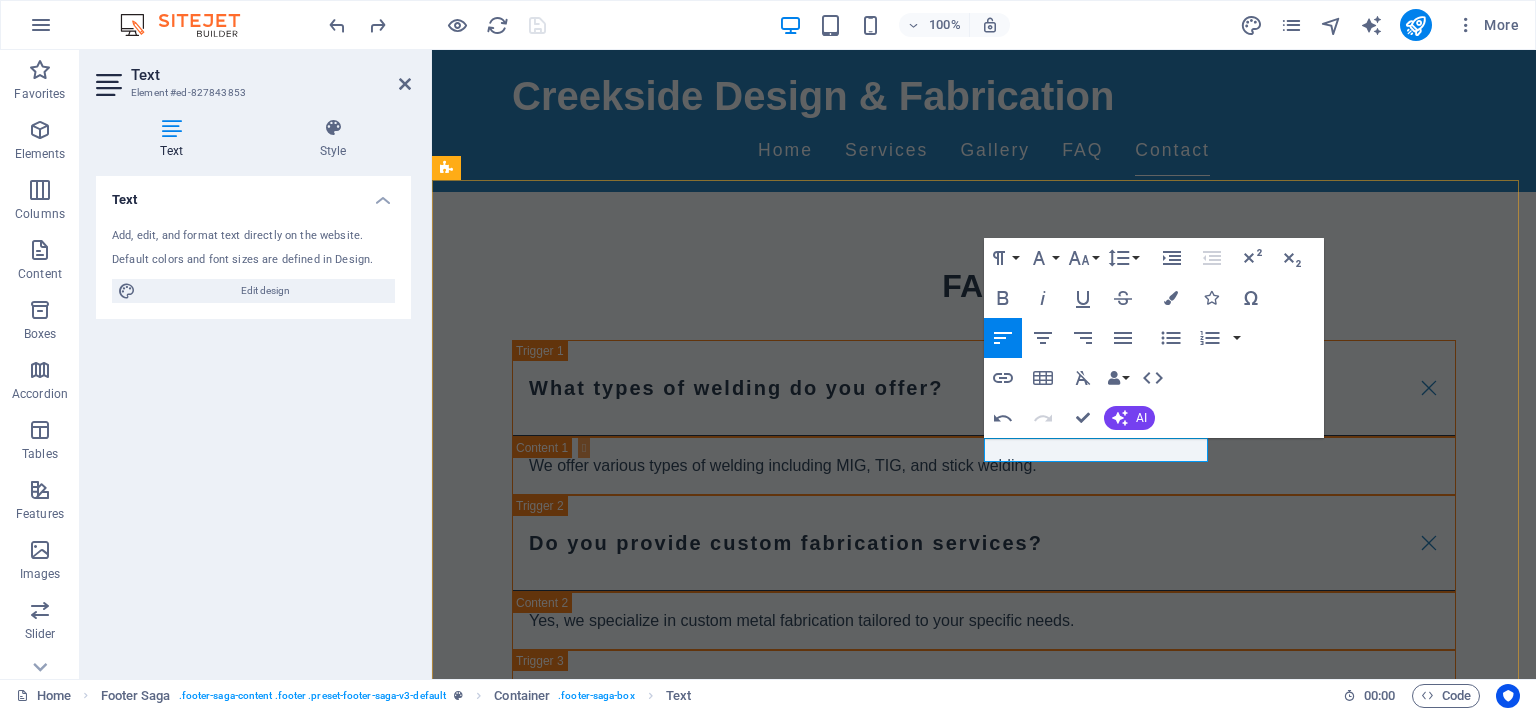 click on "Creekside Design & Fabrication Creekside Design & Fabrication is your trusted partner for quality welding and fabrication services. With years of experience, we guarantee satisfaction and excellence. Contact   Phone:  ([PHONE]) Email:  [EMAIL] Navigation Home Services Gallery FAQ Contact Social media Facebook Instagram" at bounding box center (984, 2416) 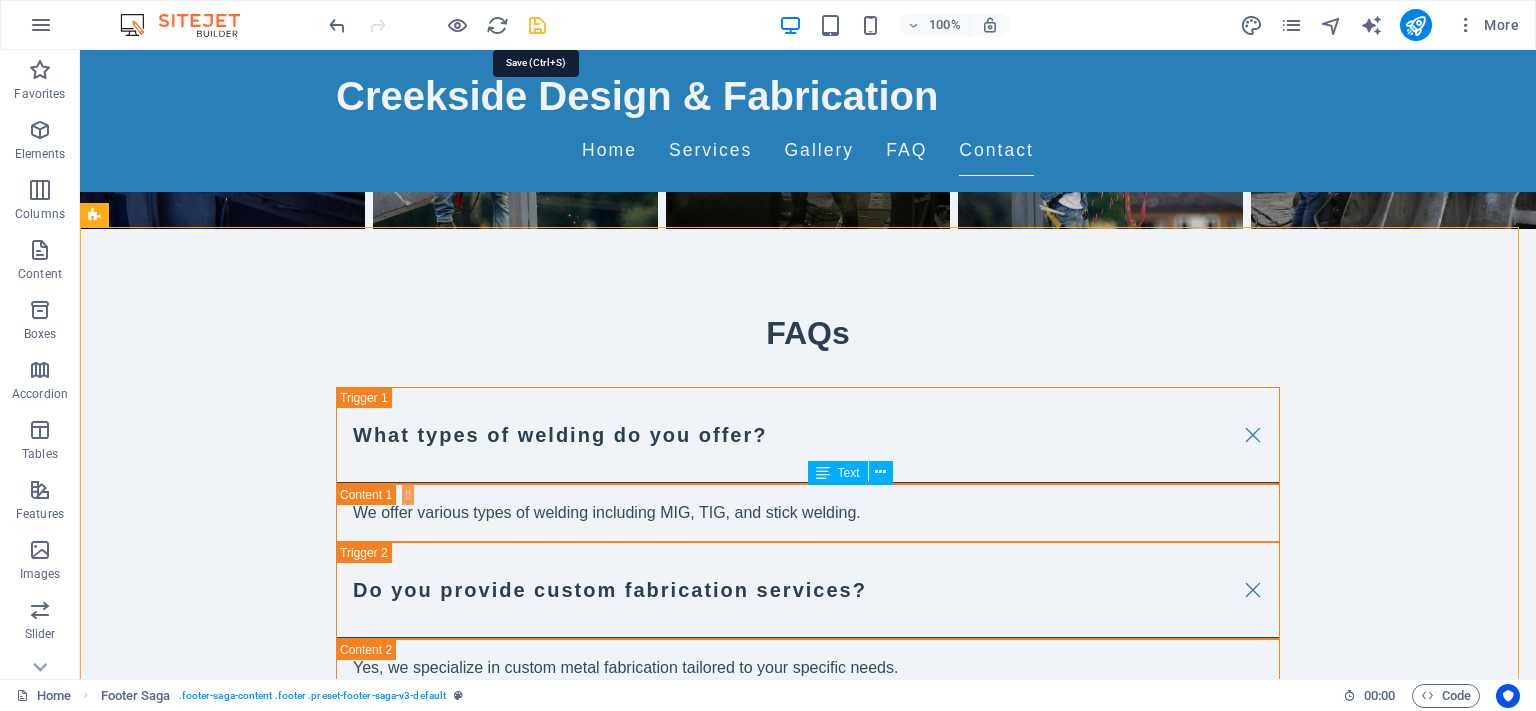 click at bounding box center [537, 25] 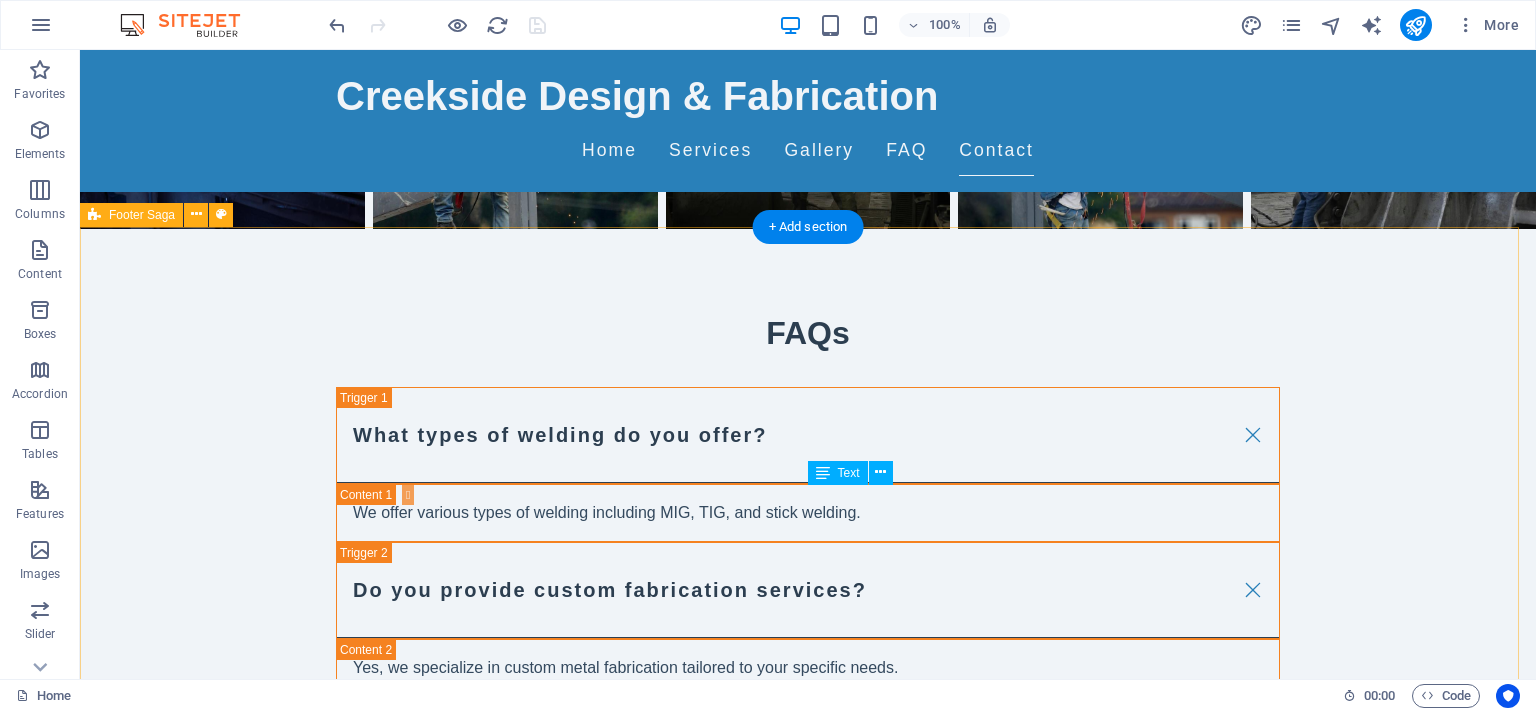 click on "Creekside Design & Fabrication Creekside Design & Fabrication is your trusted partner for quality welding and fabrication services. With years of experience, we guarantee satisfaction and excellence. Contact   Phone:  ([PHONE]) Email:  [EMAIL] Navigation Home Services Gallery FAQ Contact Social media Facebook Instagram" at bounding box center [808, 2463] 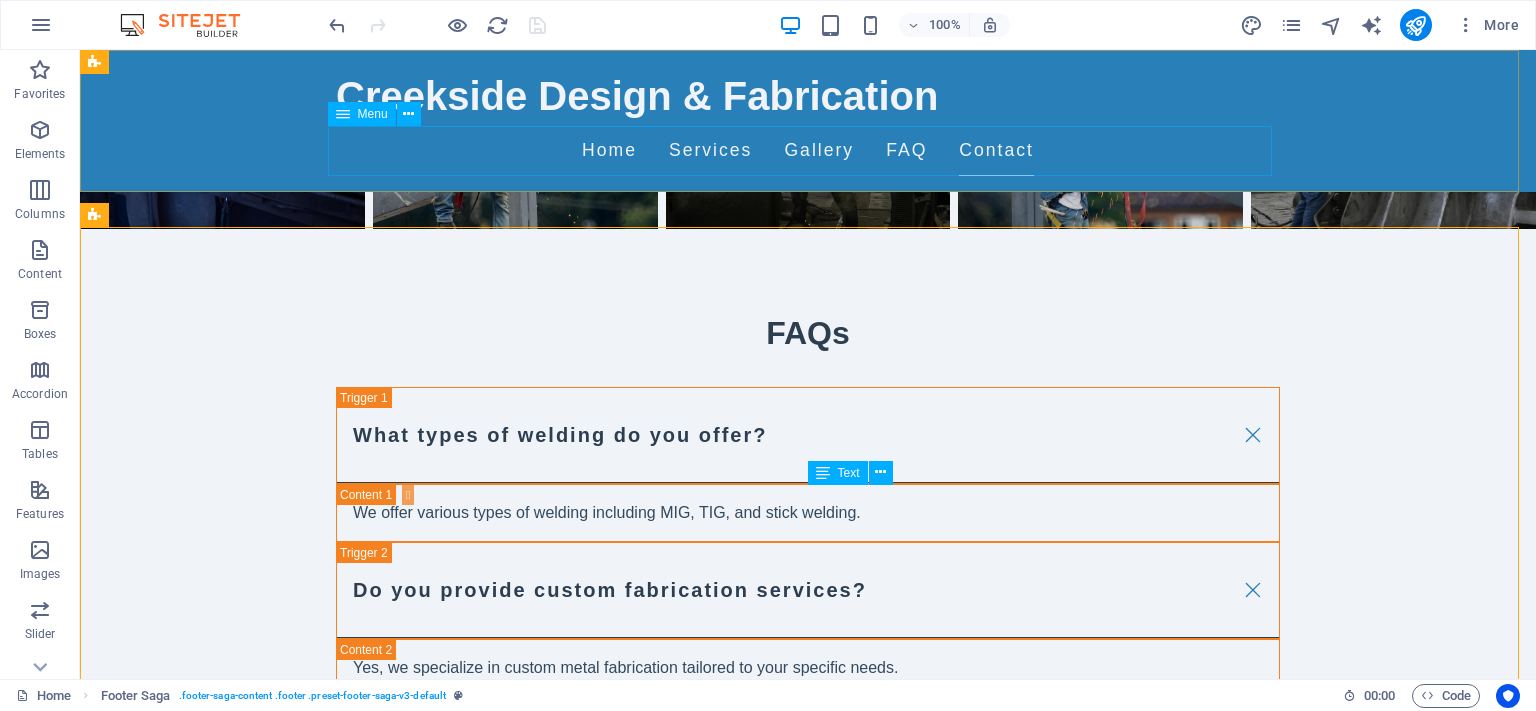 click on "Home Services Gallery FAQ Contact" at bounding box center [808, 151] 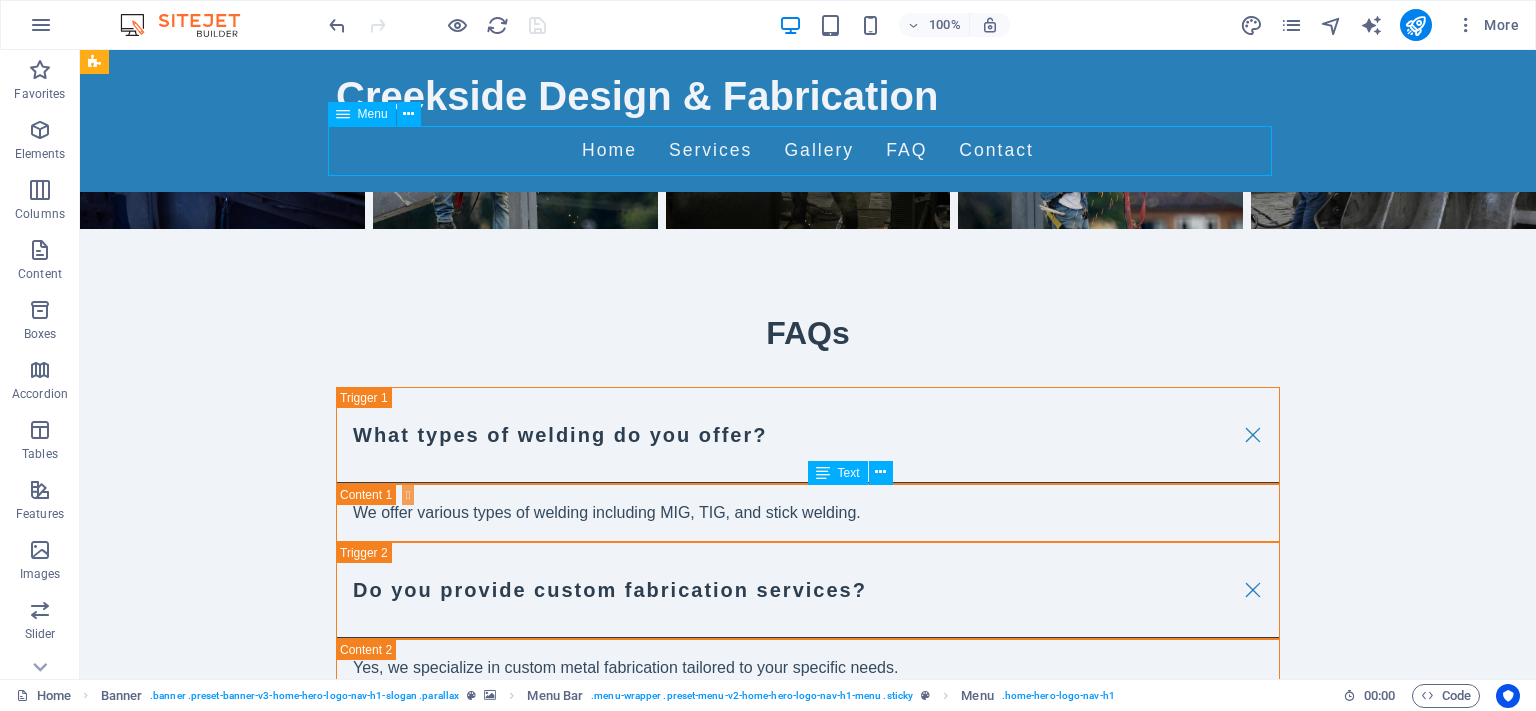 click on "Home Services Gallery FAQ Contact" at bounding box center (808, 151) 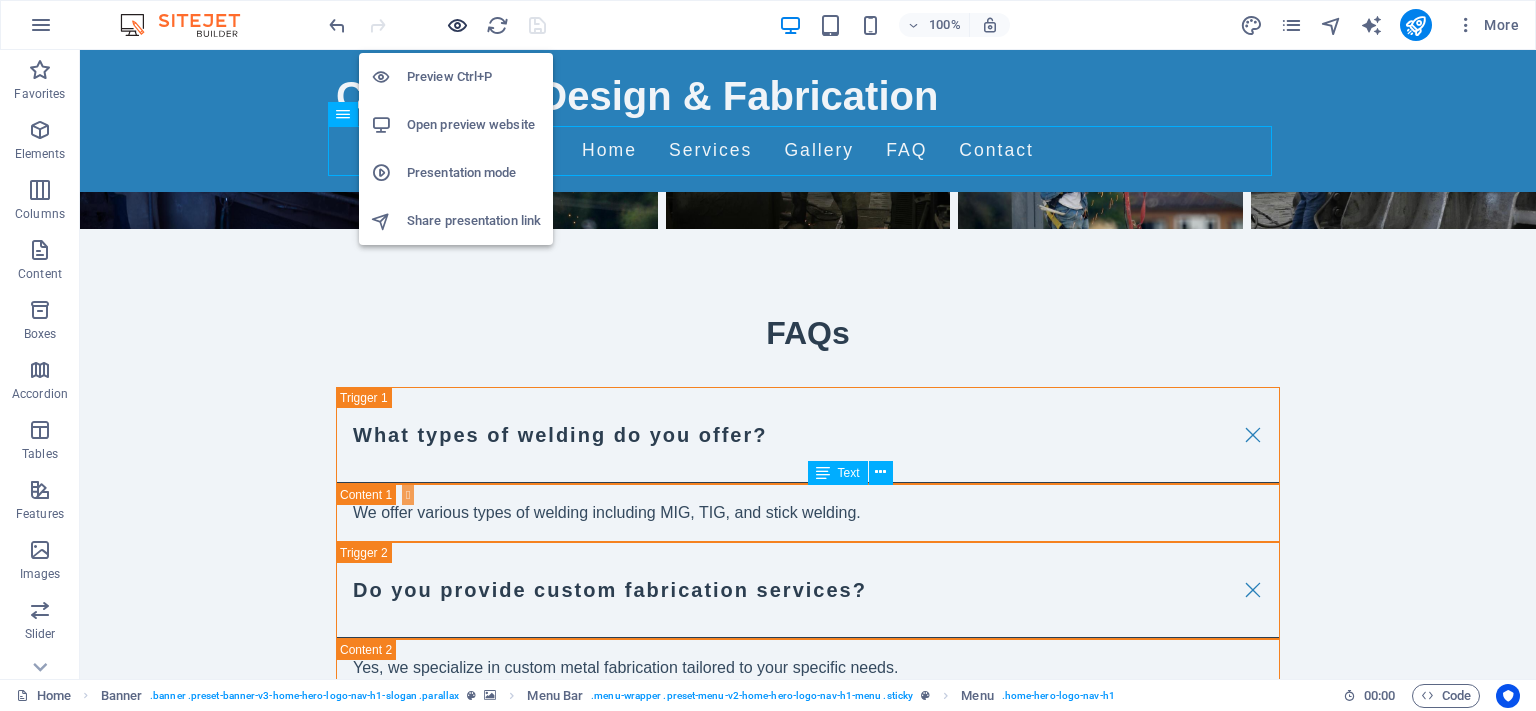 click at bounding box center (457, 25) 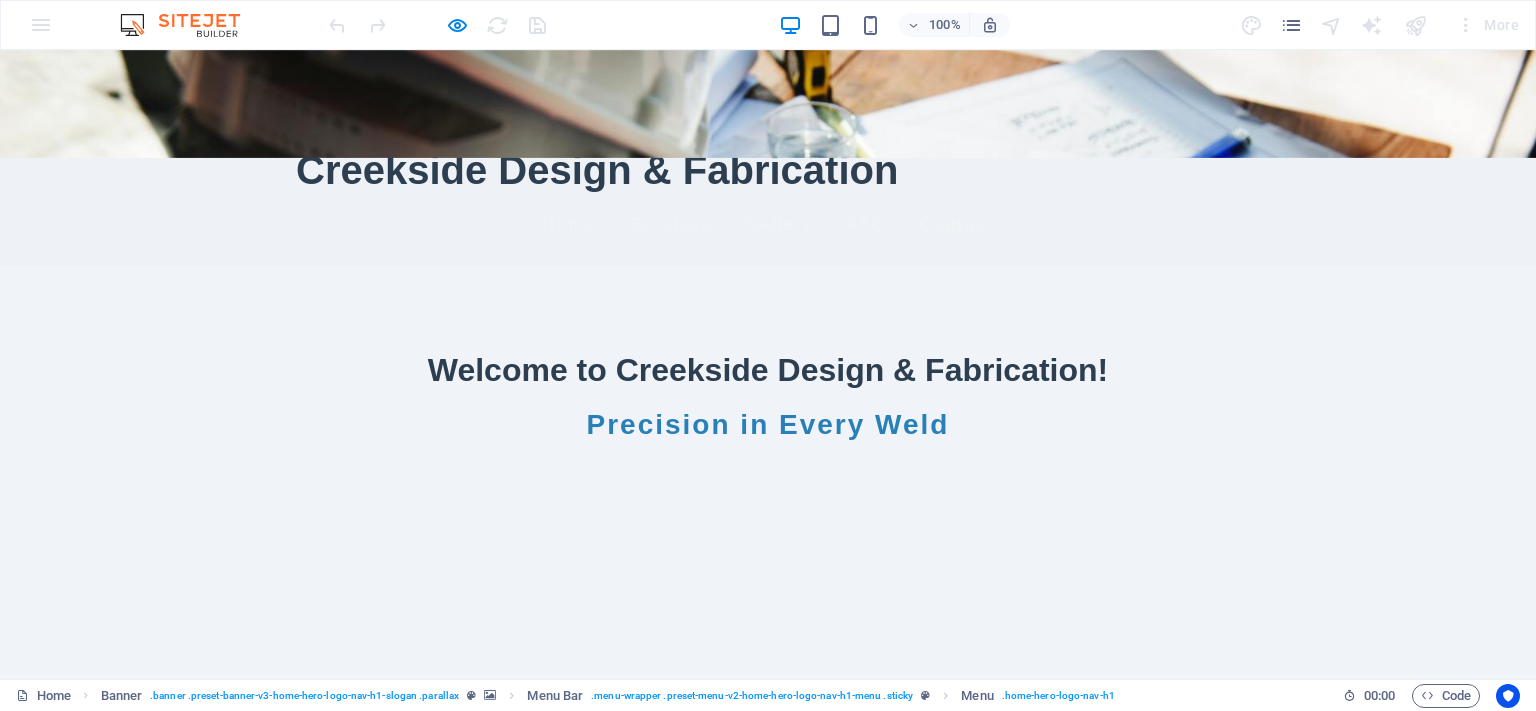 scroll, scrollTop: 0, scrollLeft: 0, axis: both 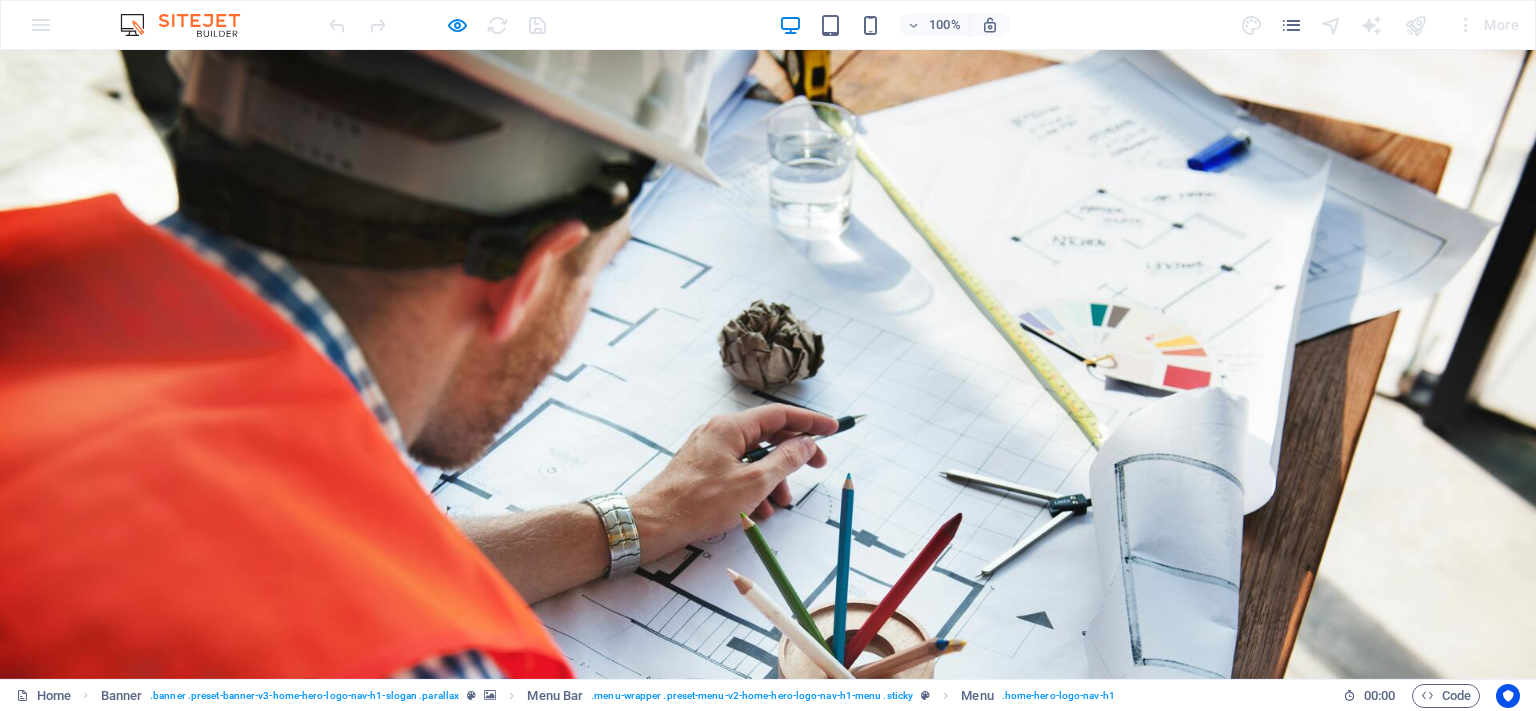click on "Home" at bounding box center [569, 746] 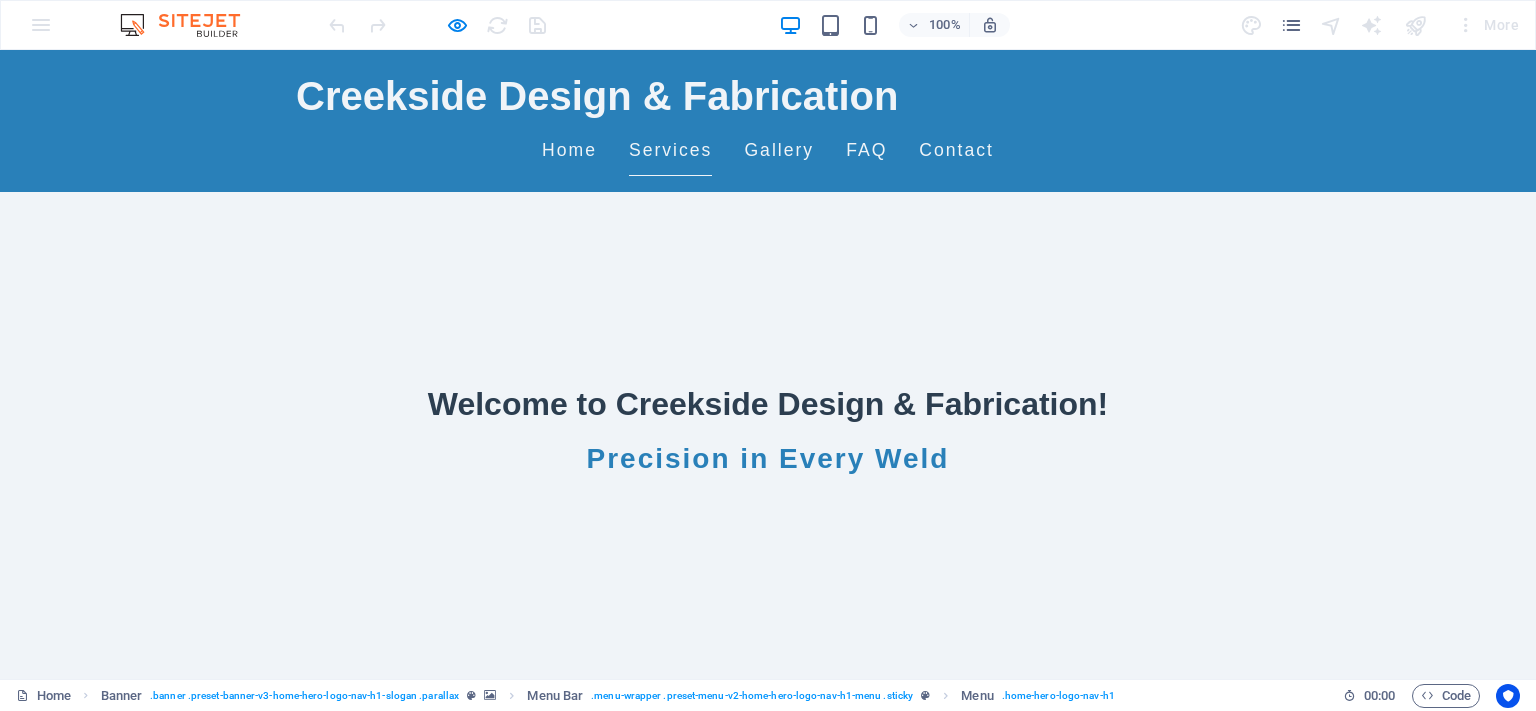 scroll, scrollTop: 345, scrollLeft: 0, axis: vertical 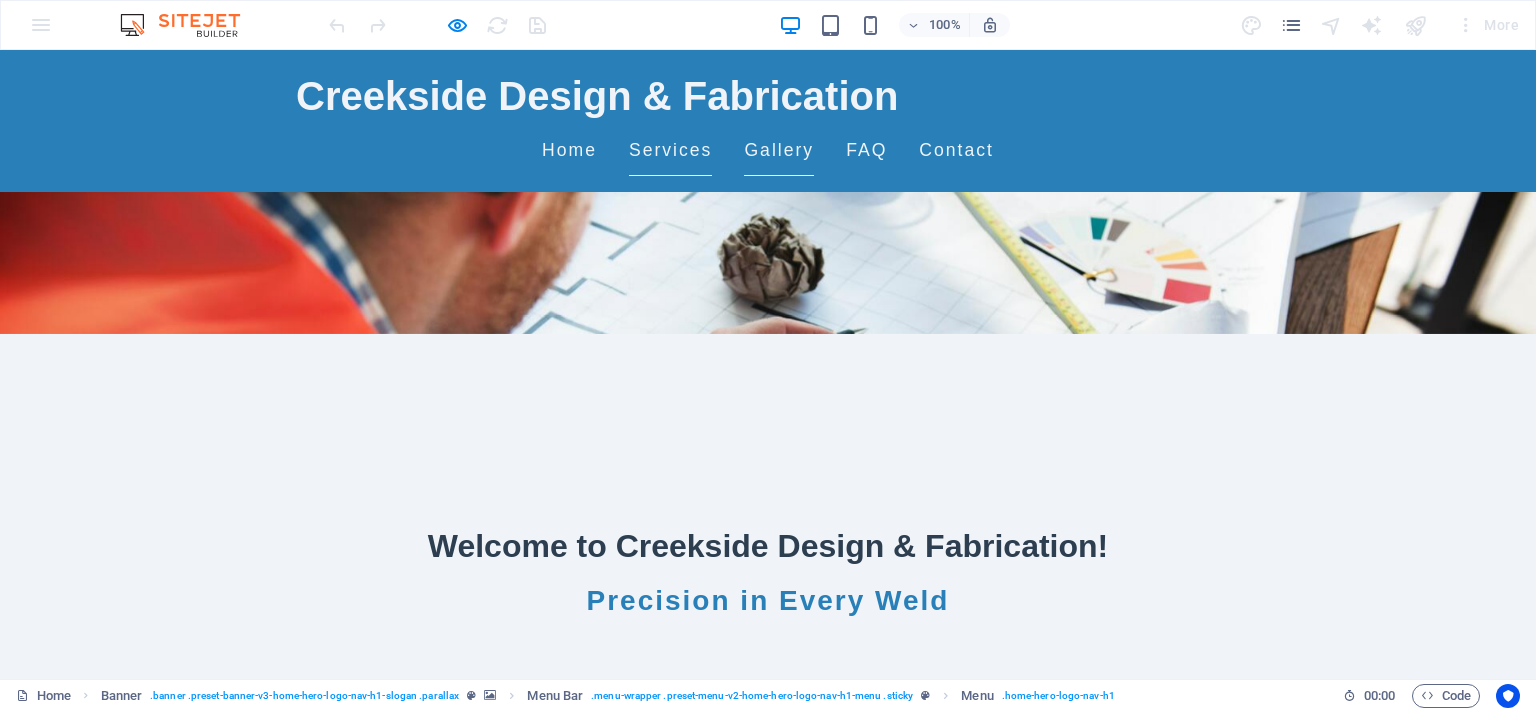 click on "Gallery" at bounding box center (779, 151) 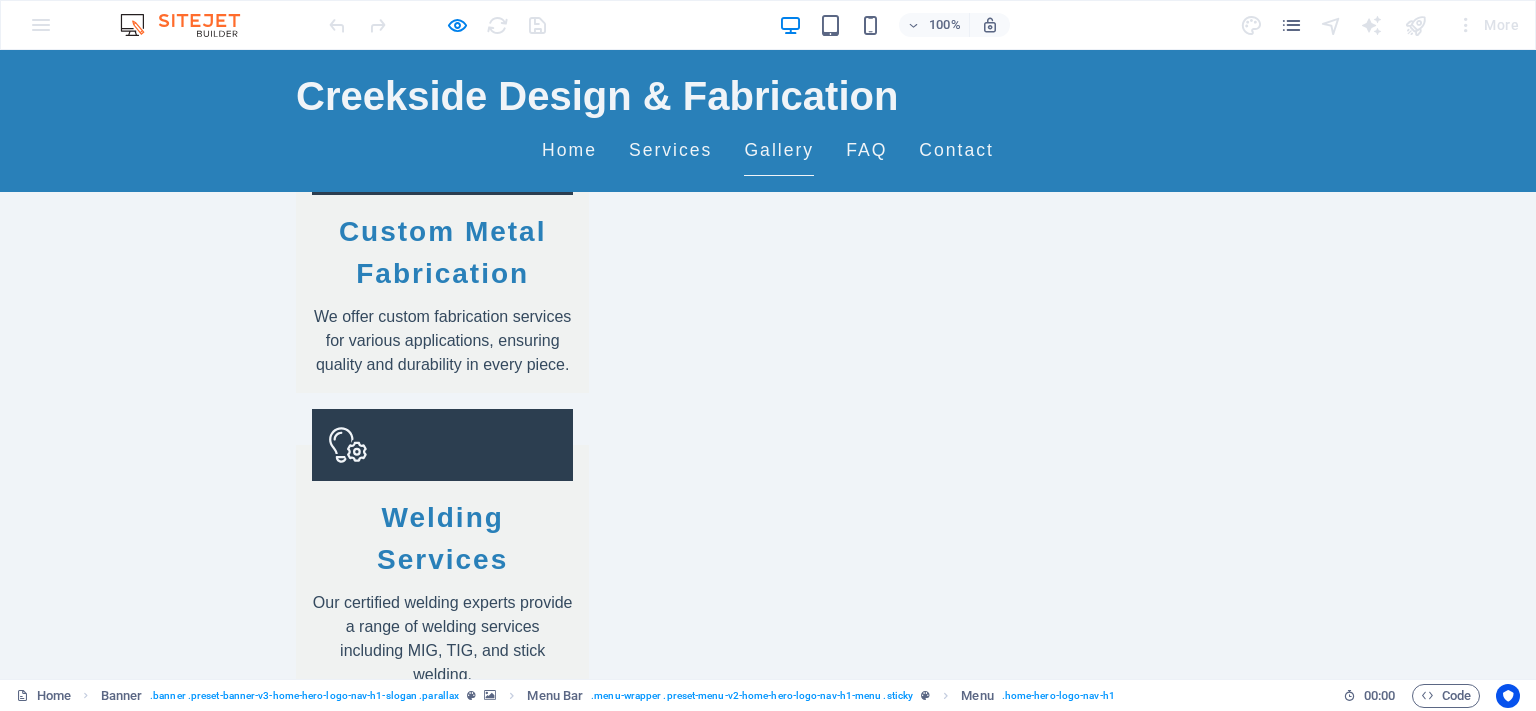 scroll, scrollTop: 1176, scrollLeft: 0, axis: vertical 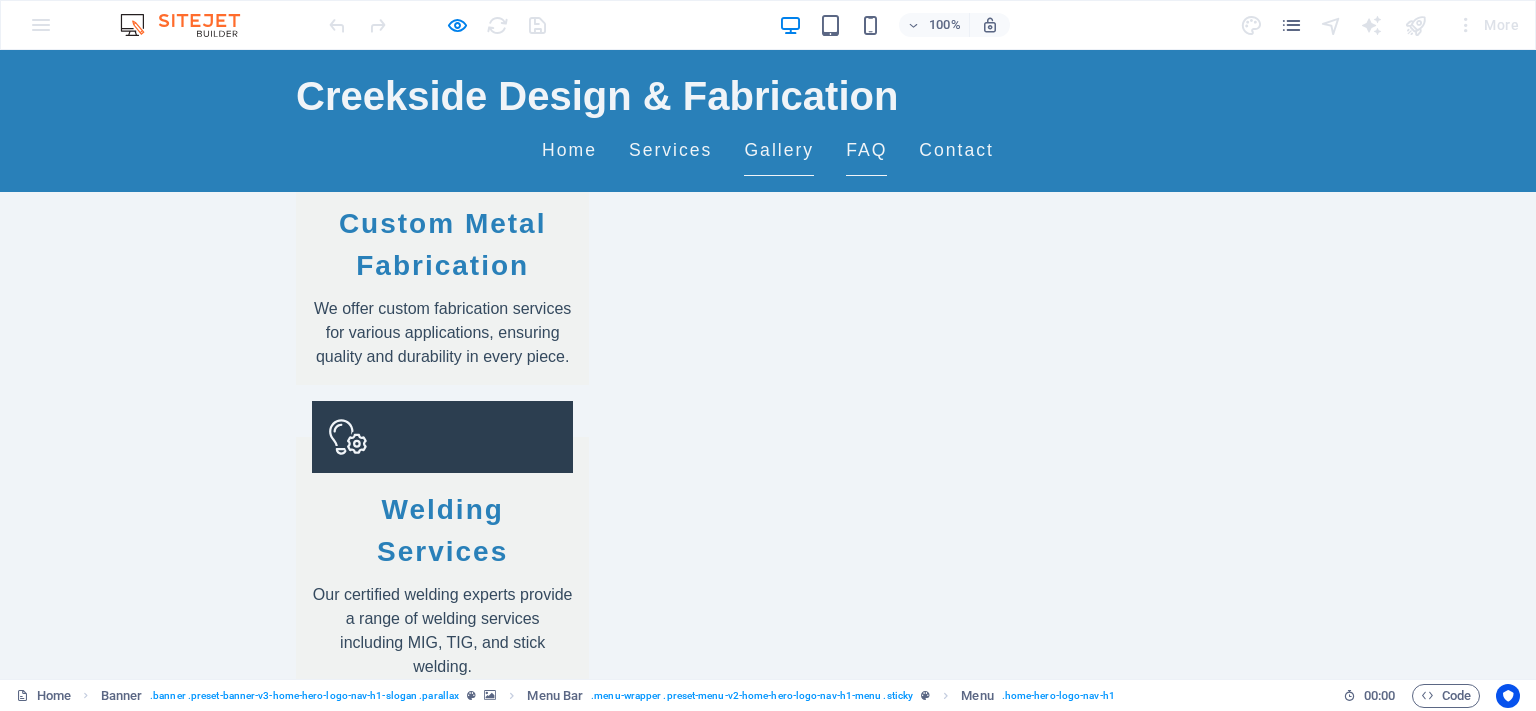 click on "FAQ" at bounding box center [866, 151] 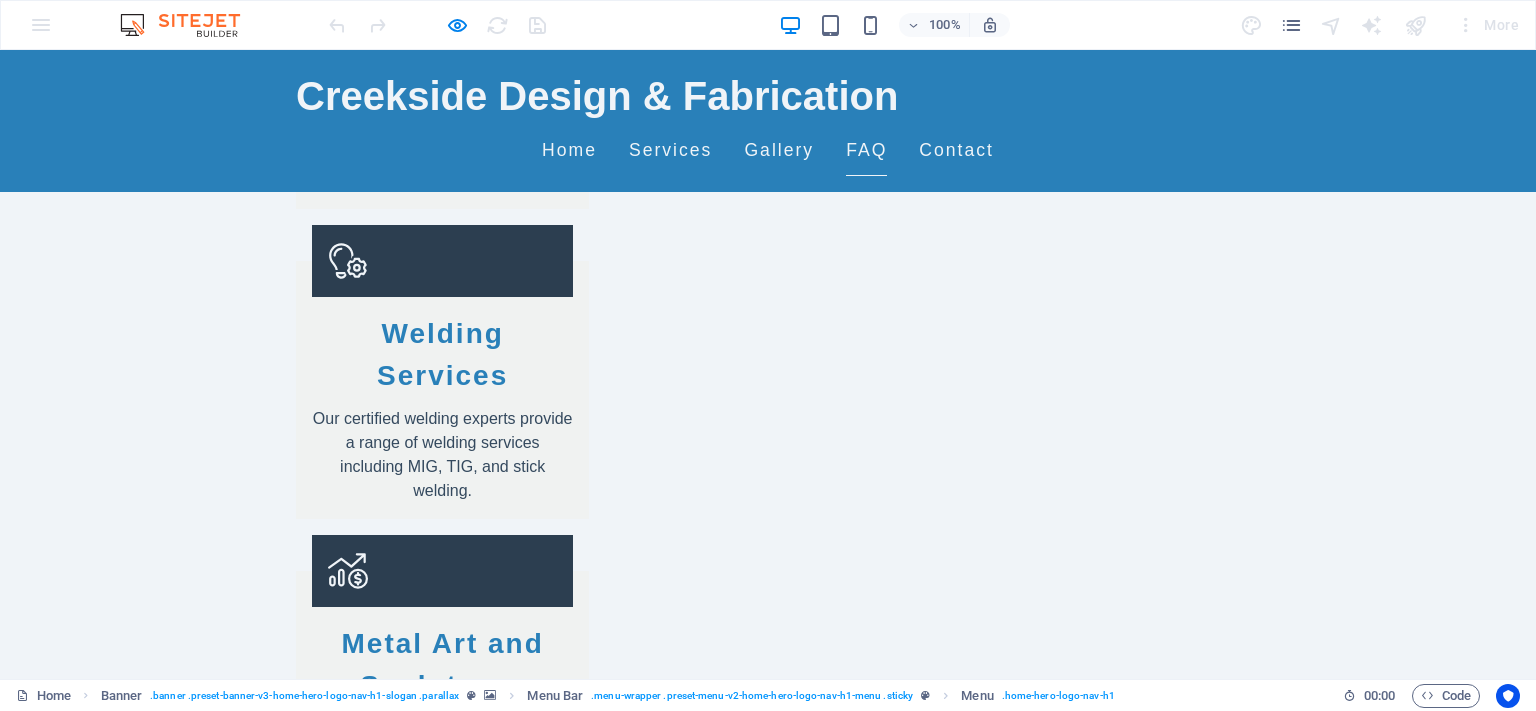 scroll, scrollTop: 1378, scrollLeft: 0, axis: vertical 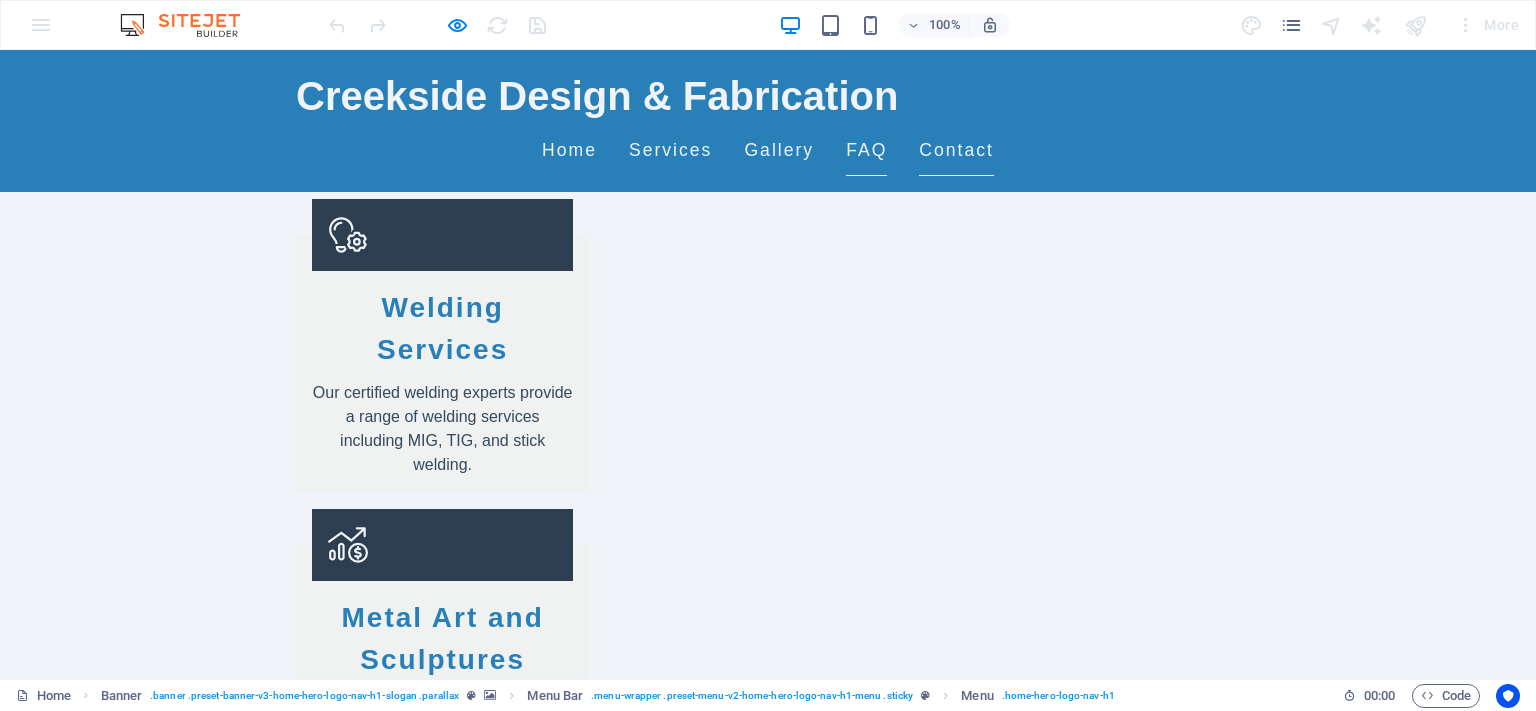 click on "Contact" at bounding box center [956, 151] 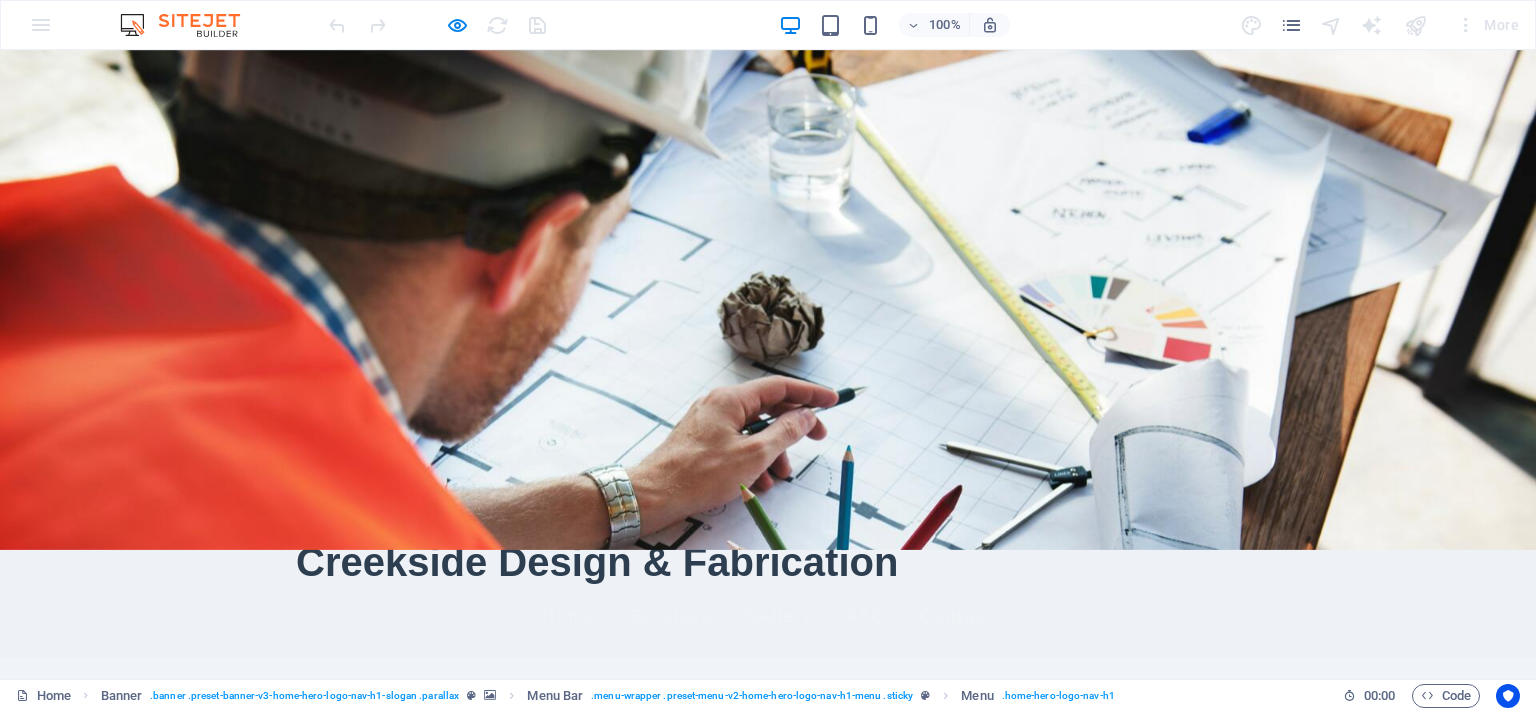 scroll, scrollTop: 0, scrollLeft: 0, axis: both 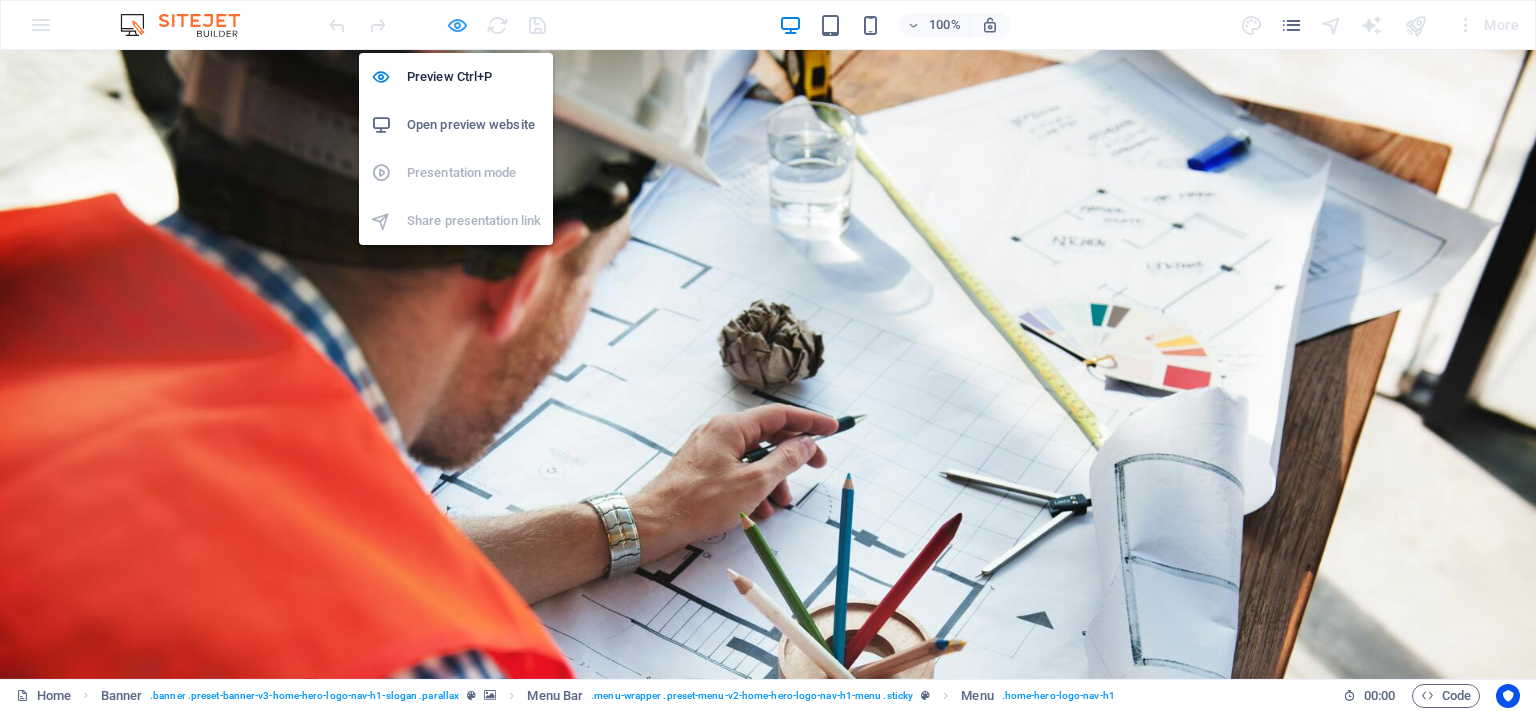 click at bounding box center [457, 25] 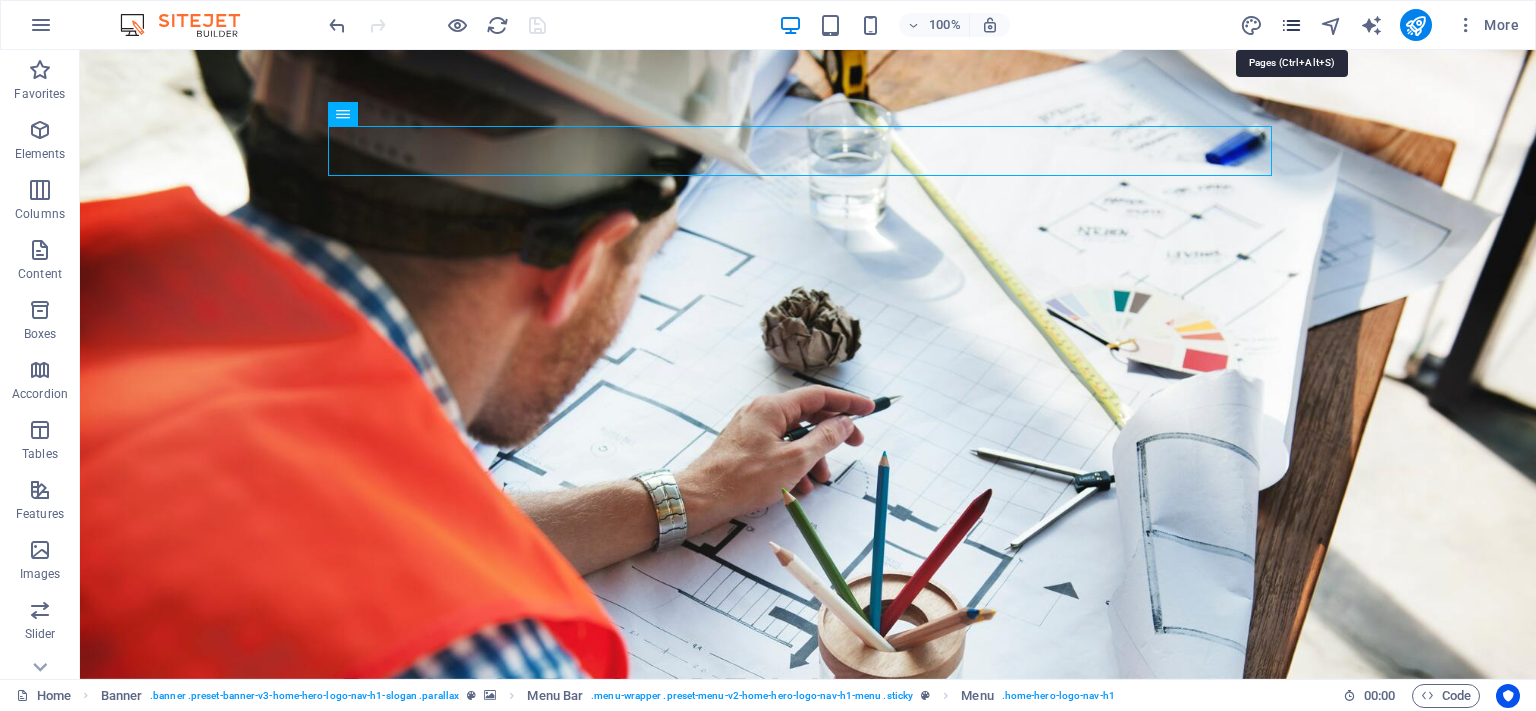 click at bounding box center [1291, 25] 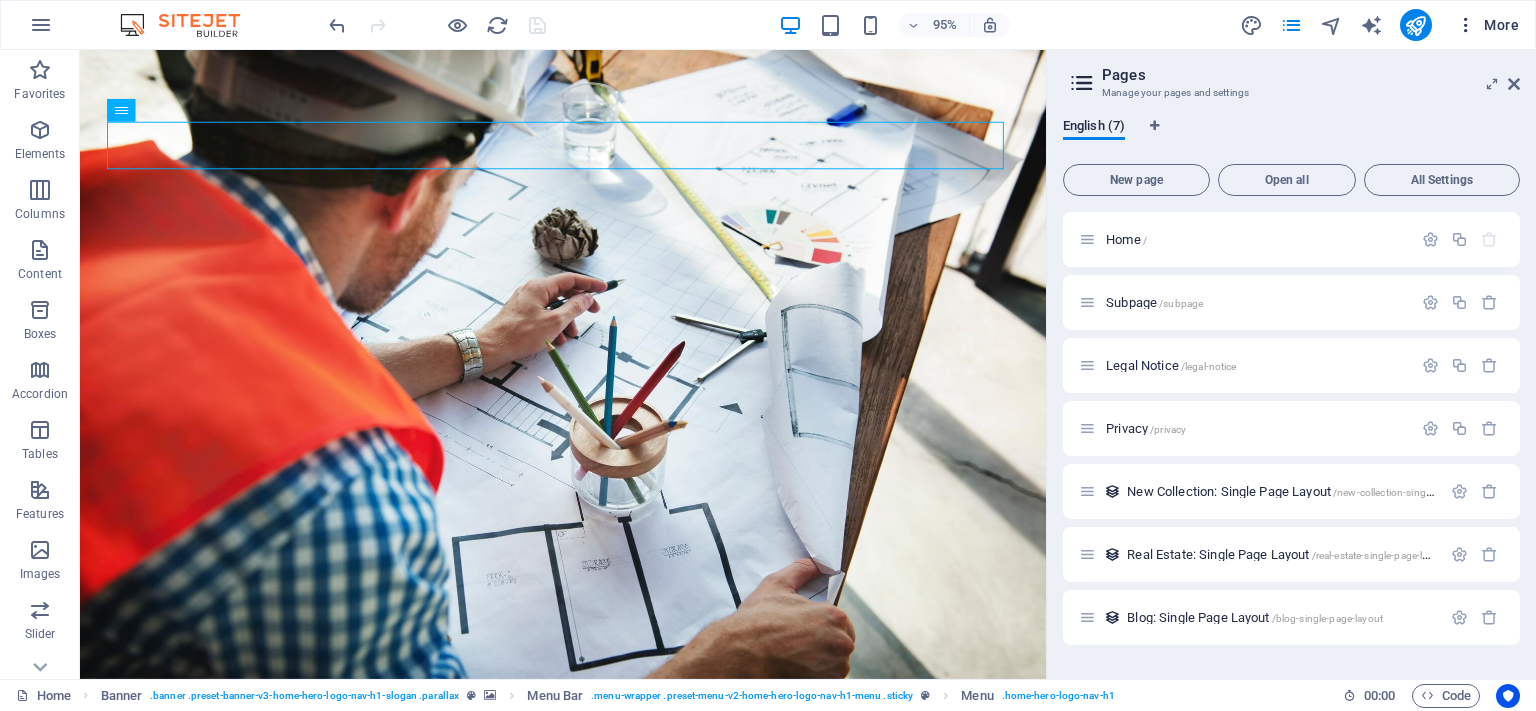 click at bounding box center [1466, 25] 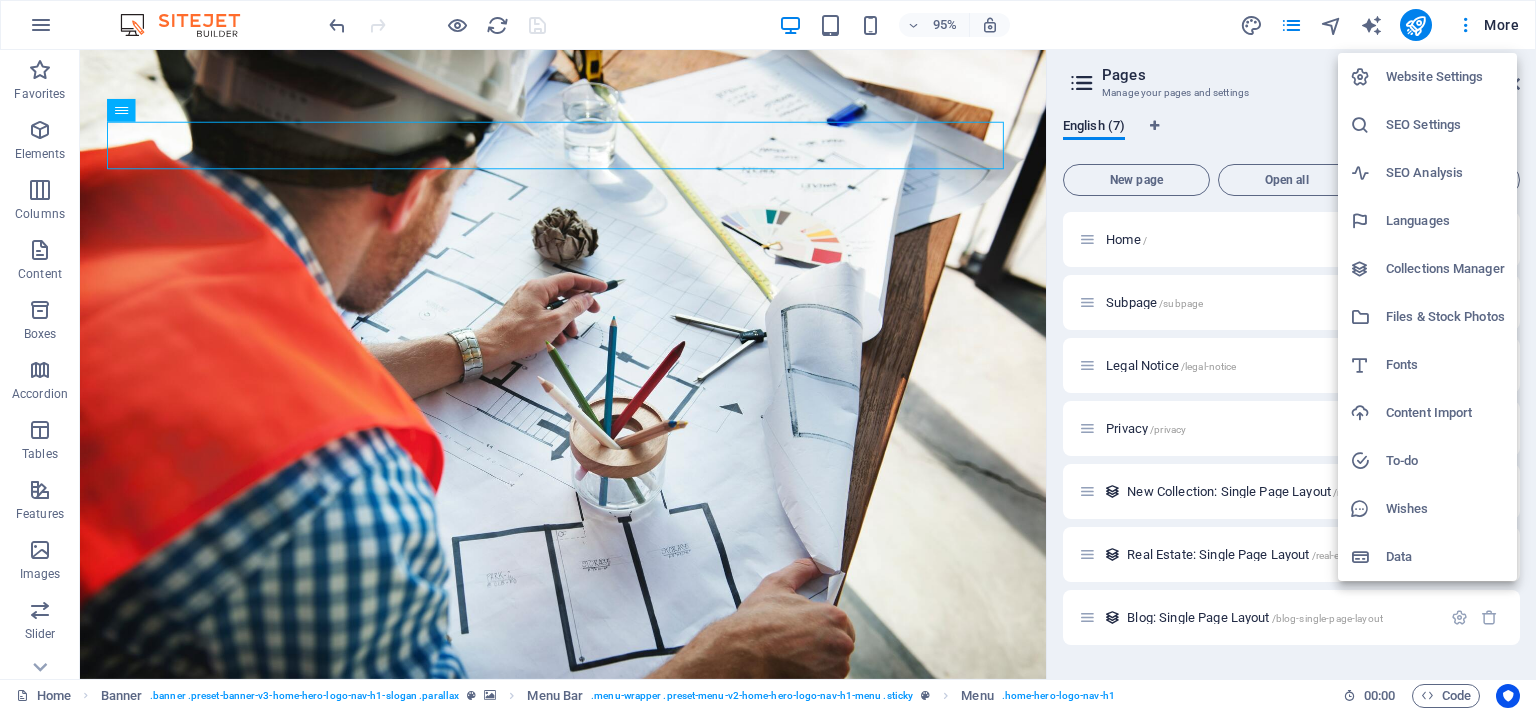 click at bounding box center [768, 355] 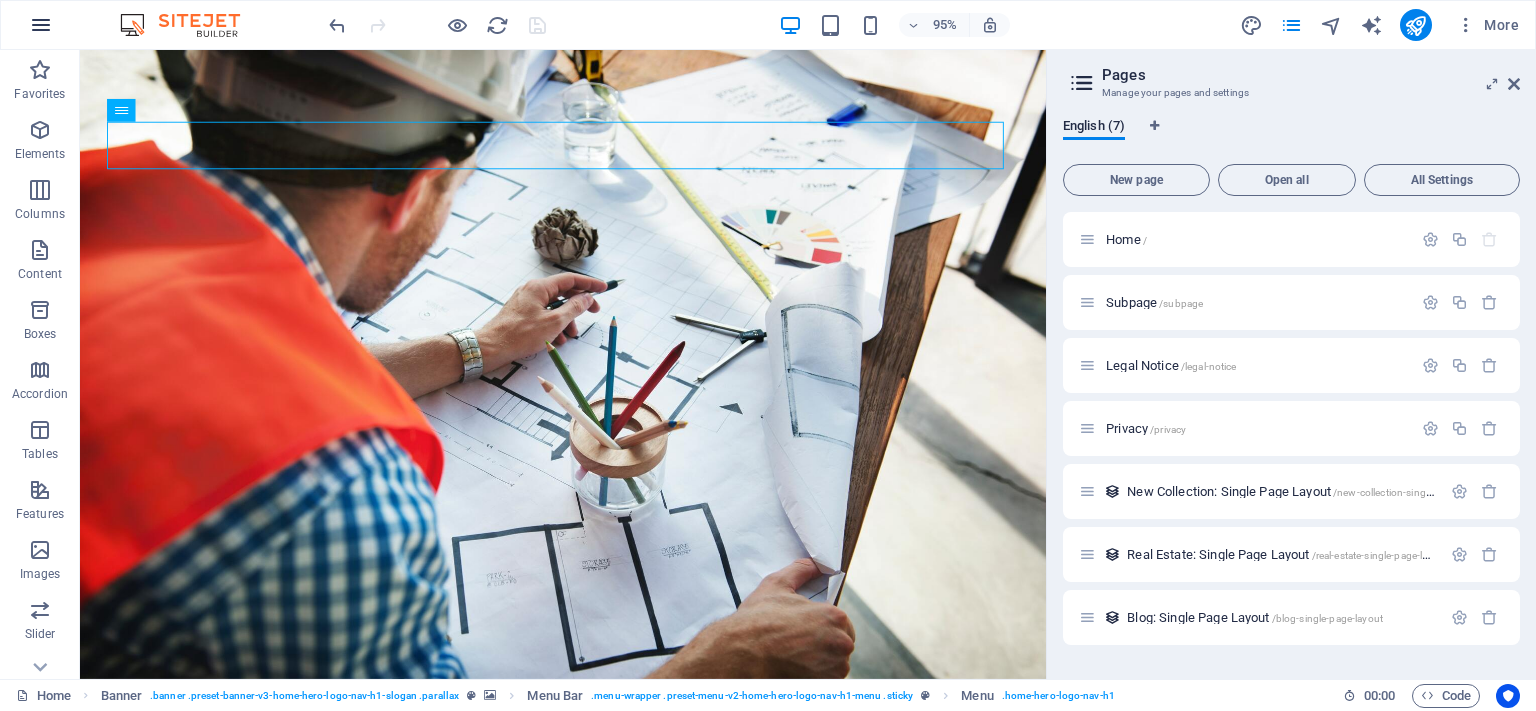 click at bounding box center (41, 25) 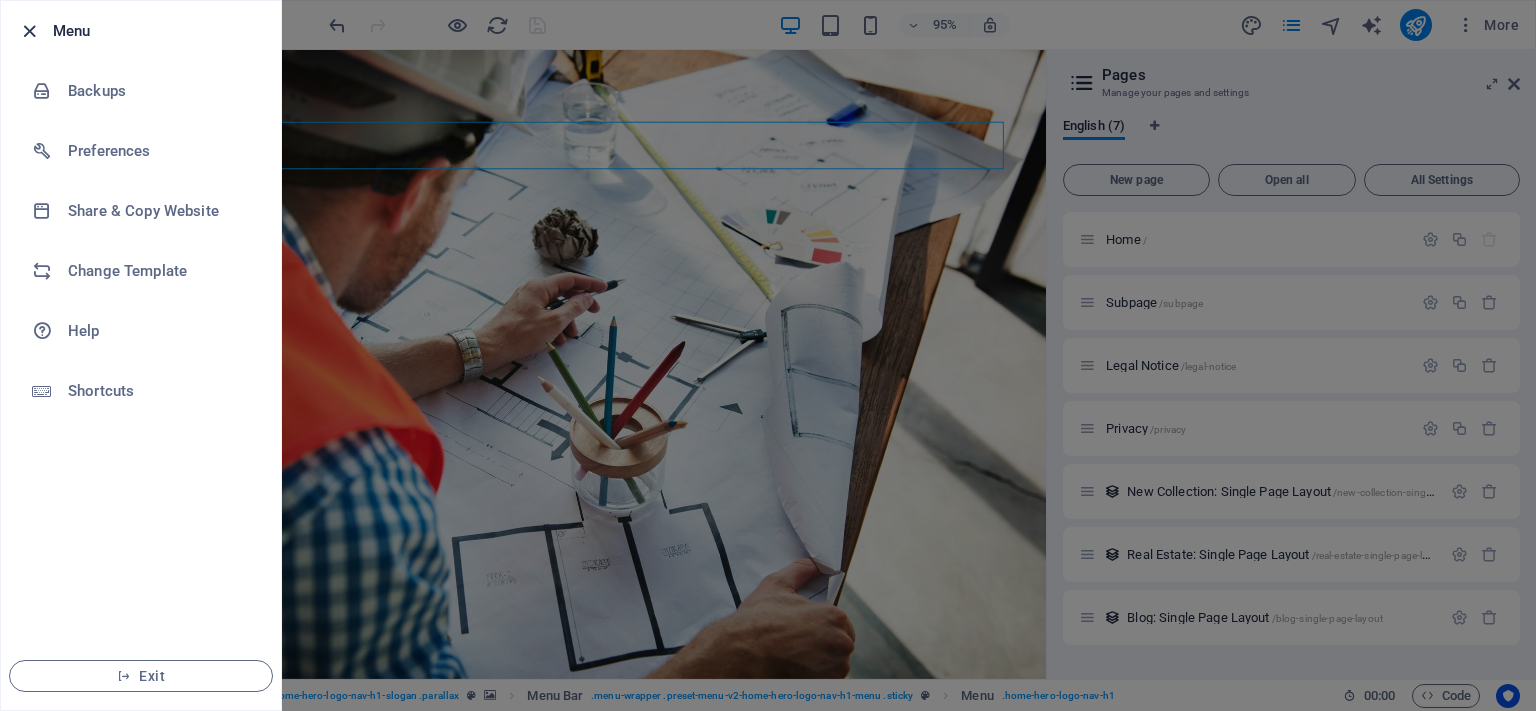 click at bounding box center [29, 31] 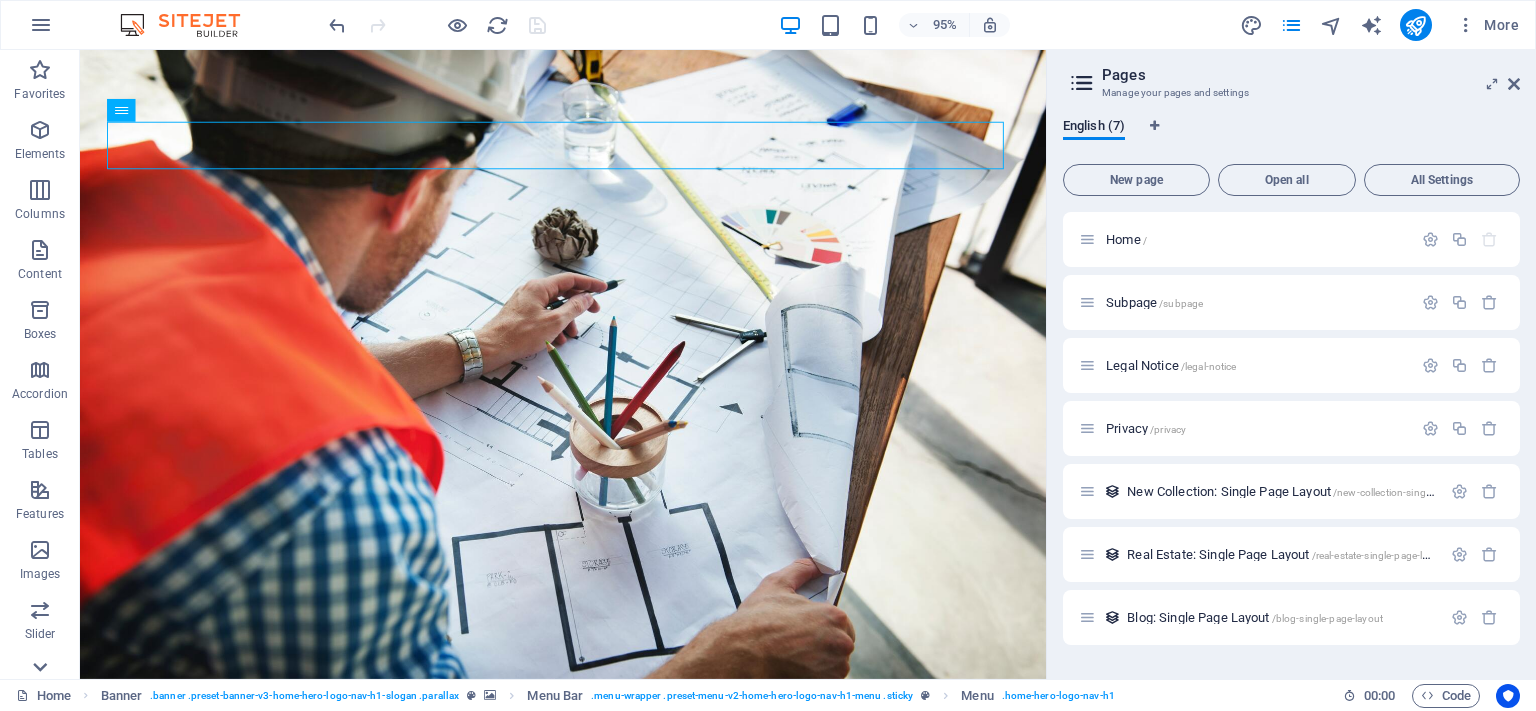 click 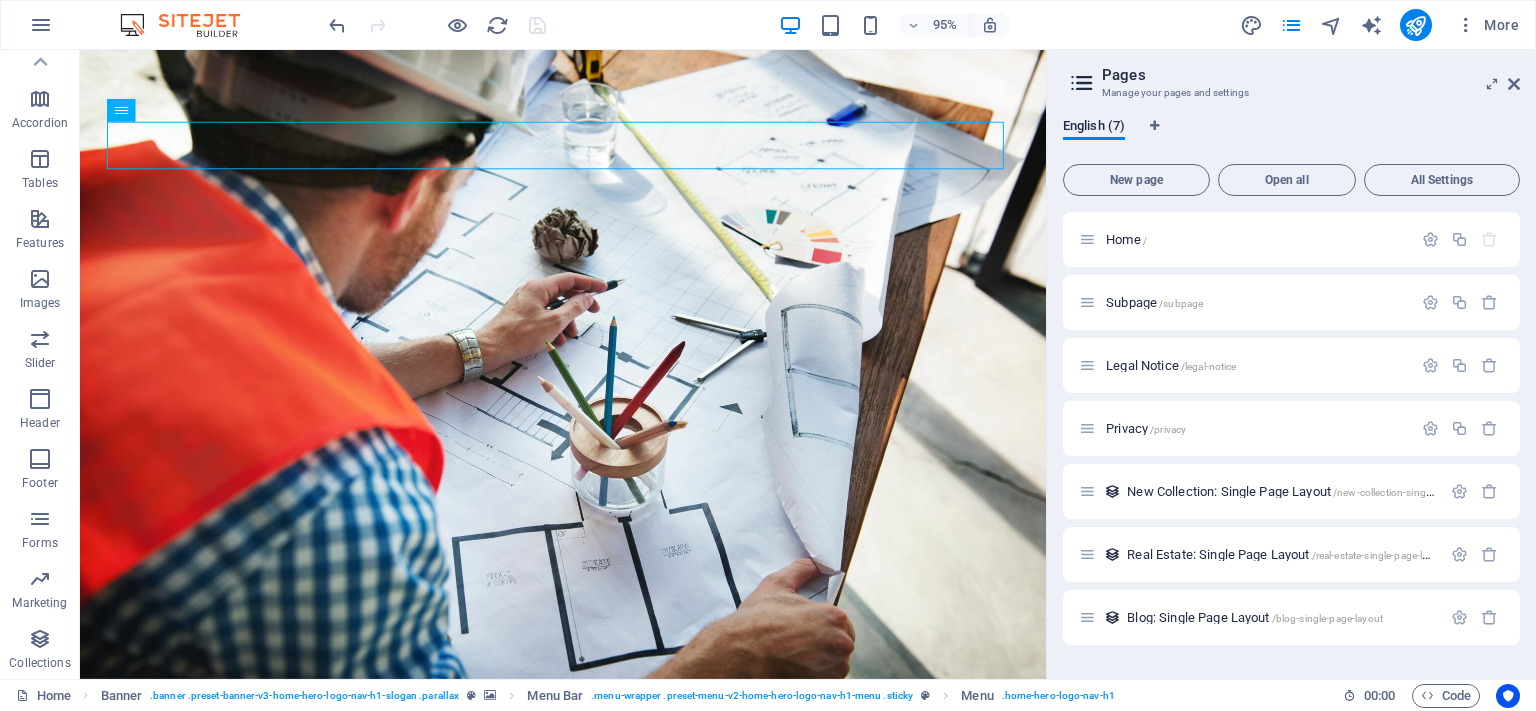 click on "Collections" at bounding box center [39, 663] 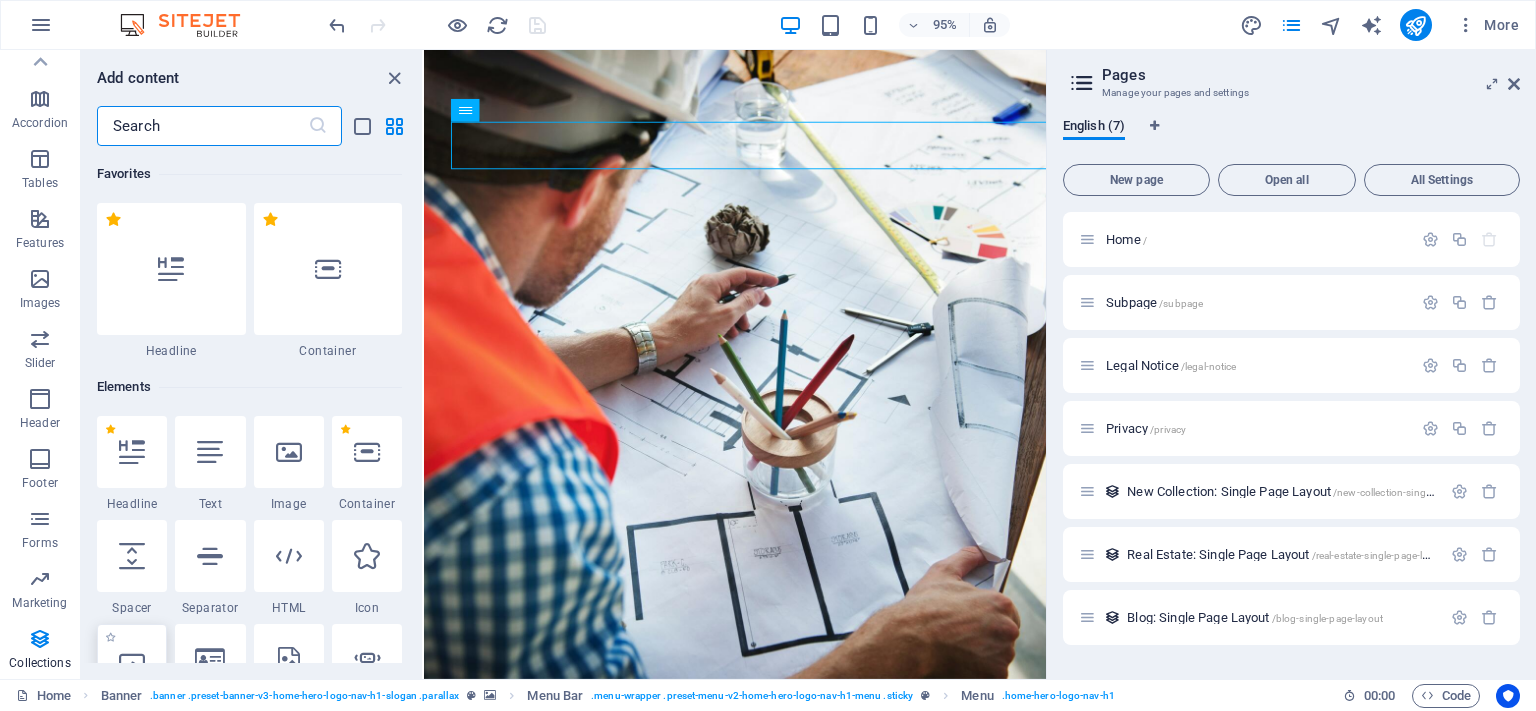 scroll, scrollTop: 271, scrollLeft: 0, axis: vertical 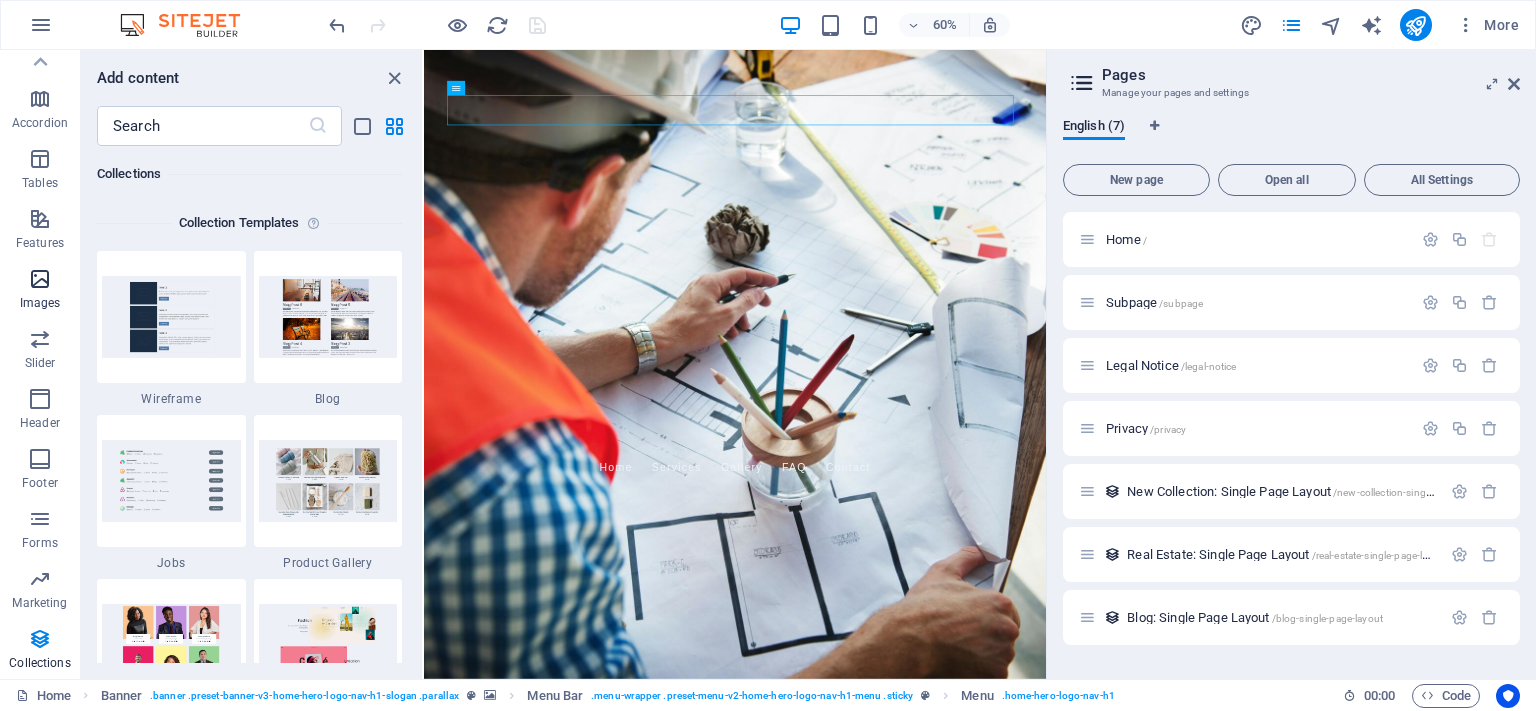 click at bounding box center (40, 279) 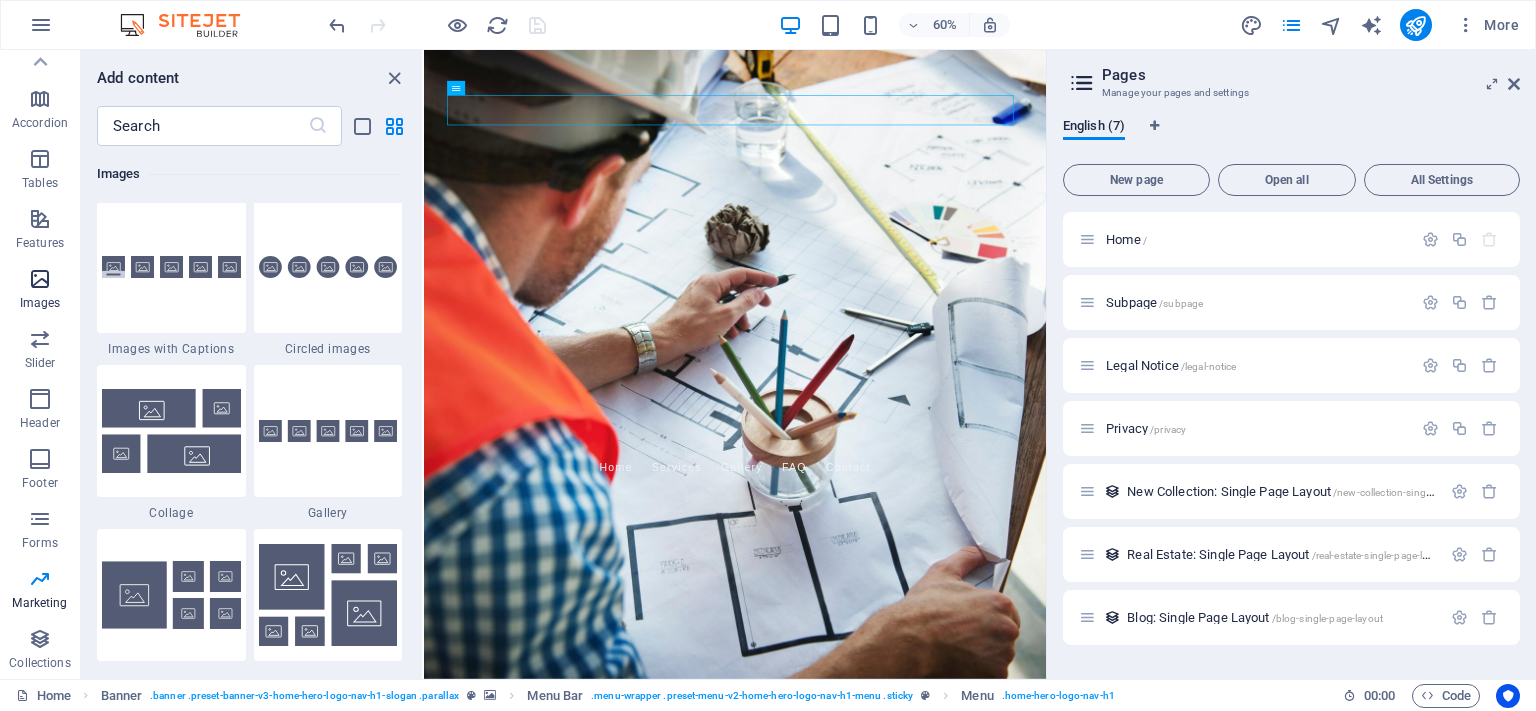 scroll, scrollTop: 10140, scrollLeft: 0, axis: vertical 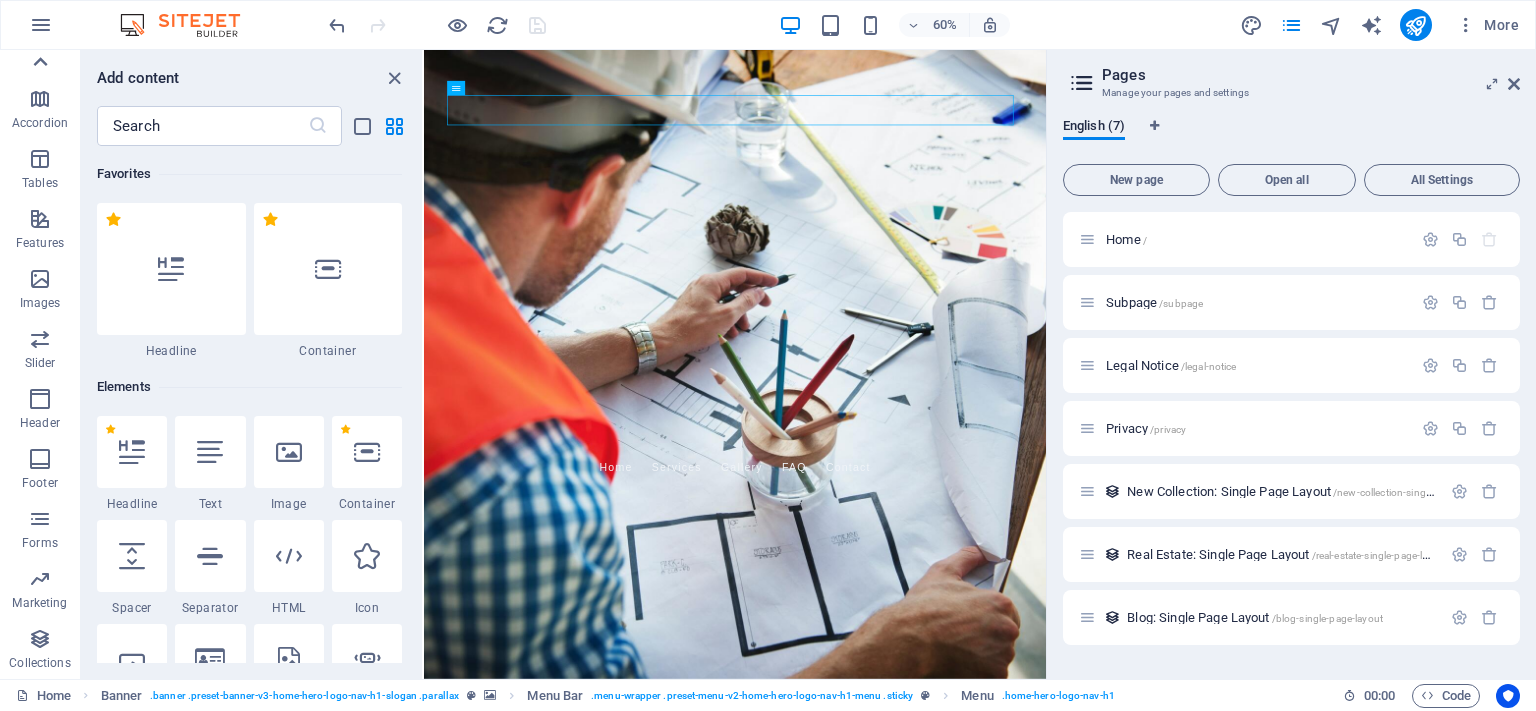 click 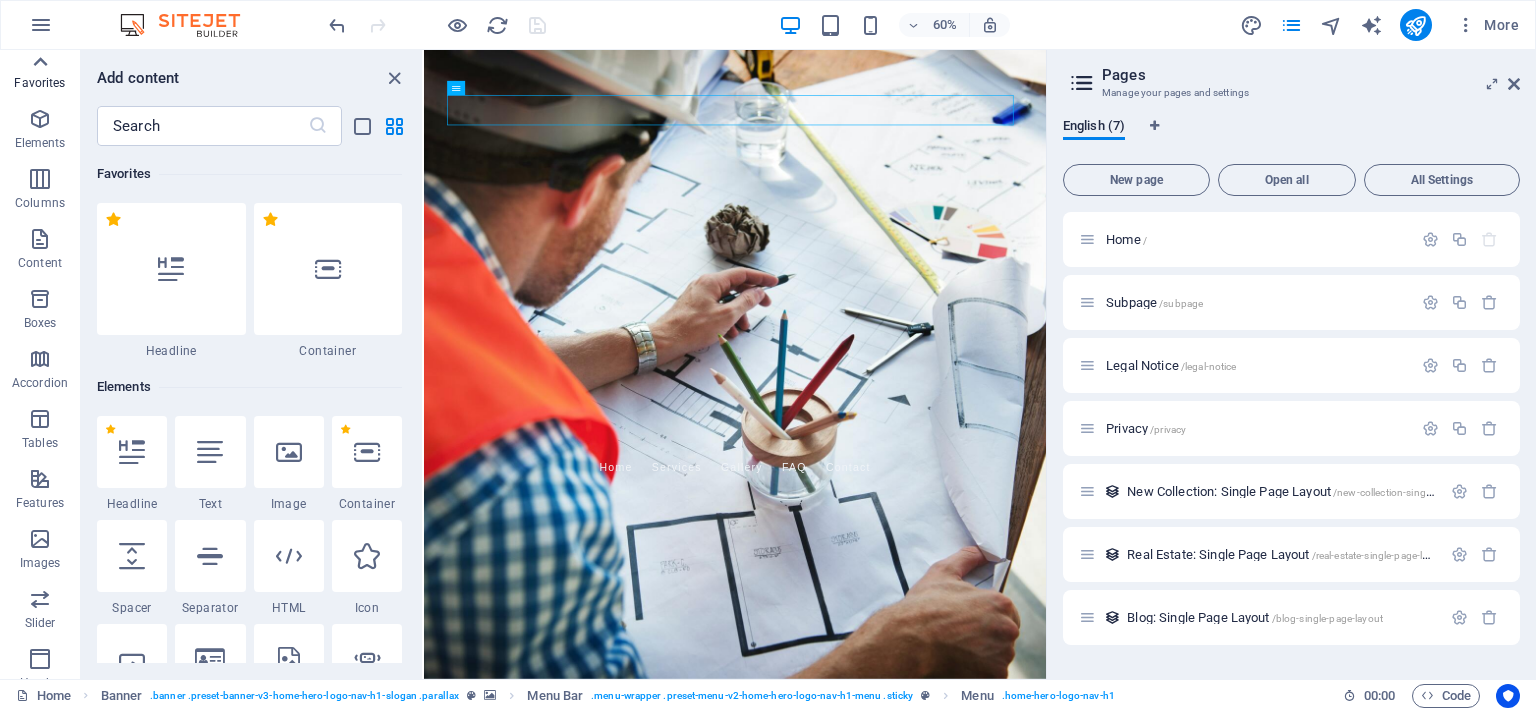scroll, scrollTop: 0, scrollLeft: 0, axis: both 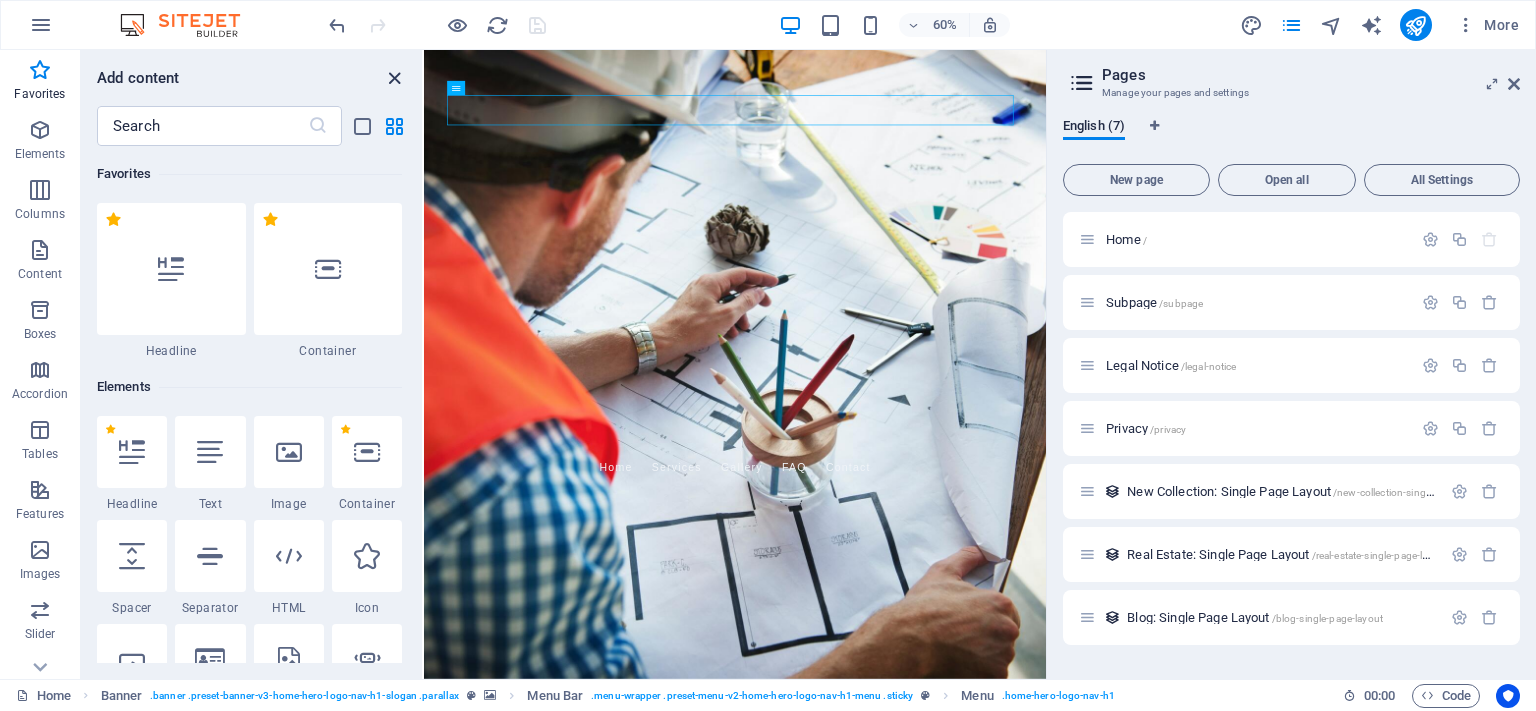 click at bounding box center [394, 78] 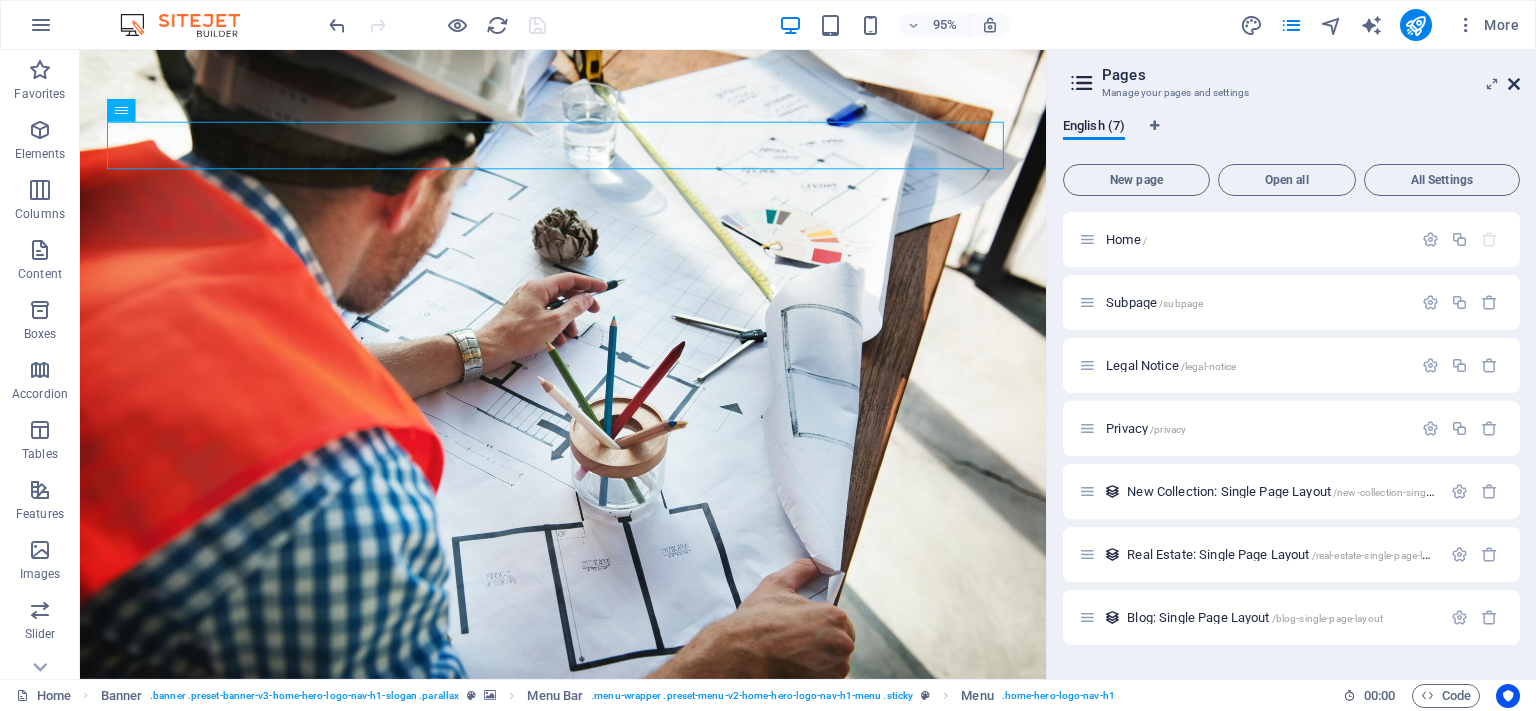 click at bounding box center [1514, 84] 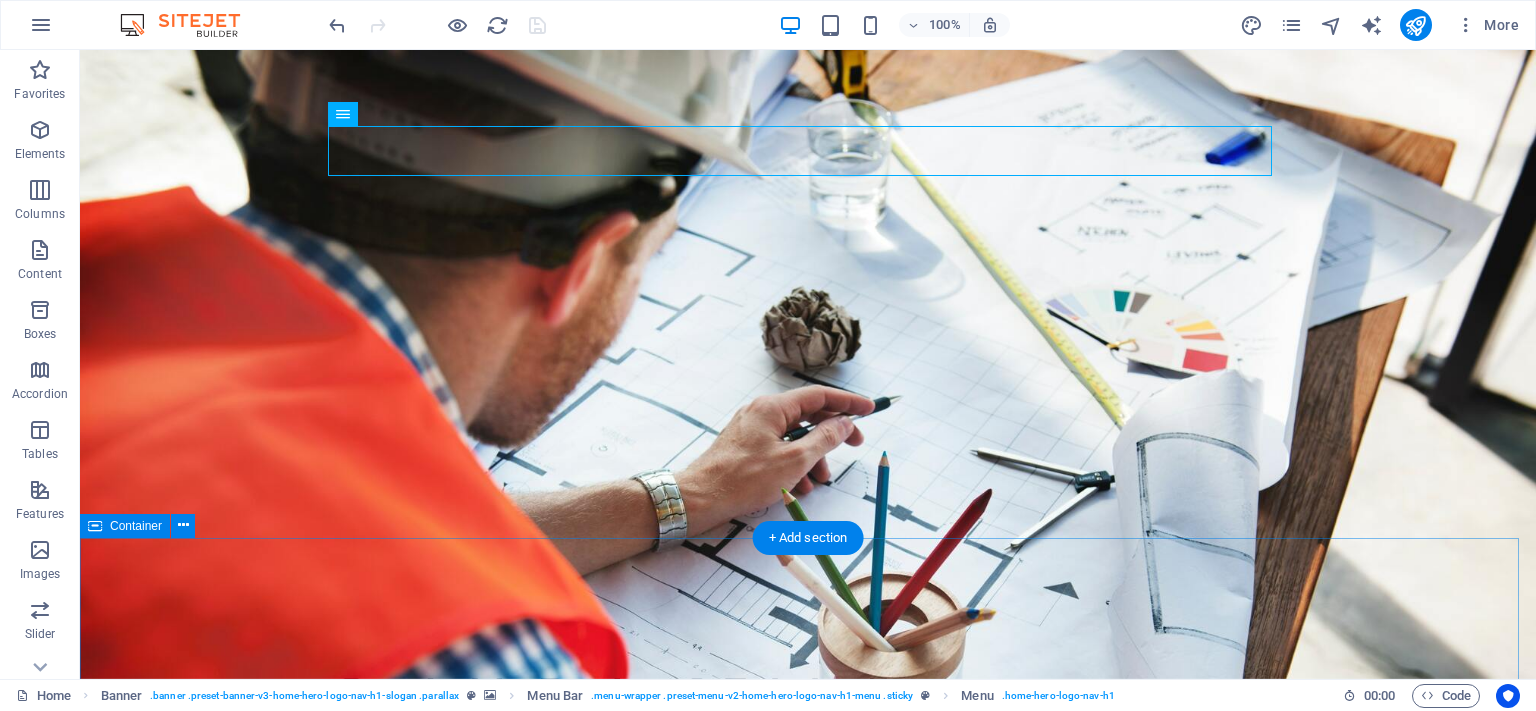 click on "Our Services Custom Metal Fabrication We offer custom fabrication services for various applications, ensuring quality and durability in every piece. Welding Services Our certified welding experts provide a range of welding services including MIG, TIG, and stick welding. Metal Art and Sculptures Transforming metal into stunning art pieces, perfect for homes and businesses. Aluminum Fabrication Specializing in aluminum welding and fabrication for lightweight and strong designs. Repair and Maintenance We provide repair services for metal structures, ensuring longevity and safety. Consultation and Design Services Get professional advice and custom design solutions for your welding projects." at bounding box center [808, 2114] 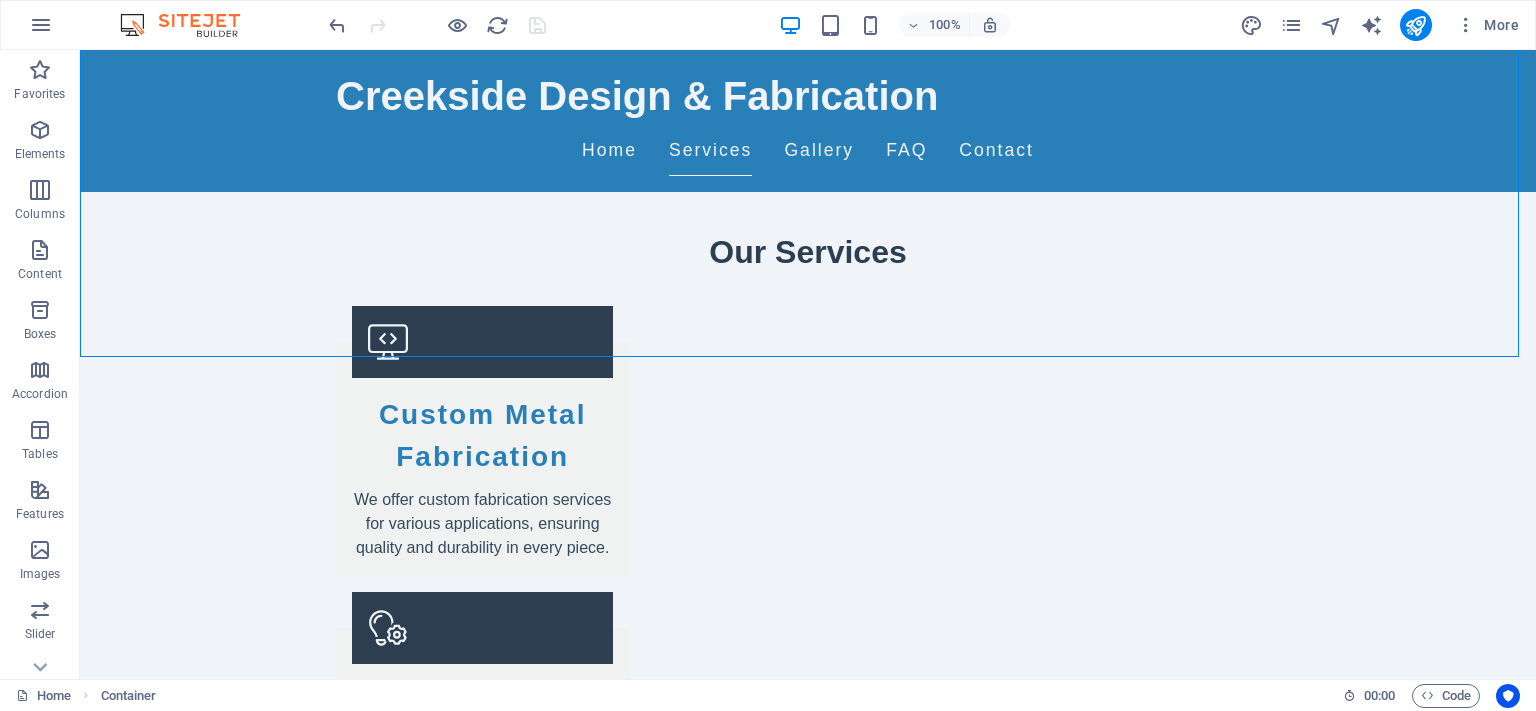 scroll, scrollTop: 1015, scrollLeft: 0, axis: vertical 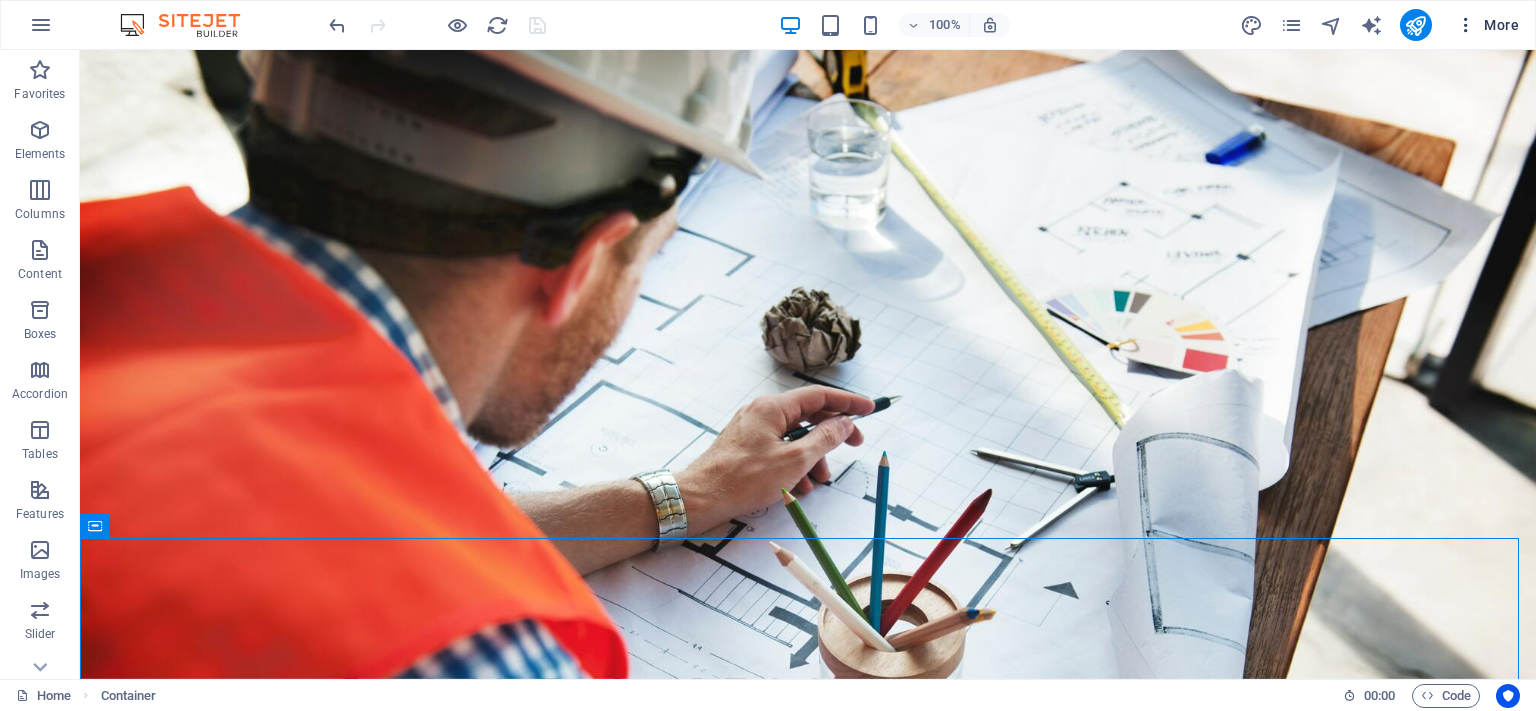 click at bounding box center (1466, 25) 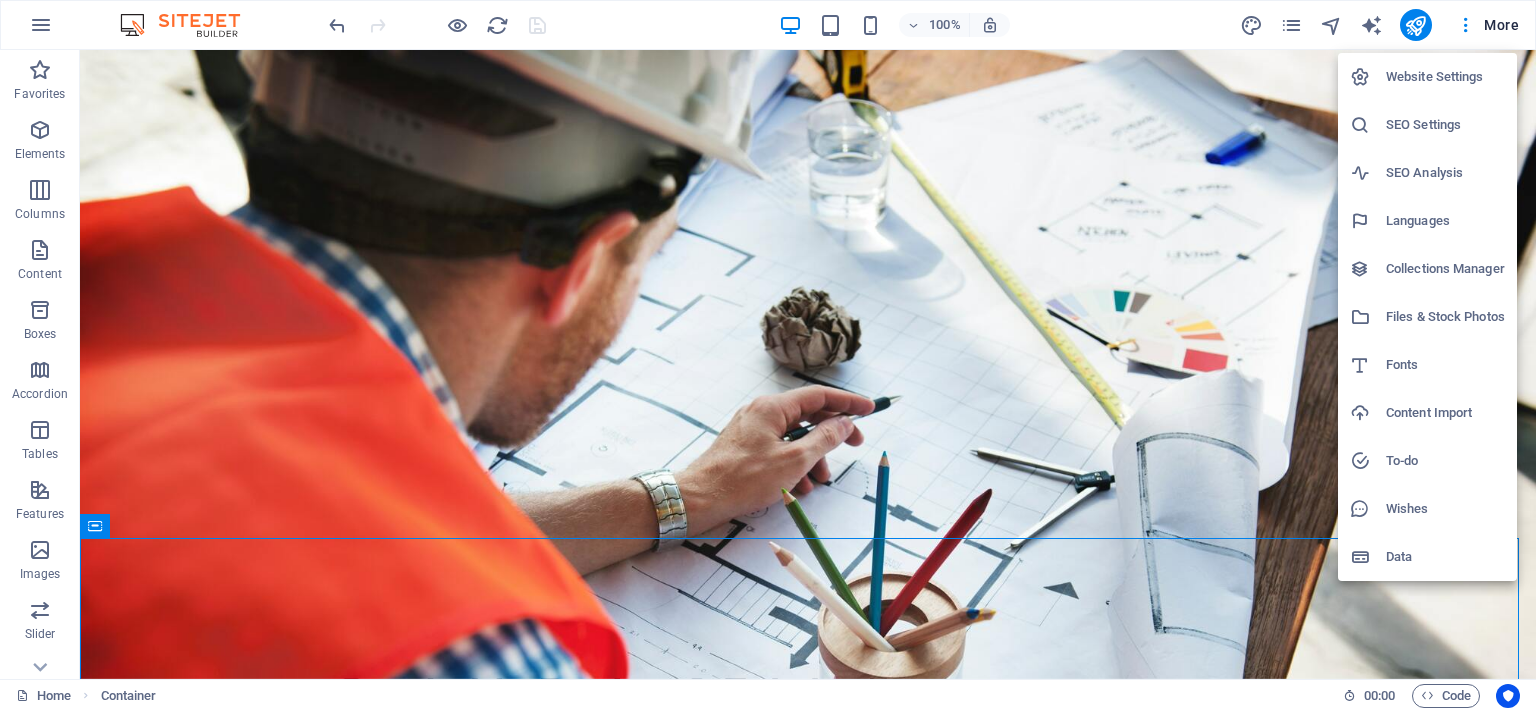 click at bounding box center (768, 355) 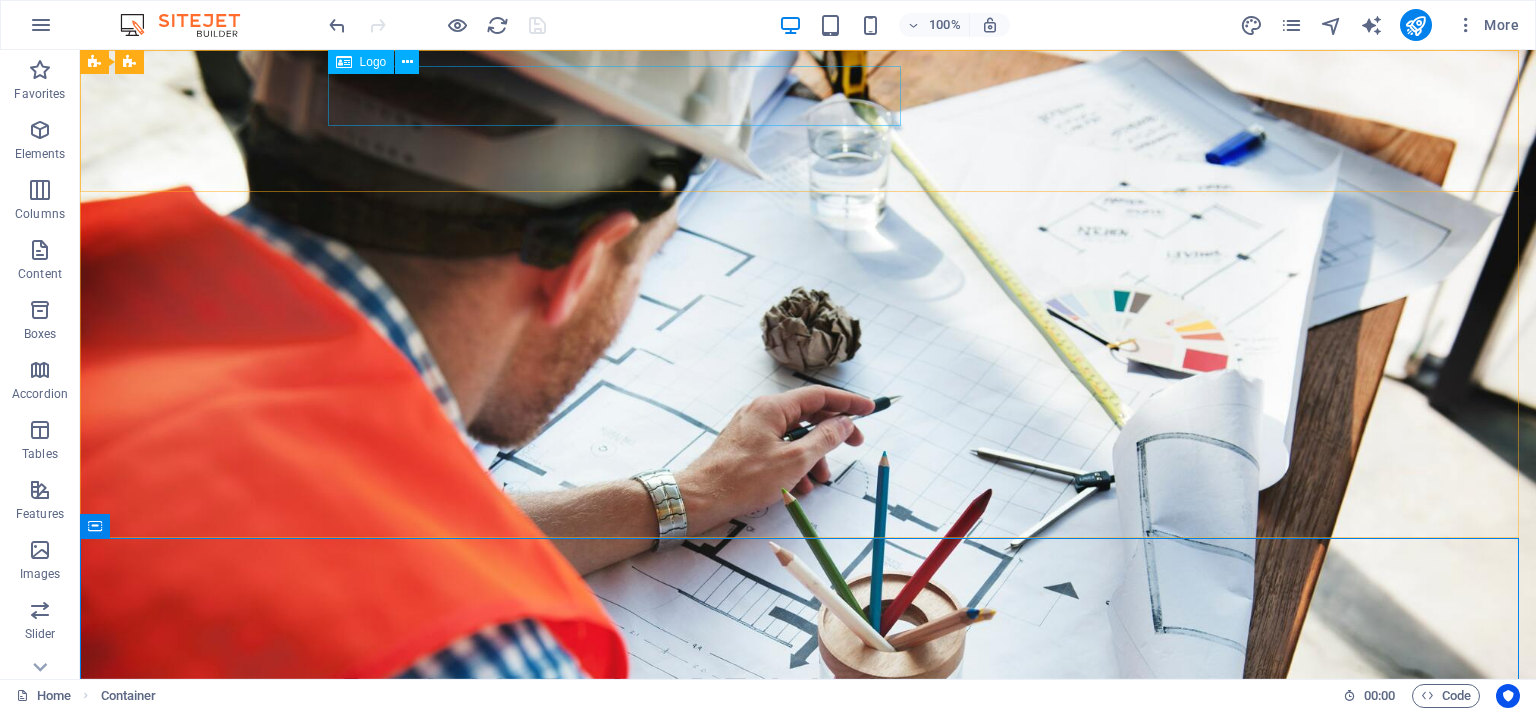 click on "Logo" at bounding box center (373, 62) 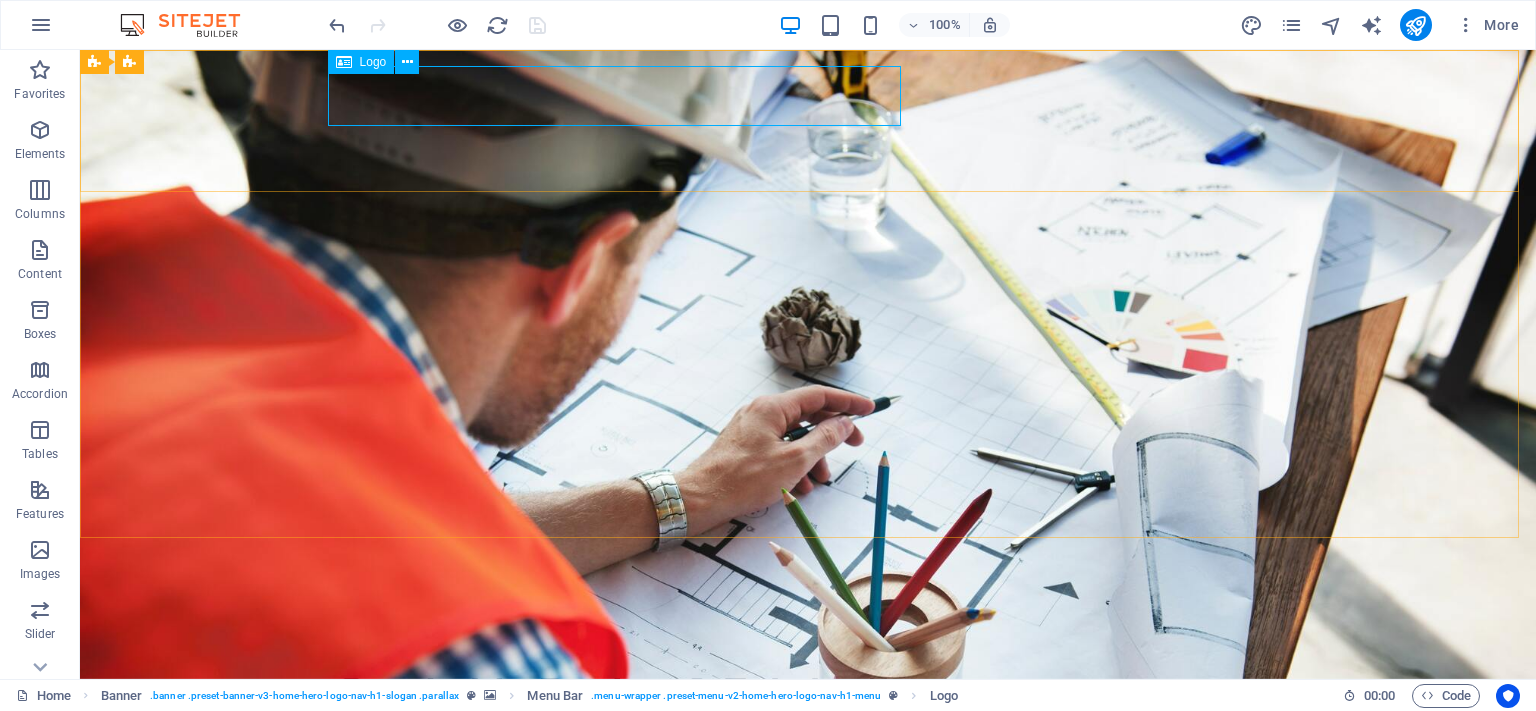 click on "Logo" at bounding box center [373, 62] 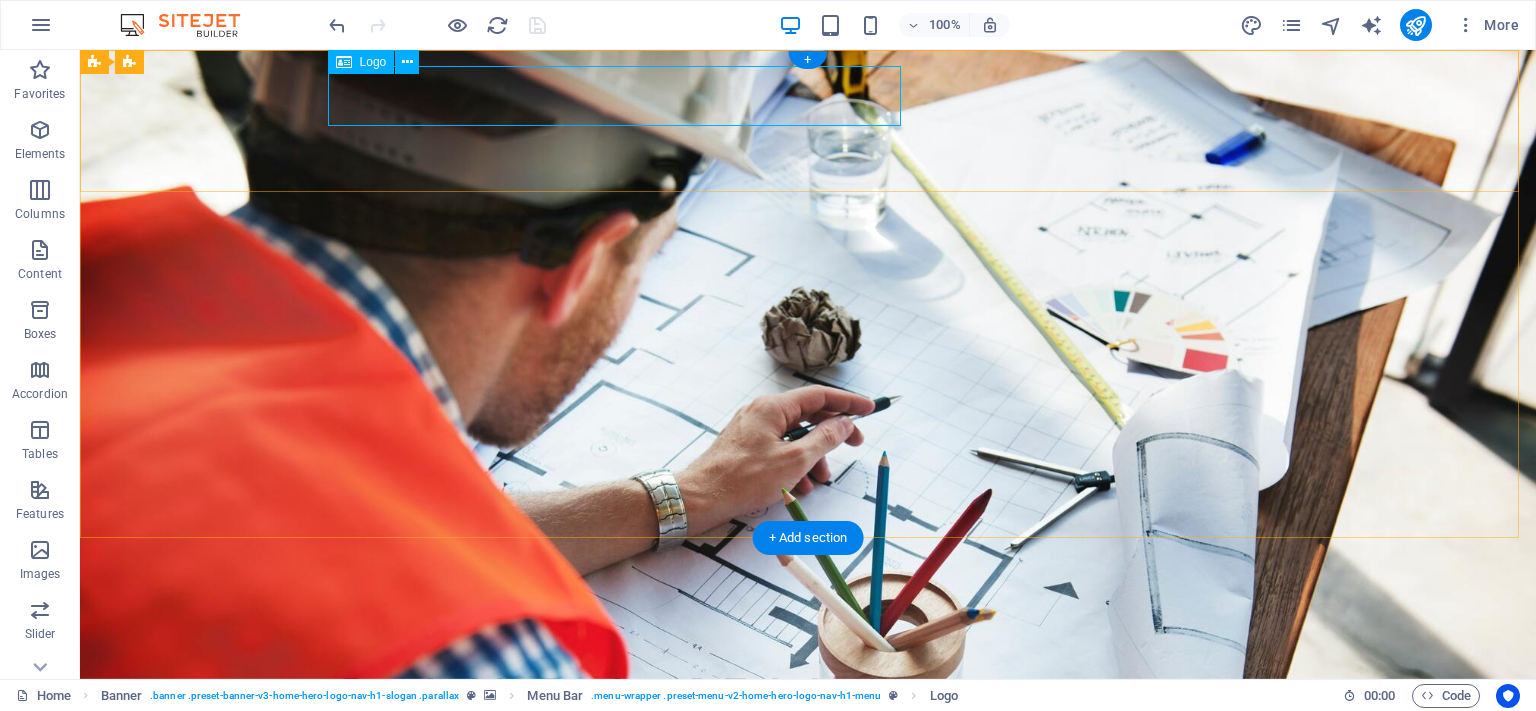 click on "Creekside Design & Fabrication" at bounding box center (808, 691) 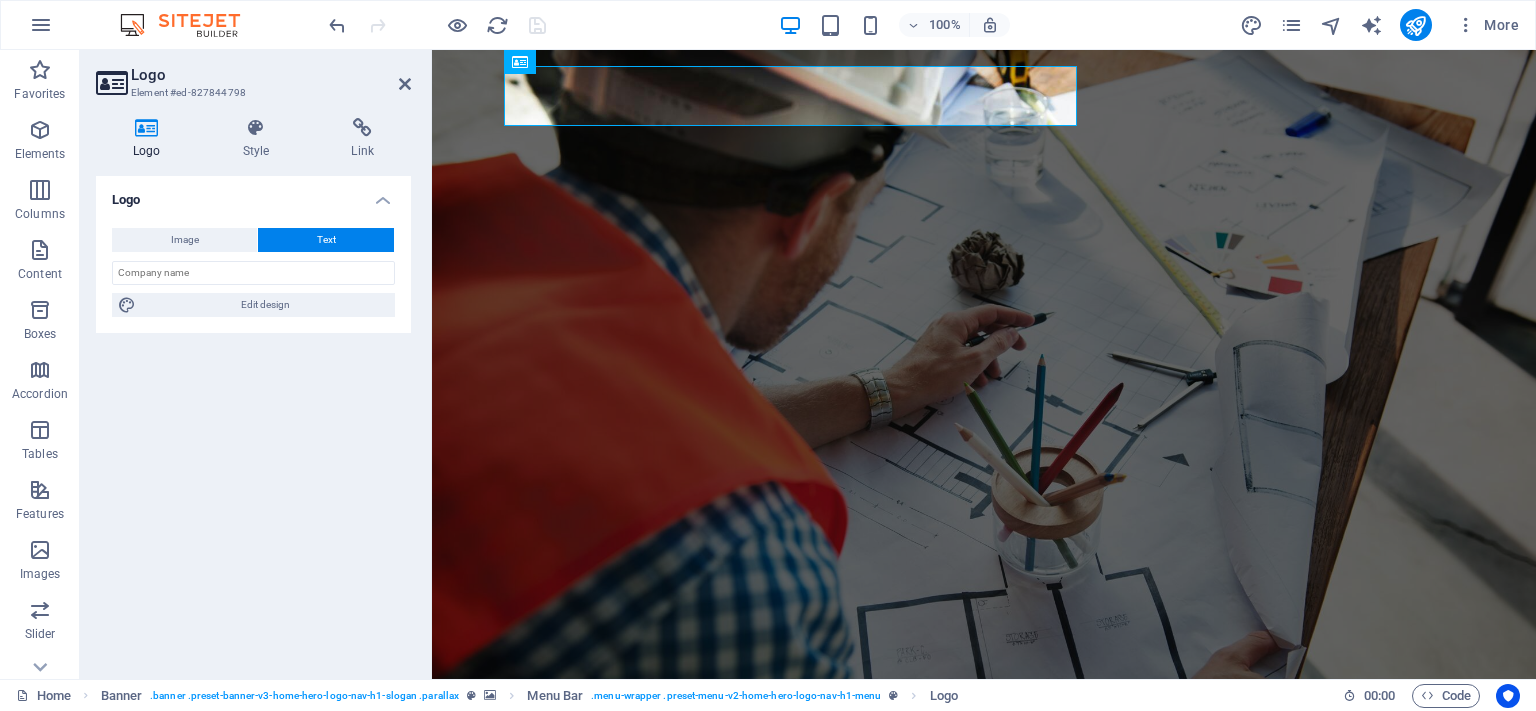 click on "Logo" at bounding box center [151, 139] 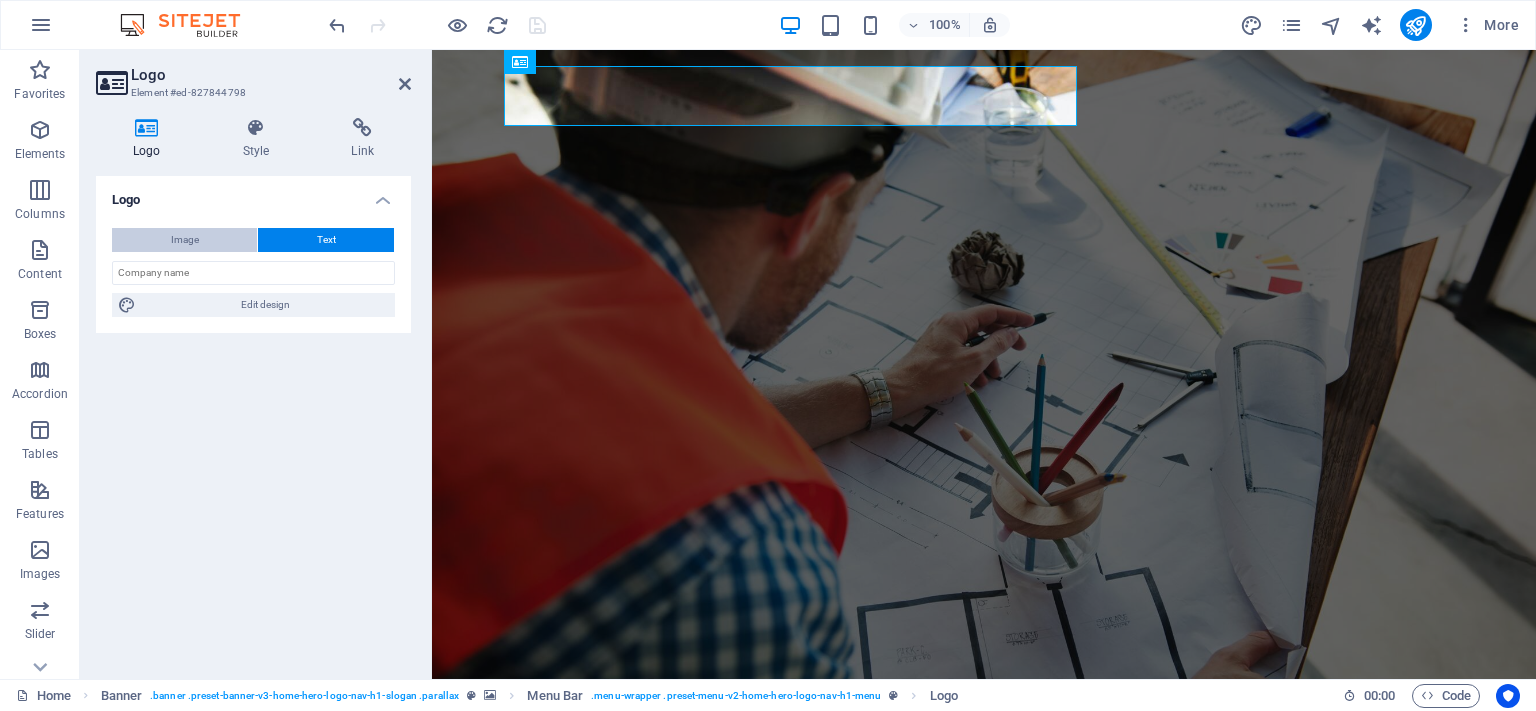 click on "Image" at bounding box center [184, 240] 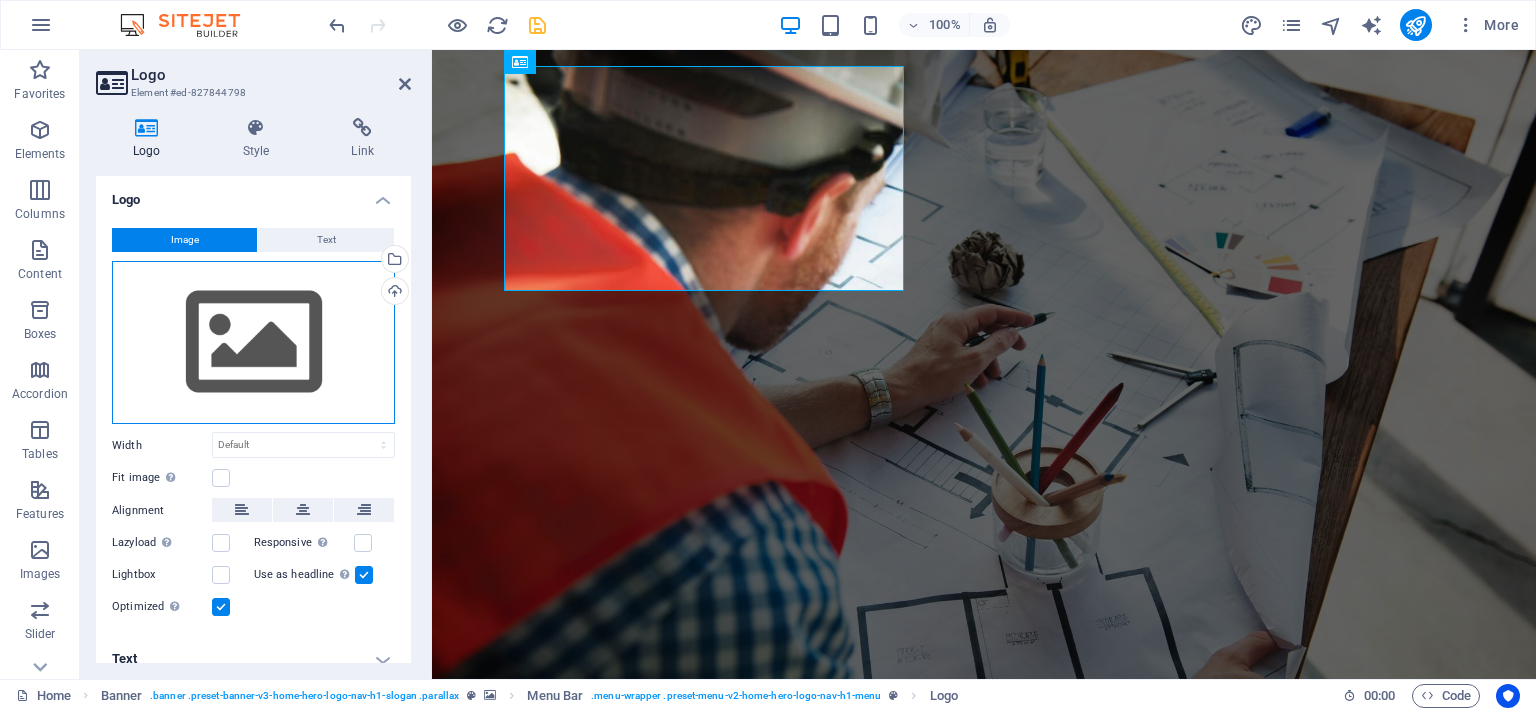click on "Drag files here, click to choose files or select files from Files or our free stock photos & videos" at bounding box center [253, 343] 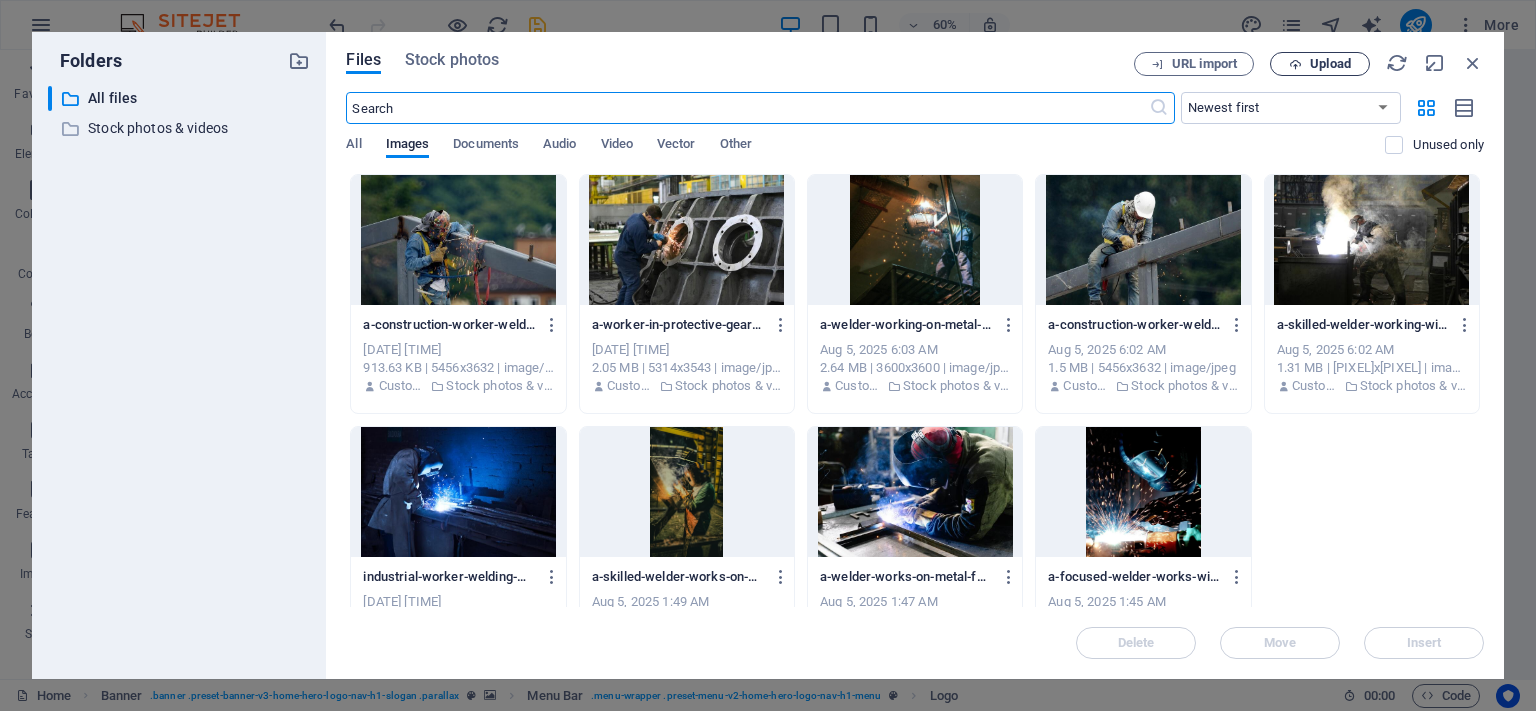 click on "Upload" at bounding box center [1330, 64] 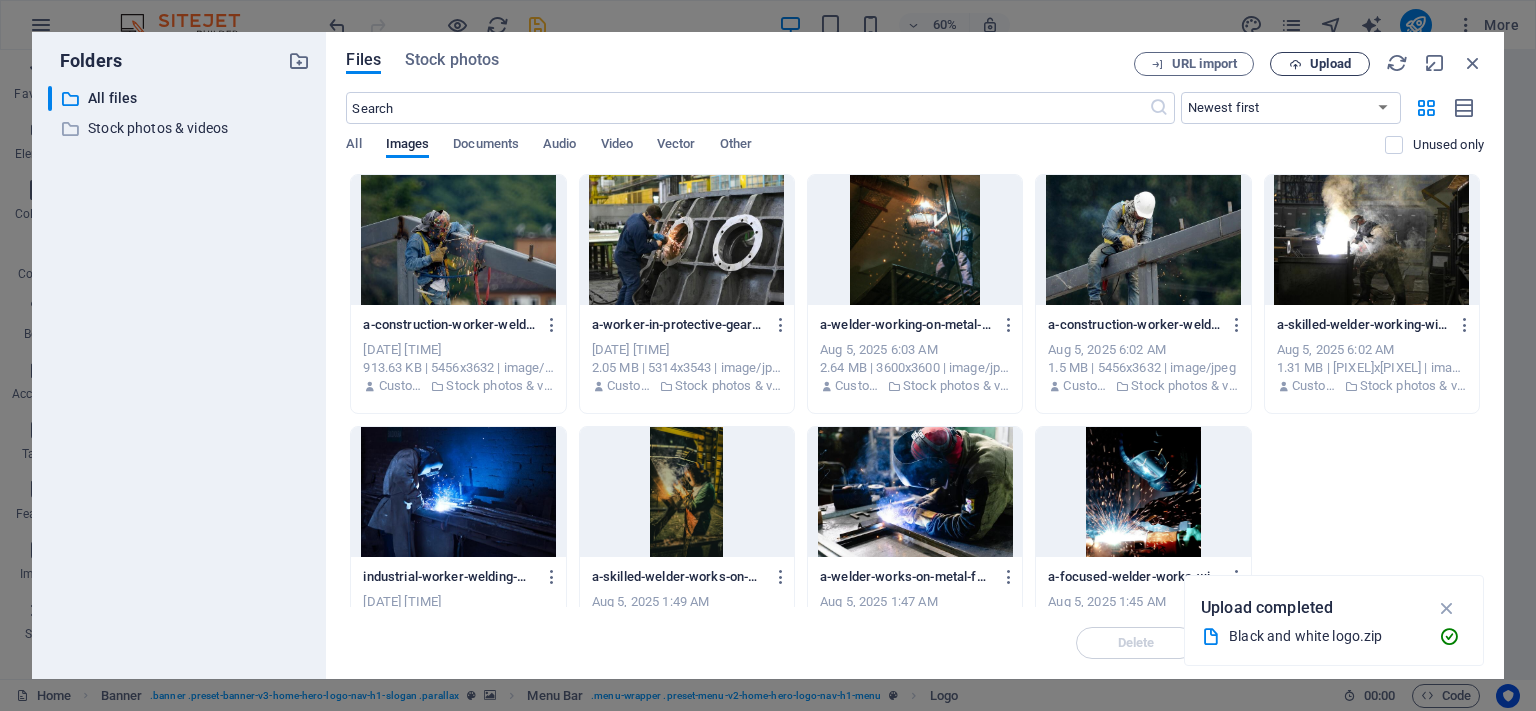 click on "Upload" at bounding box center (1330, 64) 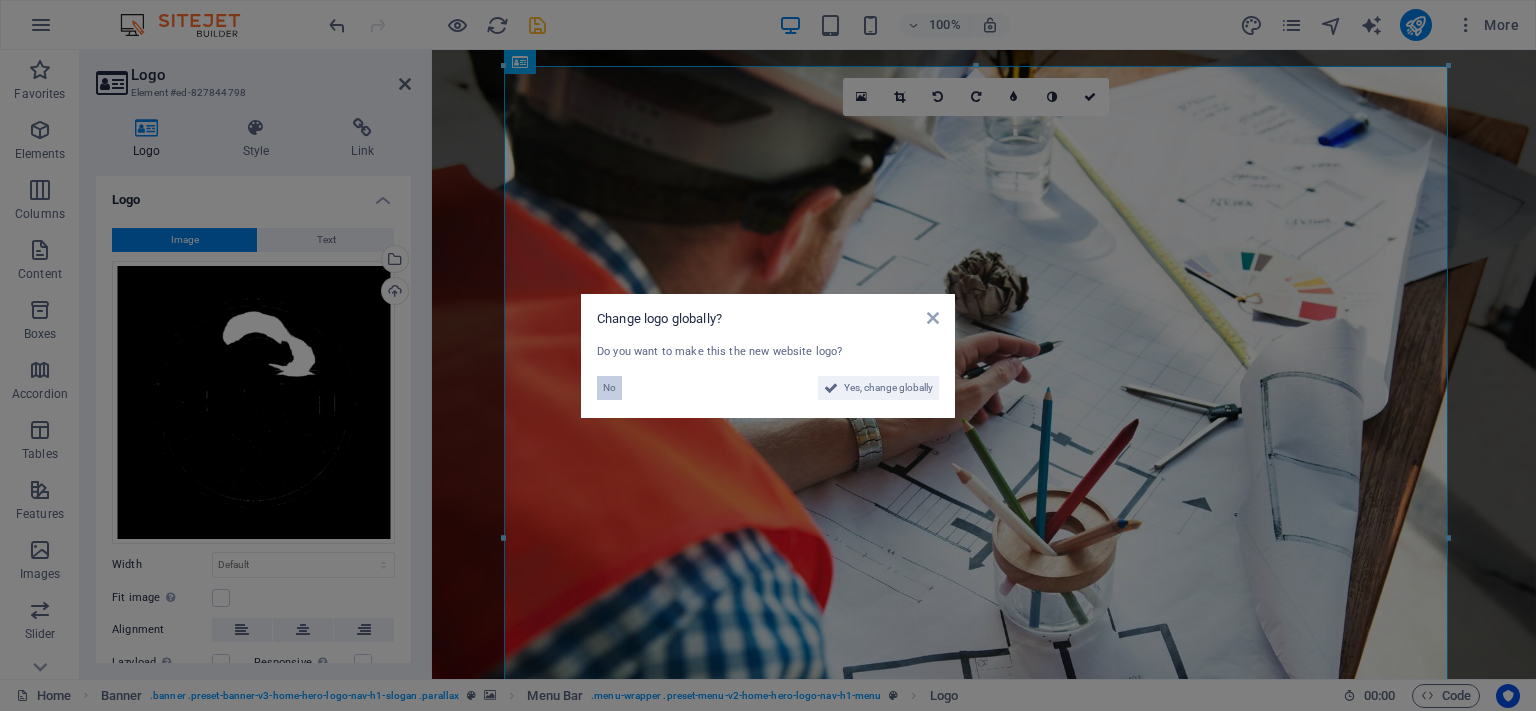 click on "No" at bounding box center [609, 388] 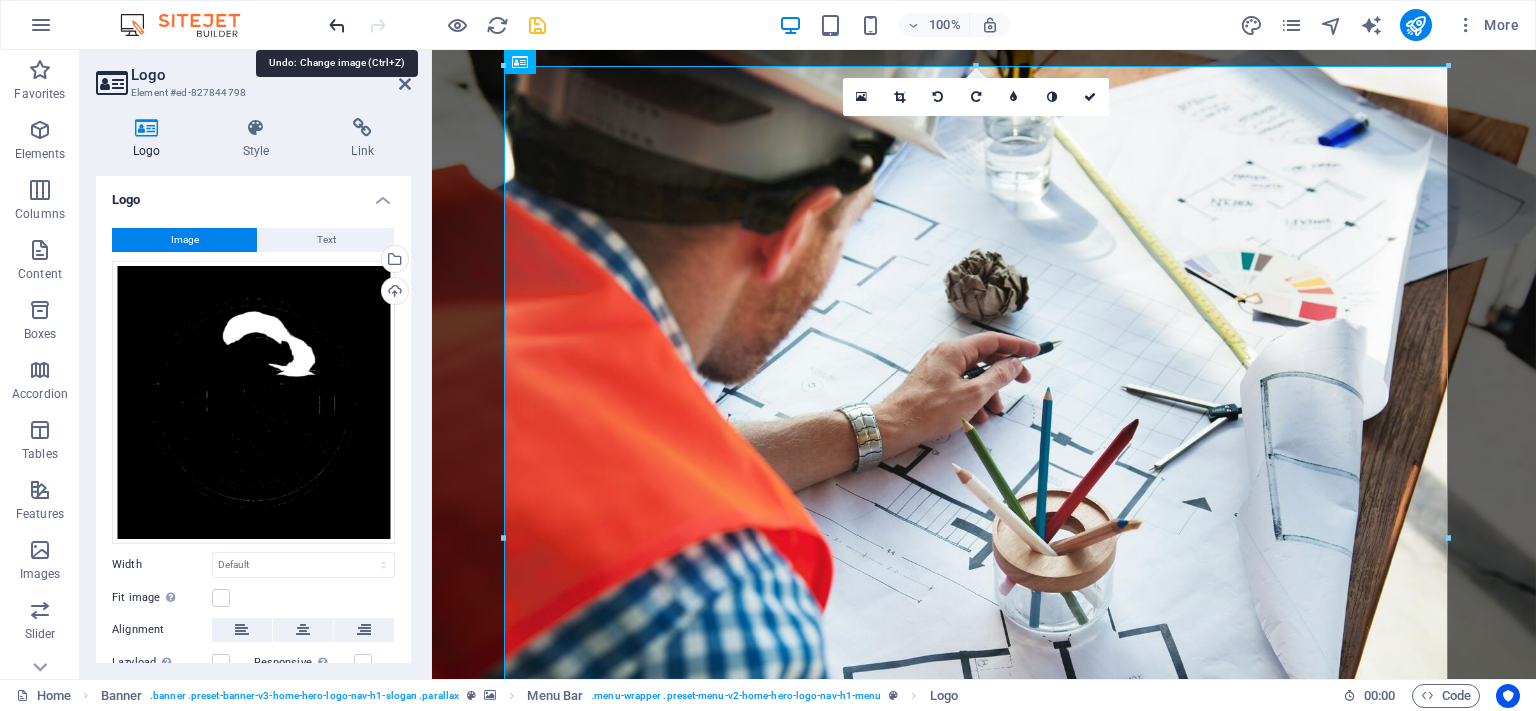 click at bounding box center [337, 25] 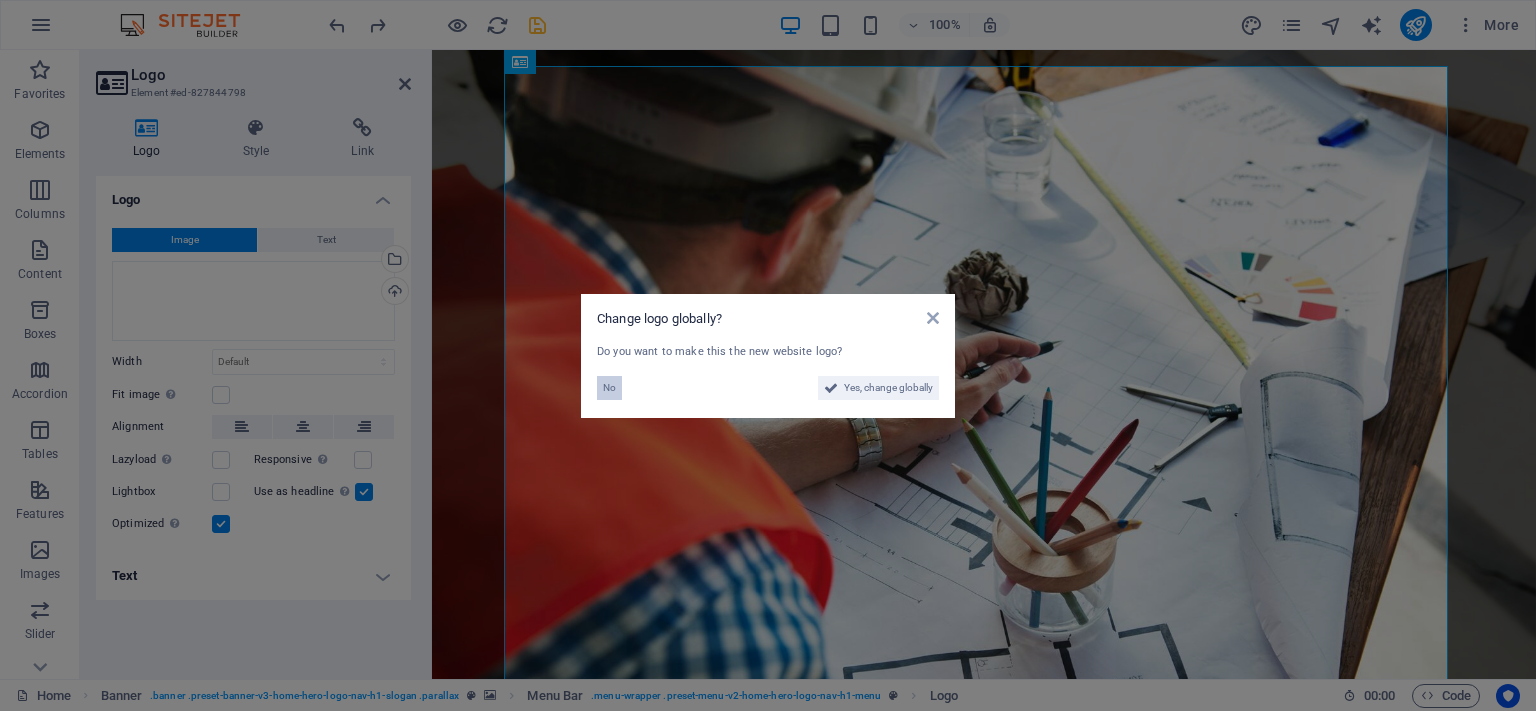 click on "No" at bounding box center (609, 388) 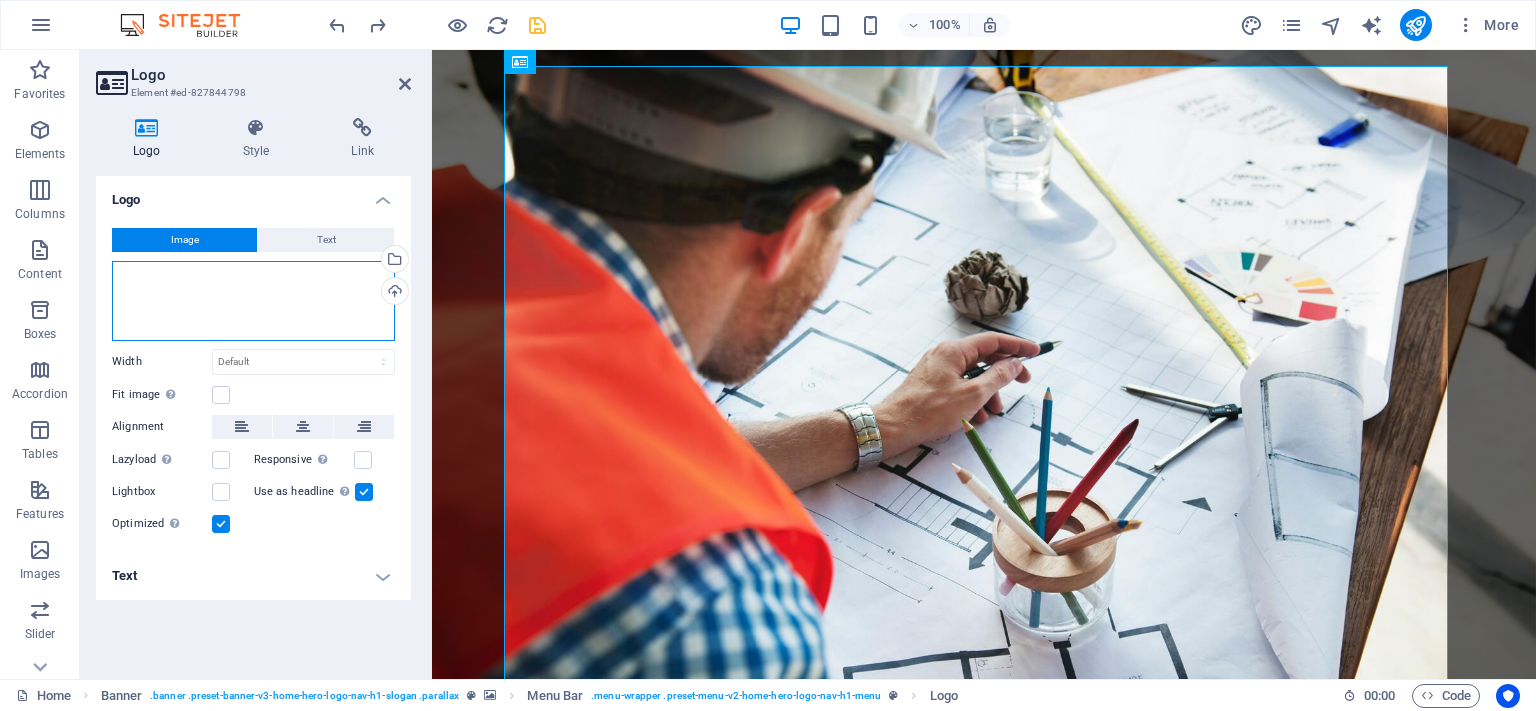 click on "Drag files here, click to choose files or select files from Files or our free stock photos & videos" at bounding box center [253, 301] 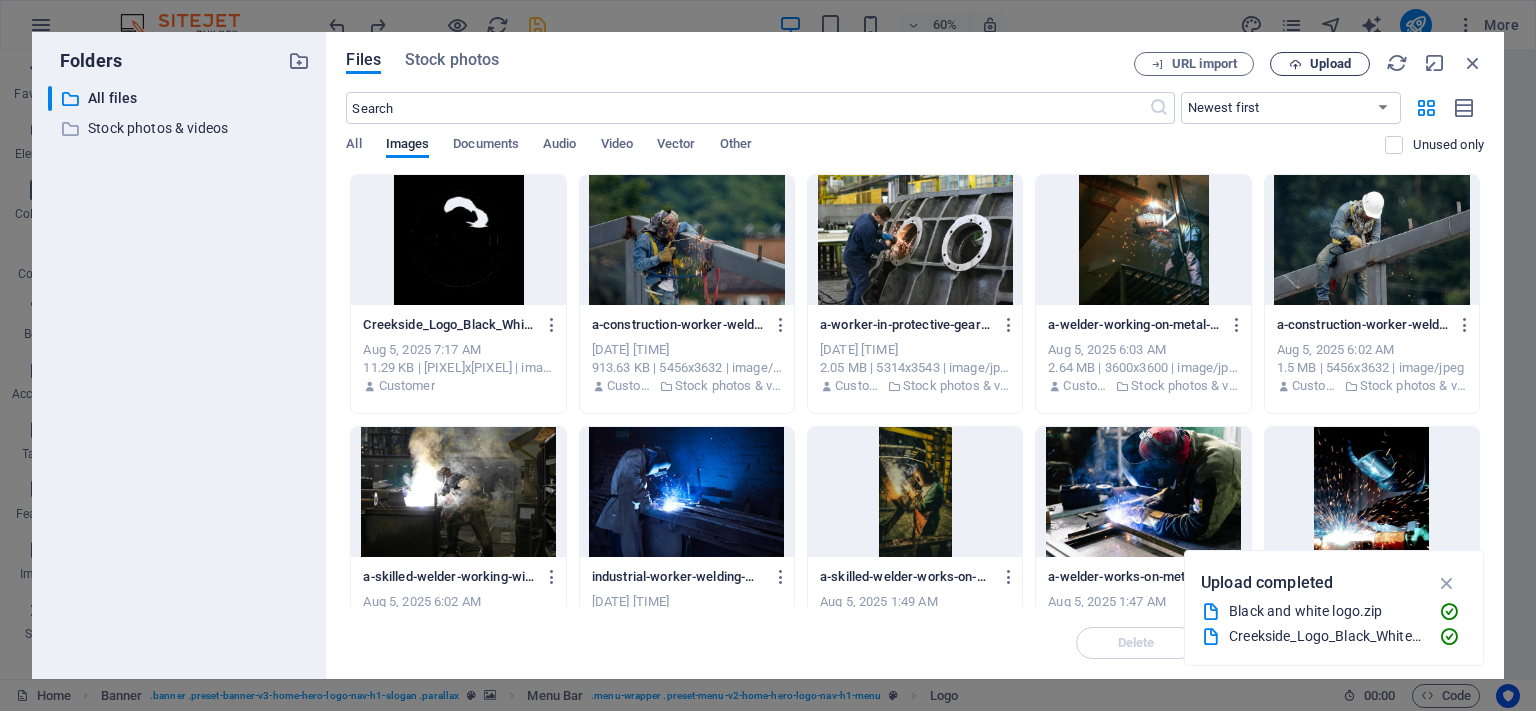 click on "Upload" at bounding box center (1330, 64) 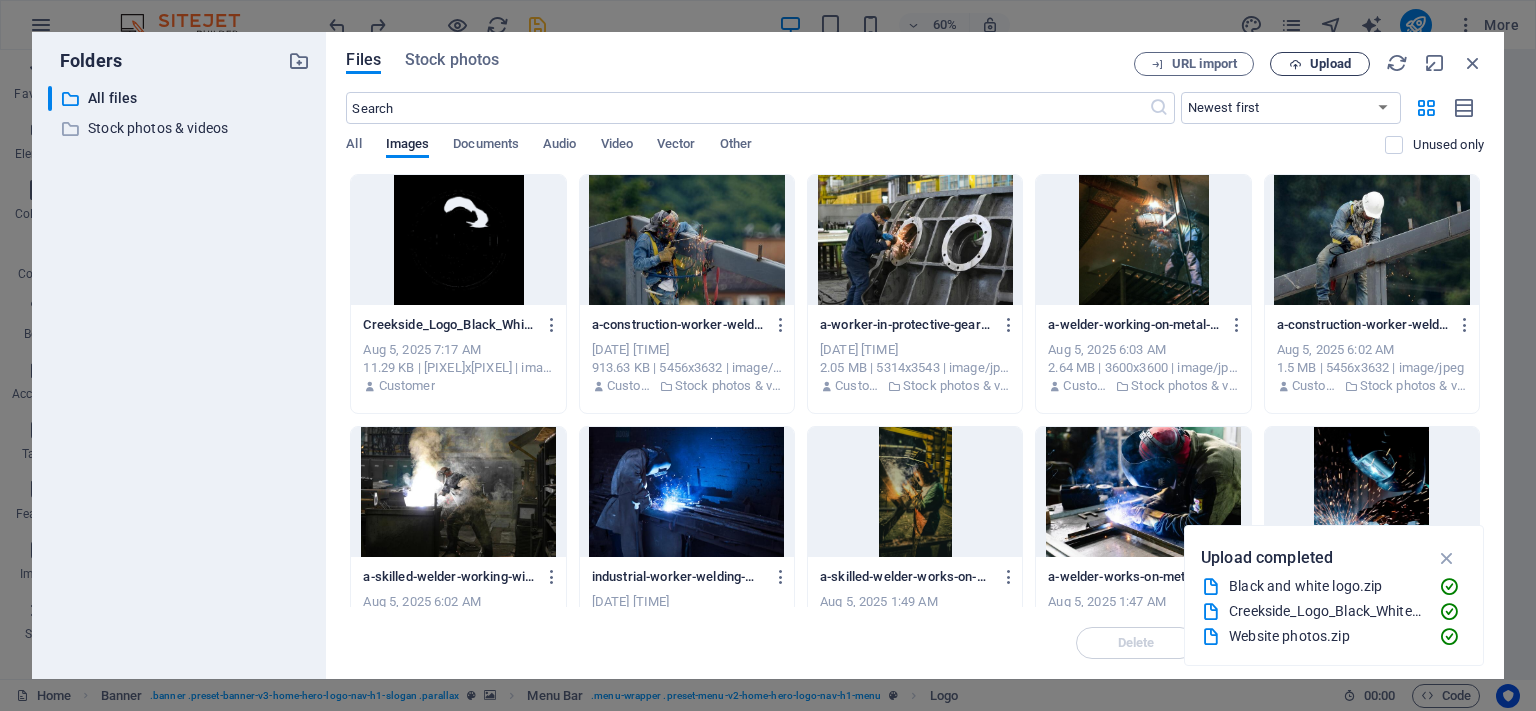 click on "Upload" at bounding box center (1330, 64) 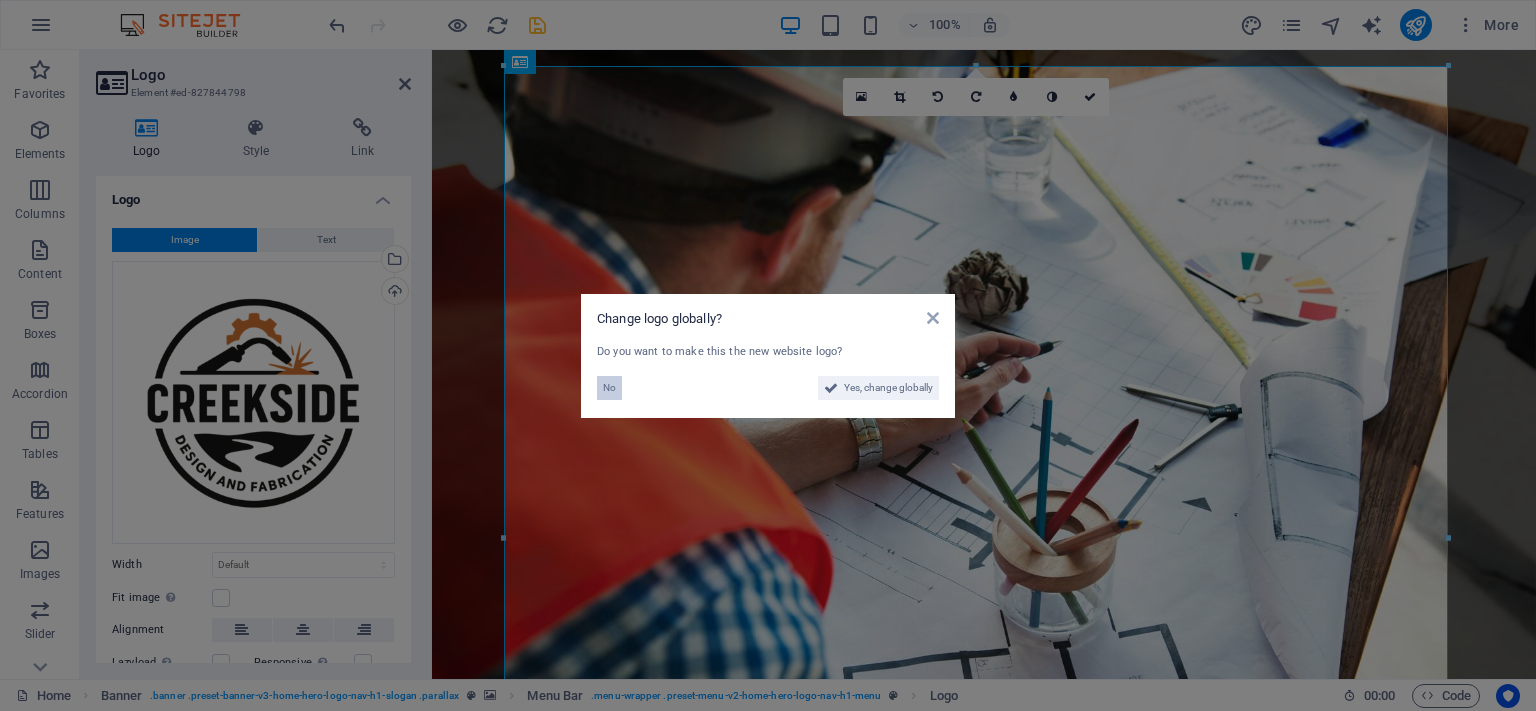 click on "No" at bounding box center [609, 388] 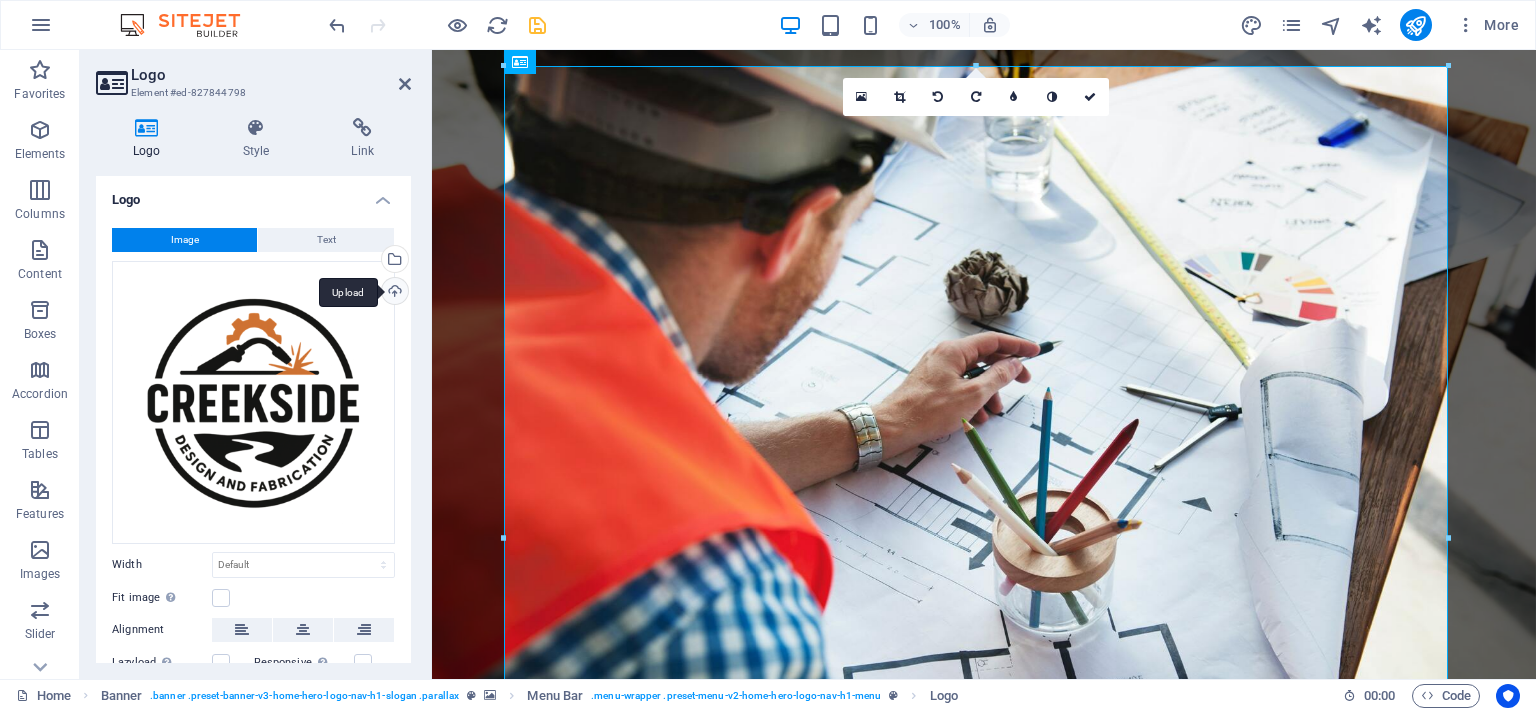click on "Upload" at bounding box center [393, 293] 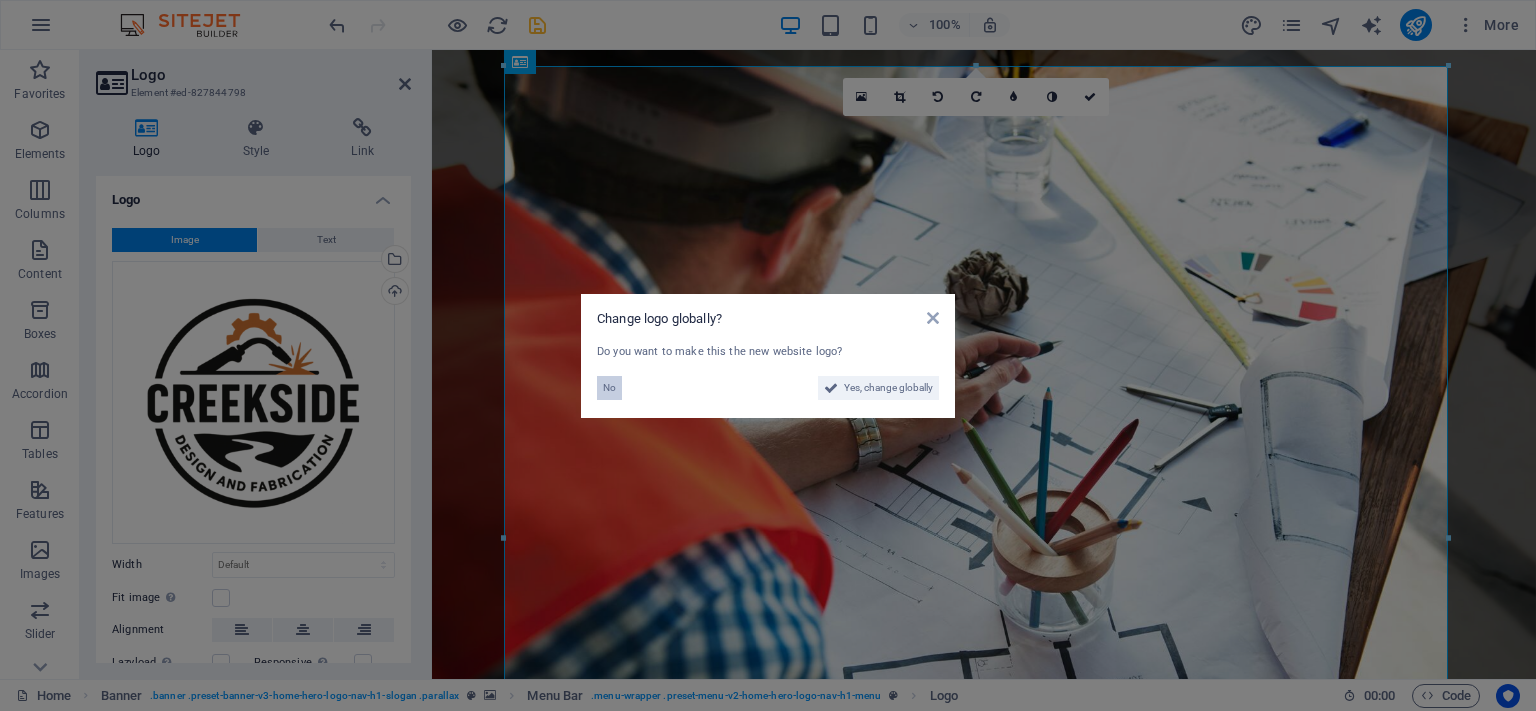 click on "No" at bounding box center (609, 388) 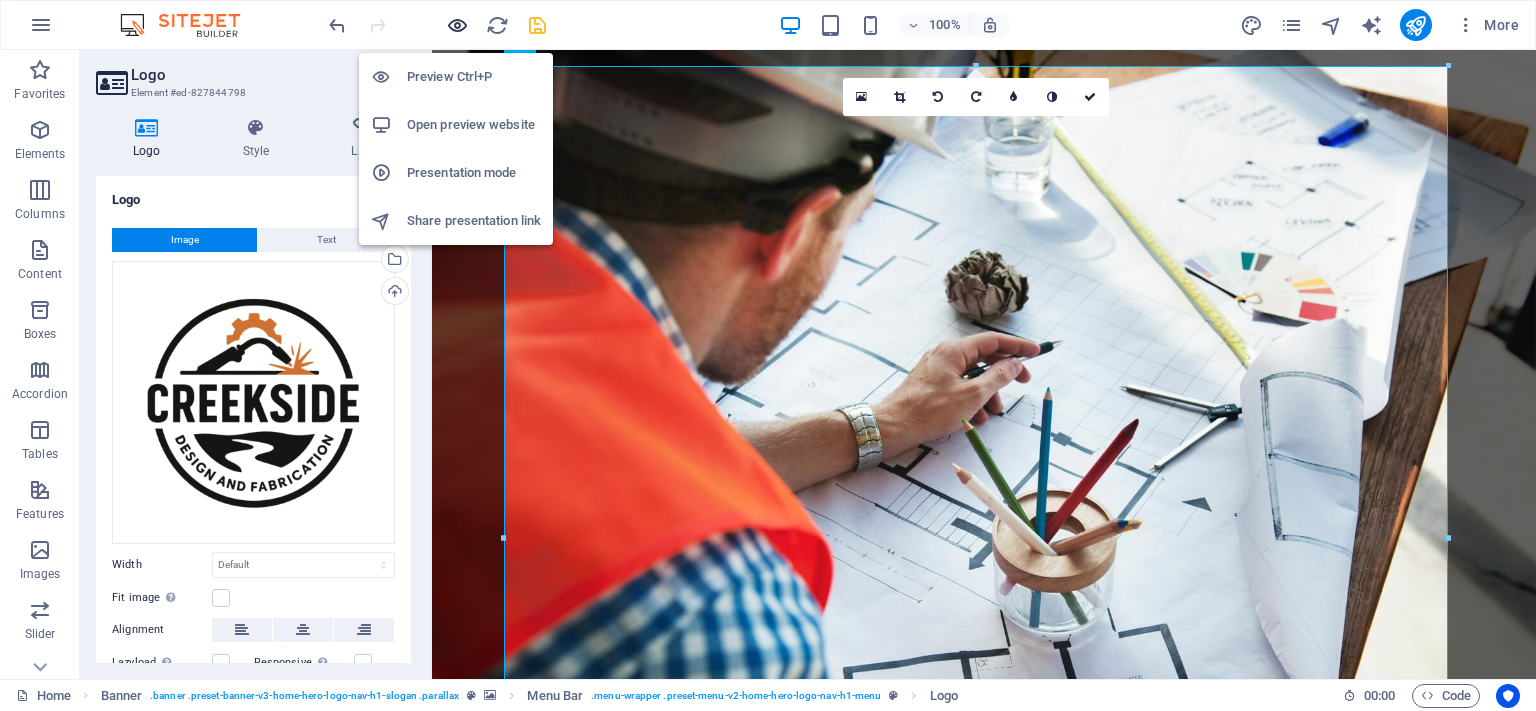 click at bounding box center (457, 25) 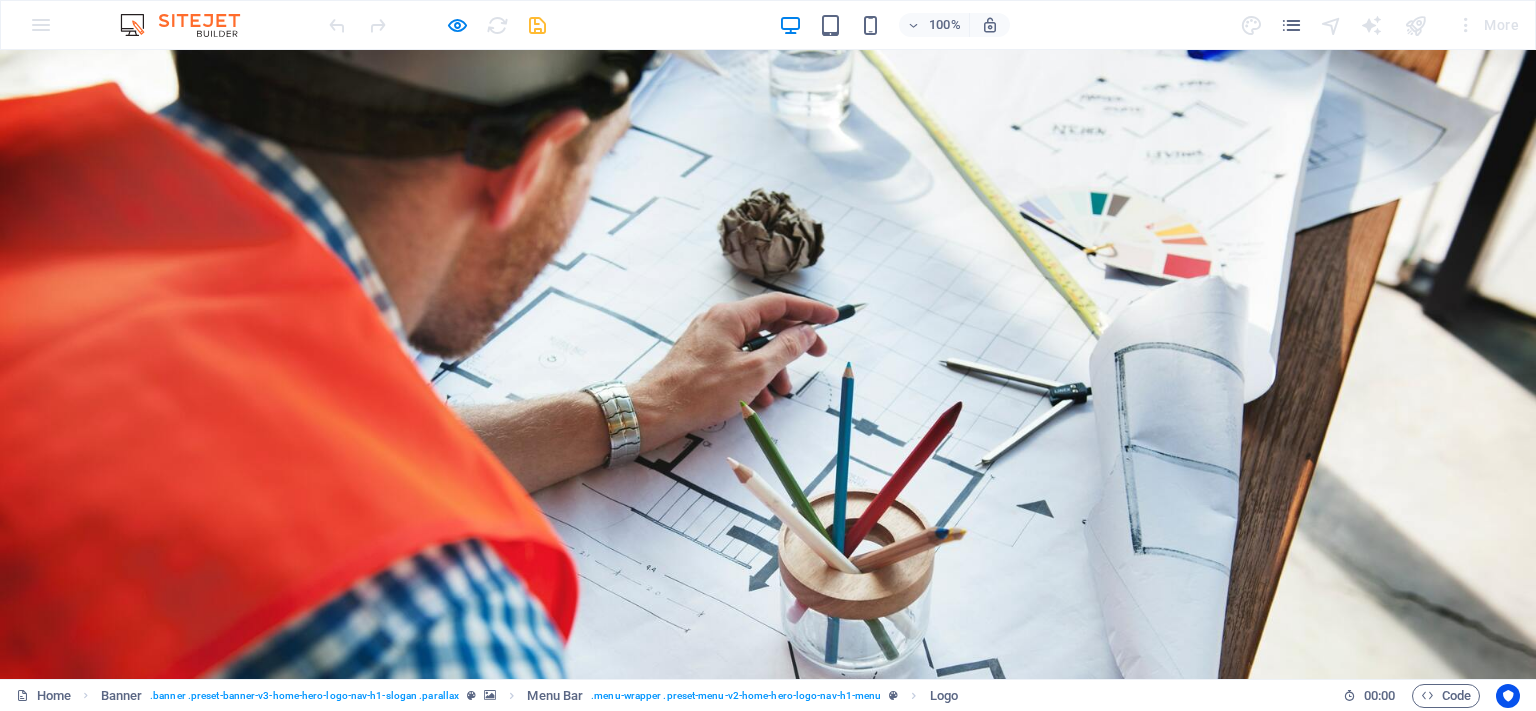 scroll, scrollTop: 0, scrollLeft: 0, axis: both 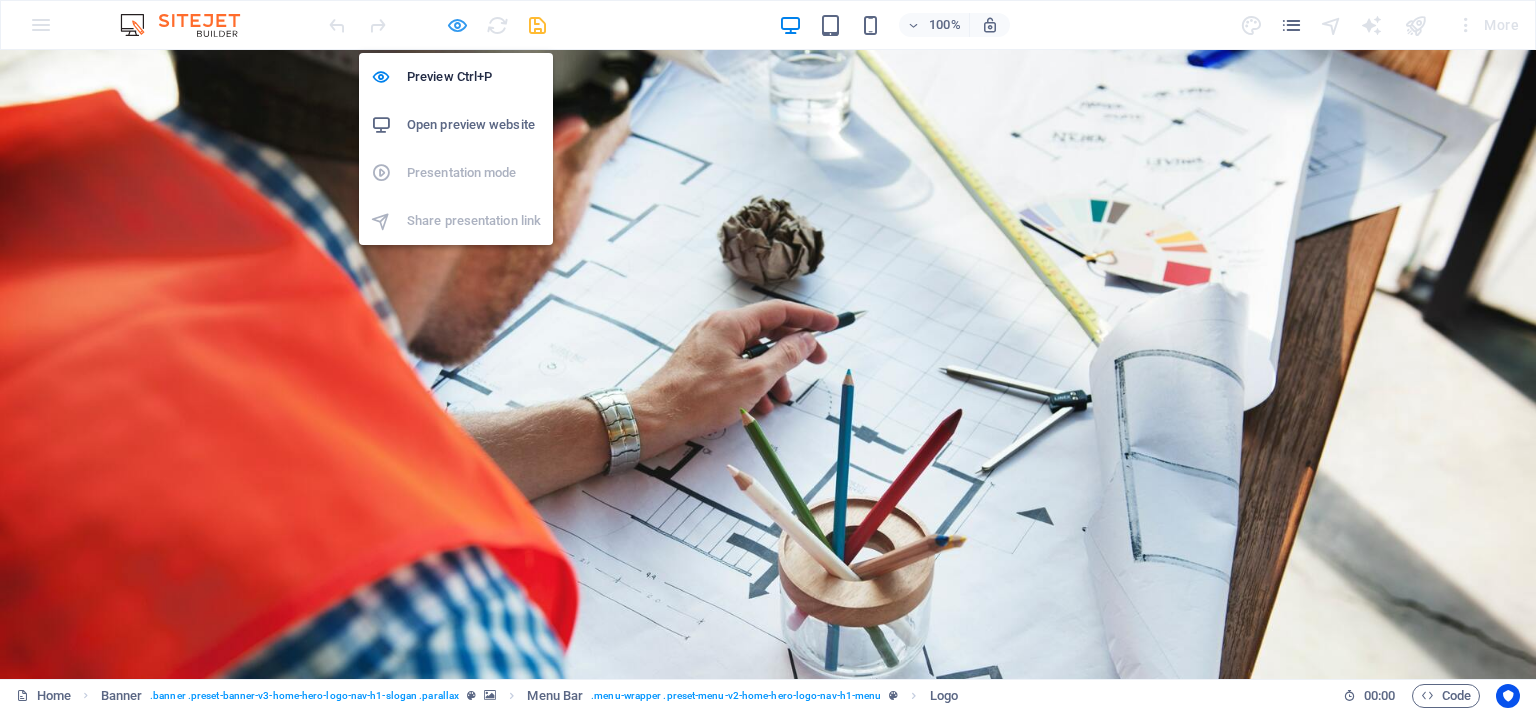 click at bounding box center (457, 25) 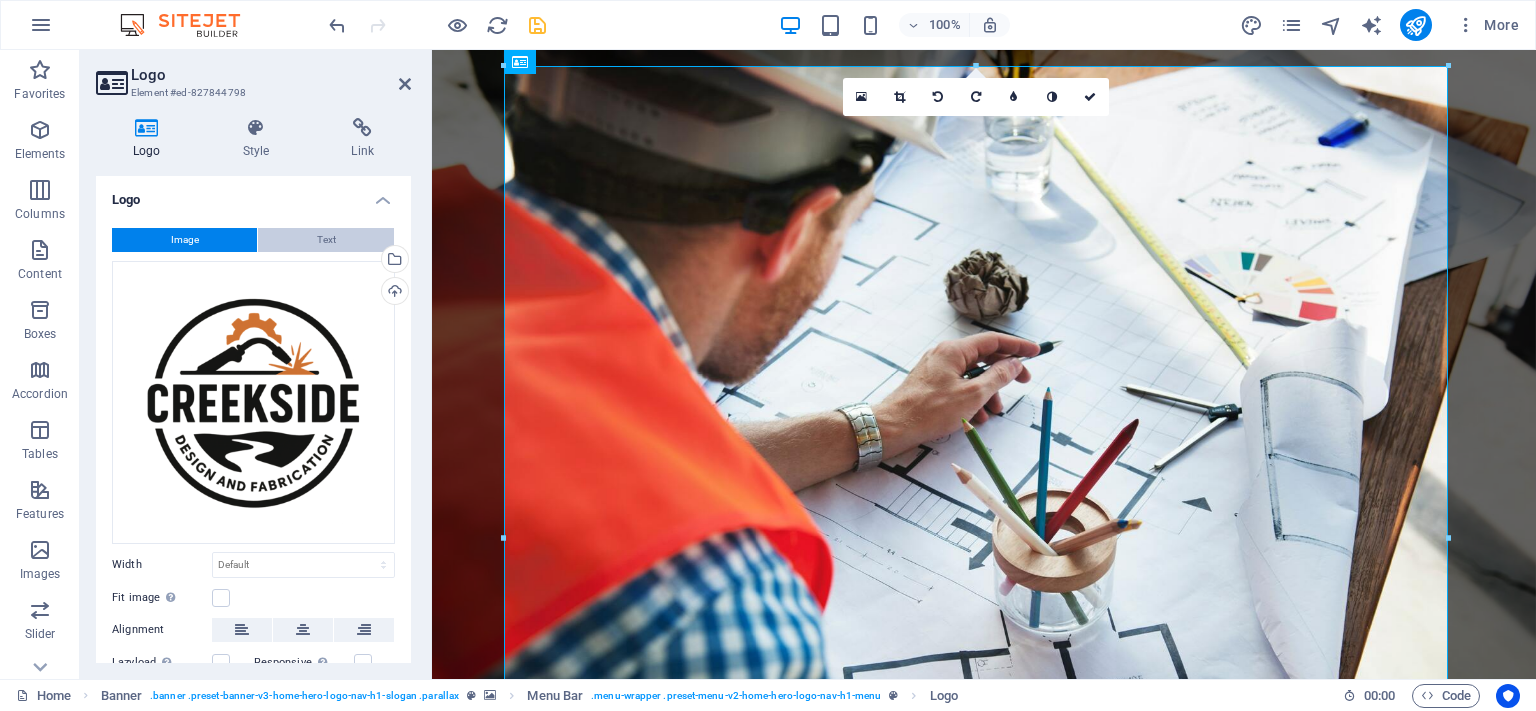 click on "Text" at bounding box center (326, 240) 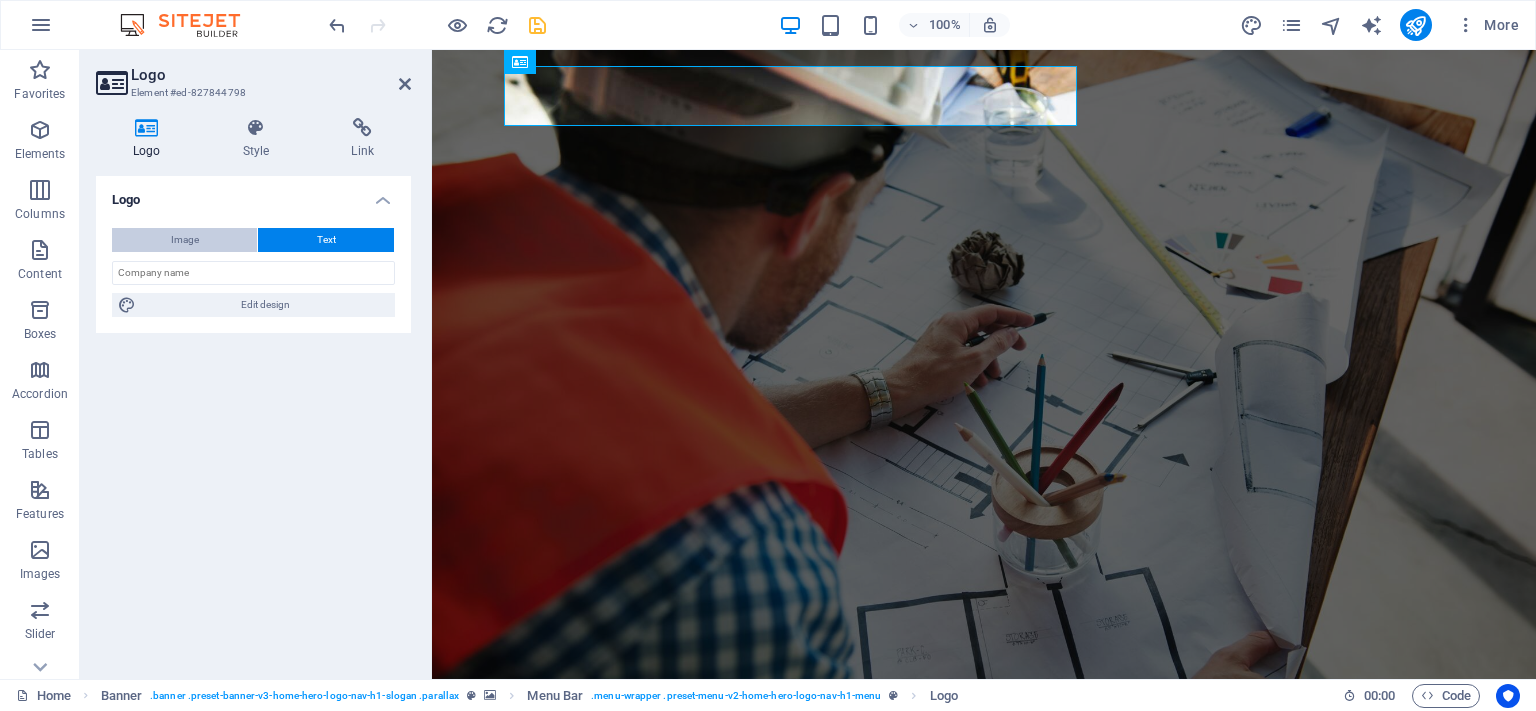 click on "Image" at bounding box center (184, 240) 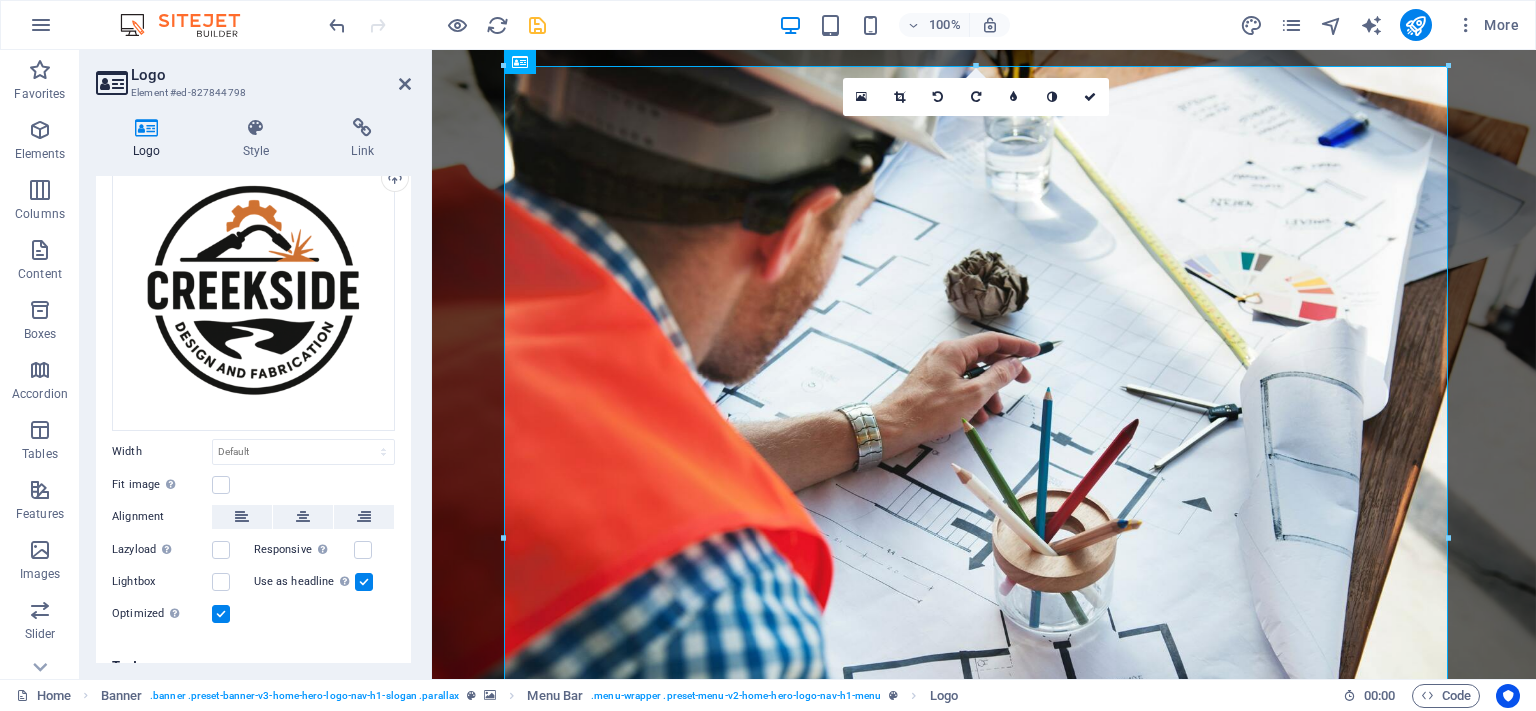 scroll, scrollTop: 122, scrollLeft: 0, axis: vertical 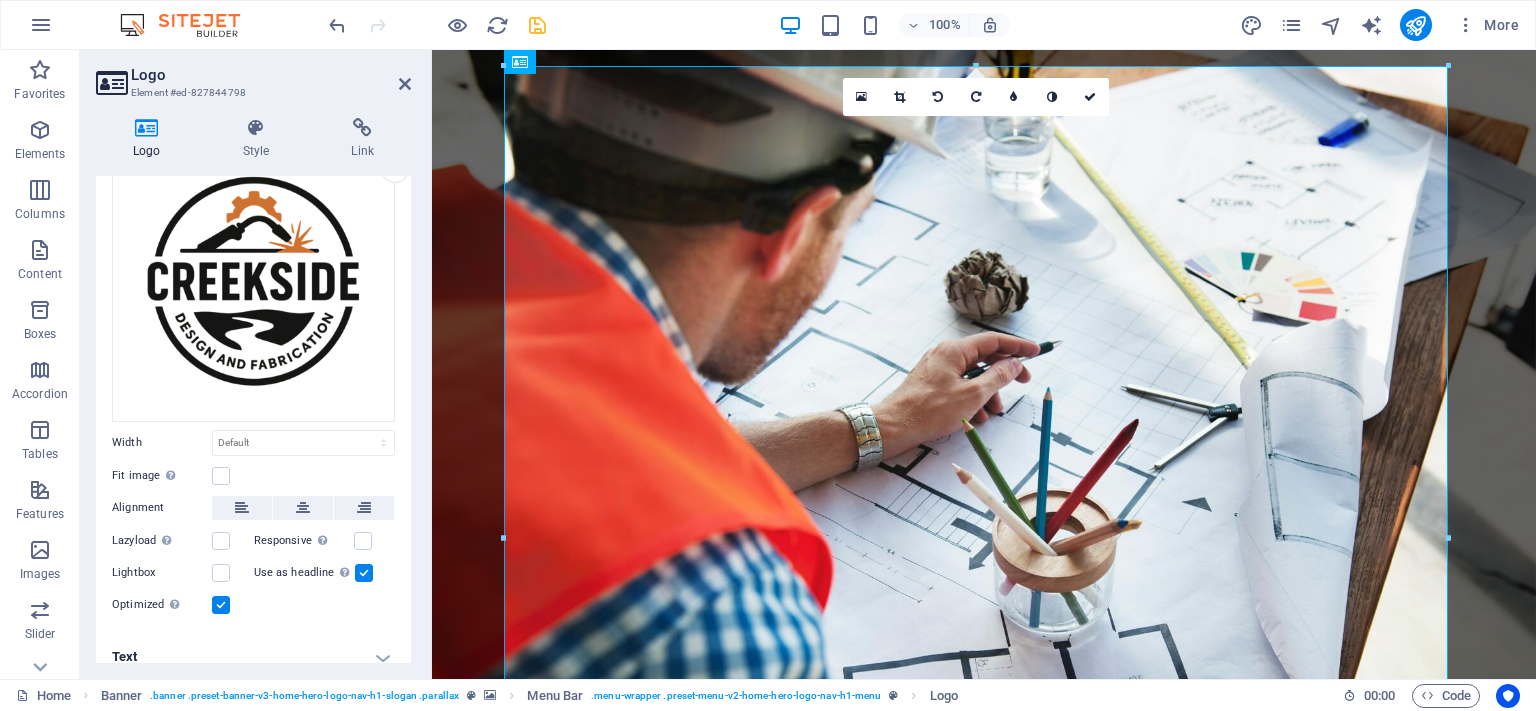 click at bounding box center [364, 573] 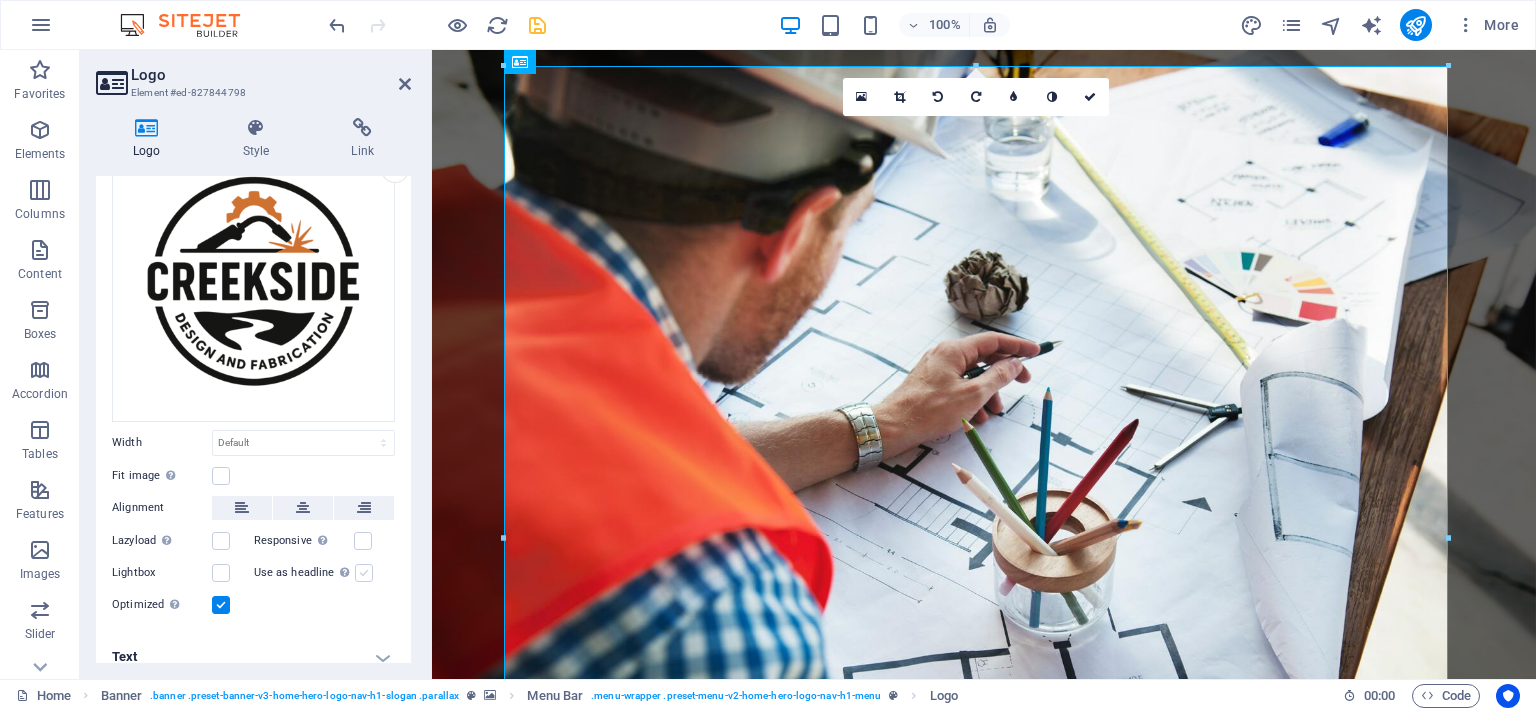 click at bounding box center (364, 573) 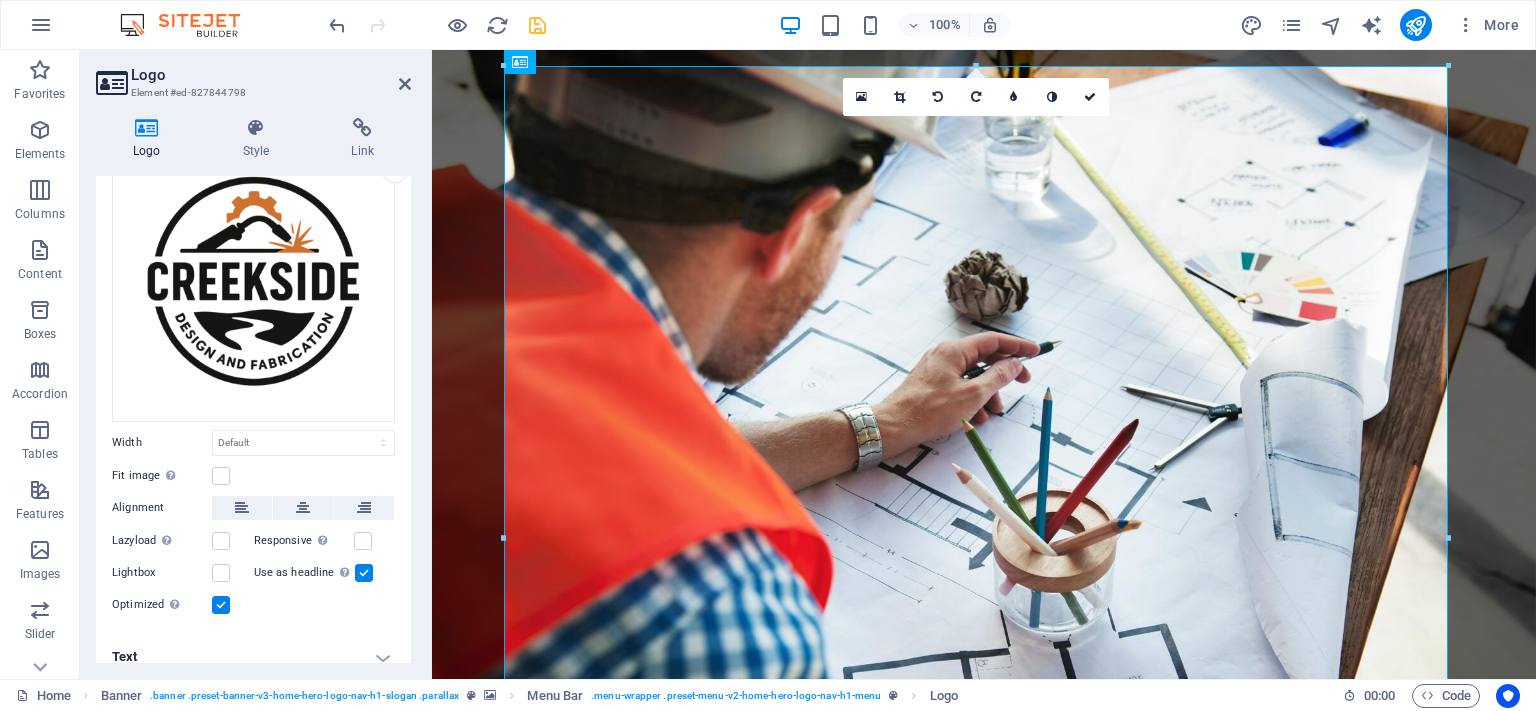 click on "Text" at bounding box center [253, 657] 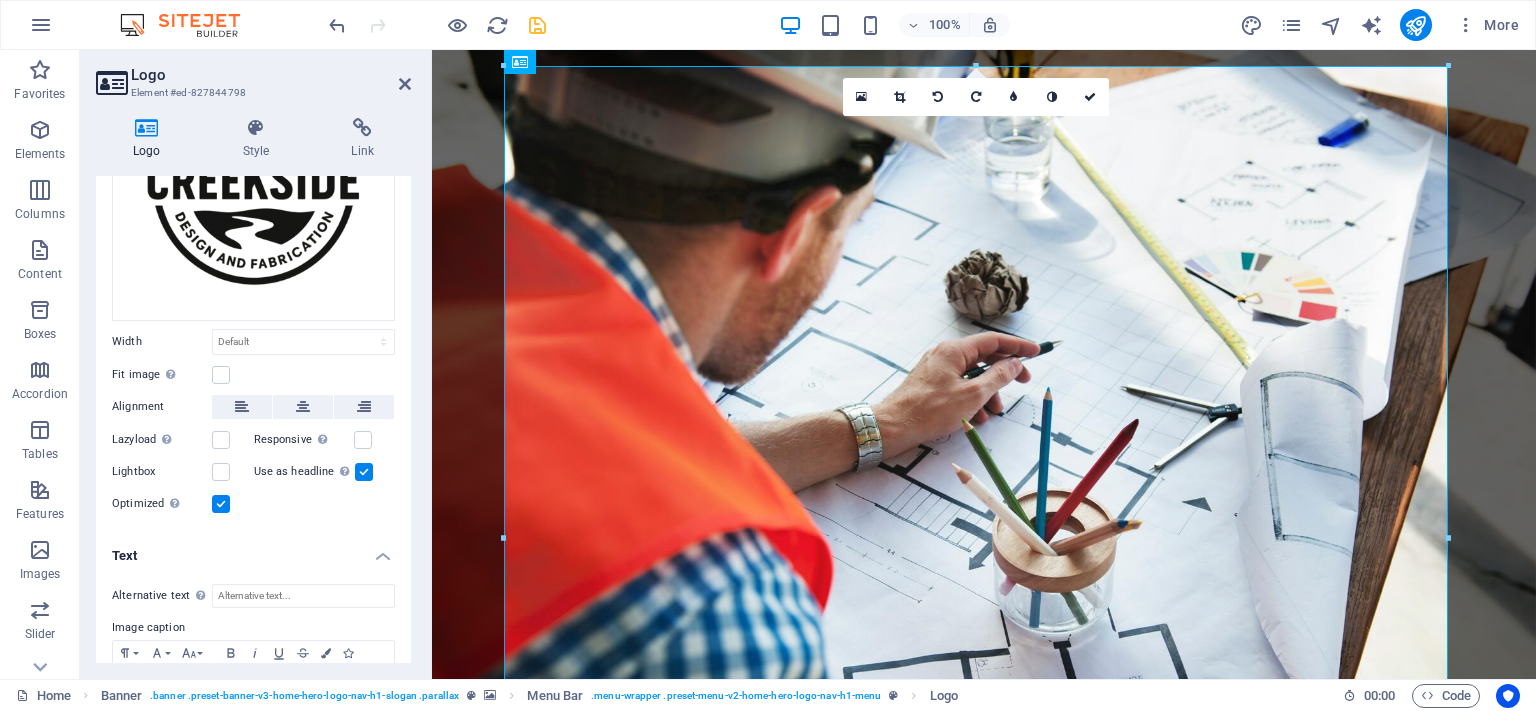 scroll, scrollTop: 131, scrollLeft: 0, axis: vertical 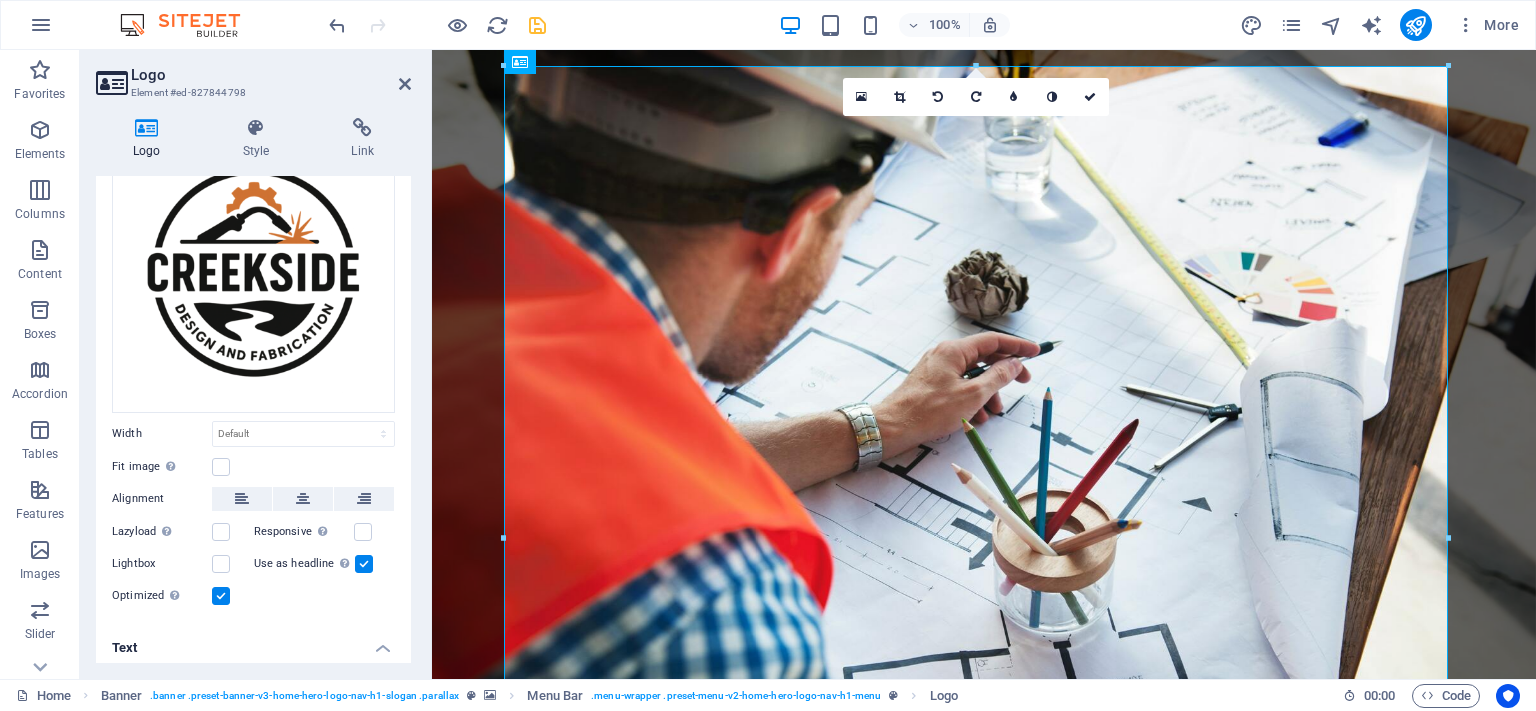 click on "Logo Style Link Logo Image Text Drag files here, click to choose files or select files from Files or our free stock photos & videos Select files from the file manager, stock photos, or upload file(s) Upload Width Default auto px rem % em vh vw Fit image Automatically fit image to a fixed width and height Height Default auto px Alignment Lazyload Loading images after the page loads improves page speed. Responsive Automatically load retina image and smartphone optimized sizes. Lightbox Use as headline The image will be wrapped in an H1 headline tag. Useful for giving alternative text the weight of an H1 headline, e.g. for the logo. Leave unchecked if uncertain. Optimized Images are compressed to improve page speed. Position Direction Custom X offset 50 px rem % vh vw Y offset 50 px rem % vh vw Edit design Text Float No float Image left Image right Determine how text should behave around the image. Text Alternative text Image caption Paragraph Format Normal Heading 1 Heading 2 Heading 3 Heading 4 Heading 5 Code" at bounding box center [253, 390] 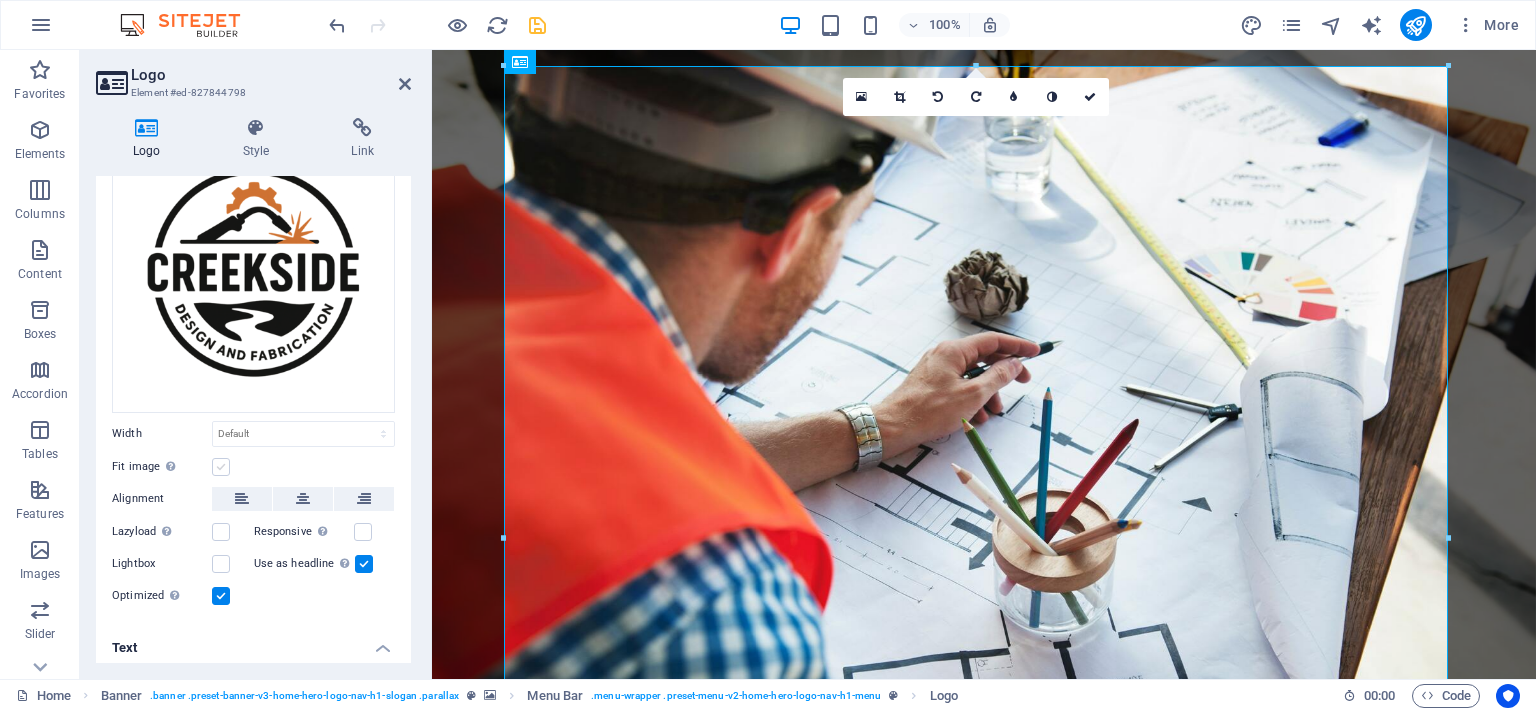 click at bounding box center [221, 467] 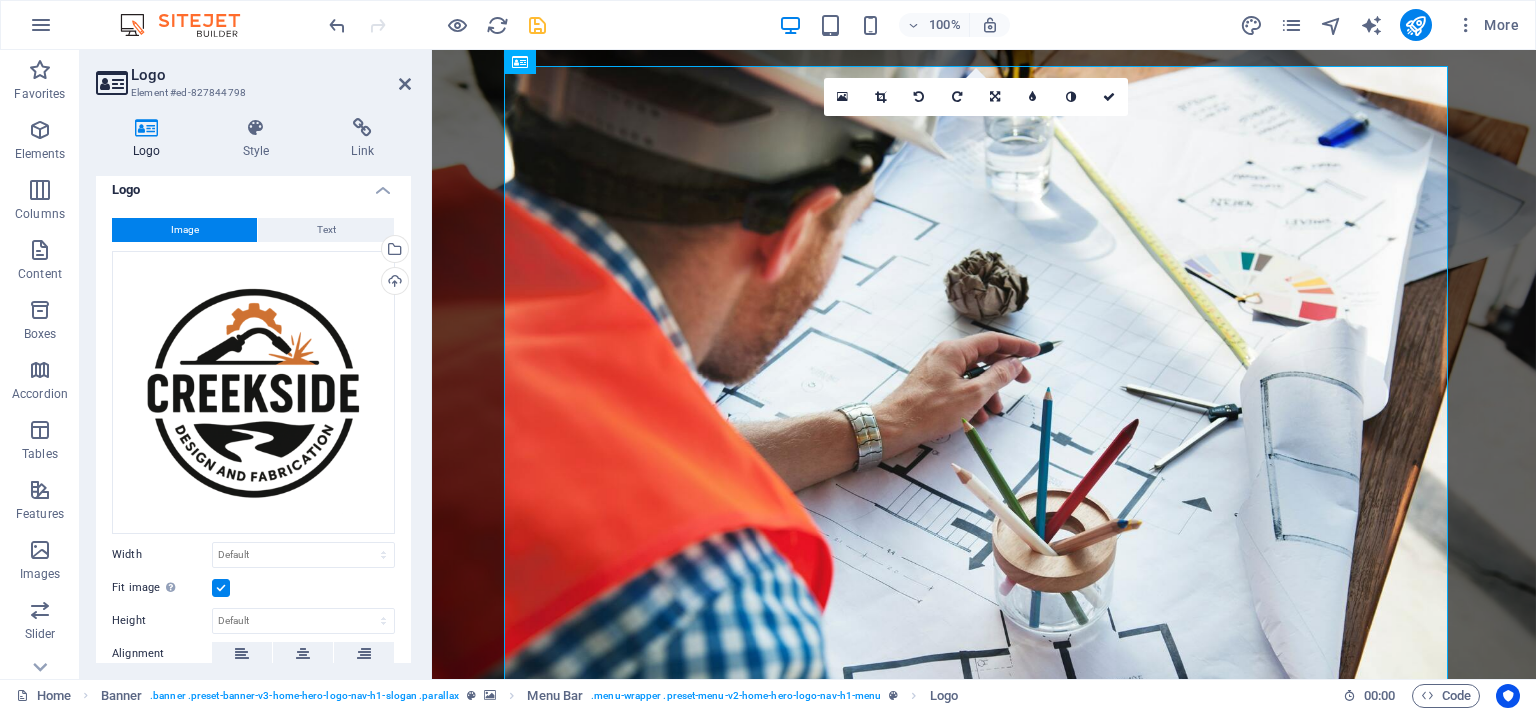 scroll, scrollTop: 0, scrollLeft: 0, axis: both 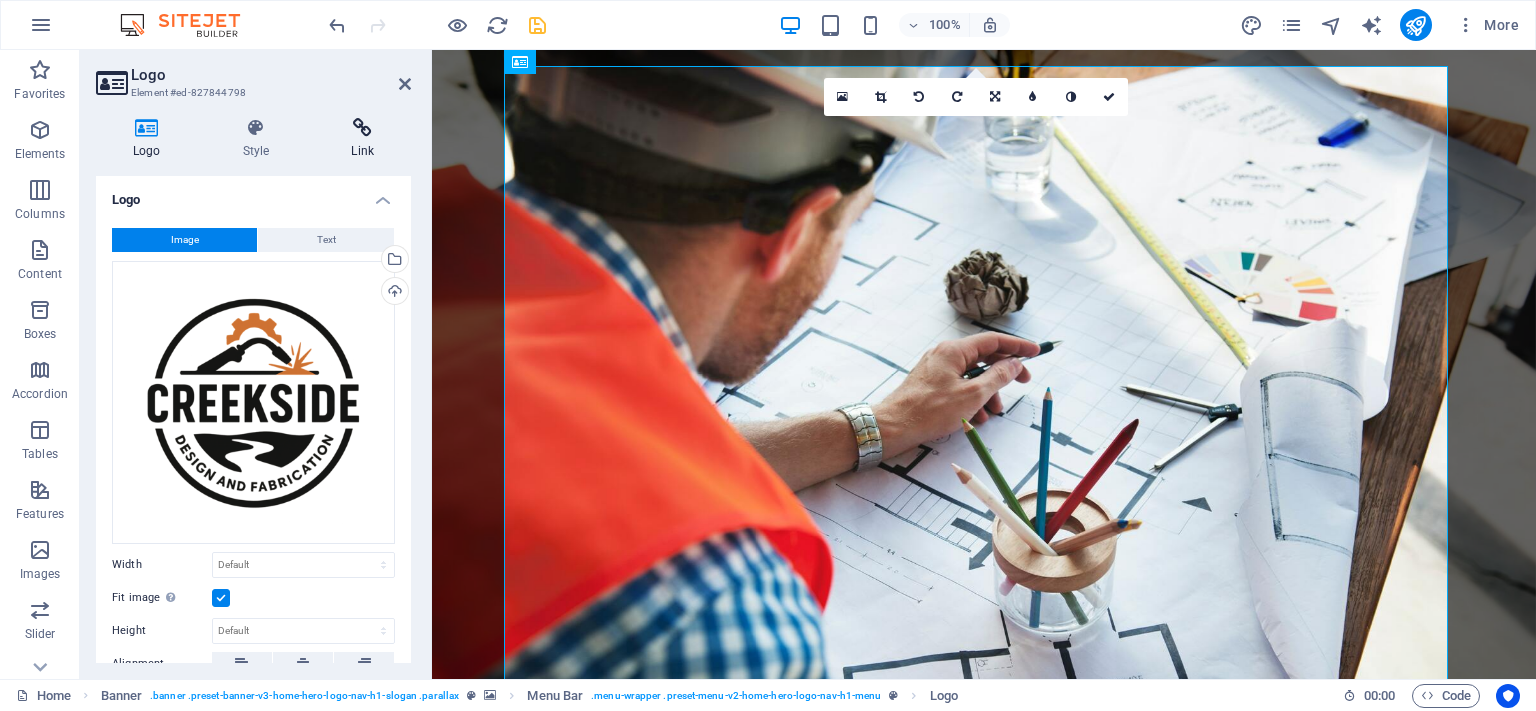 click at bounding box center [362, 128] 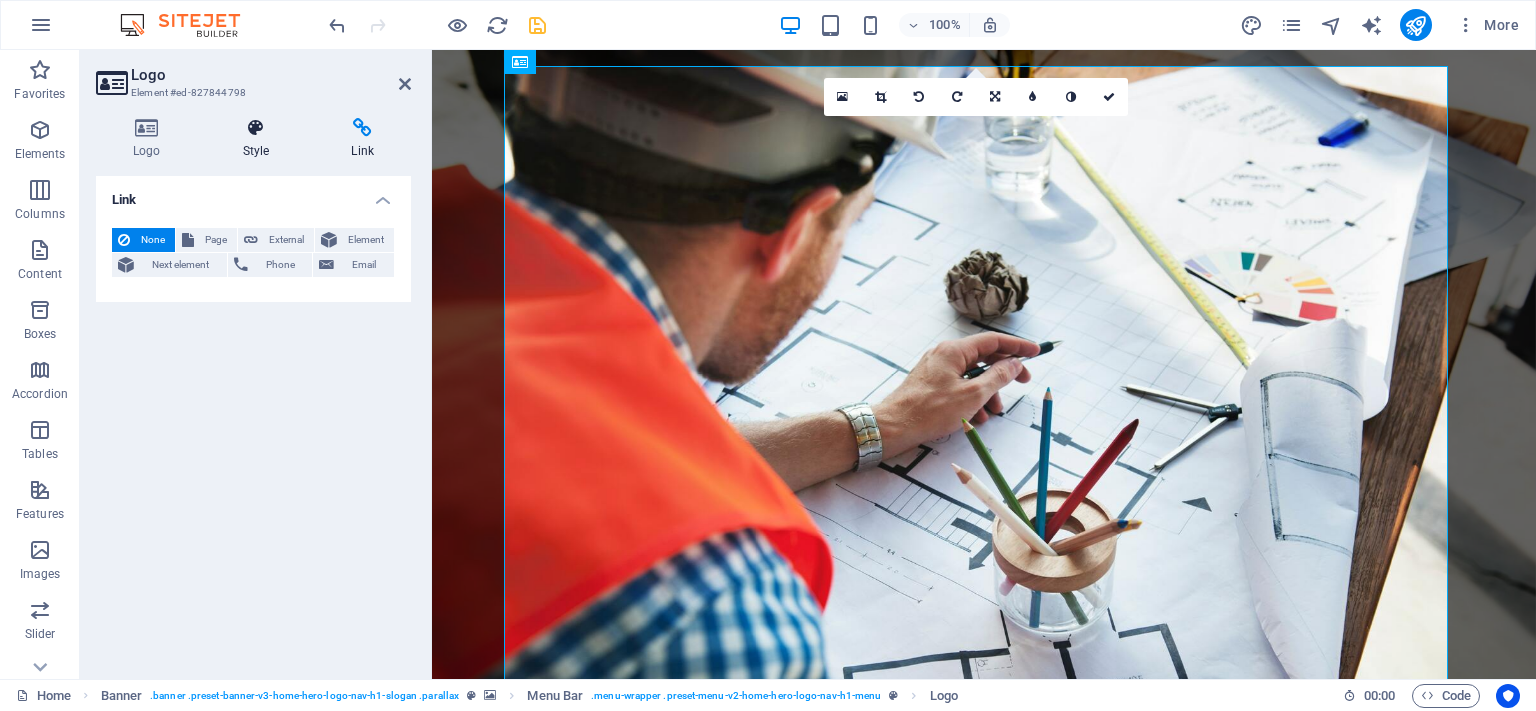 click on "Style" at bounding box center (260, 139) 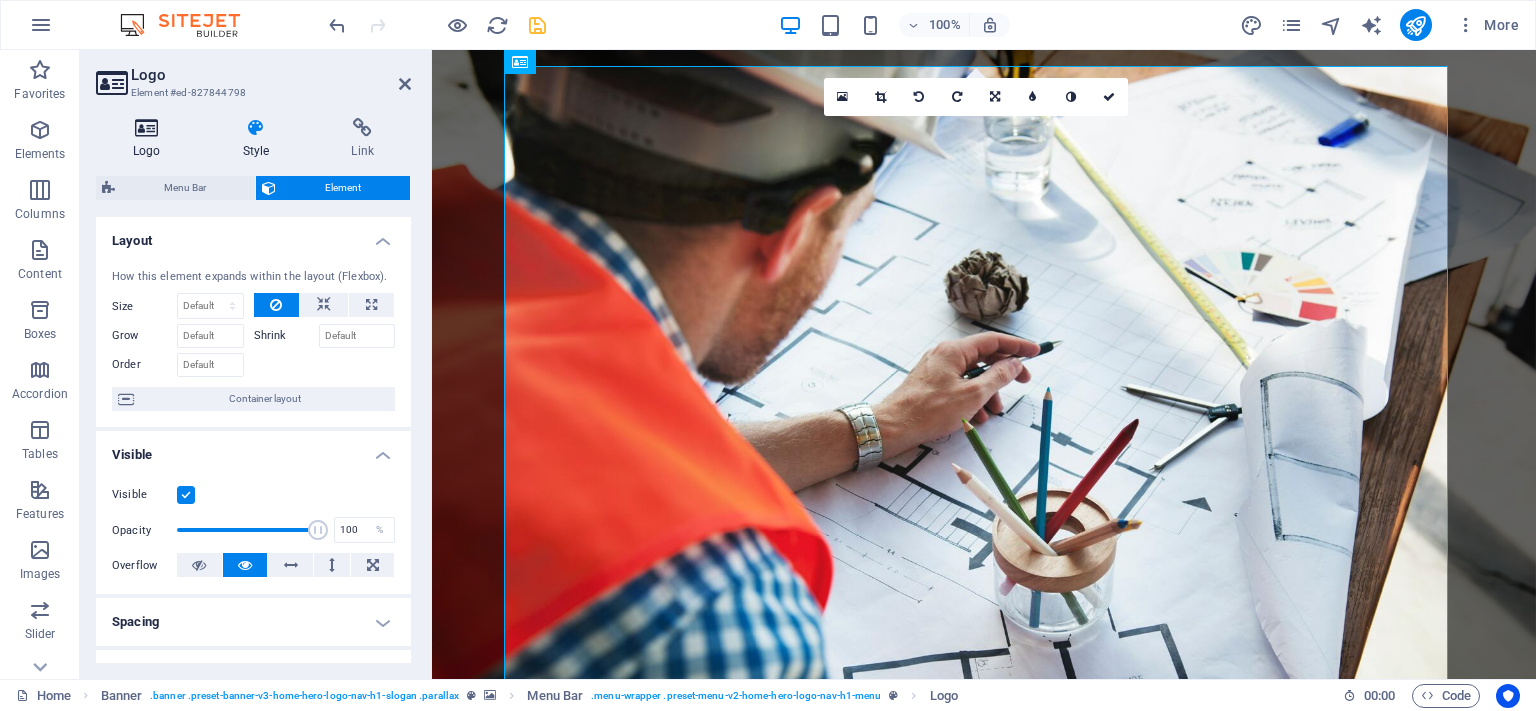 click at bounding box center [147, 128] 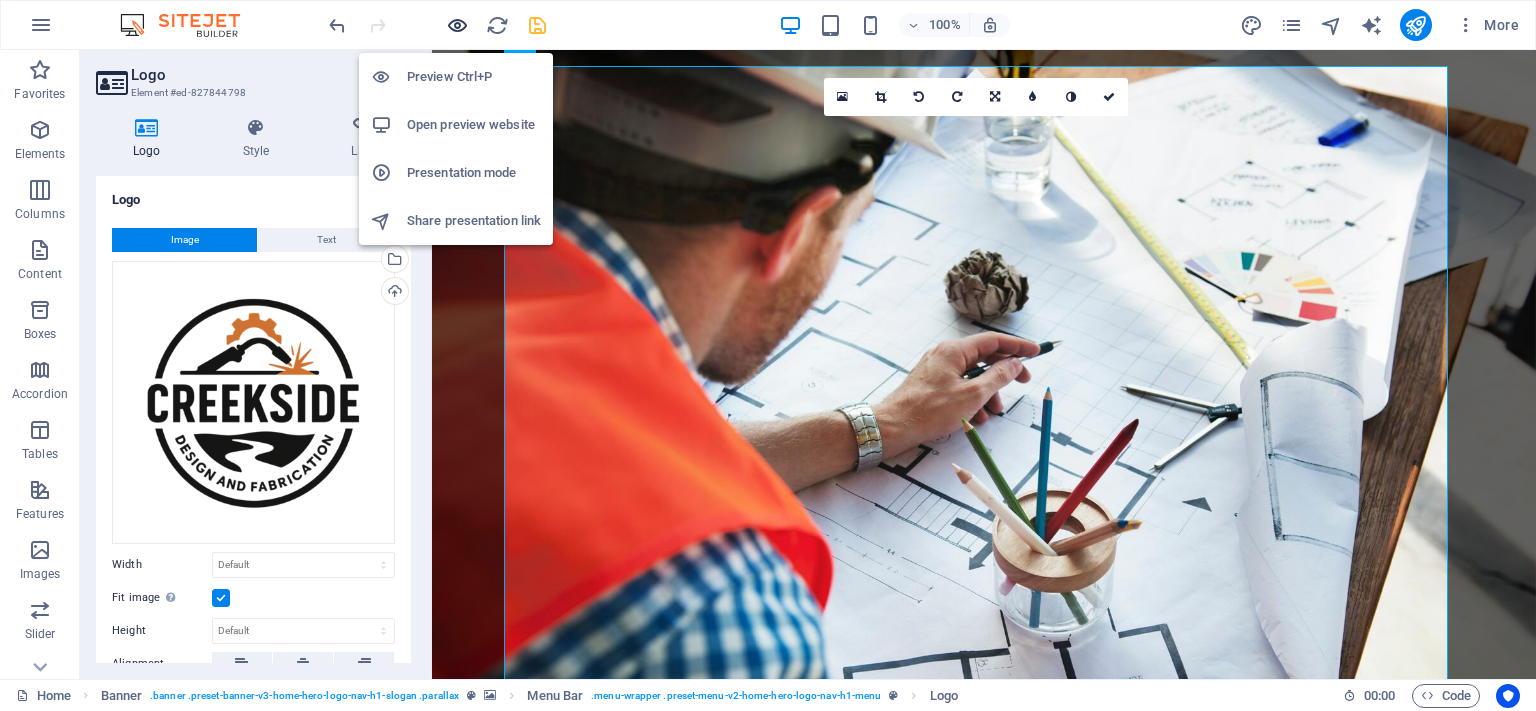 click at bounding box center [457, 25] 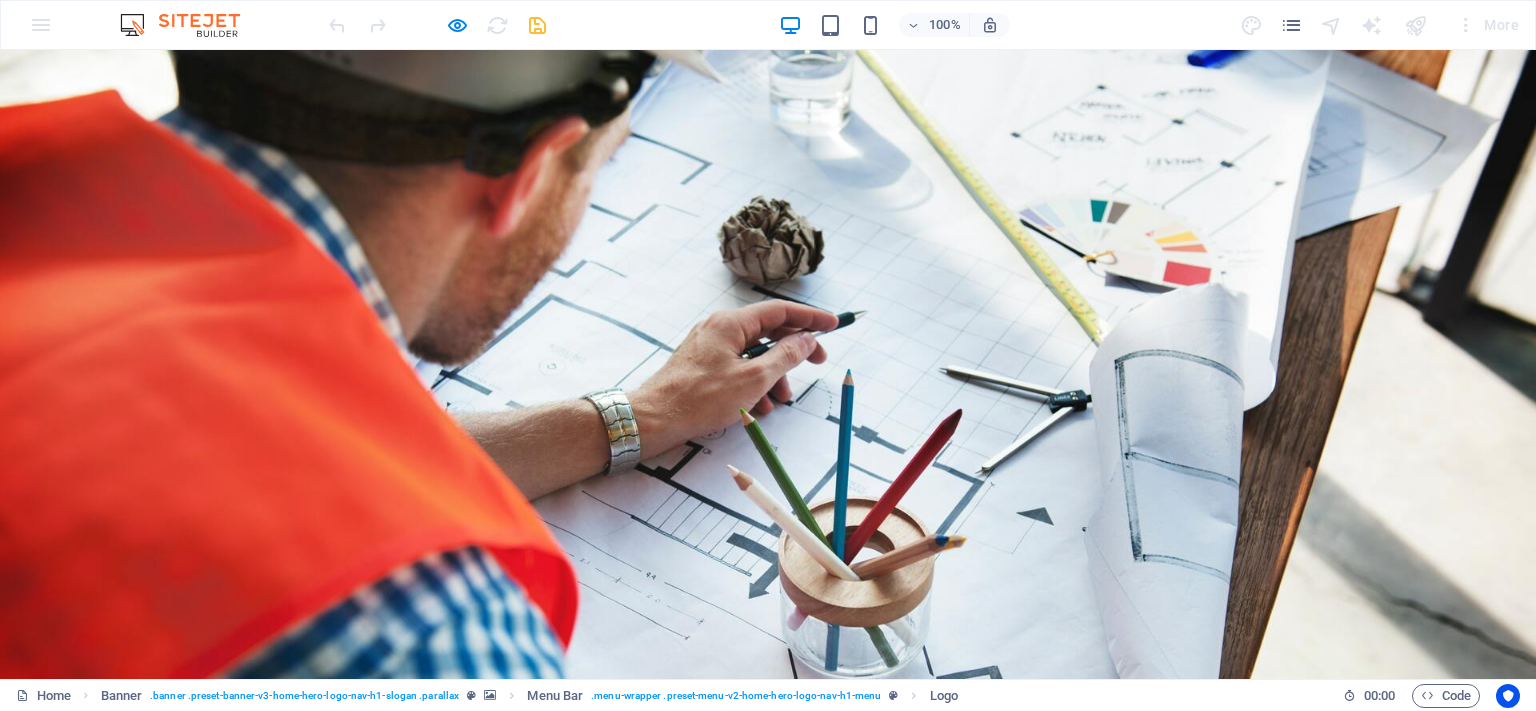 drag, startPoint x: 1514, startPoint y: 115, endPoint x: 1532, endPoint y: 188, distance: 75.18643 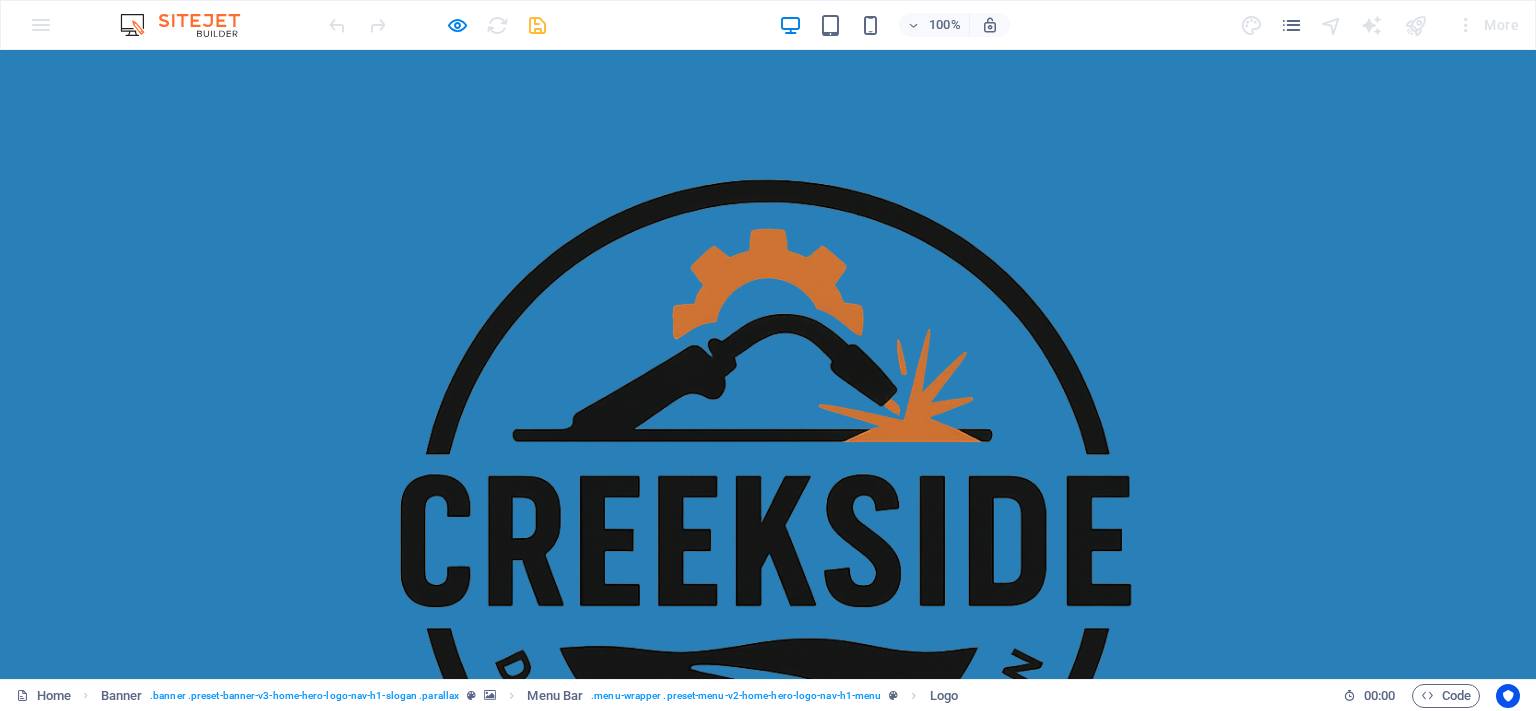 scroll, scrollTop: 0, scrollLeft: 0, axis: both 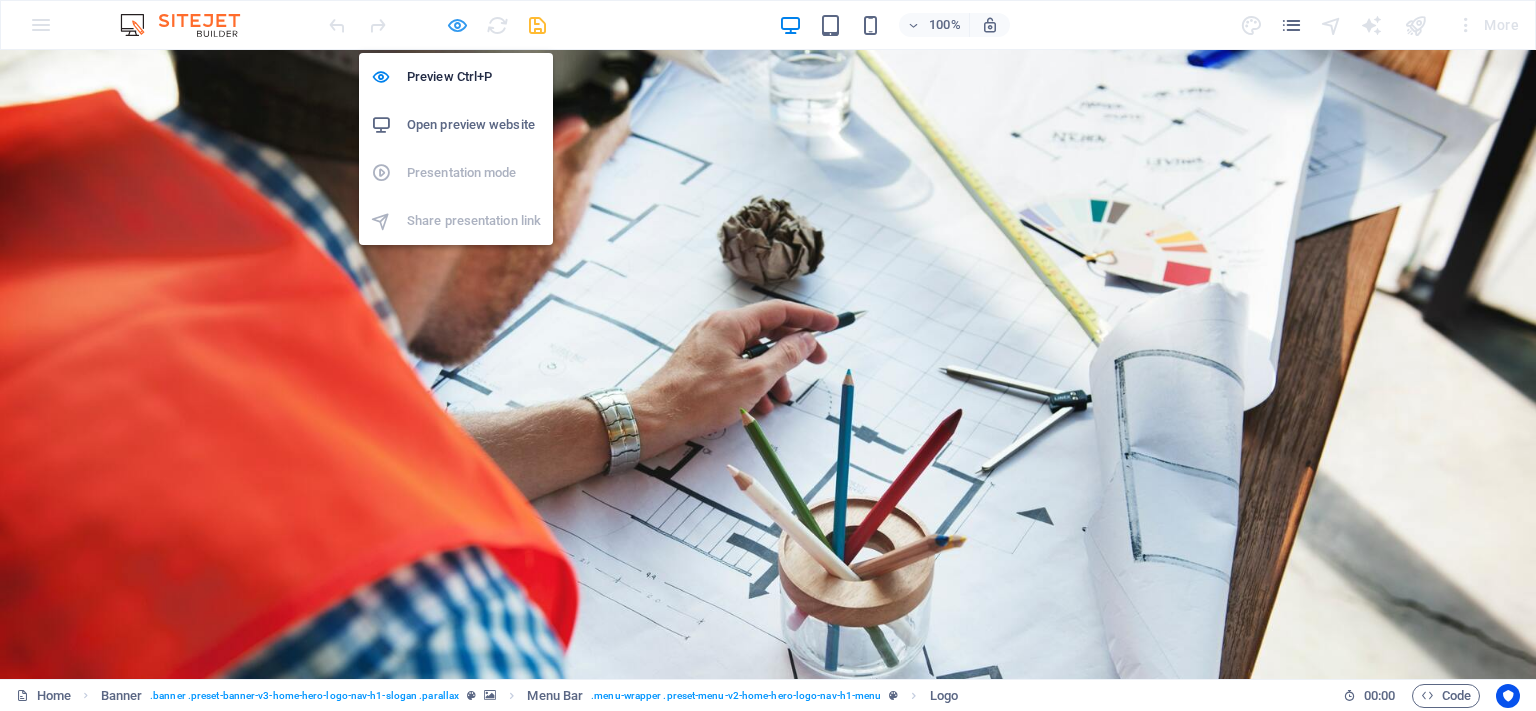 click at bounding box center (457, 25) 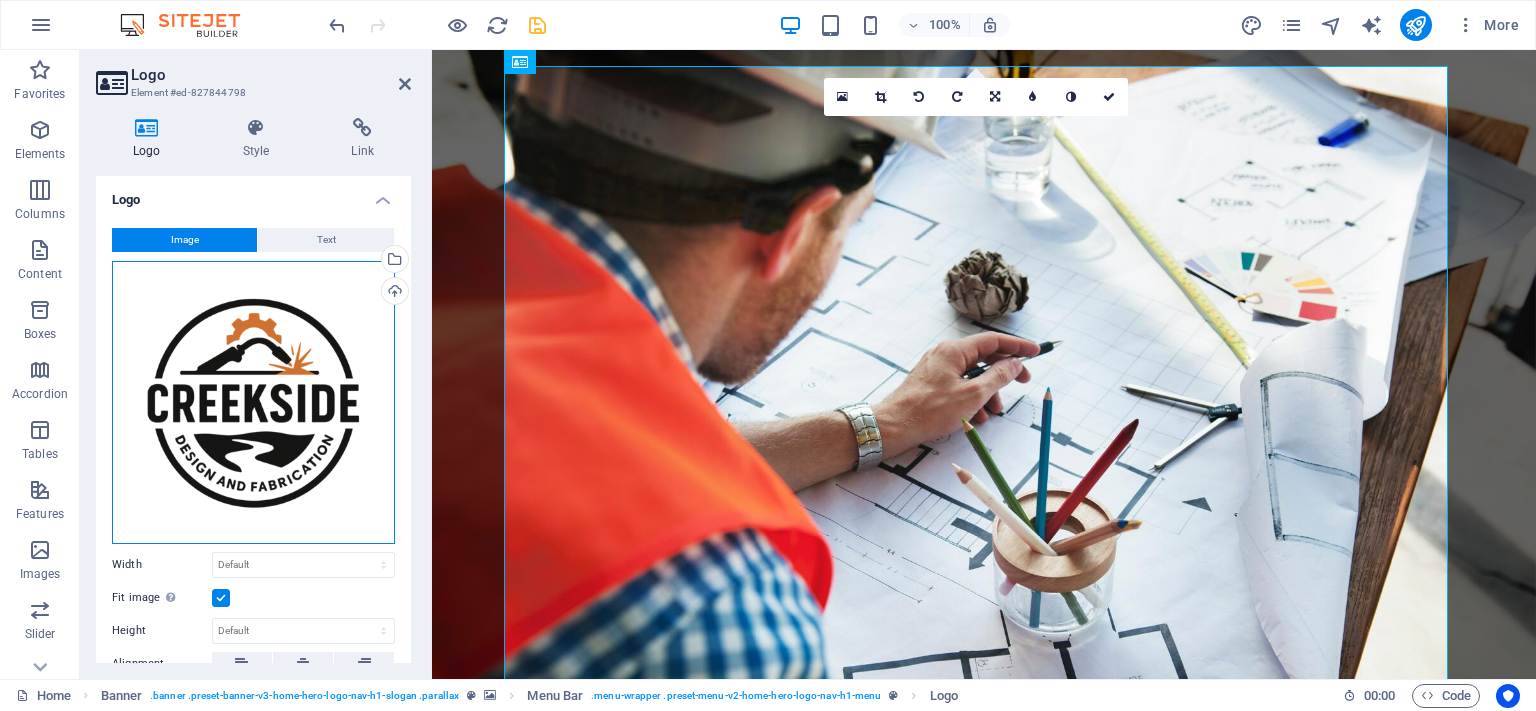 click on "Drag files here, click to choose files or select files from Files or our free stock photos & videos" at bounding box center (253, 402) 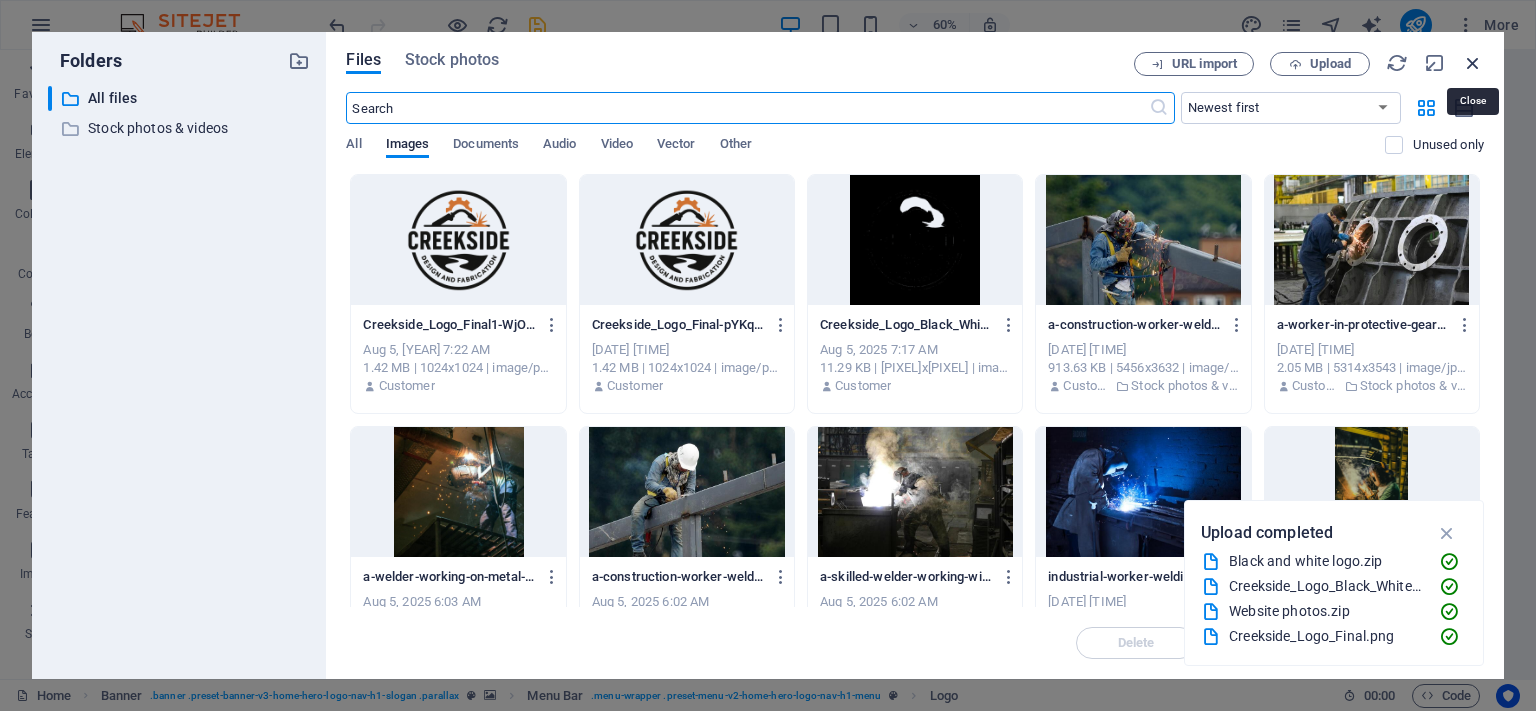 click at bounding box center (1473, 63) 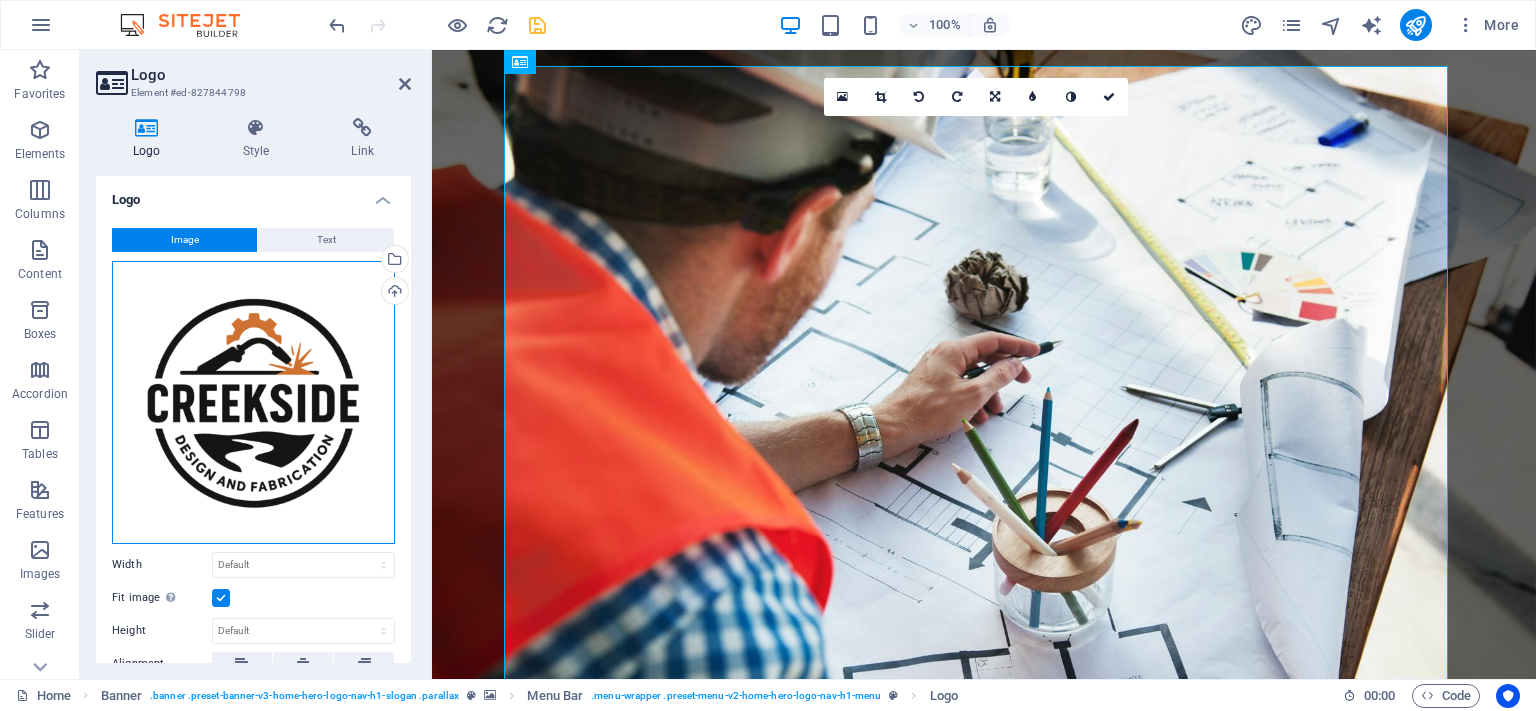 click on "Drag files here, click to choose files or select files from Files or our free stock photos & videos" at bounding box center [253, 402] 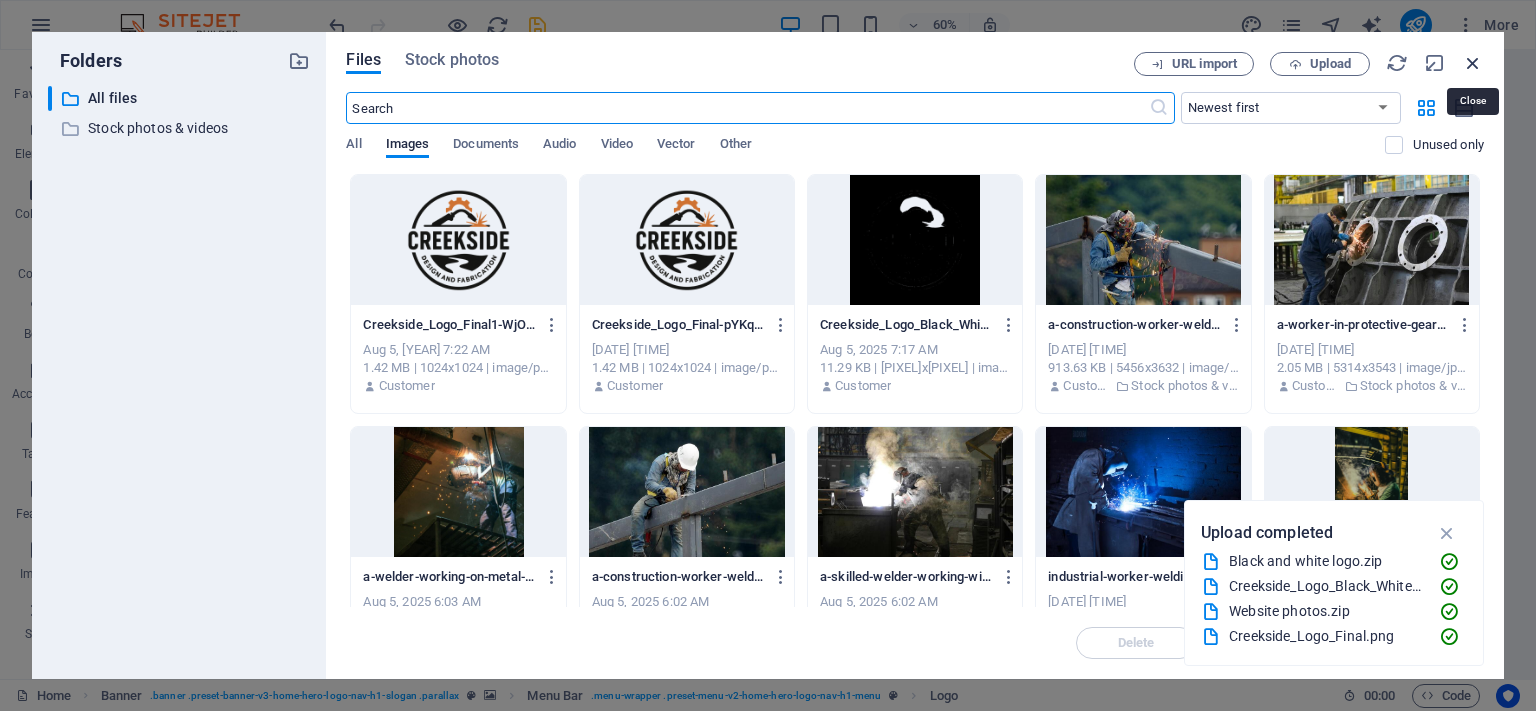 click at bounding box center [1473, 63] 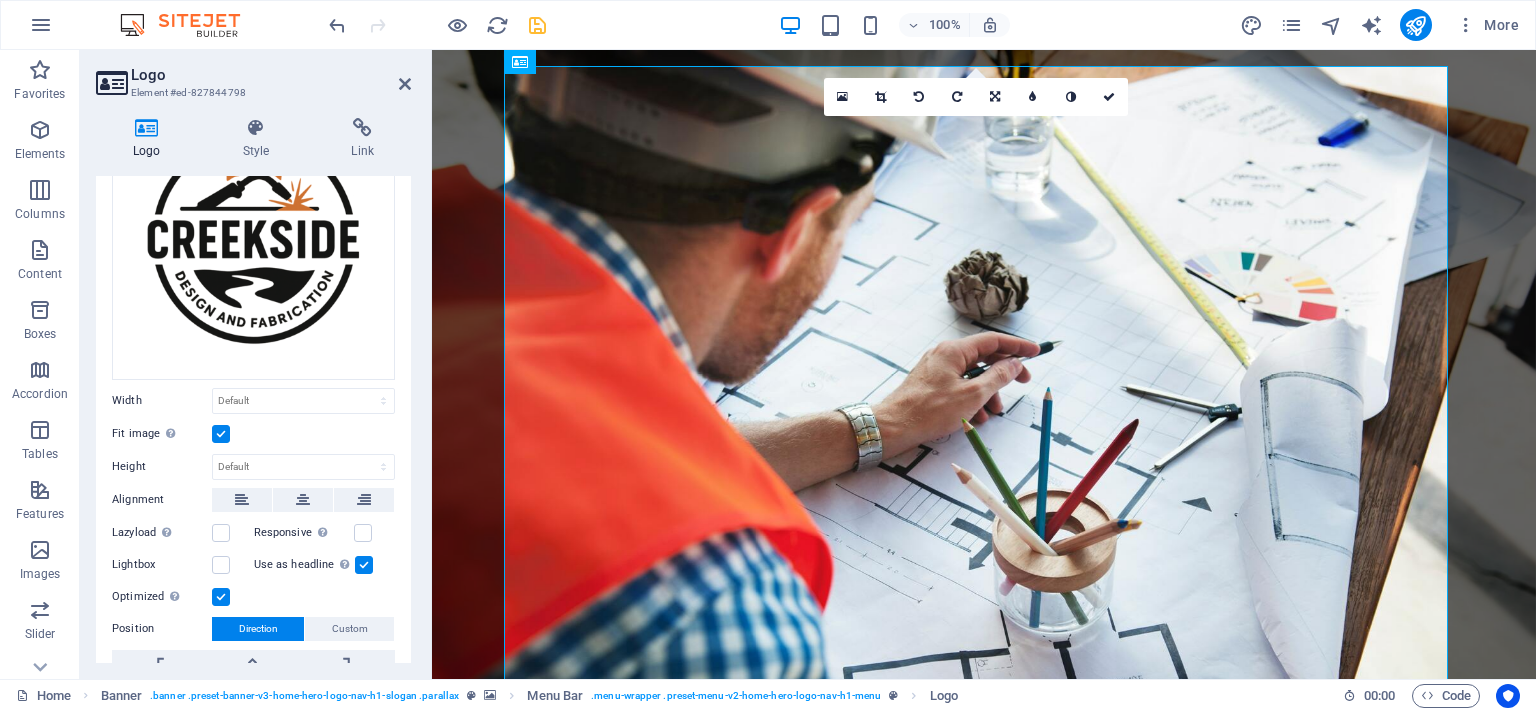 scroll, scrollTop: 167, scrollLeft: 0, axis: vertical 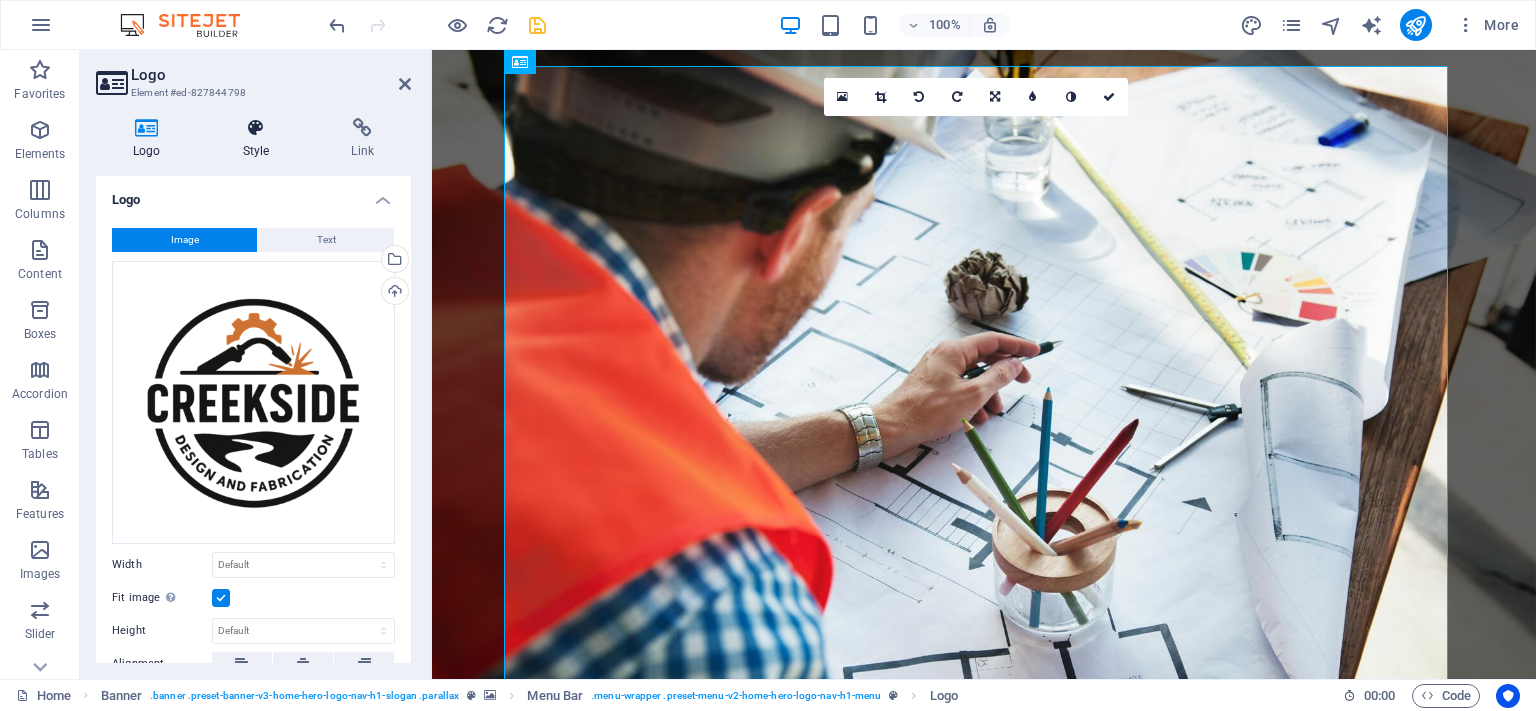 click on "Style" at bounding box center (260, 139) 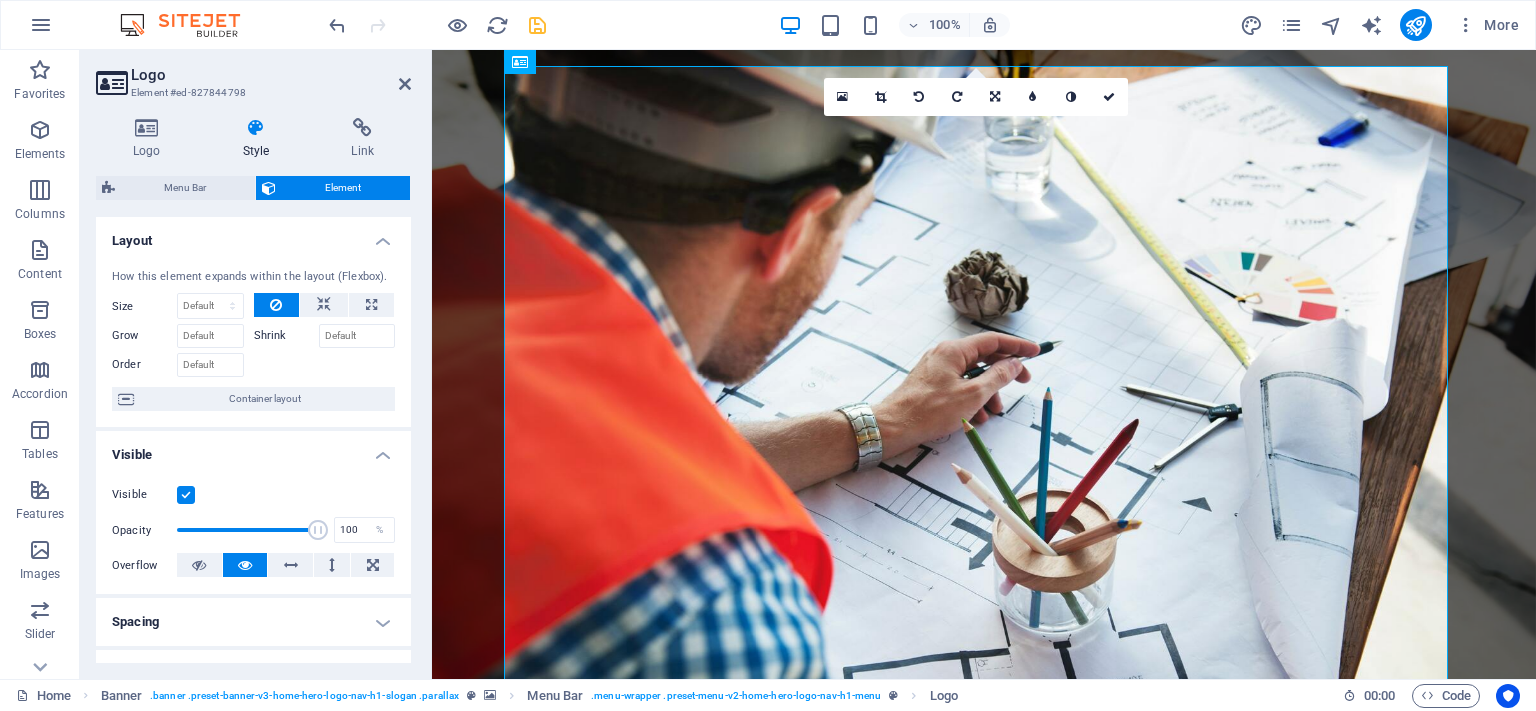 click on "Logo Element #ed-827844798 Logo Style Link Logo Image Text Drag files here, click to choose files or select files from Files or our free stock photos & videos Select files from the file manager, stock photos, or upload file(s) Upload Width Default auto px rem % em vh vw Fit image Automatically fit image to a fixed width and height Height Default auto px Alignment Lazyload Loading images after the page loads improves page speed. Responsive Automatically load retina image and smartphone optimized sizes. Lightbox Use as headline The image will be wrapped in an H1 headline tag. Useful for giving alternative text the weight of an H1 headline, e.g. for the logo. Leave unchecked if uncertain. Optimized Images are compressed to improve page speed. Position Direction Custom X offset 50 px rem % vh vw Y offset 50 px rem % vh vw Edit design Text Float No float Image left Image right Determine how text should behave around the image. Text Alternative text Image caption Paragraph Format Normal Heading 1 Heading 2 Code 8 9" at bounding box center [256, 364] 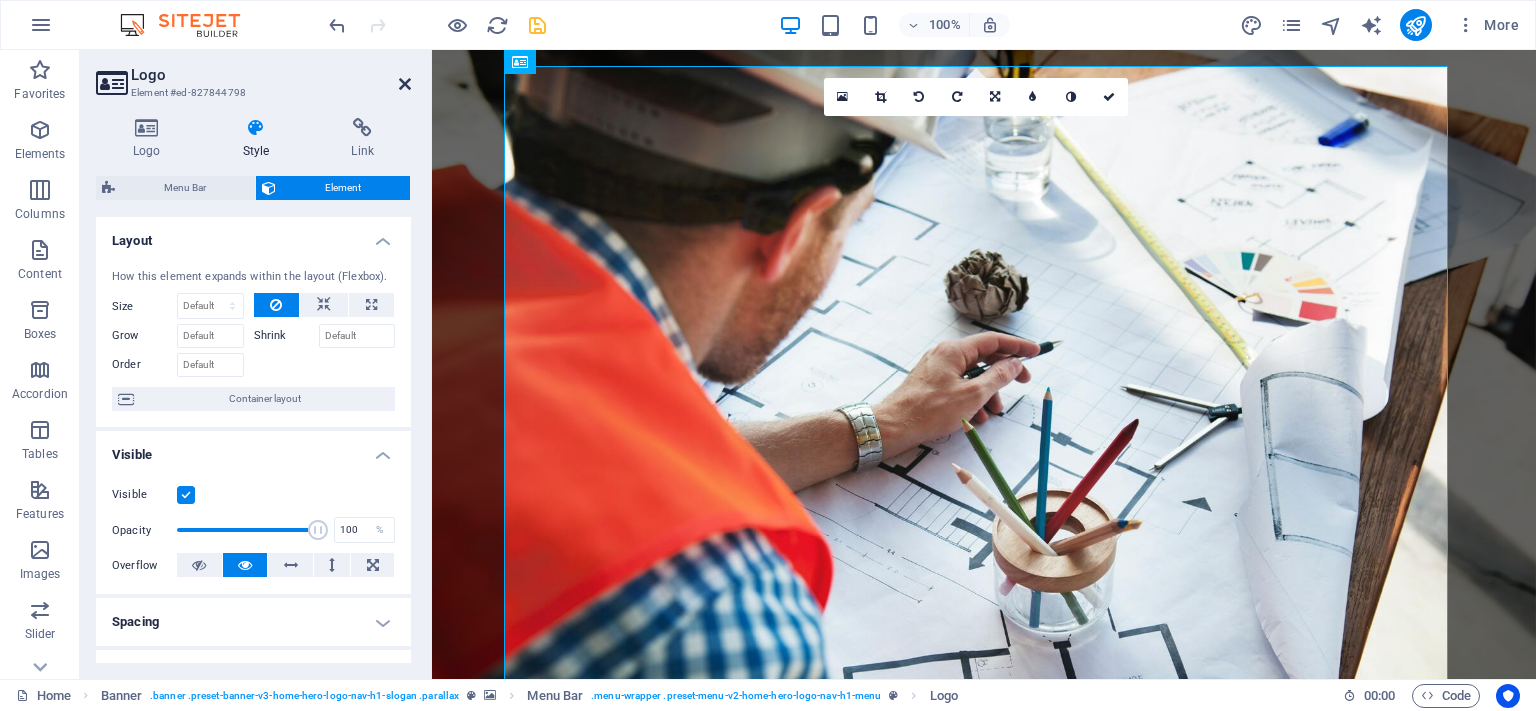 click at bounding box center (405, 84) 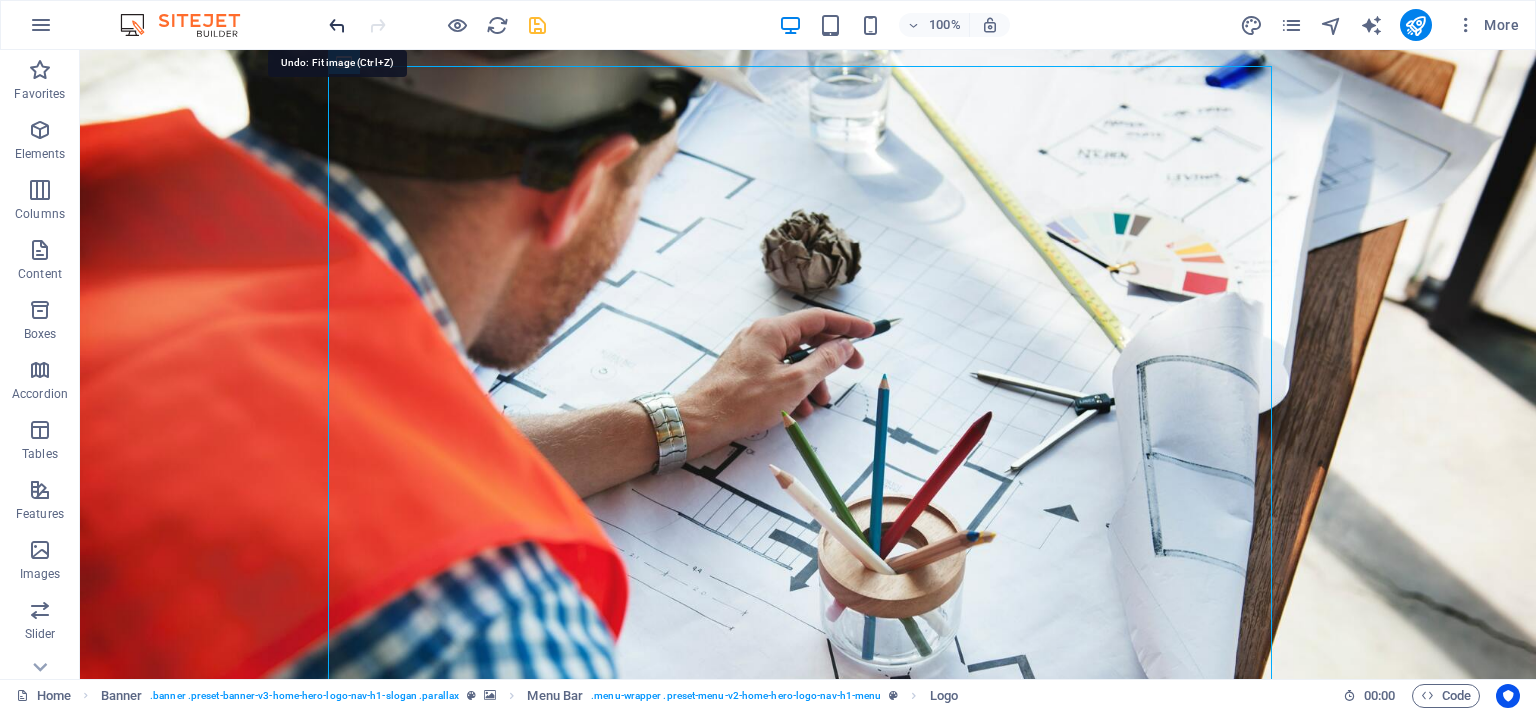 click at bounding box center [337, 25] 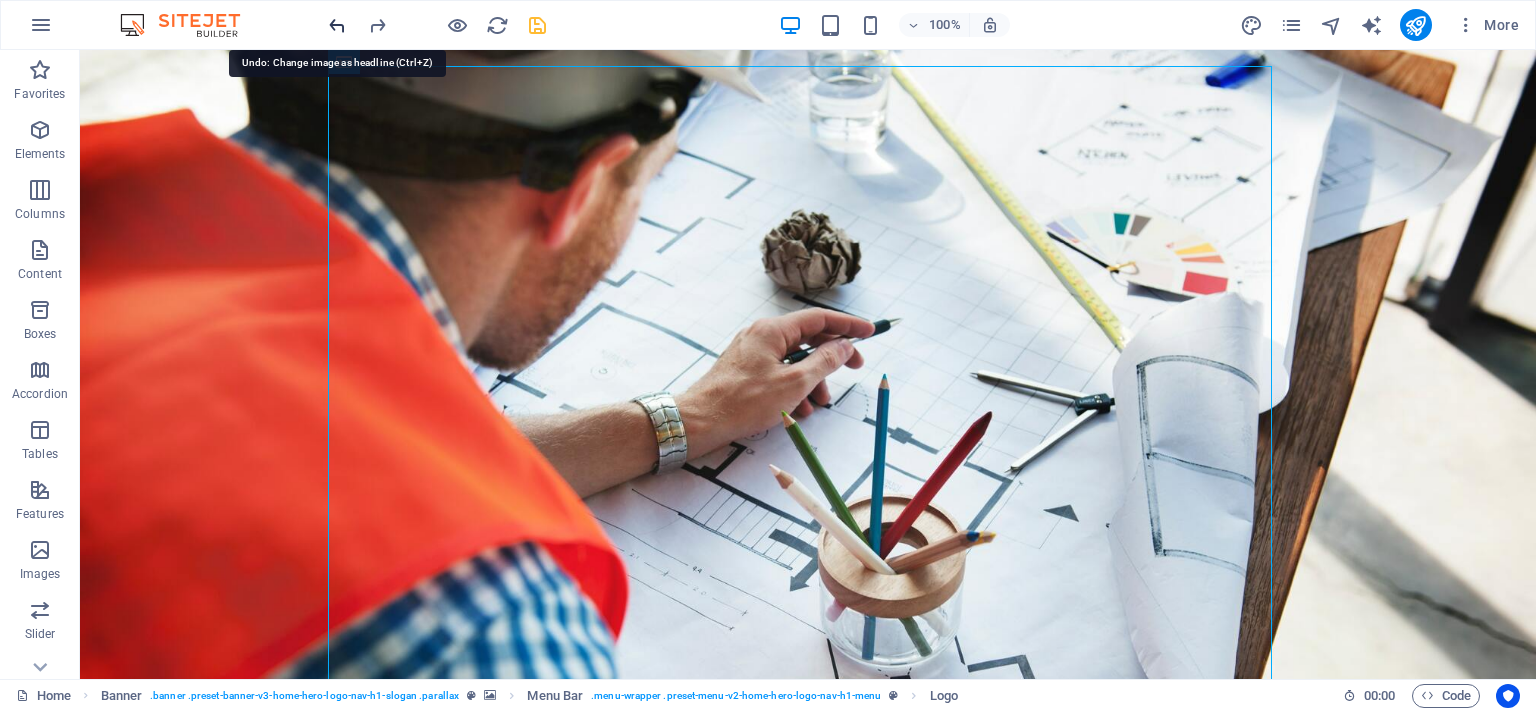 click at bounding box center (337, 25) 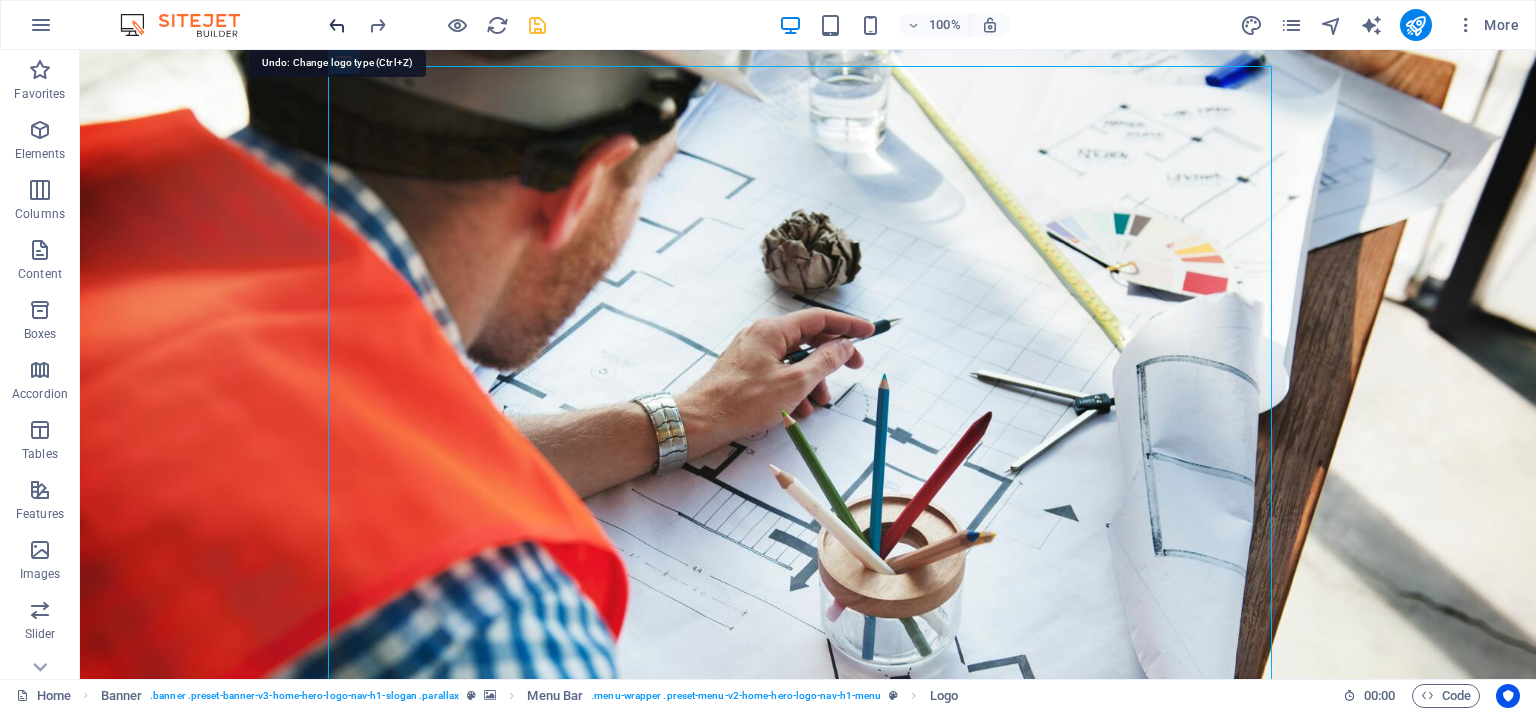 click at bounding box center [337, 25] 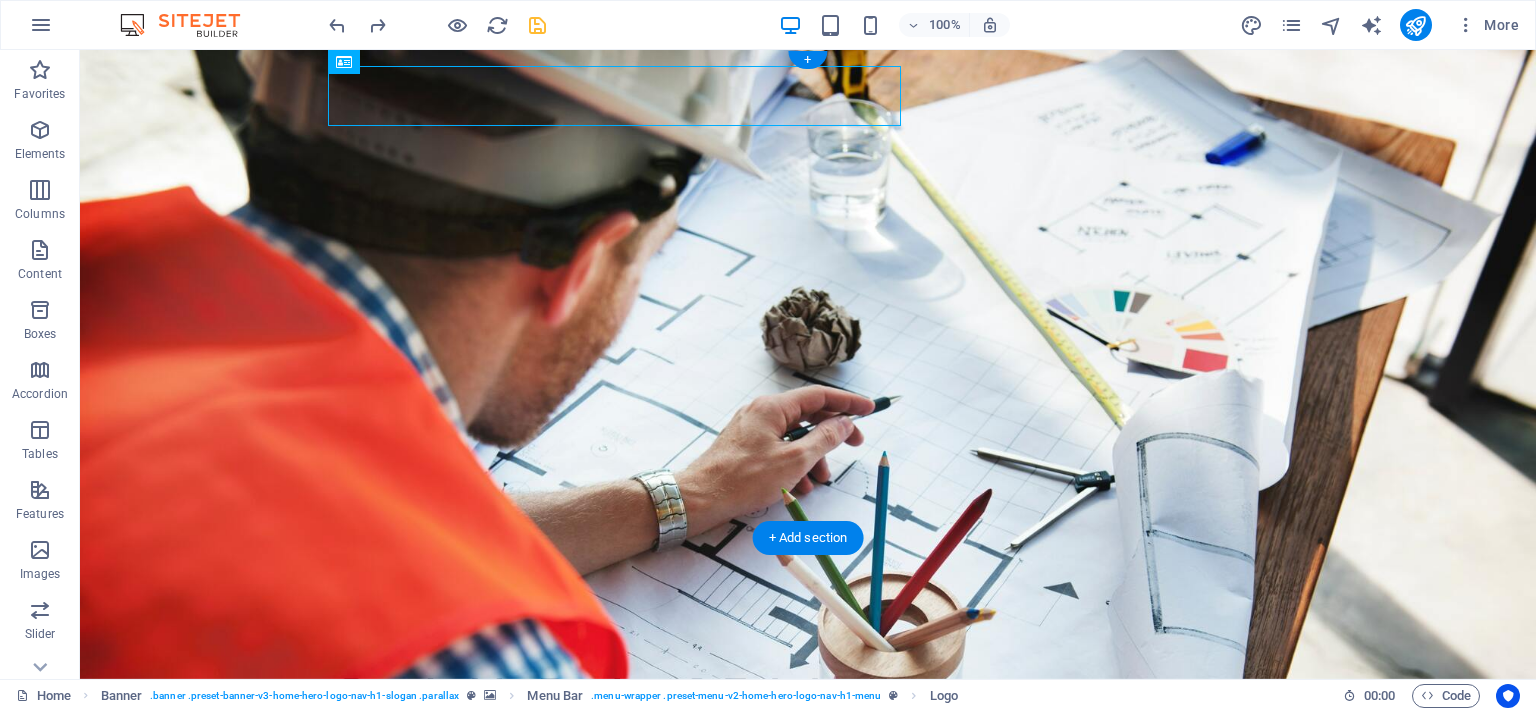 click at bounding box center [808, 364] 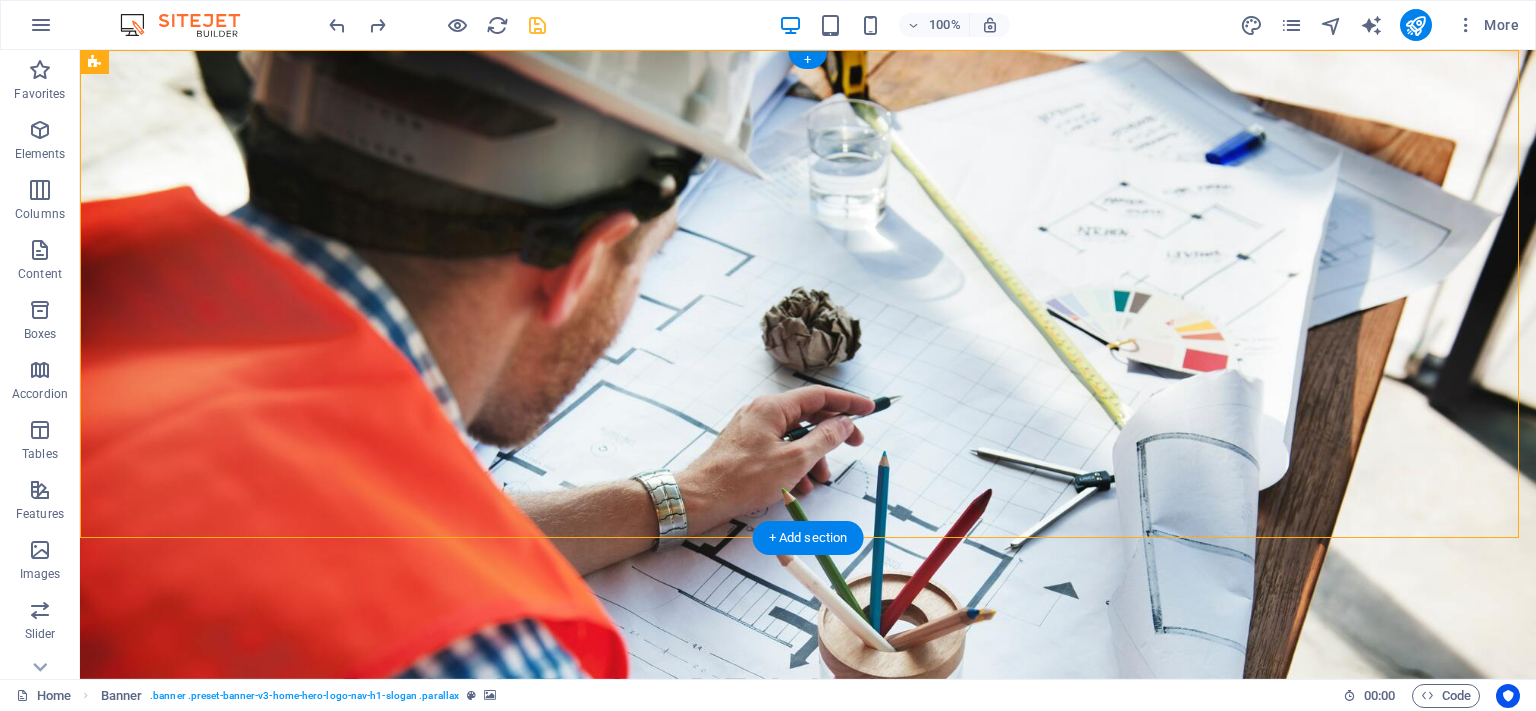 click at bounding box center (808, 364) 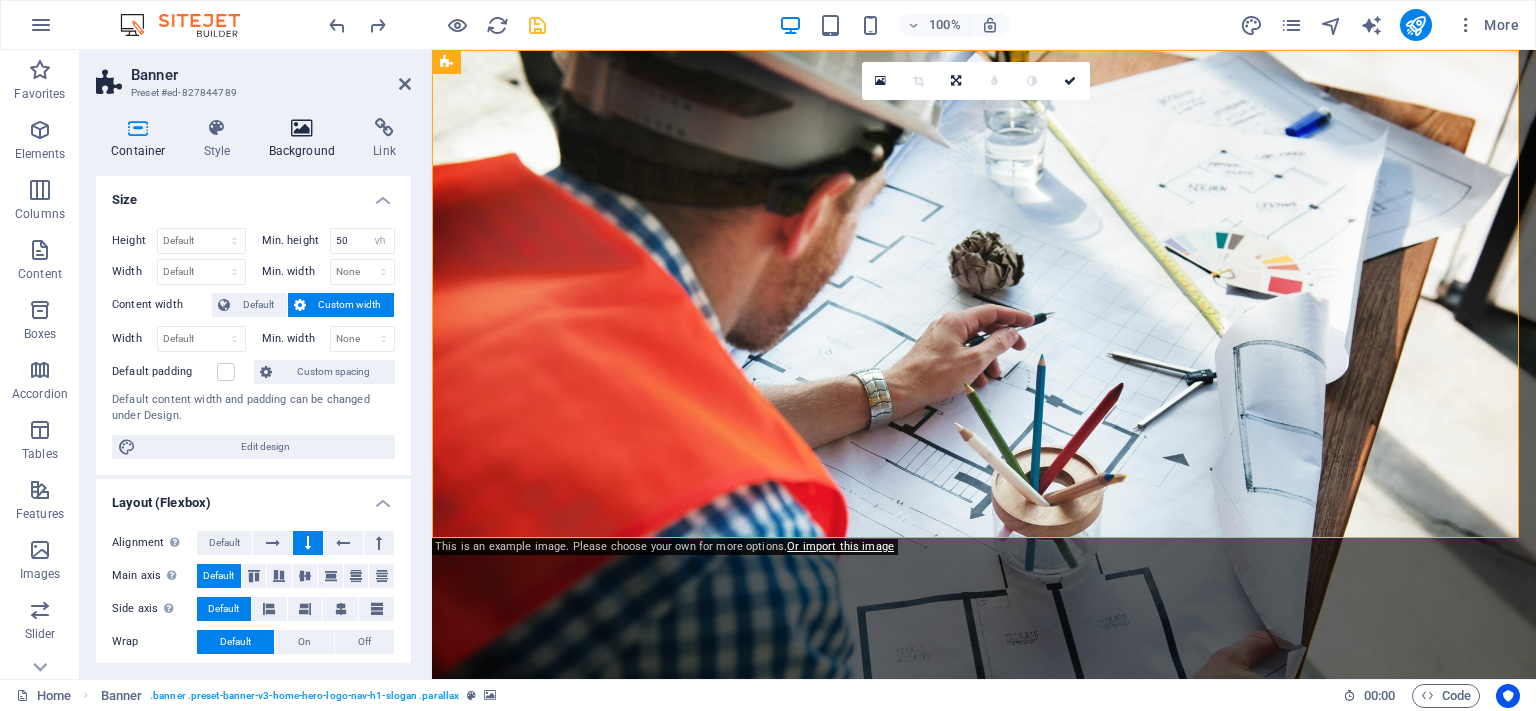 click at bounding box center [302, 128] 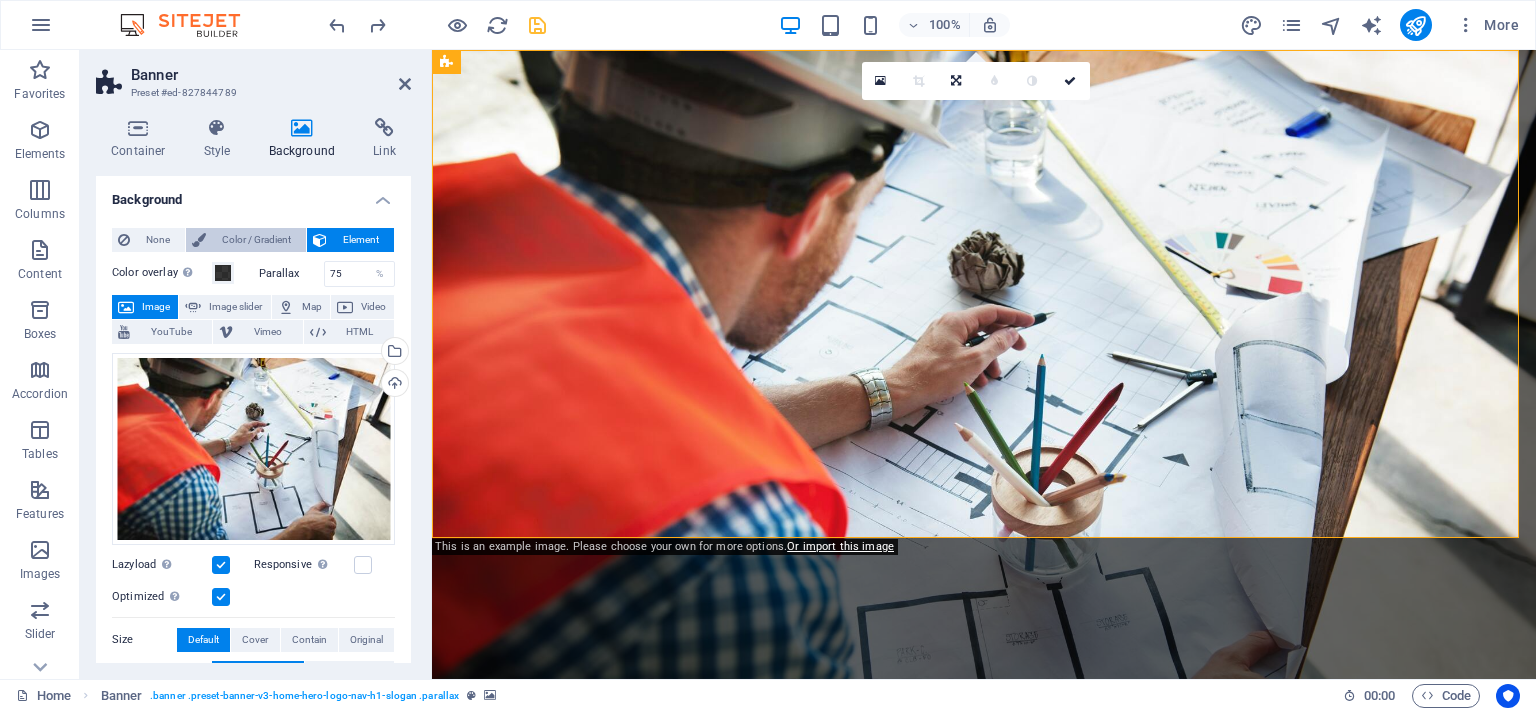 click on "Color / Gradient" at bounding box center (256, 240) 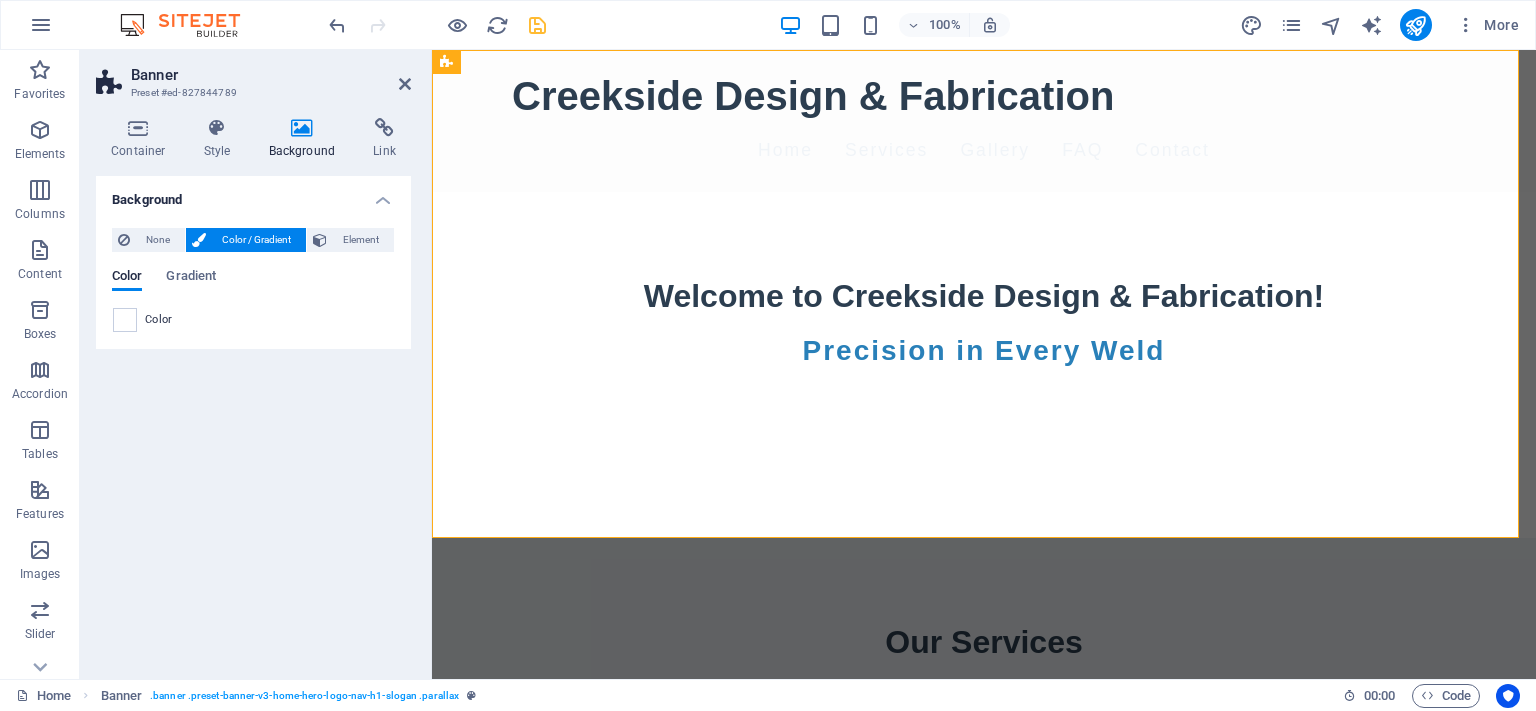 click on "Color" at bounding box center [159, 320] 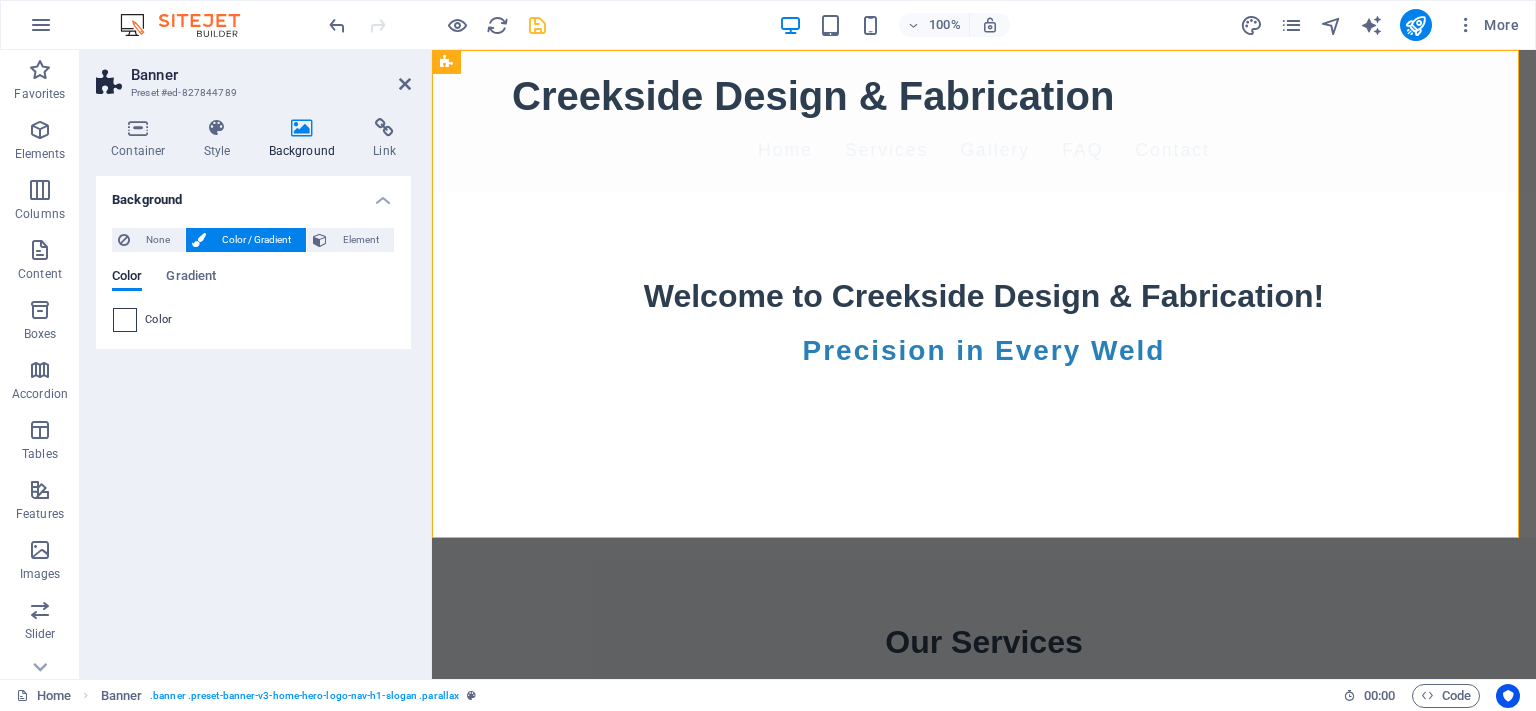 click at bounding box center (125, 320) 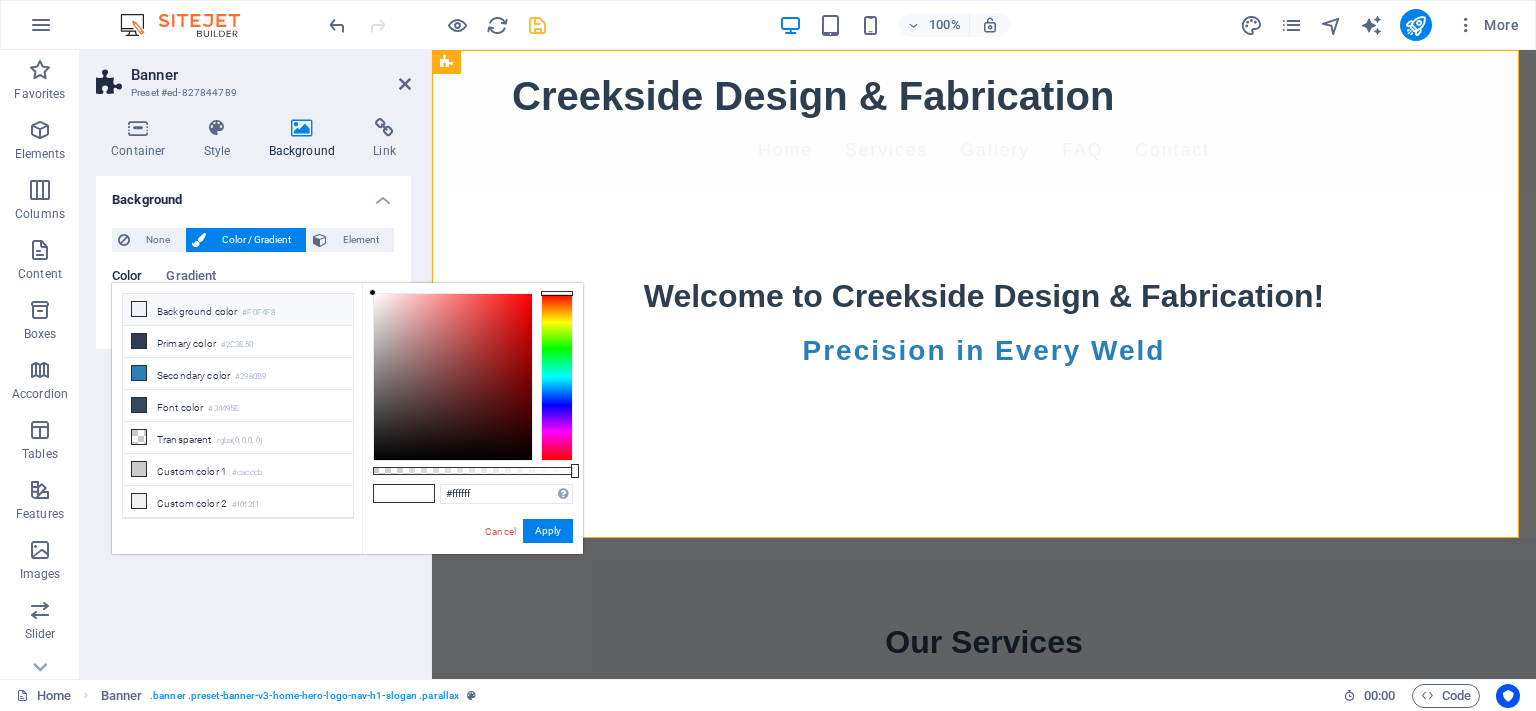 click on "Background color
#F0F4F8" at bounding box center [238, 310] 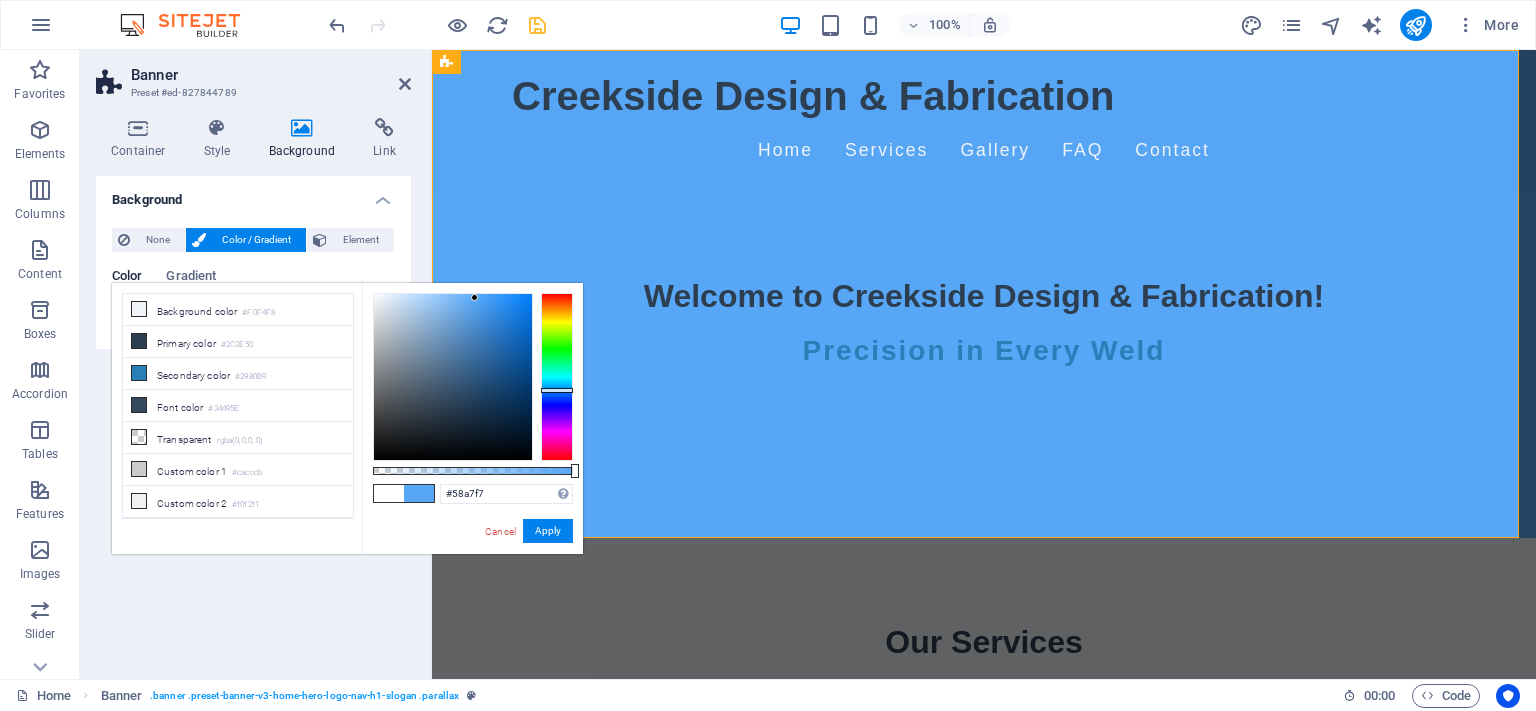 drag, startPoint x: 380, startPoint y: 294, endPoint x: 475, endPoint y: 298, distance: 95.084175 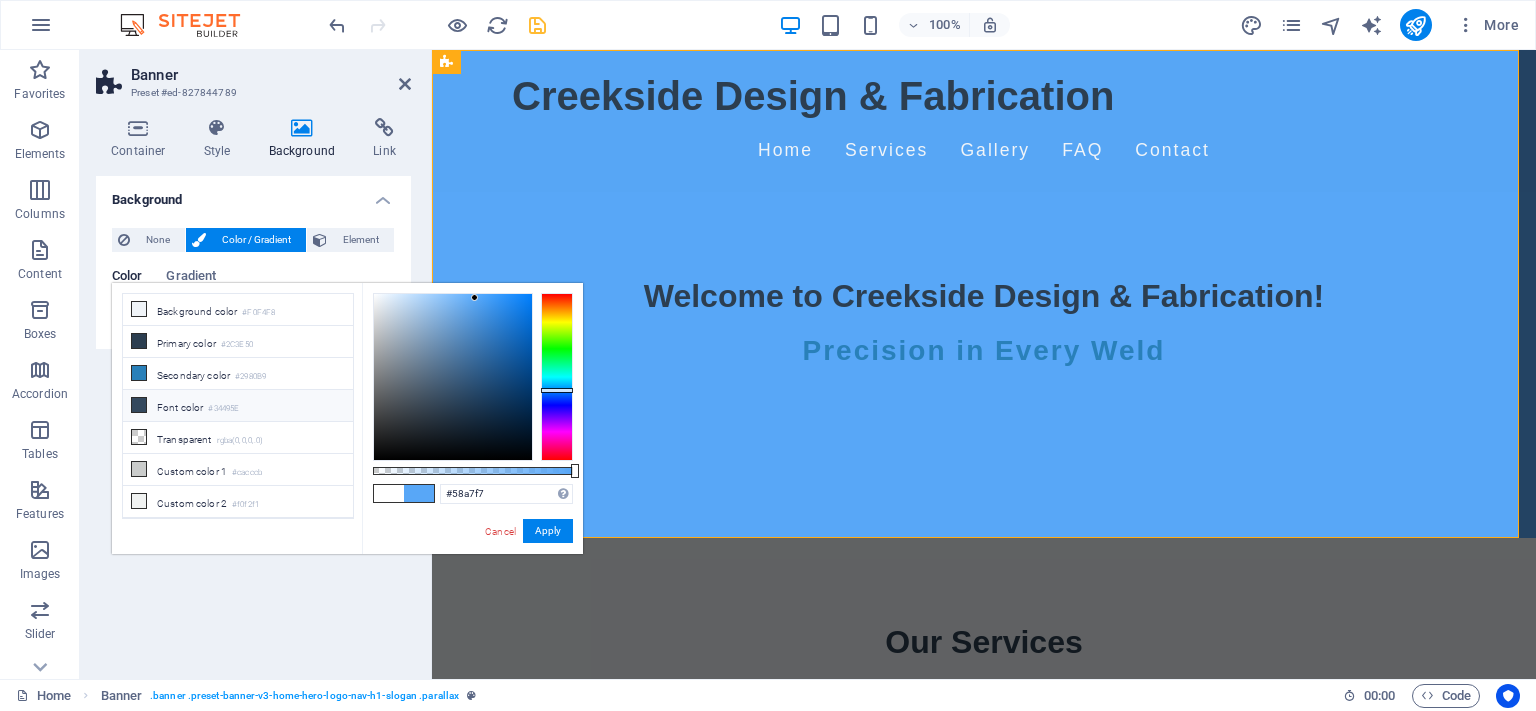 click on "Font color
#34495E" at bounding box center (238, 406) 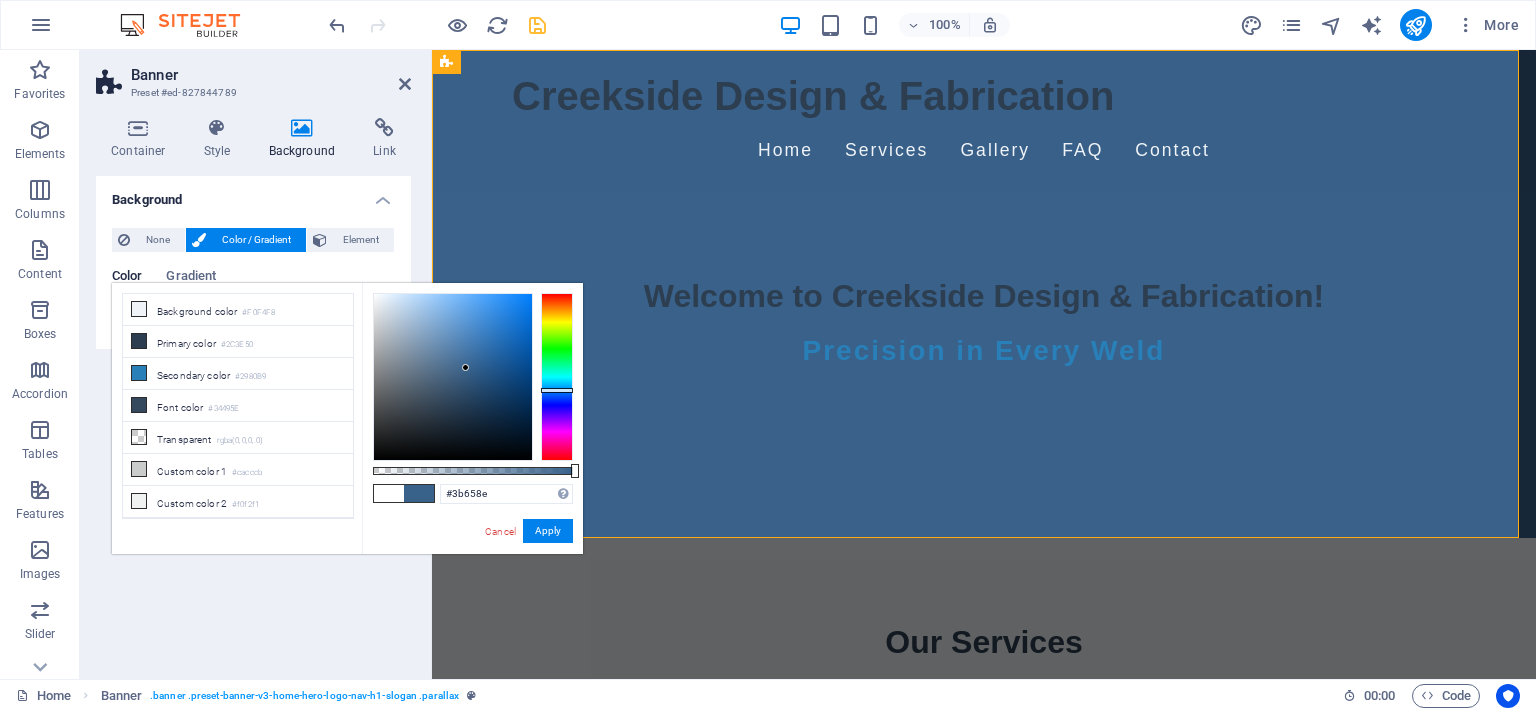 type on "#3b6690" 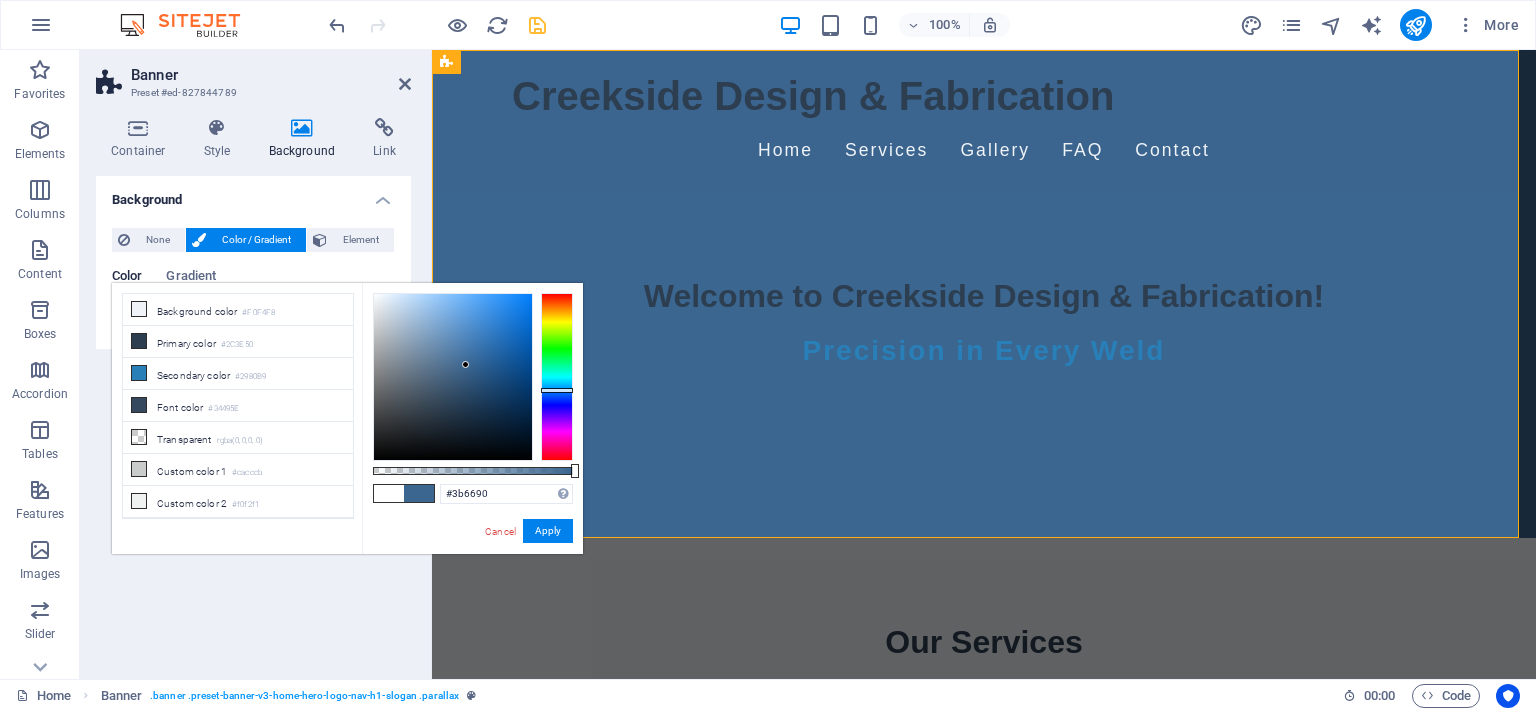 drag, startPoint x: 448, startPoint y: 392, endPoint x: 466, endPoint y: 365, distance: 32.449963 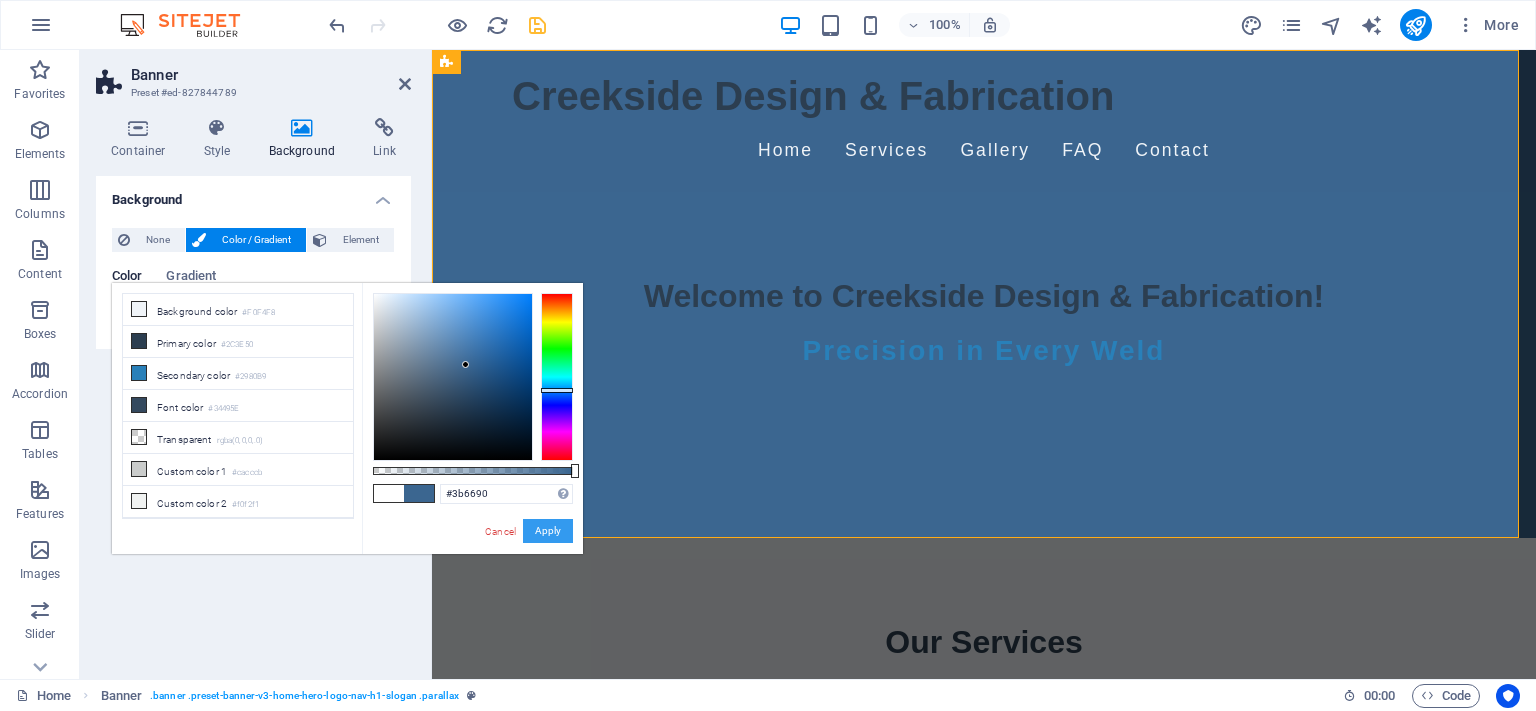 click on "Apply" at bounding box center (548, 531) 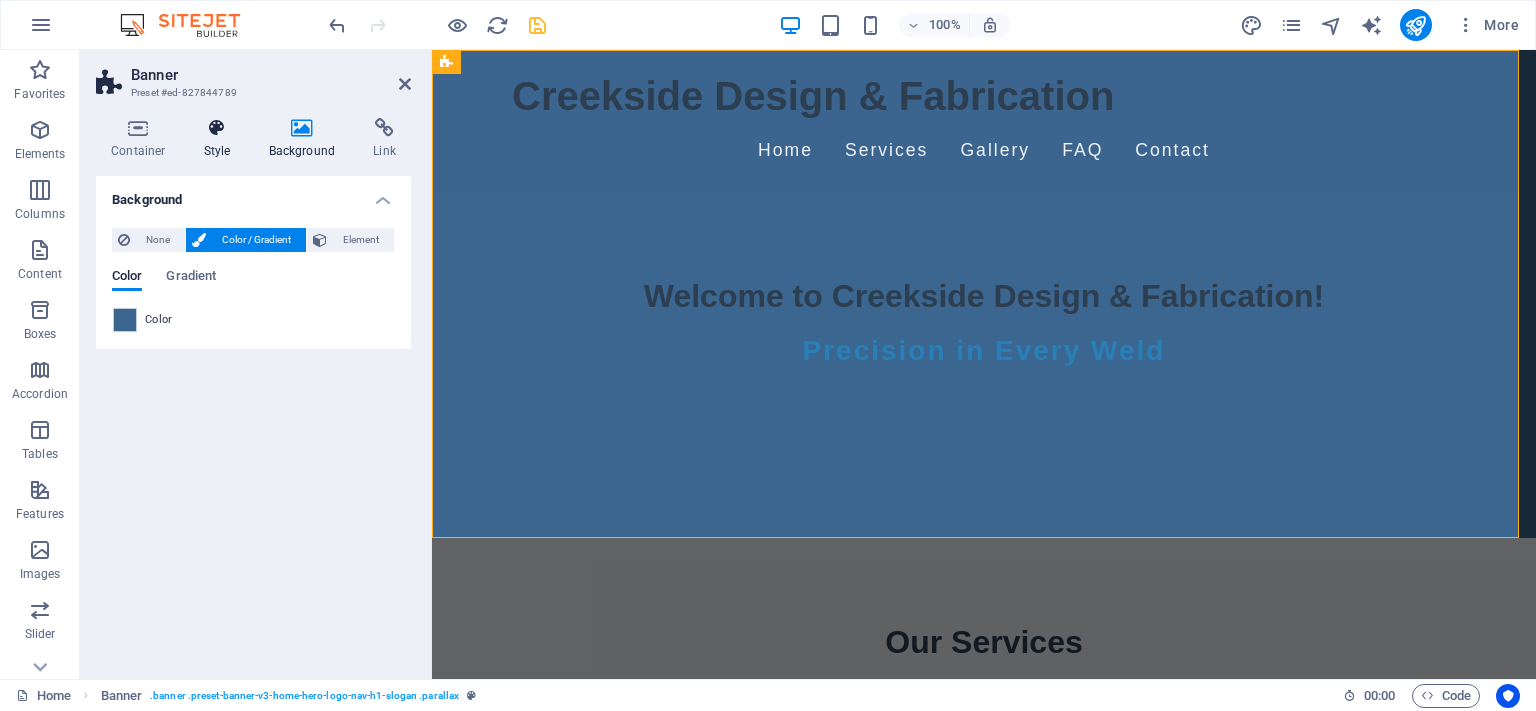 click at bounding box center (217, 128) 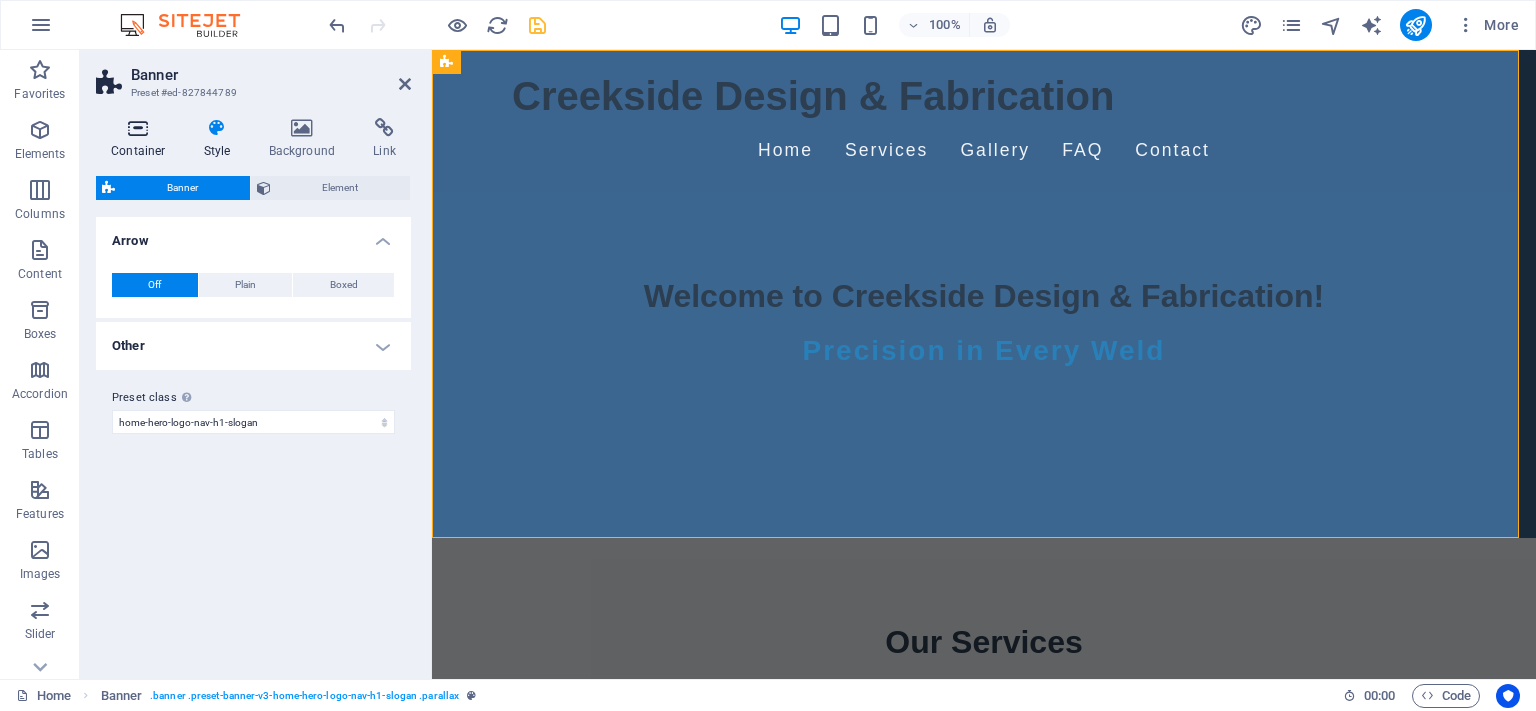 click at bounding box center [138, 128] 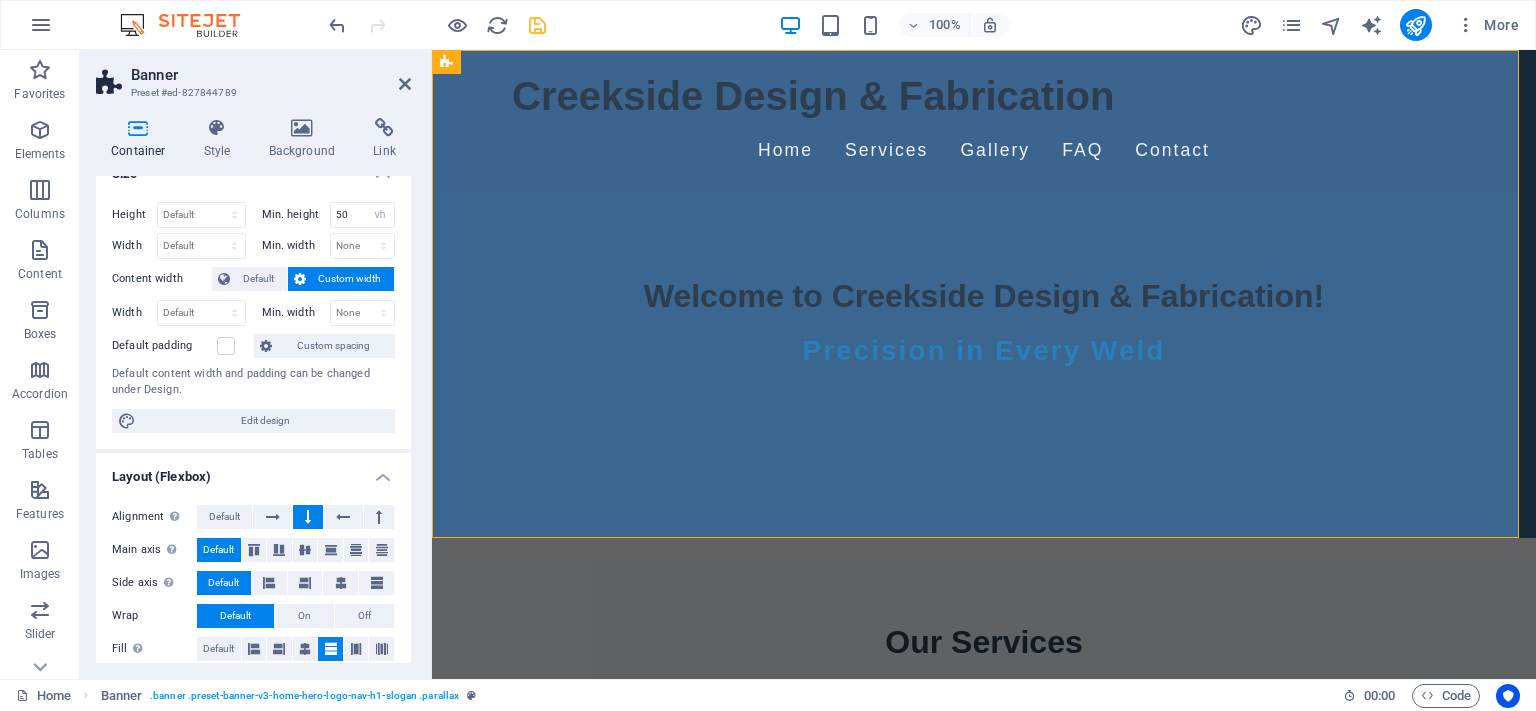 scroll, scrollTop: 0, scrollLeft: 0, axis: both 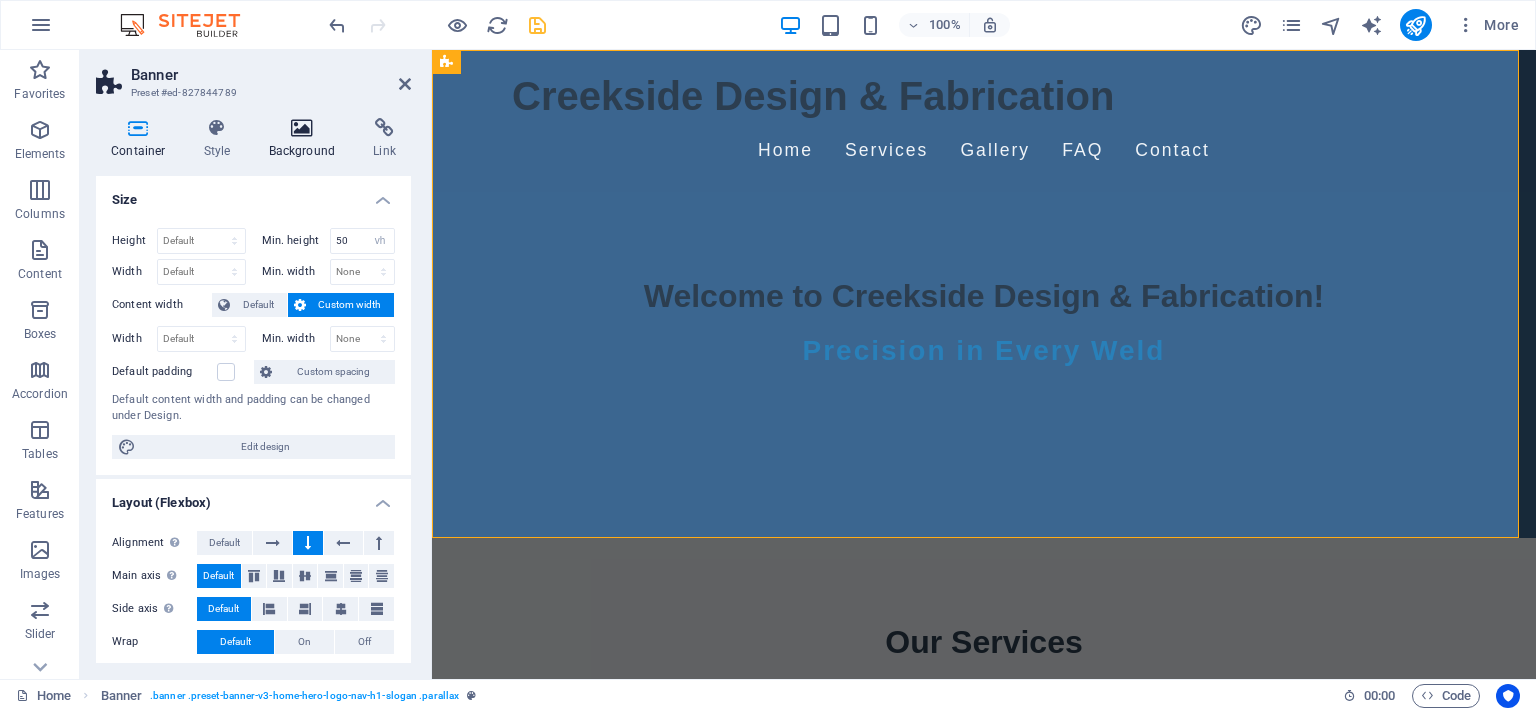 click on "Background" at bounding box center [306, 139] 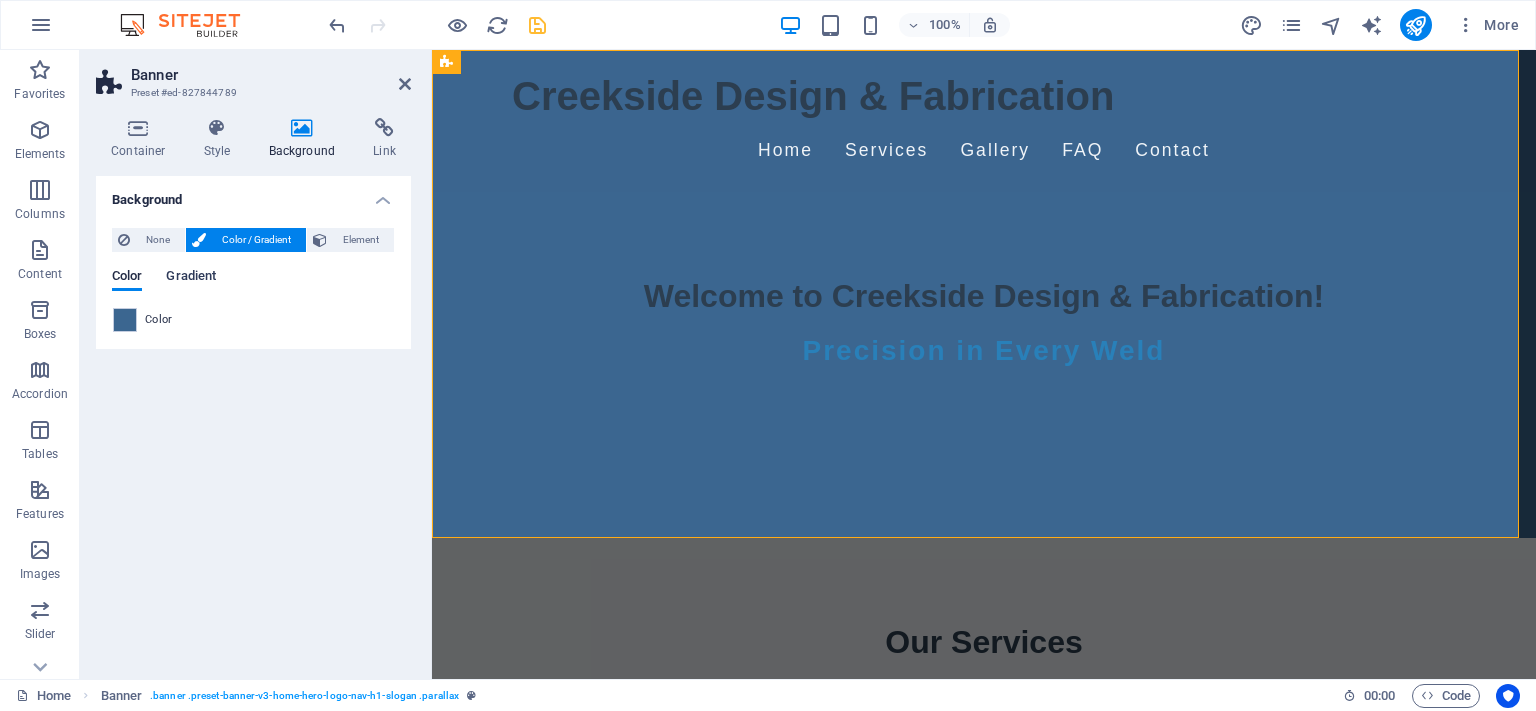 click on "Gradient" at bounding box center (191, 278) 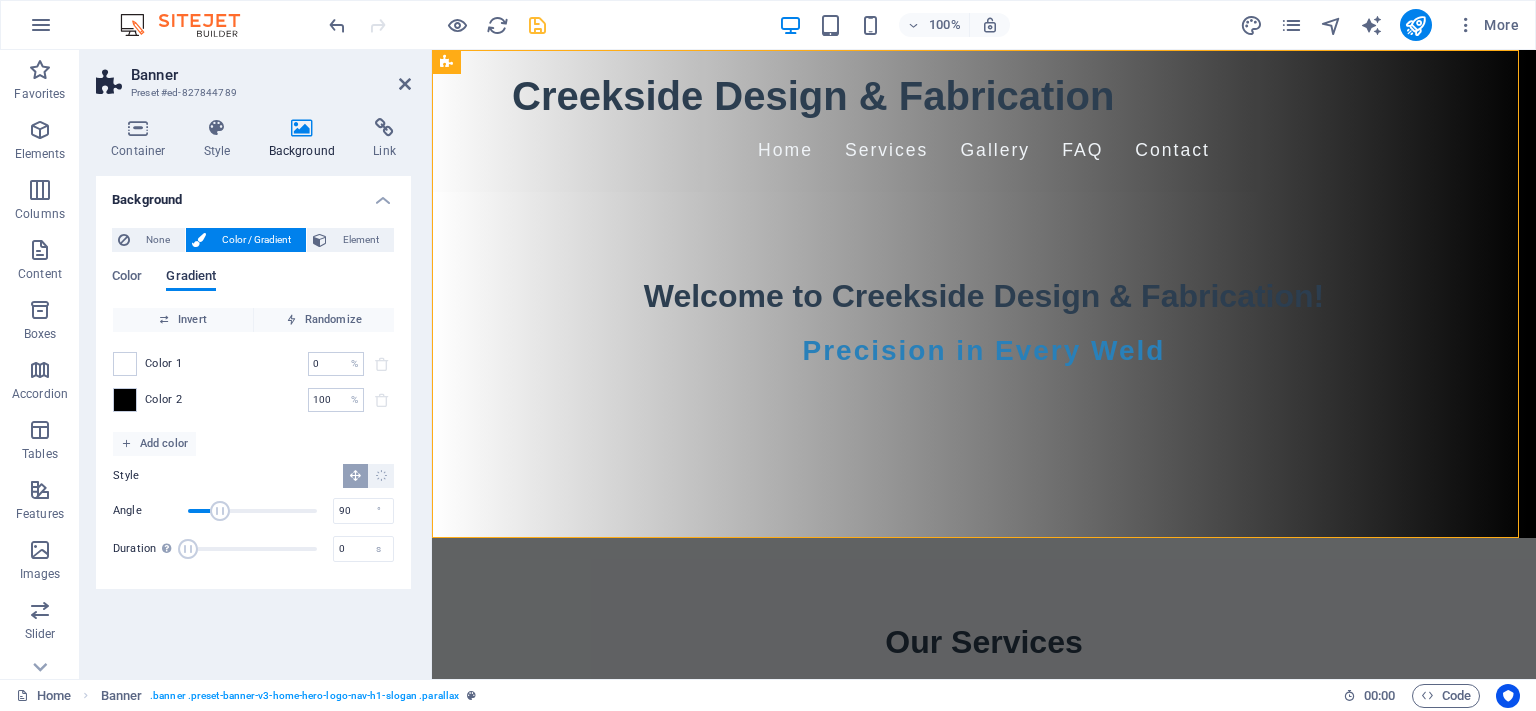 click on "Gradient" at bounding box center (191, 278) 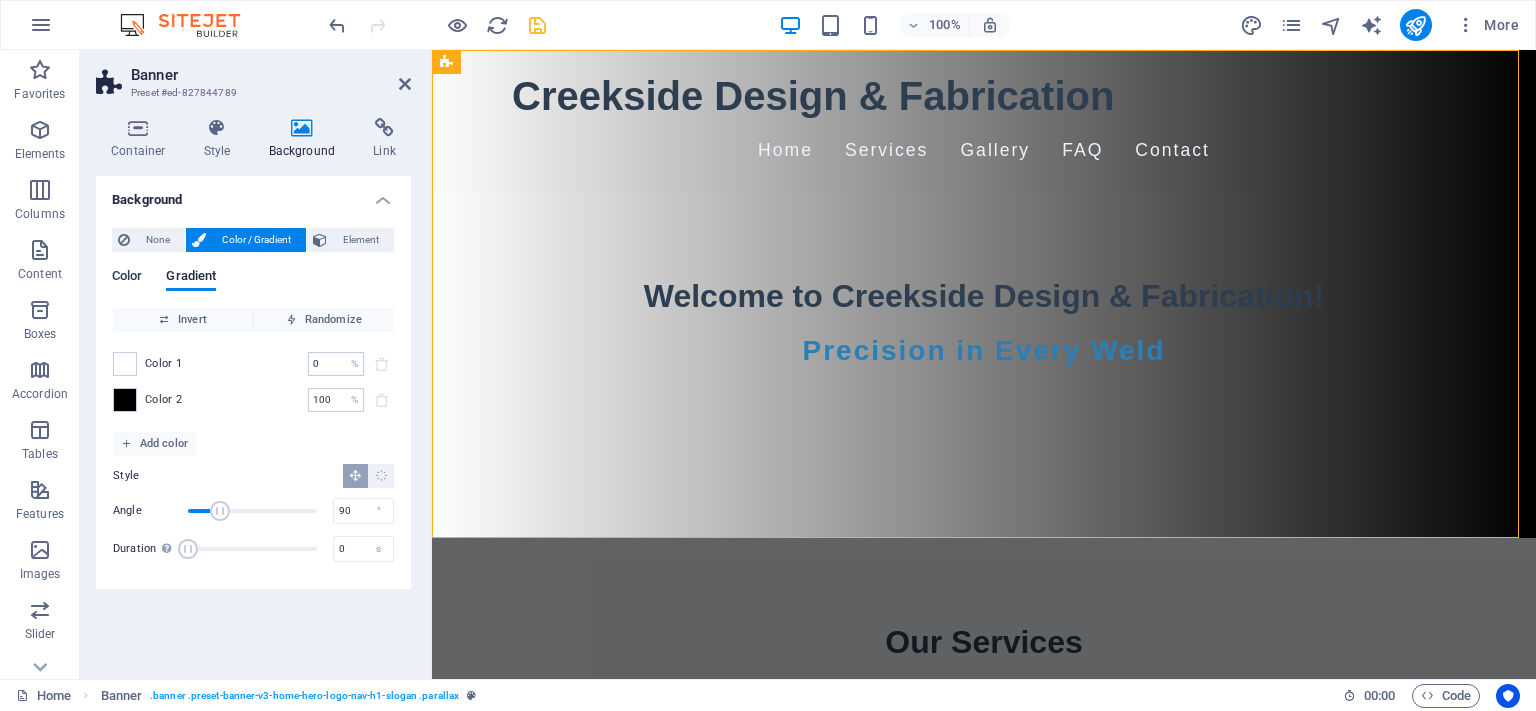 click on "Color" at bounding box center (127, 278) 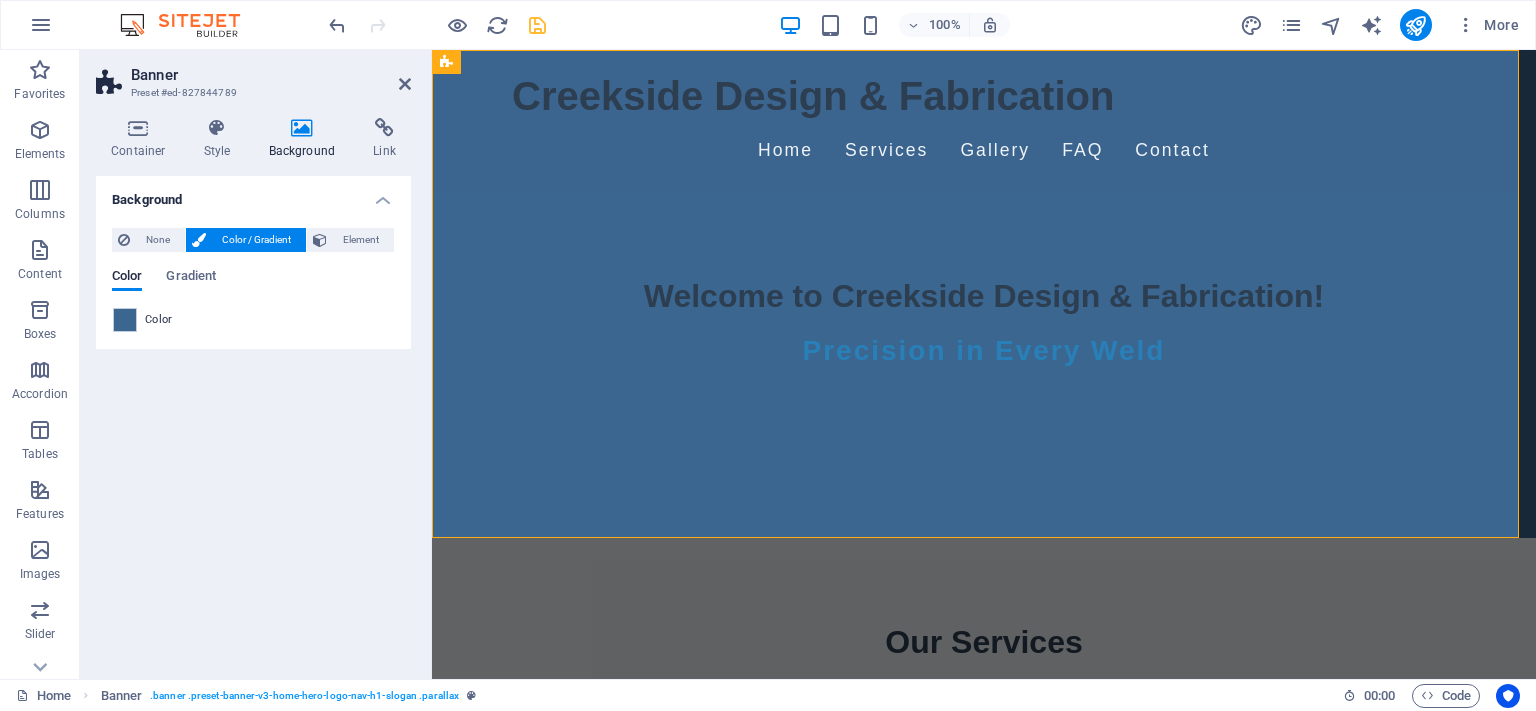 click on "None Color / Gradient Element Stretch background to full-width Color overlay Places an overlay over the background to colorize it Parallax 75 % Image Image slider Map Video YouTube Vimeo HTML Drag files here, click to choose files or select files from Files or our free stock photos & videos Select files from the file manager, stock photos, or upload file(s) Upload Lazyload Loading images after the page loads improves page speed. Responsive Automatically load retina image and smartphone optimized sizes. Optimized Images are compressed to improve page speed. Size Default Cover Contain Original Repeat Default Position Direction Custom X offset 50 px rem % vh vw Y offset 50 px rem % vh vw Alternative text The alternative text is used by devices that cannot display images (e.g. image search engines) and should be added to every image to improve website accessibility. Image caption Paragraph Format Normal Heading 1 Heading 2 Heading 3 Heading 4 Heading 5 Heading 6 Code Font Family Arial Georgia Impact Tahoma Oswald" at bounding box center [253, 280] 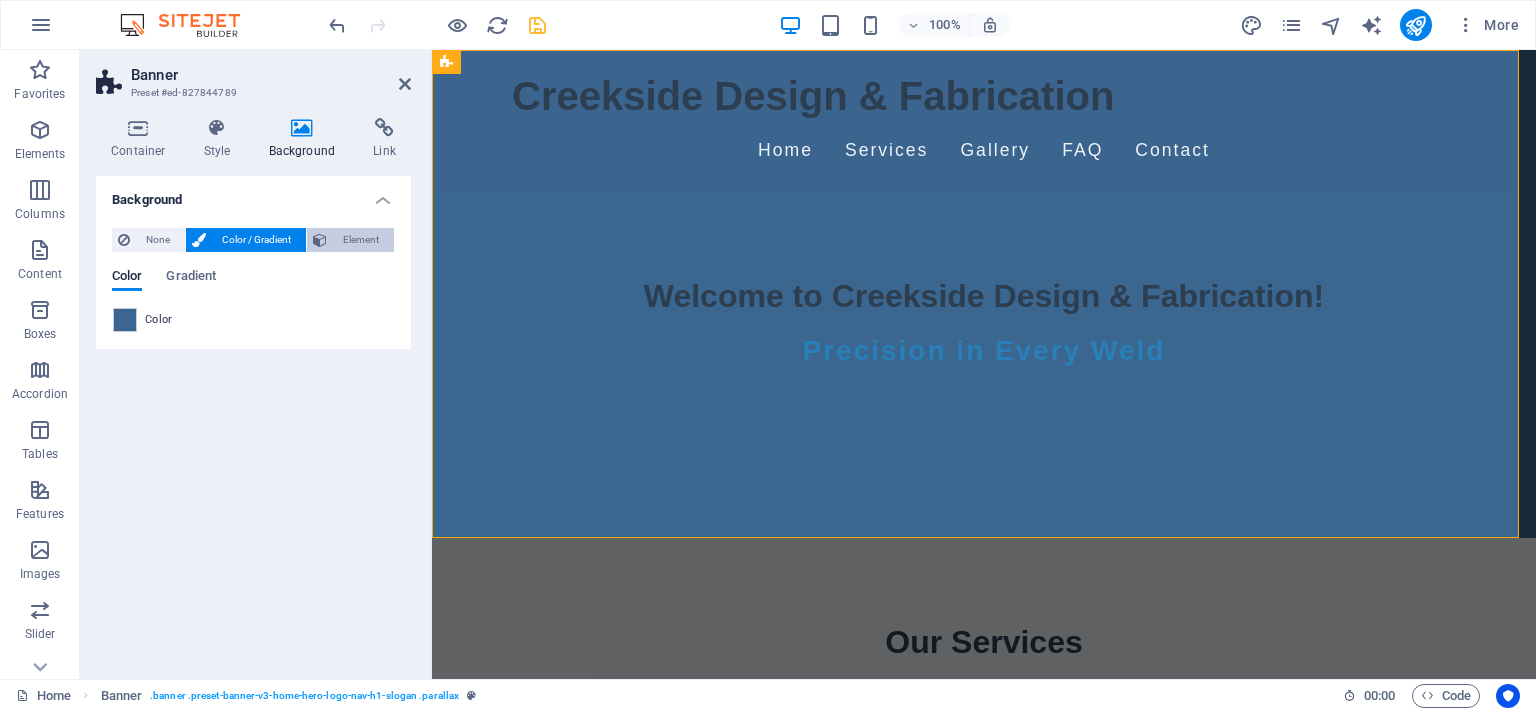 click on "Element" at bounding box center (360, 240) 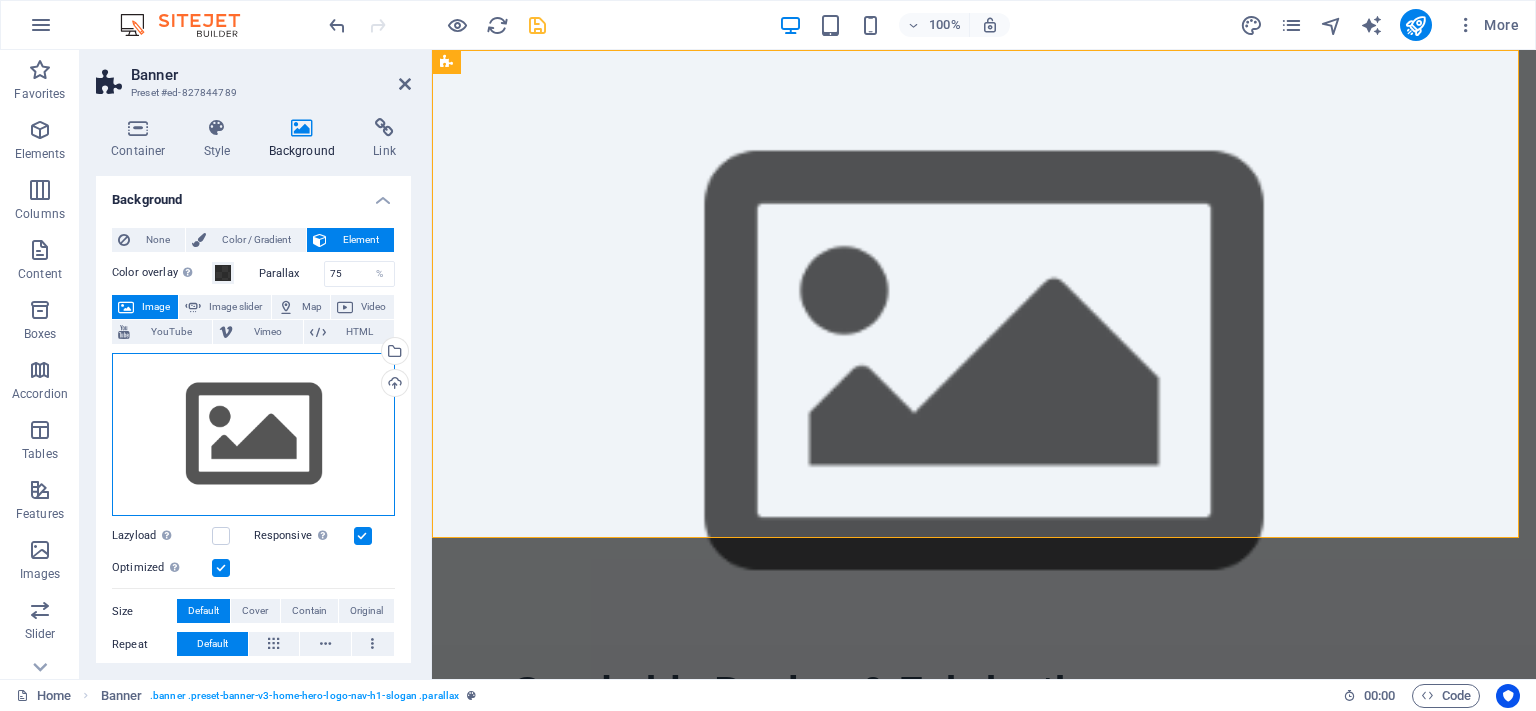 click on "Drag files here, click to choose files or select files from Files or our free stock photos & videos" at bounding box center [253, 435] 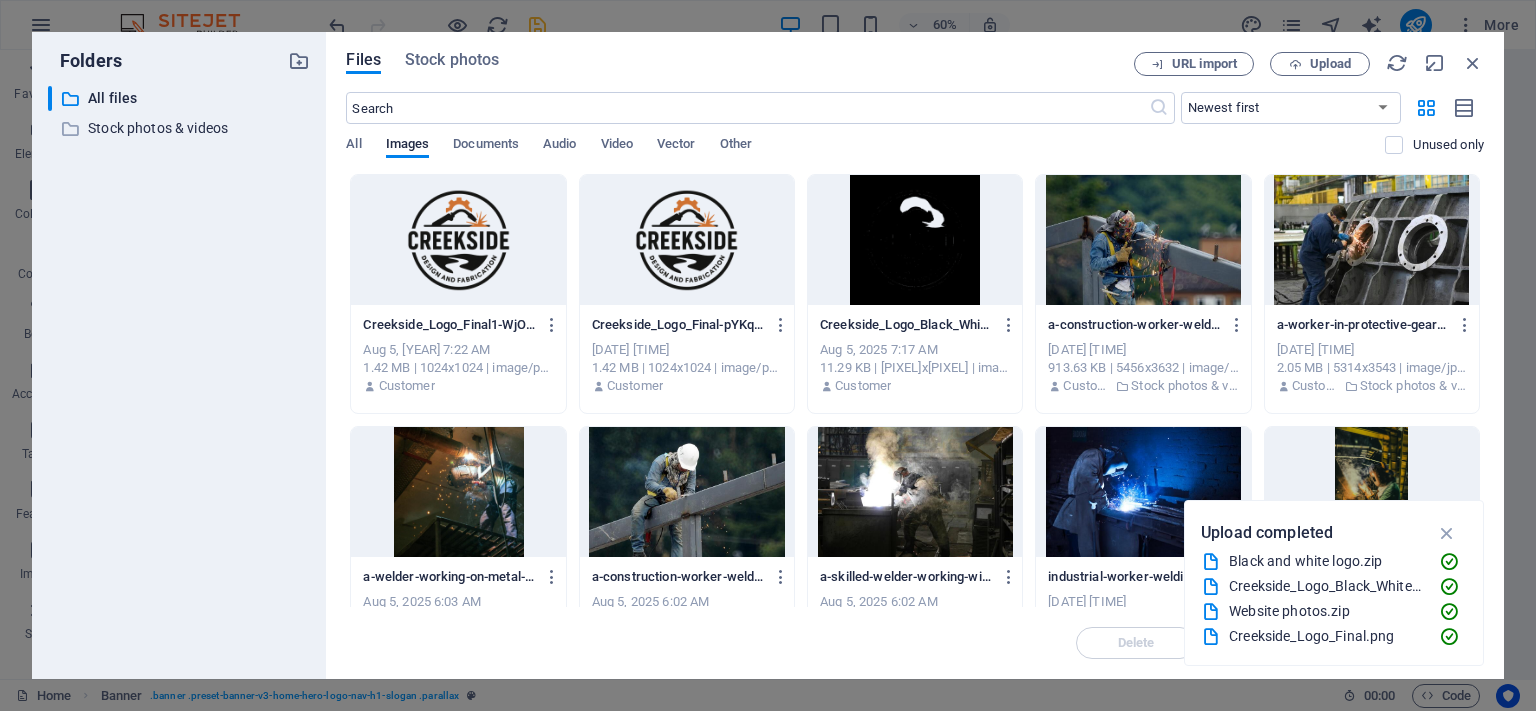 click at bounding box center (458, 240) 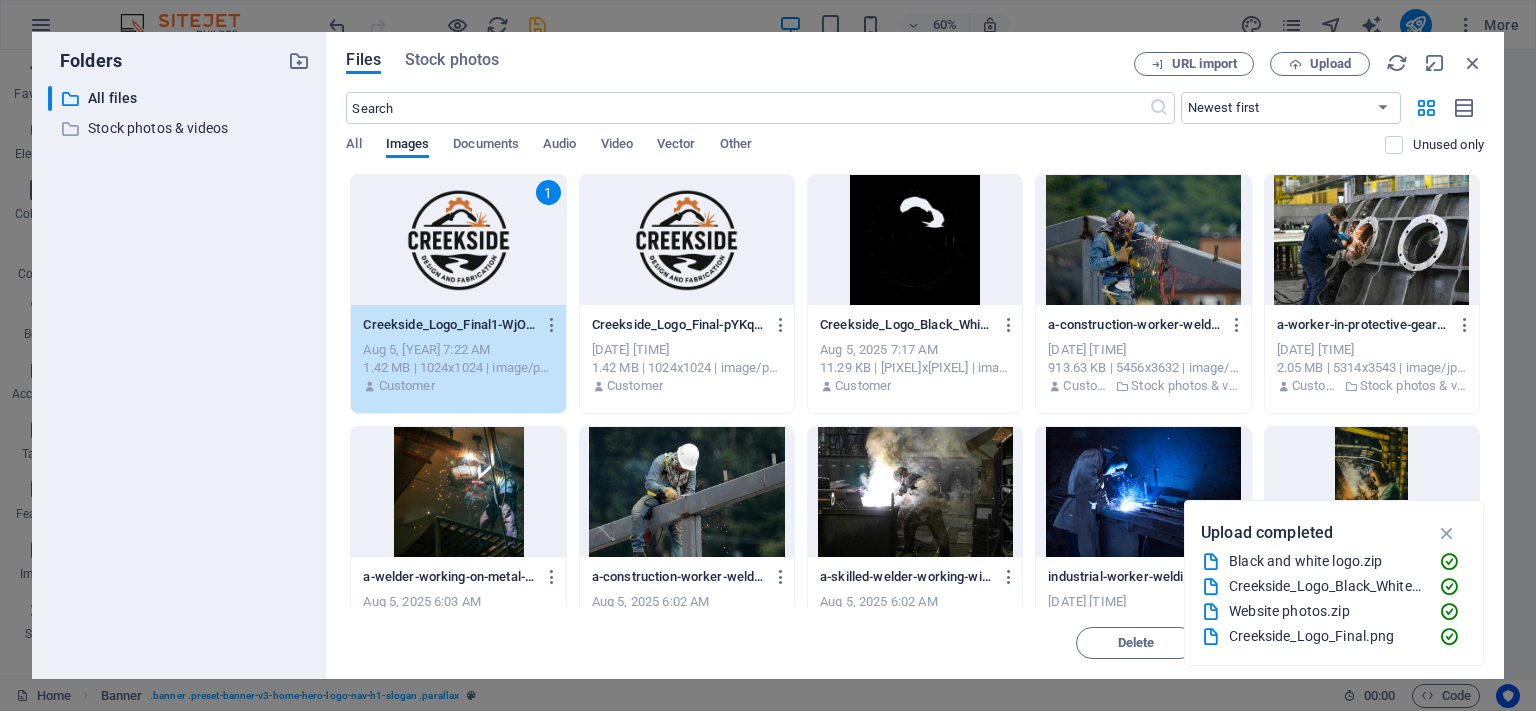 click on "1" at bounding box center [458, 240] 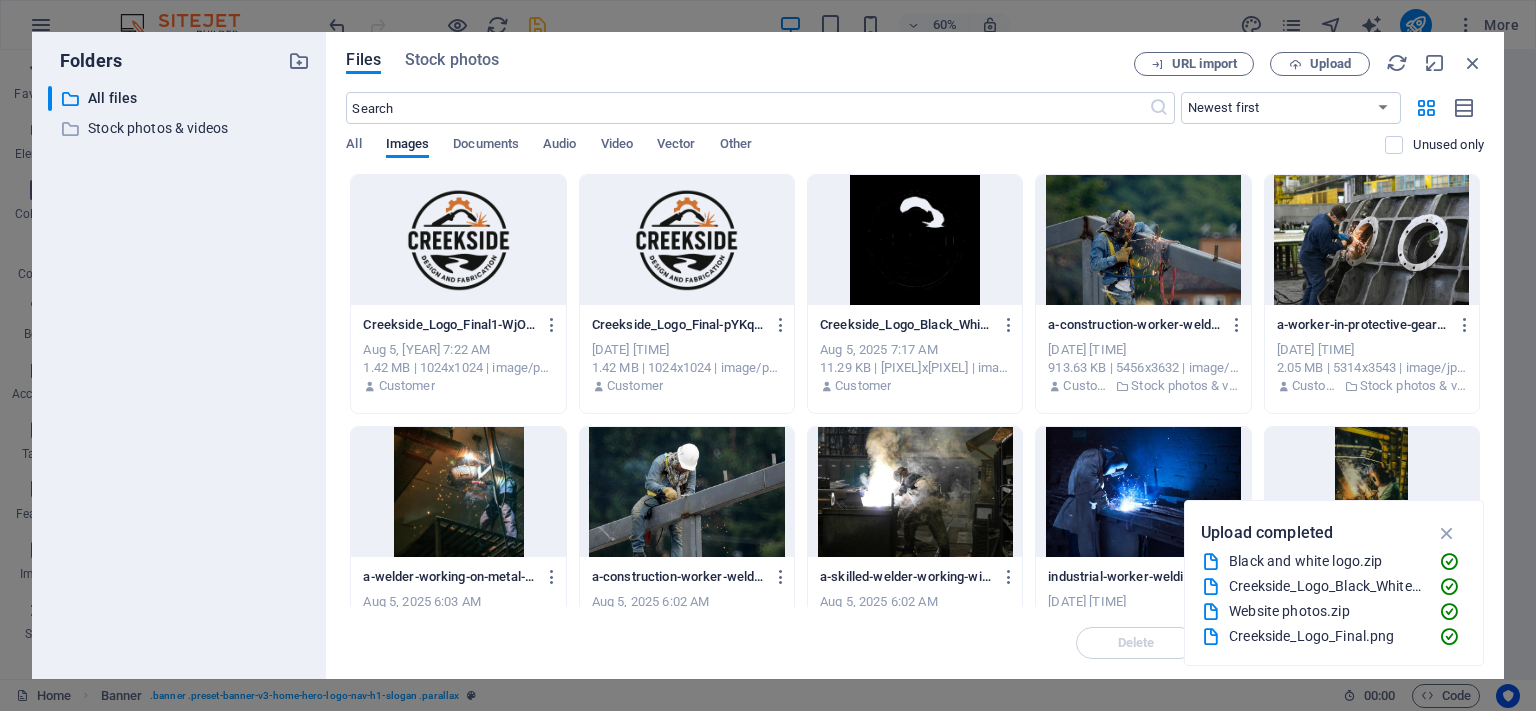 click at bounding box center [458, 240] 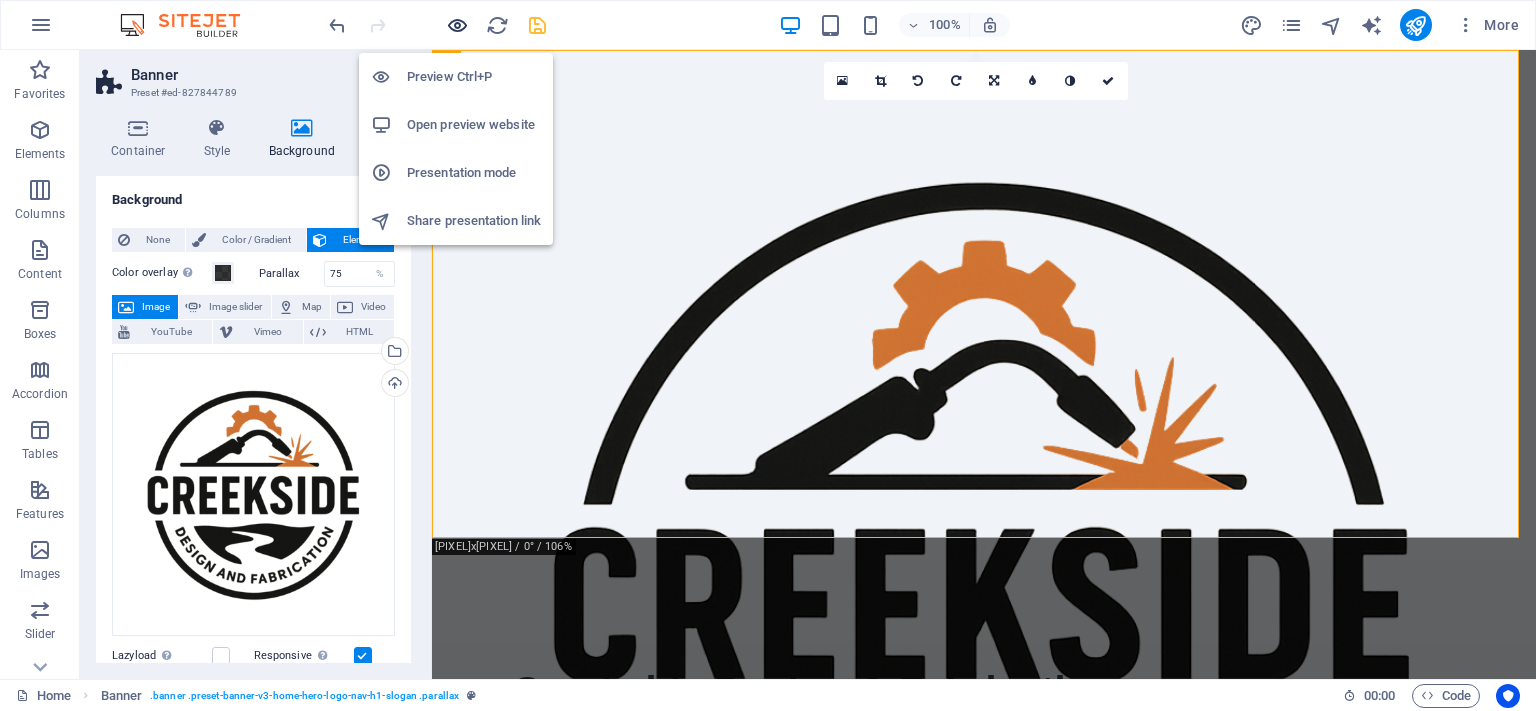 click at bounding box center (457, 25) 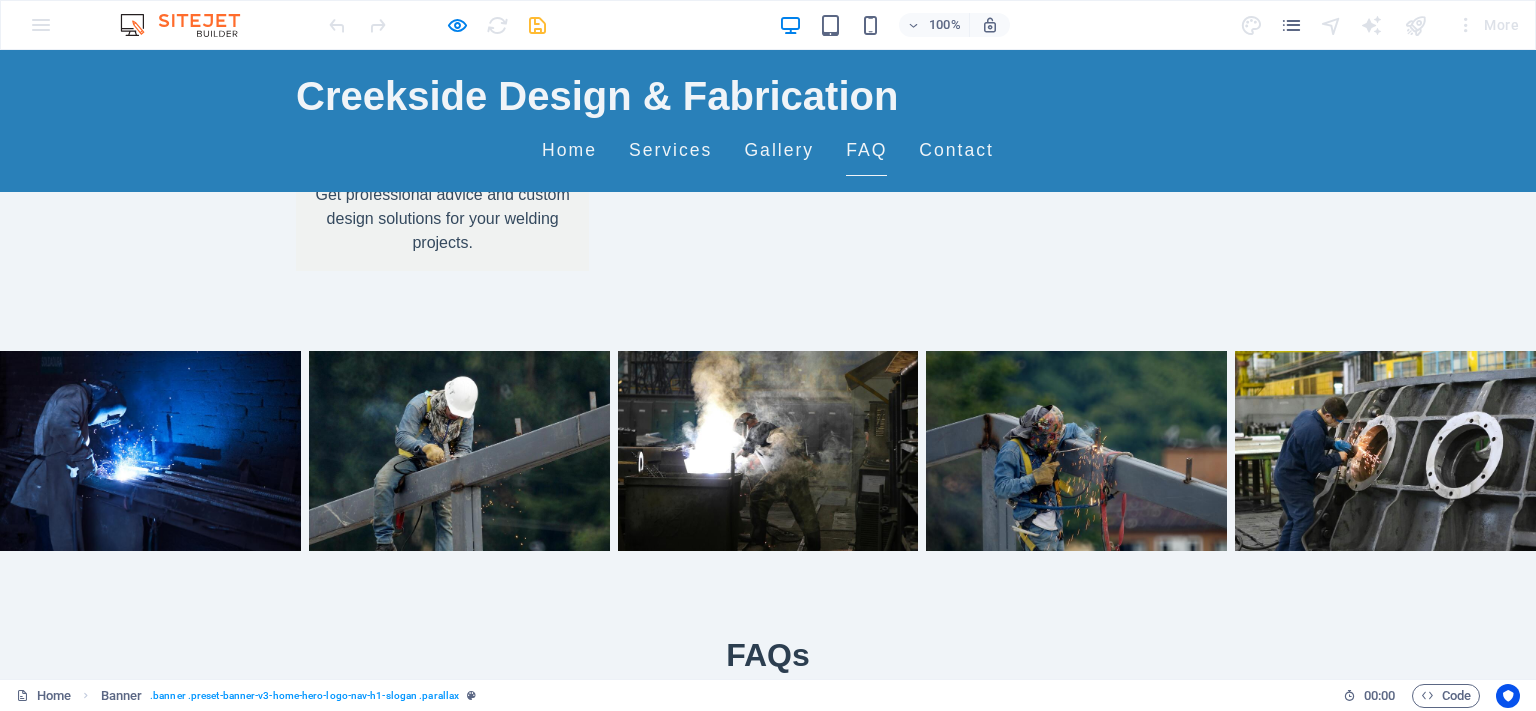 scroll, scrollTop: 0, scrollLeft: 0, axis: both 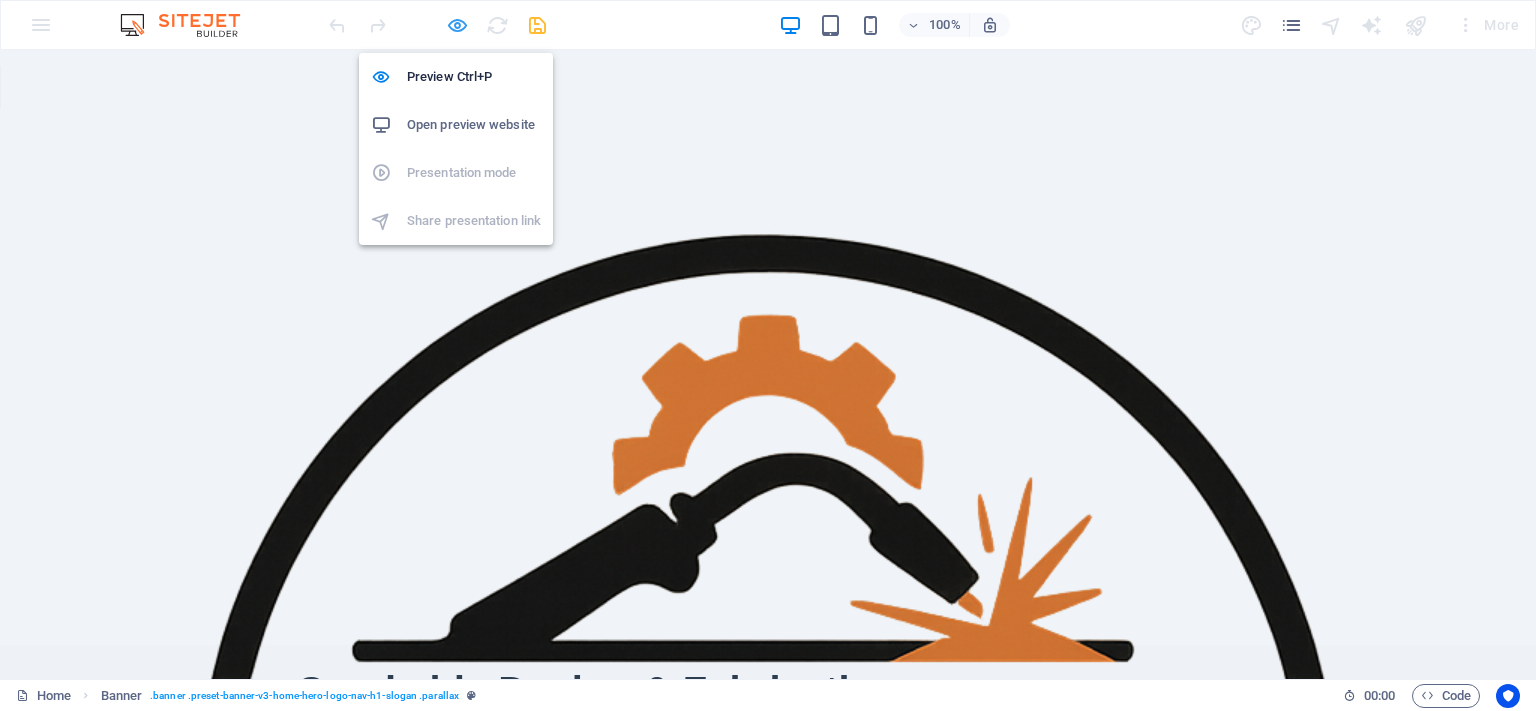click at bounding box center (457, 25) 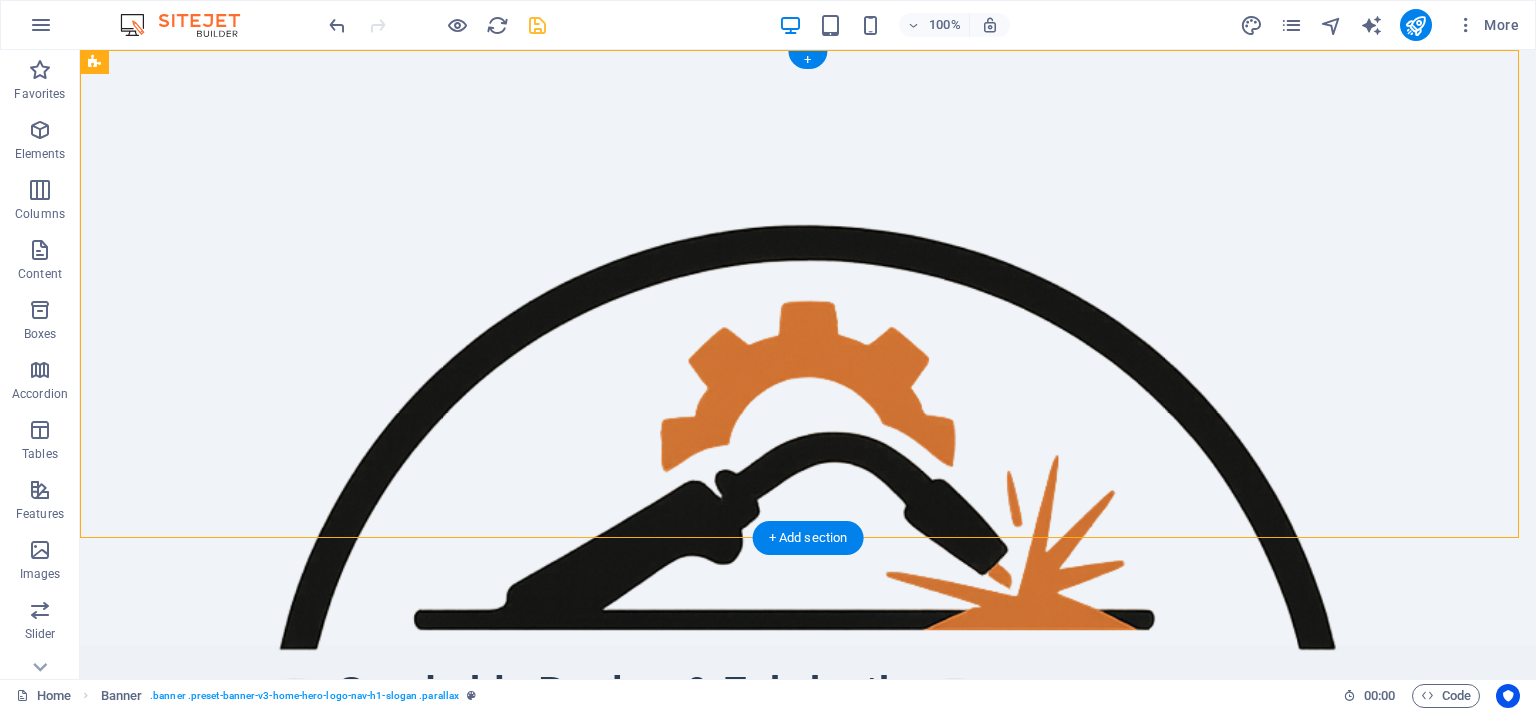click at bounding box center (808, 364) 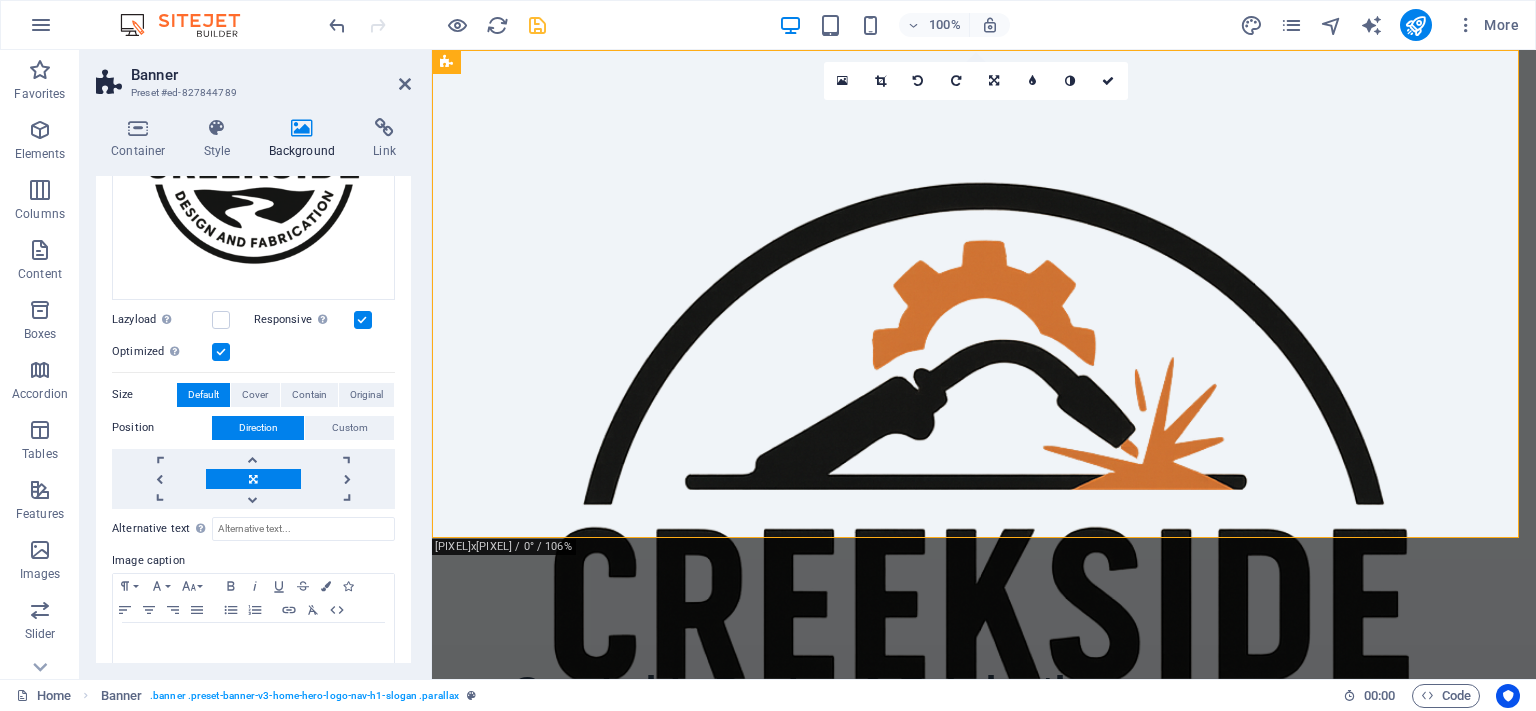 scroll, scrollTop: 356, scrollLeft: 0, axis: vertical 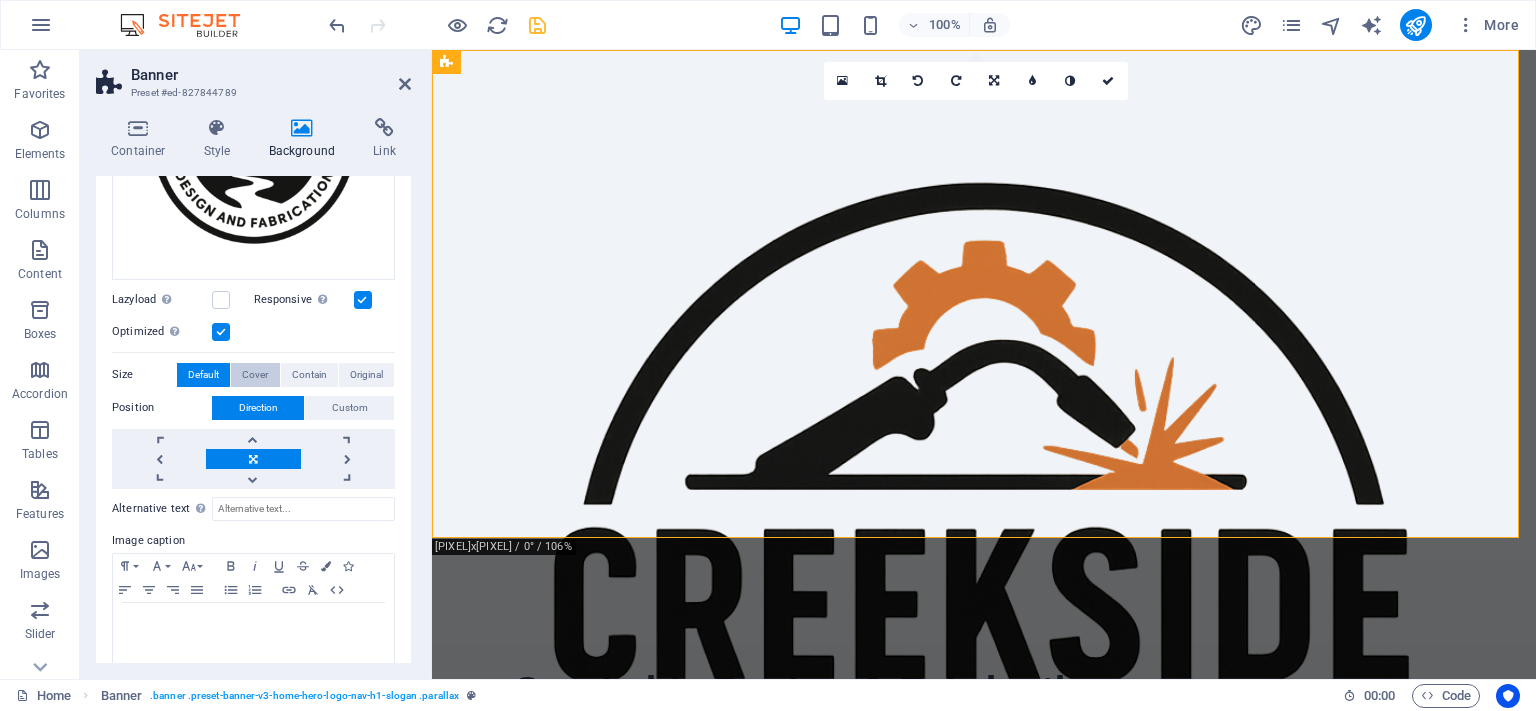 click on "Cover" at bounding box center [255, 375] 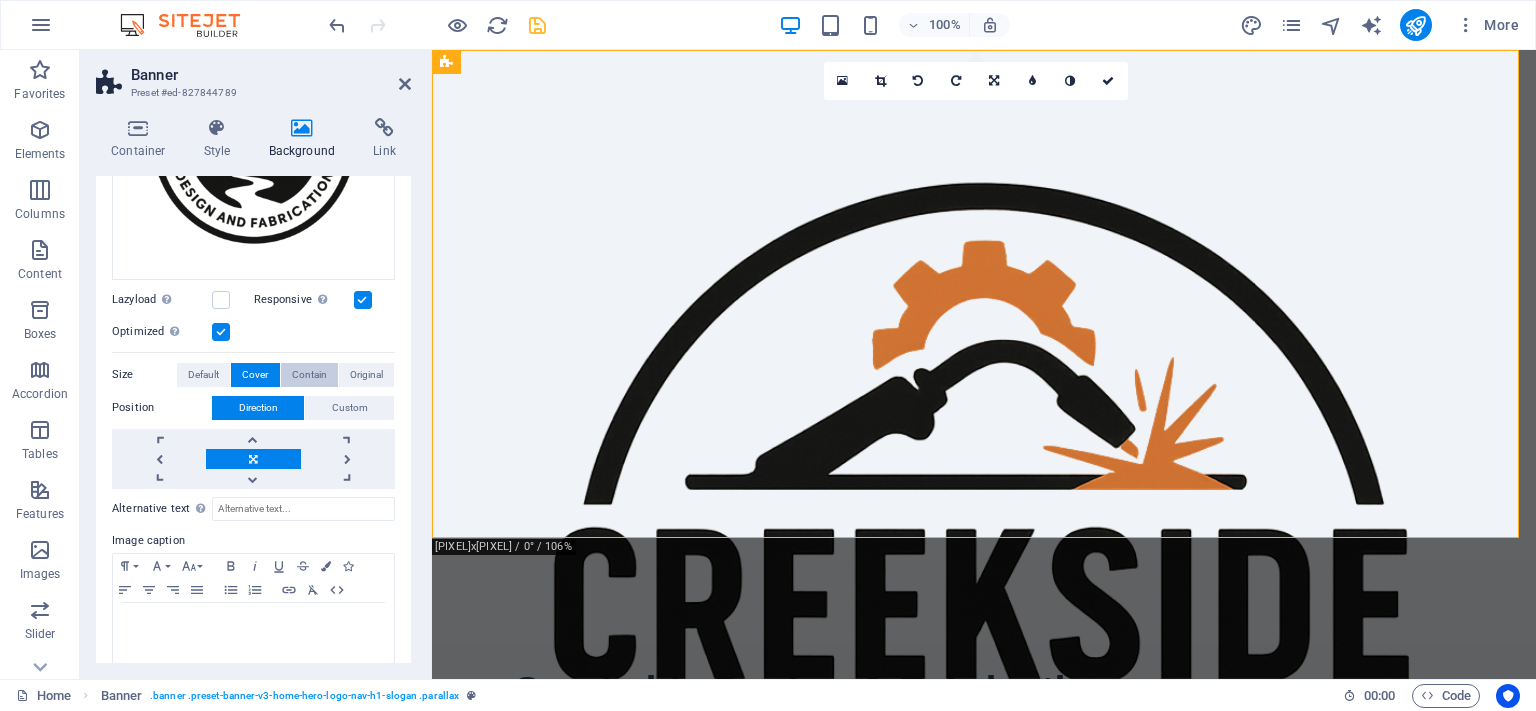 click on "Contain" at bounding box center [309, 375] 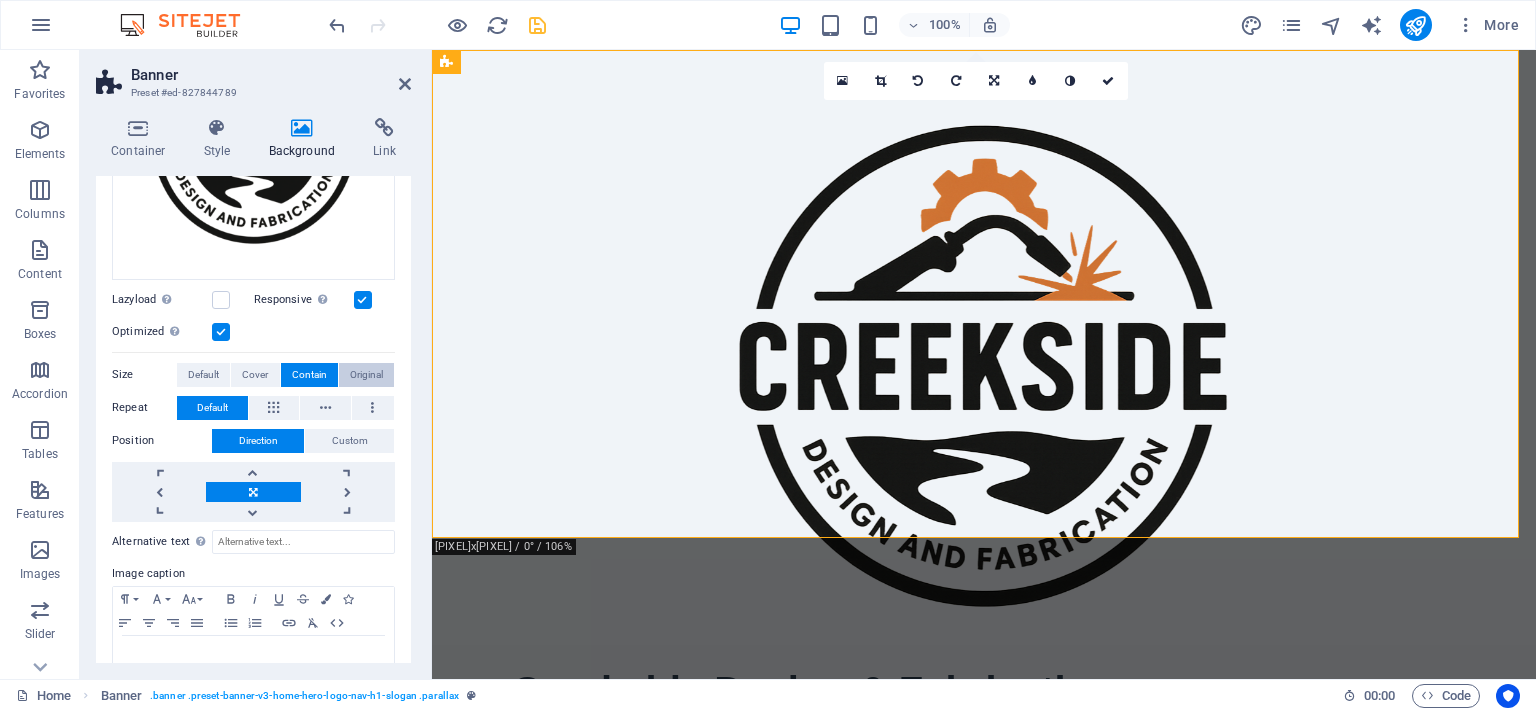 click on "Original" at bounding box center [366, 375] 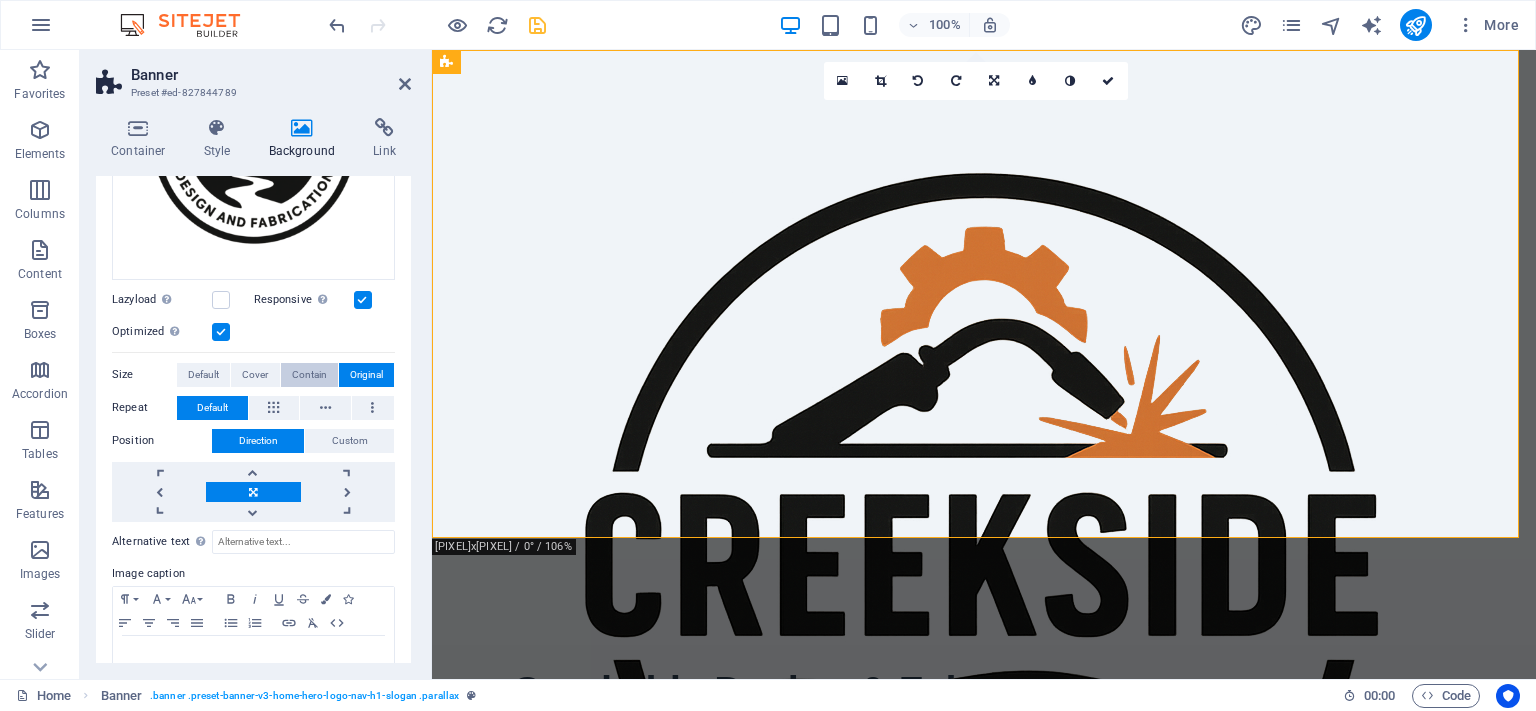 click on "Contain" at bounding box center [309, 375] 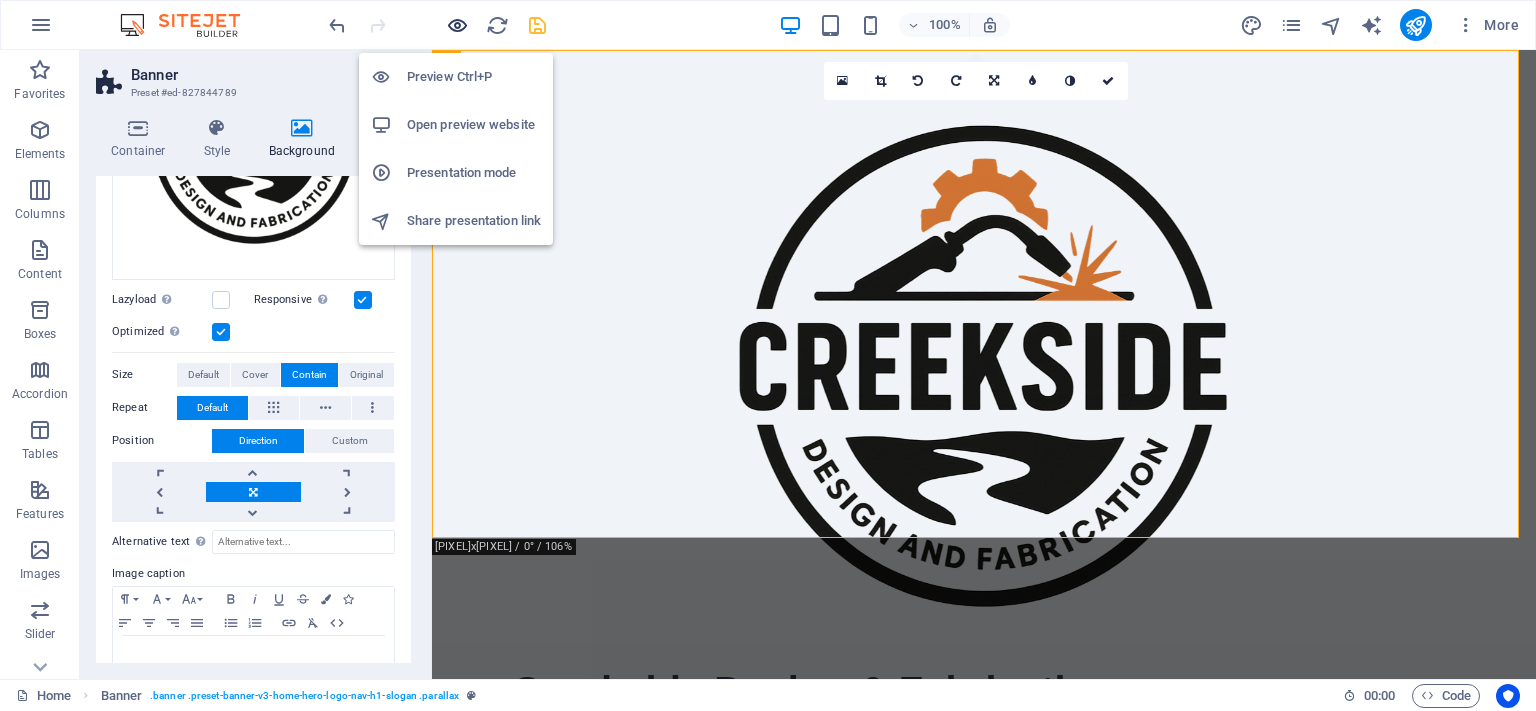 click at bounding box center [457, 25] 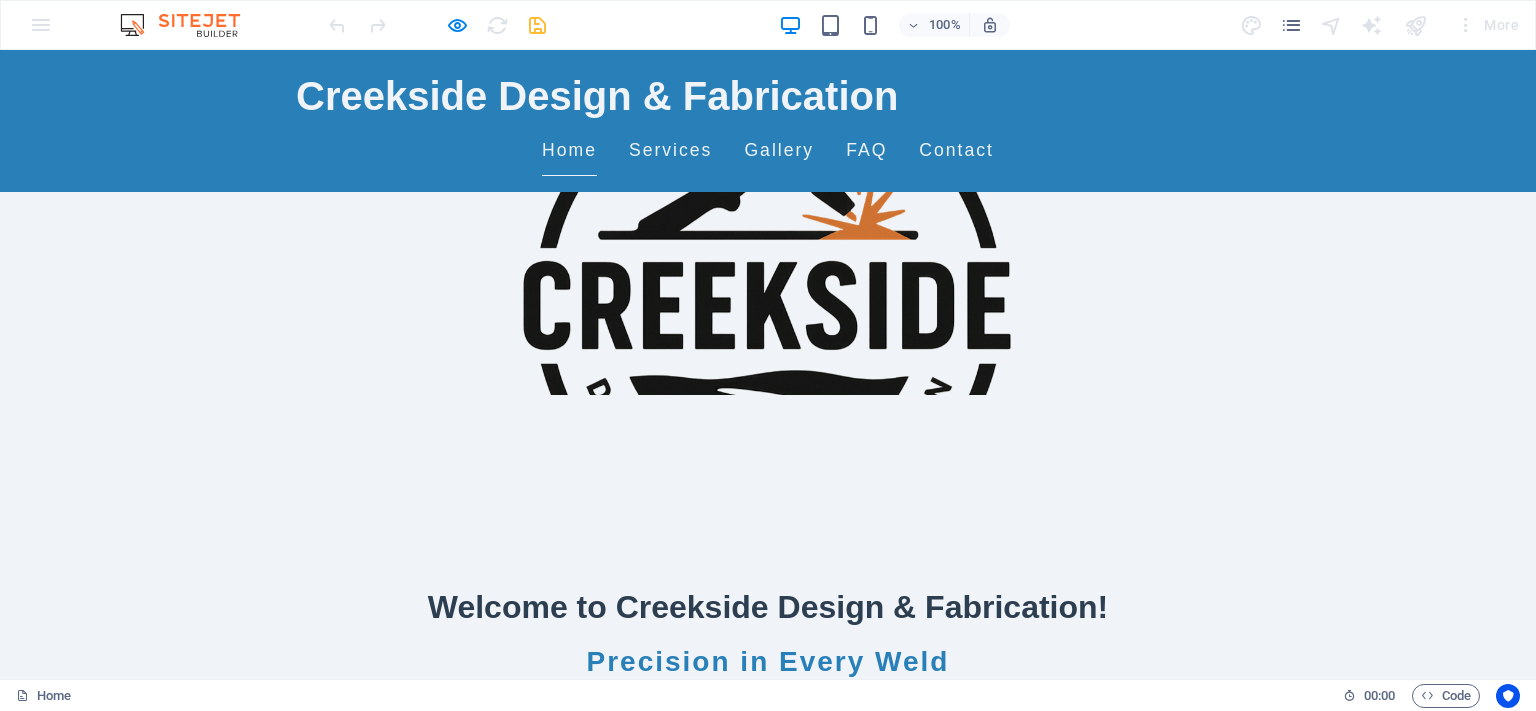 scroll, scrollTop: 0, scrollLeft: 0, axis: both 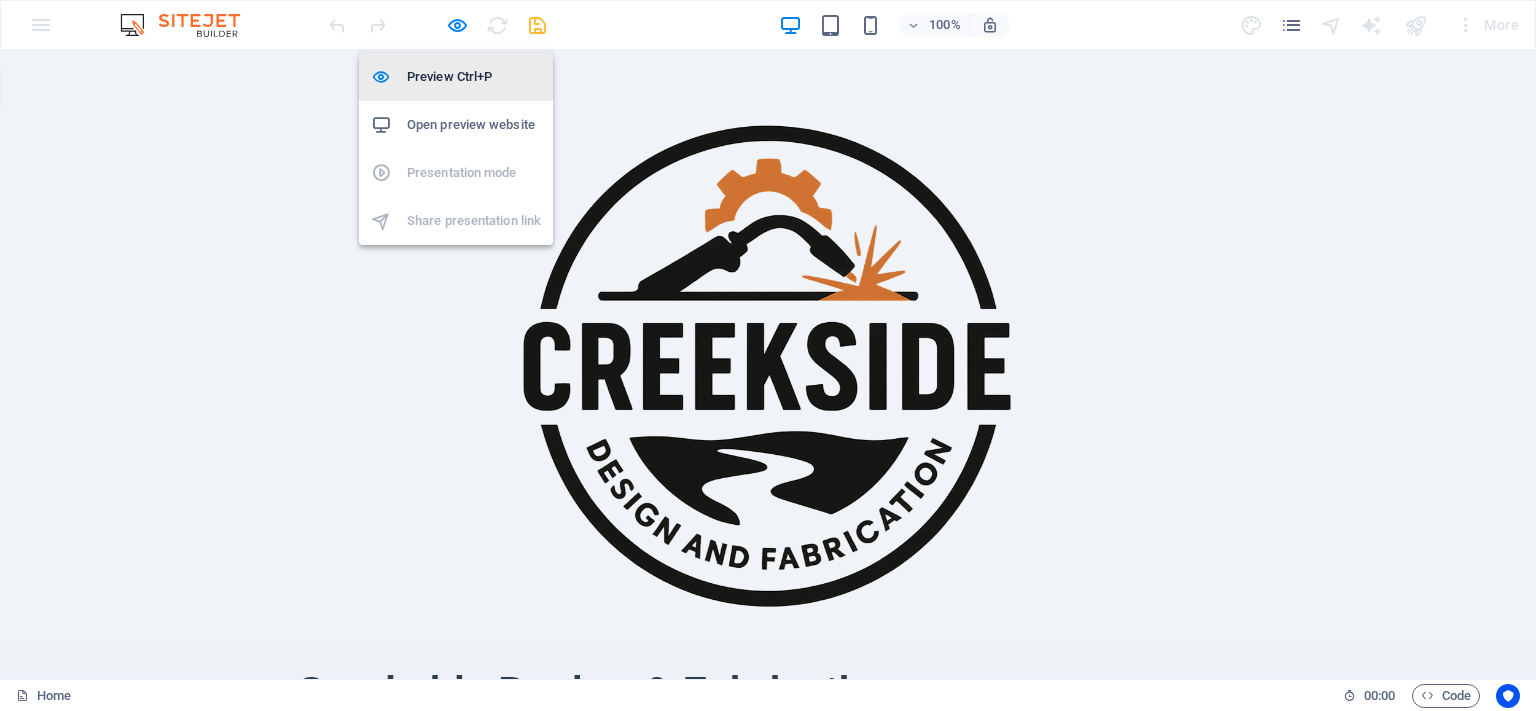 click on "Preview Ctrl+P" at bounding box center (474, 77) 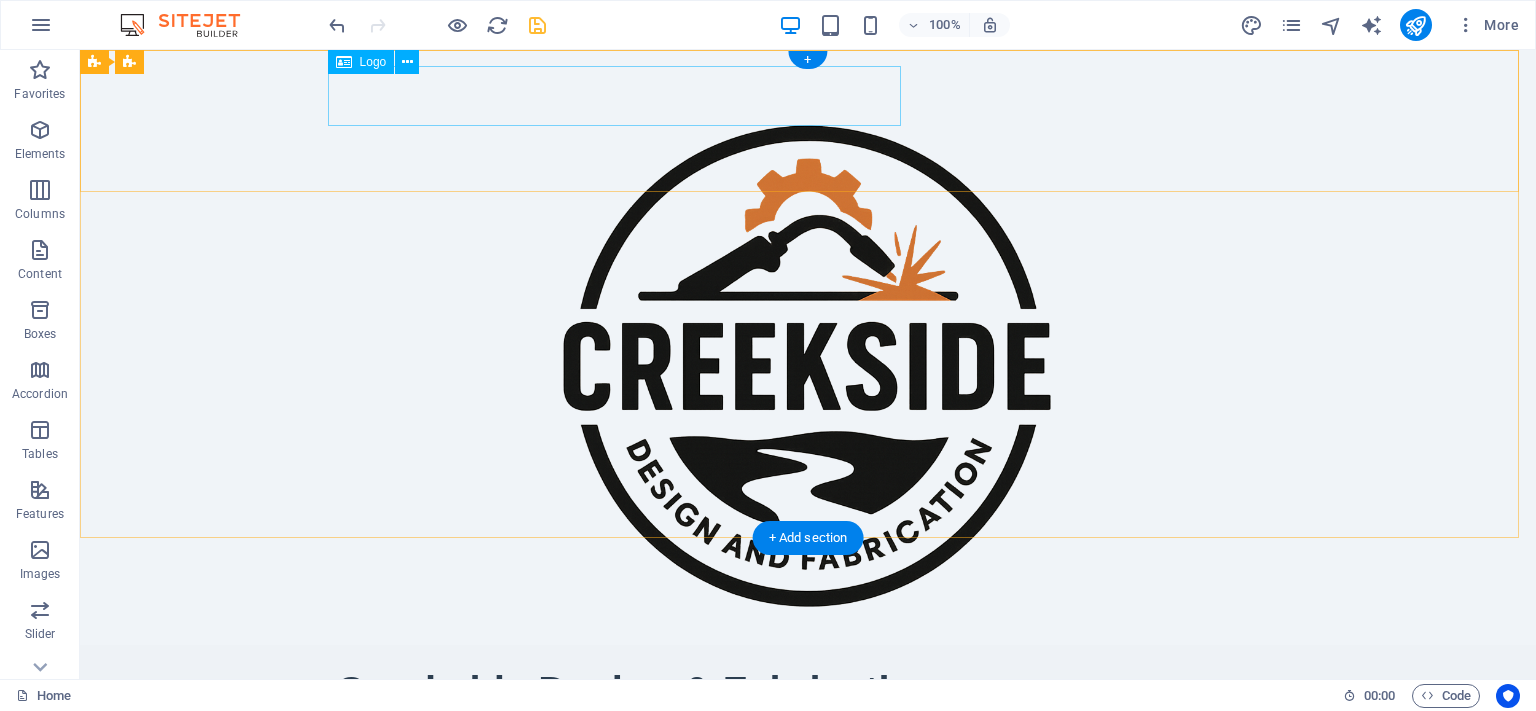 click on "Creekside Design & Fabrication" at bounding box center [808, 691] 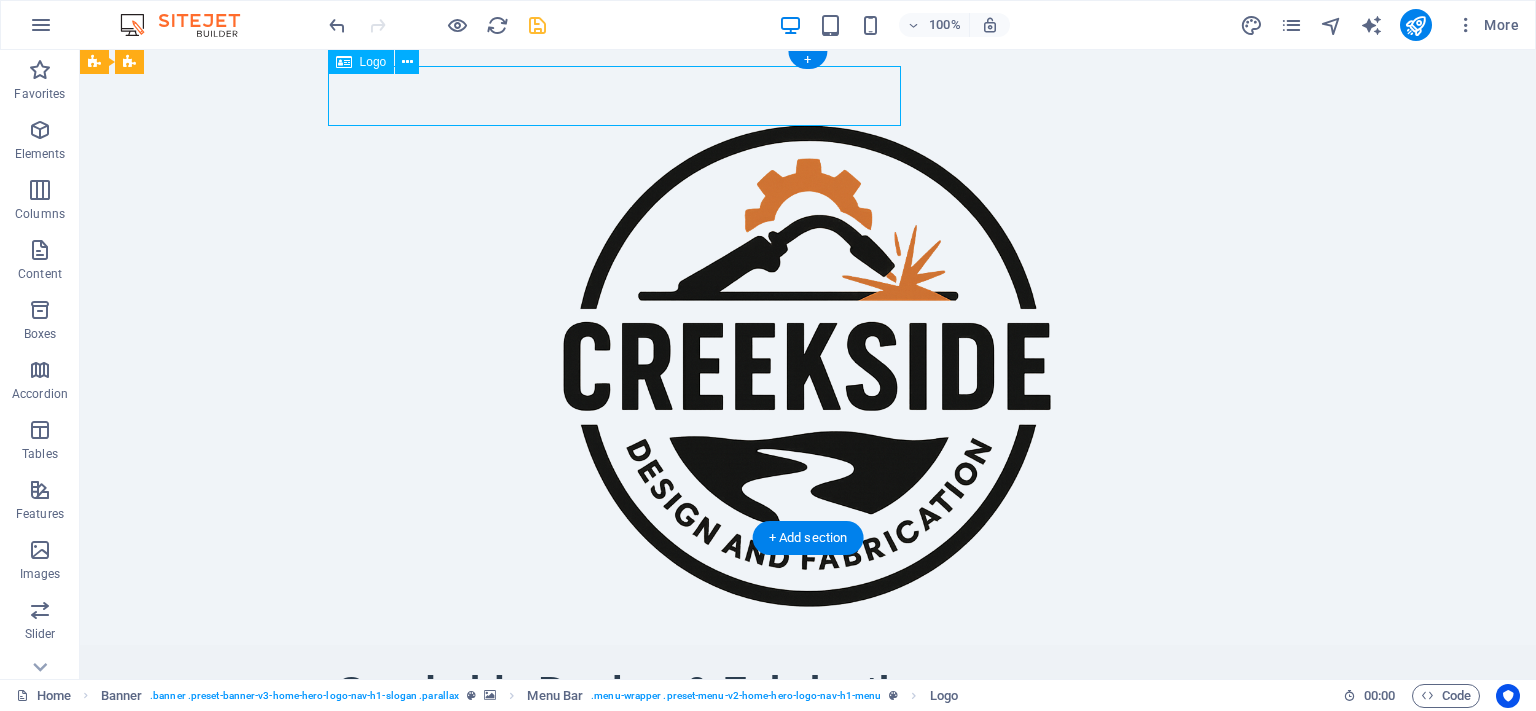 click on "Creekside Design & Fabrication" at bounding box center (808, 691) 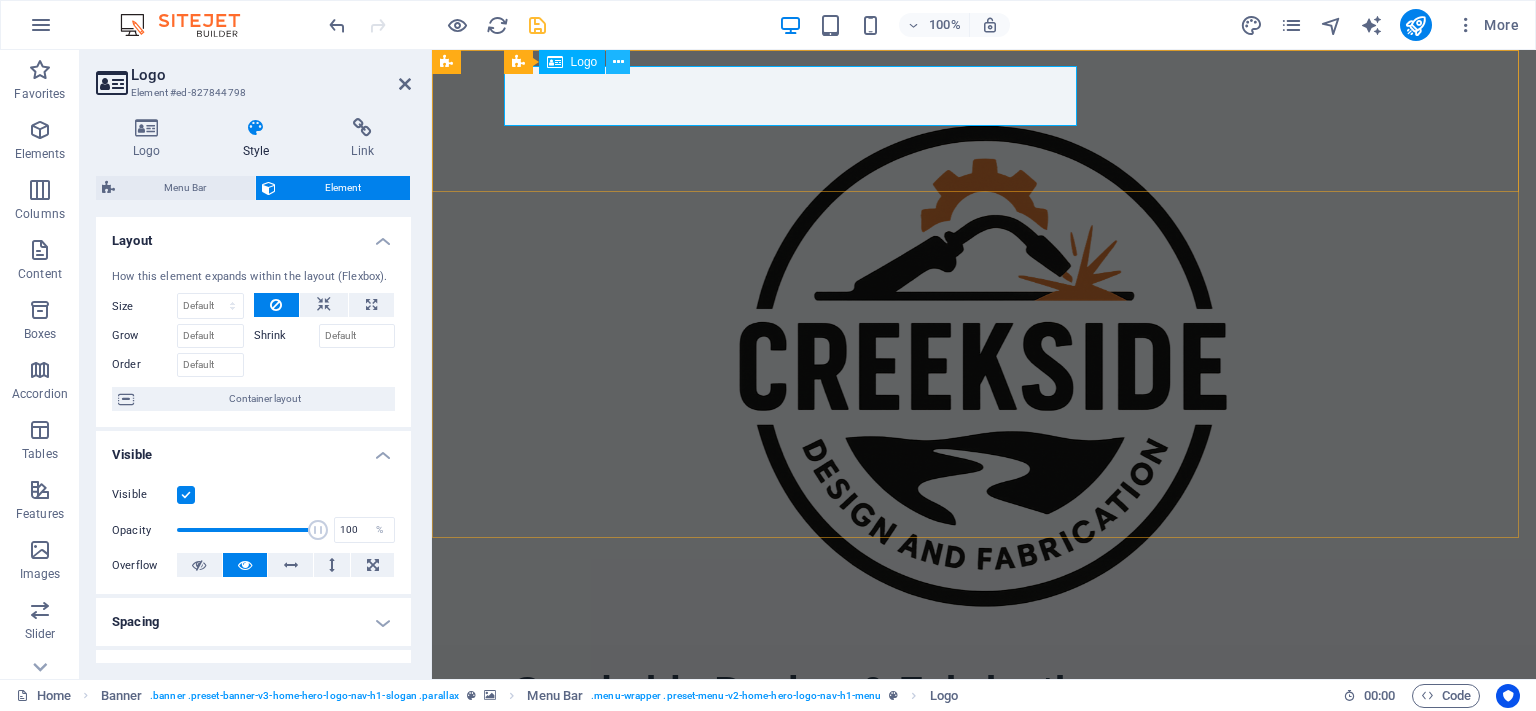 click at bounding box center (618, 62) 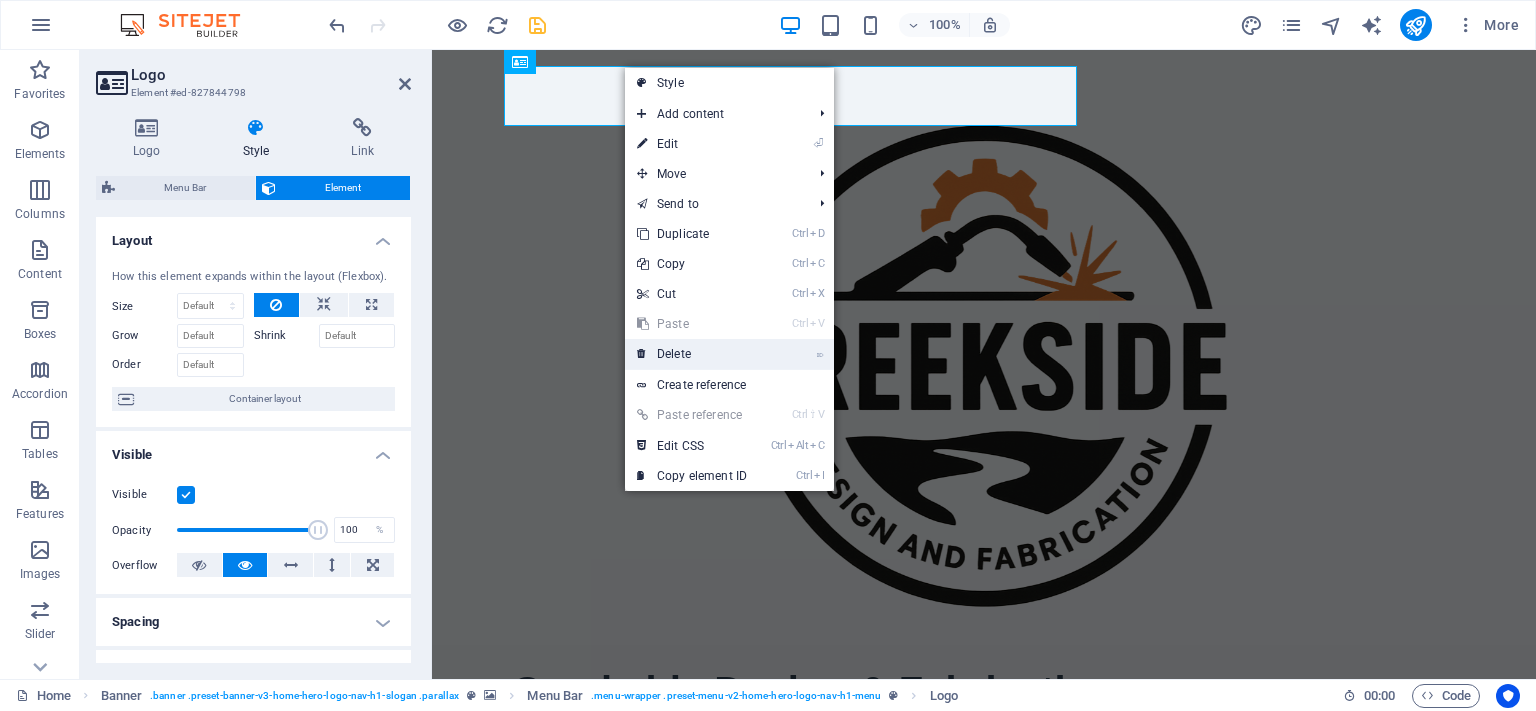 click on "⌦  Delete" at bounding box center [692, 354] 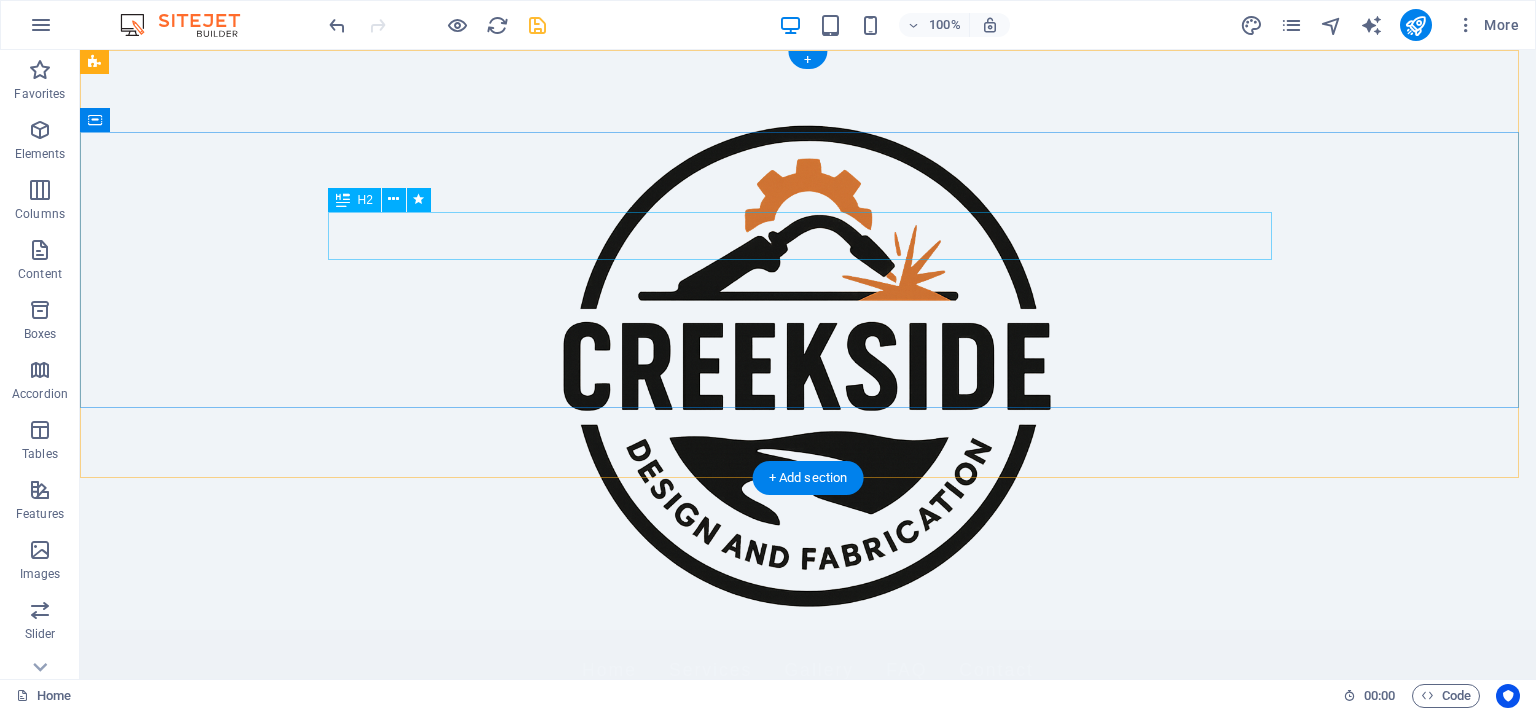 click on "Welcome to Creekside Design & Fabrication!" at bounding box center [808, 816] 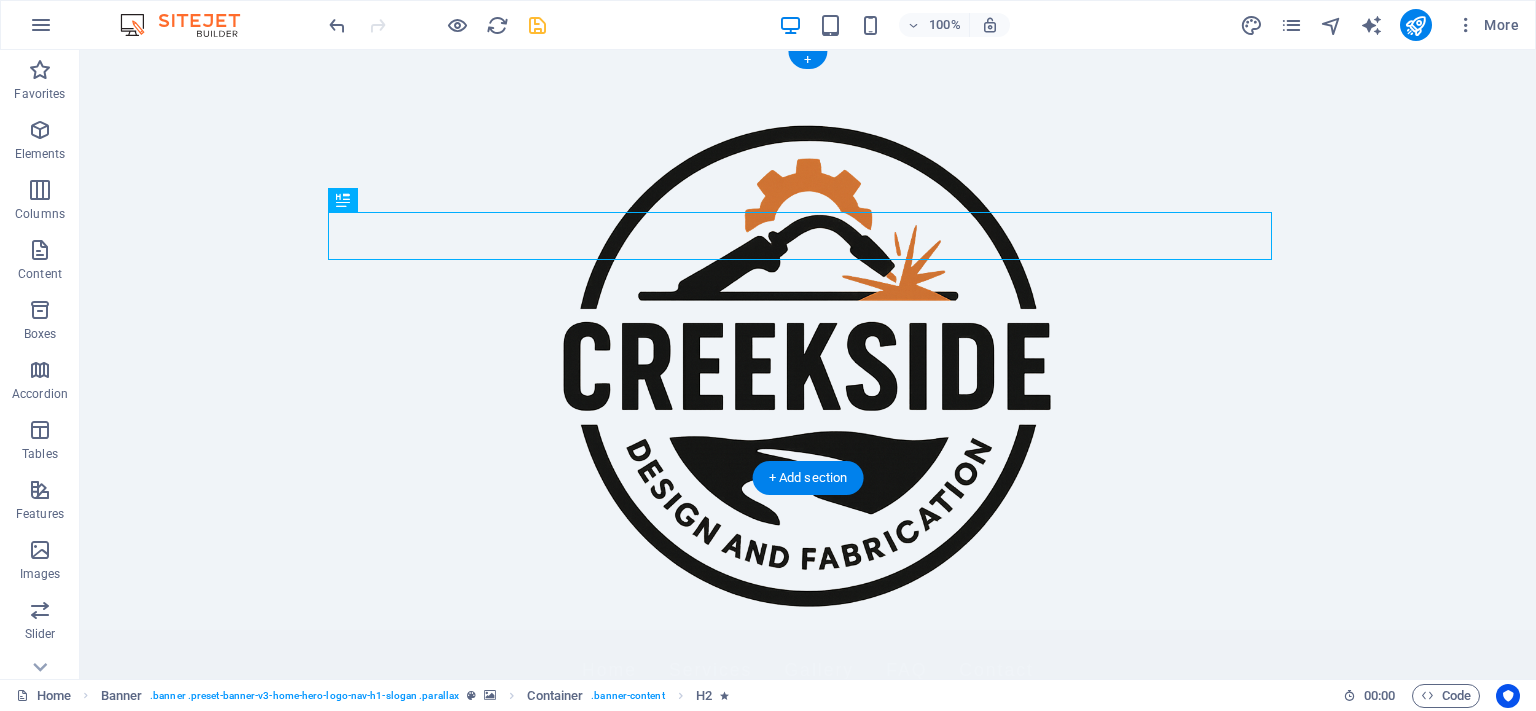 click at bounding box center [808, 364] 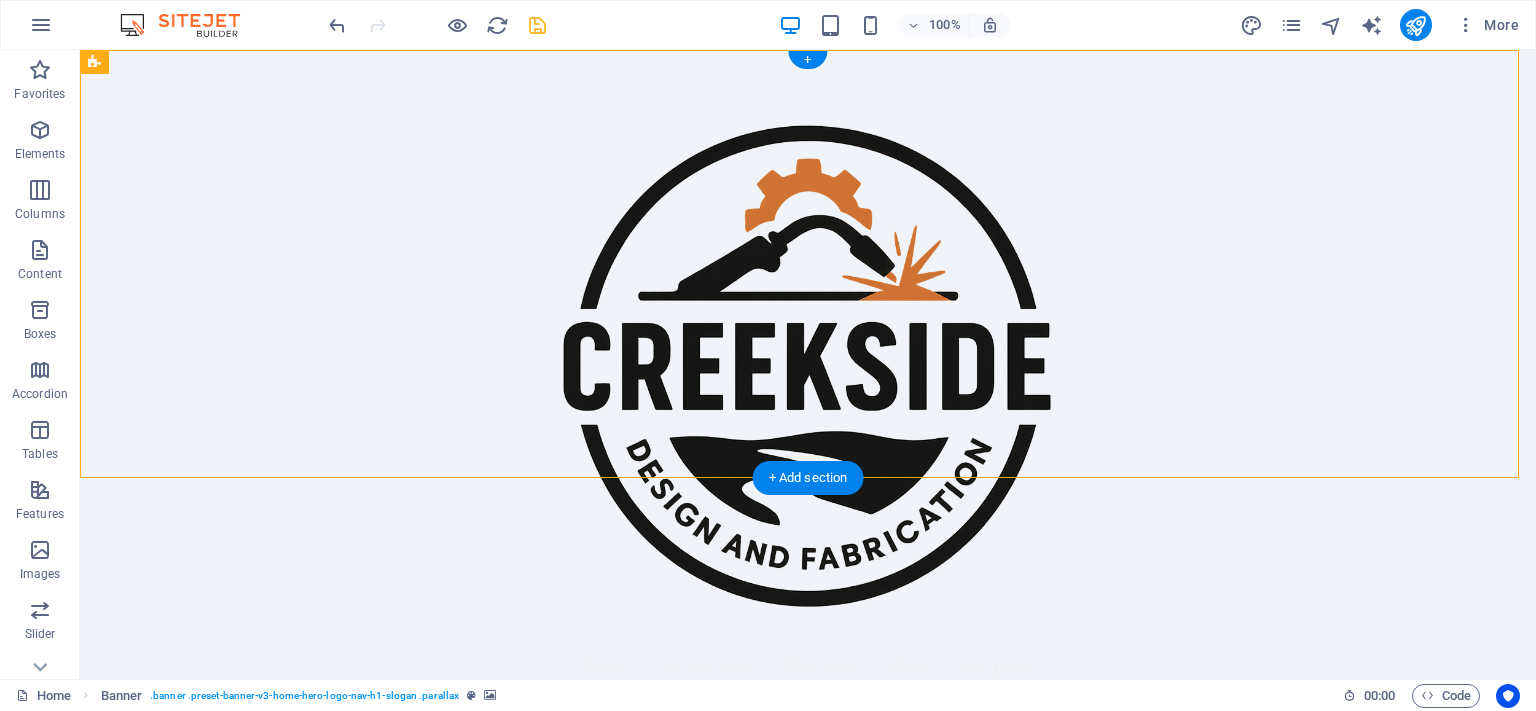 click at bounding box center [808, 364] 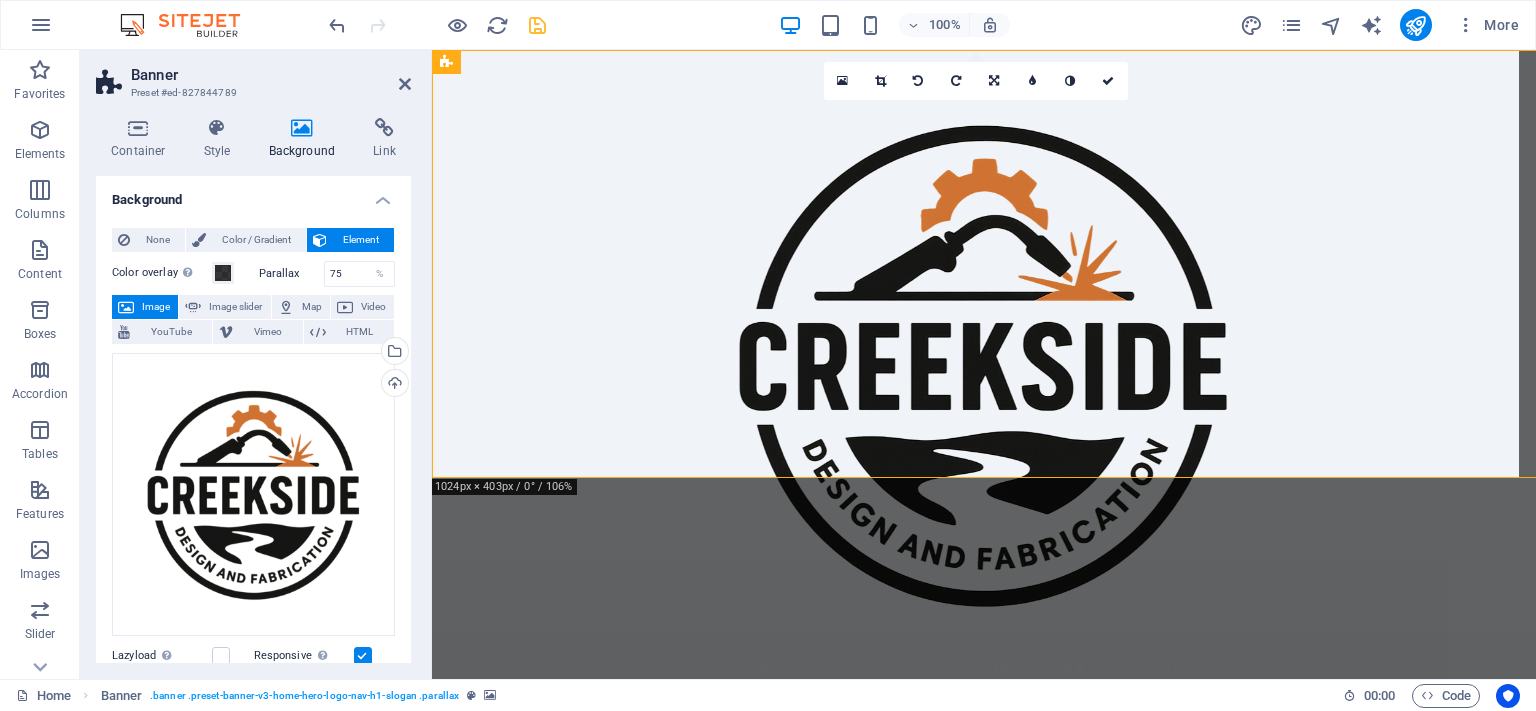 scroll, scrollTop: 337, scrollLeft: 0, axis: vertical 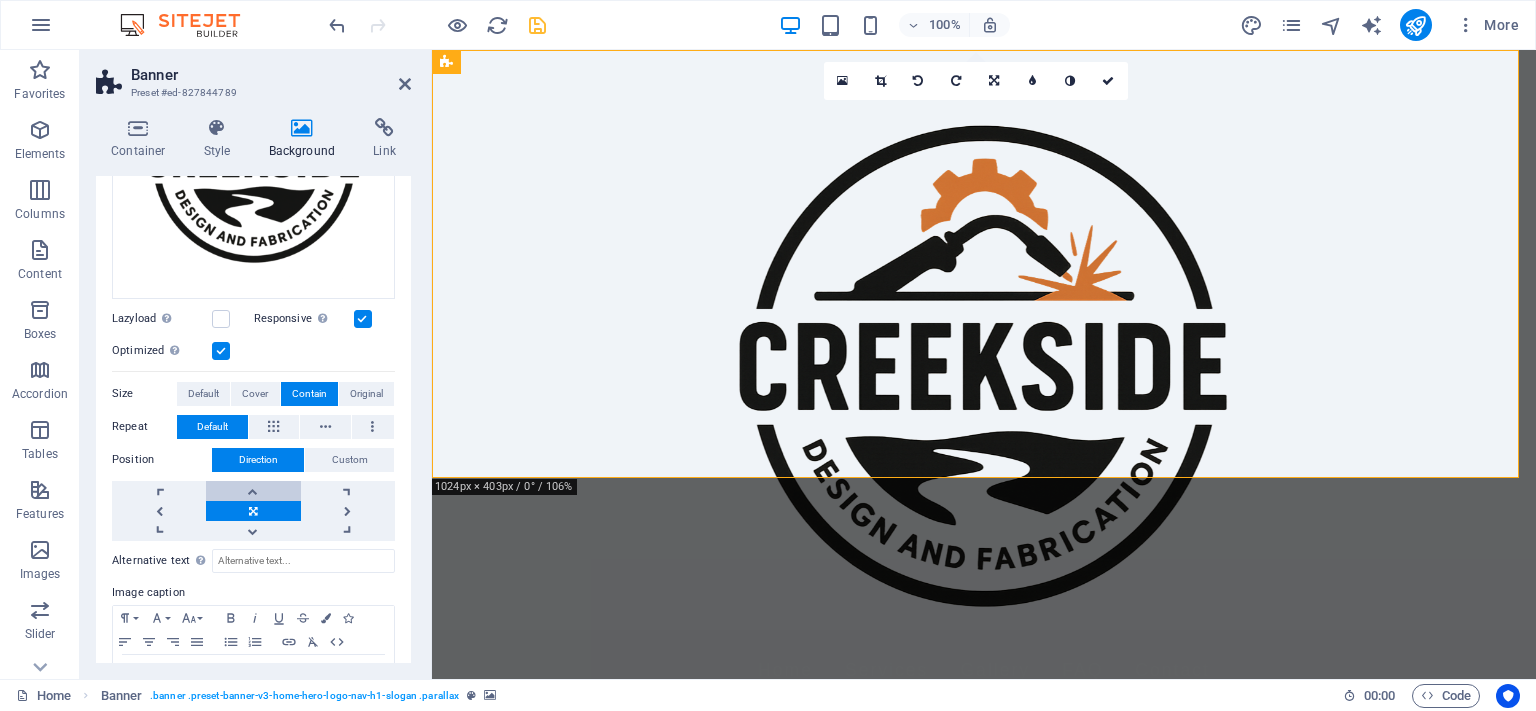 click at bounding box center (253, 491) 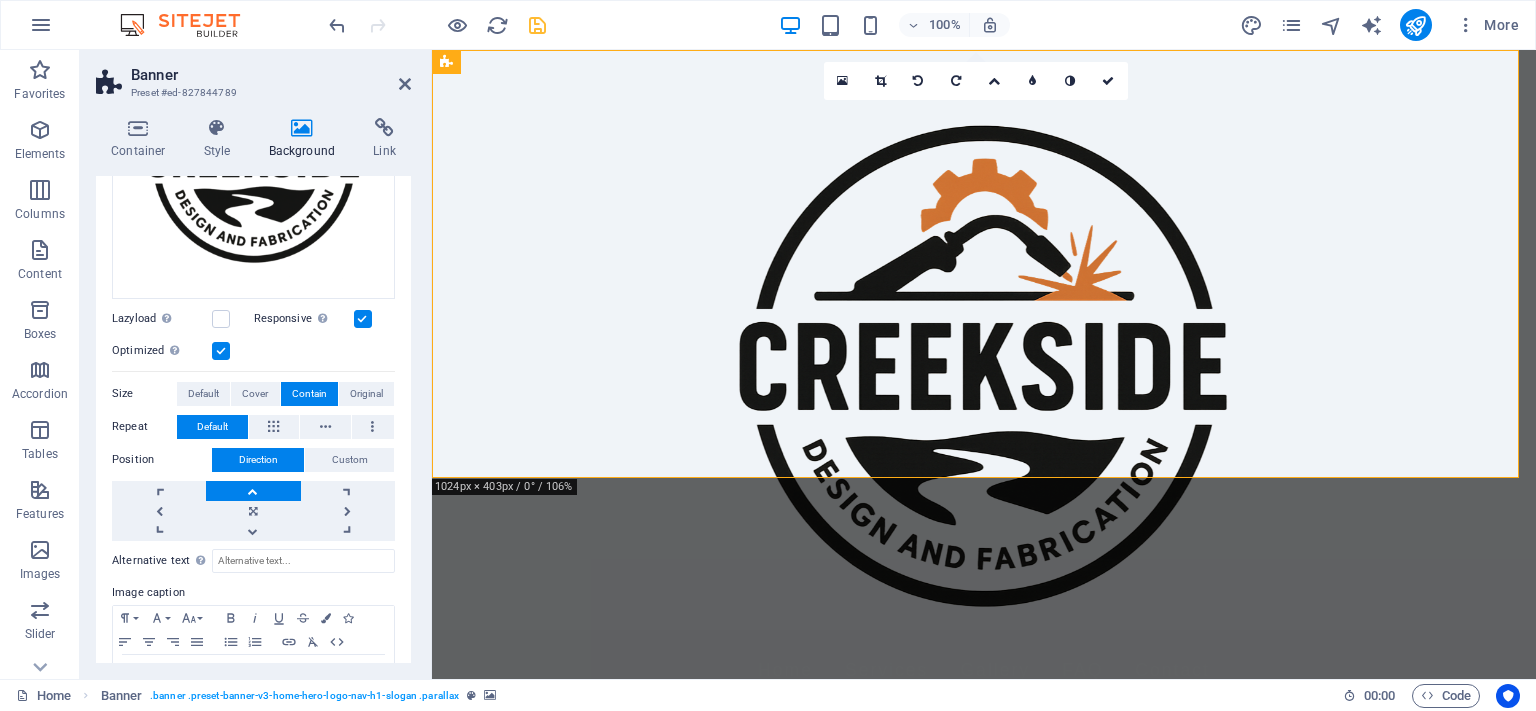 click at bounding box center [253, 491] 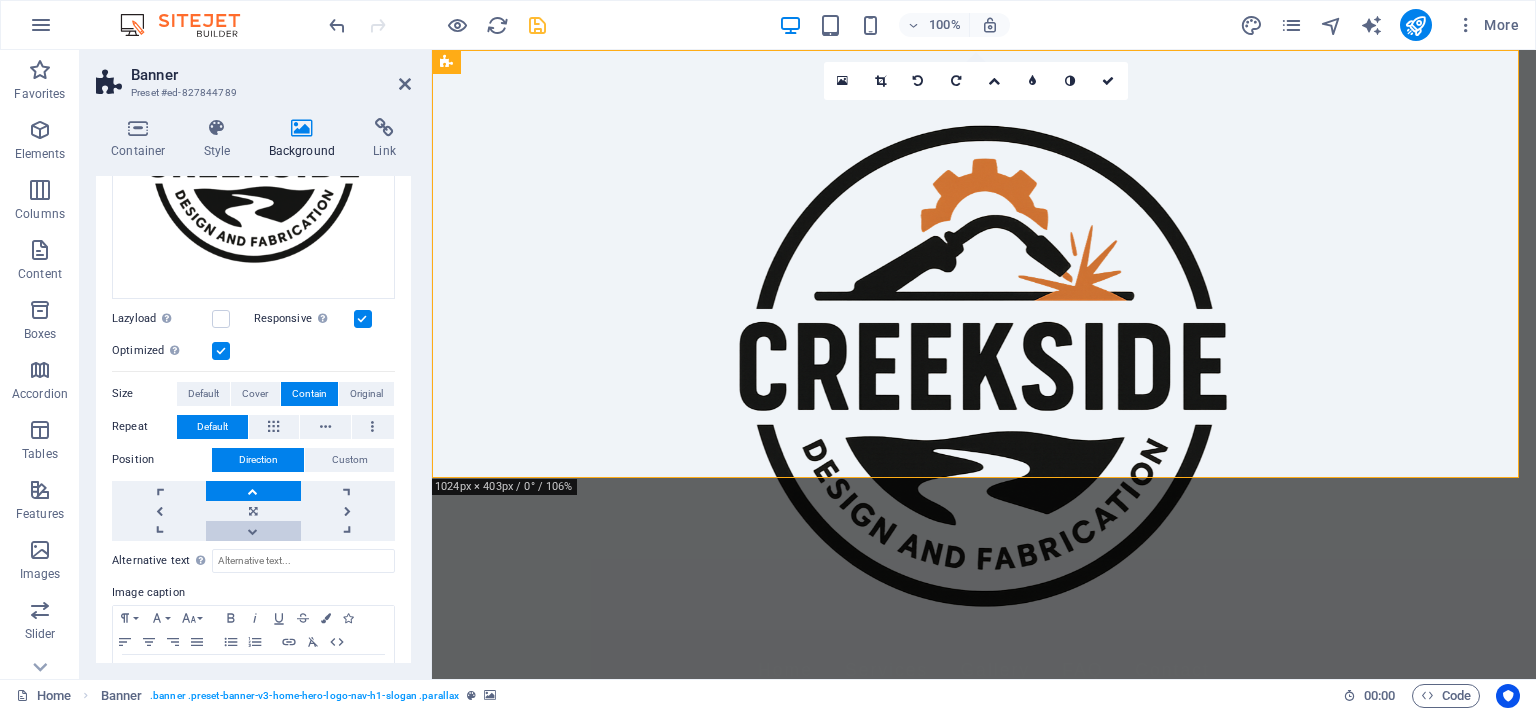 click at bounding box center [253, 531] 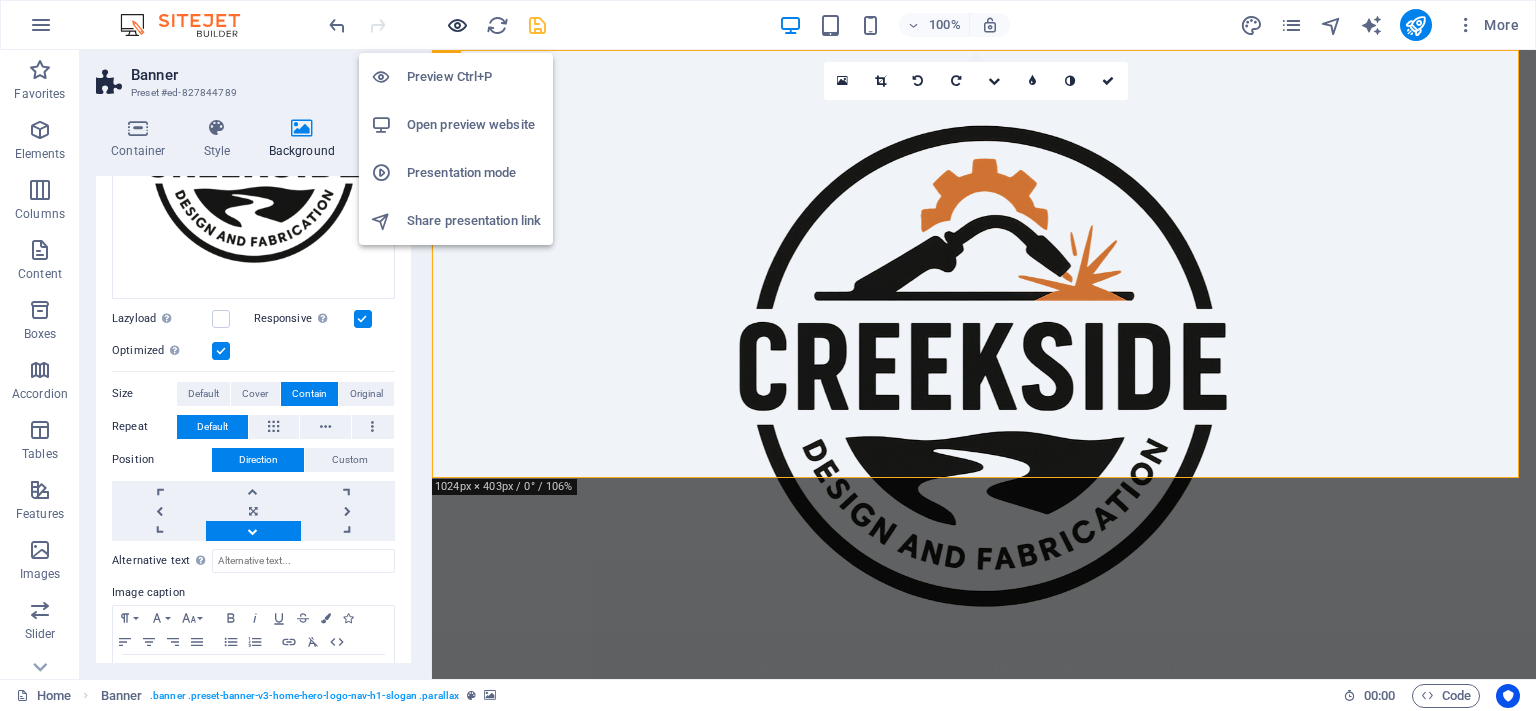 click at bounding box center [457, 25] 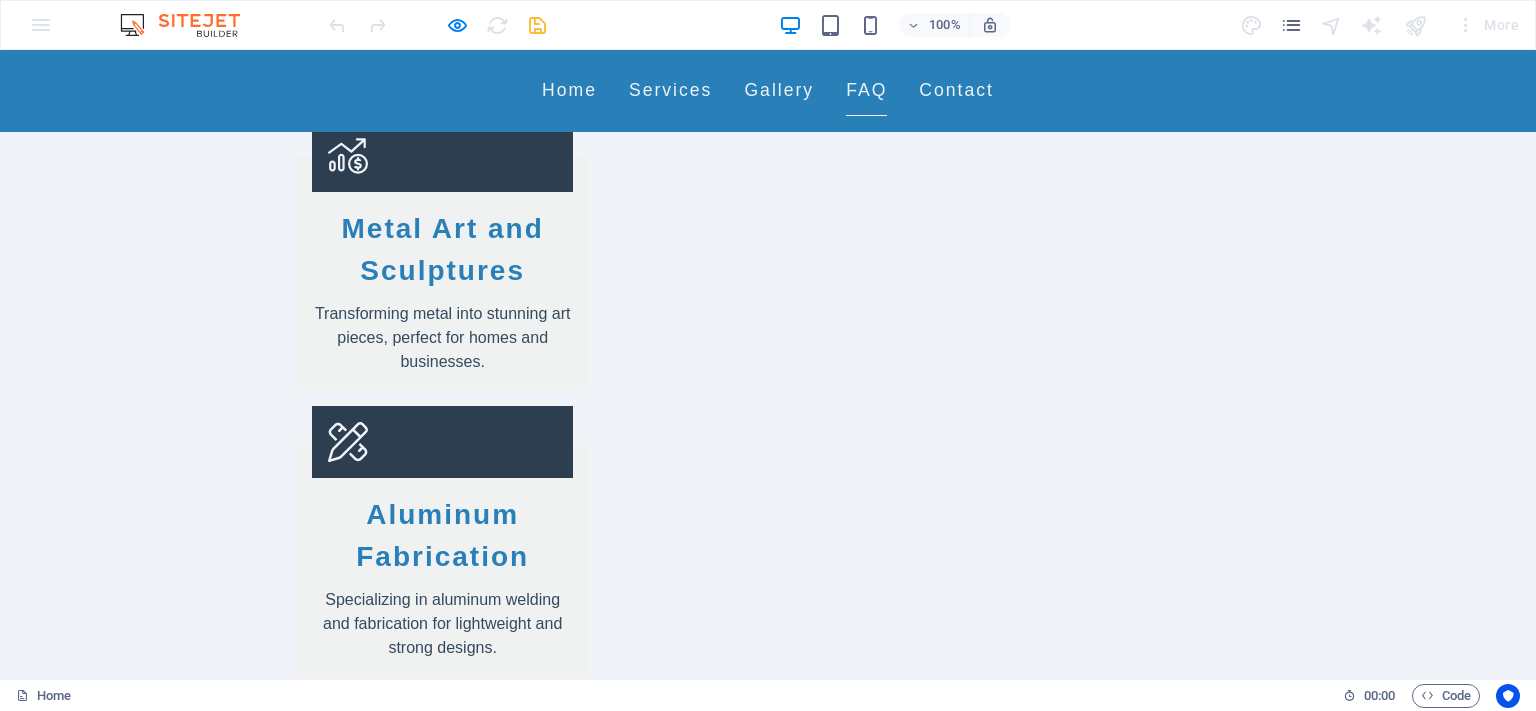scroll, scrollTop: 0, scrollLeft: 0, axis: both 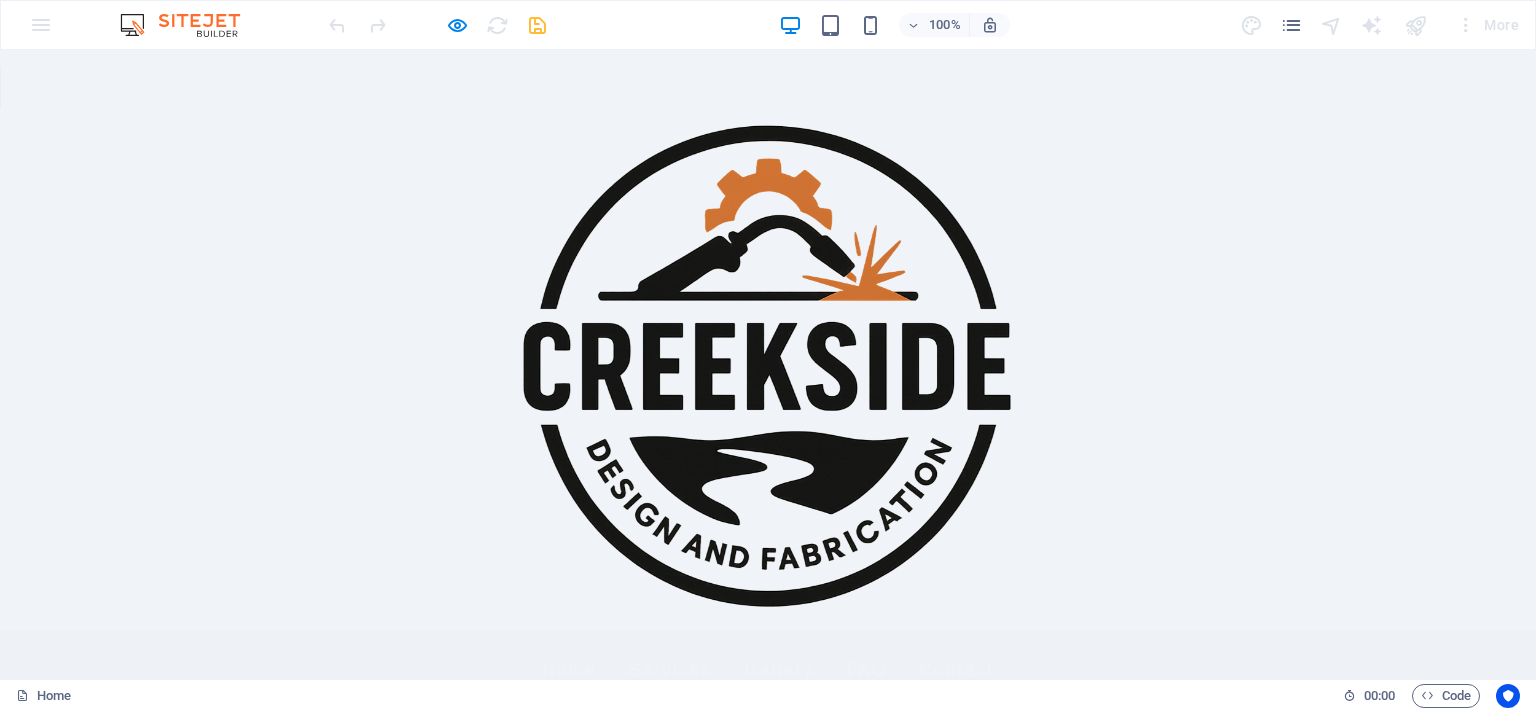 click at bounding box center [437, 25] 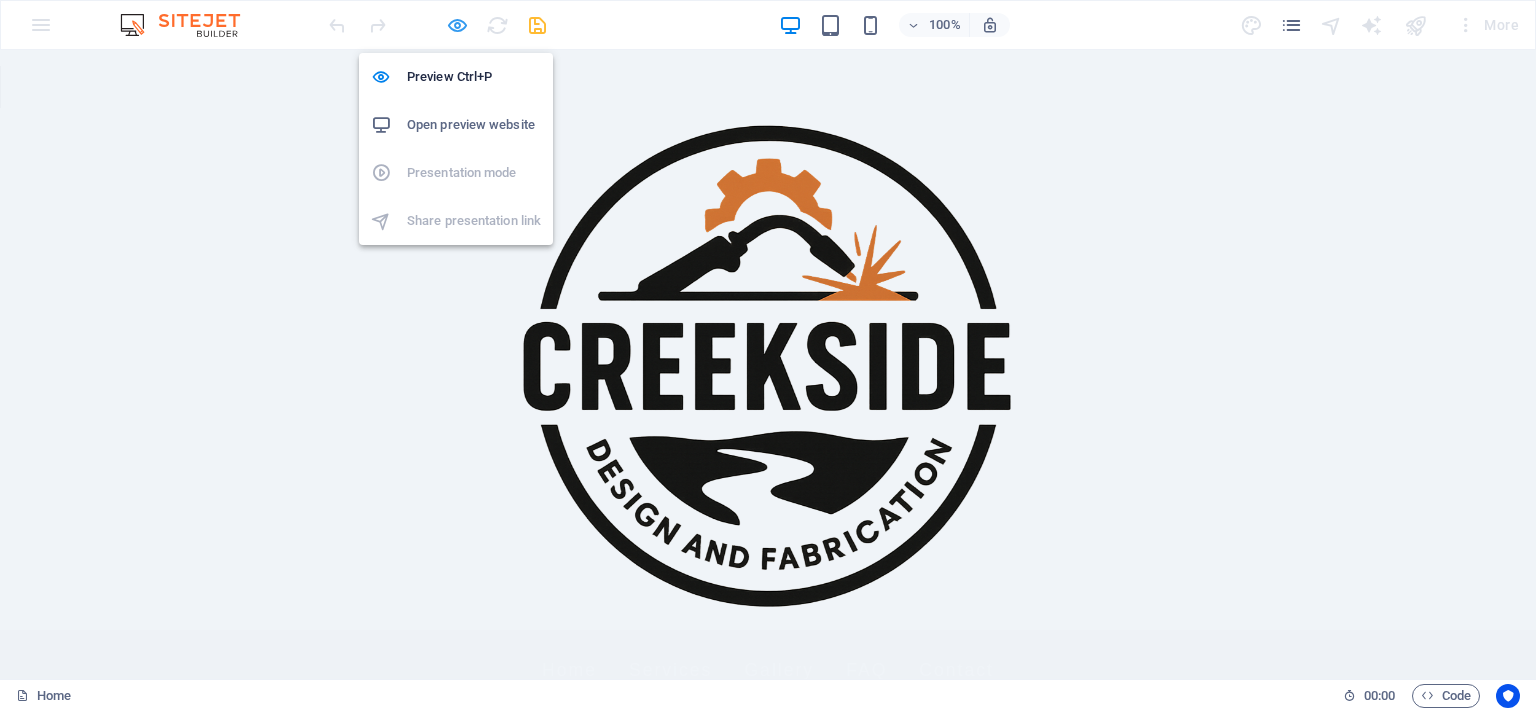 click at bounding box center [457, 25] 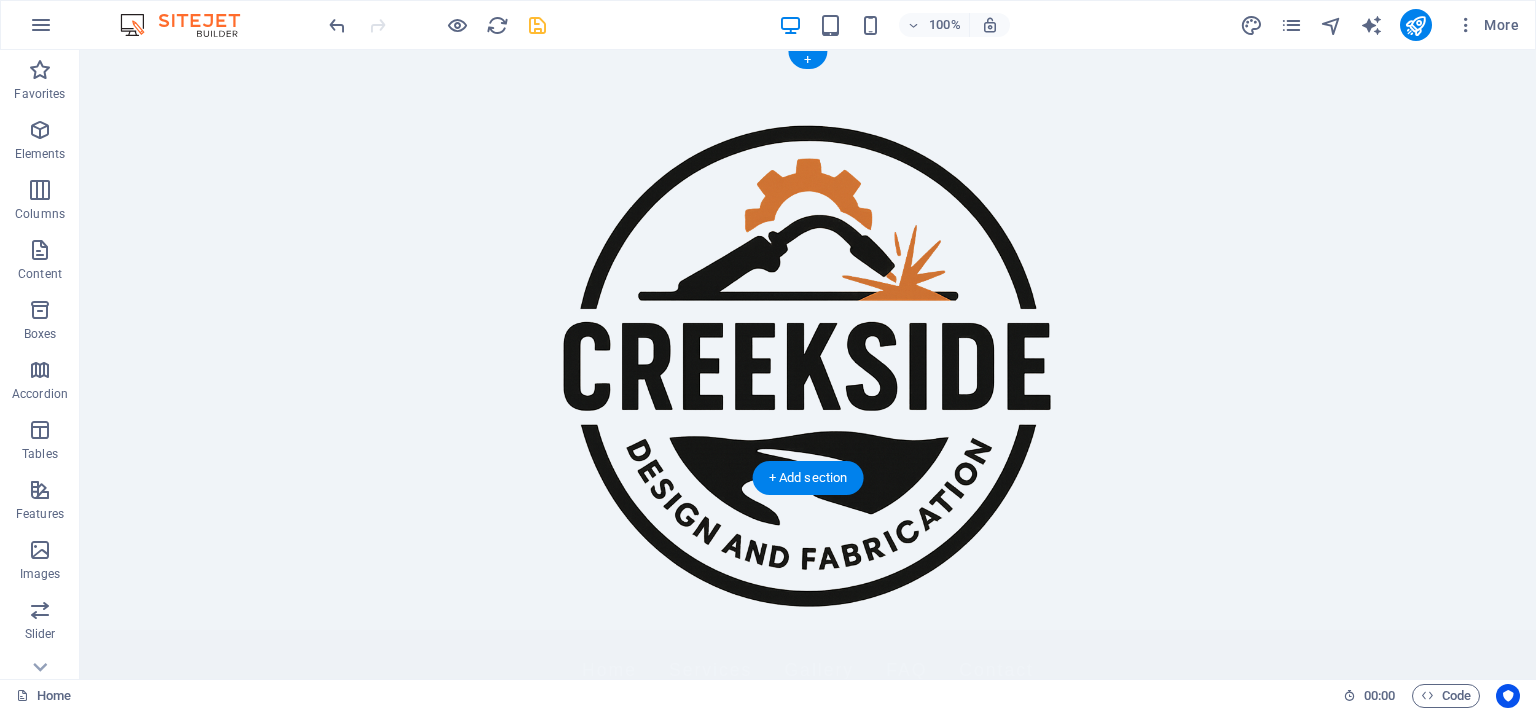 click at bounding box center [808, 364] 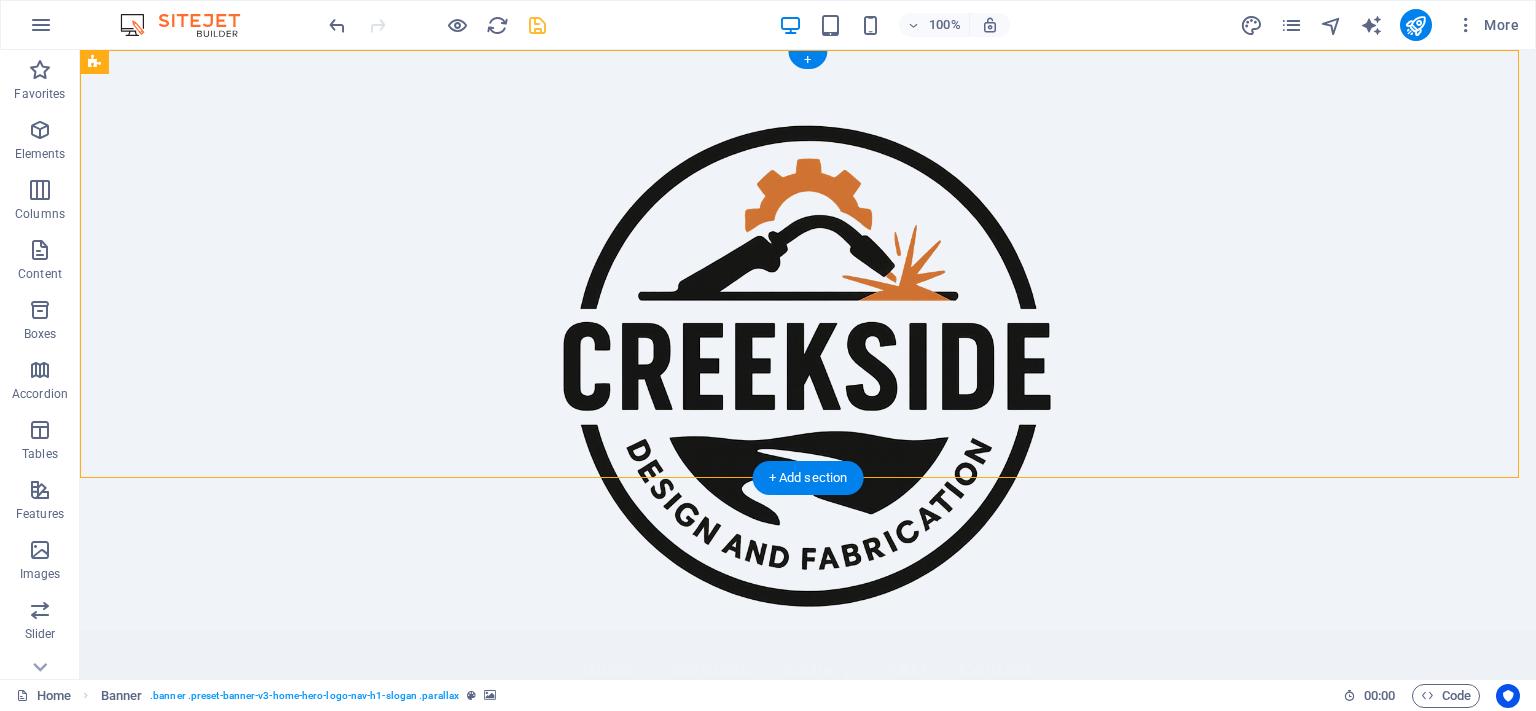 click at bounding box center (808, 364) 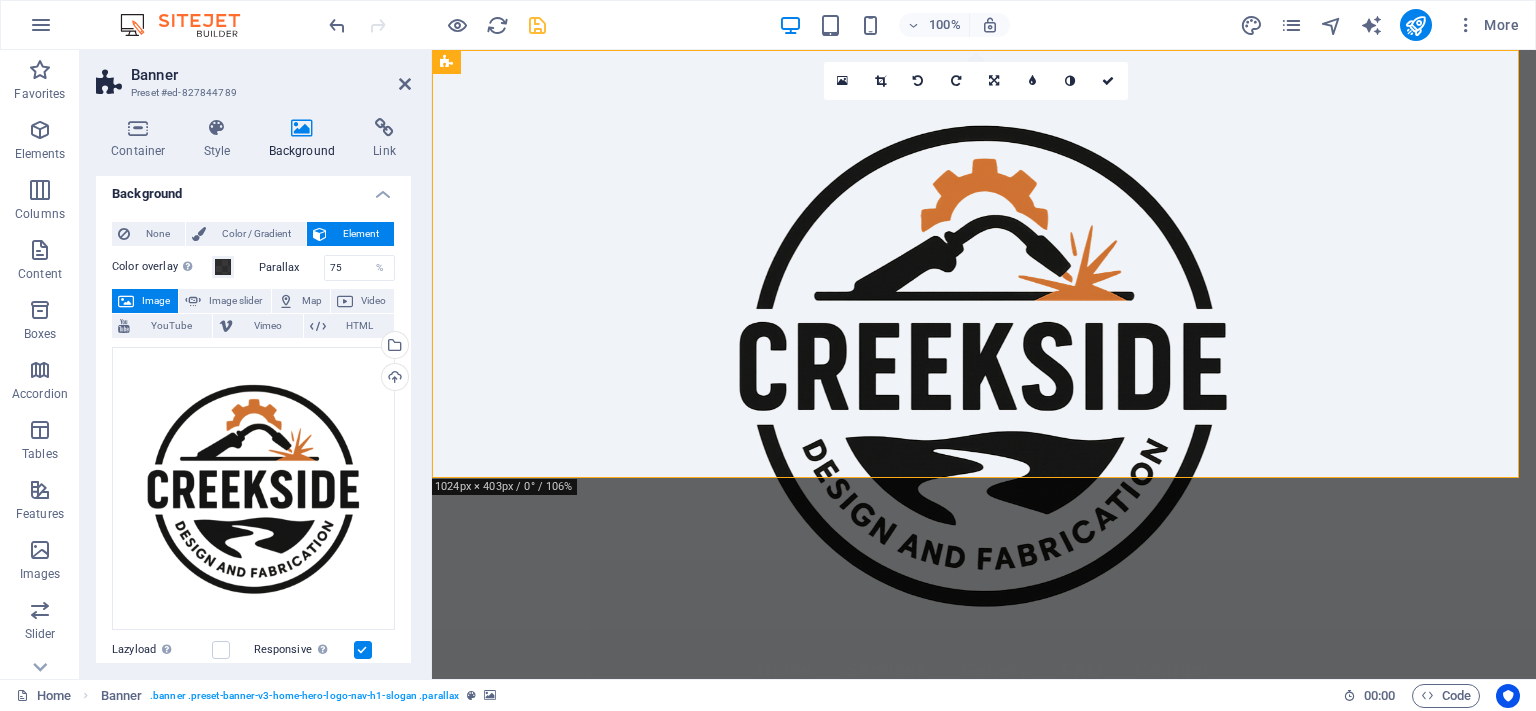 scroll, scrollTop: 0, scrollLeft: 0, axis: both 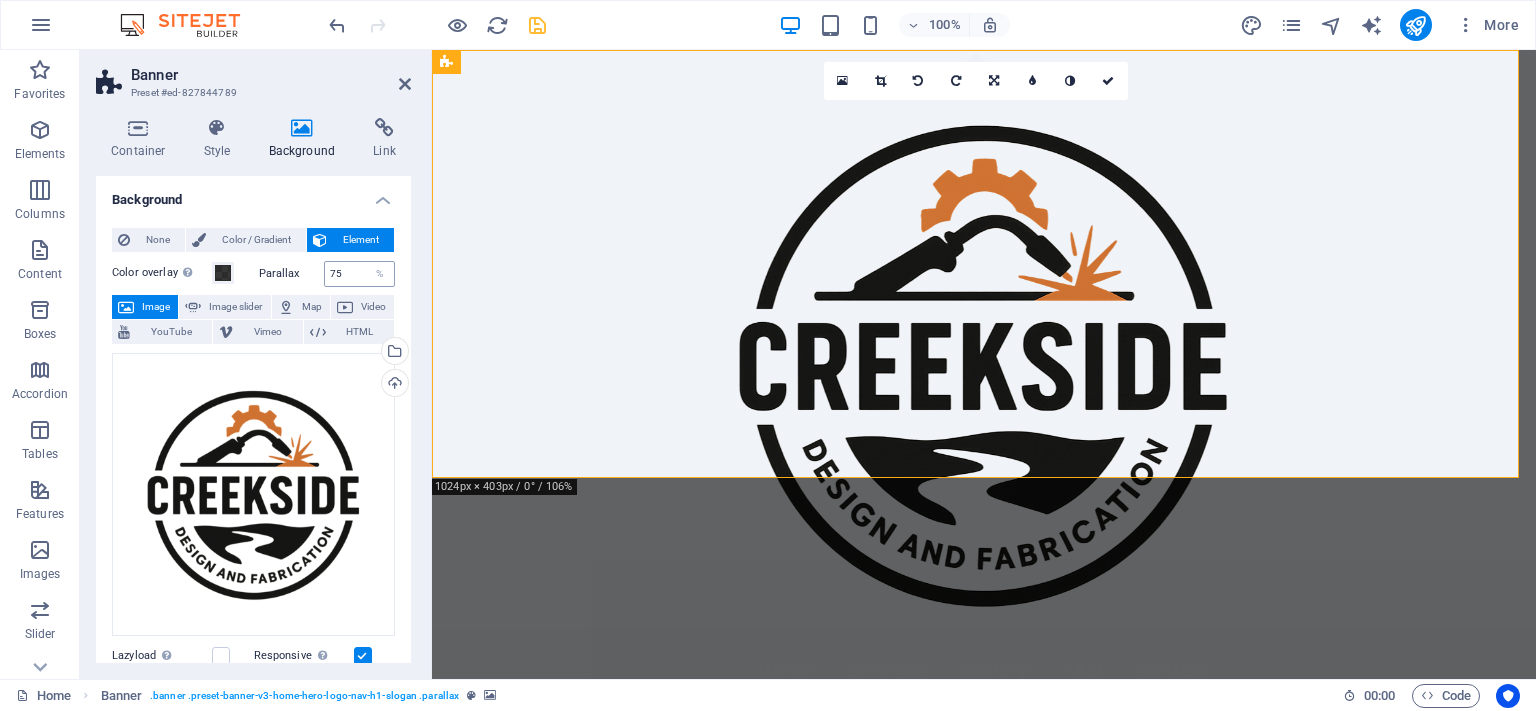 drag, startPoint x: 345, startPoint y: 272, endPoint x: 250, endPoint y: 280, distance: 95.33625 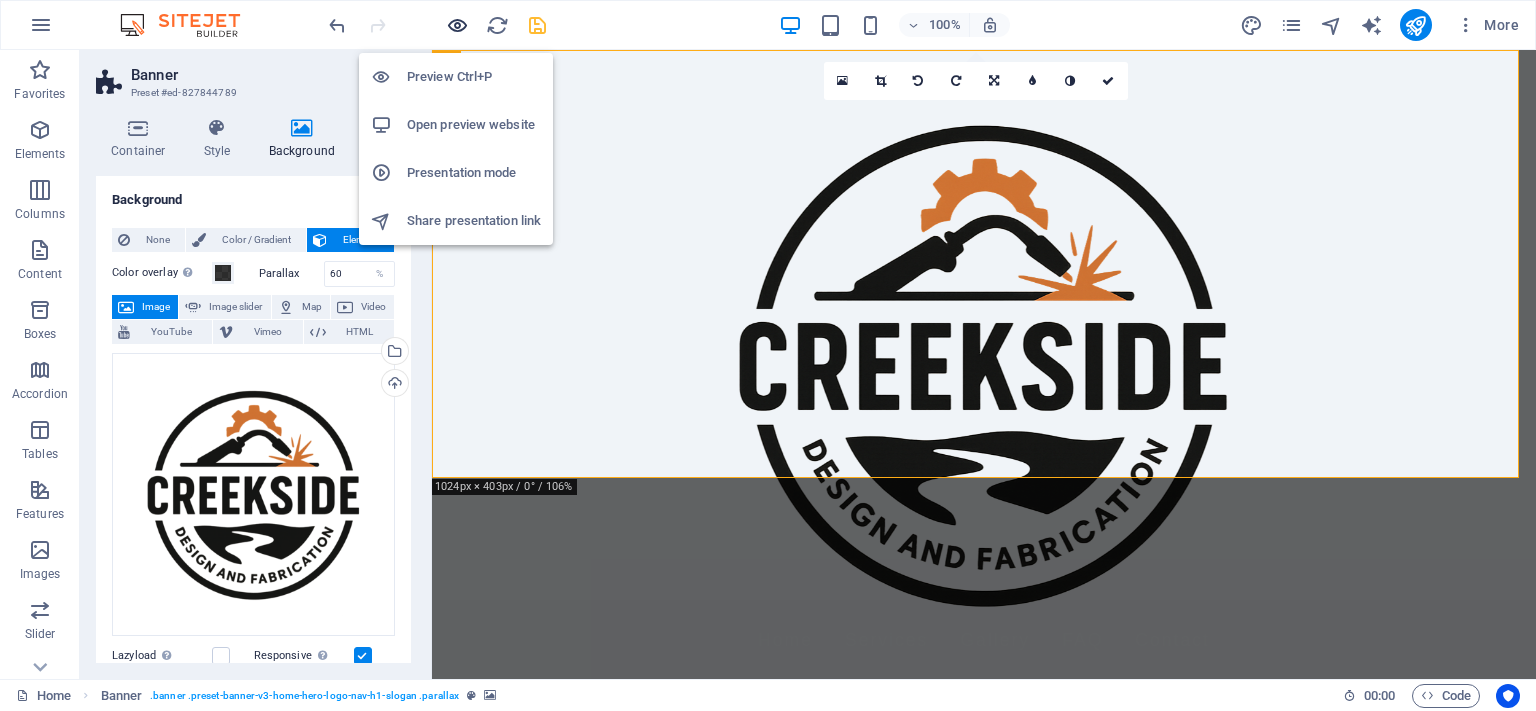 type on "60" 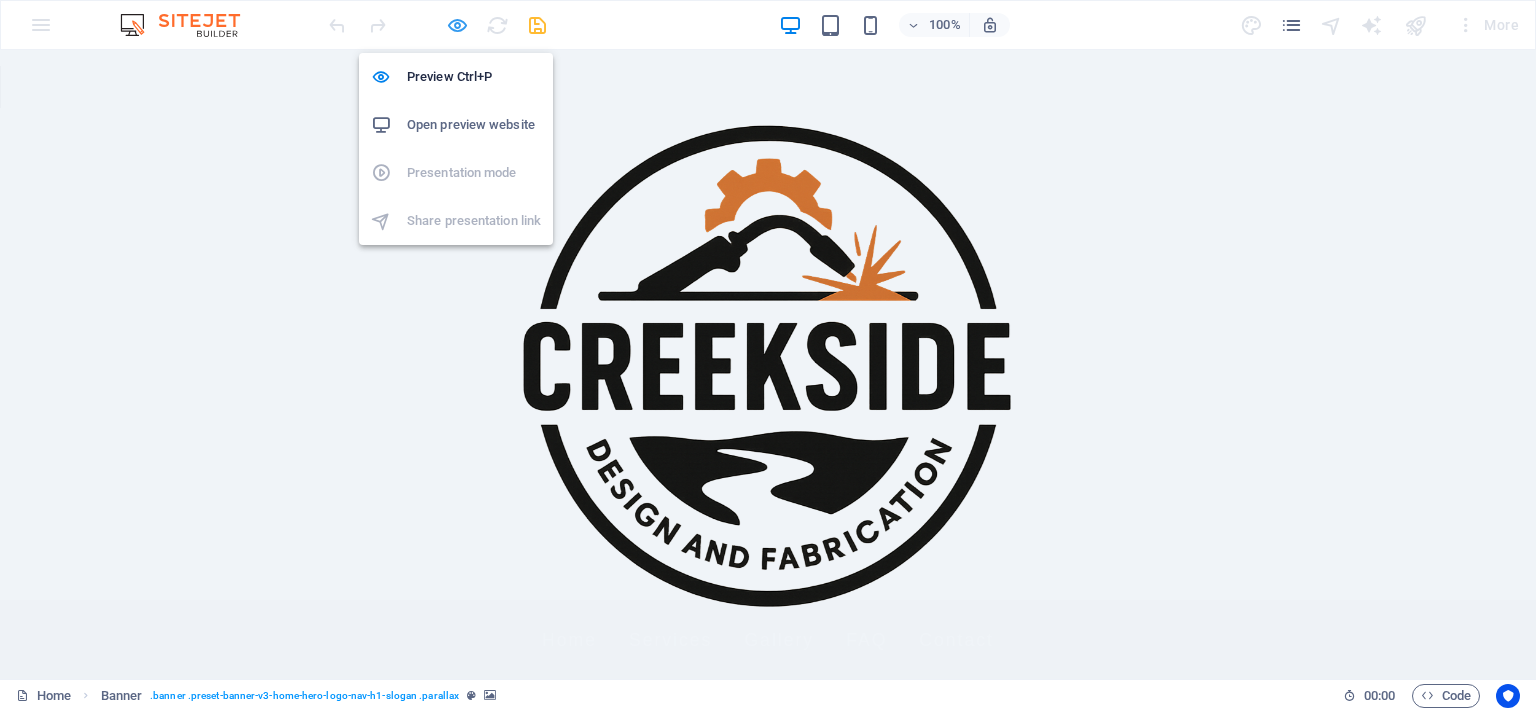 click at bounding box center (457, 25) 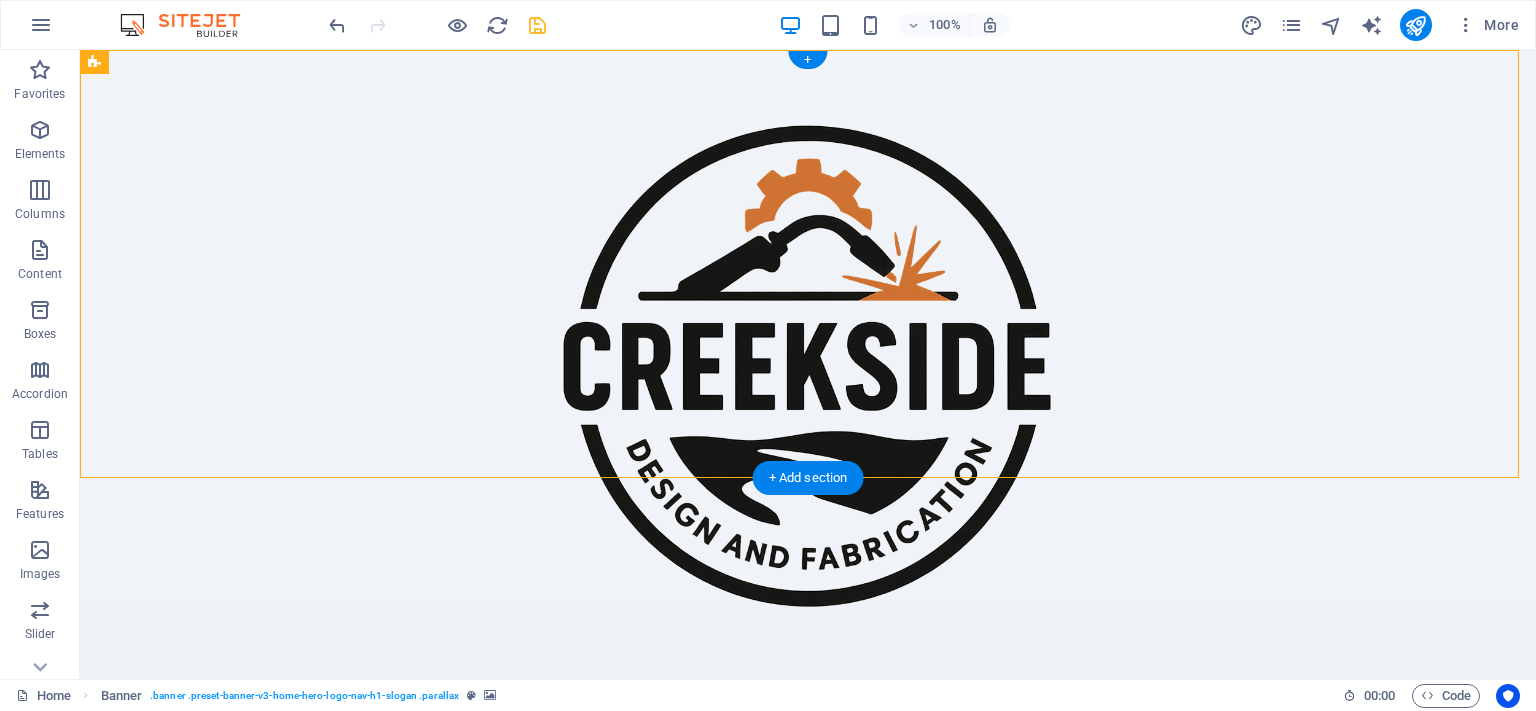 click at bounding box center (808, 364) 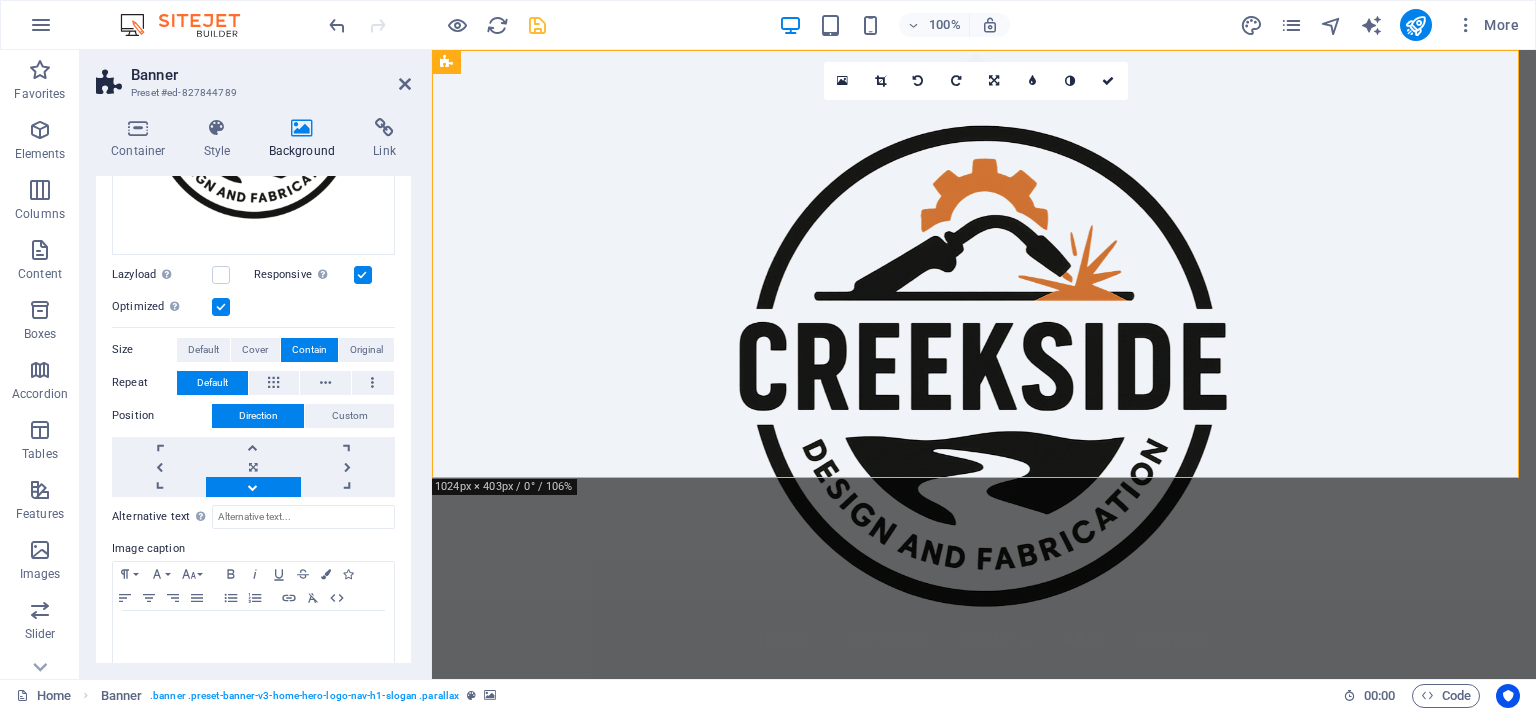 scroll, scrollTop: 389, scrollLeft: 0, axis: vertical 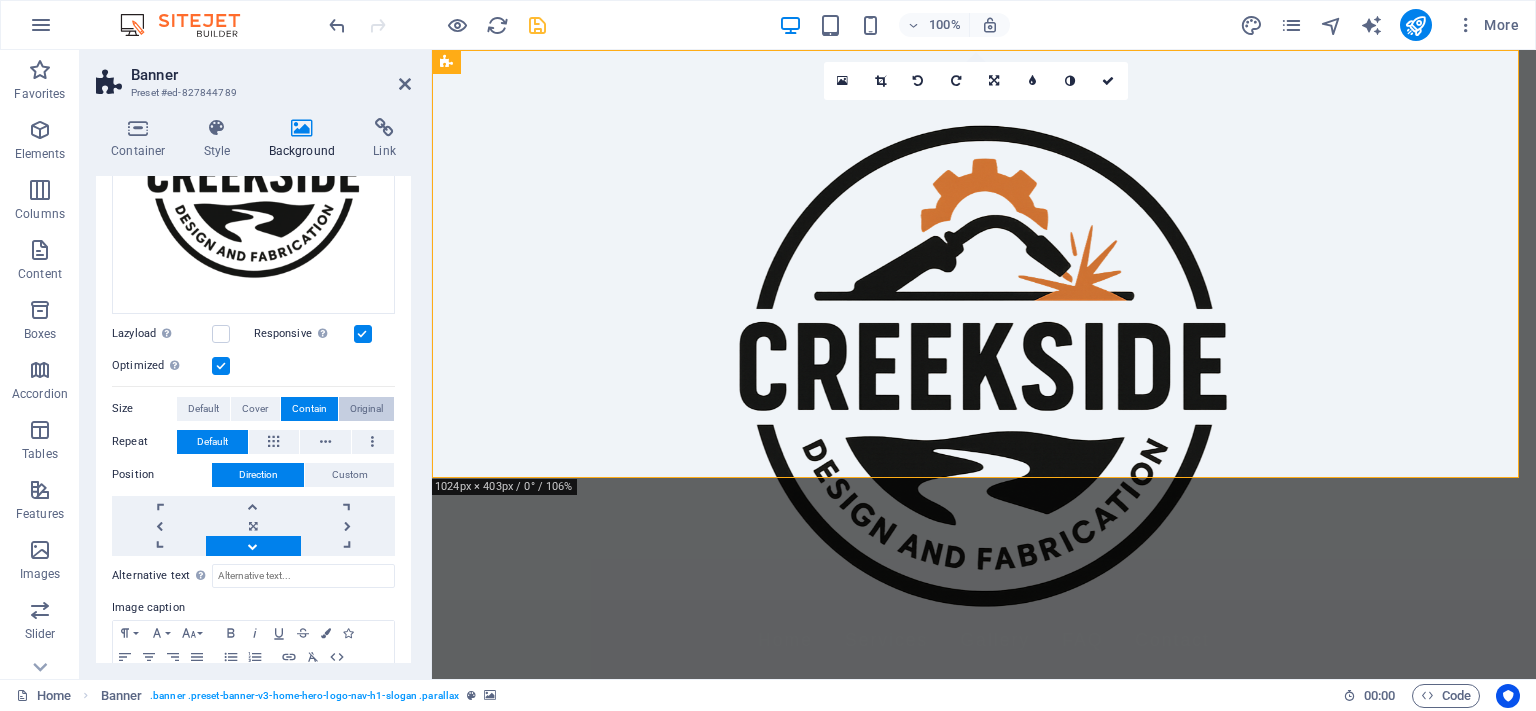 click on "Original" at bounding box center [366, 409] 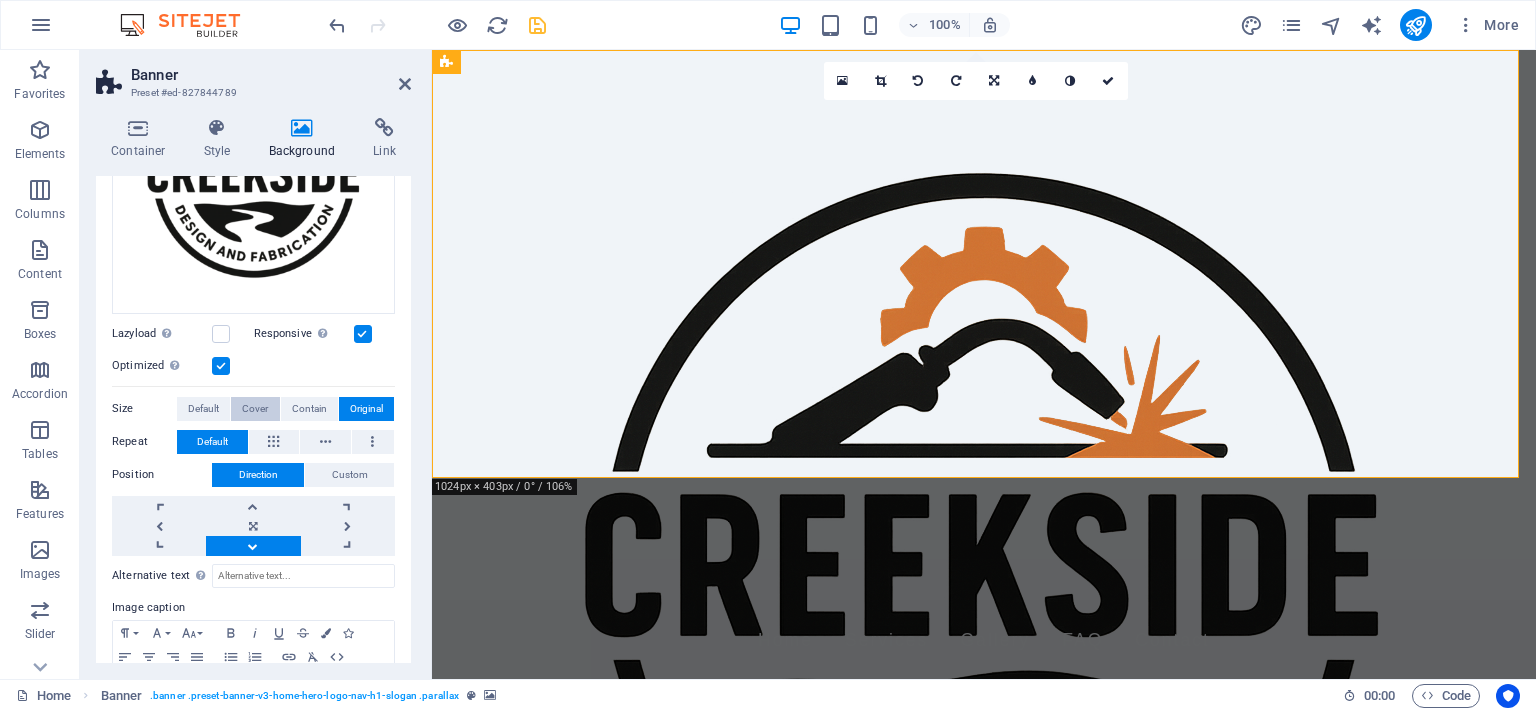 click on "Cover" at bounding box center (255, 409) 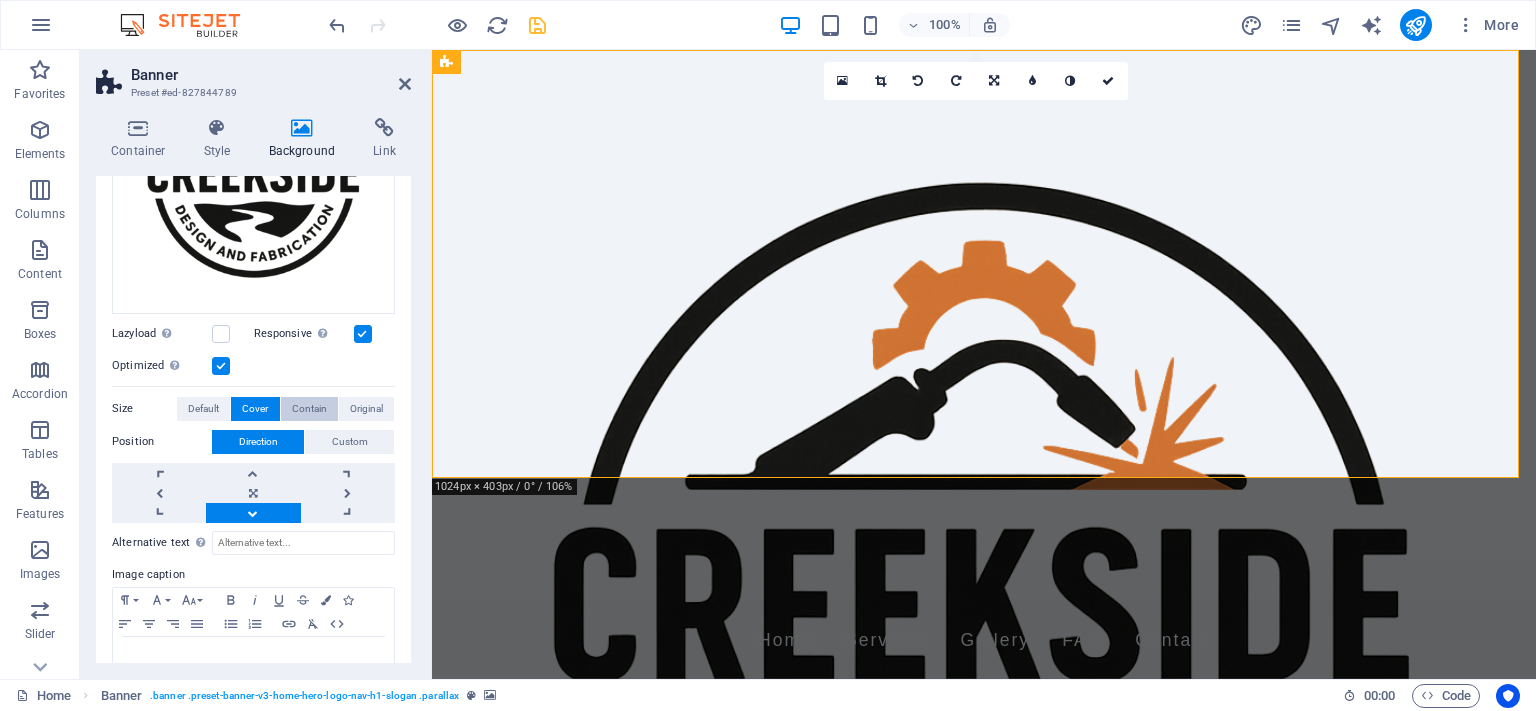 click on "Contain" at bounding box center [309, 409] 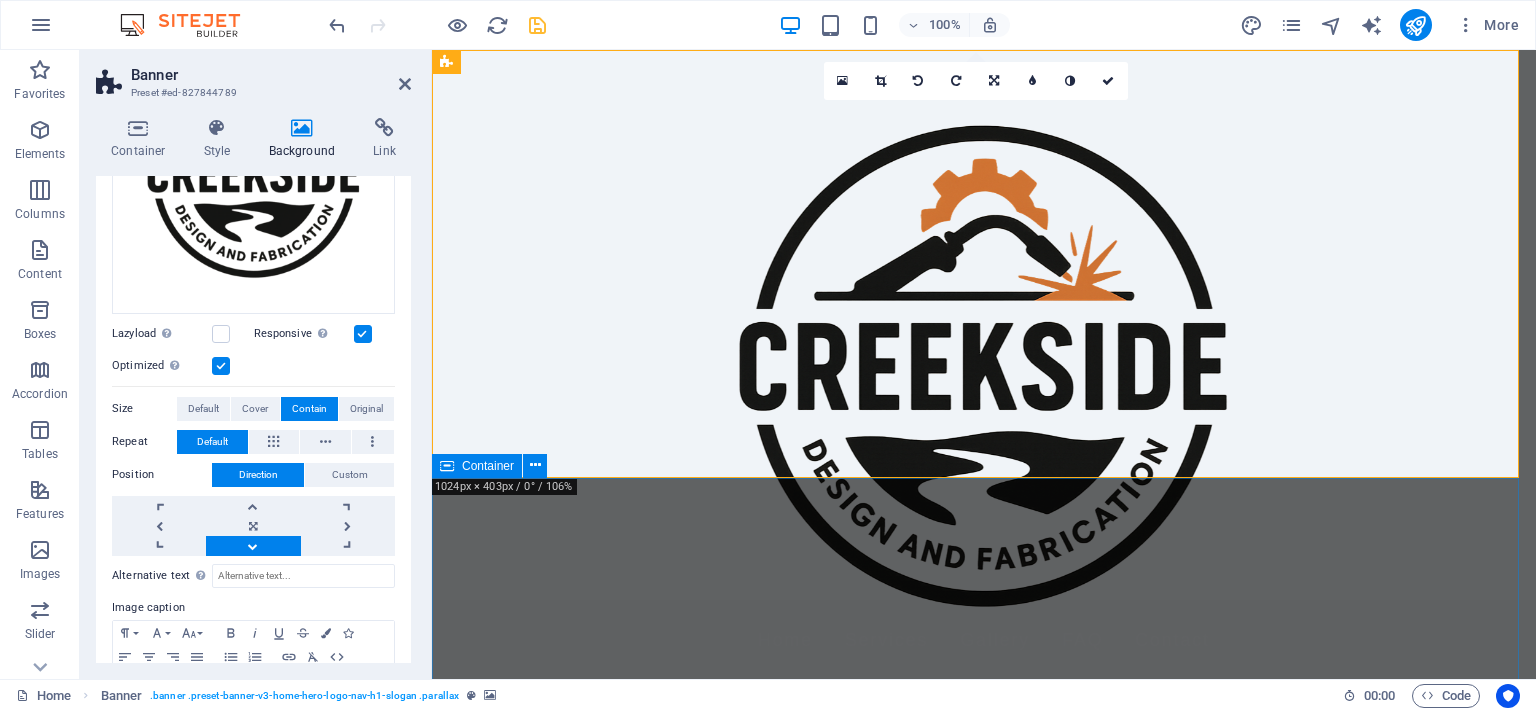 click on "Container" at bounding box center (488, 466) 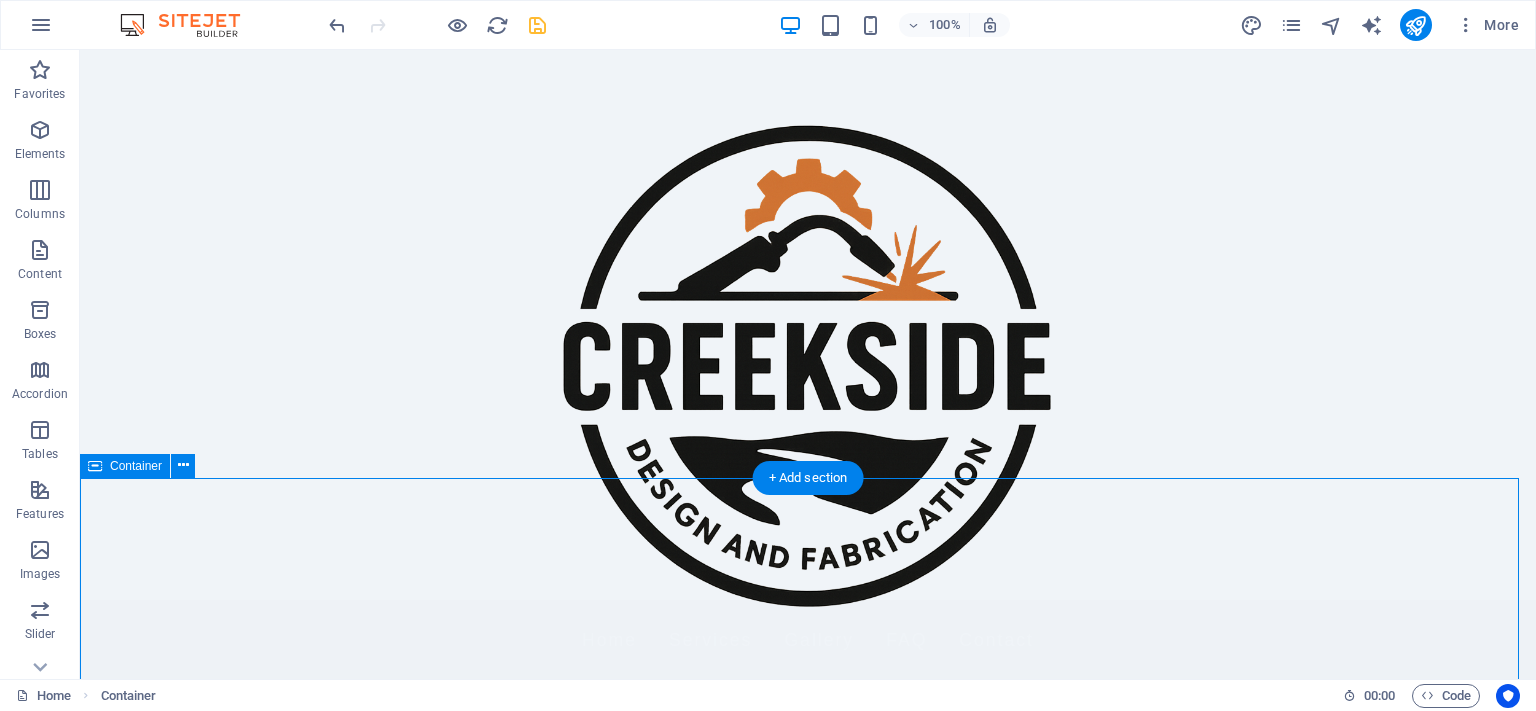 drag, startPoint x: 566, startPoint y: 520, endPoint x: 484, endPoint y: 502, distance: 83.95237 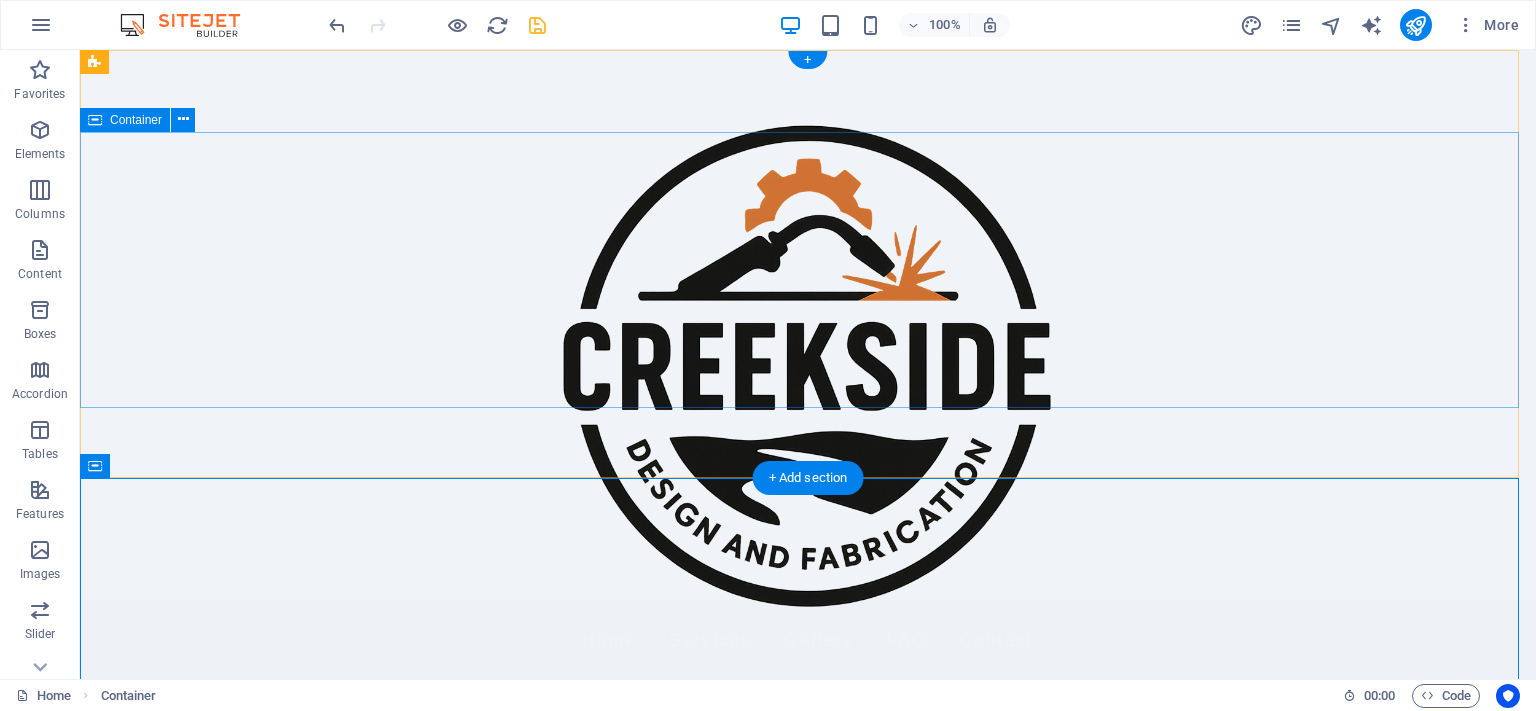 click on "Welcome to Creekside Design & Fabrication! Precision in Every Weld" at bounding box center [808, 820] 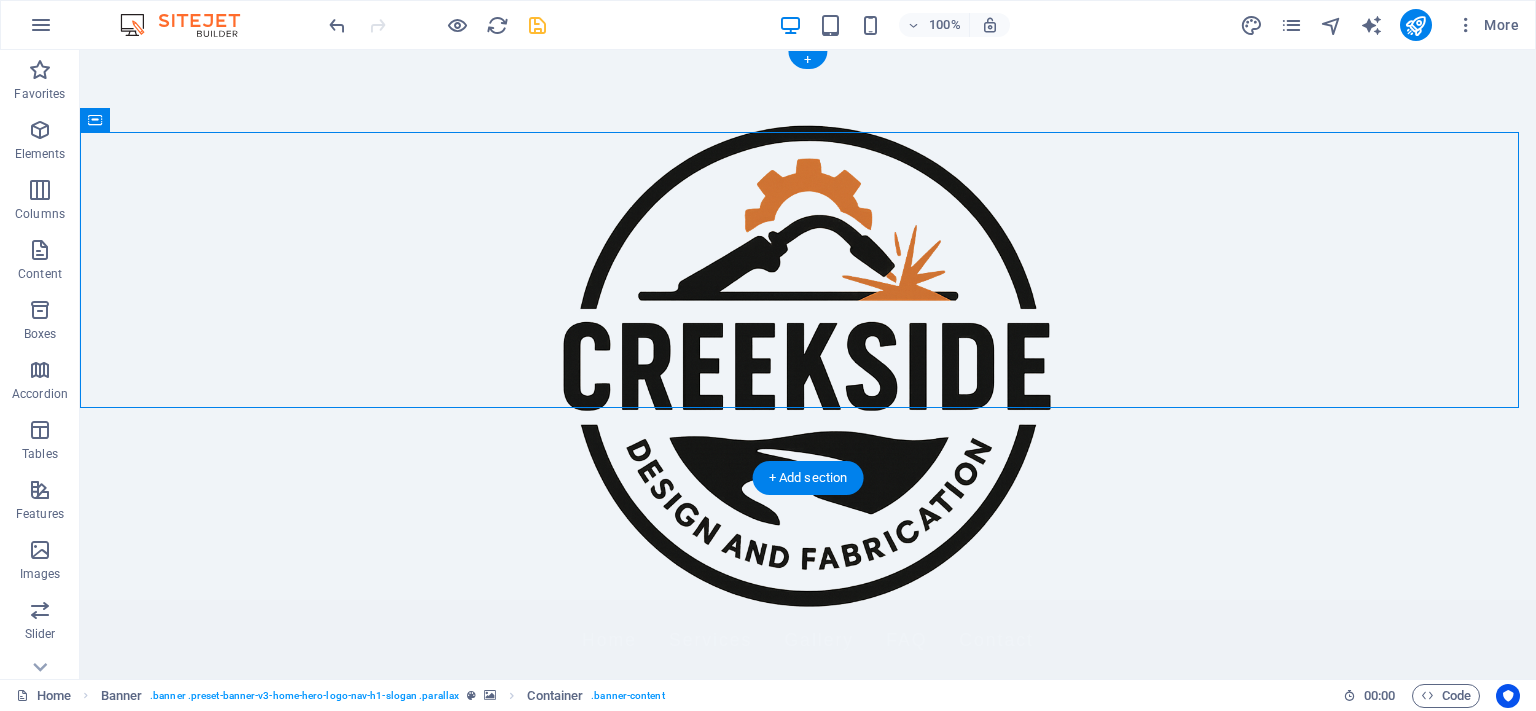 click at bounding box center [808, 364] 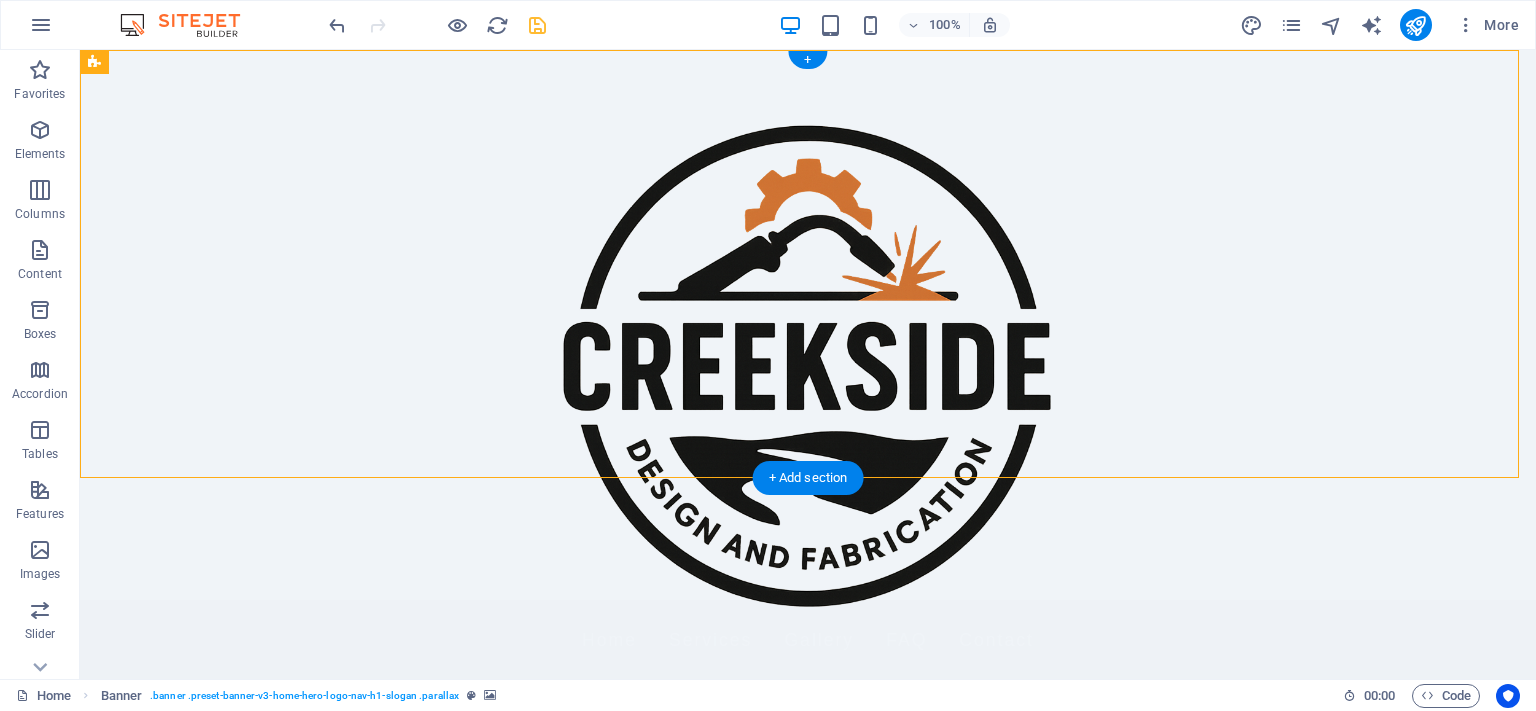 click at bounding box center [808, 364] 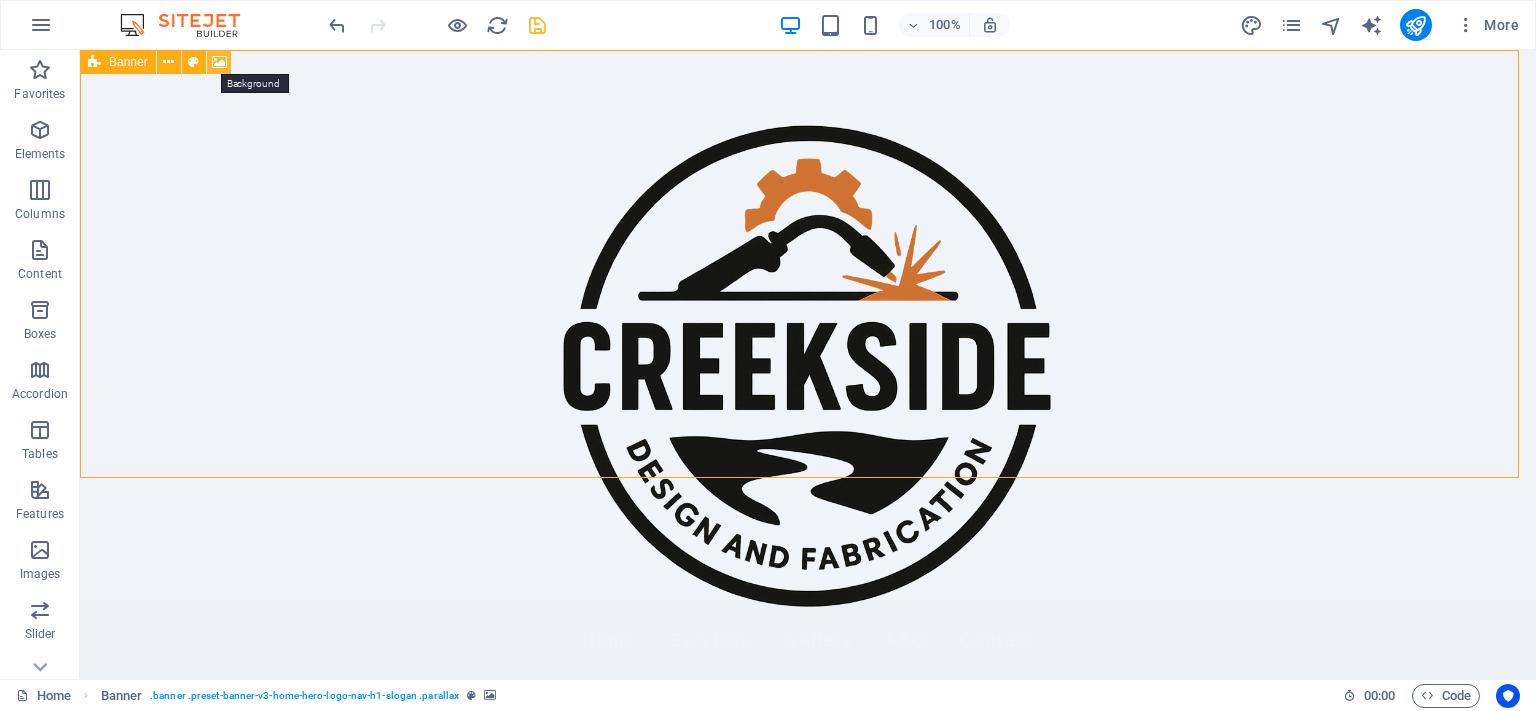 click at bounding box center (219, 62) 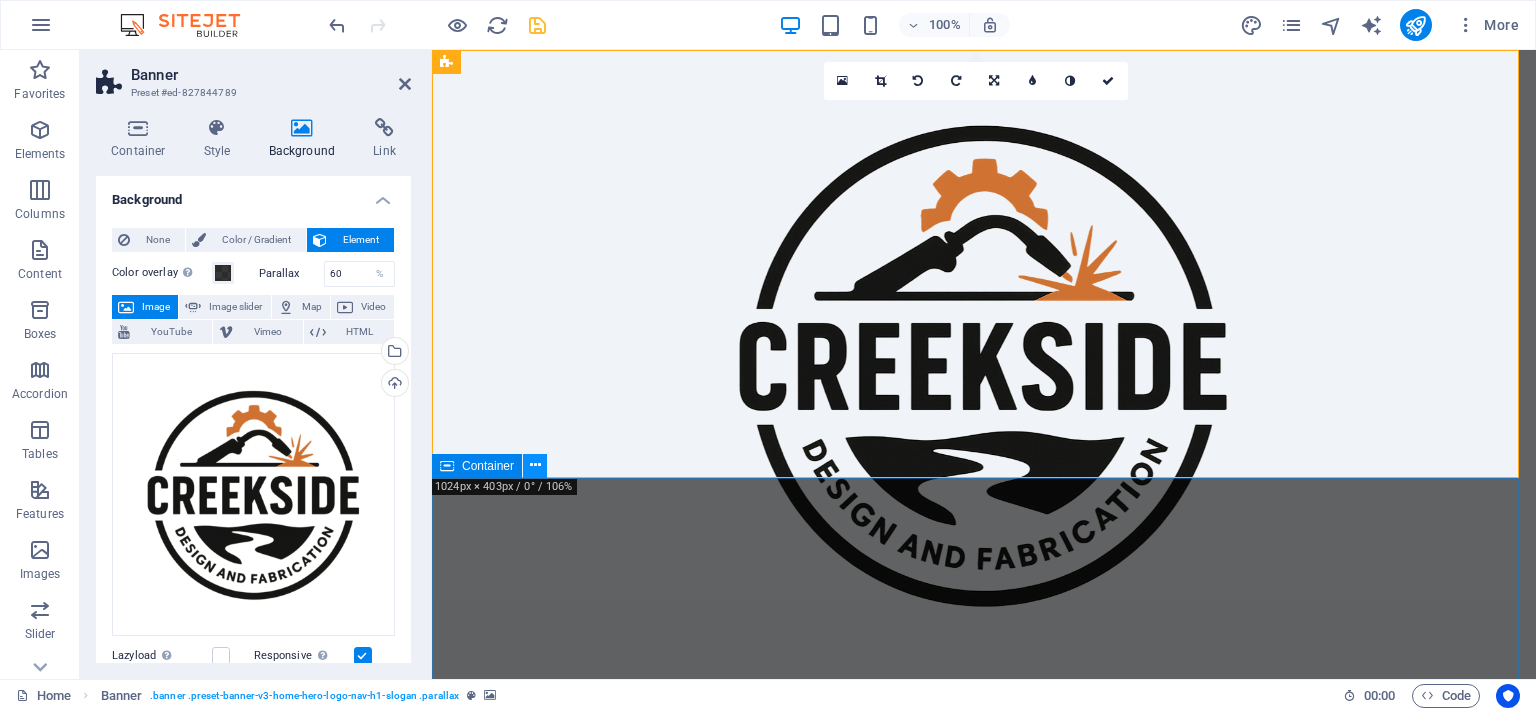 click at bounding box center (535, 465) 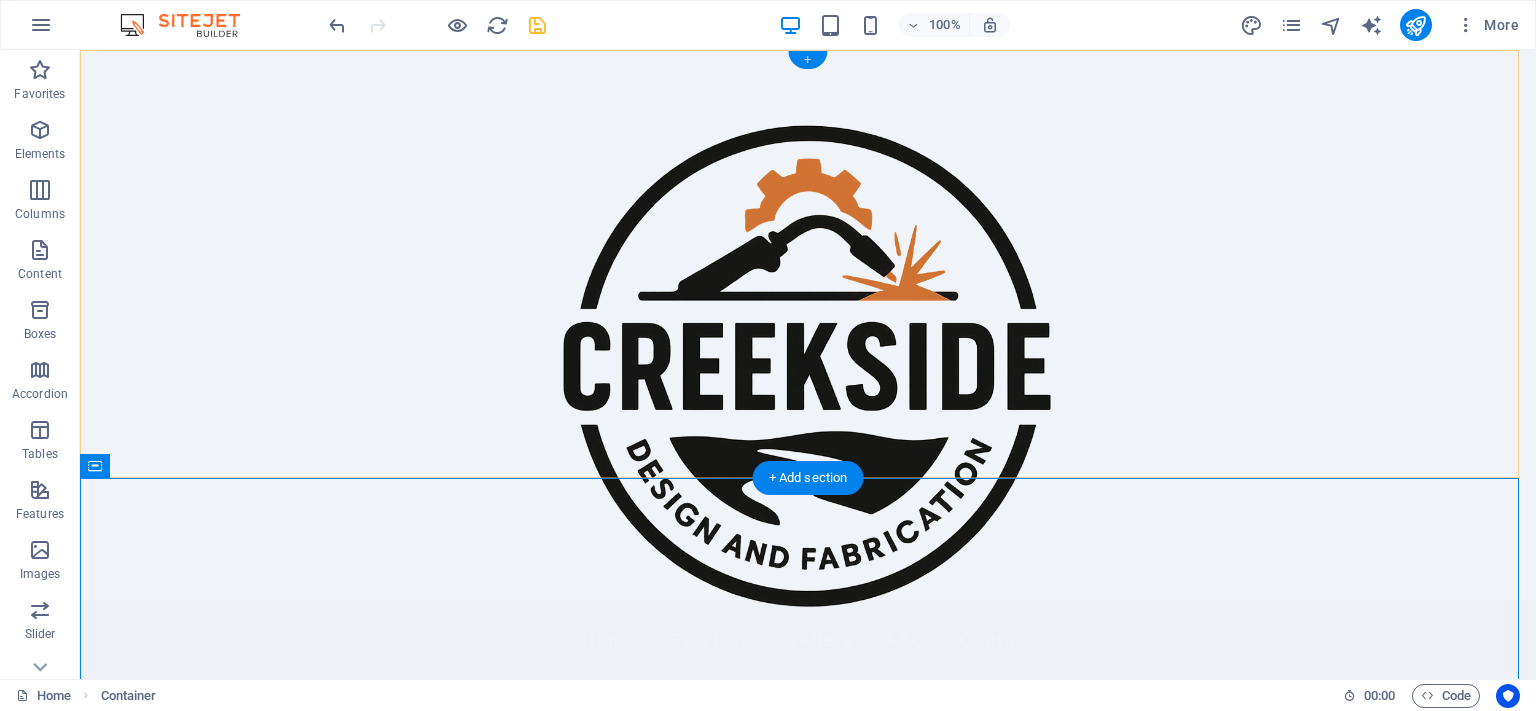 click on "+" at bounding box center (807, 60) 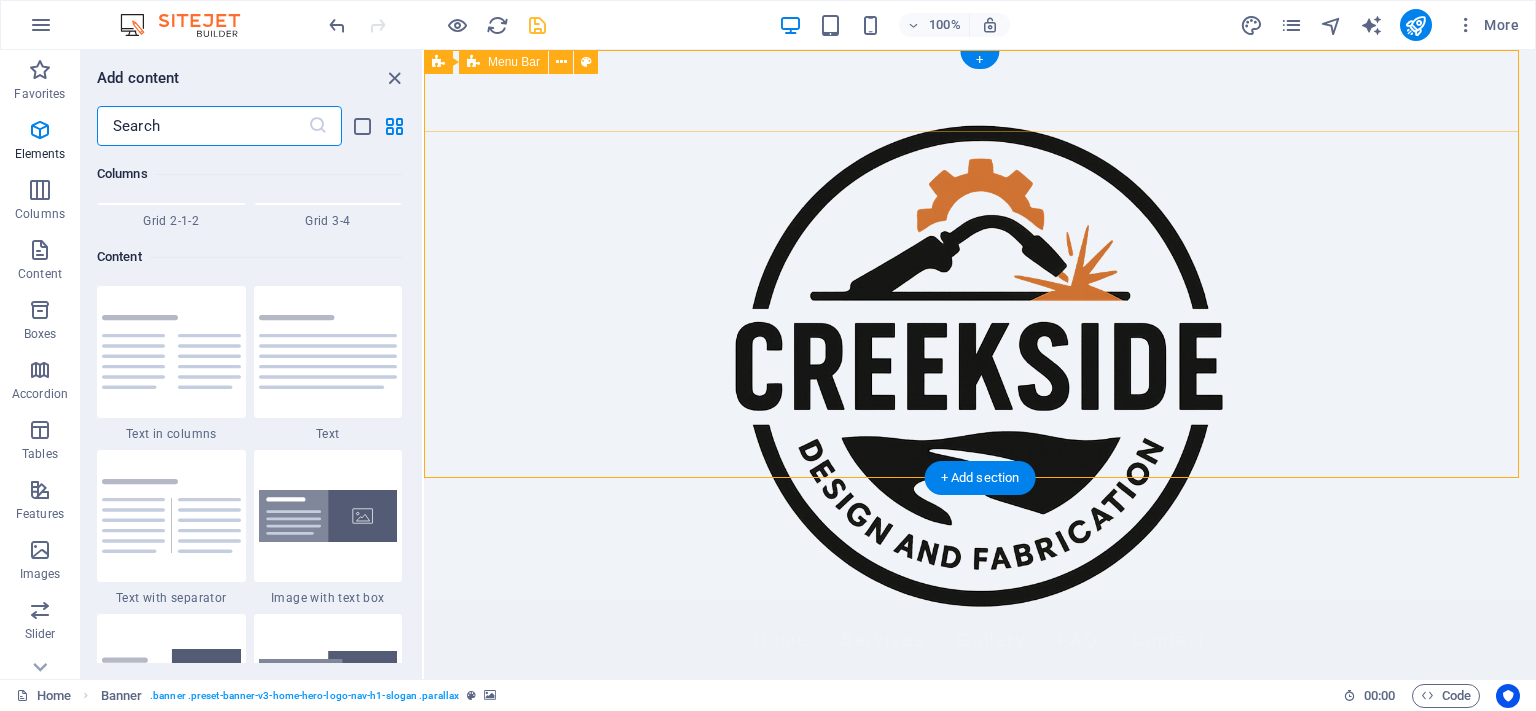 scroll, scrollTop: 3499, scrollLeft: 0, axis: vertical 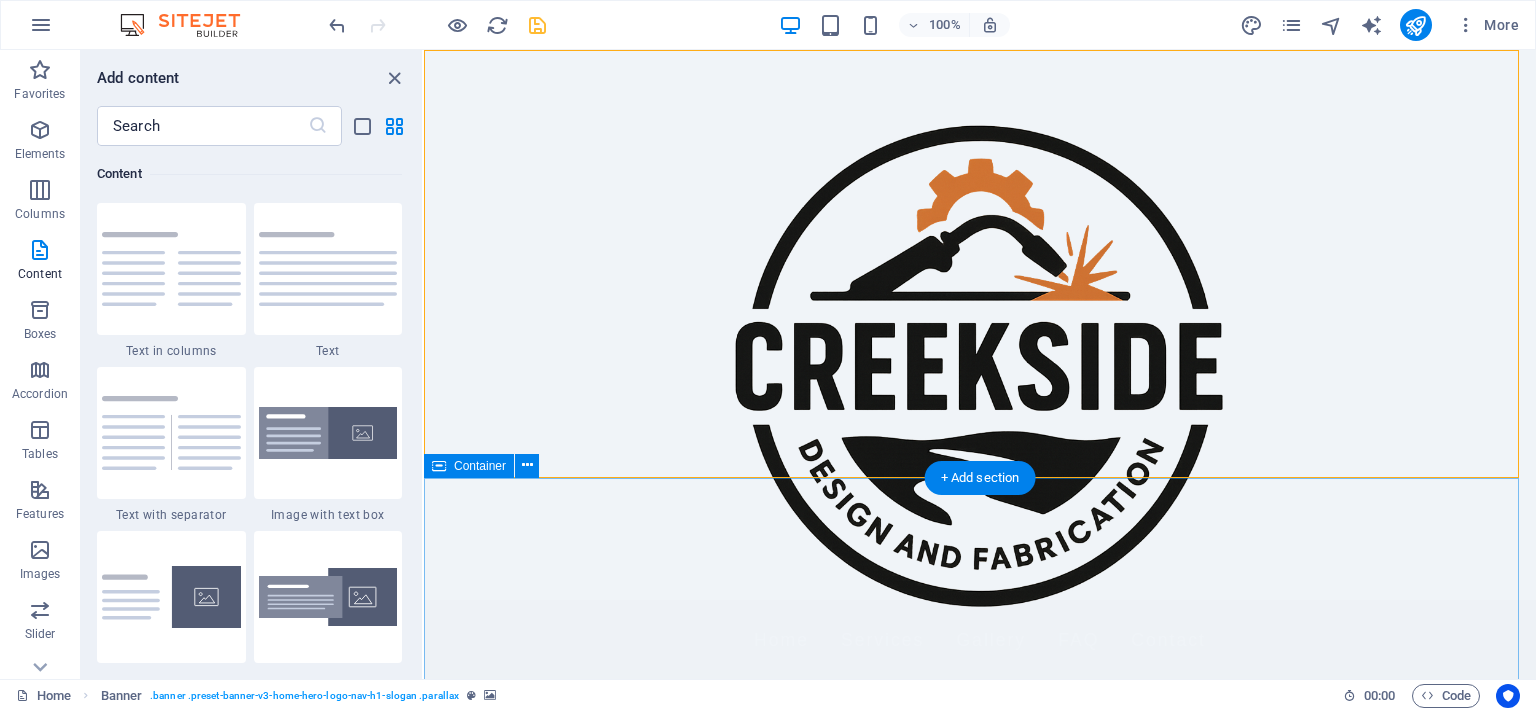 click on "Our Services Custom Metal Fabrication We offer custom fabrication services for various applications, ensuring quality and durability in every piece. Welding Services Our certified welding experts provide a range of welding services including MIG, TIG, and stick welding. Metal Art and Sculptures Transforming metal into stunning art pieces, perfect for homes and businesses. Aluminum Fabrication Specializing in aluminum welding and fabrication for lightweight and strong designs. Repair and Maintenance We provide repair services for metal structures, ensuring longevity and safety. Consultation and Design Services Get professional advice and custom design solutions for your welding projects." at bounding box center [980, 2009] 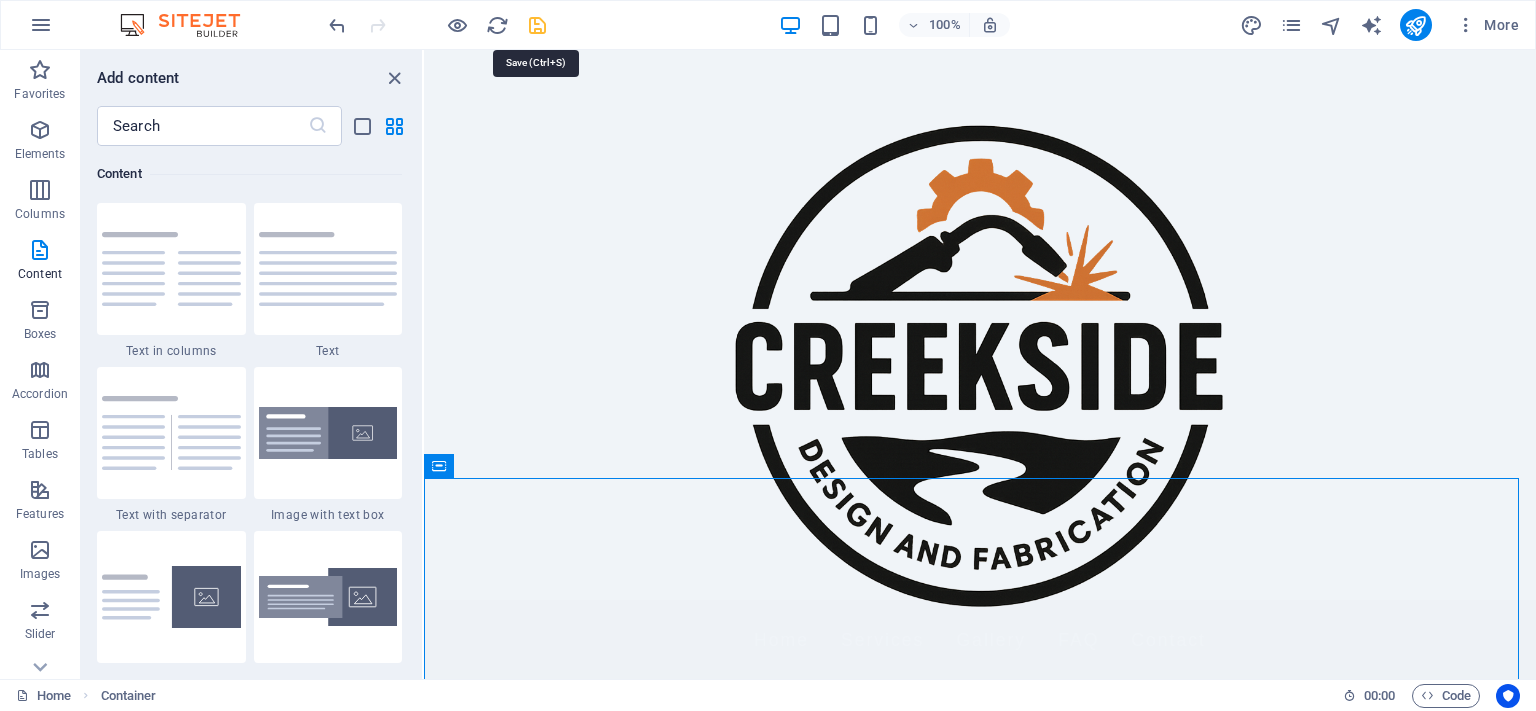 click at bounding box center [537, 25] 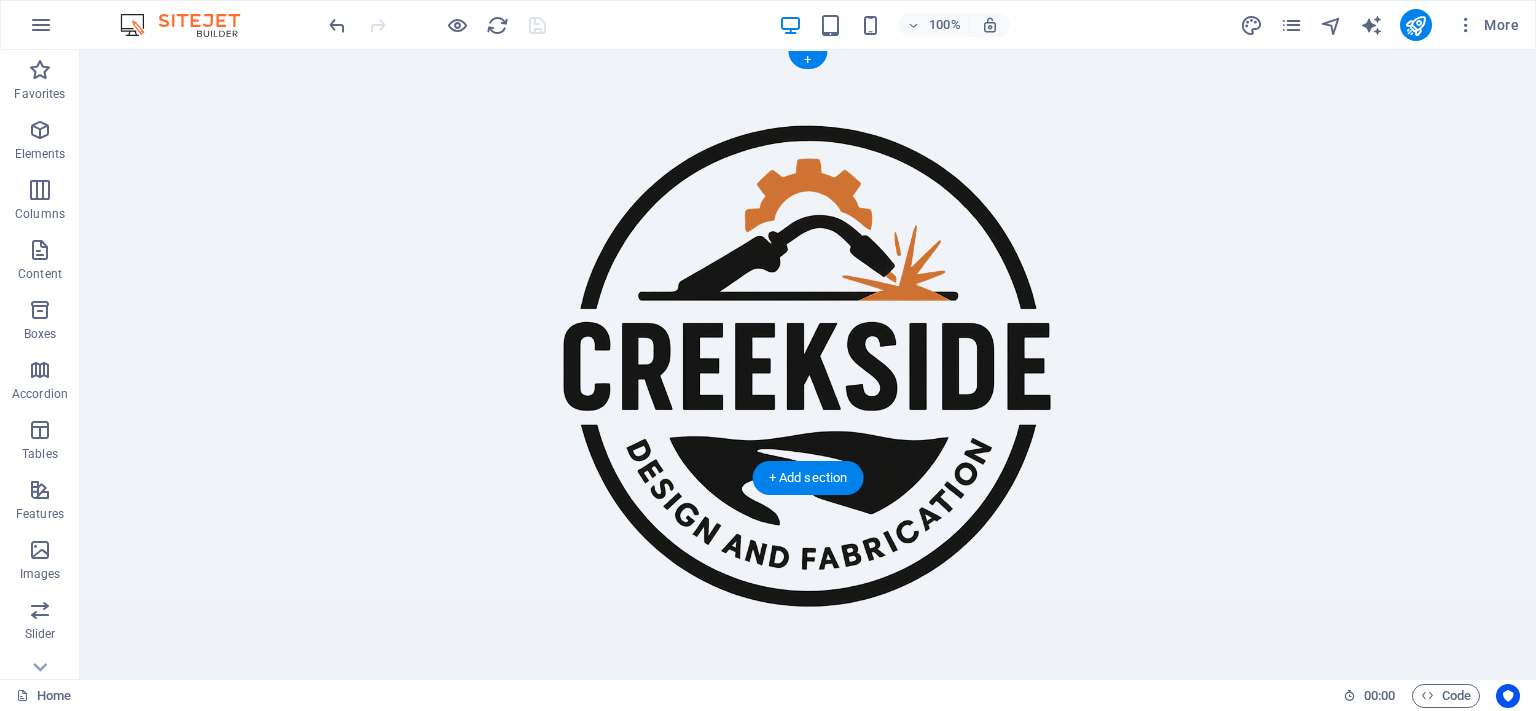 click at bounding box center (808, 364) 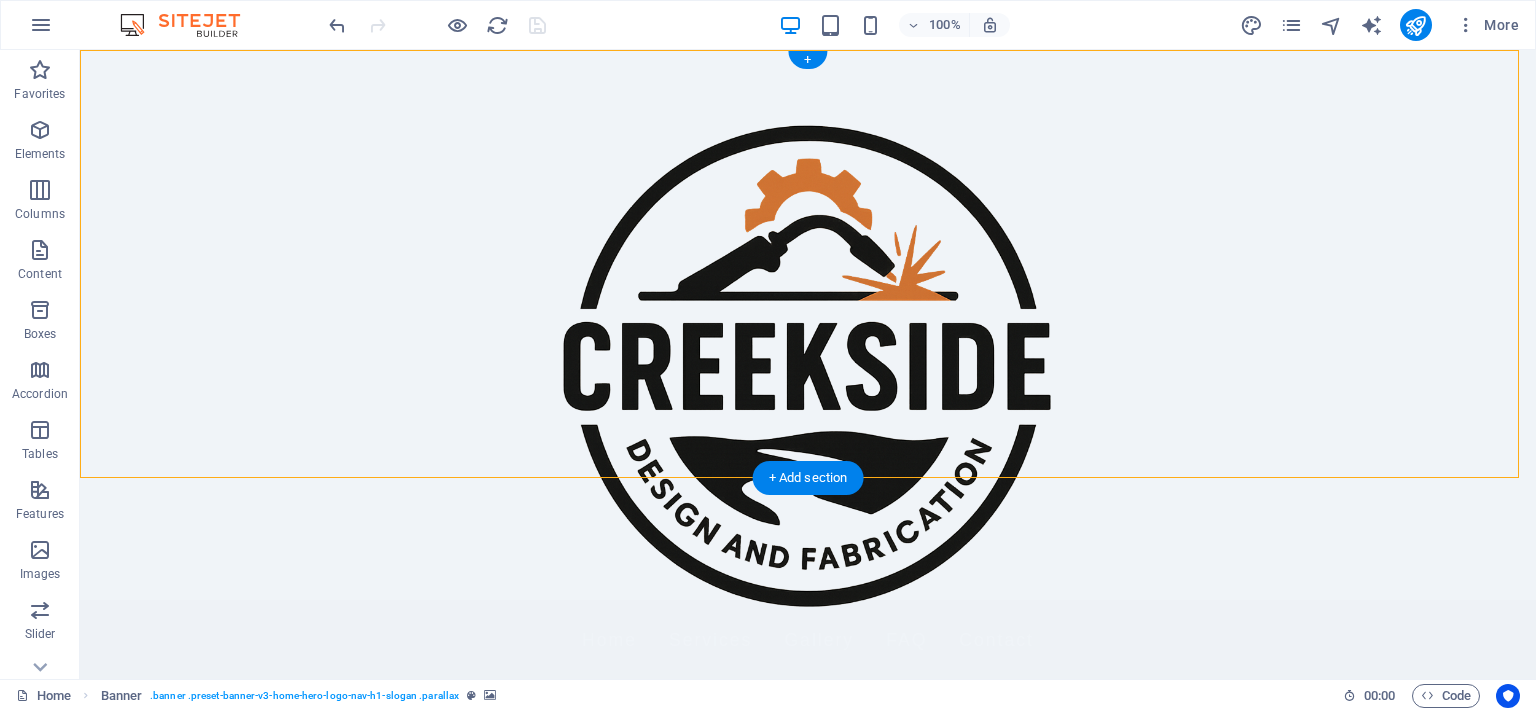 click at bounding box center [808, 364] 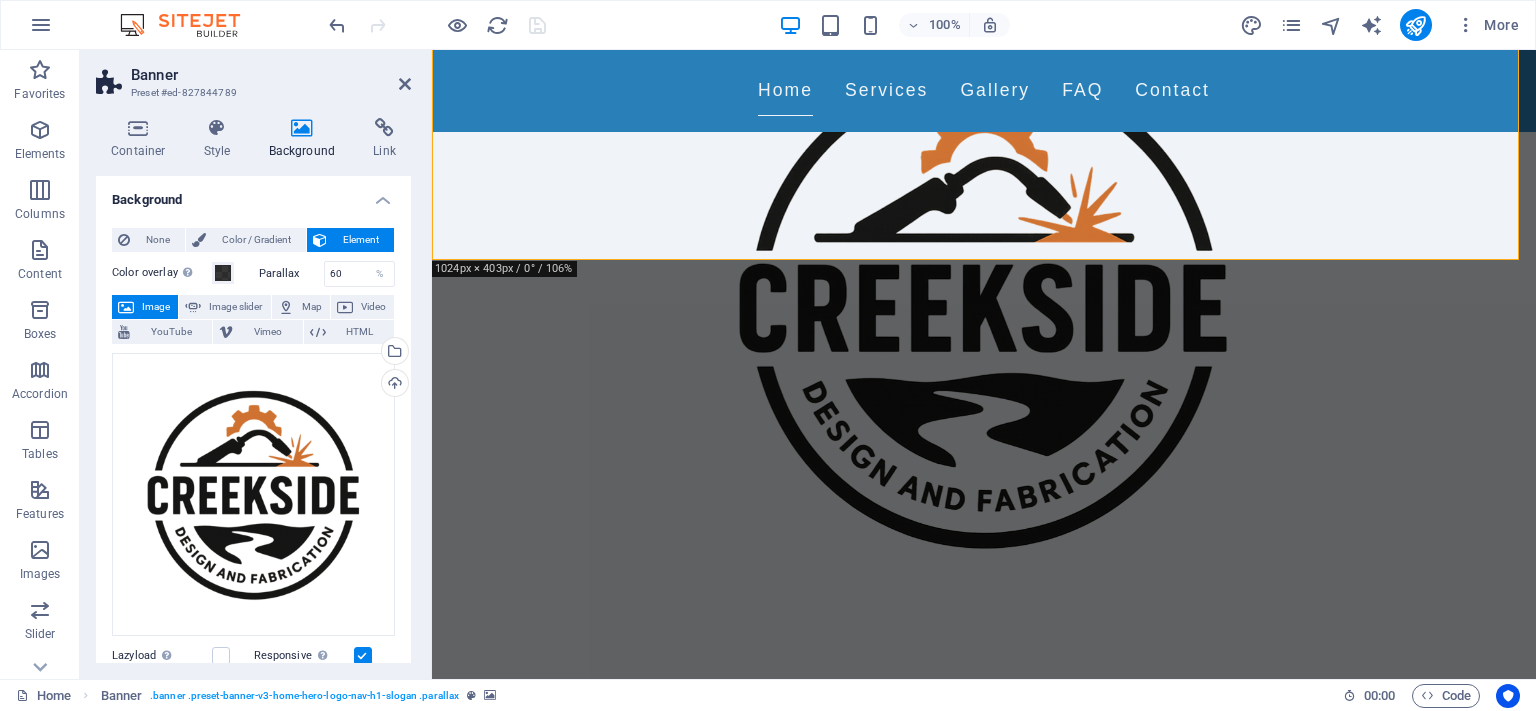 scroll, scrollTop: 0, scrollLeft: 0, axis: both 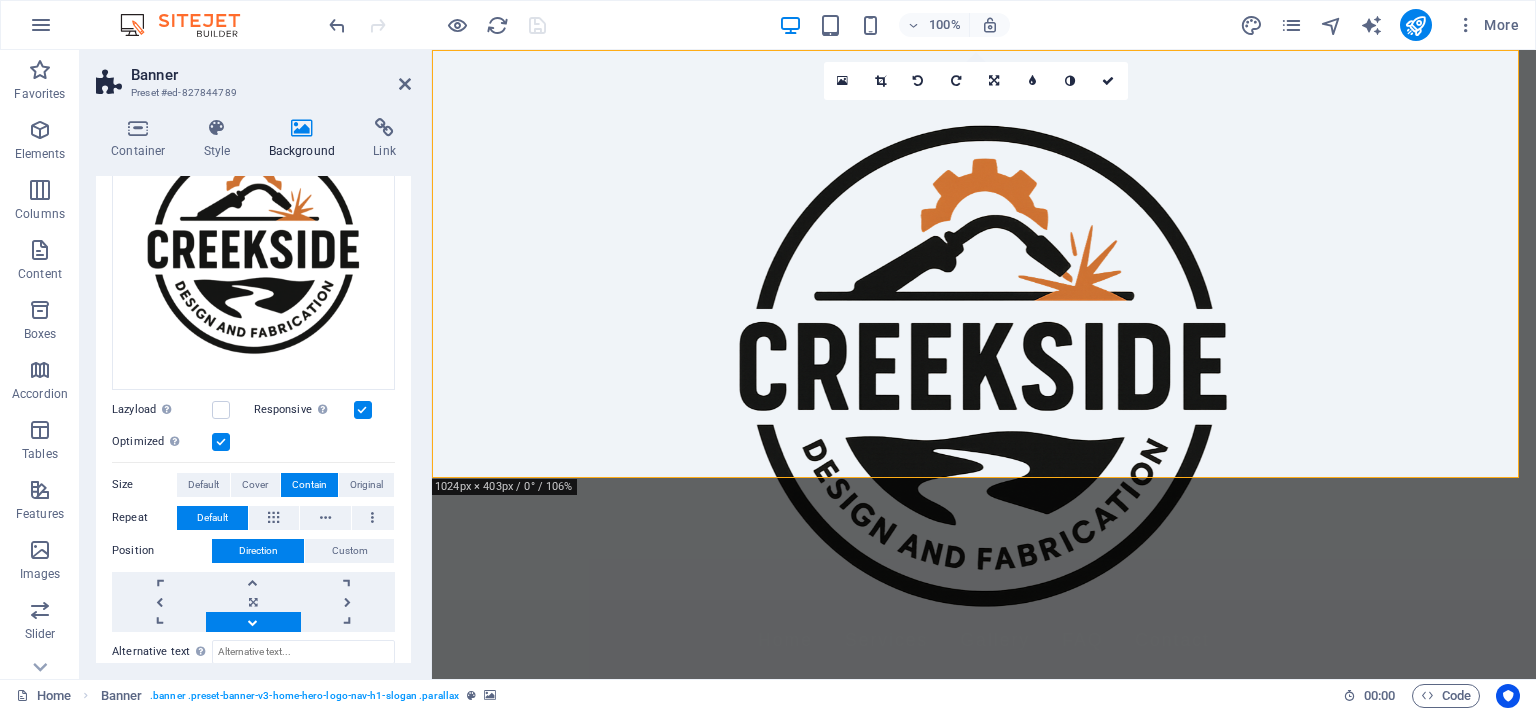 click at bounding box center (363, 410) 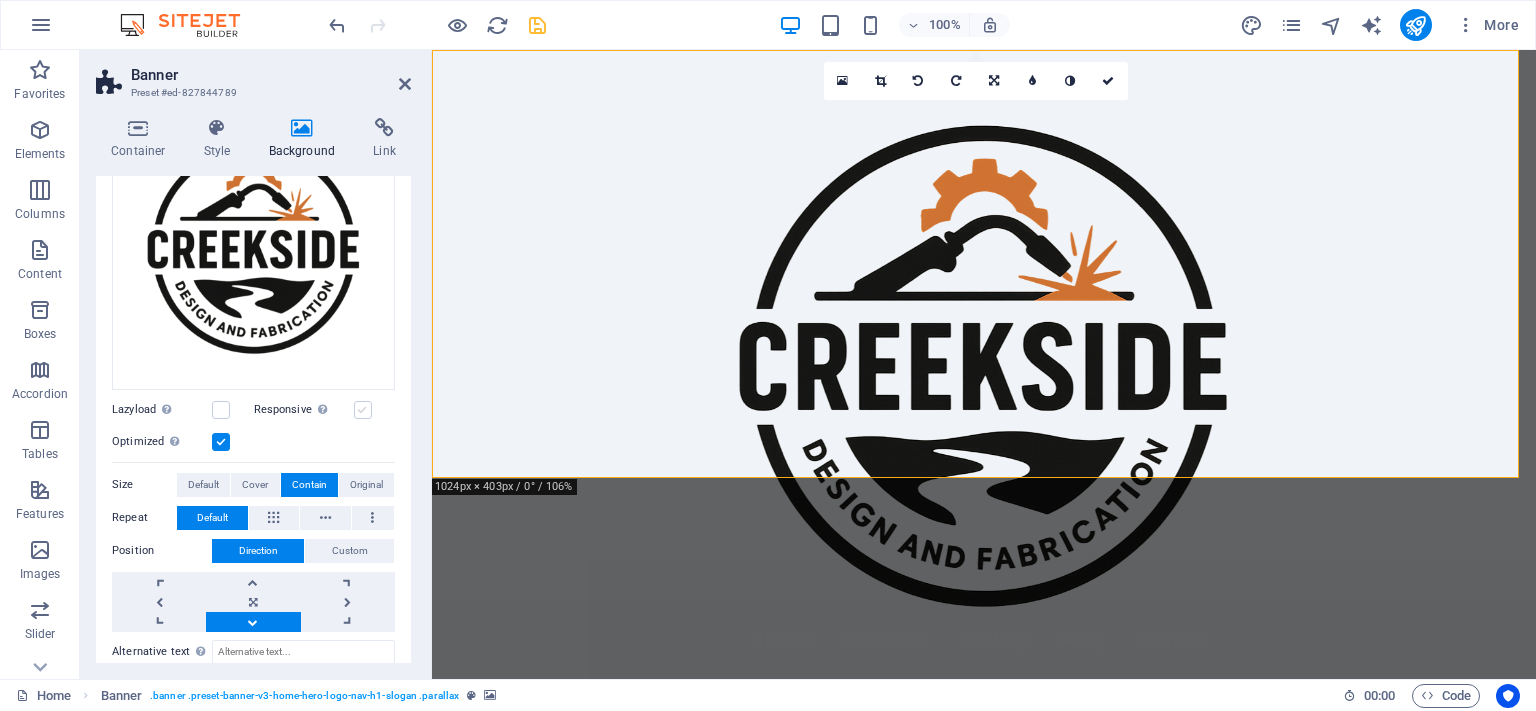 click at bounding box center (363, 410) 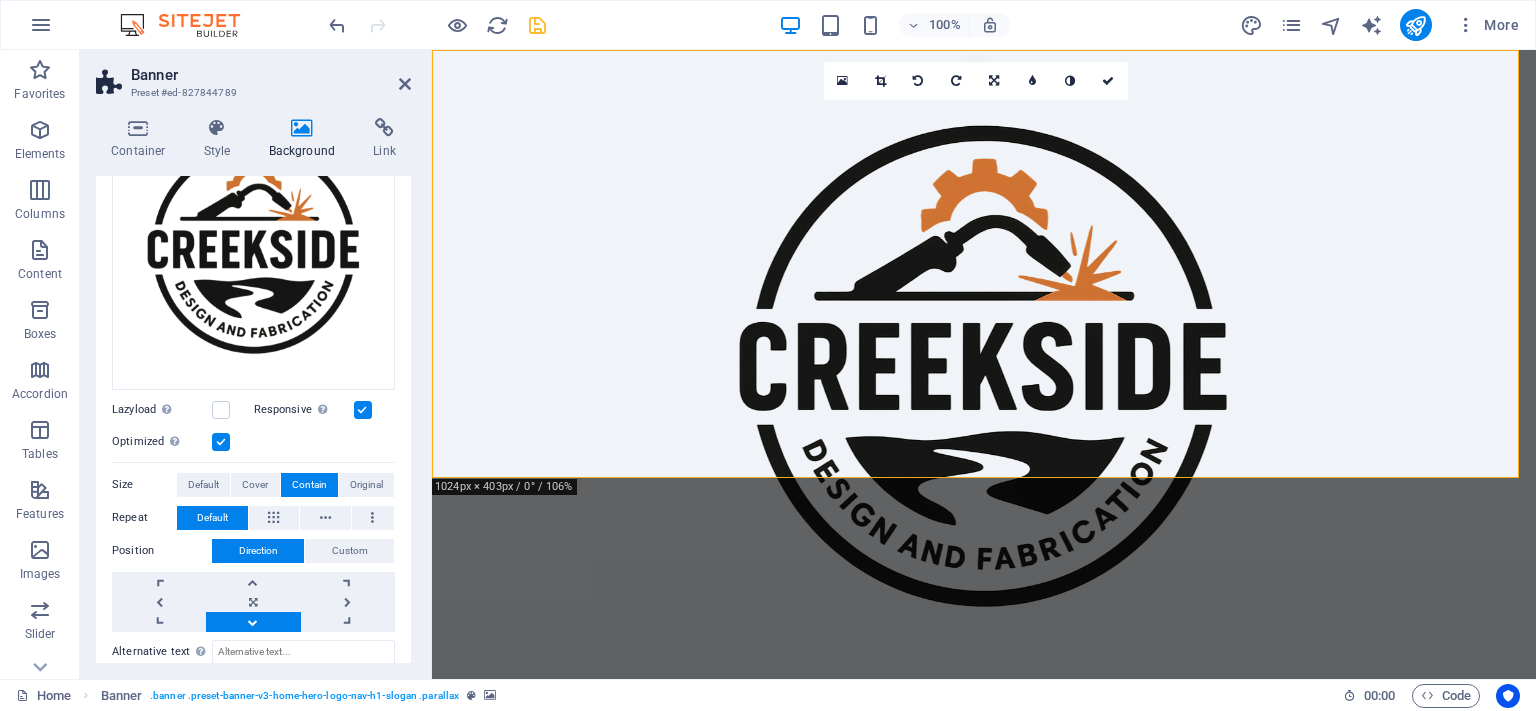 click at bounding box center [363, 410] 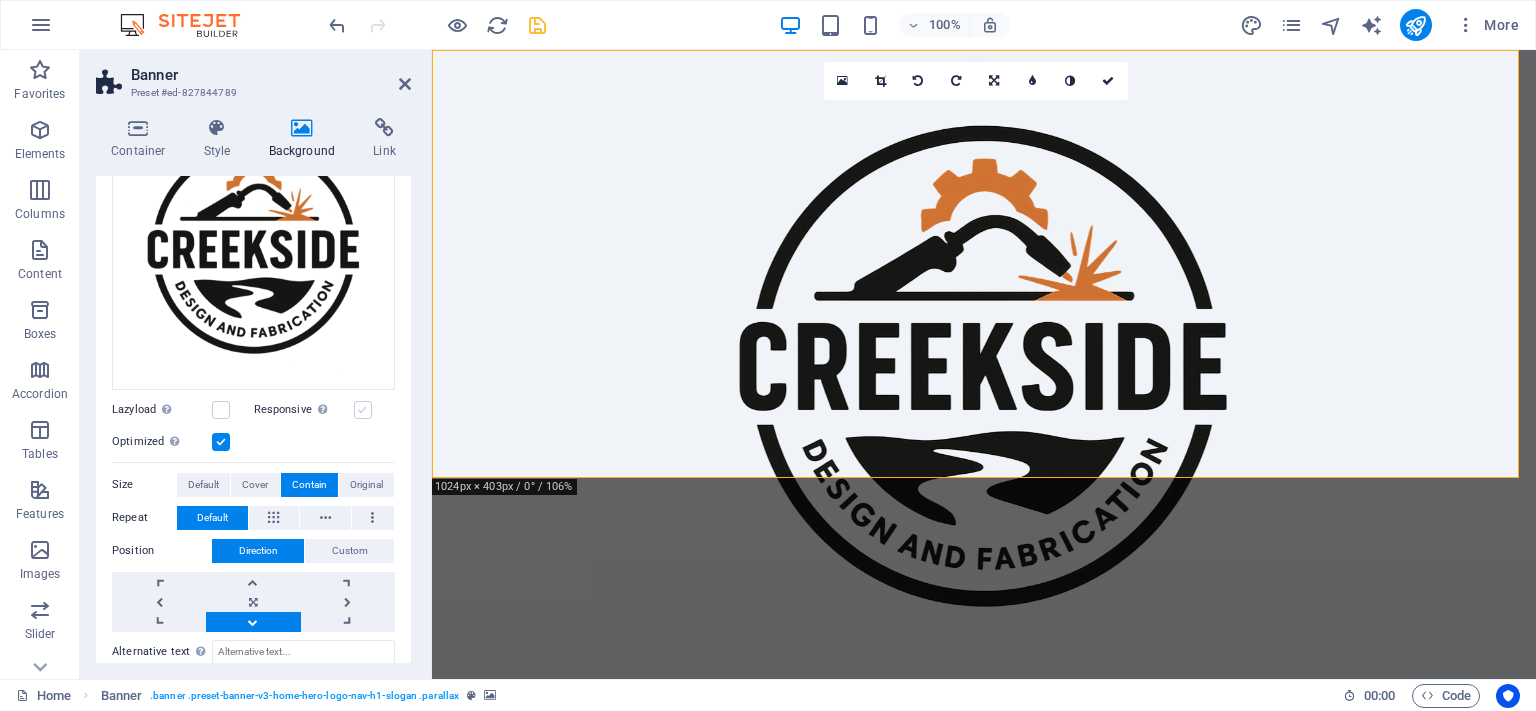 click at bounding box center [363, 410] 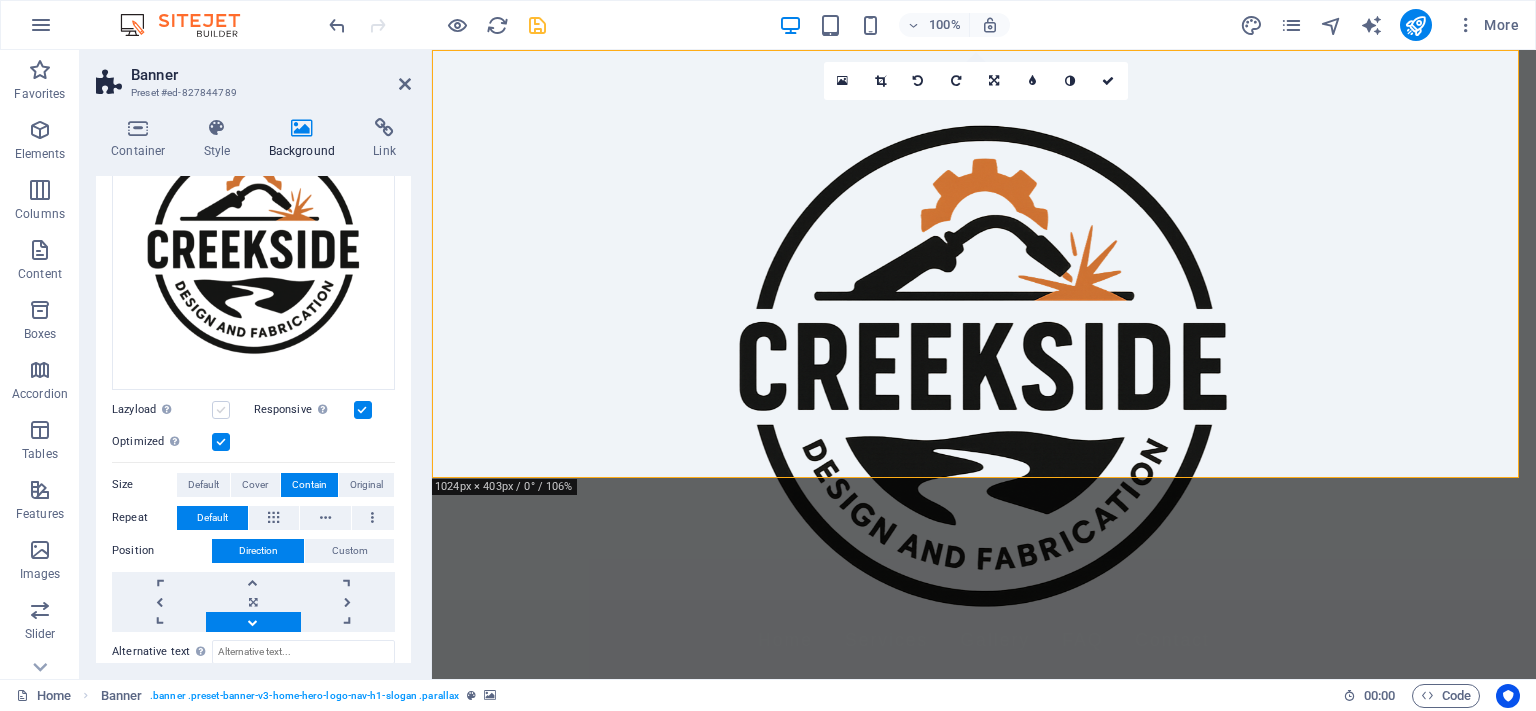 click at bounding box center [221, 410] 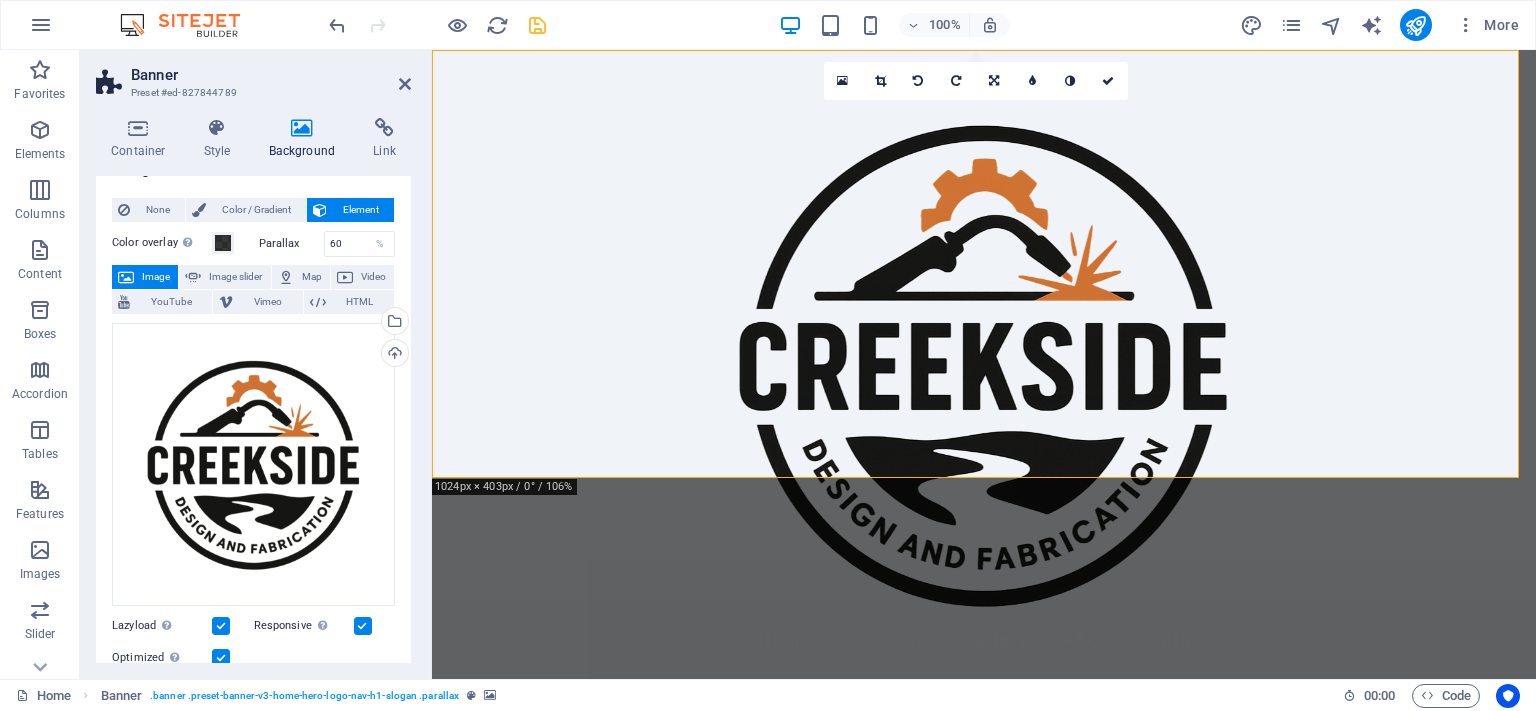 scroll, scrollTop: 0, scrollLeft: 0, axis: both 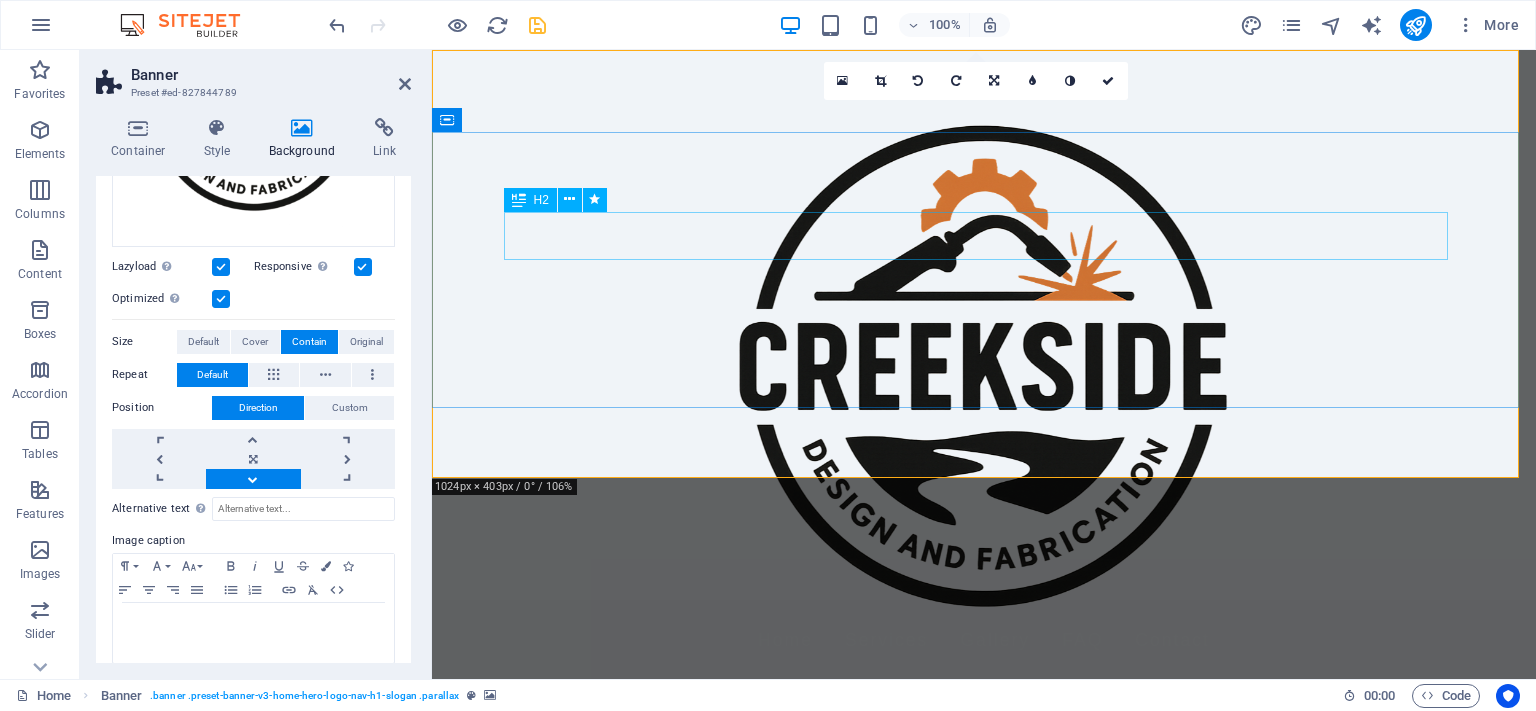 click on "Welcome to Creekside Design & Fabrication!" at bounding box center (984, 786) 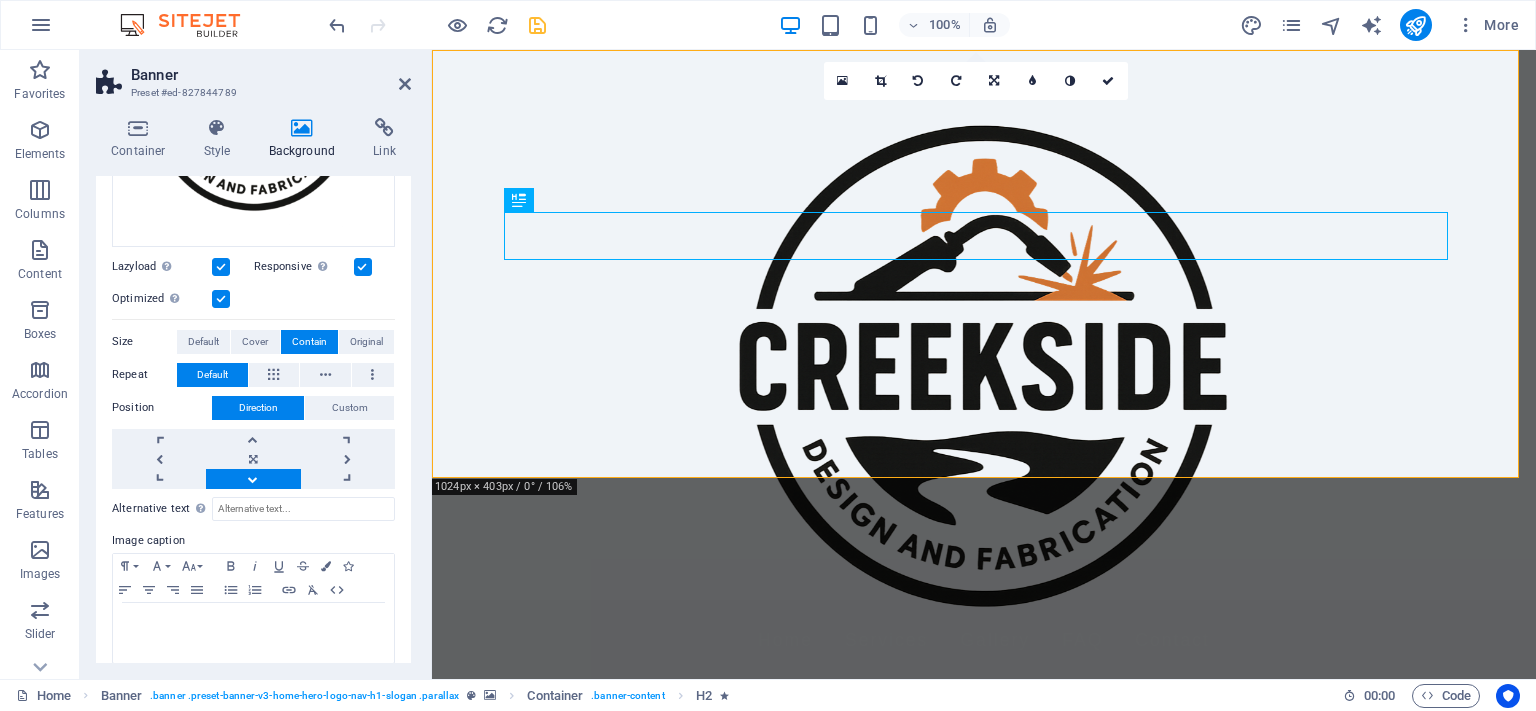 click at bounding box center [984, 364] 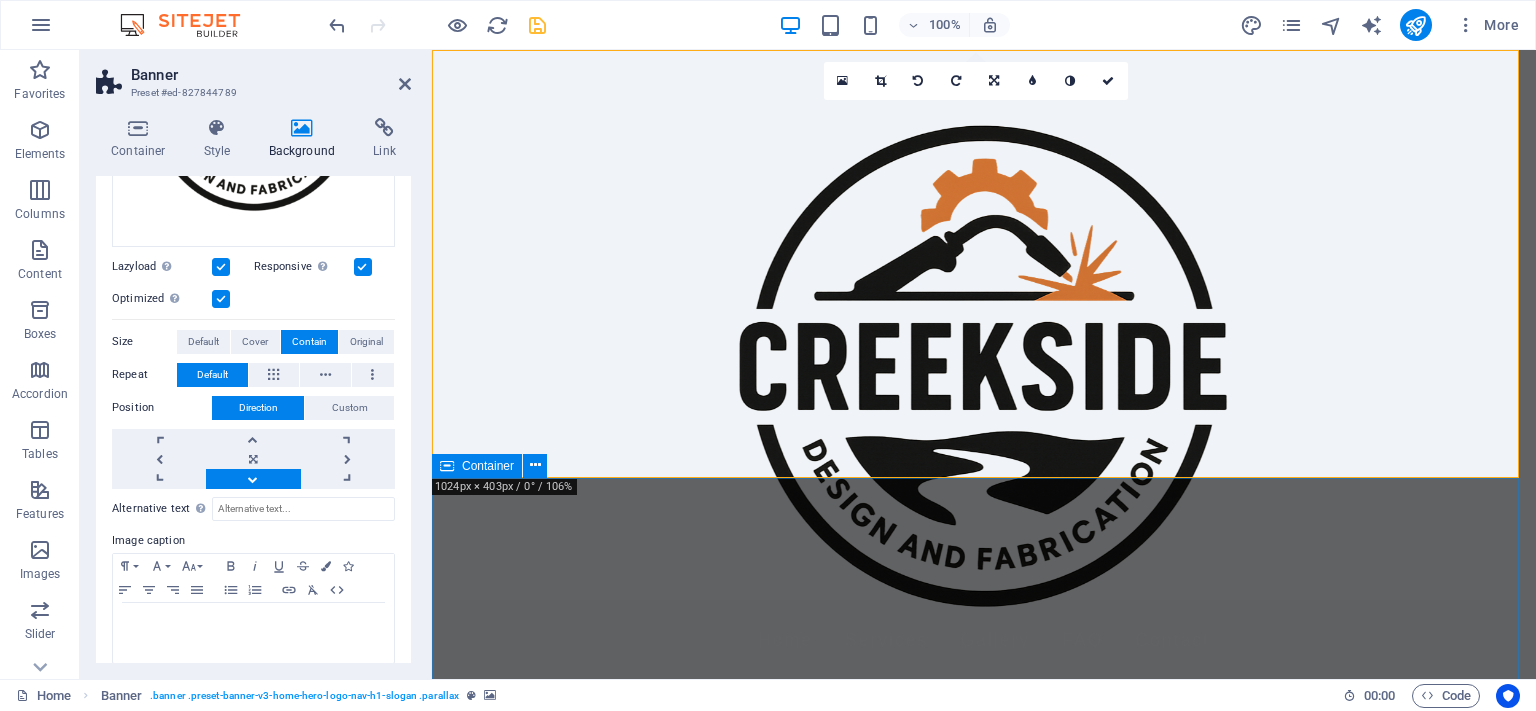 click on "Our Services Custom Metal Fabrication We offer custom fabrication services for various applications, ensuring quality and durability in every piece. Welding Services Our certified welding experts provide a range of welding services including MIG, TIG, and stick welding. Metal Art and Sculptures Transforming metal into stunning art pieces, perfect for homes and businesses. Aluminum Fabrication Specializing in aluminum welding and fabrication for lightweight and strong designs. Repair and Maintenance We provide repair services for metal structures, ensuring longevity and safety. Consultation and Design Services Get professional advice and custom design solutions for your welding projects." at bounding box center [984, 2009] 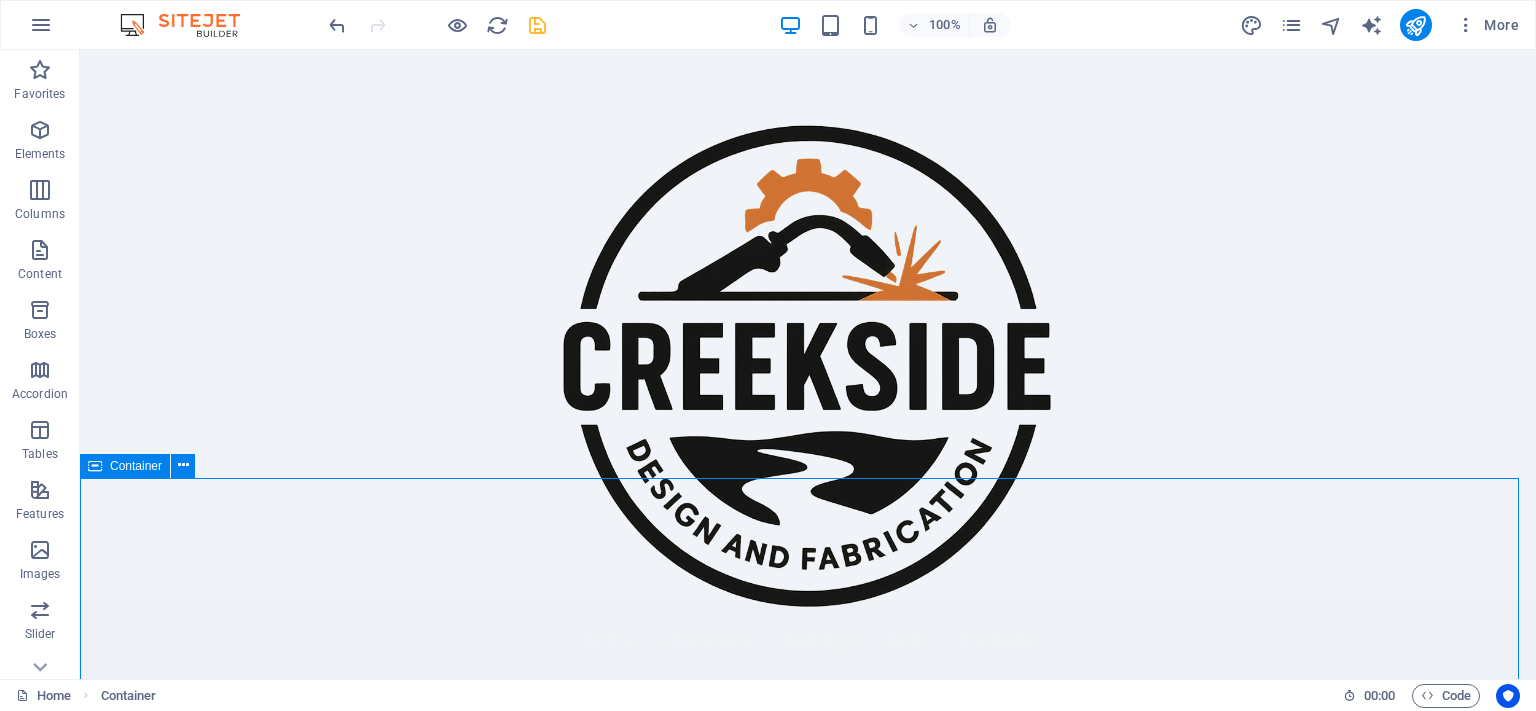 click at bounding box center (95, 466) 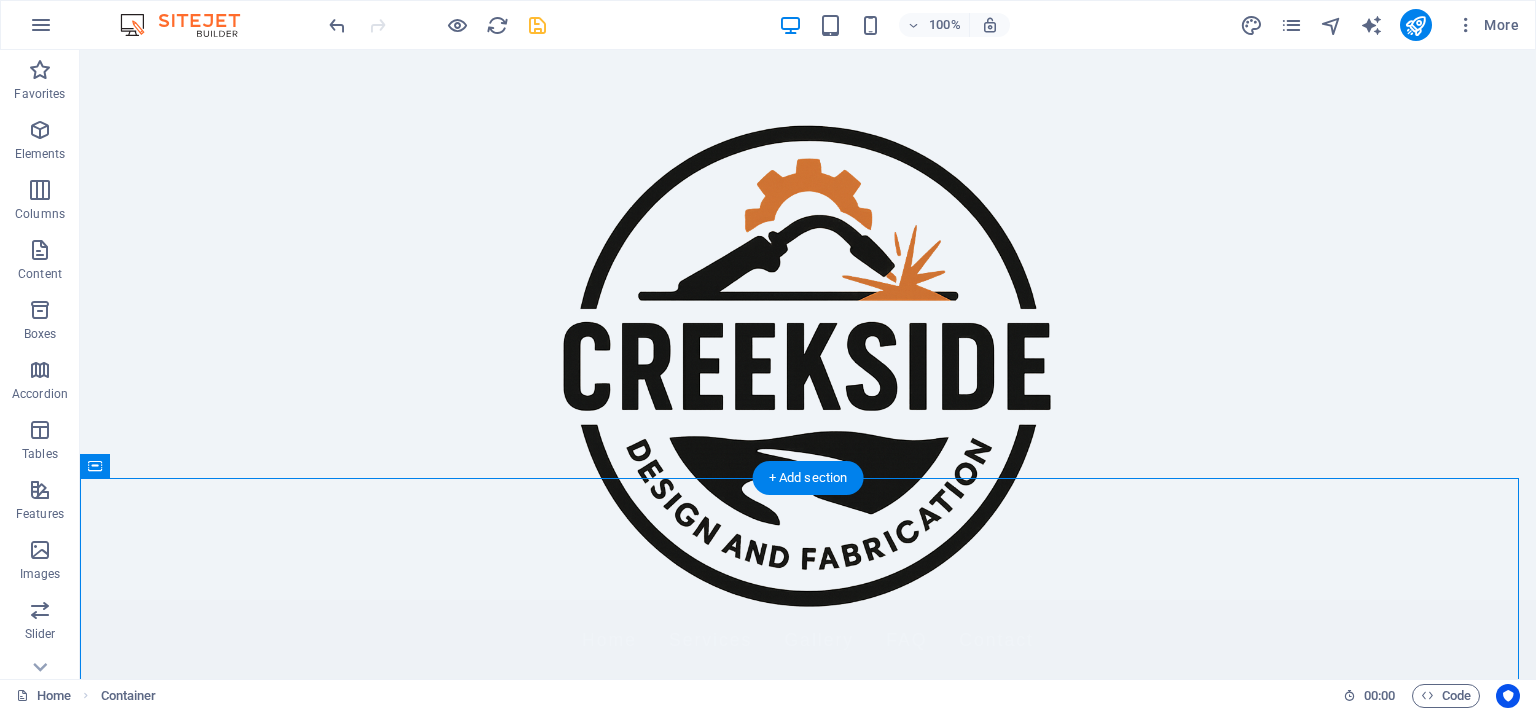 drag, startPoint x: 175, startPoint y: 516, endPoint x: 100, endPoint y: 502, distance: 76.29548 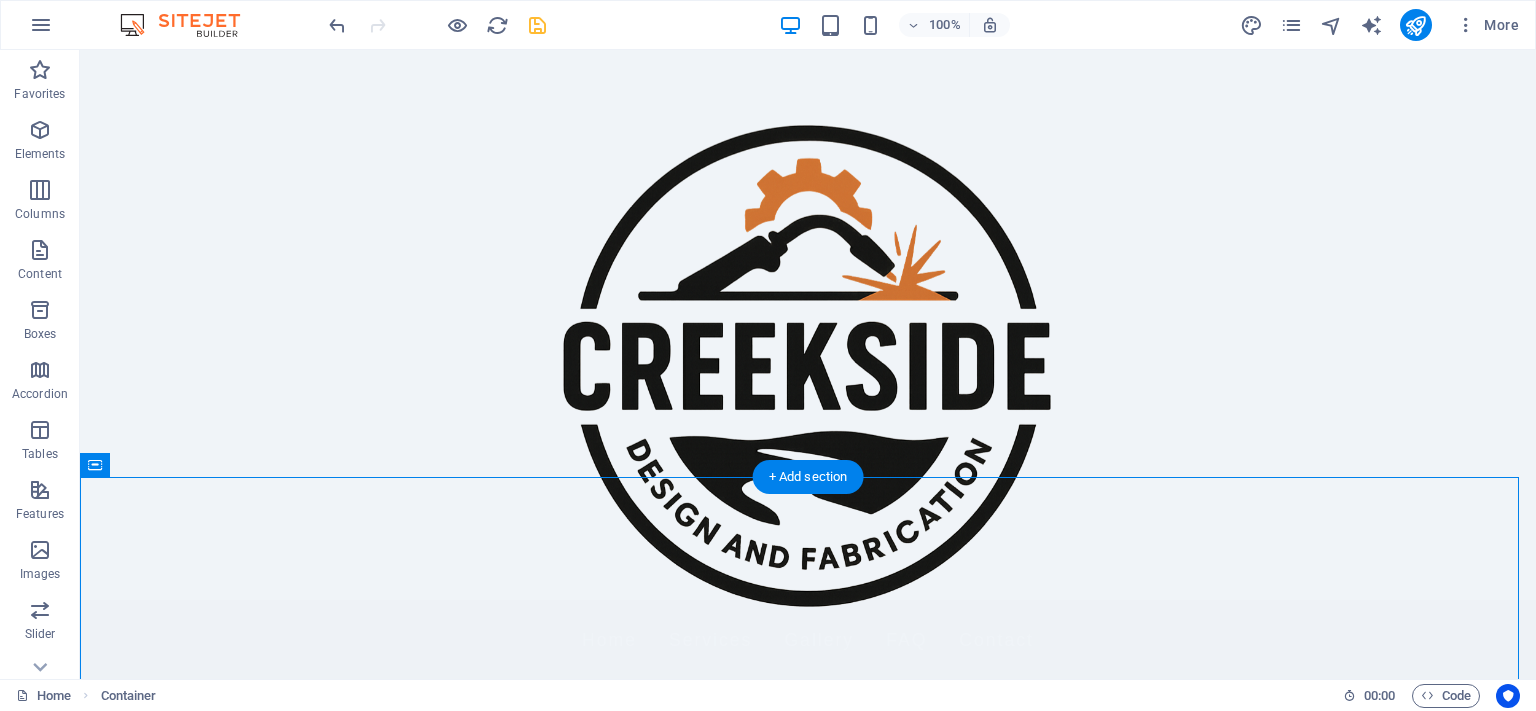scroll, scrollTop: 0, scrollLeft: 0, axis: both 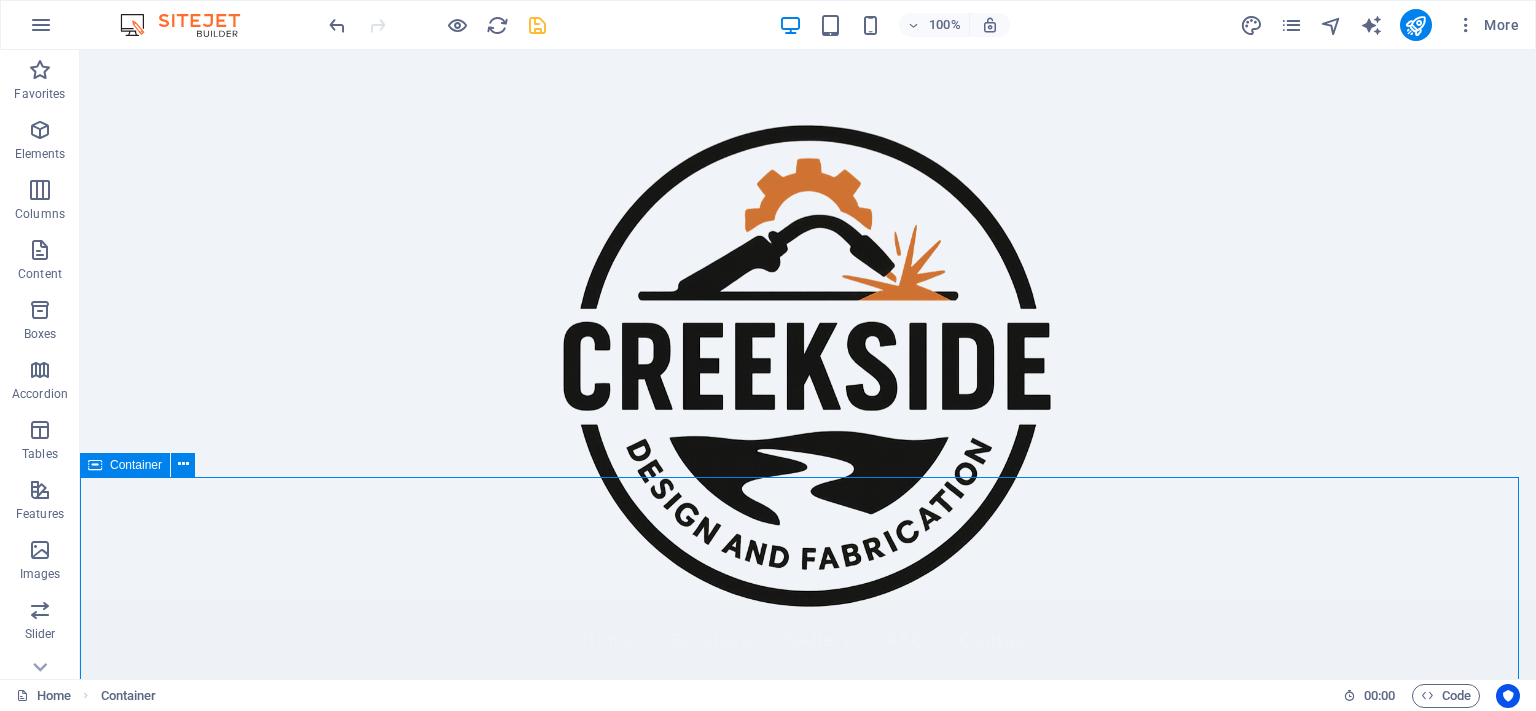 click on "Container" at bounding box center [136, 465] 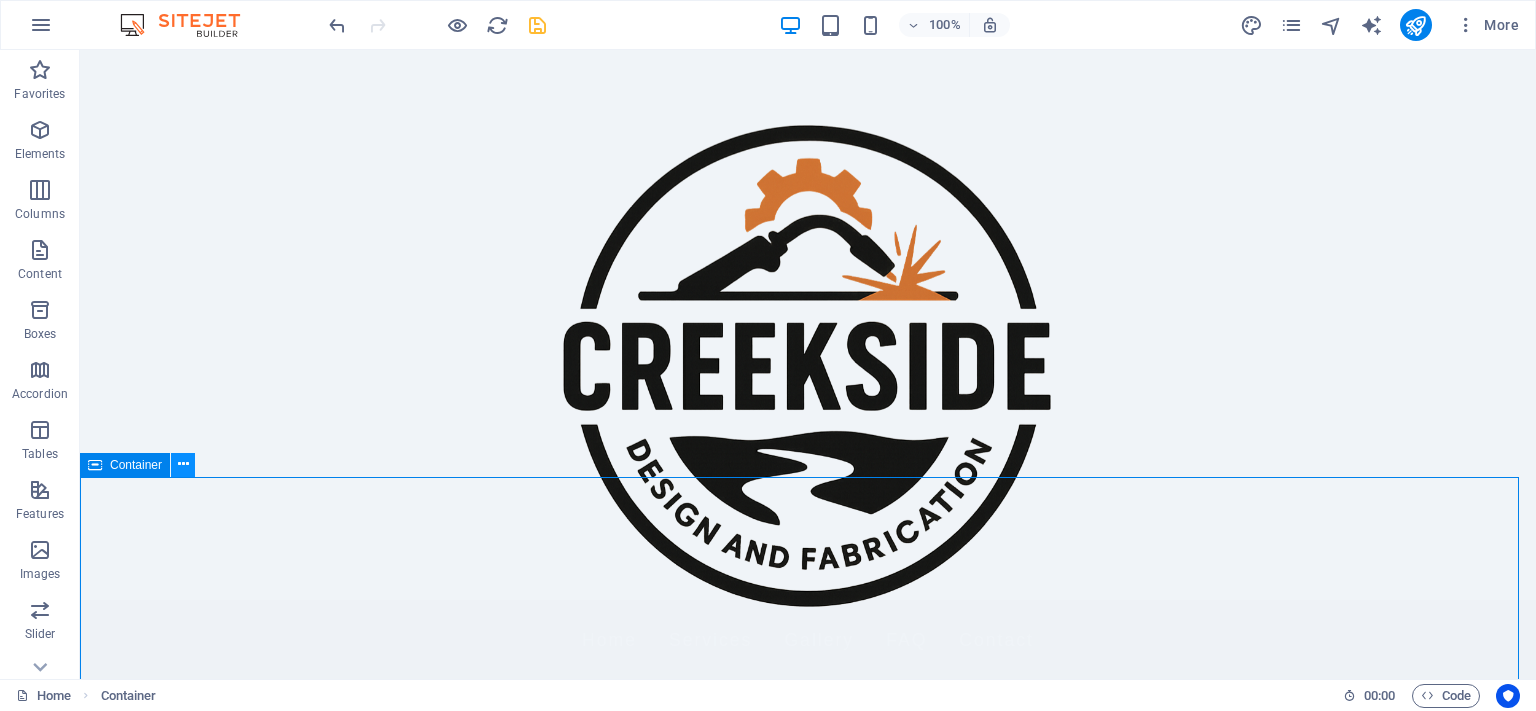 click at bounding box center (183, 464) 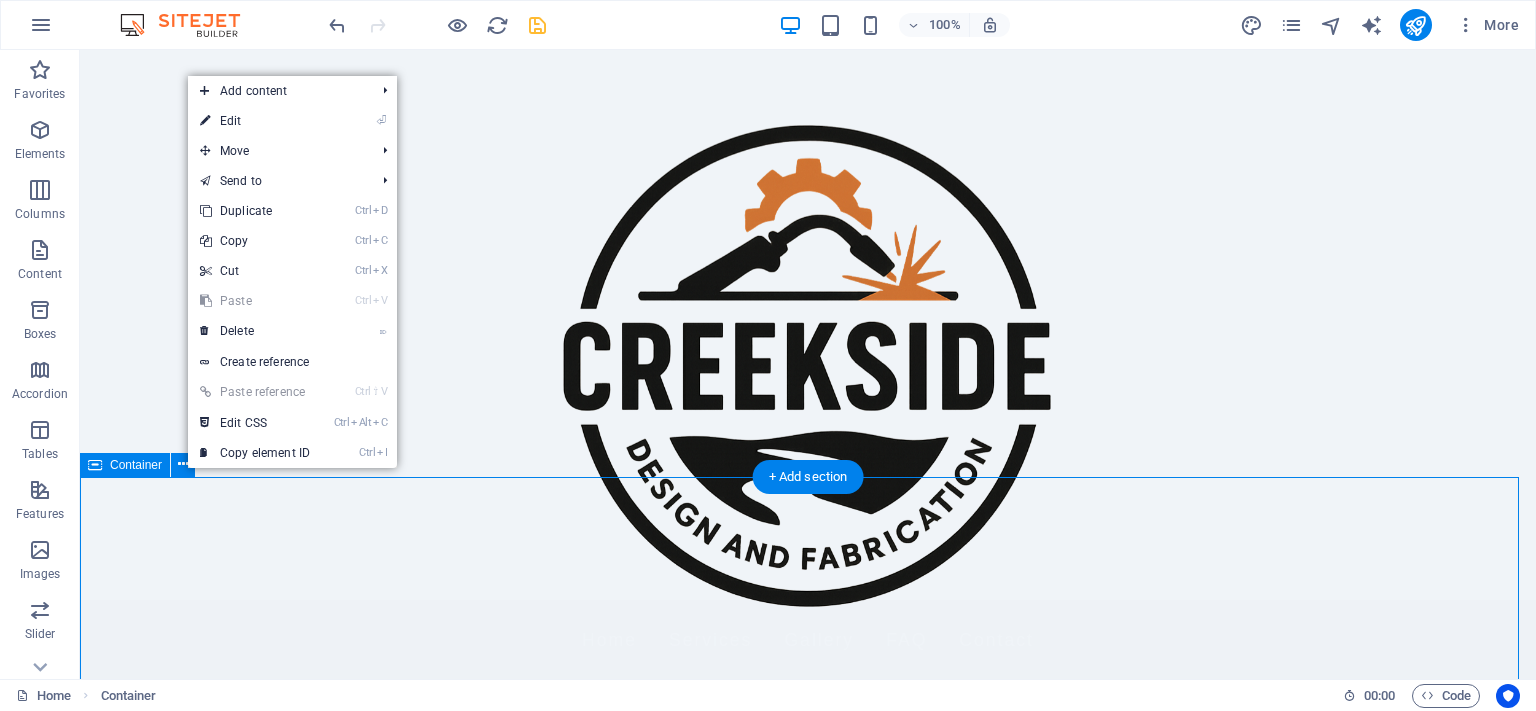 click on "Our Services Custom Metal Fabrication We offer custom fabrication services for various applications, ensuring quality and durability in every piece. Welding Services Our certified welding experts provide a range of welding services including MIG, TIG, and stick welding. Metal Art and Sculptures Transforming metal into stunning art pieces, perfect for homes and businesses. Aluminum Fabrication Specializing in aluminum welding and fabrication for lightweight and strong designs. Repair and Maintenance We provide repair services for metal structures, ensuring longevity and safety. Consultation and Design Services Get professional advice and custom design solutions for your welding projects." at bounding box center [808, 2009] 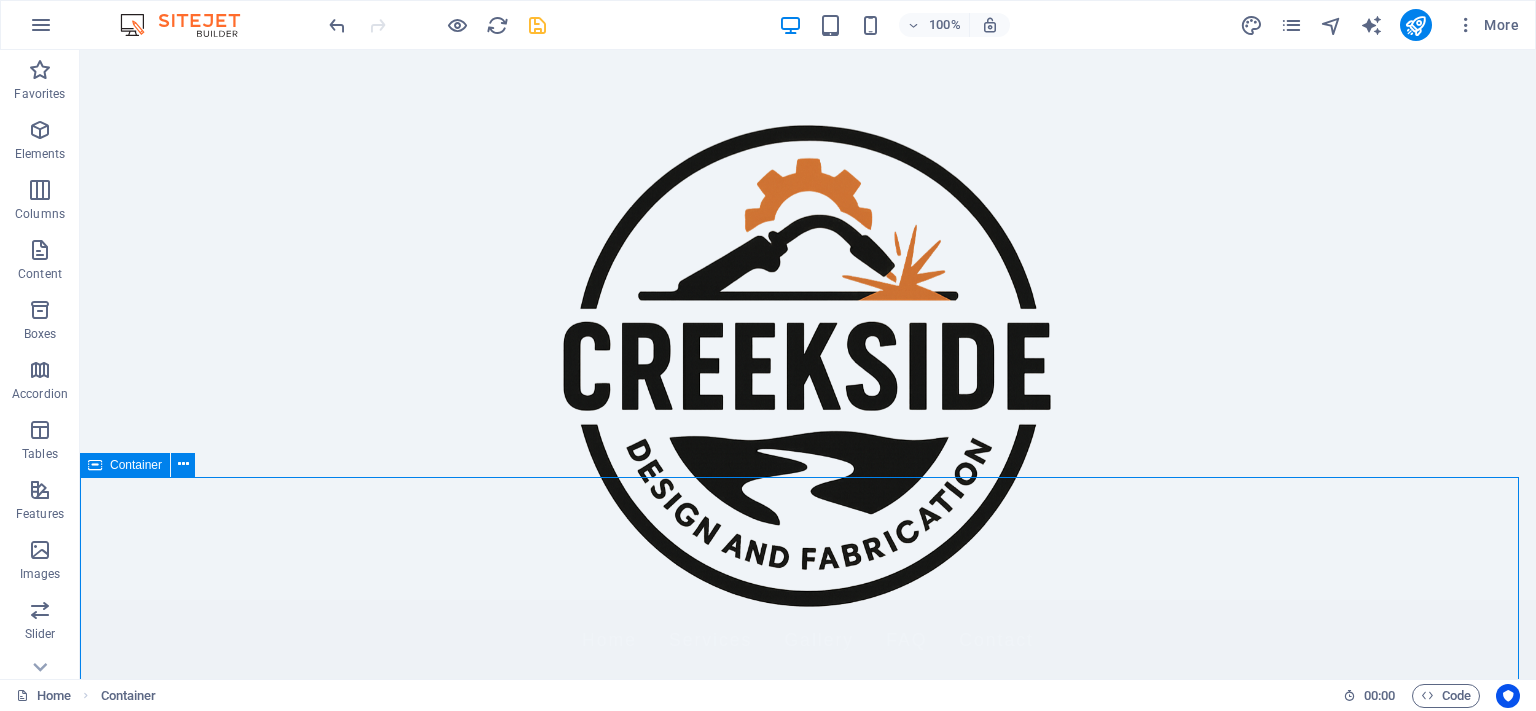 click on "Container" at bounding box center (125, 465) 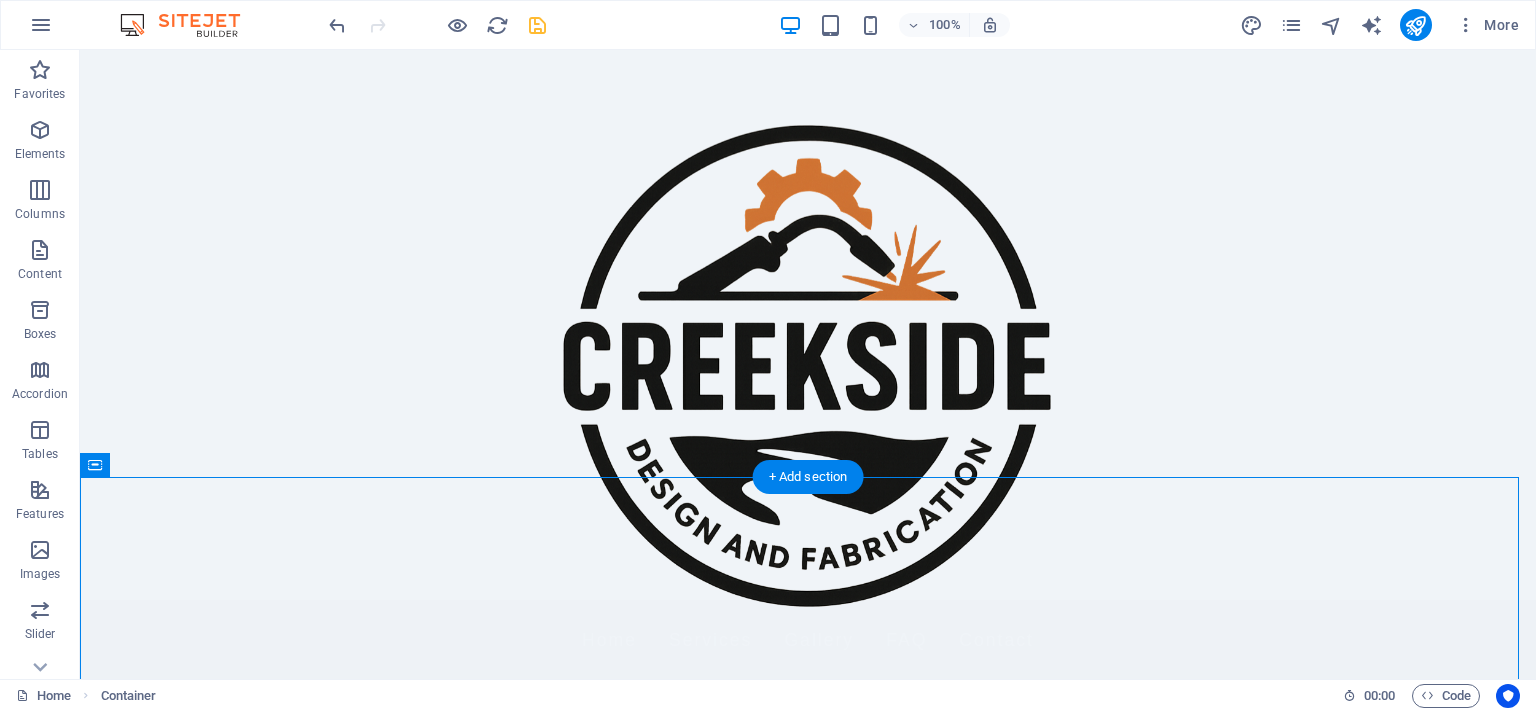 drag, startPoint x: 186, startPoint y: 520, endPoint x: 119, endPoint y: 581, distance: 90.60905 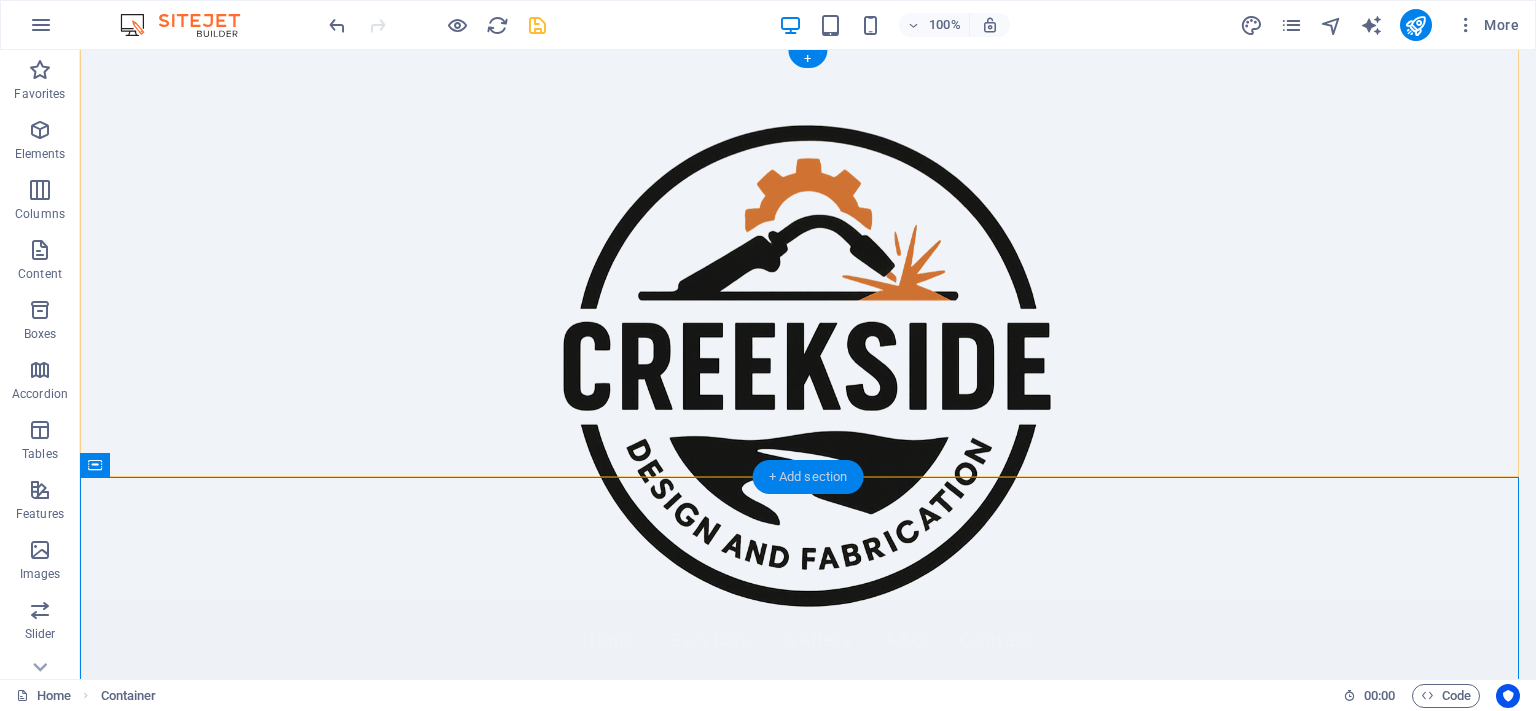 click on "+ Add section" at bounding box center [808, 477] 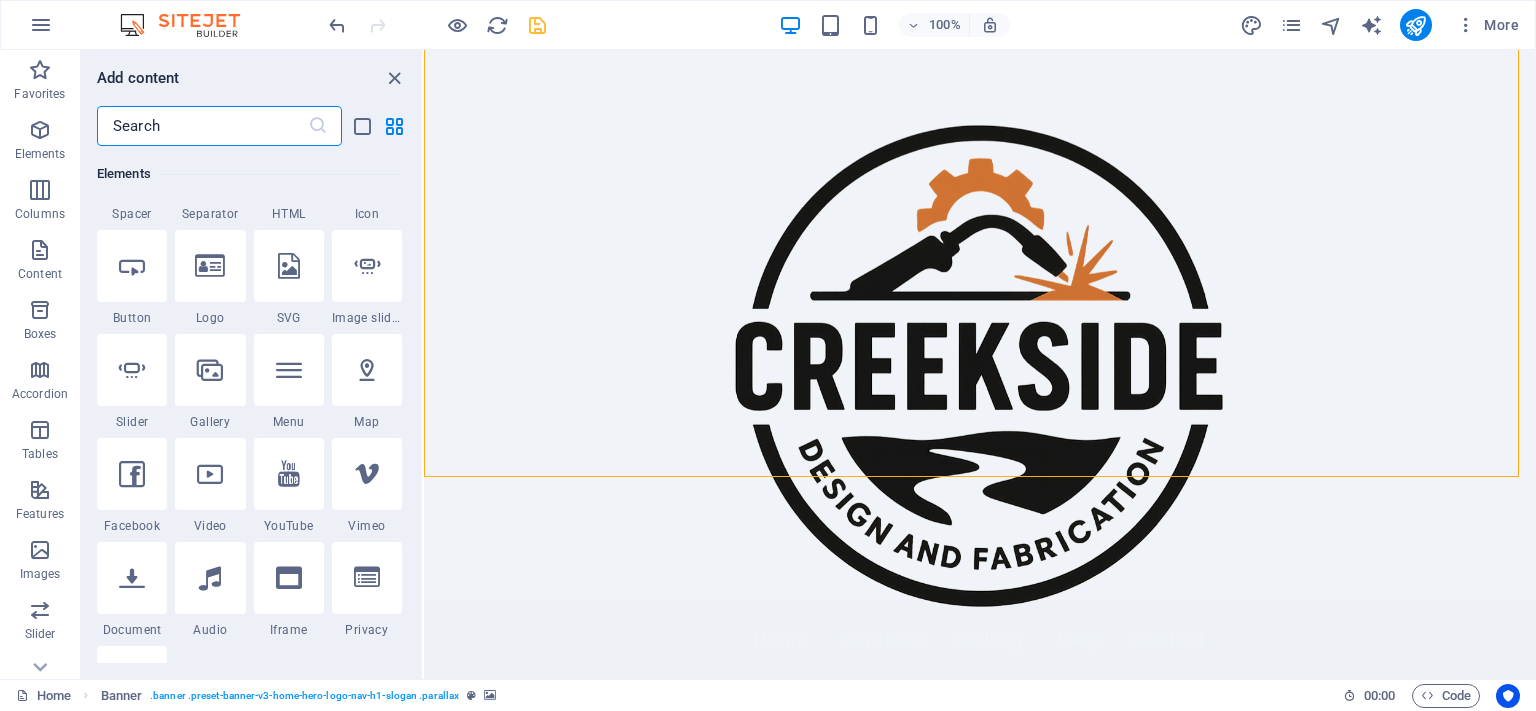 scroll, scrollTop: 0, scrollLeft: 0, axis: both 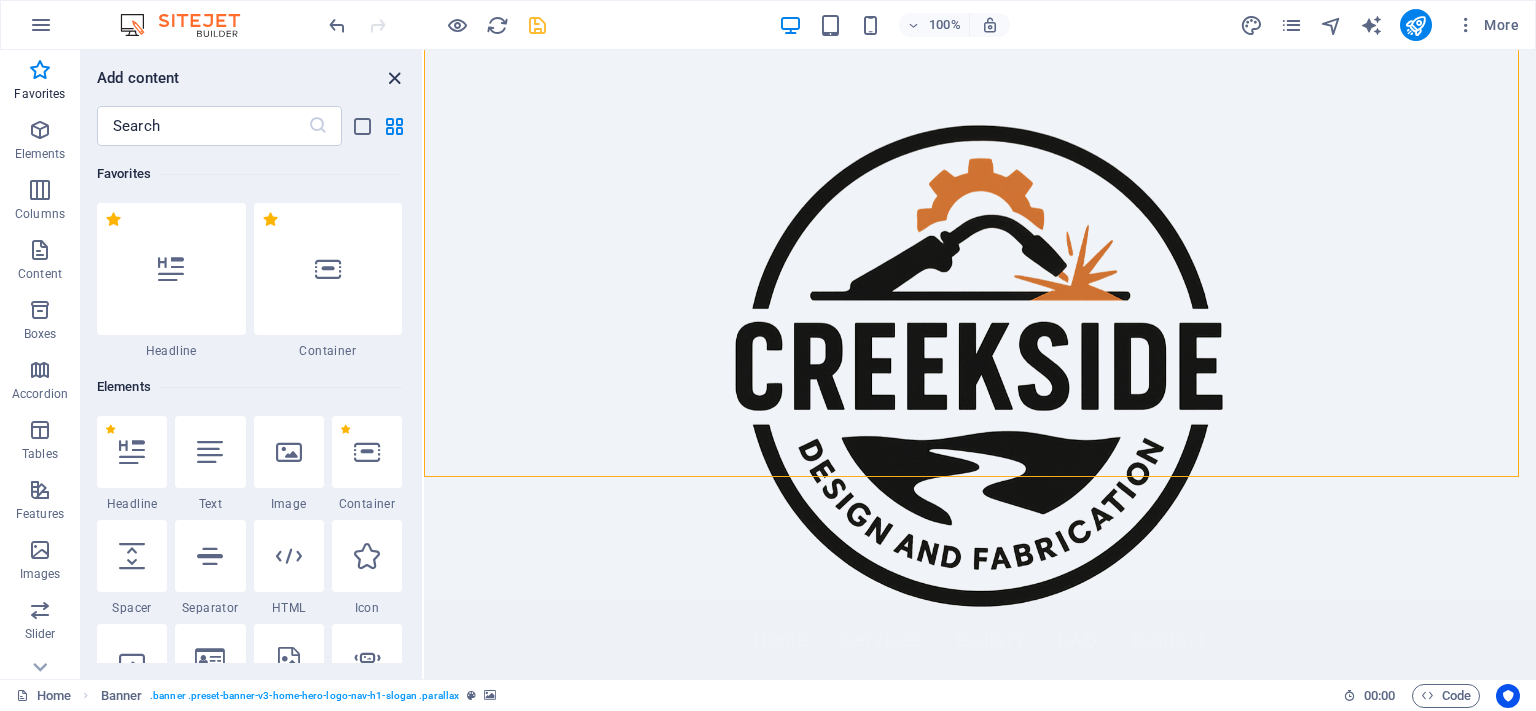 click at bounding box center [394, 78] 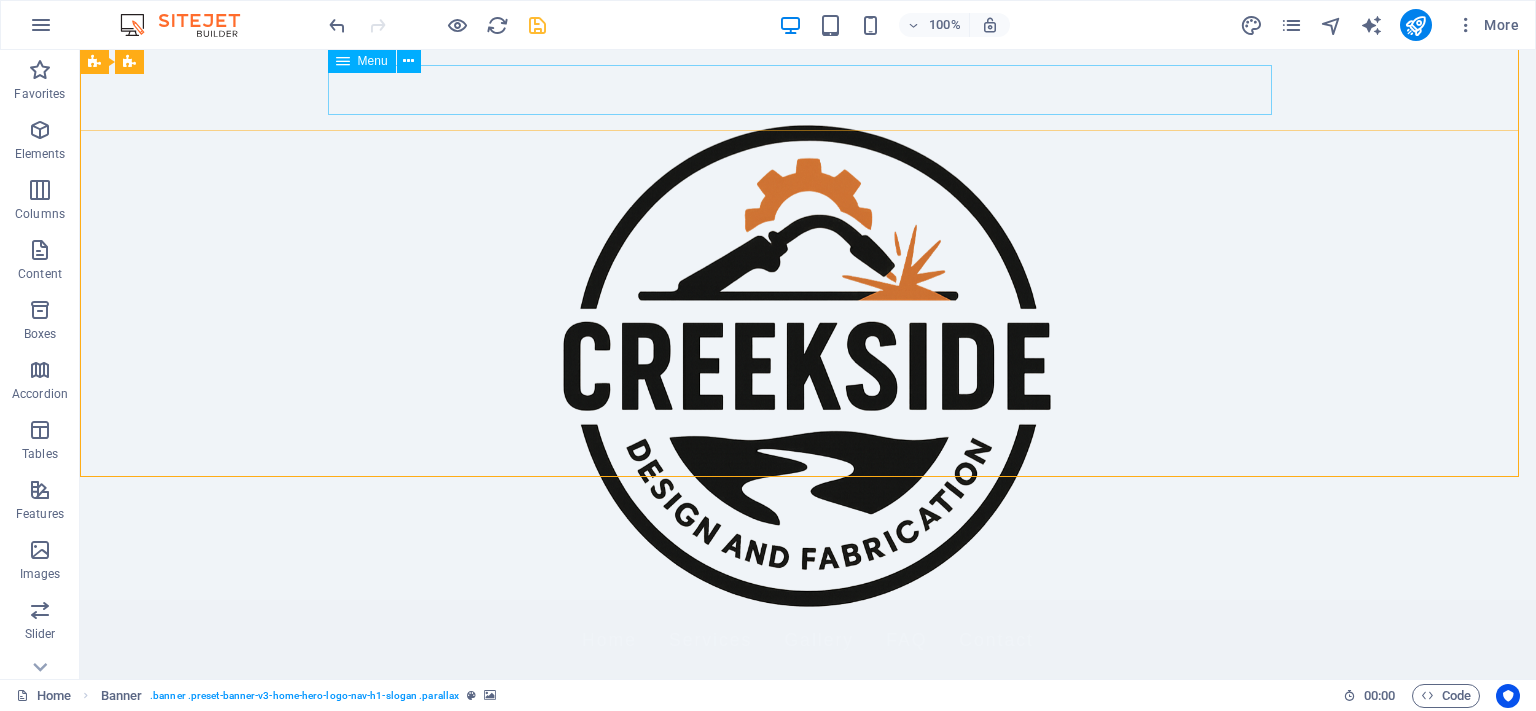 click on "Menu" at bounding box center (373, 61) 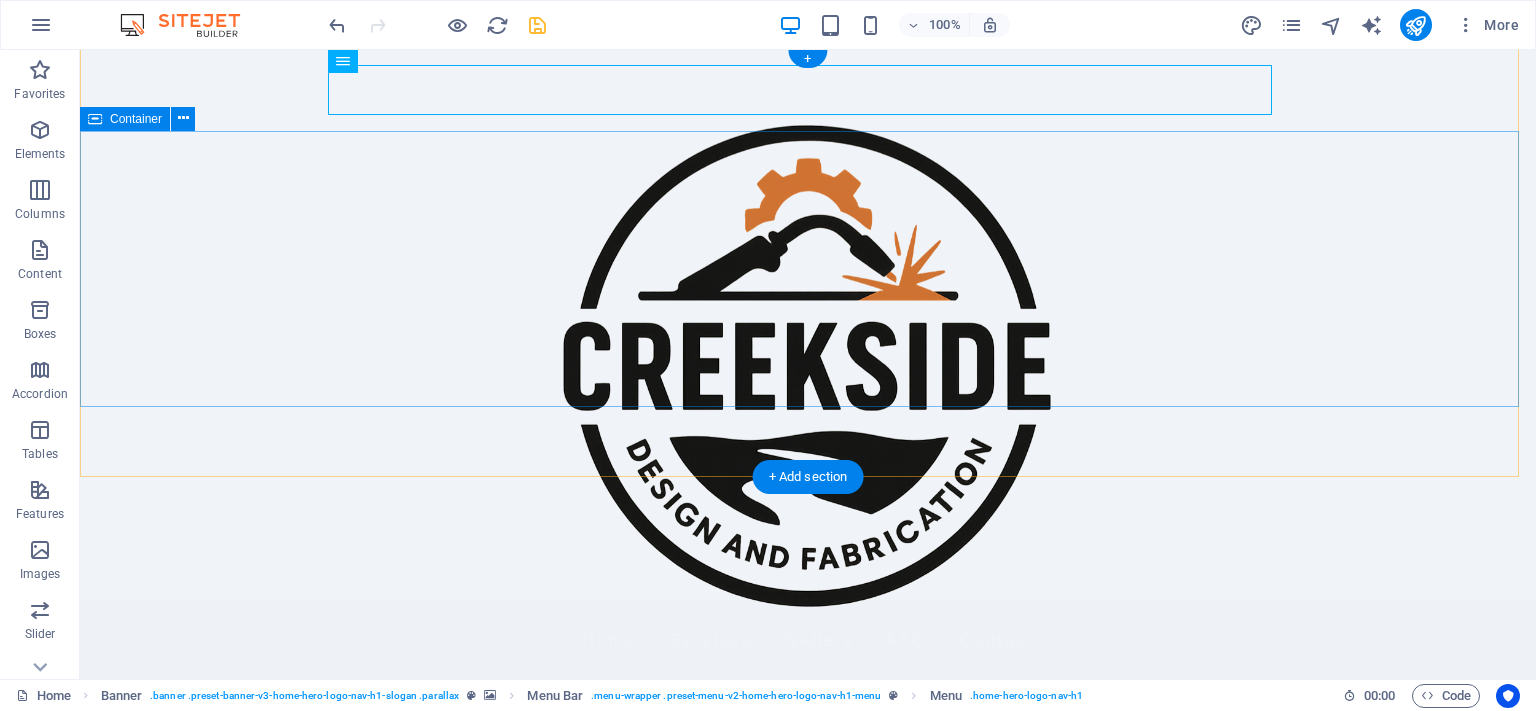 click on "Welcome to Creekside Design & Fabrication! Precision in Every Weld" at bounding box center (808, 820) 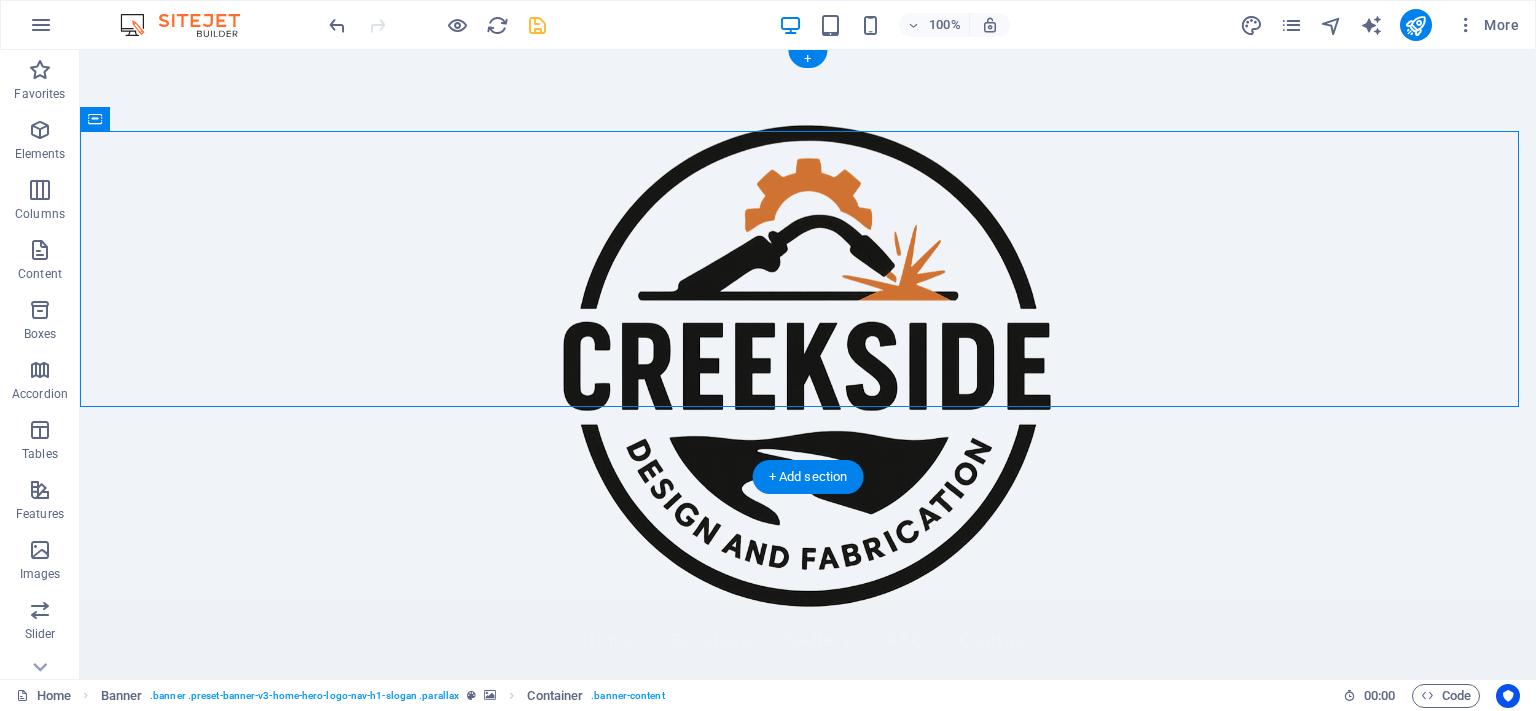 click at bounding box center (808, 364) 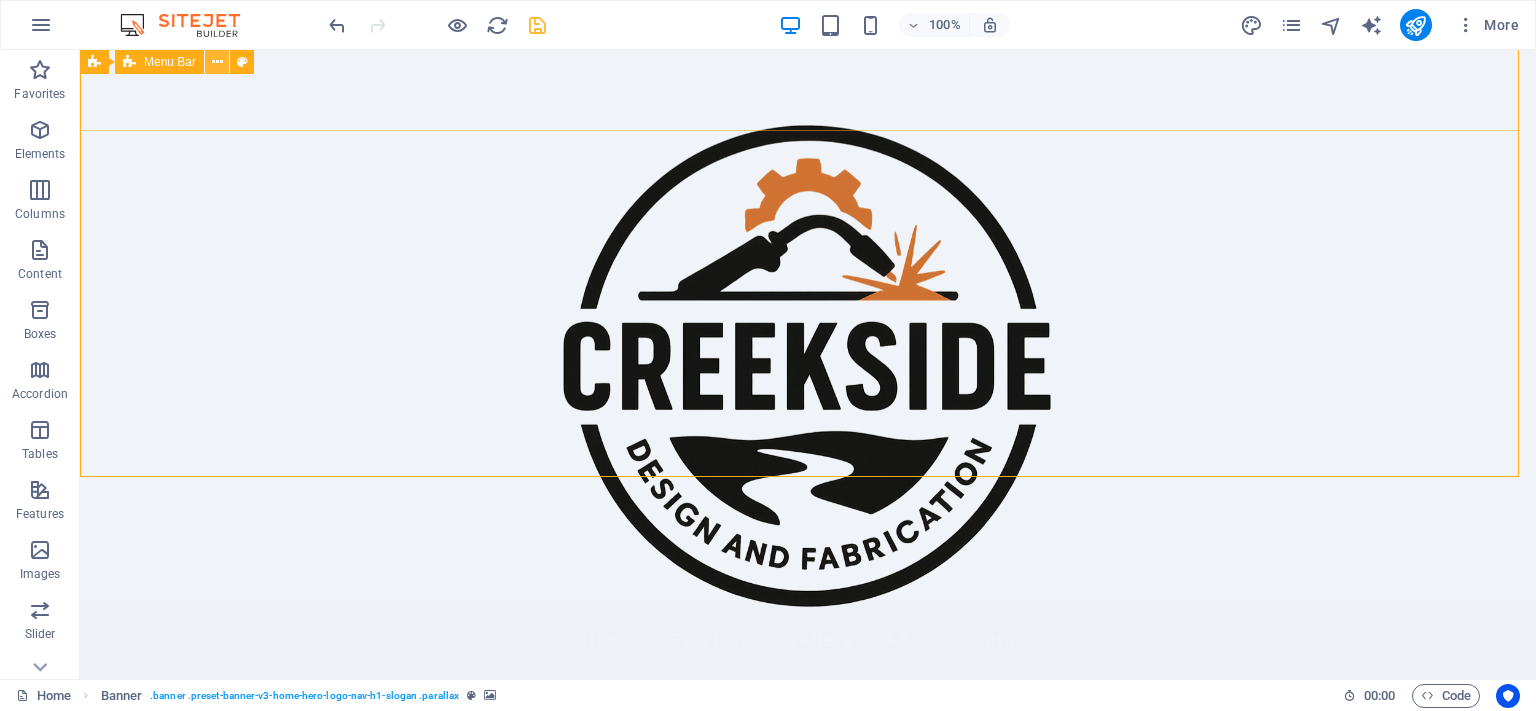 click at bounding box center (217, 62) 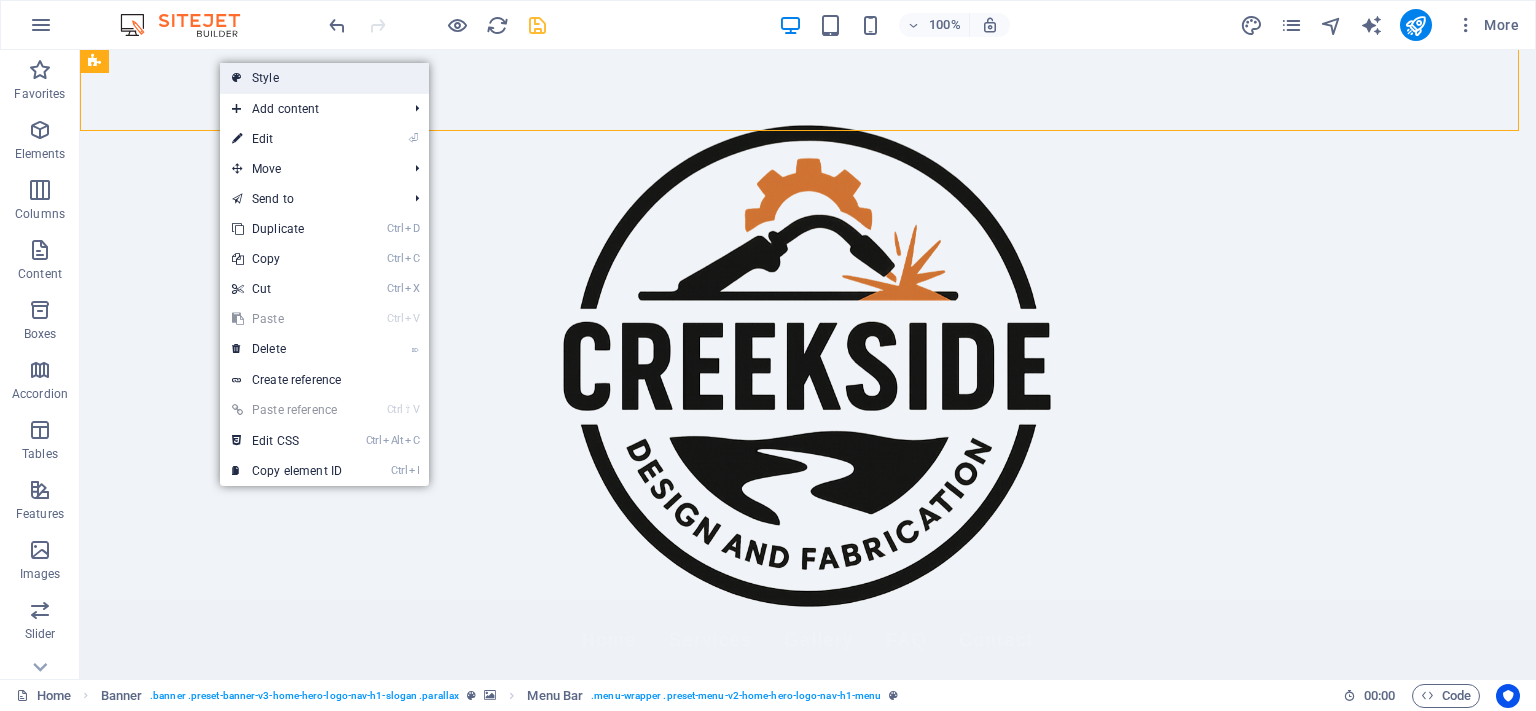 click on "Style" at bounding box center (324, 78) 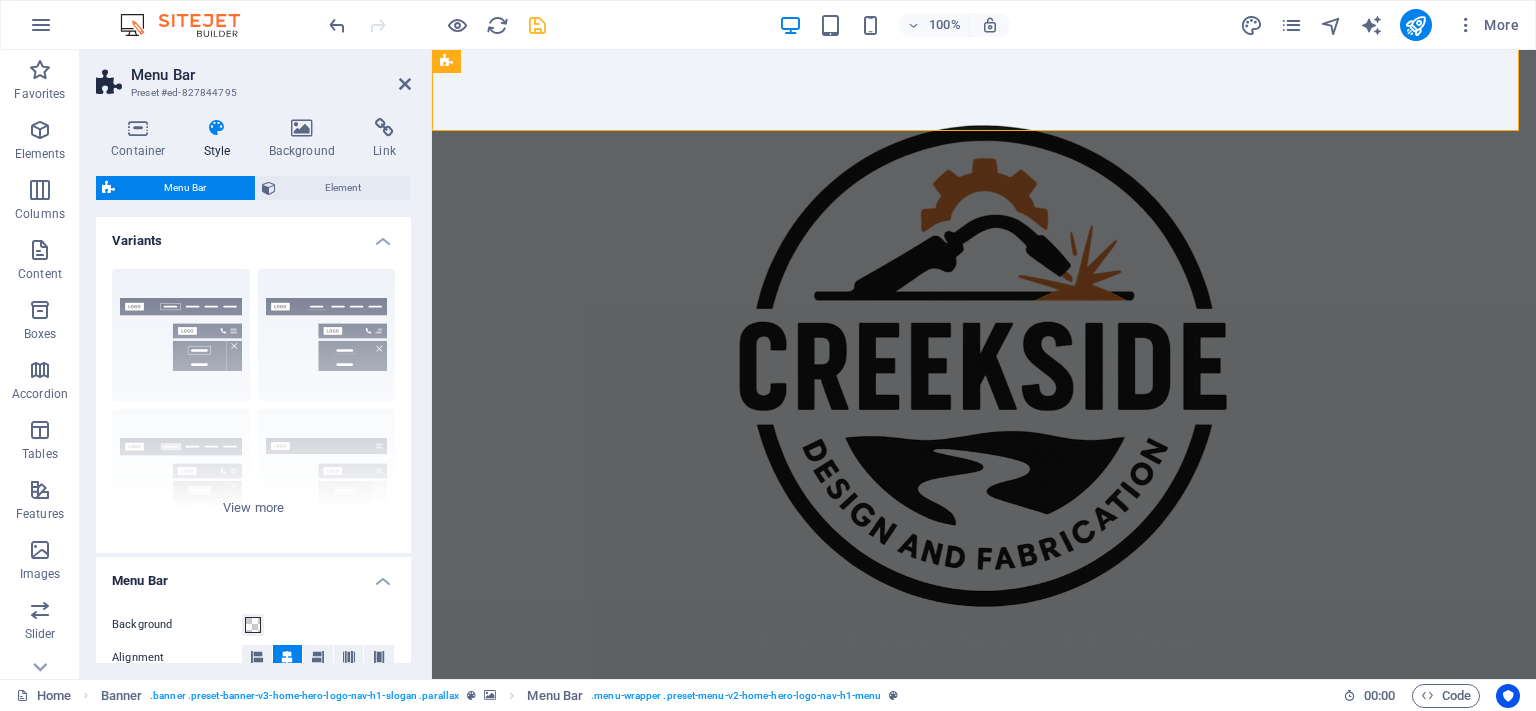 click on "Menu Bar" at bounding box center (271, 75) 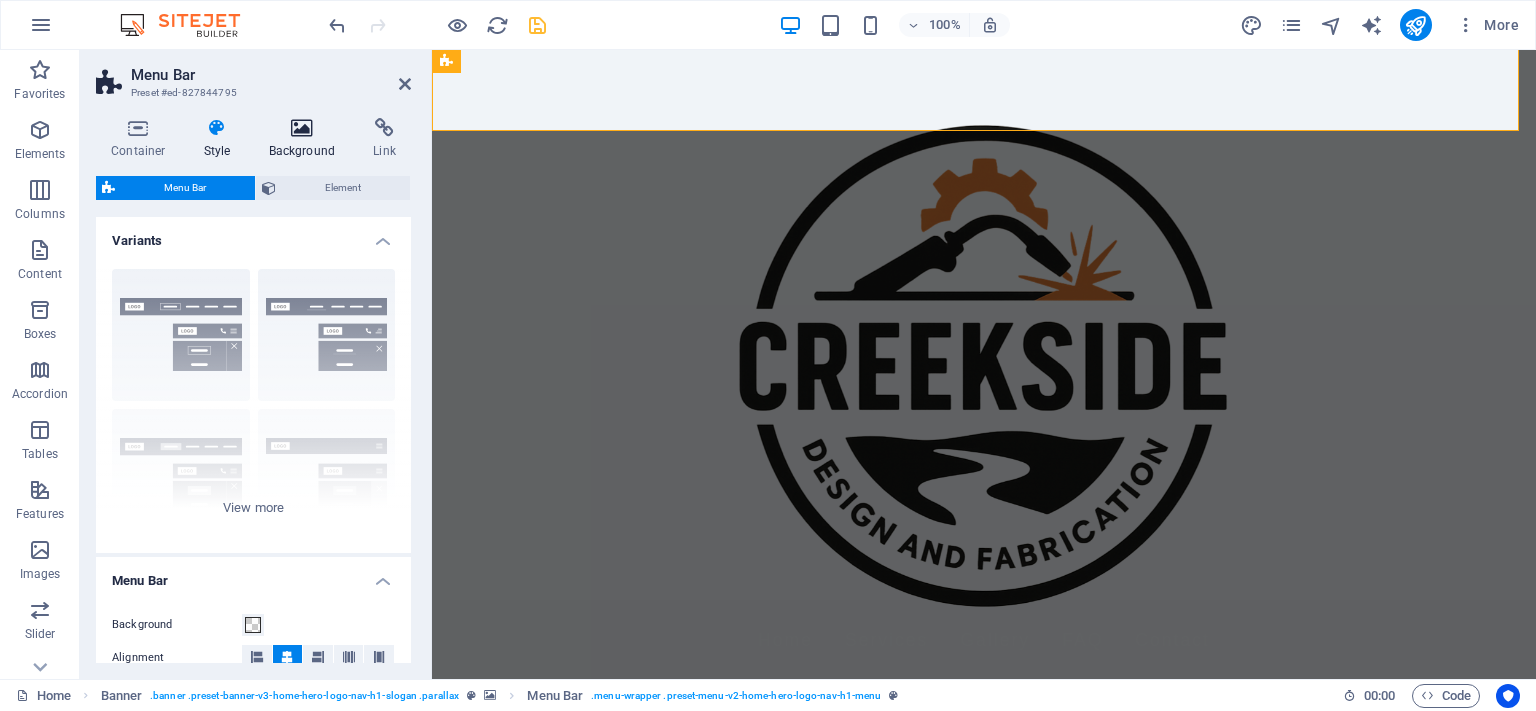 click at bounding box center (302, 128) 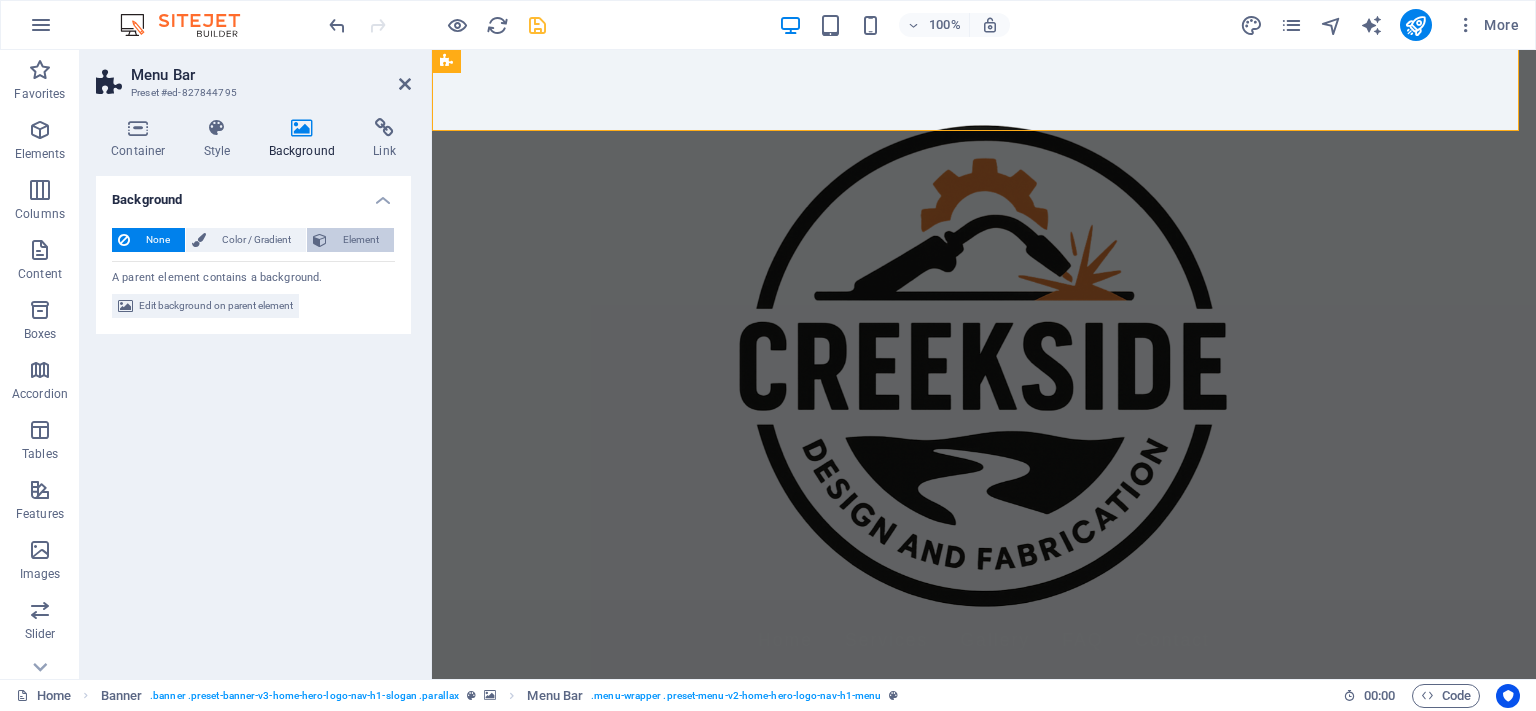click on "Element" at bounding box center (350, 240) 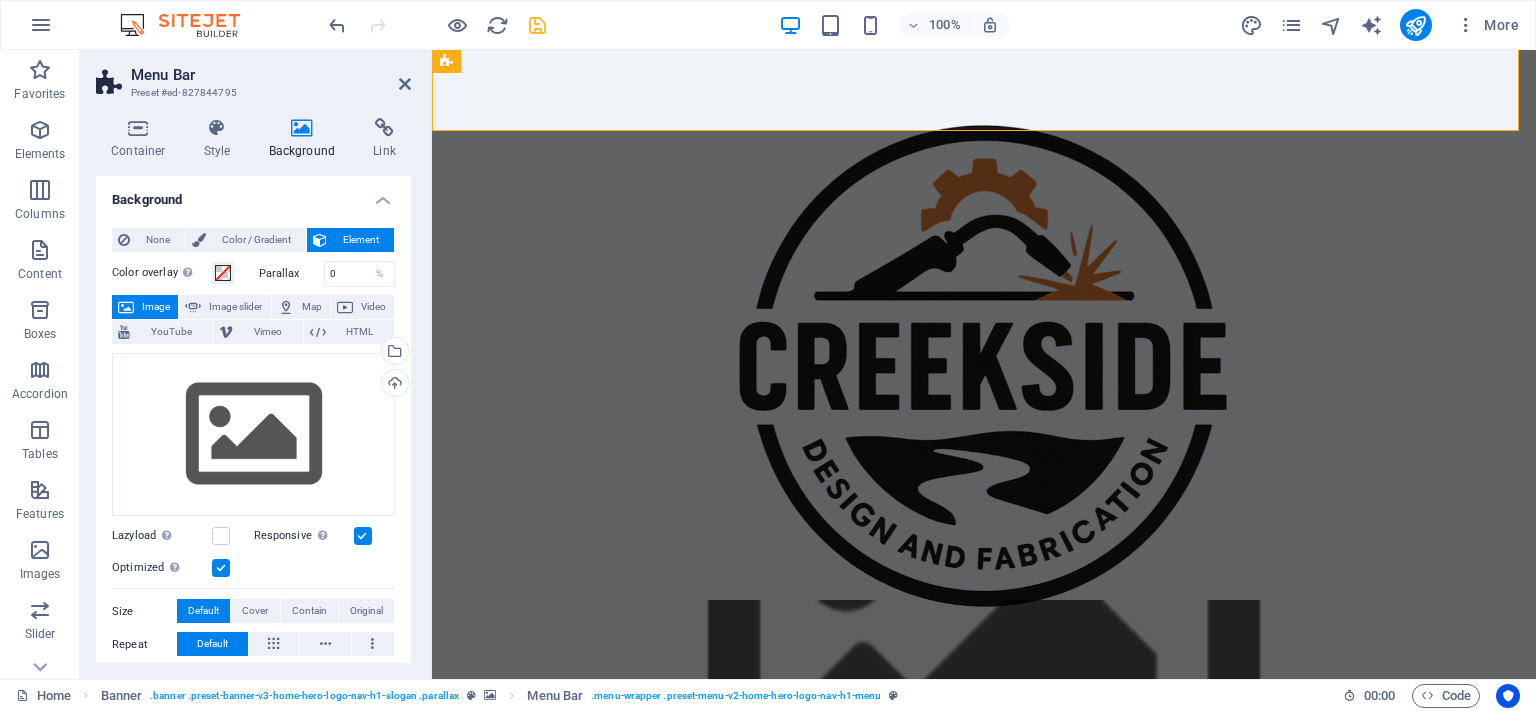 click on "Menu Bar Preset #ed-827844795
Container Style Background Link Size Height Default px rem % vh vw Min. height None px rem % vh vw Width Default px rem % em vh vw Min. width None px rem % vh vw Content width Default Custom width Width Default px rem % em vh vw Min. width None px rem % vh vw Default padding Custom spacing Default content width and padding can be changed under Design. Edit design Layout (Flexbox) Alignment Determines the flex direction. Default Main axis Determine how elements should behave along the main axis inside this container (justify content). Default Side axis Control the vertical direction of the element inside of the container (align items). Default Wrap Default On Off Fill Controls the distances and direction of elements on the y-axis across several lines (align content). Default Accessibility ARIA helps assistive technologies (like screen readers) to understand the role, state, and behavior of web elements Role The ARIA role defines the purpose of an element.  None %" at bounding box center [256, 364] 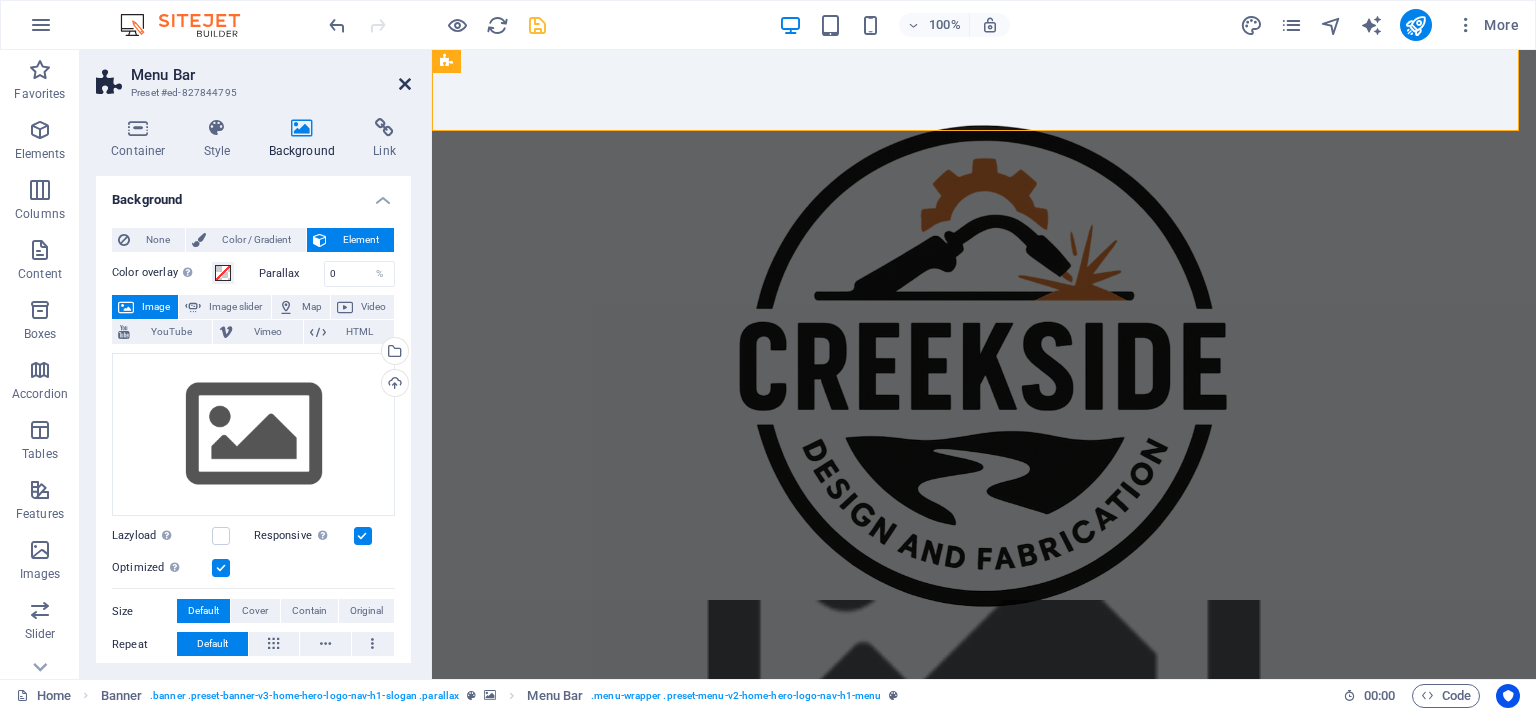 click at bounding box center [405, 84] 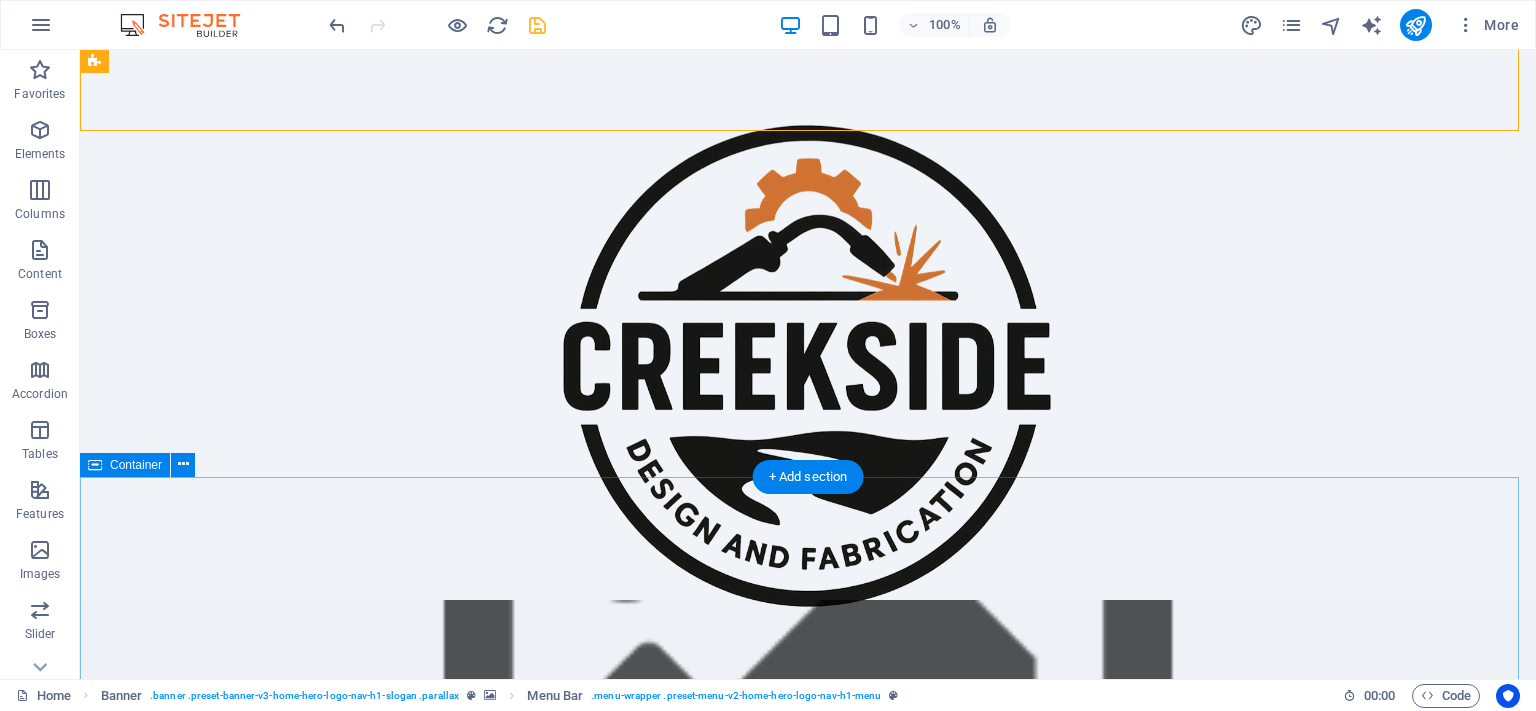 click on "Our Services Custom Metal Fabrication We offer custom fabrication services for various applications, ensuring quality and durability in every piece. Welding Services Our certified welding experts provide a range of welding services including MIG, TIG, and stick welding. Metal Art and Sculptures Transforming metal into stunning art pieces, perfect for homes and businesses. Aluminum Fabrication Specializing in aluminum welding and fabrication for lightweight and strong designs. Repair and Maintenance We provide repair services for metal structures, ensuring longevity and safety. Consultation and Design Services Get professional advice and custom design solutions for your welding projects." at bounding box center [808, 2091] 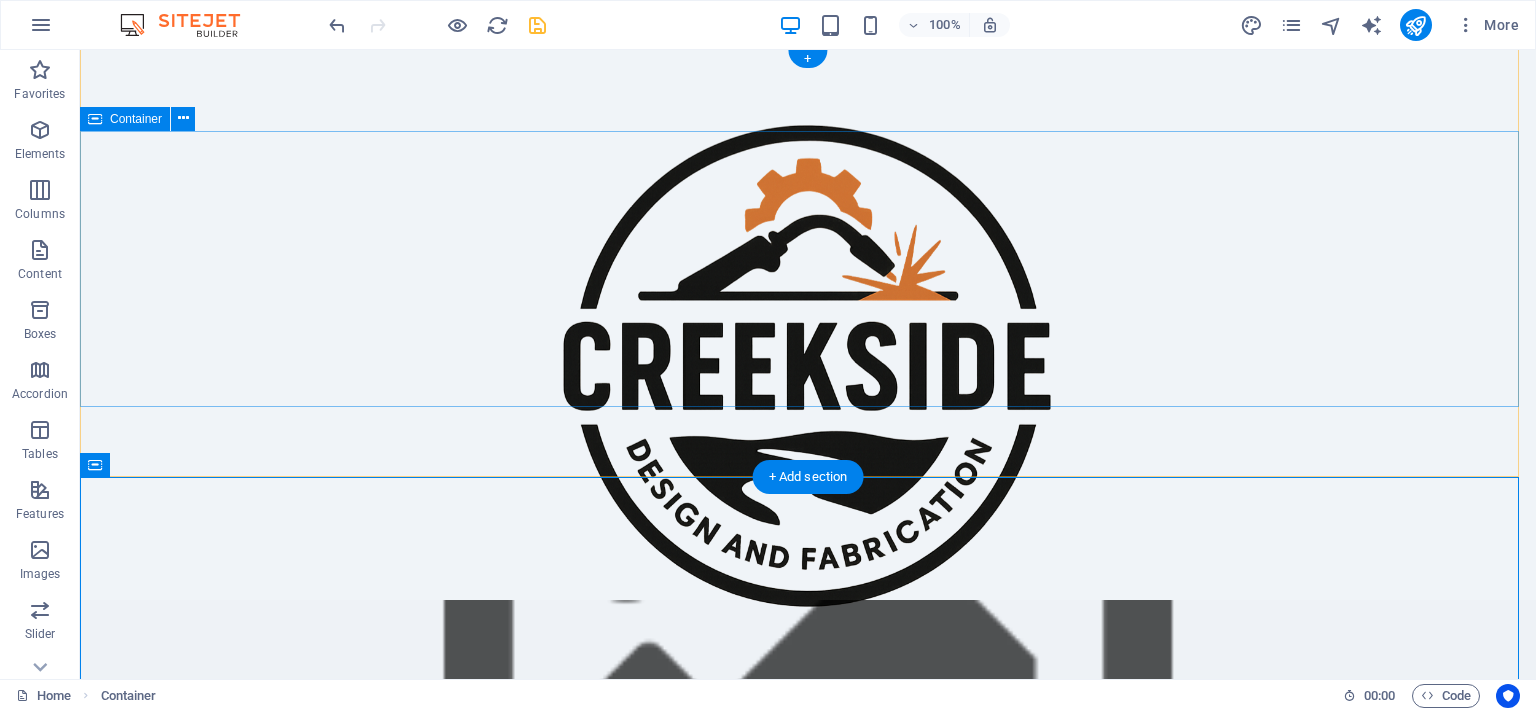 click on "Welcome to Creekside Design & Fabrication! Precision in Every Weld" at bounding box center [808, 902] 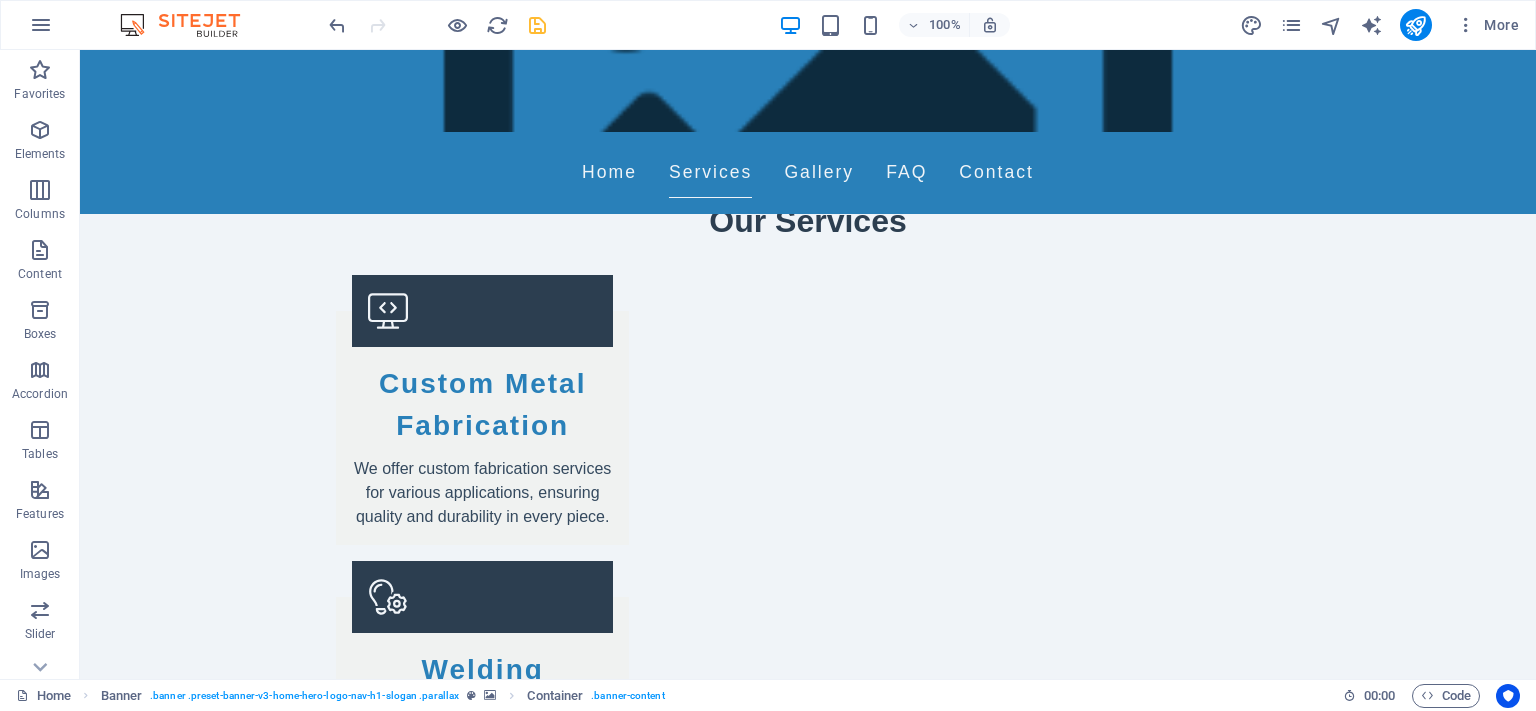 scroll, scrollTop: 0, scrollLeft: 0, axis: both 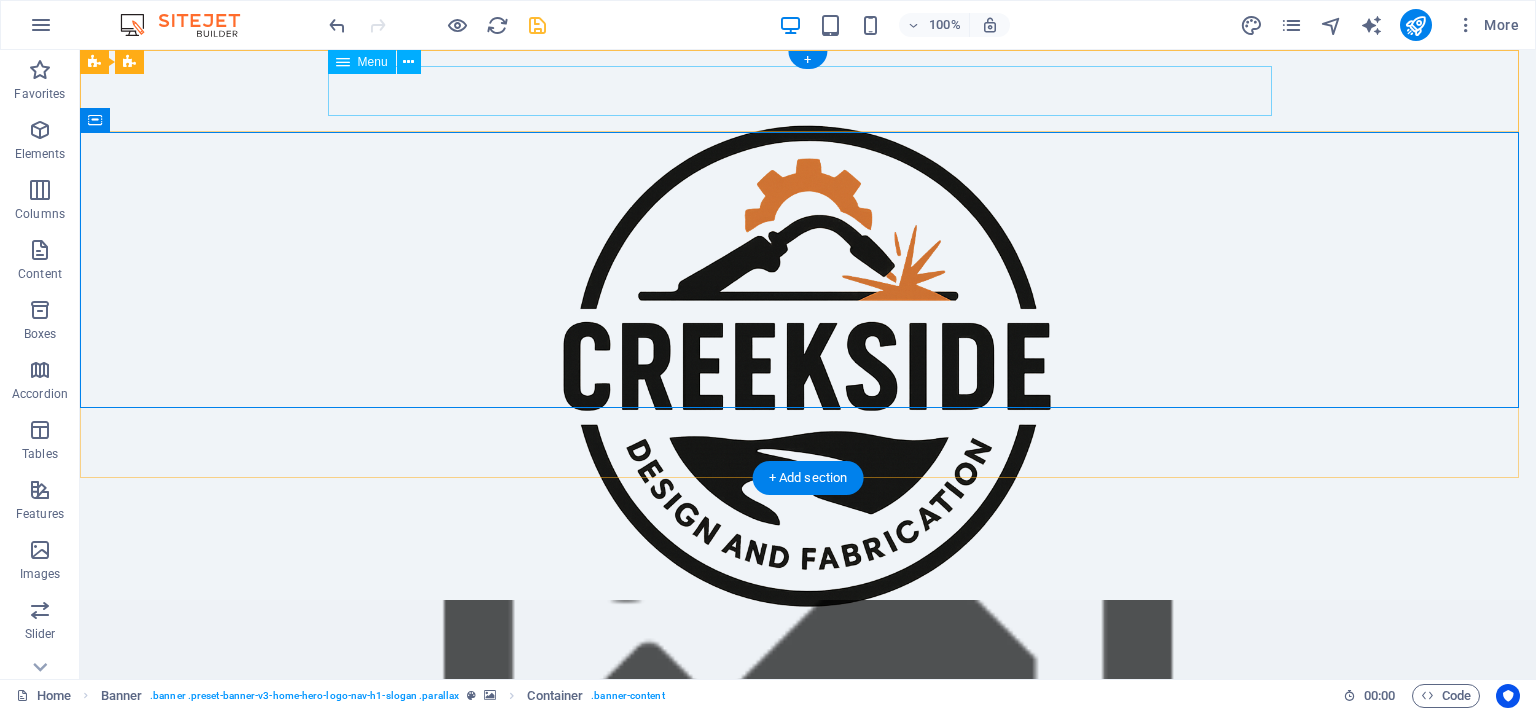 click on "Home Services Gallery FAQ Contact" at bounding box center (808, 723) 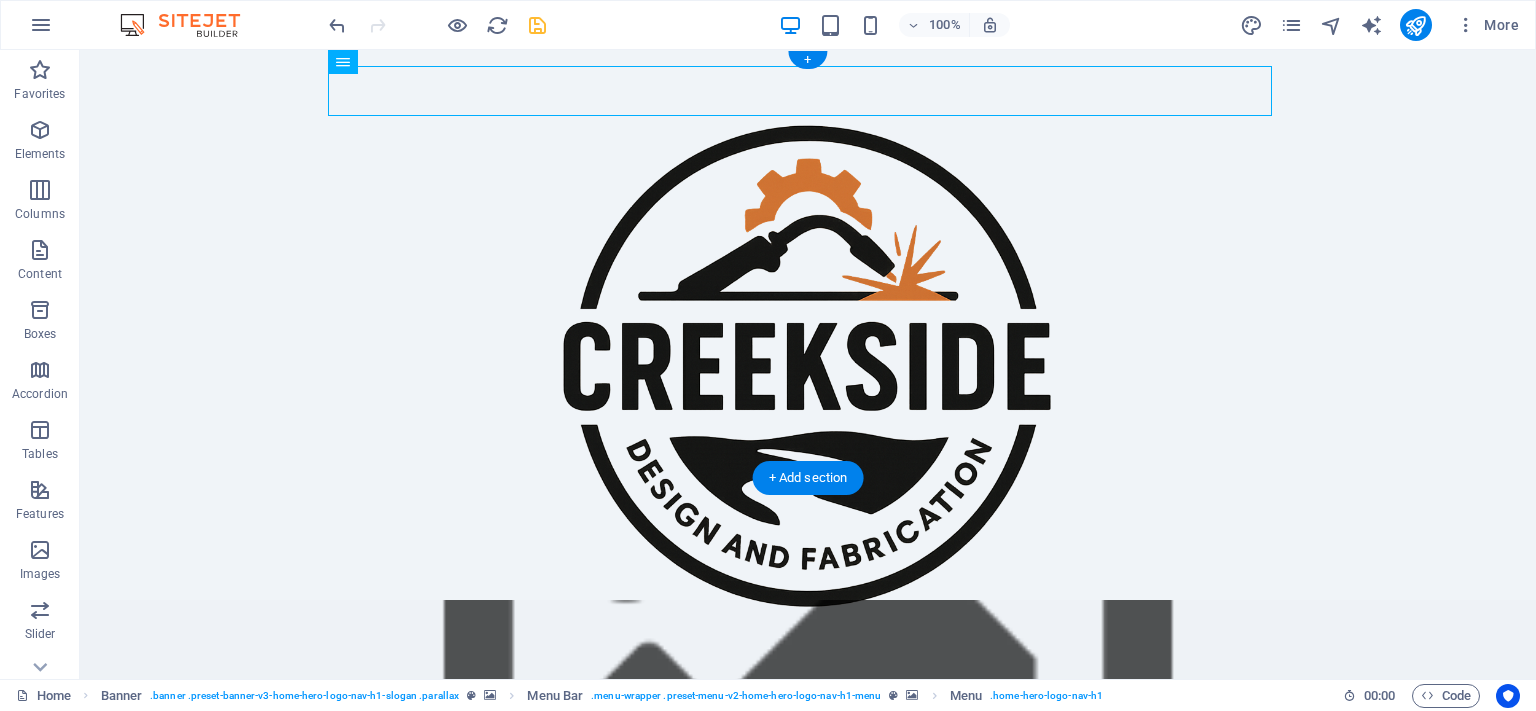 click at bounding box center (808, 641) 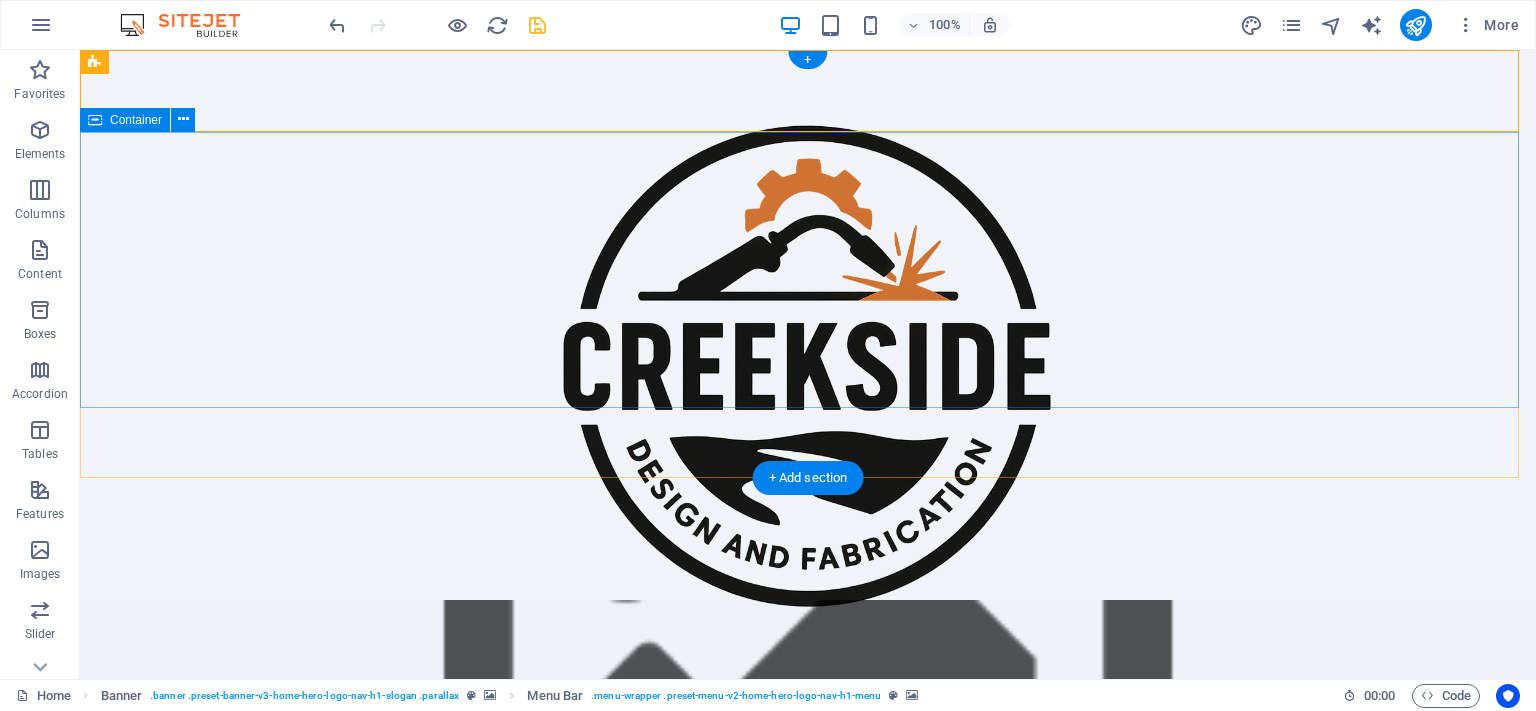 click on "Welcome to Creekside Design & Fabrication! Precision in Every Weld" at bounding box center (808, 902) 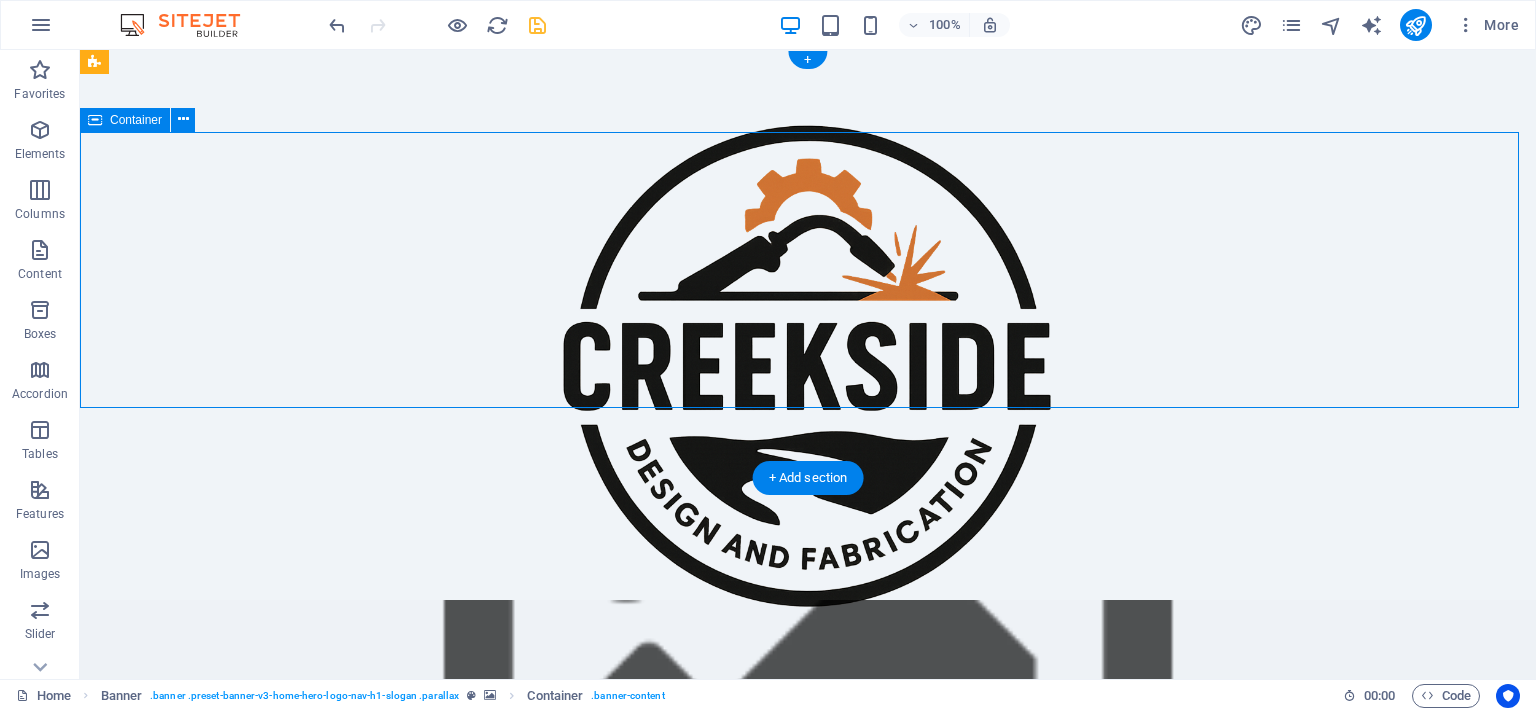 click on "Welcome to Creekside Design & Fabrication! Precision in Every Weld" at bounding box center [808, 902] 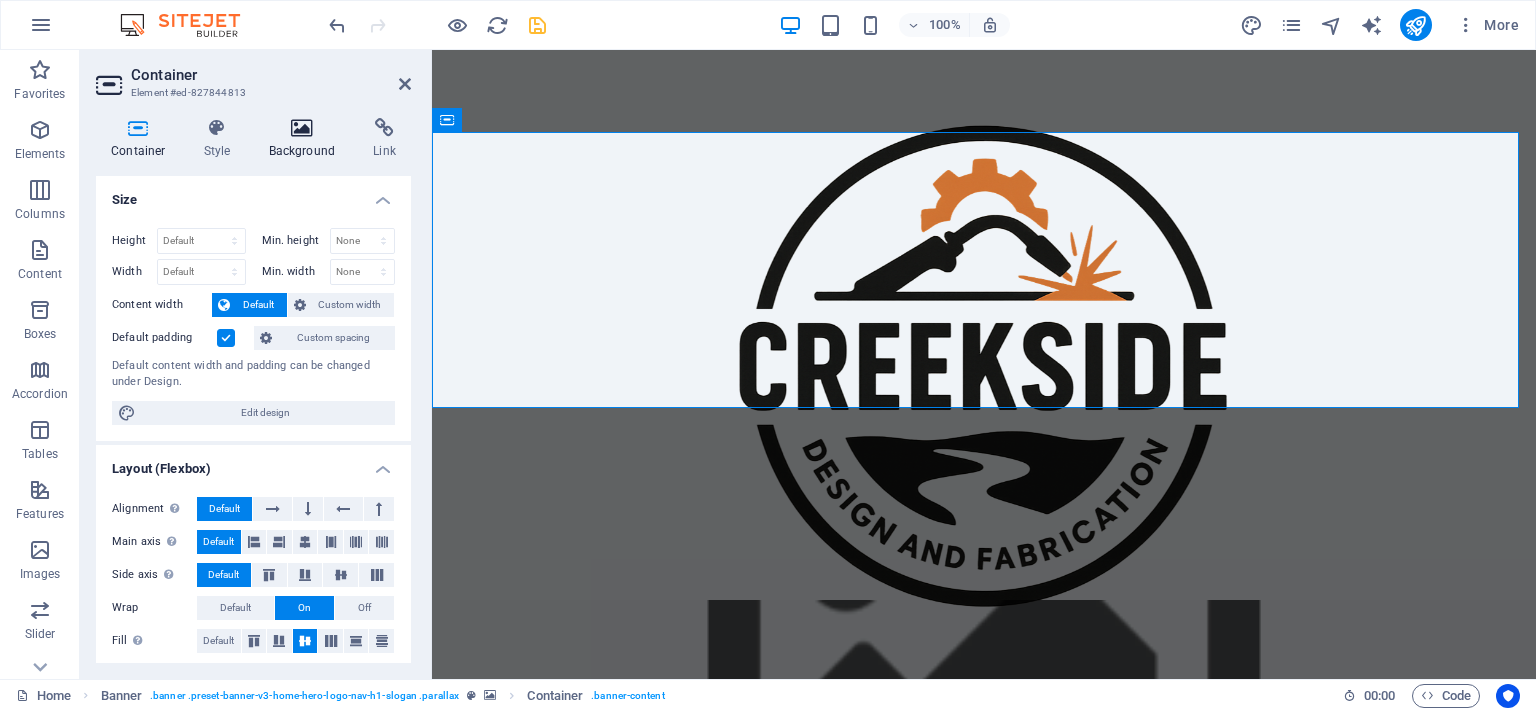 click on "Background" at bounding box center (306, 139) 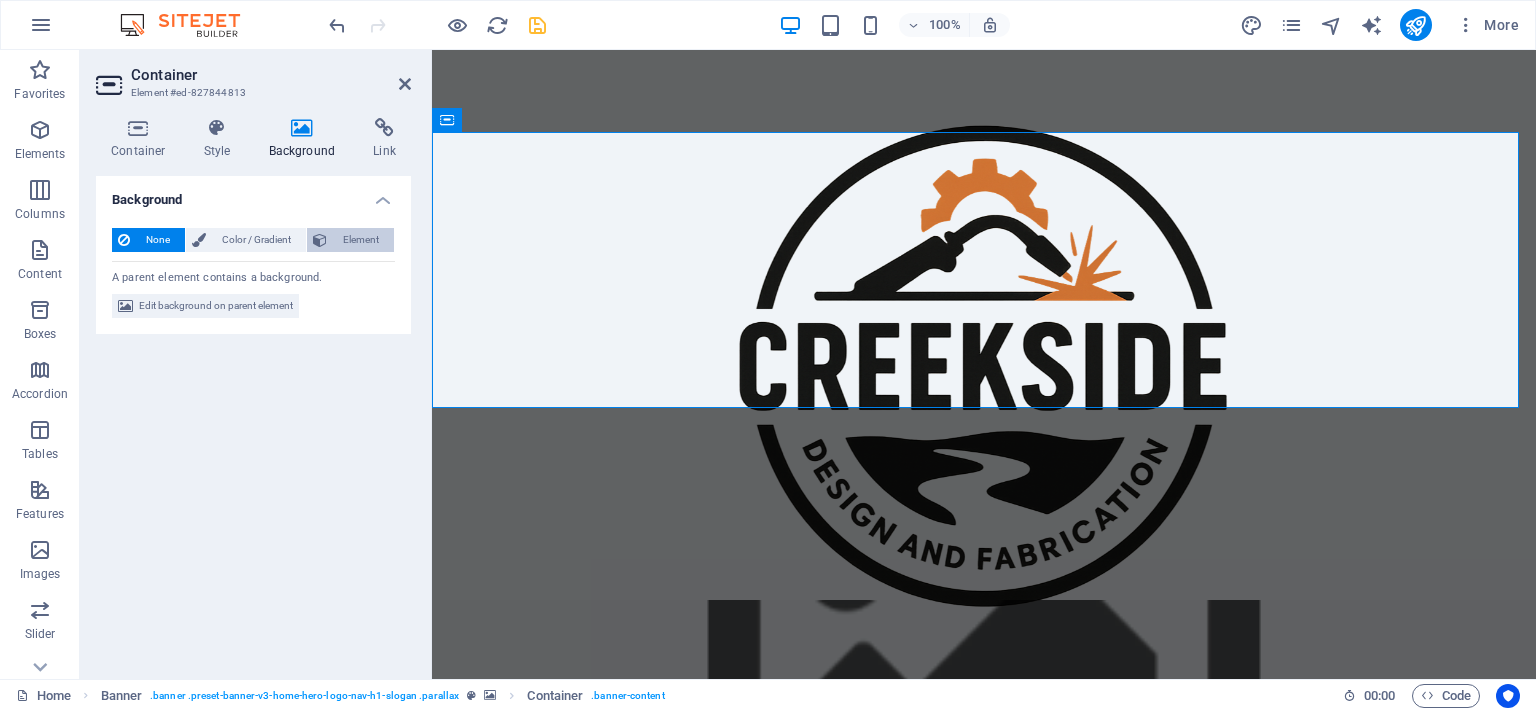 click on "Element" at bounding box center [360, 240] 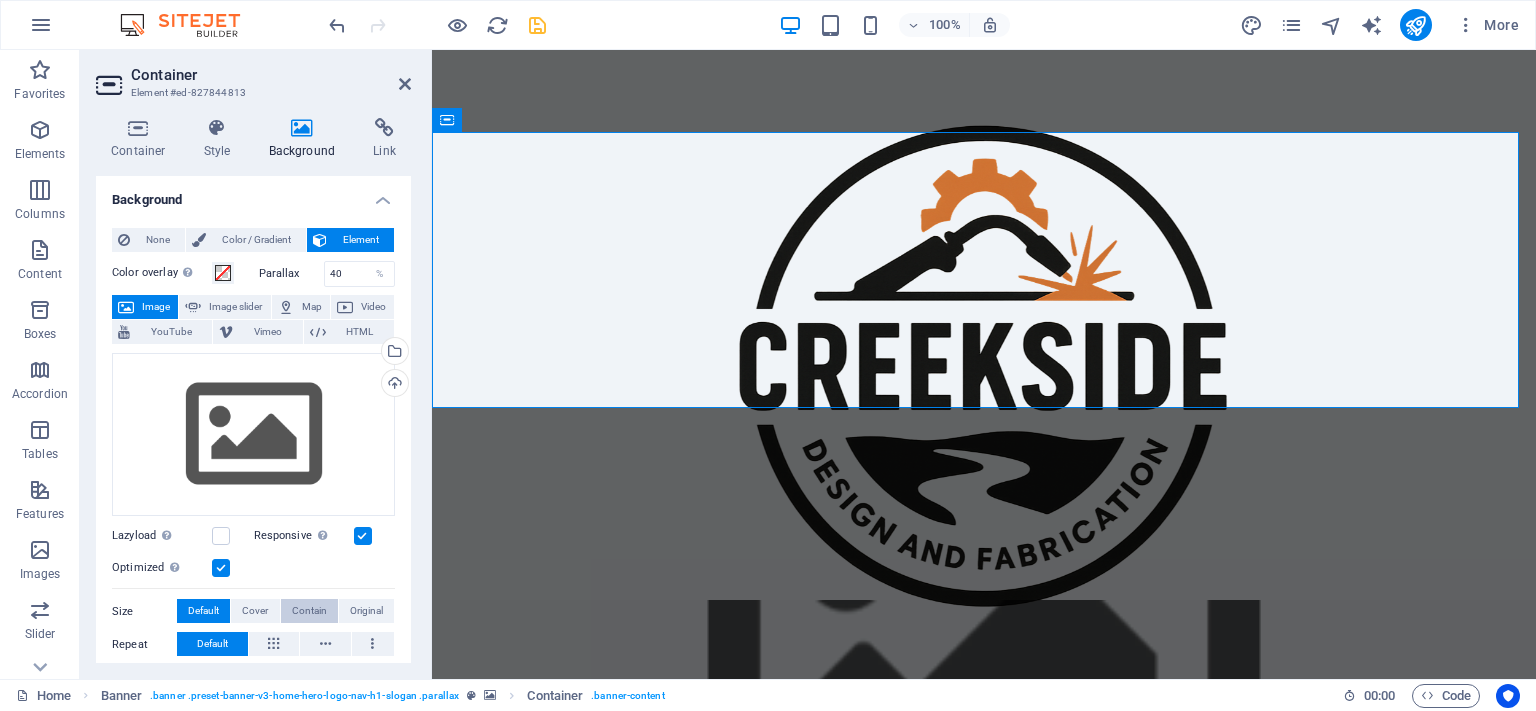 click on "Contain" at bounding box center (309, 611) 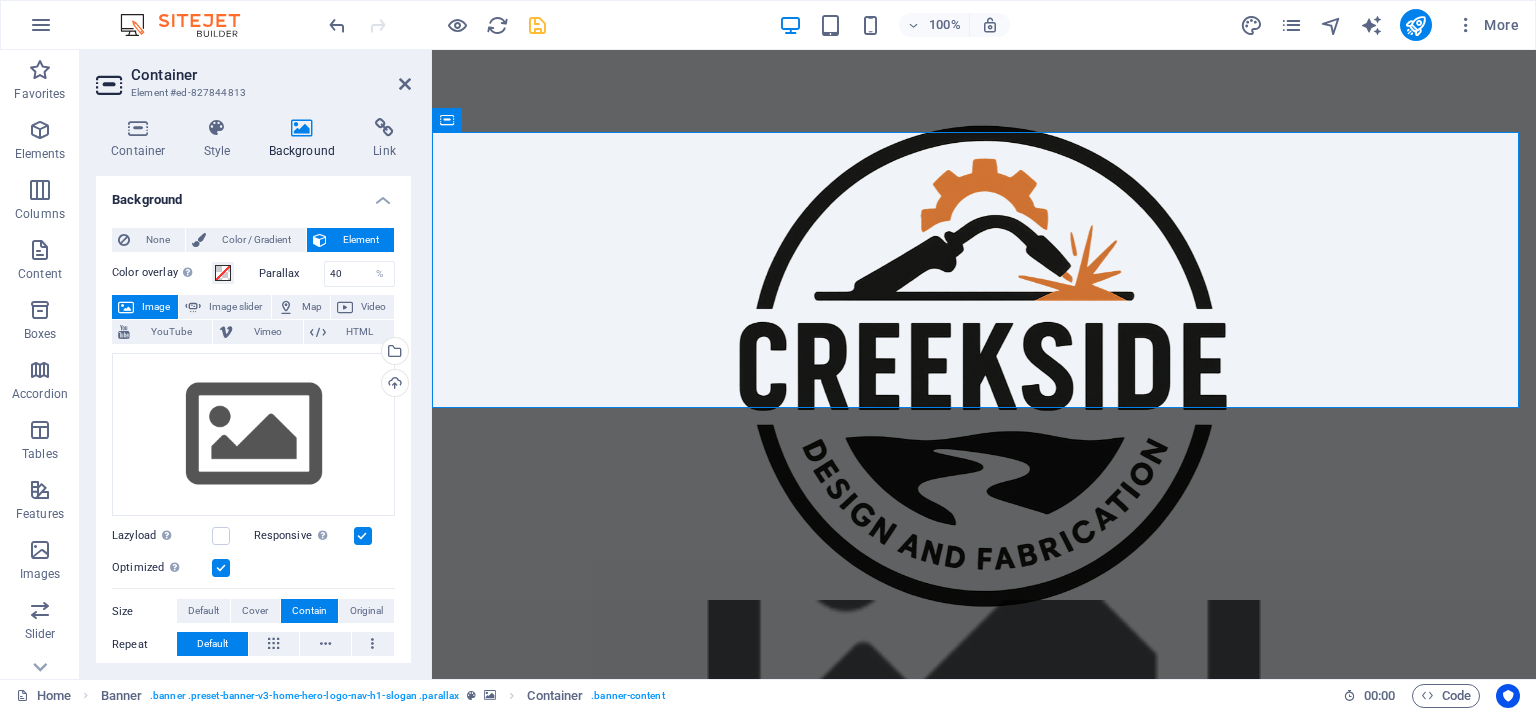 click on "Contain" at bounding box center [309, 611] 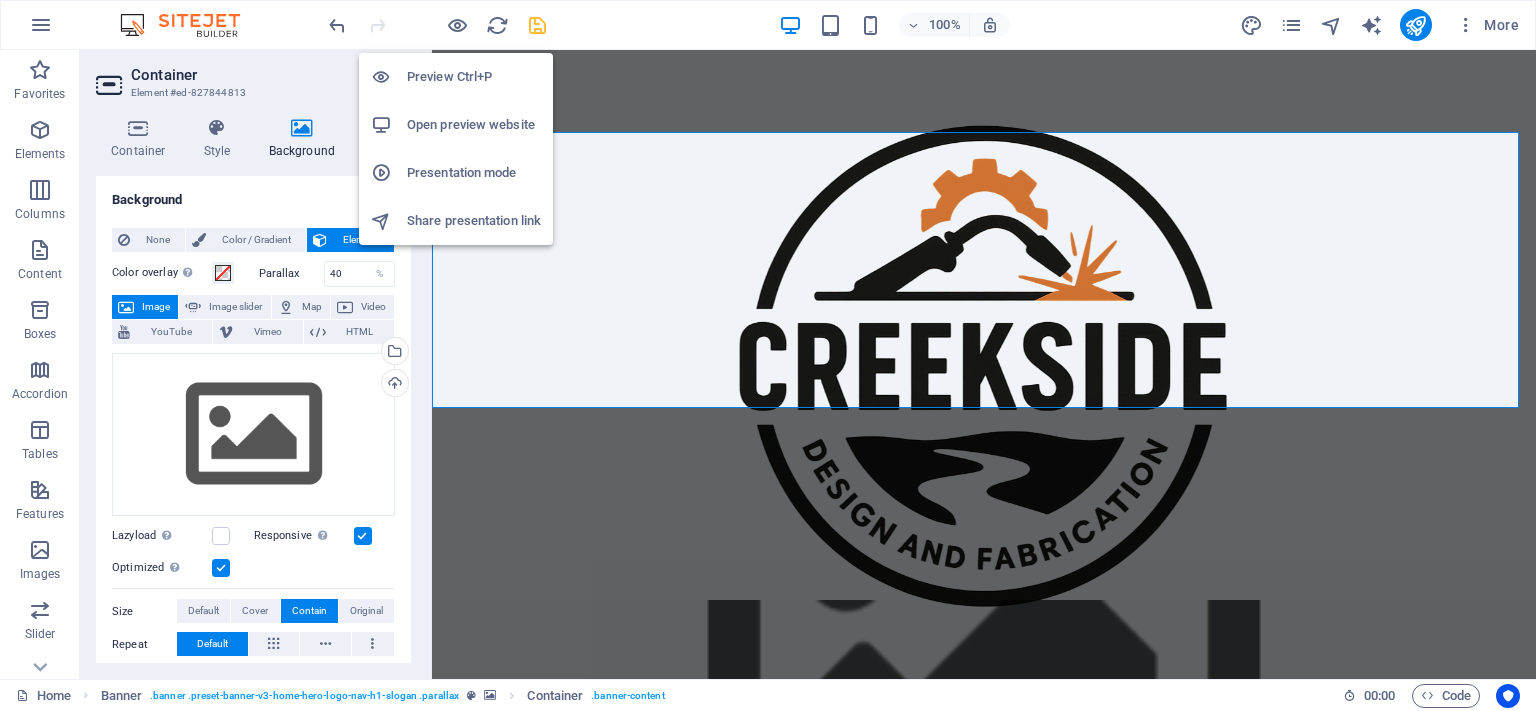 drag, startPoint x: 456, startPoint y: 23, endPoint x: 474, endPoint y: 65, distance: 45.694637 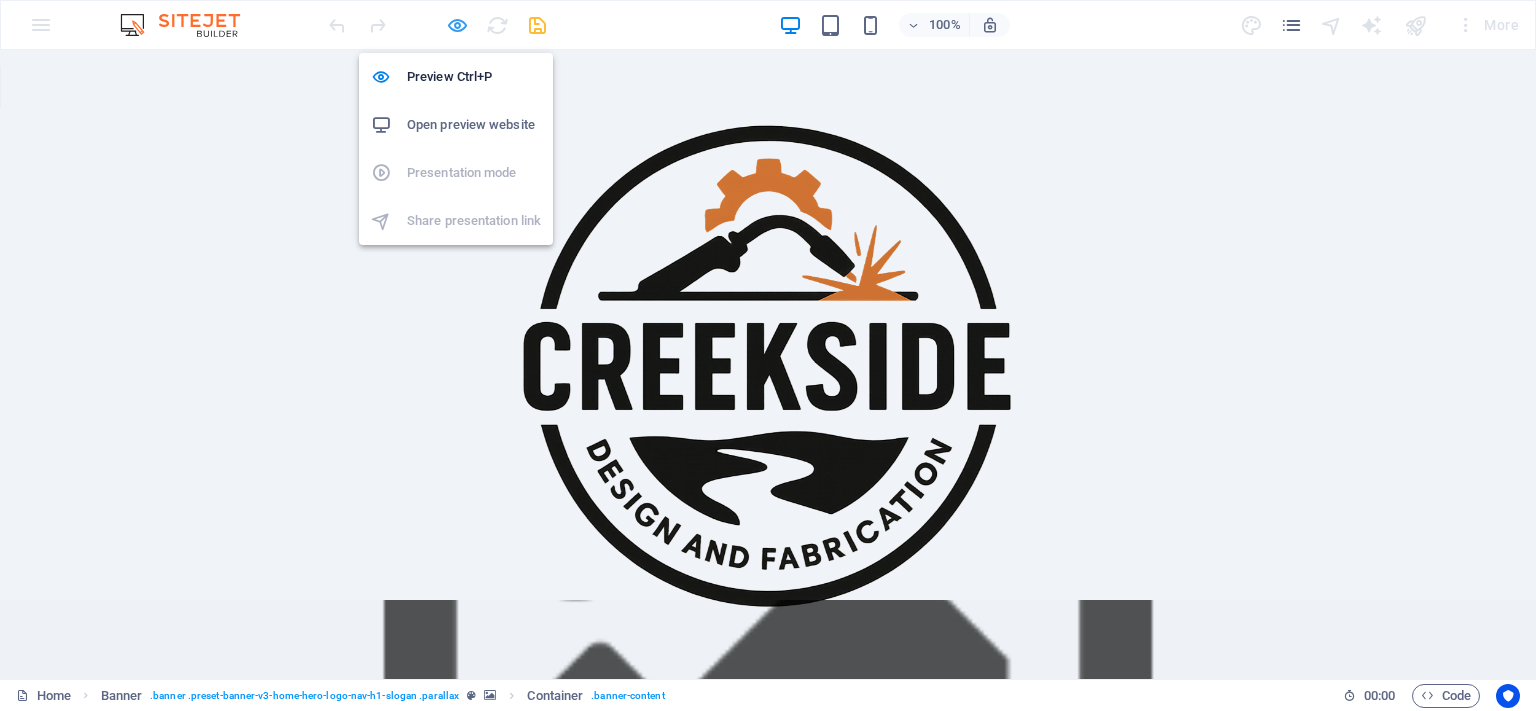 click at bounding box center [457, 25] 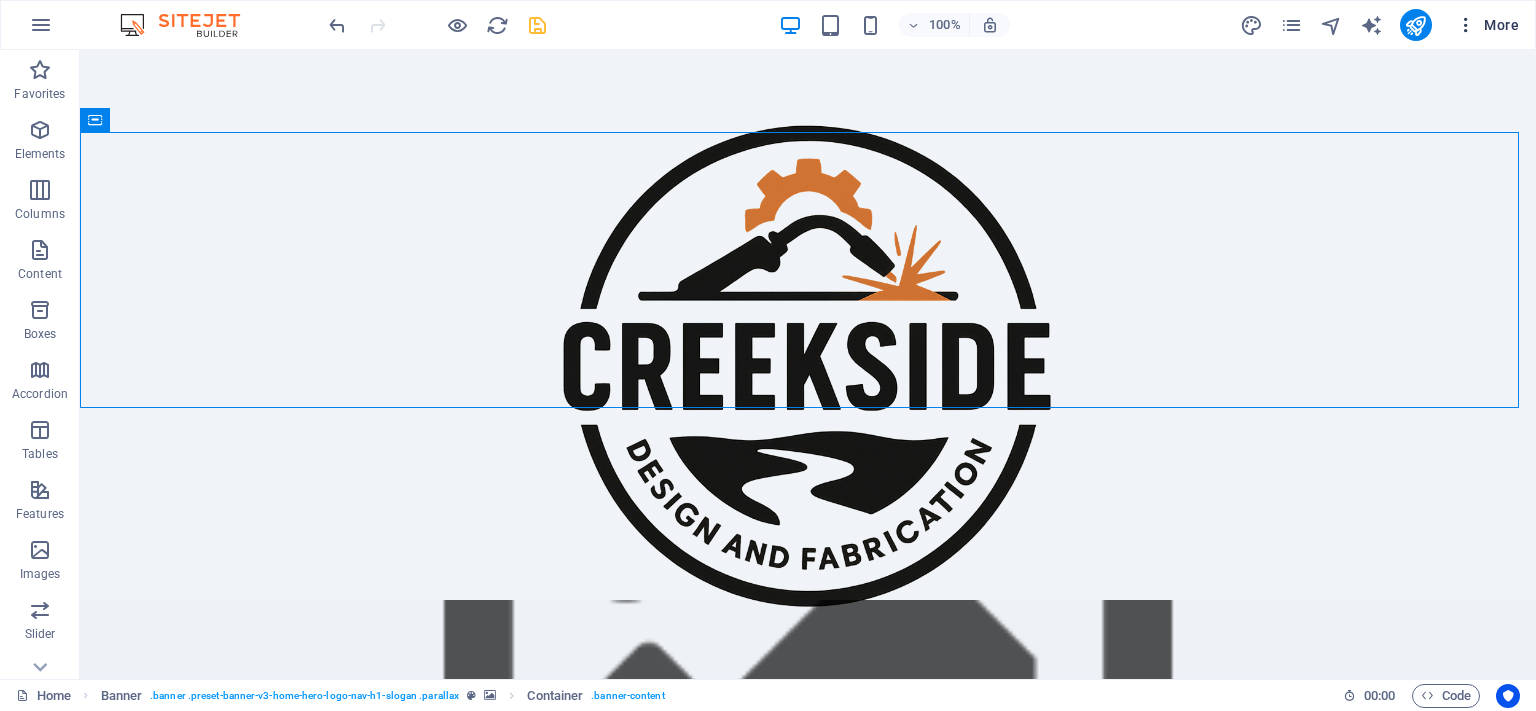 click on "More" at bounding box center (1487, 25) 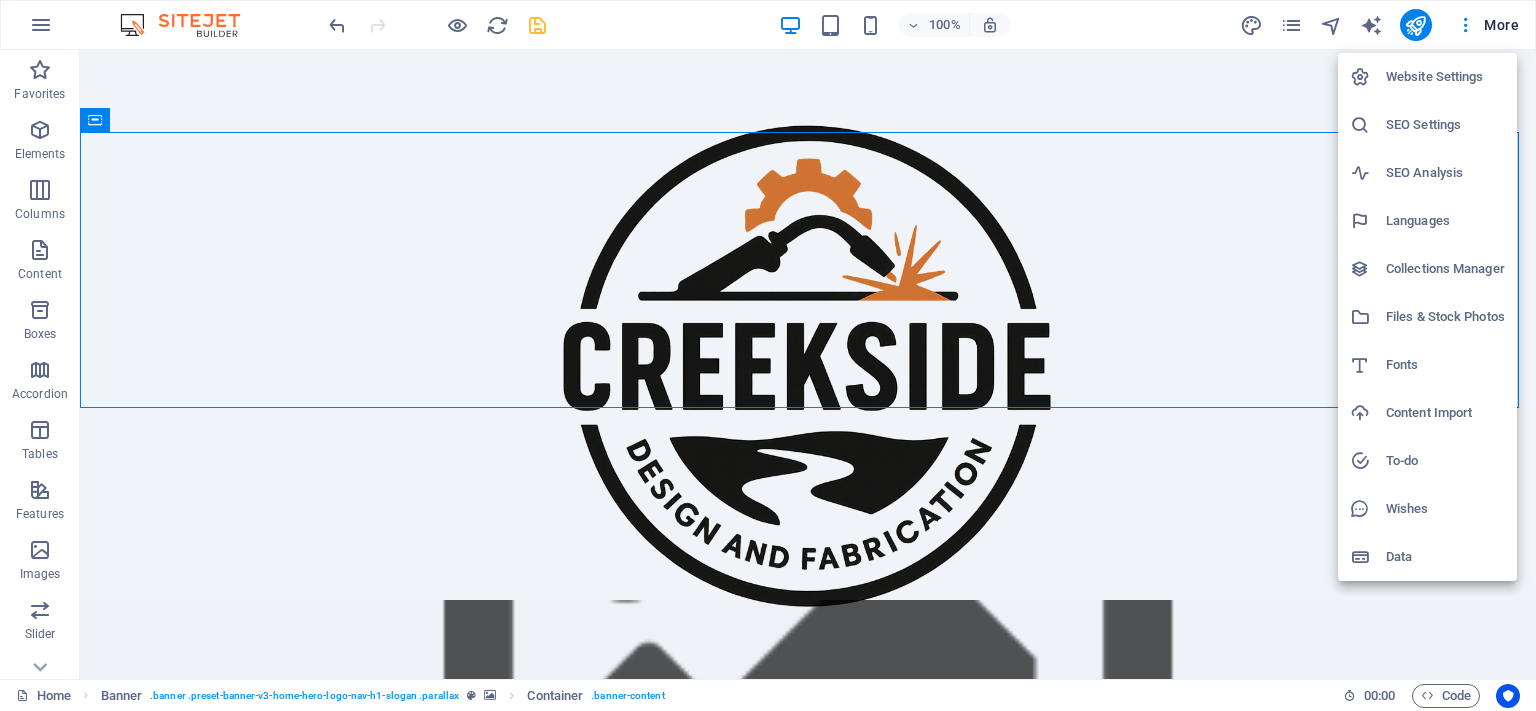 click at bounding box center [768, 355] 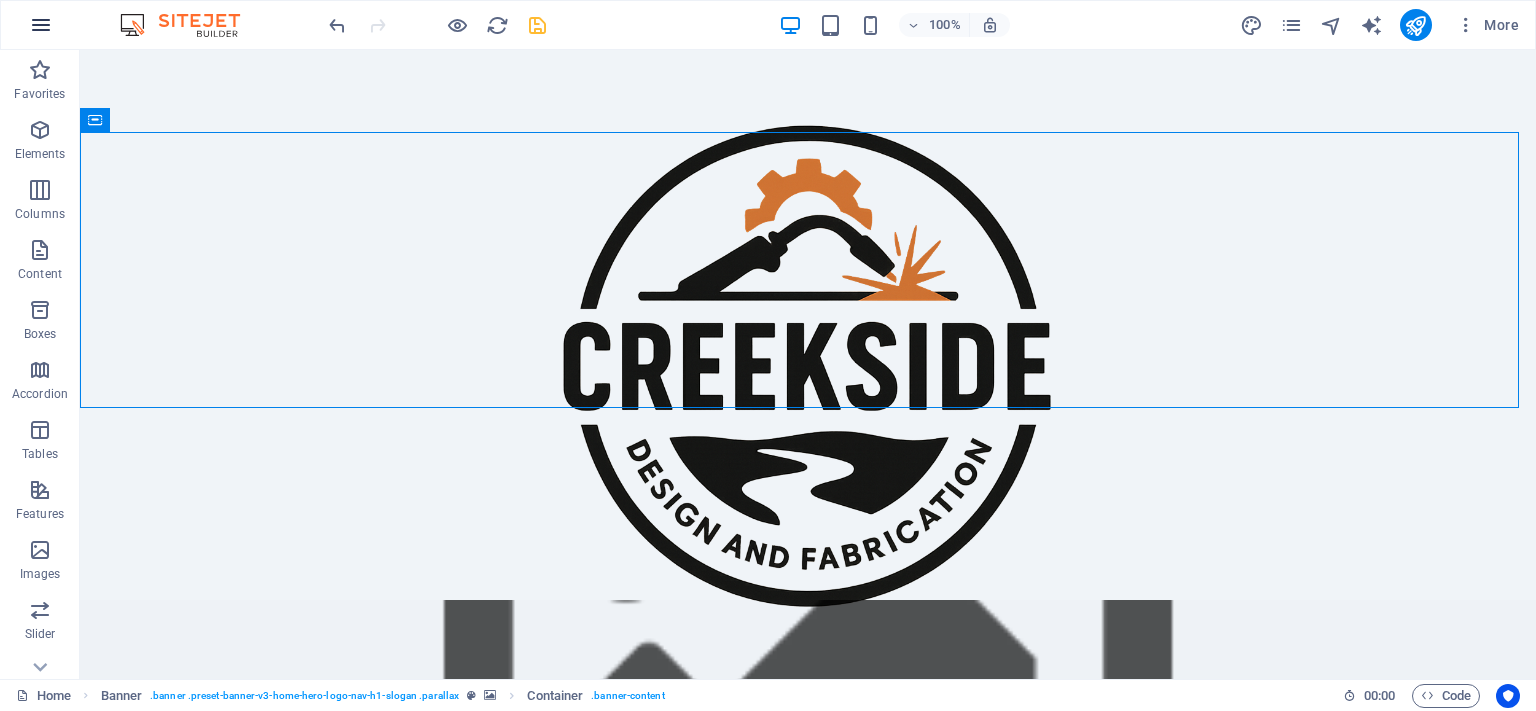 click at bounding box center (41, 25) 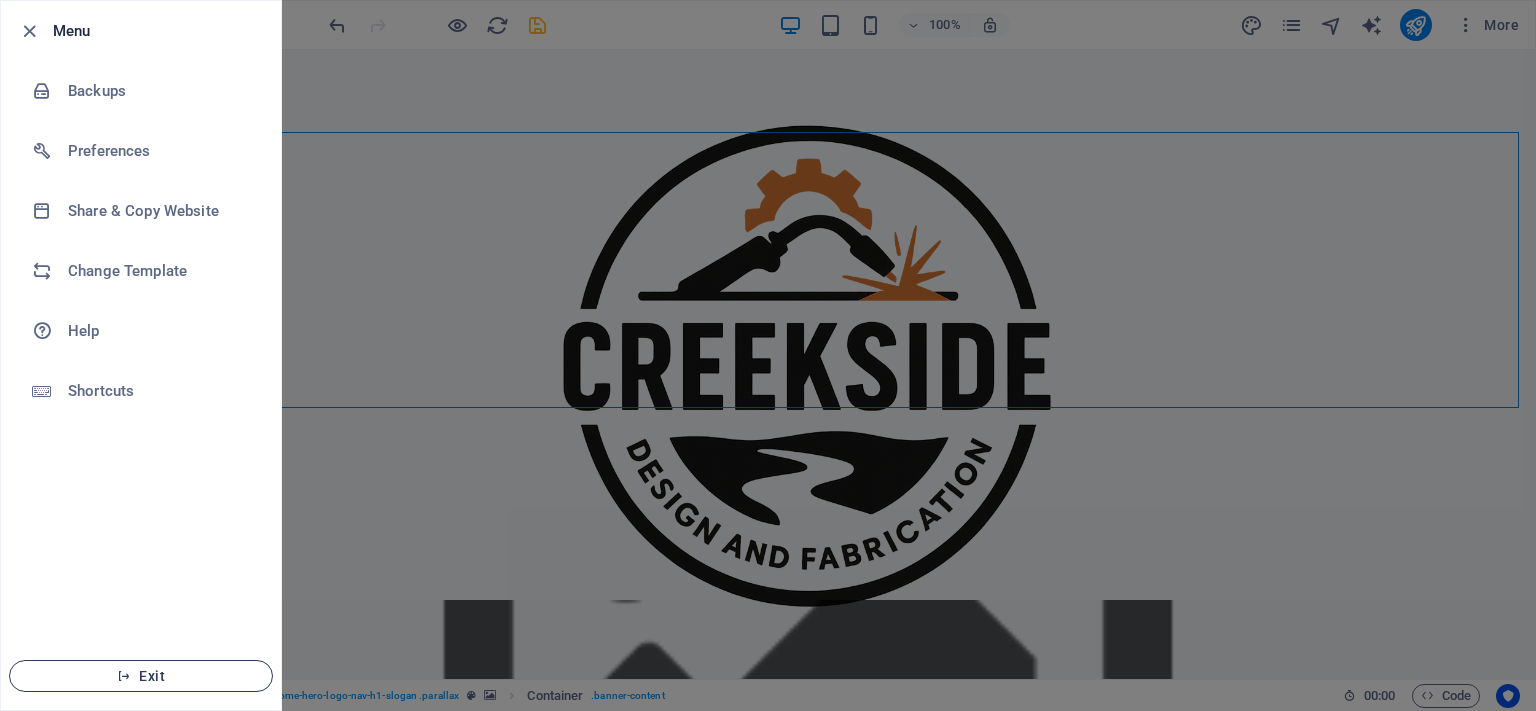 click on "Exit" at bounding box center [141, 676] 